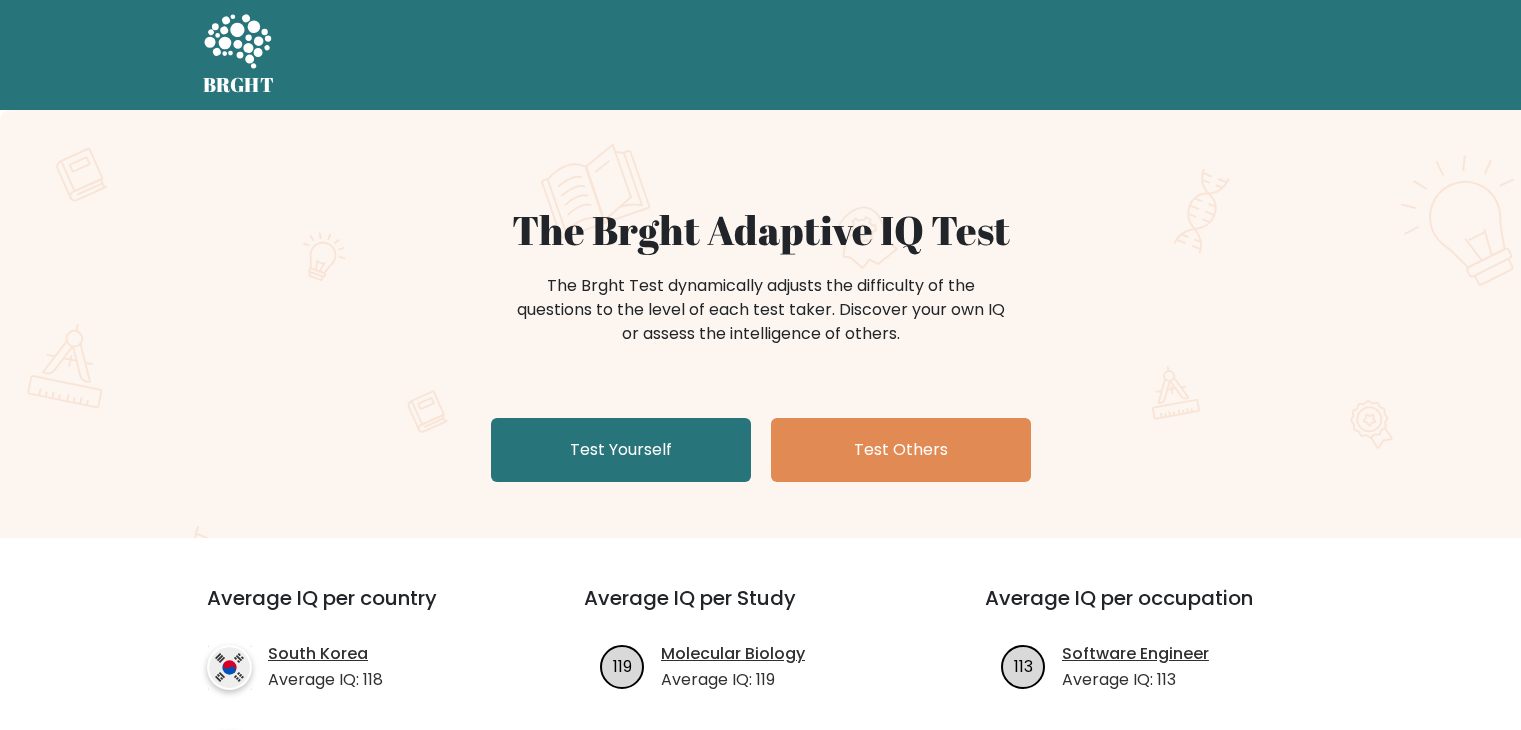 scroll, scrollTop: 0, scrollLeft: 0, axis: both 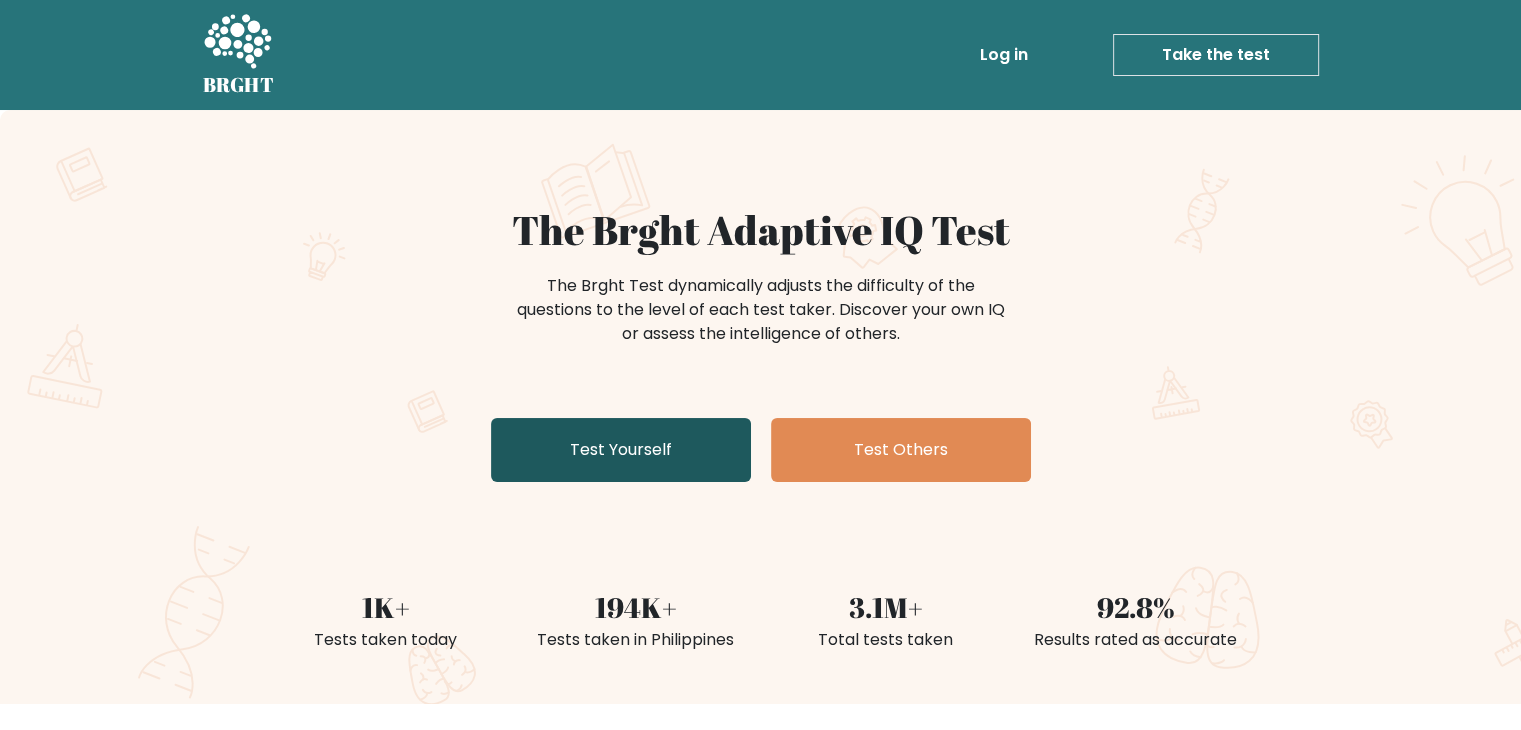 click on "Test Yourself" at bounding box center [621, 450] 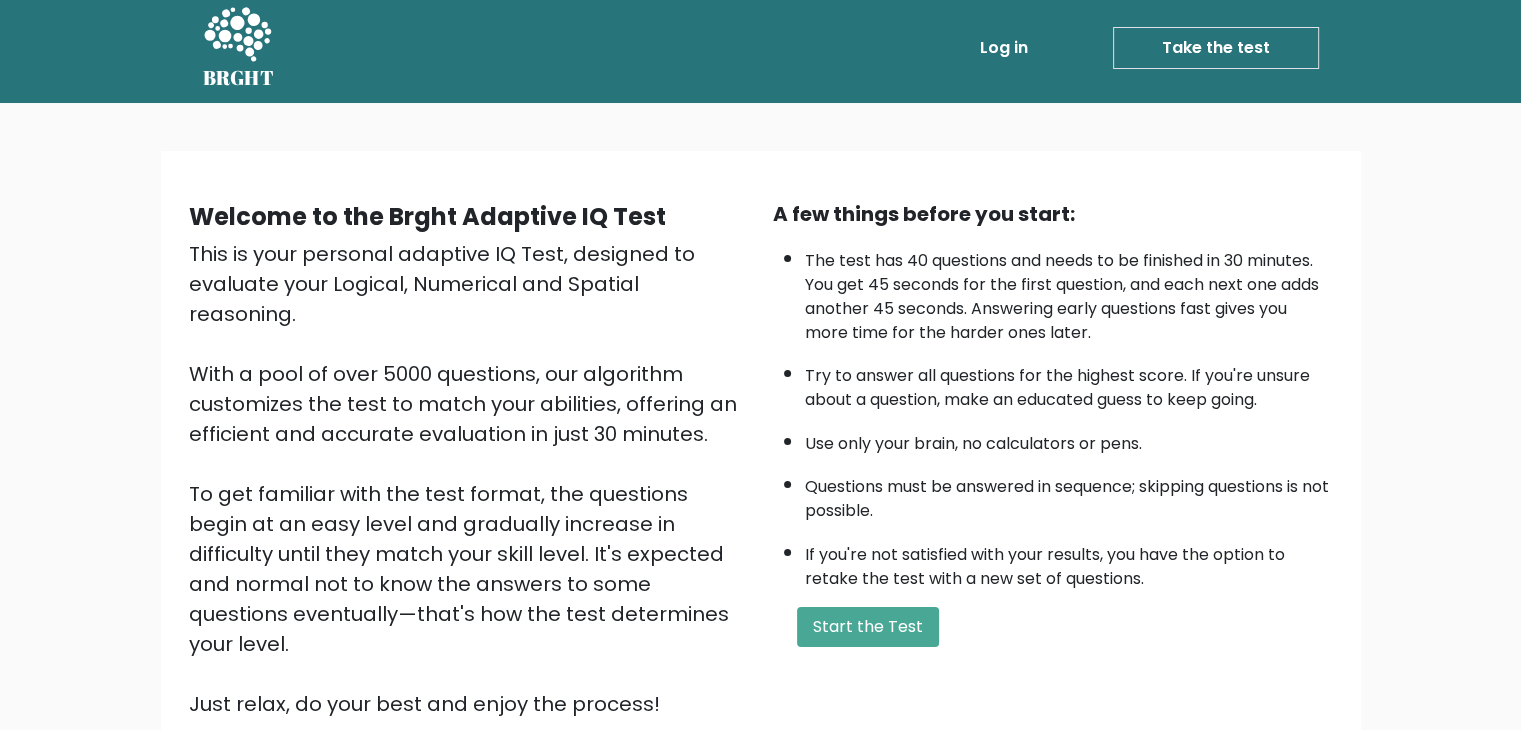 scroll, scrollTop: 0, scrollLeft: 0, axis: both 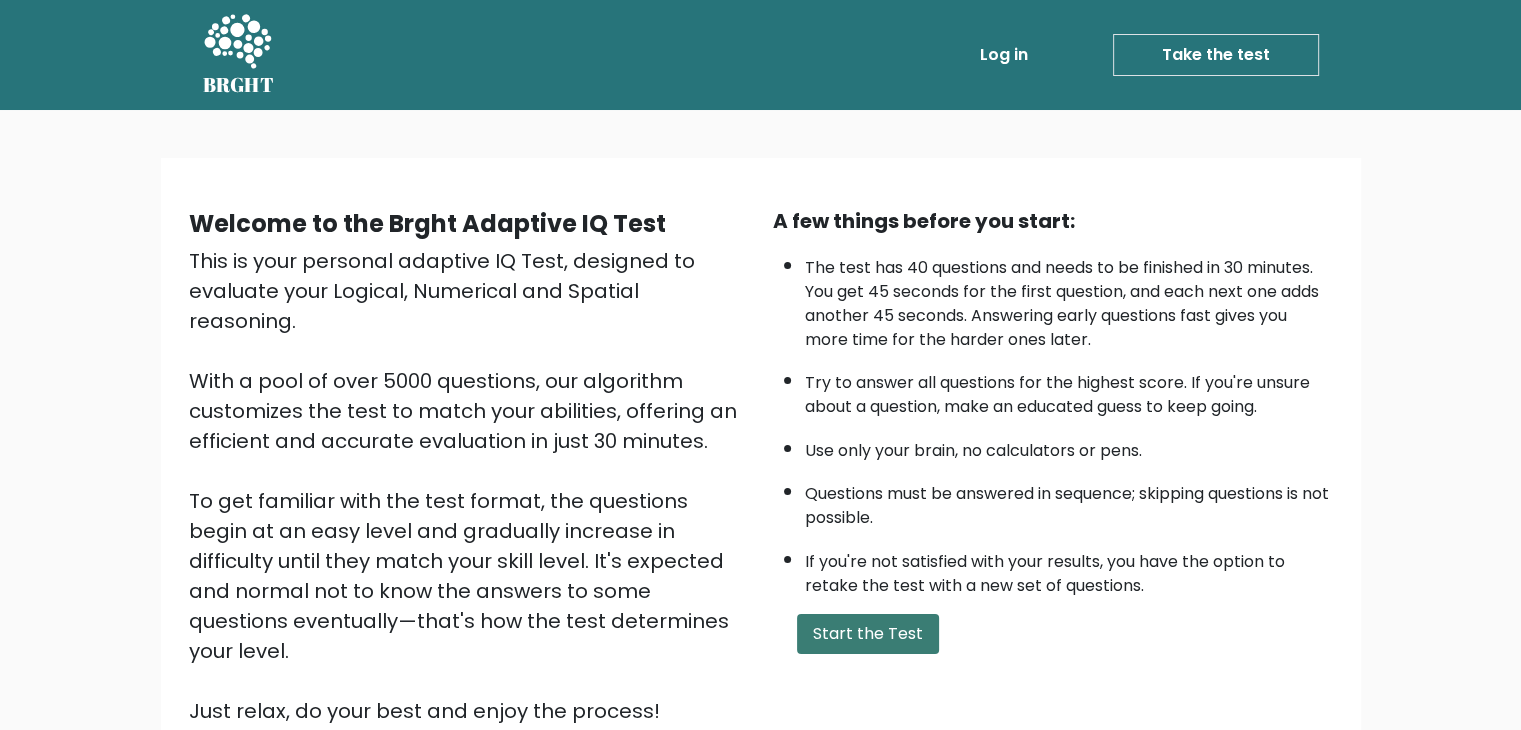 click on "Start the Test" at bounding box center [868, 634] 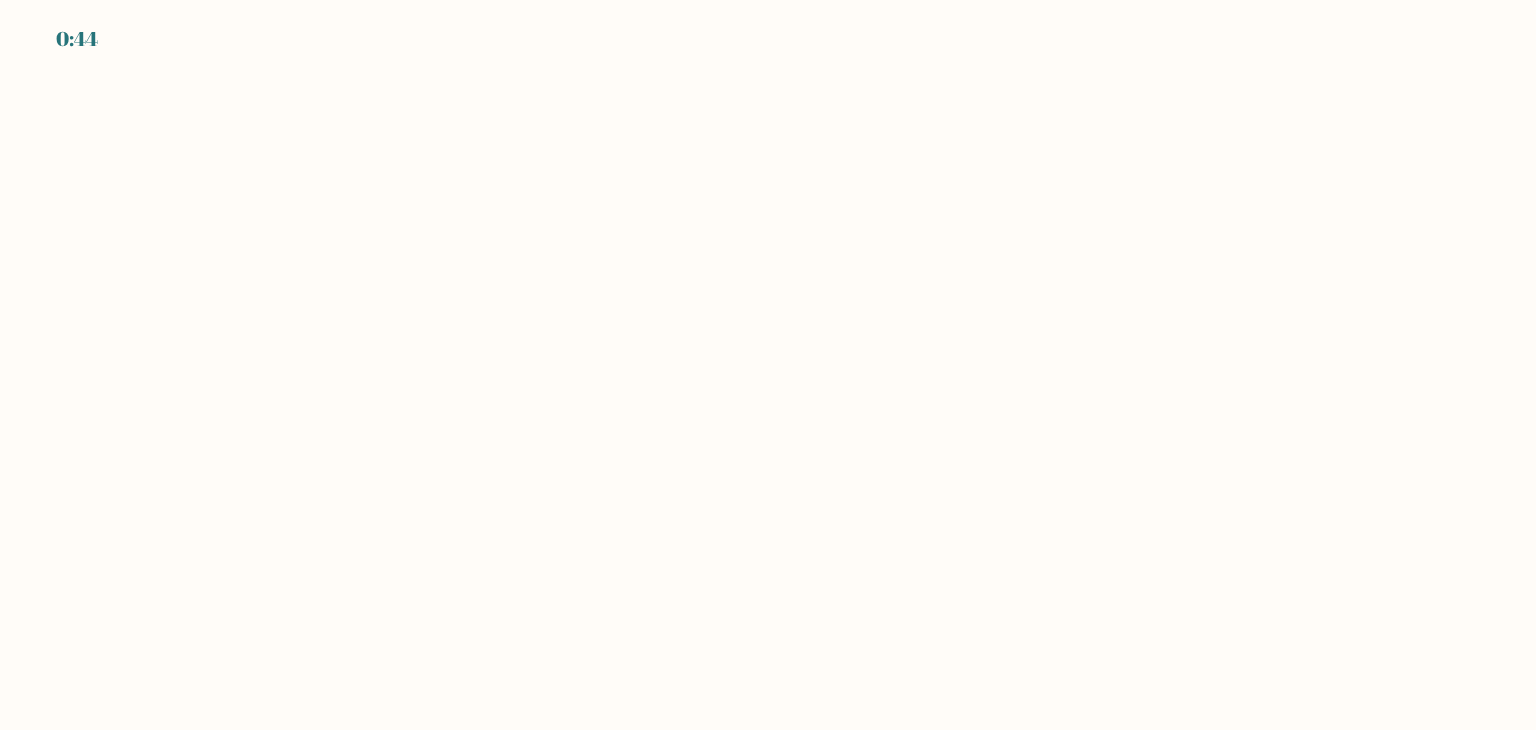 scroll, scrollTop: 0, scrollLeft: 0, axis: both 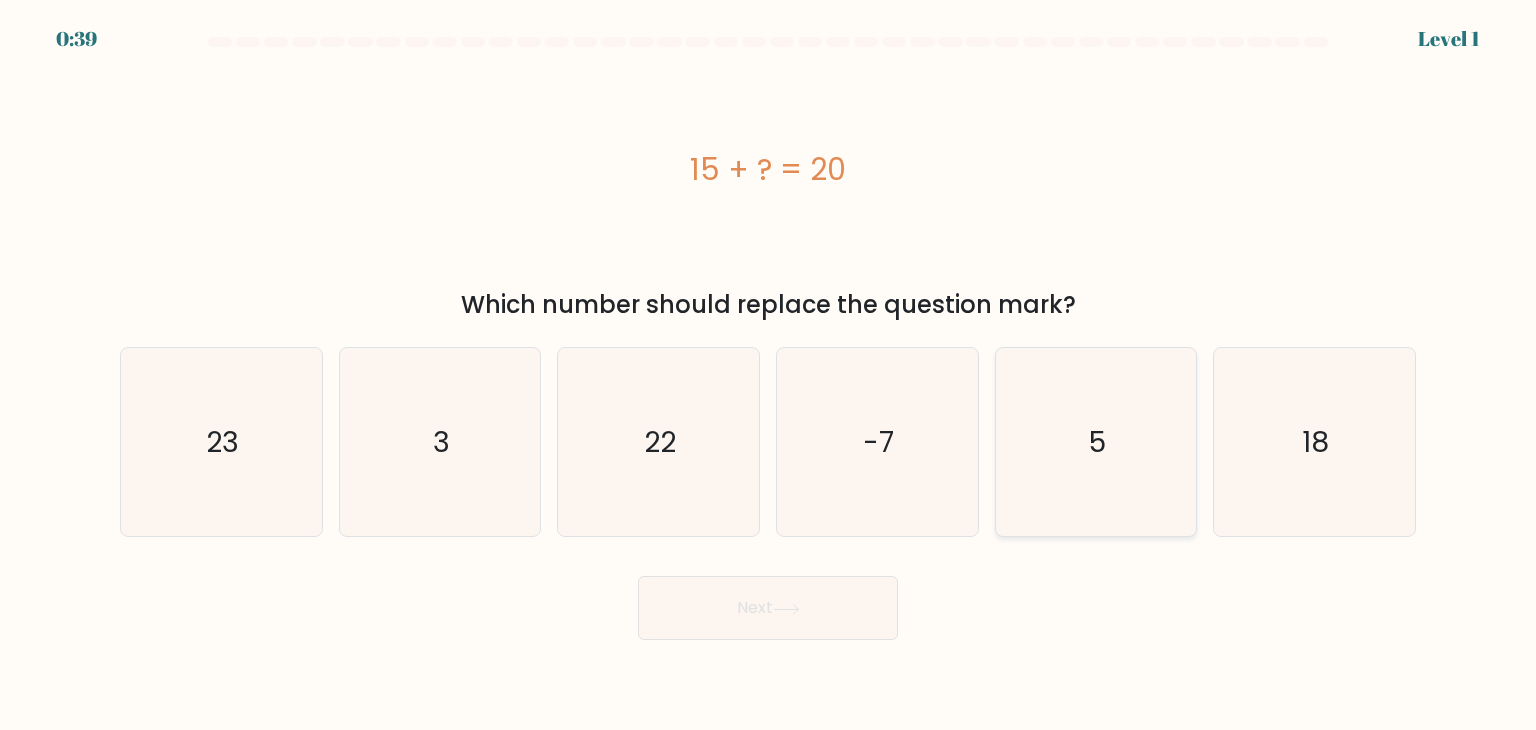 click on "5" at bounding box center (1096, 442) 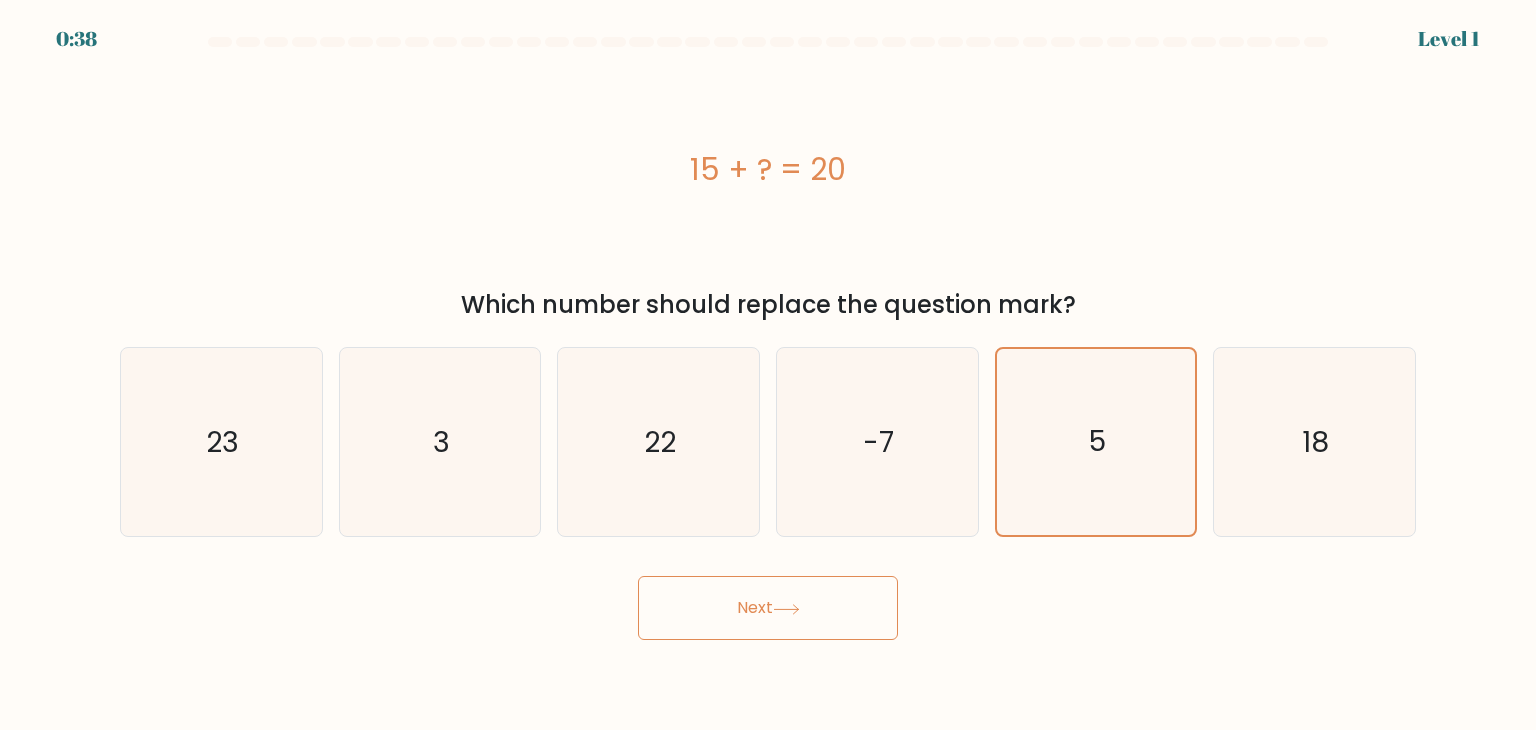 click on "Next" at bounding box center [768, 608] 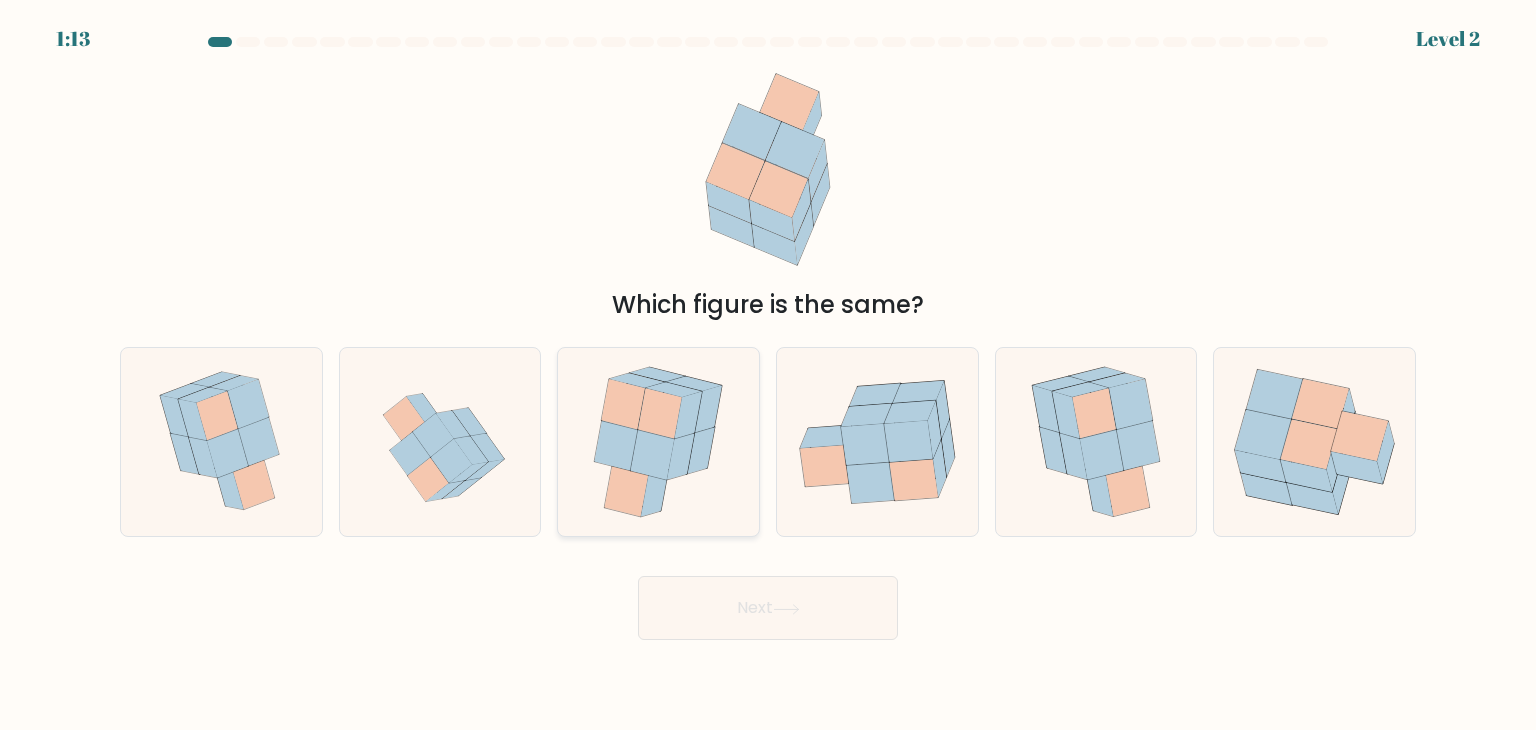 click at bounding box center (658, 442) 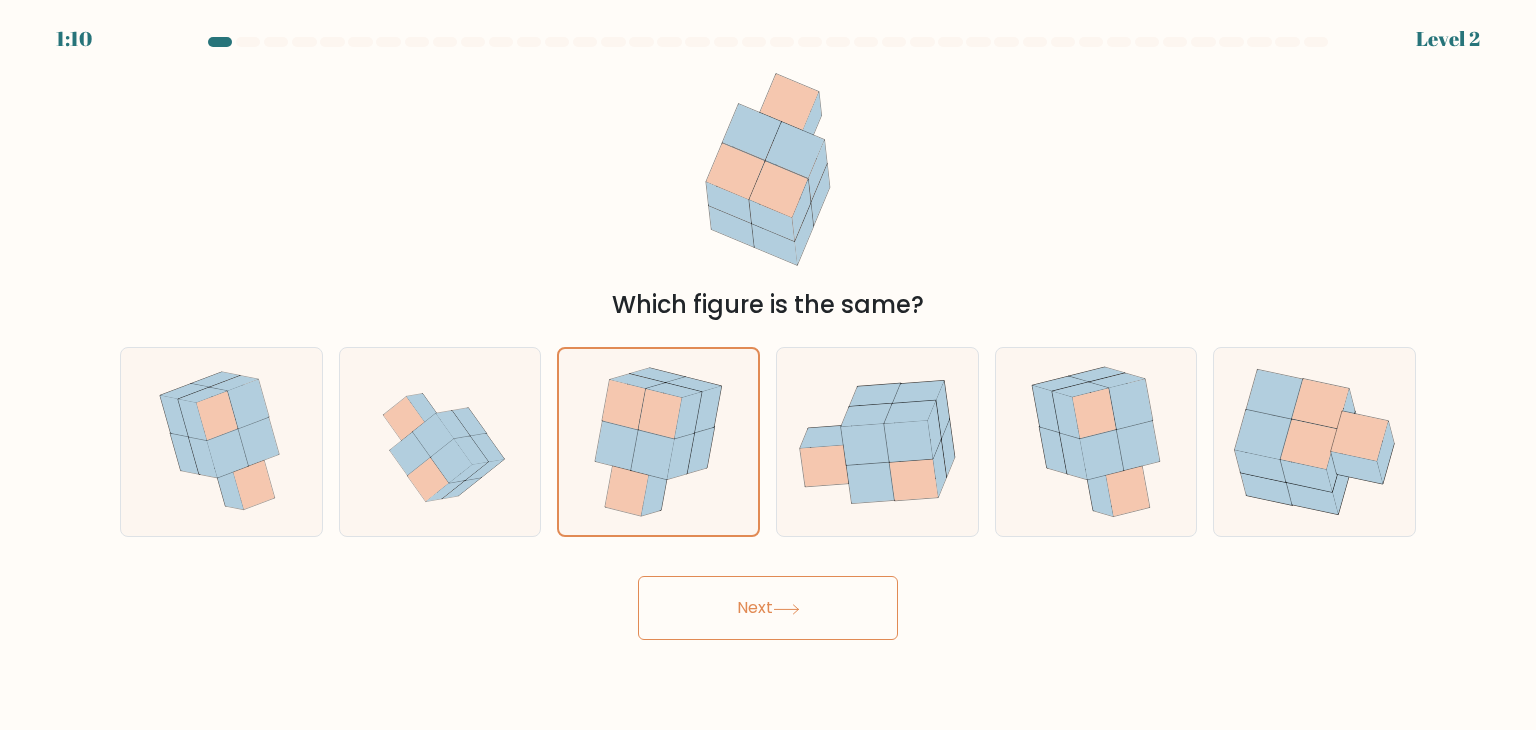 click at bounding box center [786, 608] 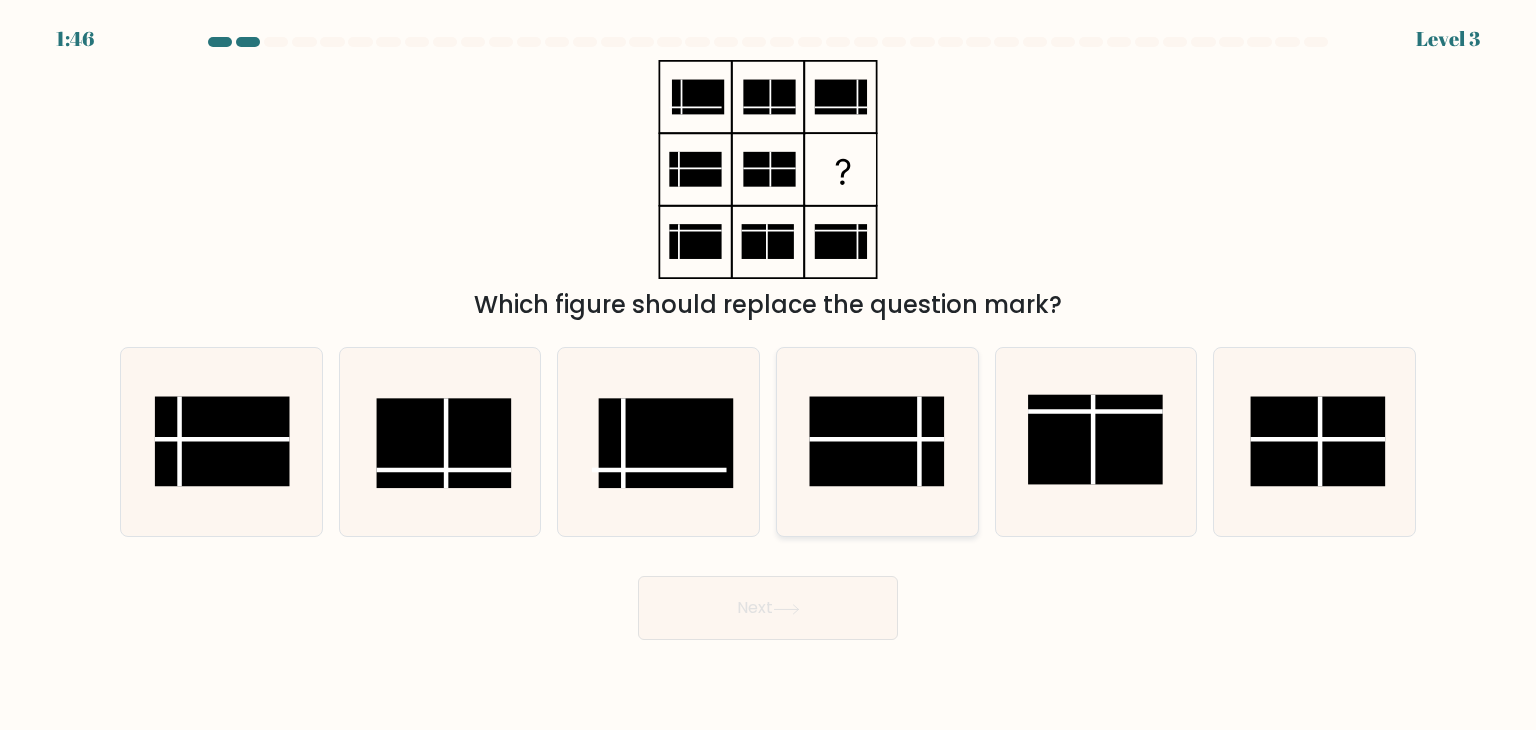 click at bounding box center [877, 442] 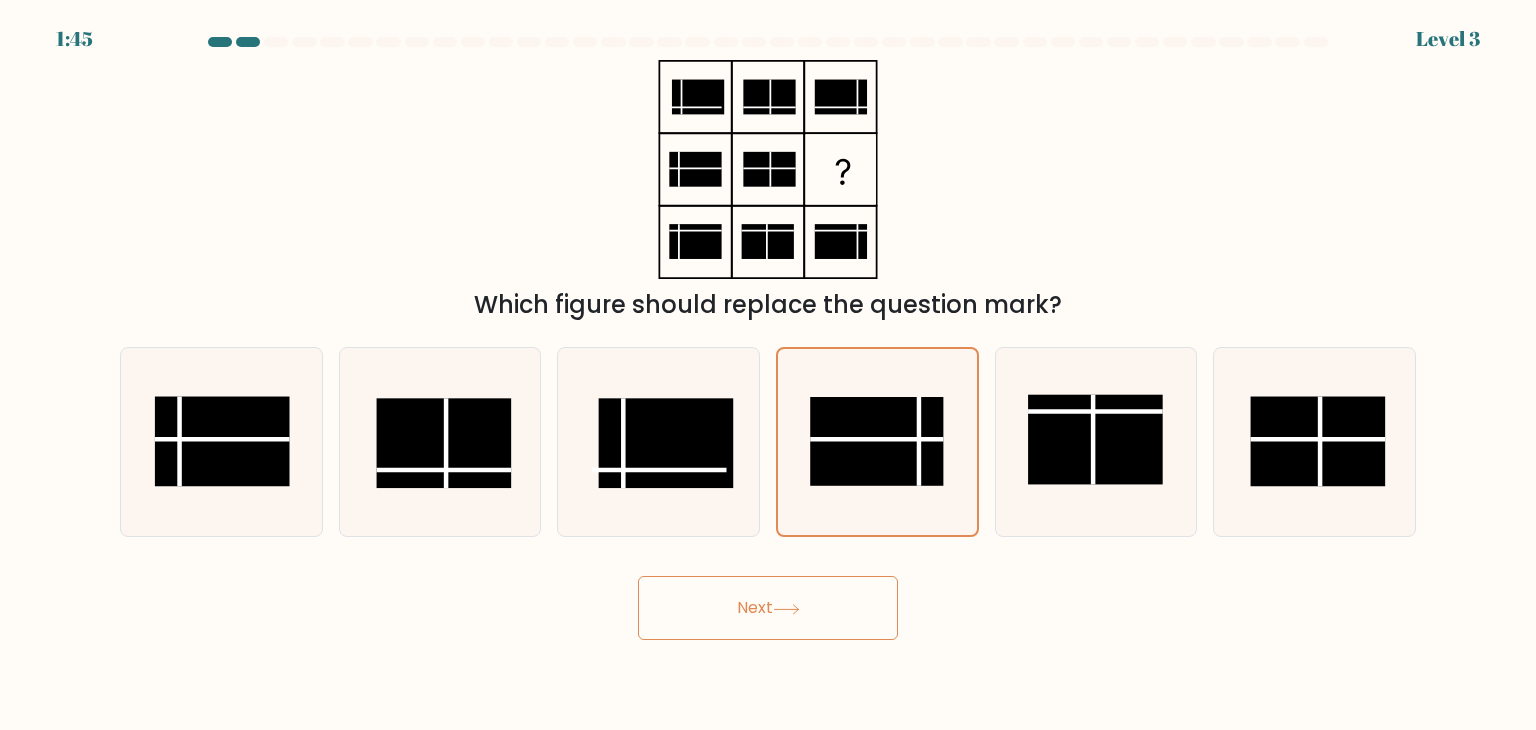 click at bounding box center [786, 609] 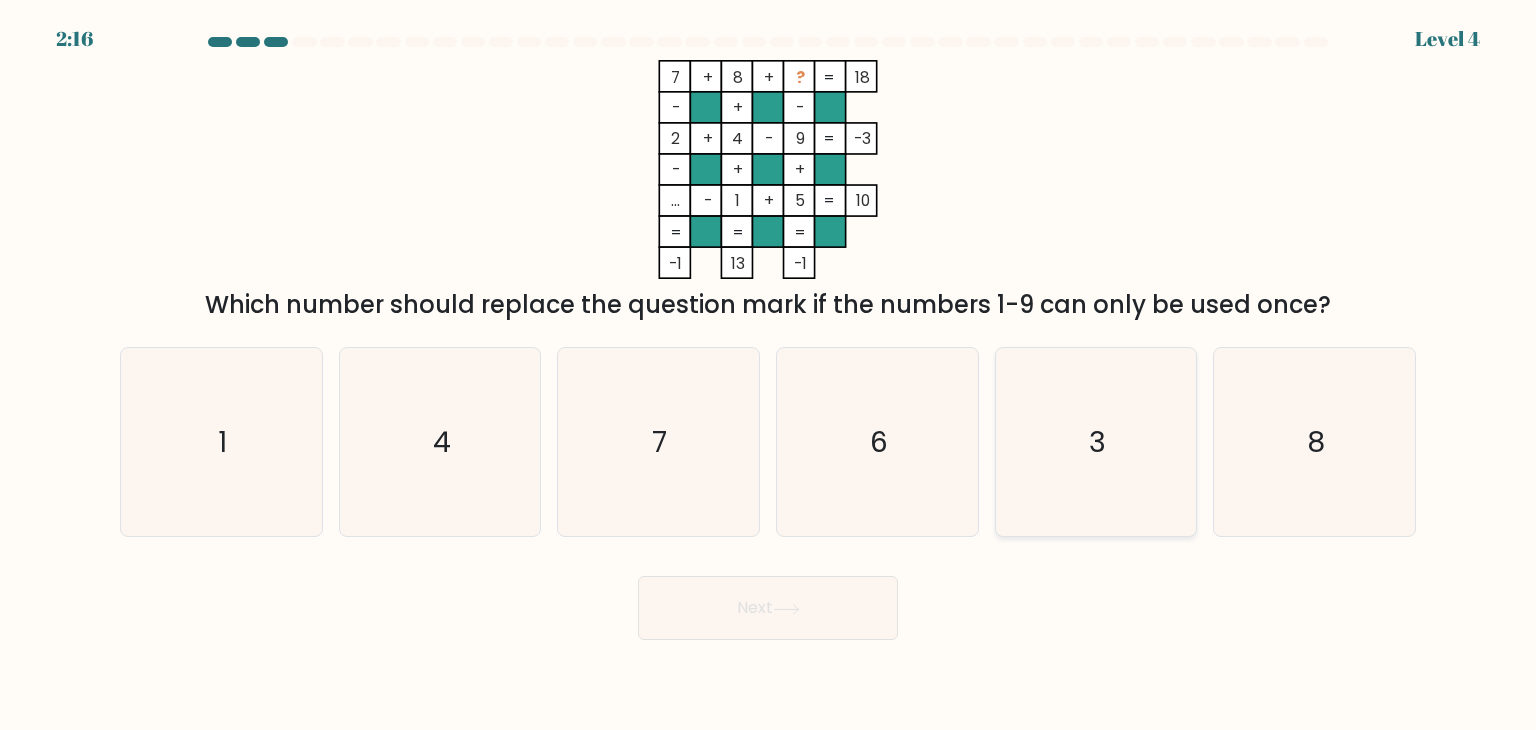 click on "3" at bounding box center [1097, 442] 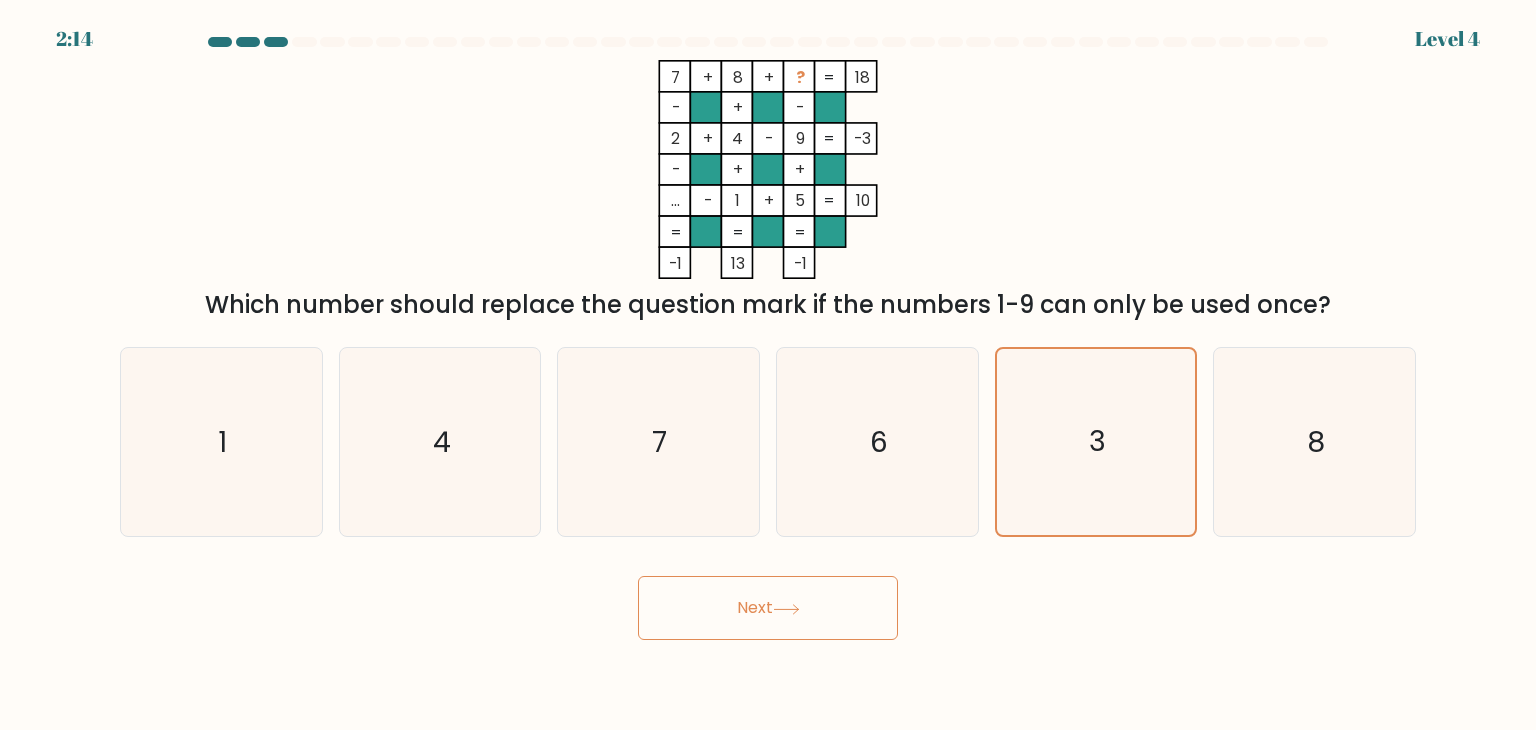 click on "Next" at bounding box center (768, 608) 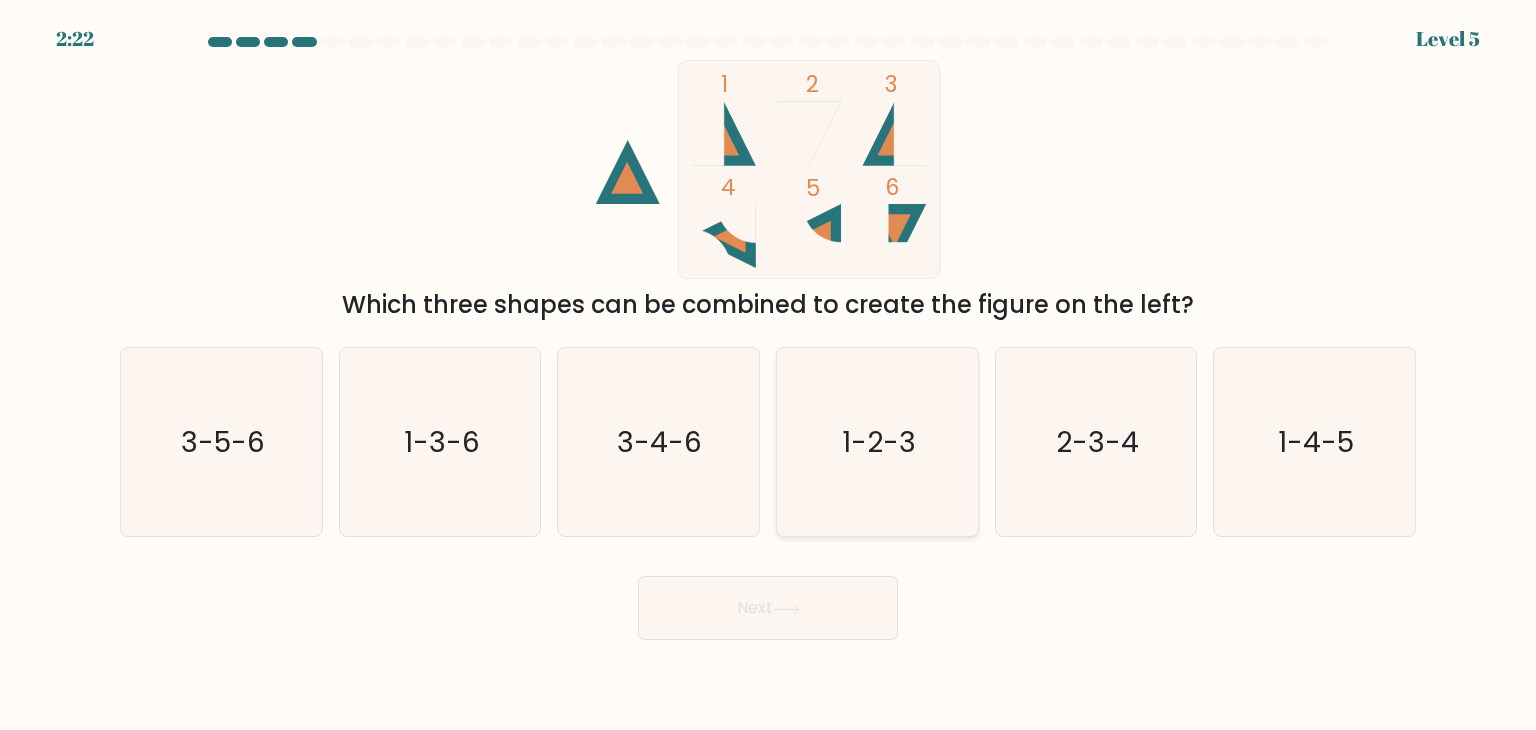 click on "1-2-3" at bounding box center (877, 442) 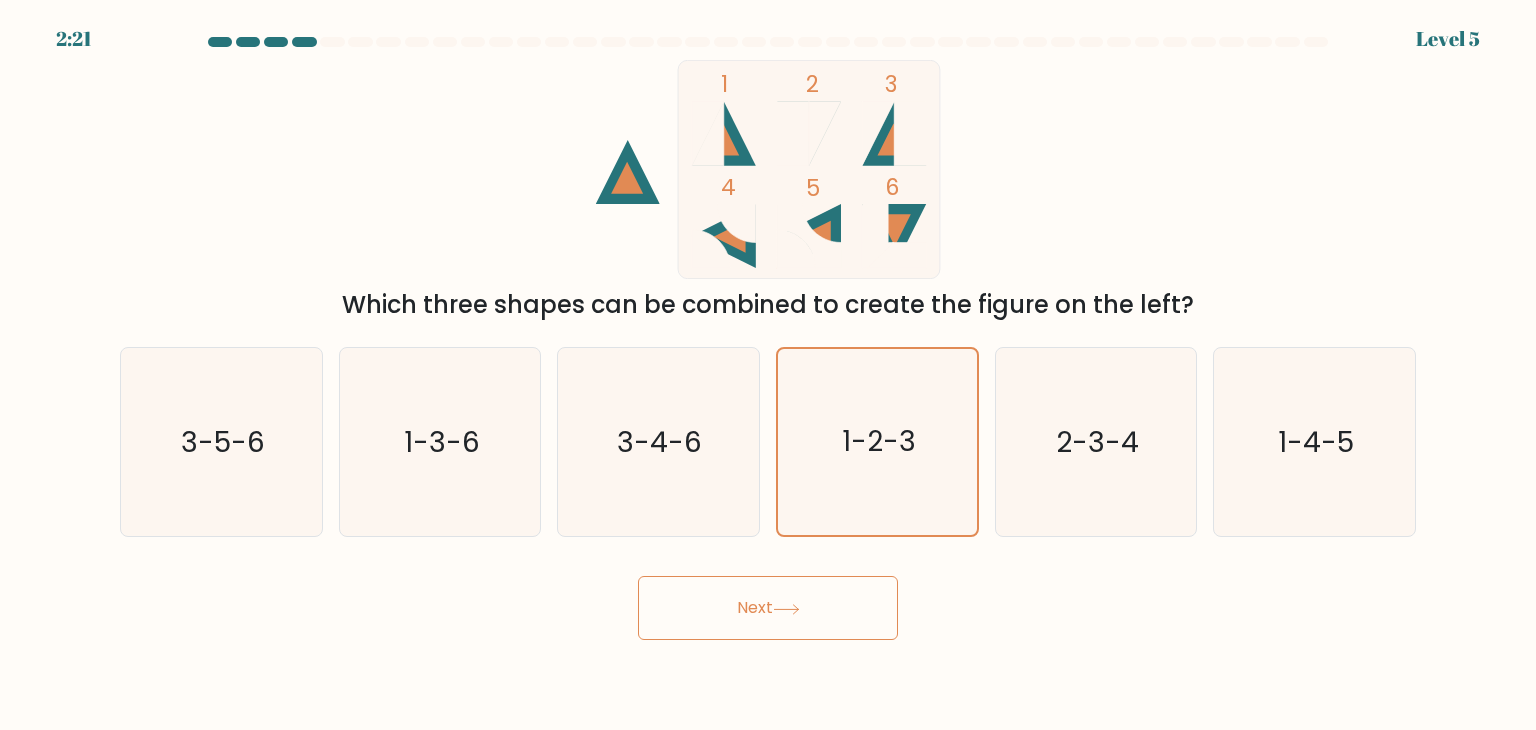 click on "Next" at bounding box center (768, 608) 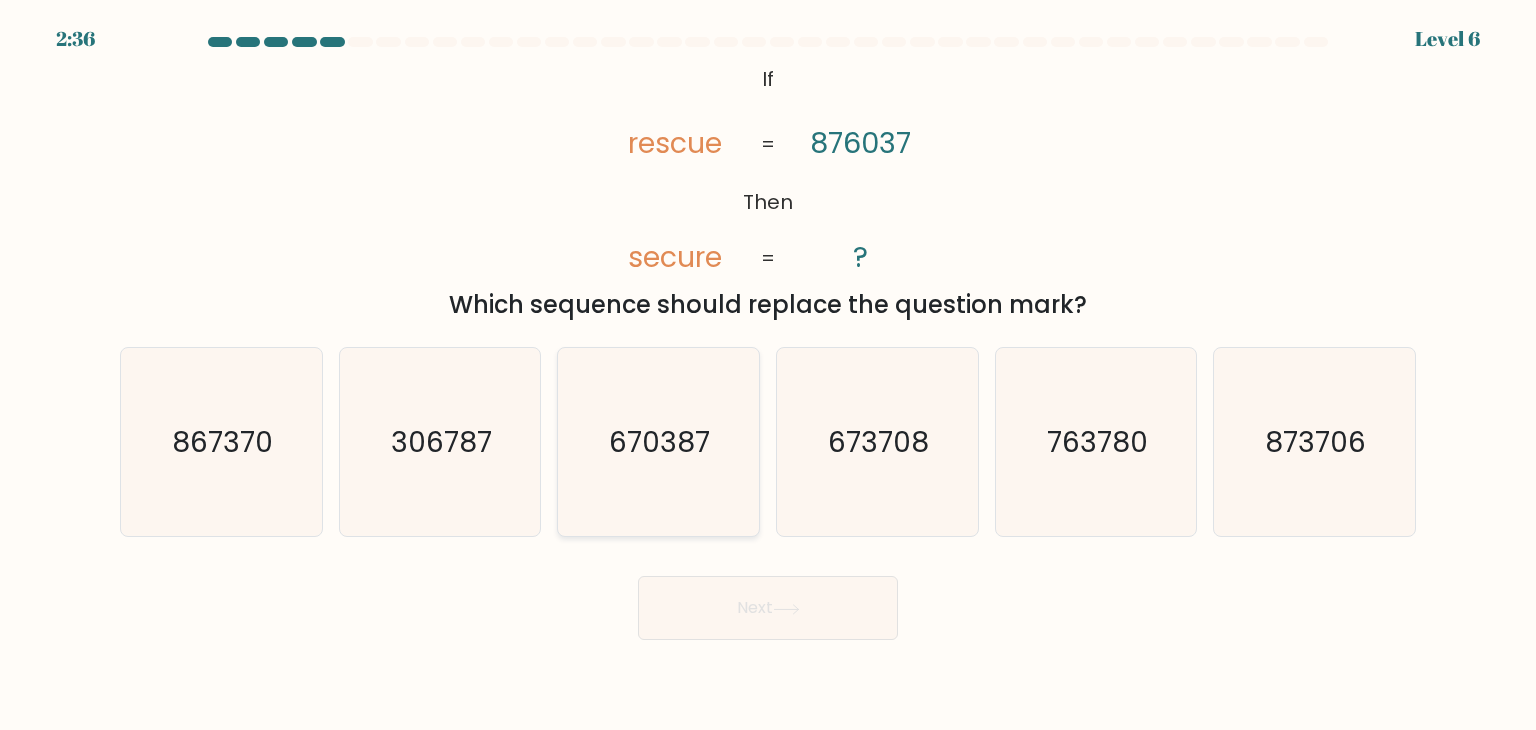 click on "670387" at bounding box center [658, 442] 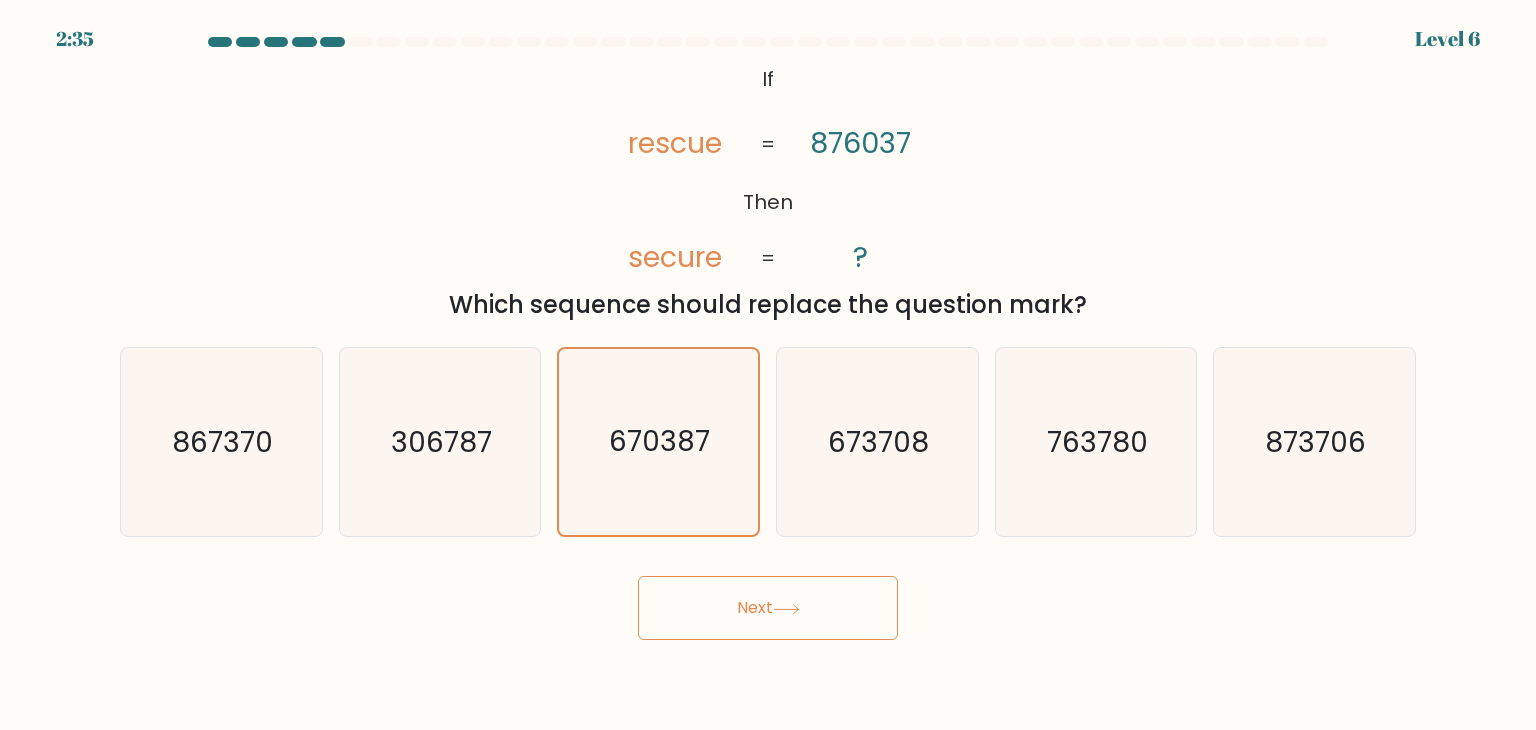 drag, startPoint x: 785, startPoint y: 608, endPoint x: 1108, endPoint y: 319, distance: 433.41666 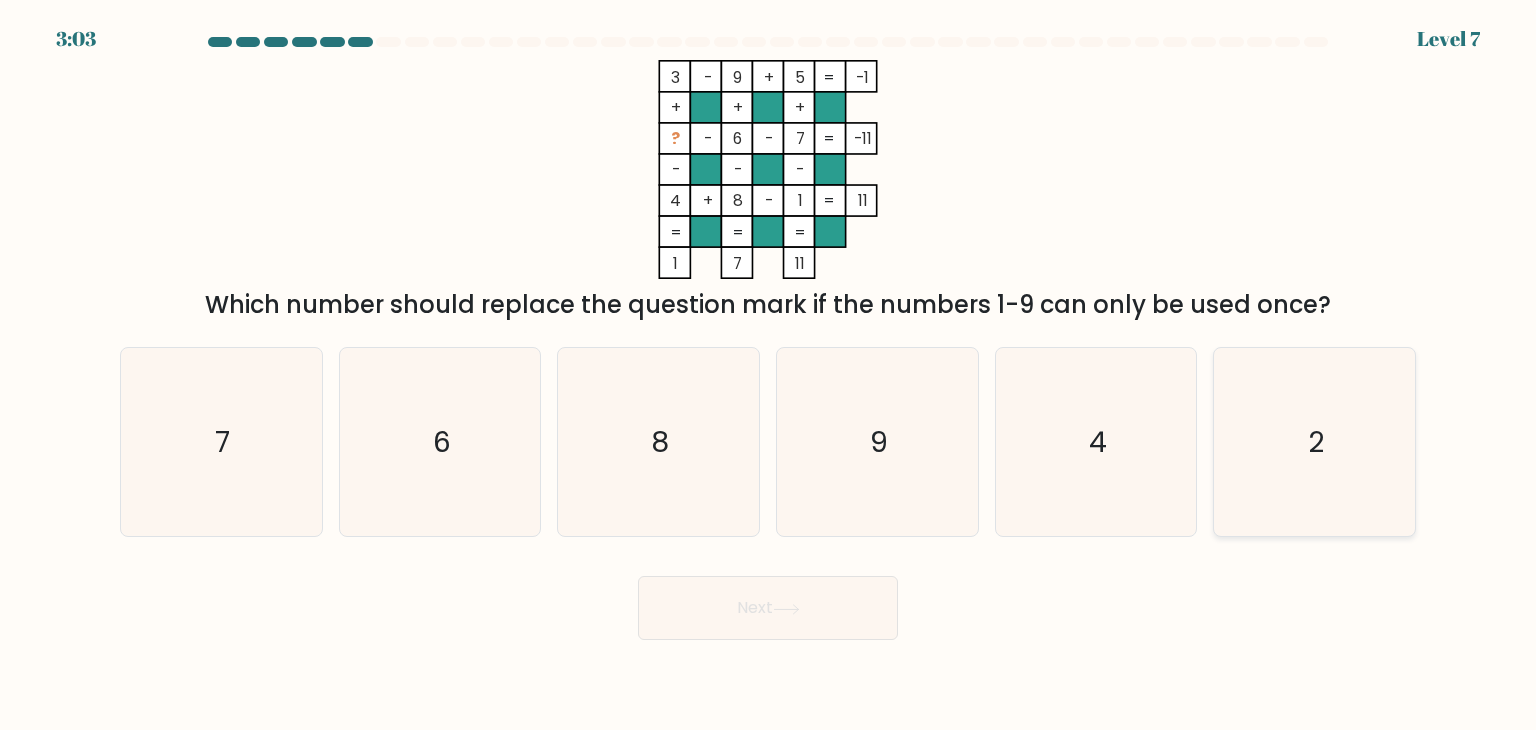 click on "2" at bounding box center [1314, 442] 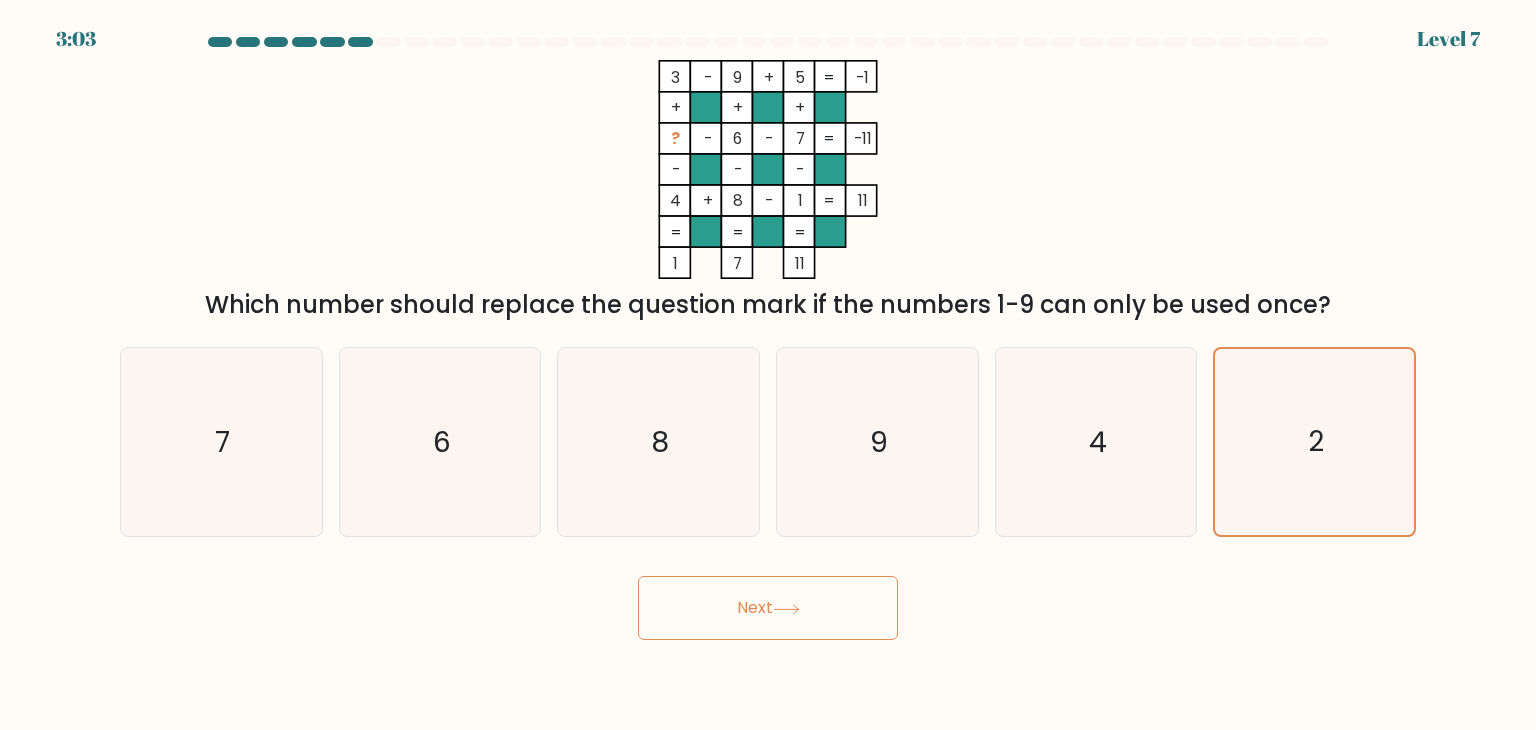 click on "Next" at bounding box center (768, 608) 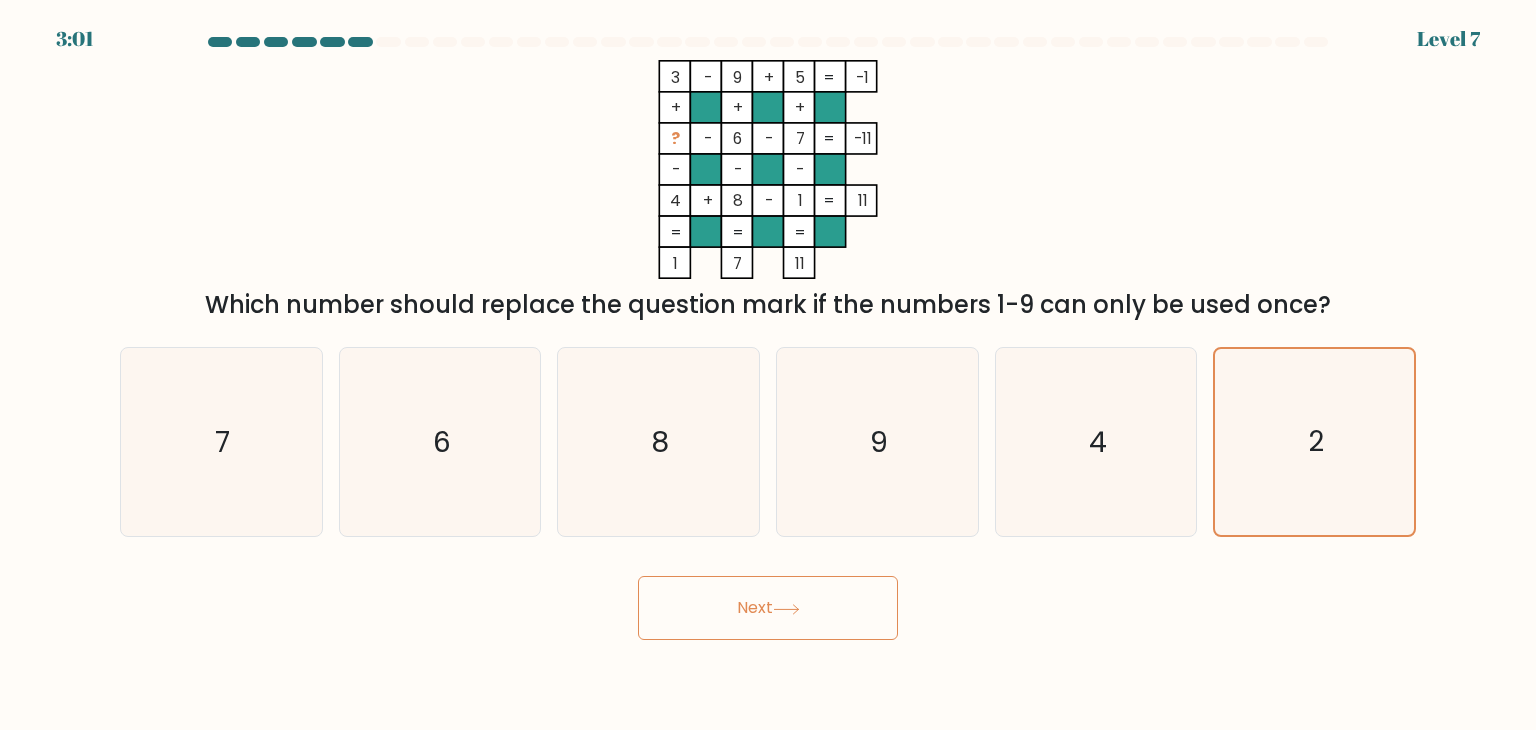 click on "Next" at bounding box center [768, 608] 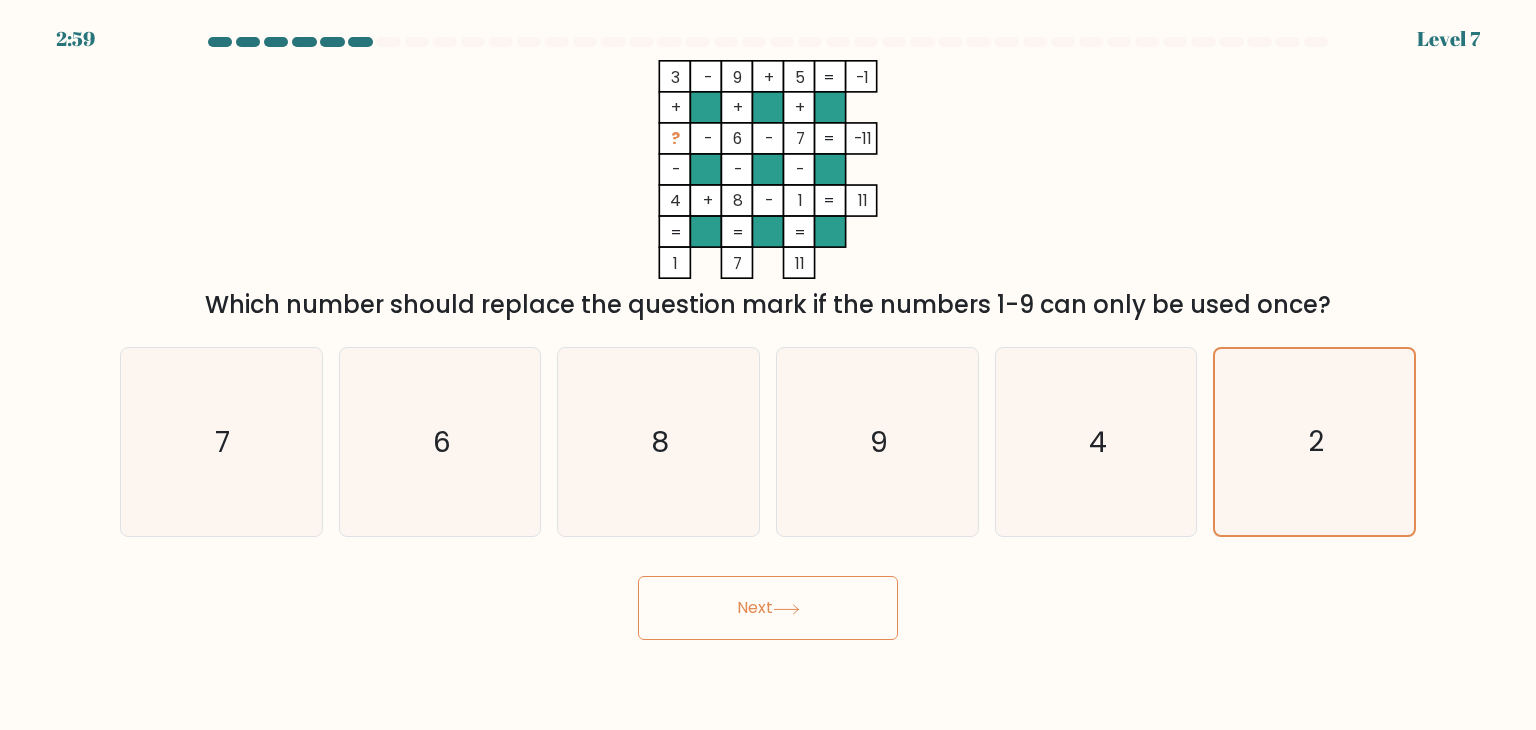 click on "2:59
Level 7" at bounding box center [768, 365] 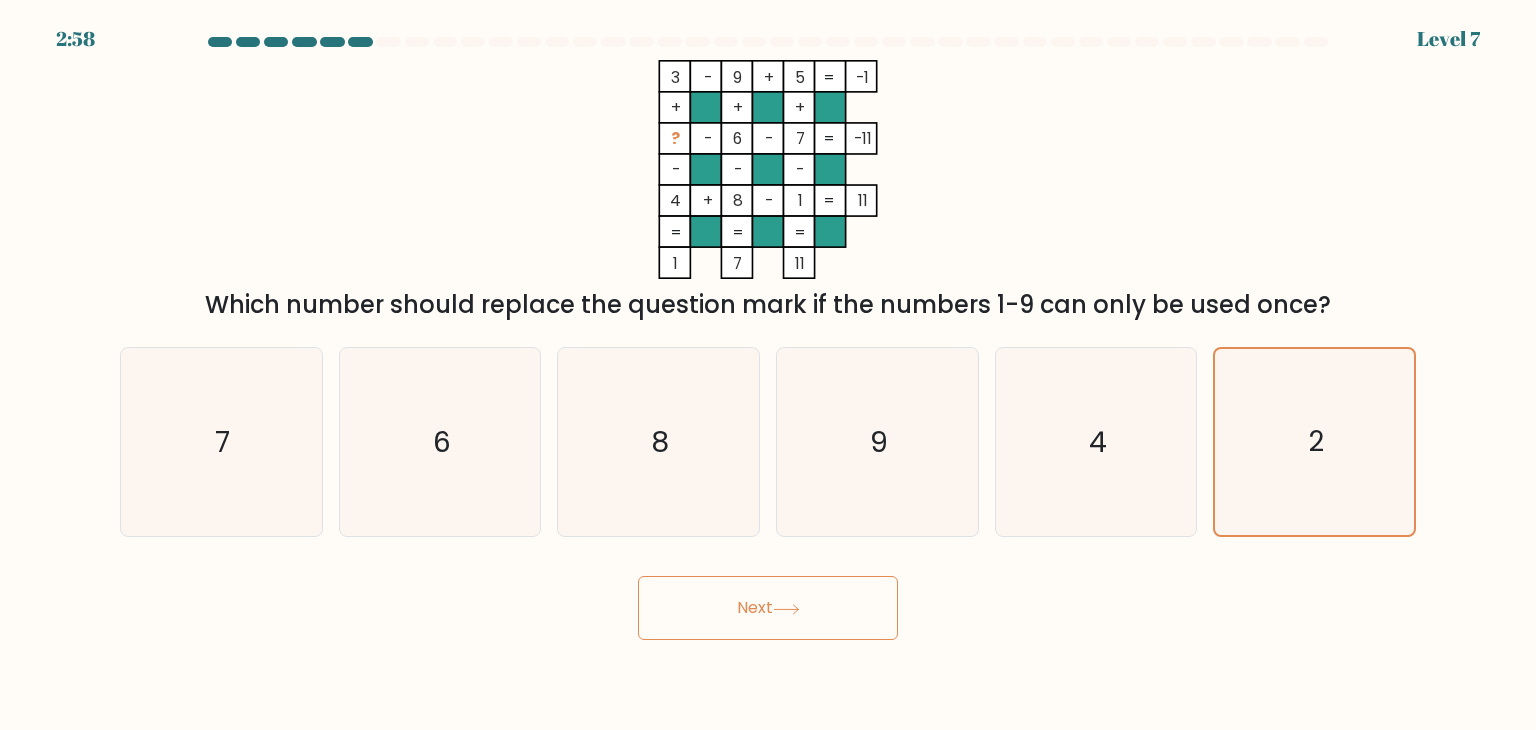 click on "Next" at bounding box center [768, 608] 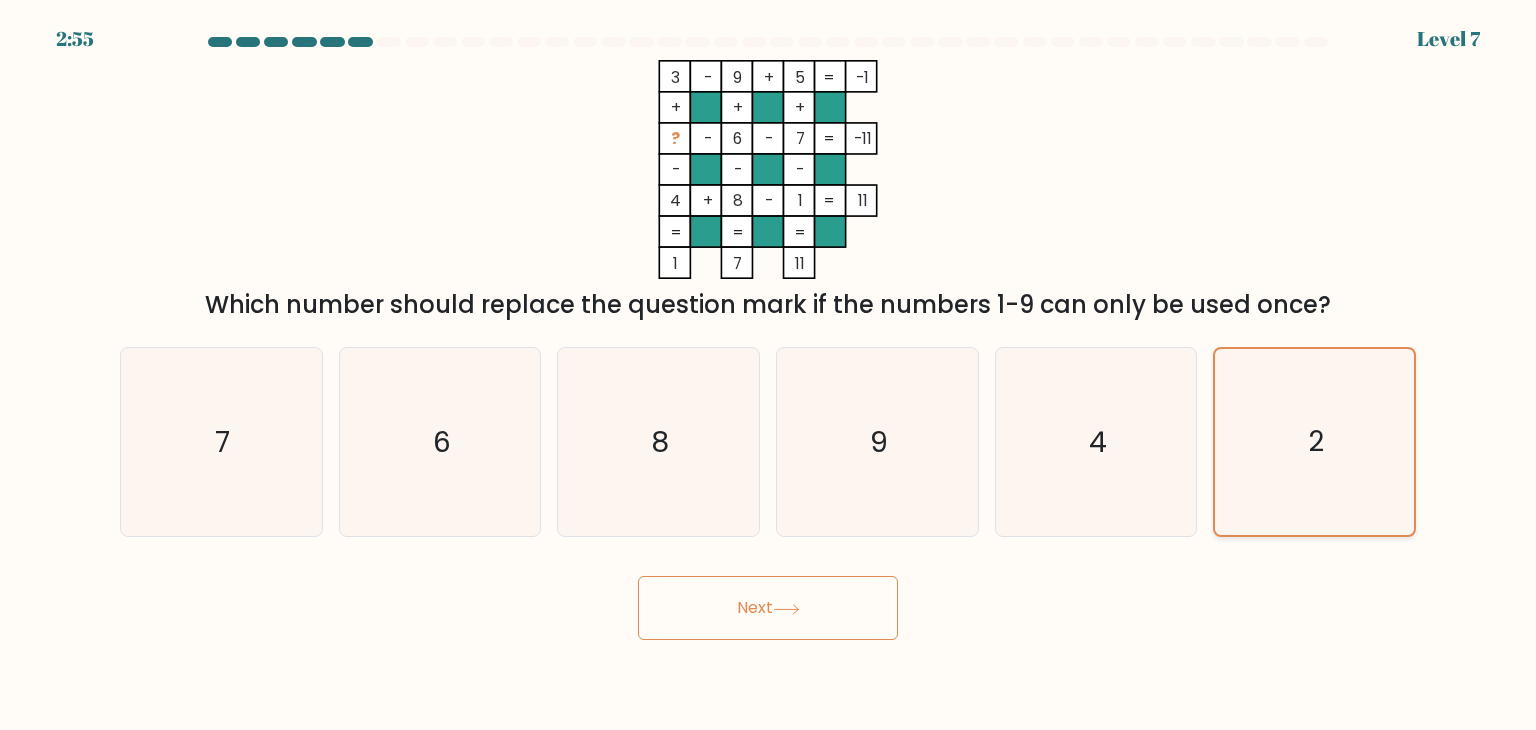 click on "2" at bounding box center [1314, 442] 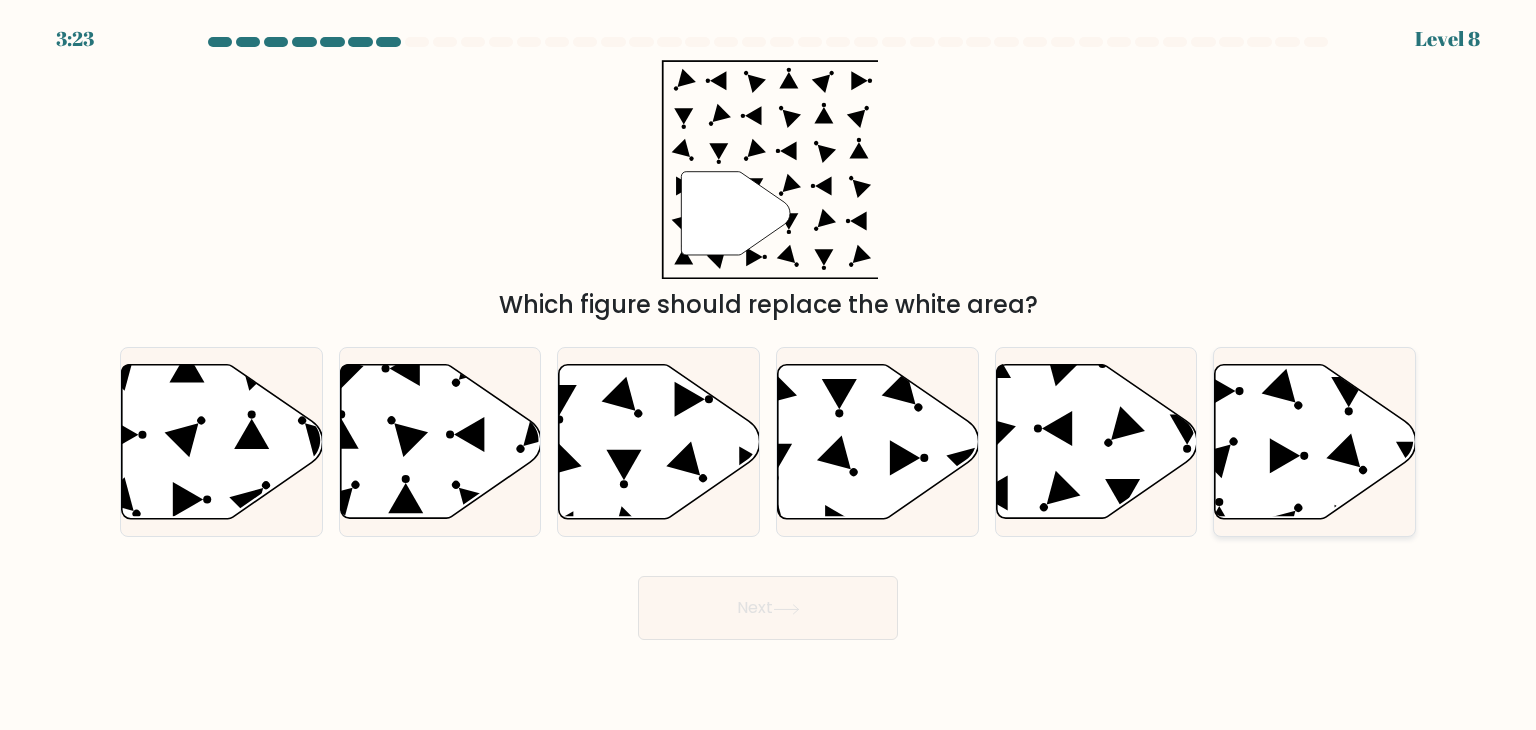 click at bounding box center [1315, 442] 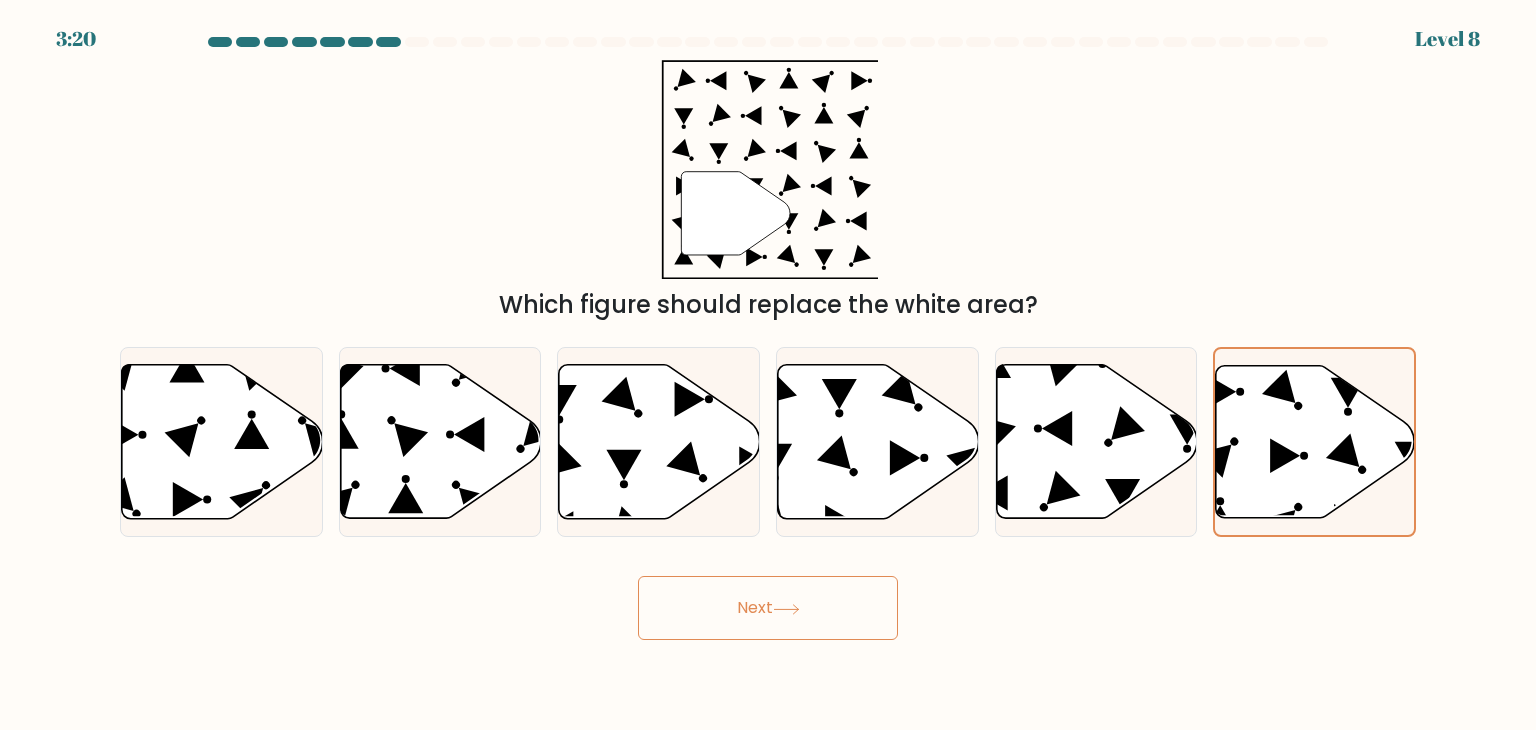 click on "Next" at bounding box center [768, 608] 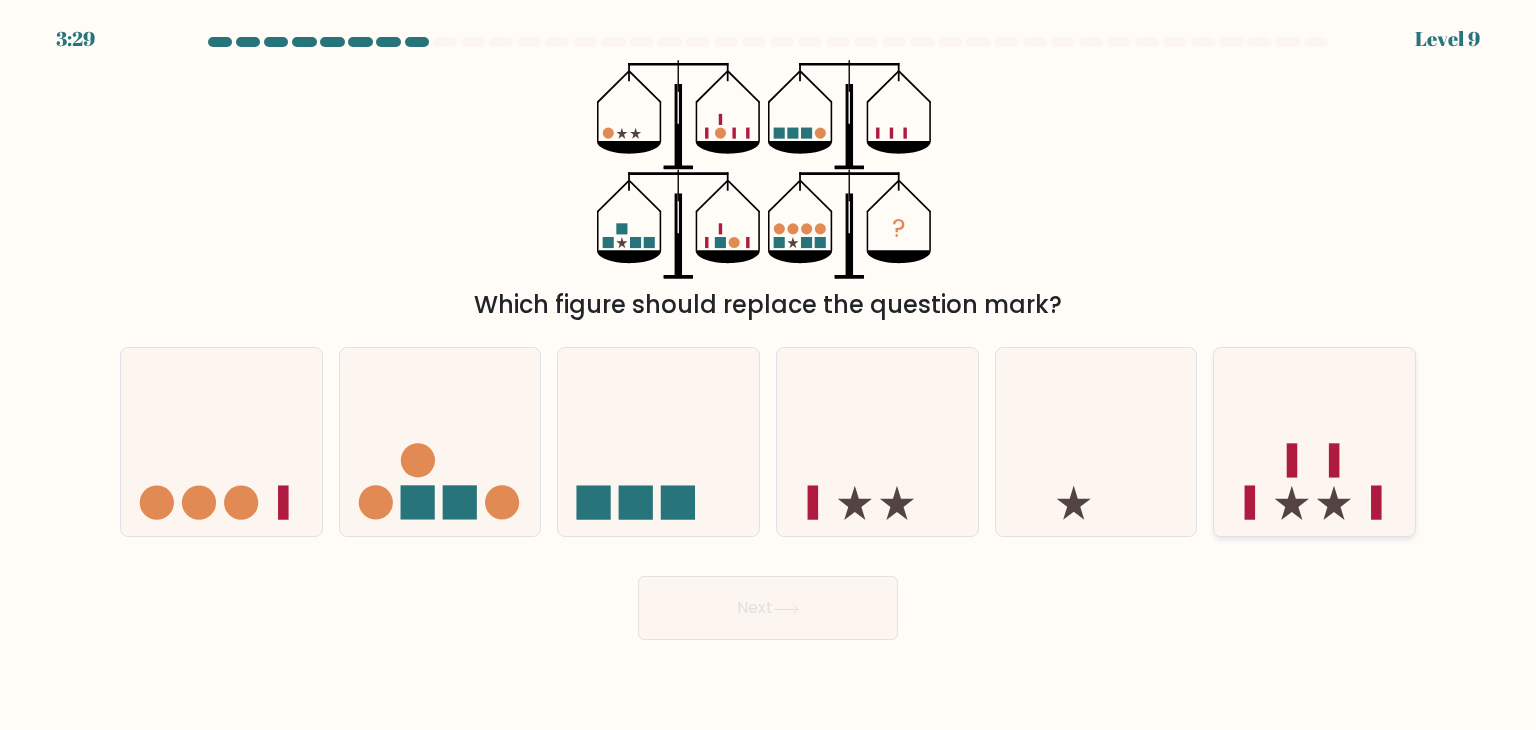 click at bounding box center (1314, 442) 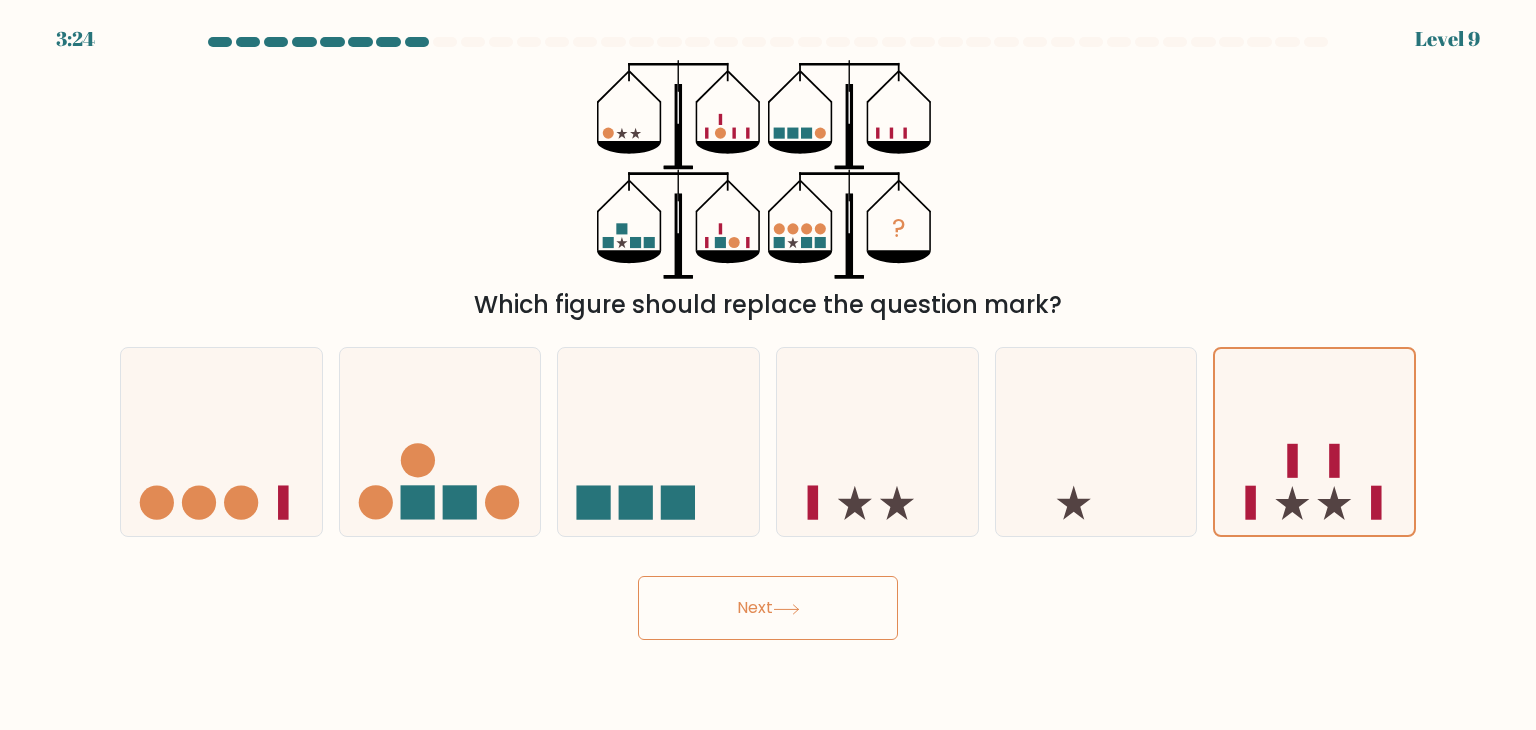 click on "Next" at bounding box center (768, 608) 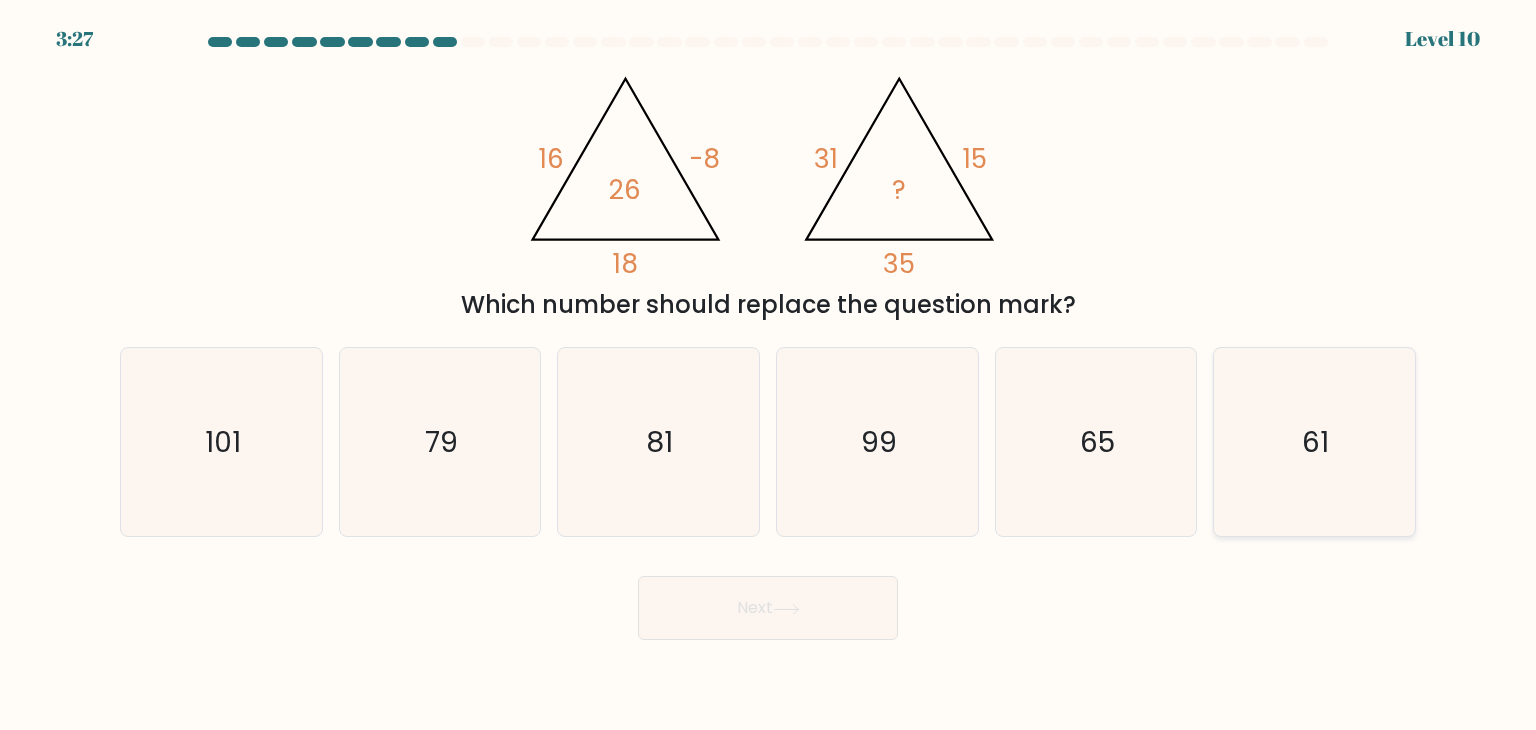 click on "61" at bounding box center (1314, 442) 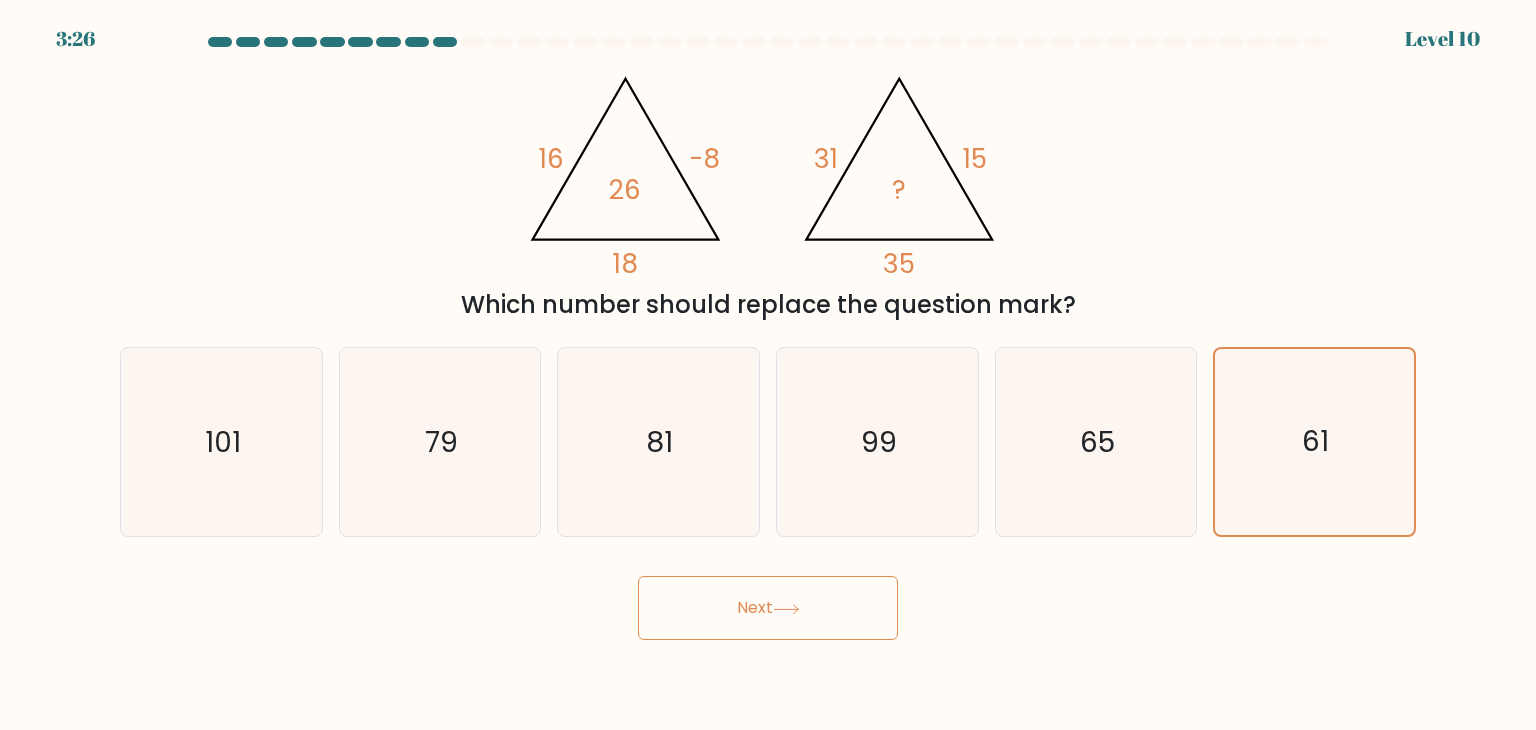 click on "Next" at bounding box center [768, 608] 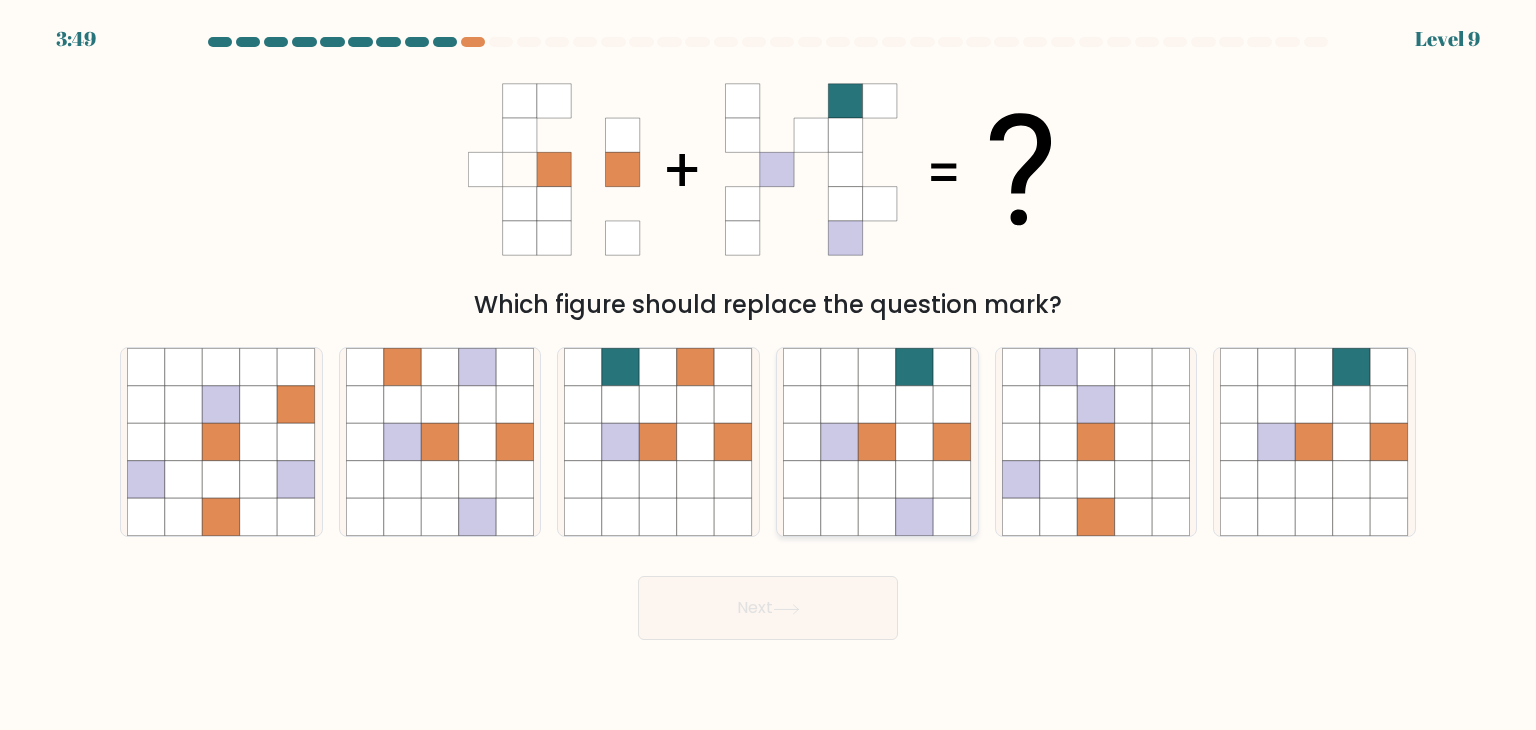 click at bounding box center (840, 480) 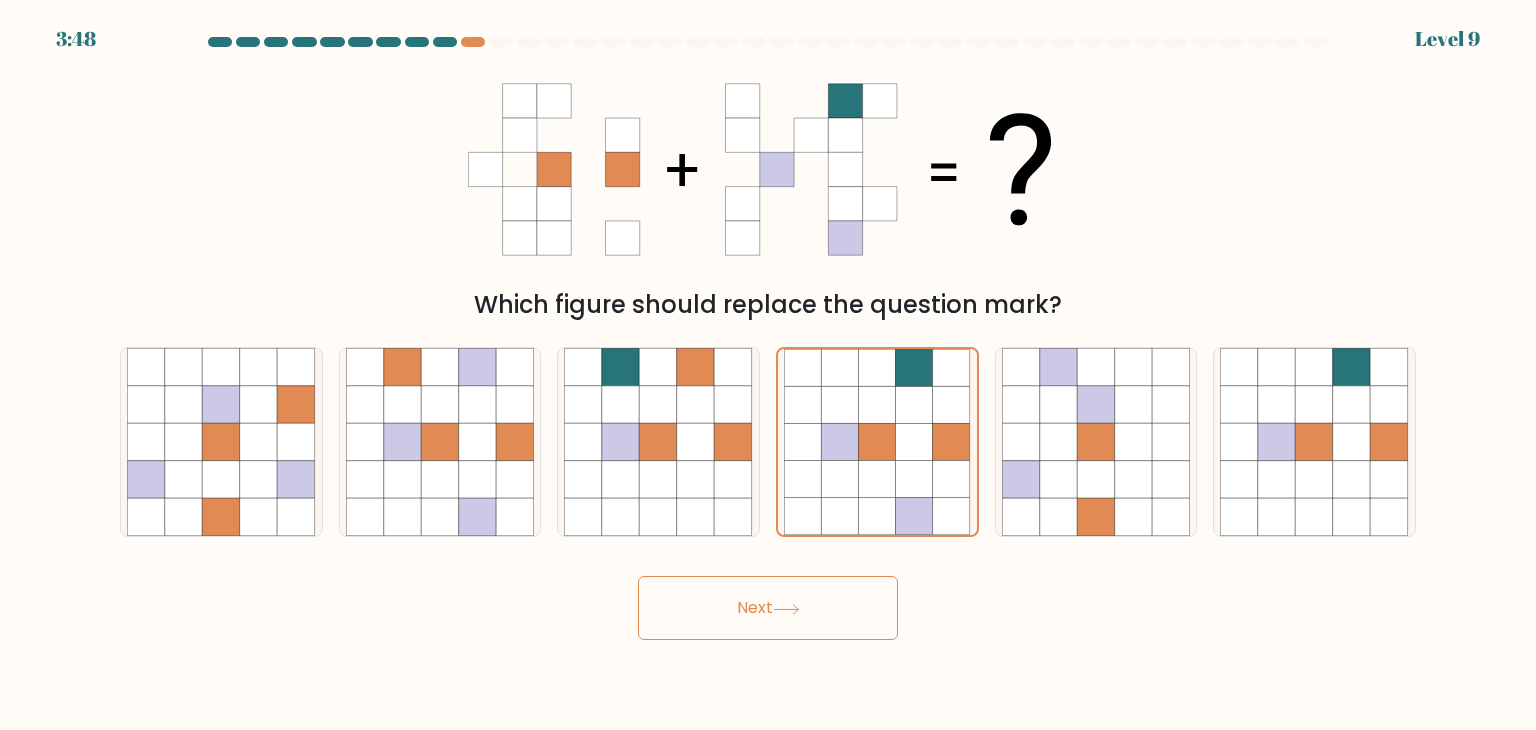 click on "Next" at bounding box center [768, 608] 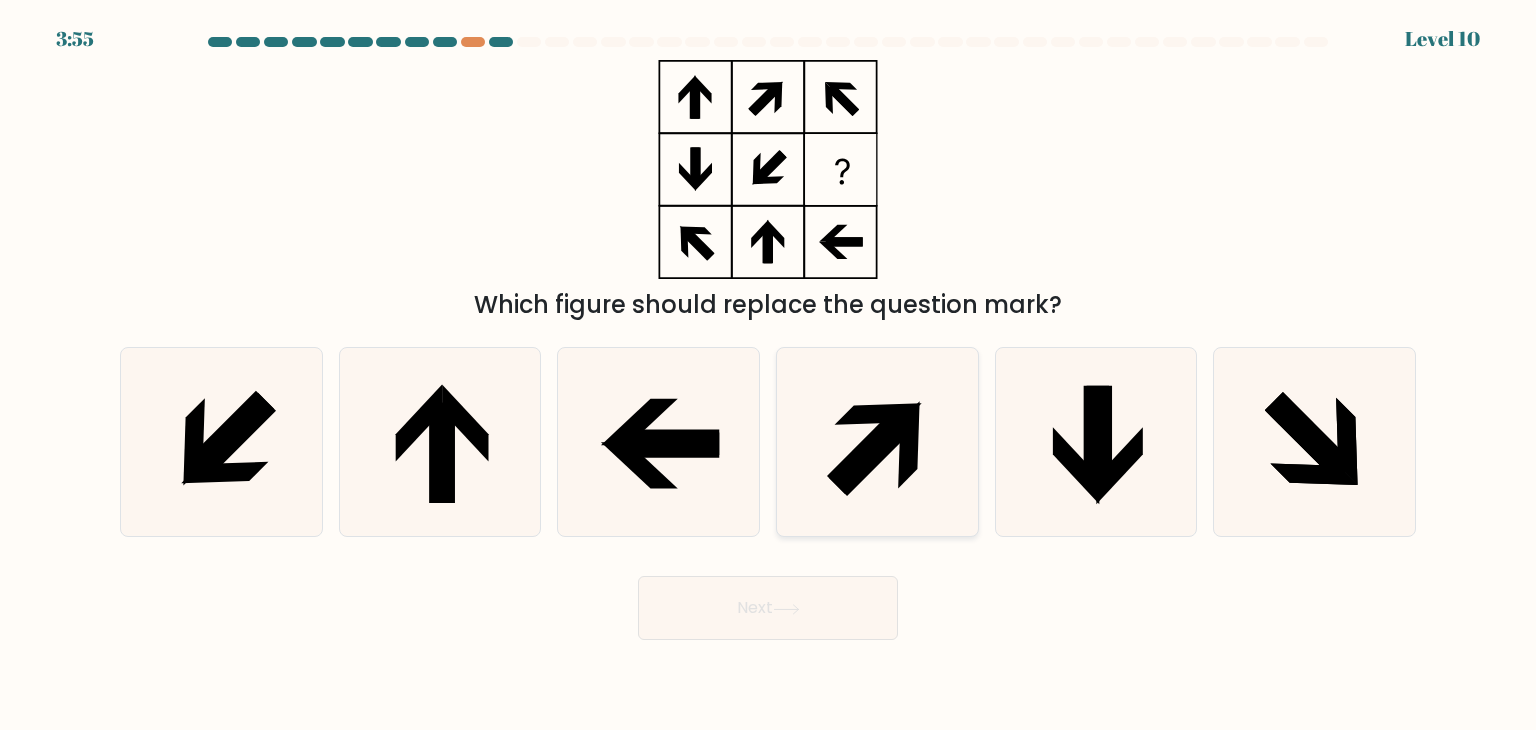 click at bounding box center [871, 449] 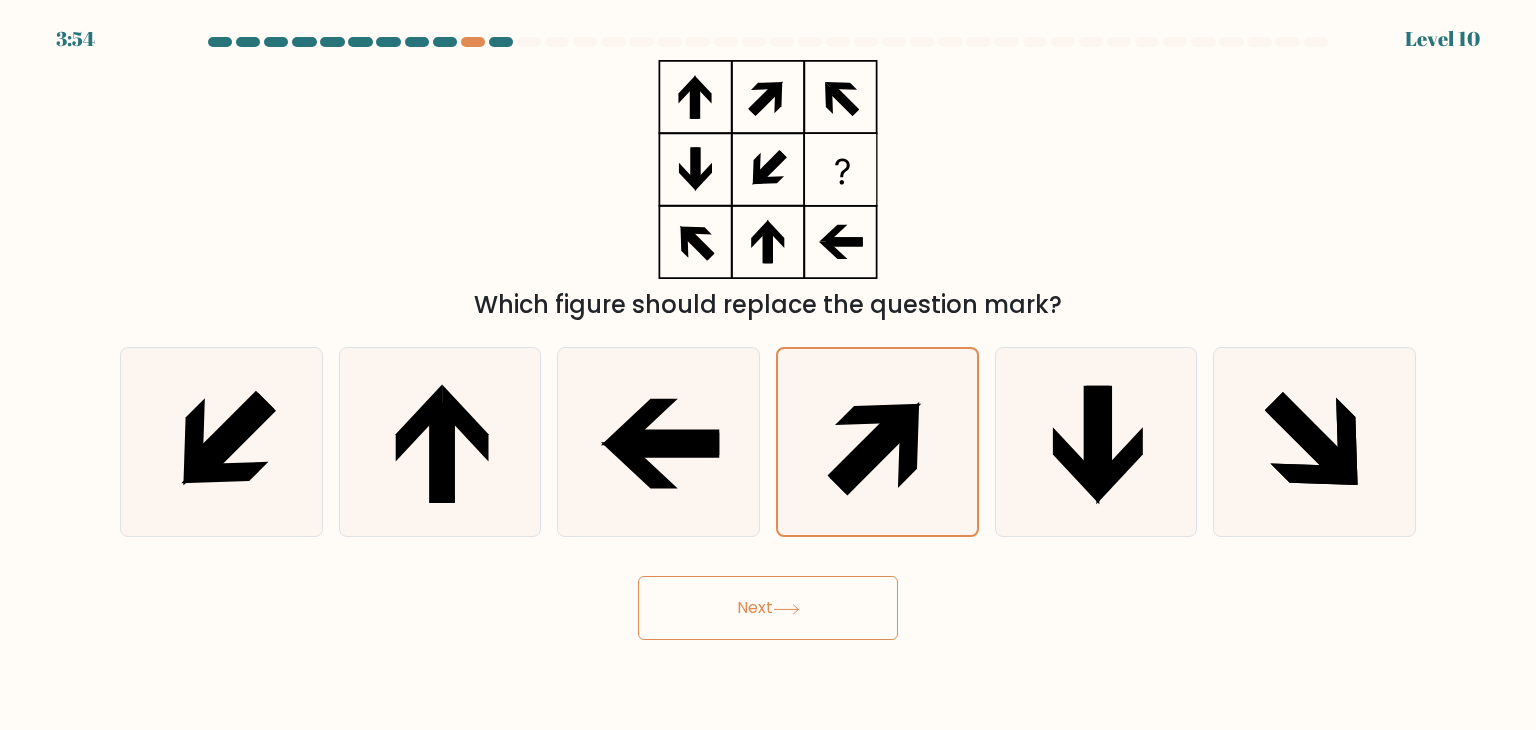 click on "Next" at bounding box center (768, 608) 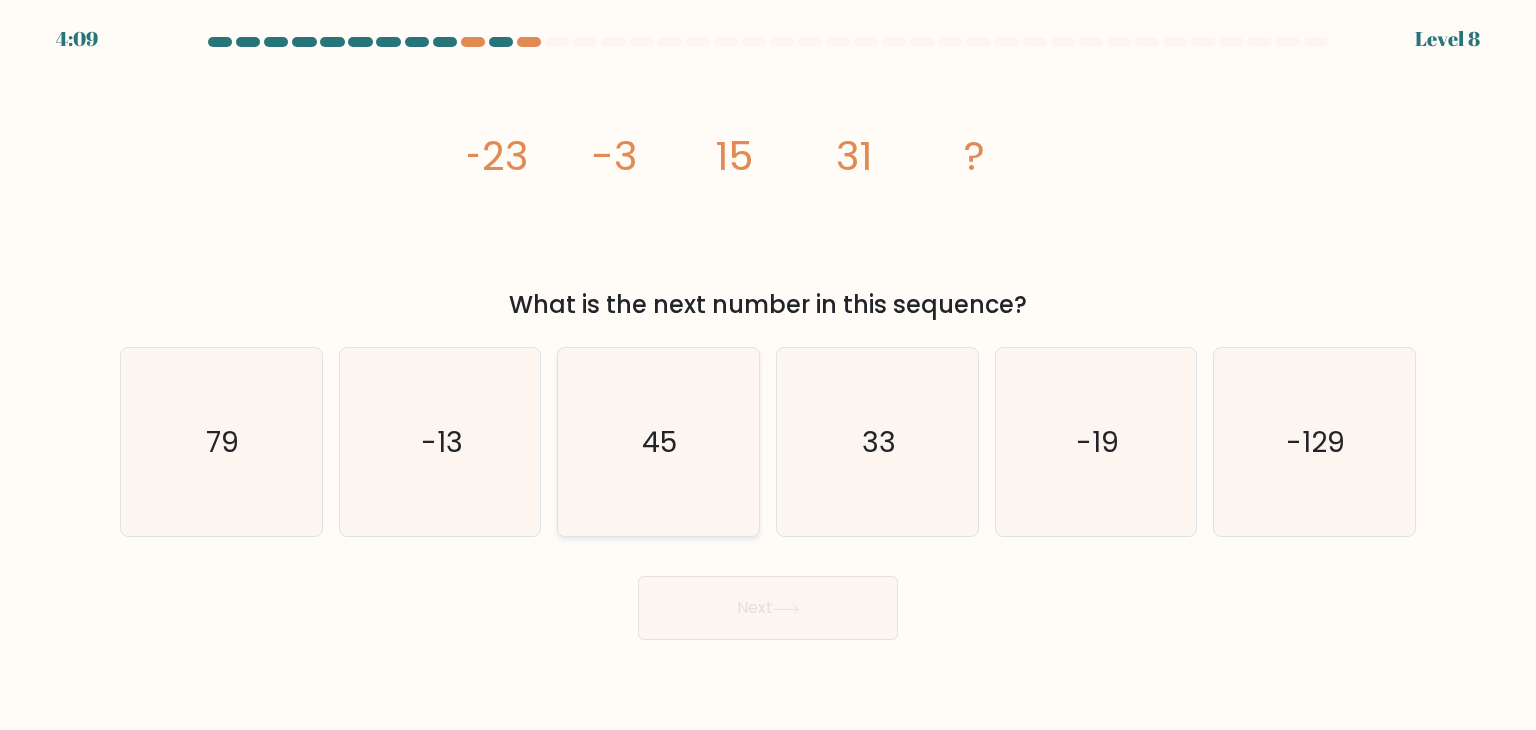 click on "45" at bounding box center [658, 442] 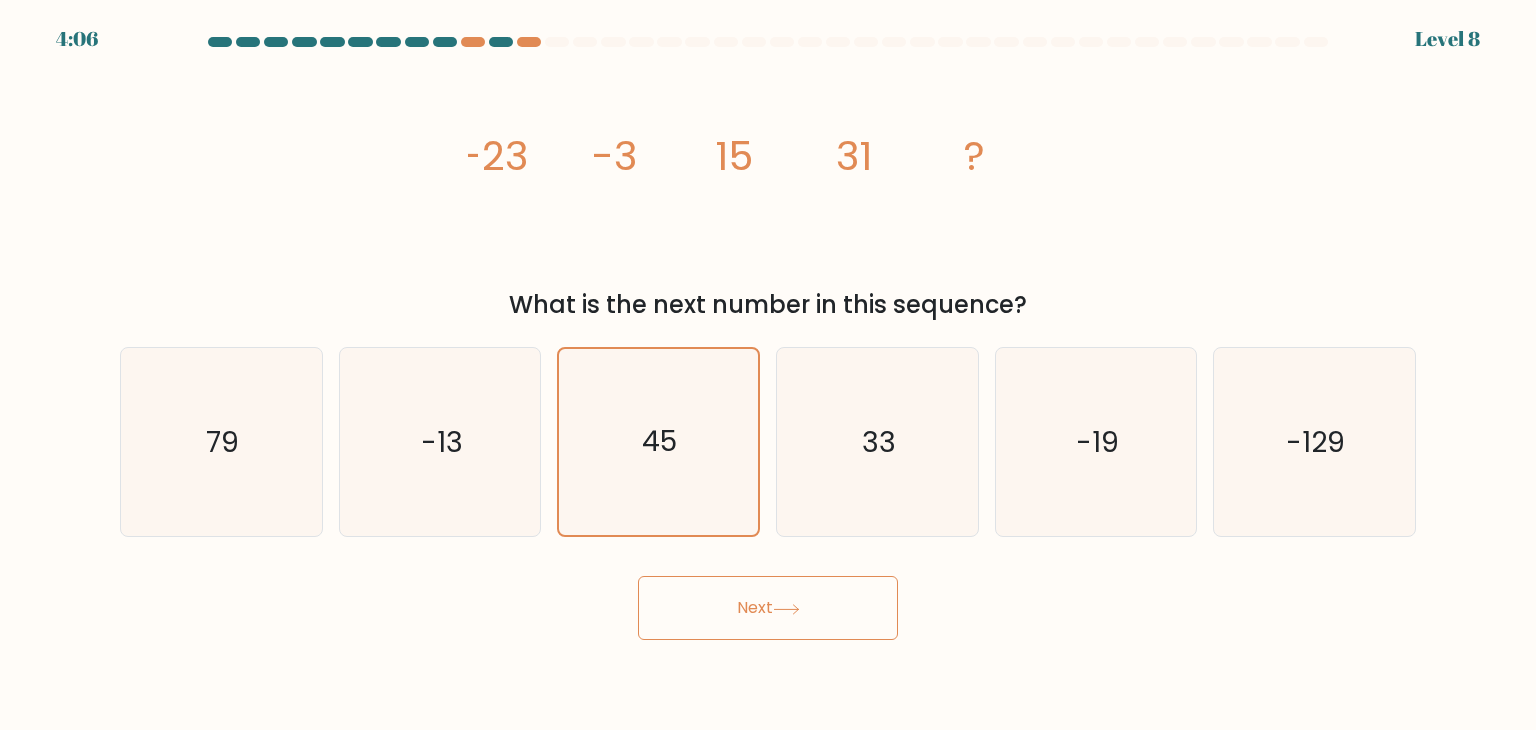 click on "Next" at bounding box center (768, 608) 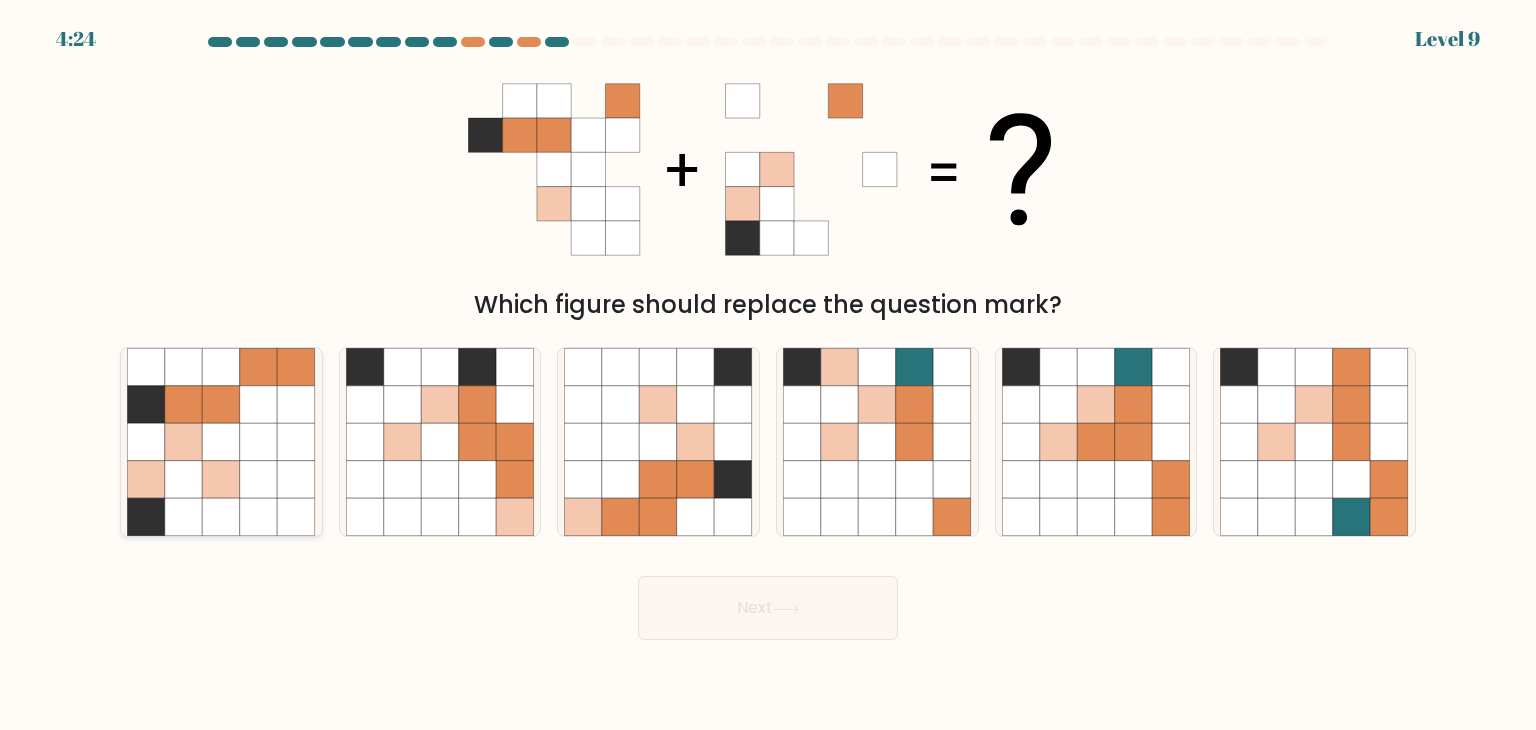 click at bounding box center (222, 442) 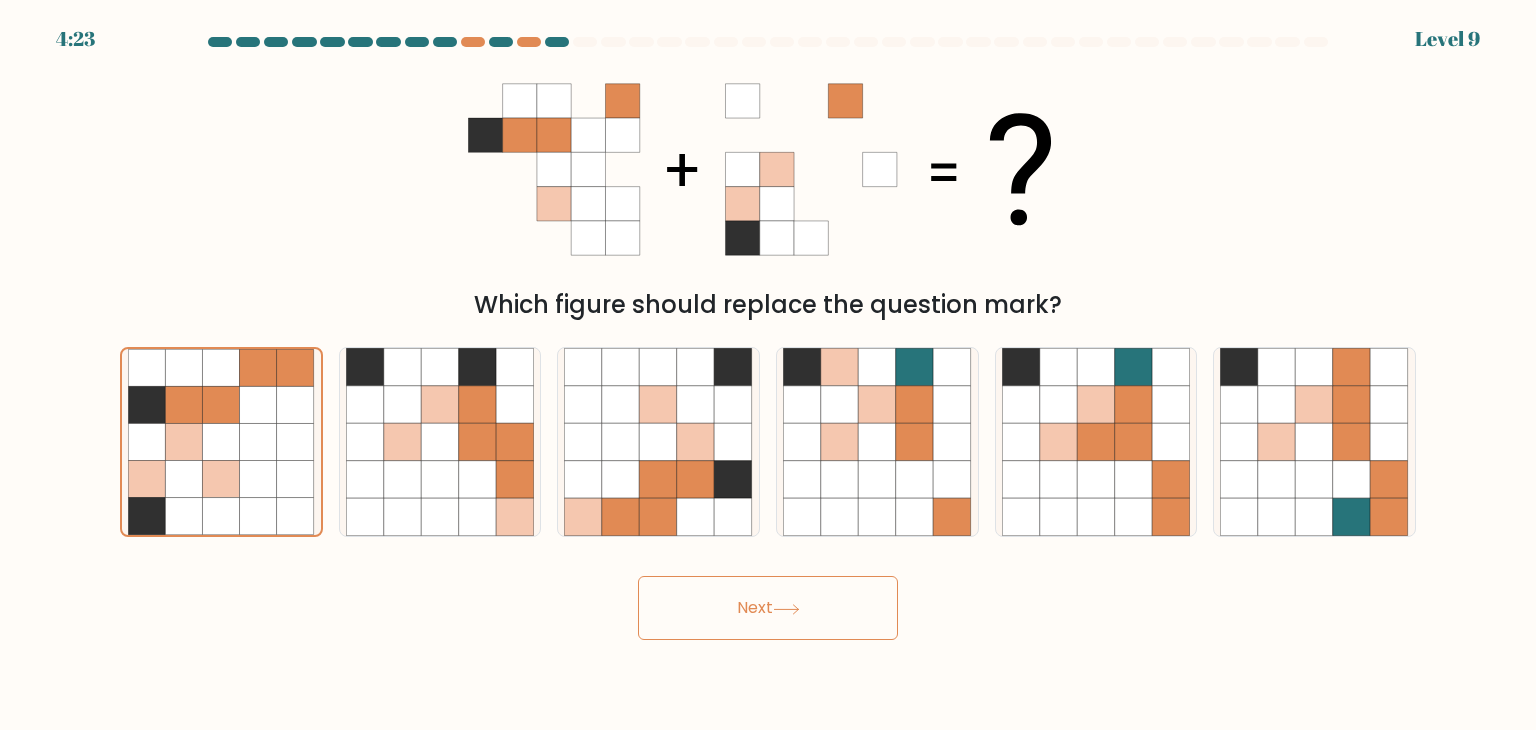 click on "Next" at bounding box center [768, 608] 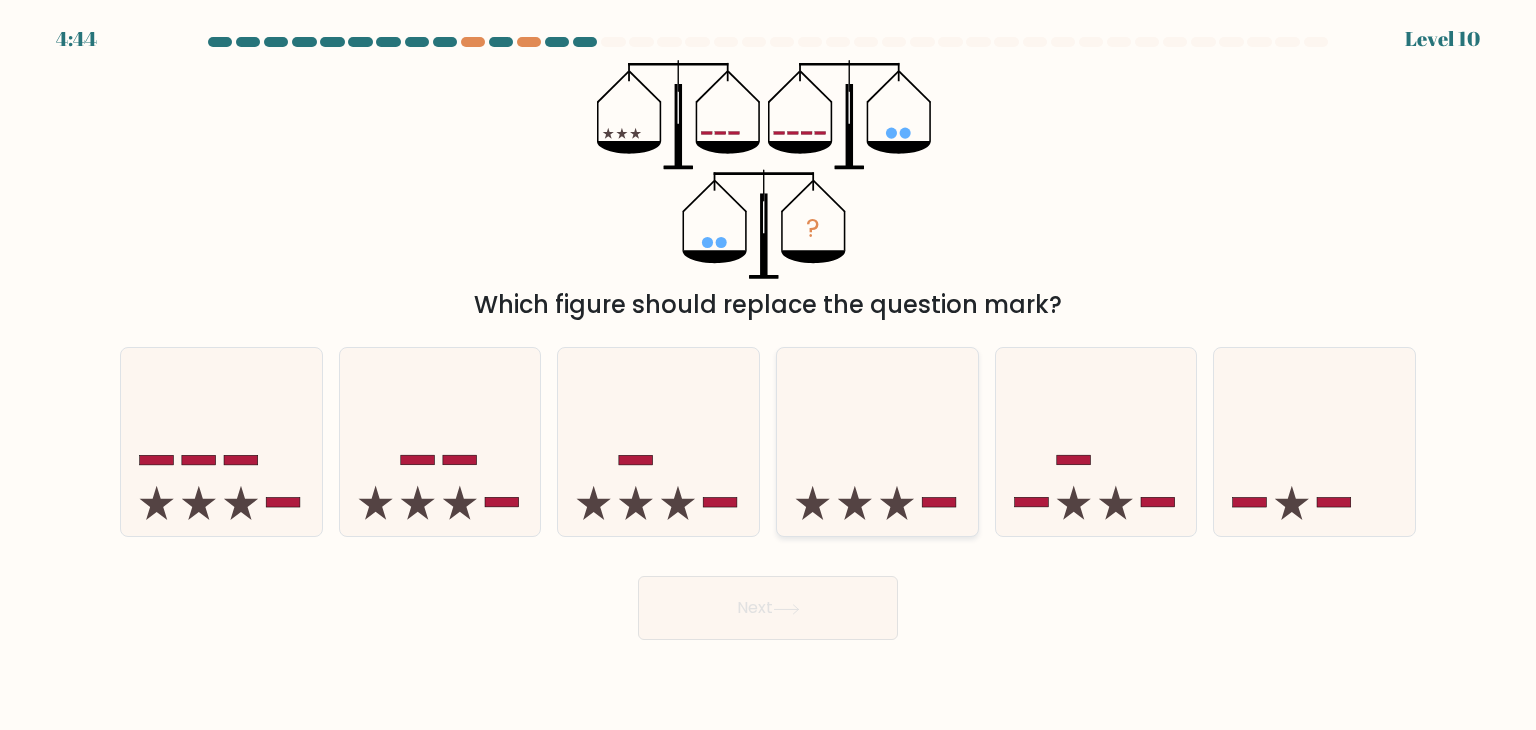 click at bounding box center (877, 442) 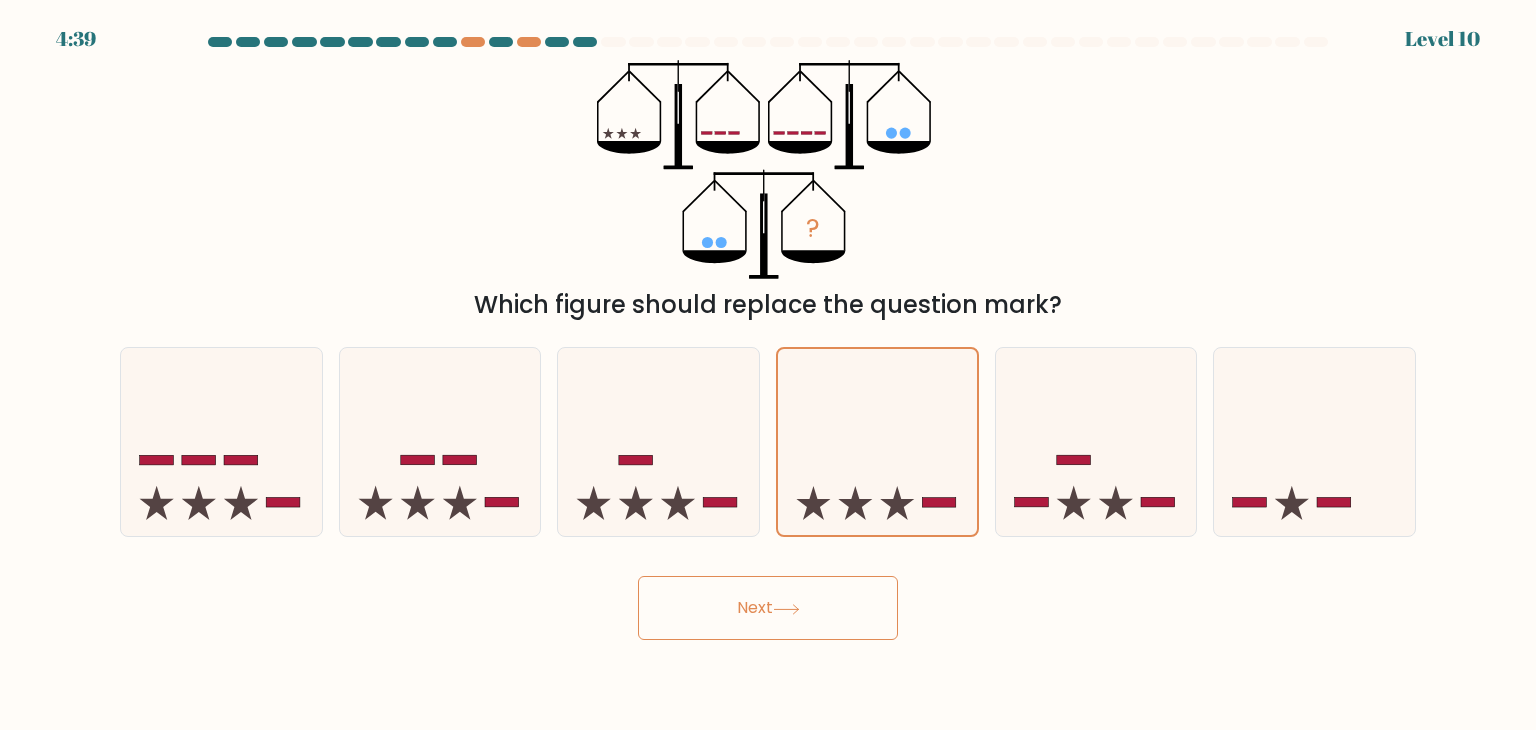 click on "Next" at bounding box center [768, 608] 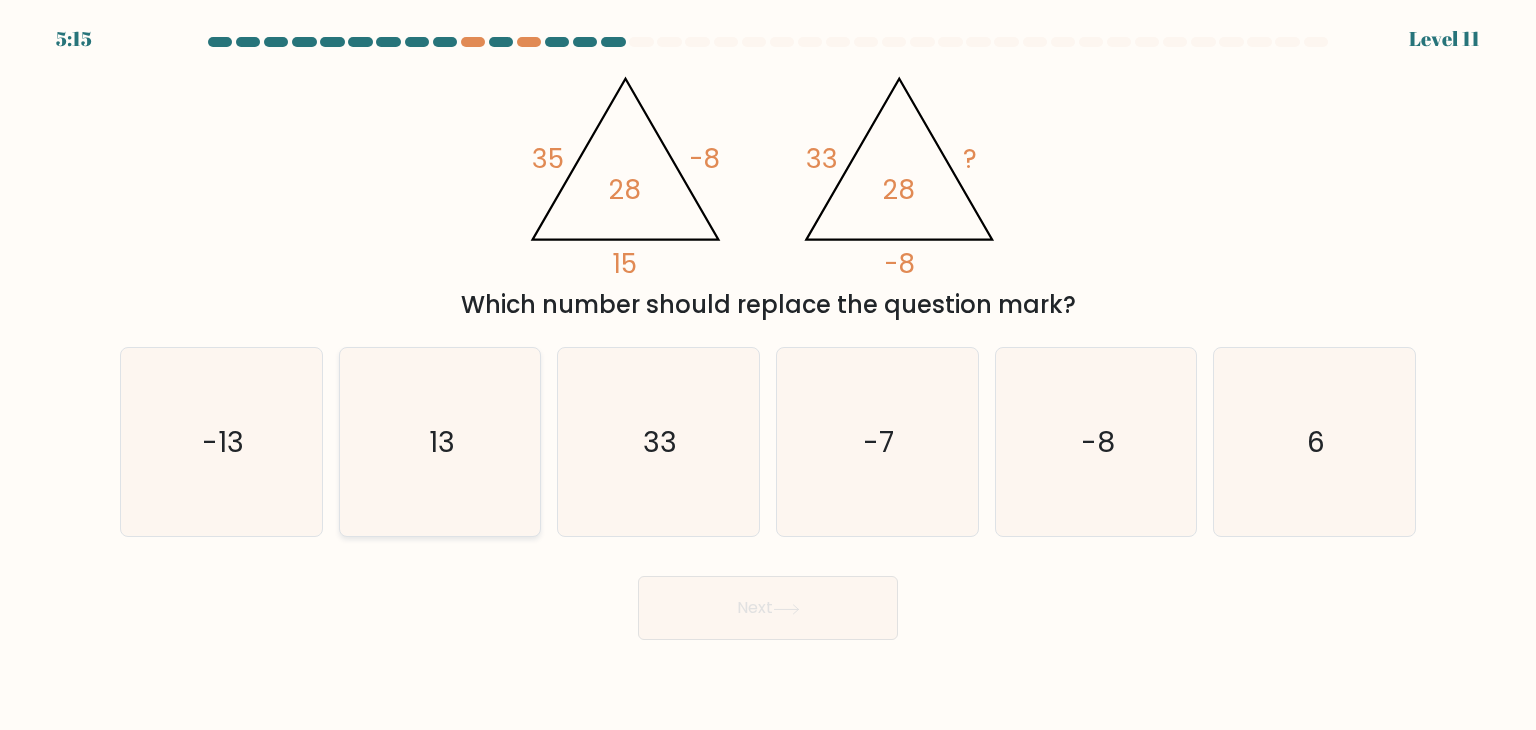 click on "13" at bounding box center [440, 442] 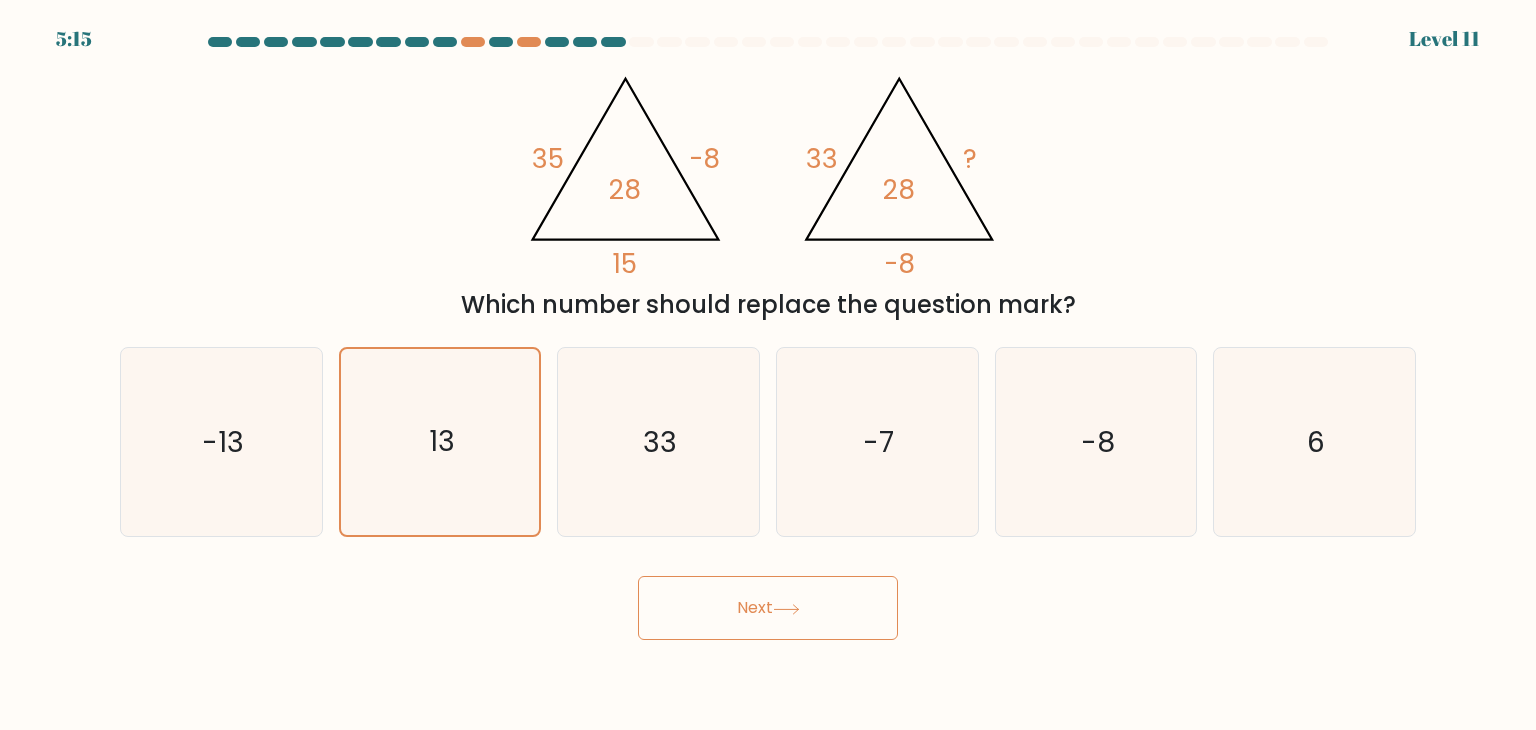 click on "5:15
Level 11" at bounding box center (768, 365) 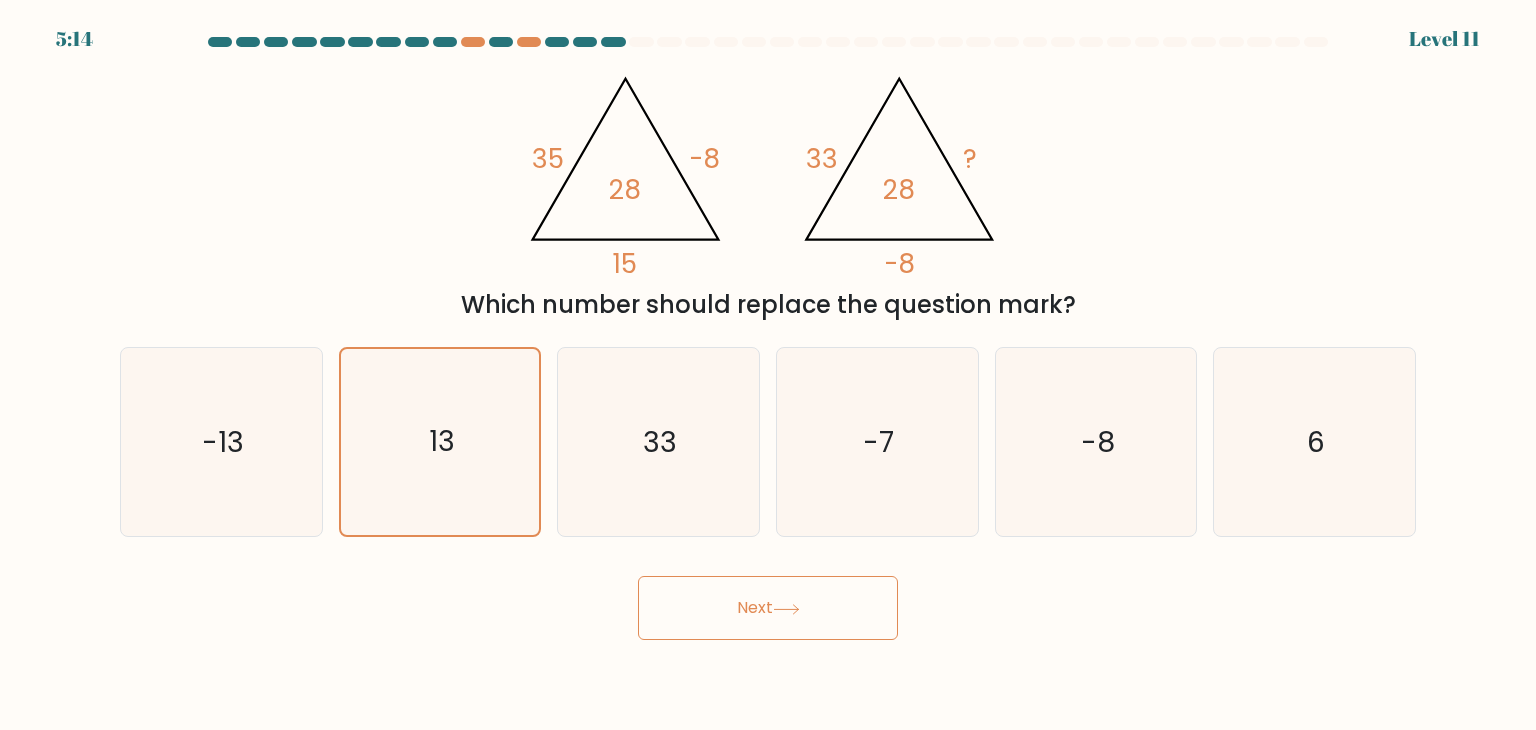 click on "Next" at bounding box center (768, 608) 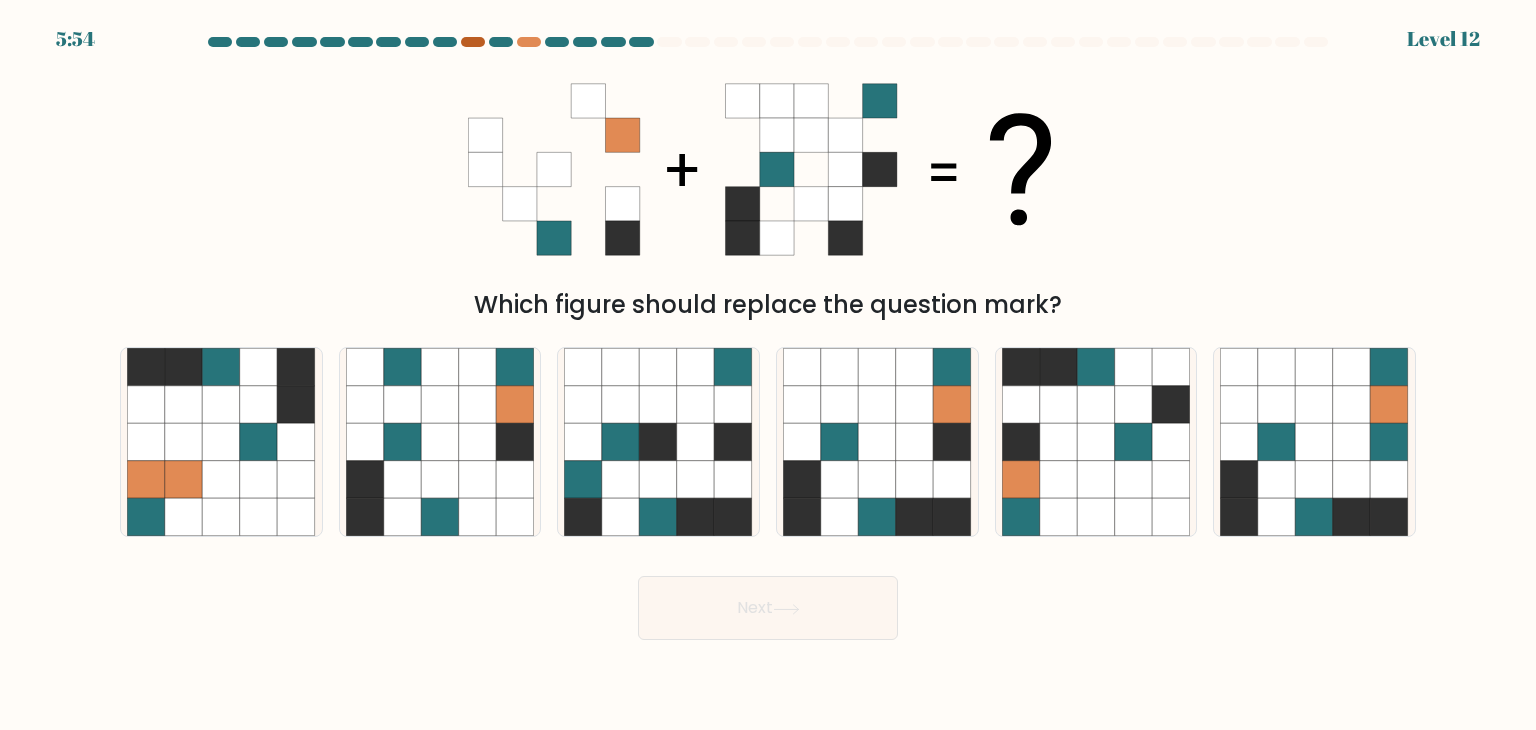 click at bounding box center (473, 42) 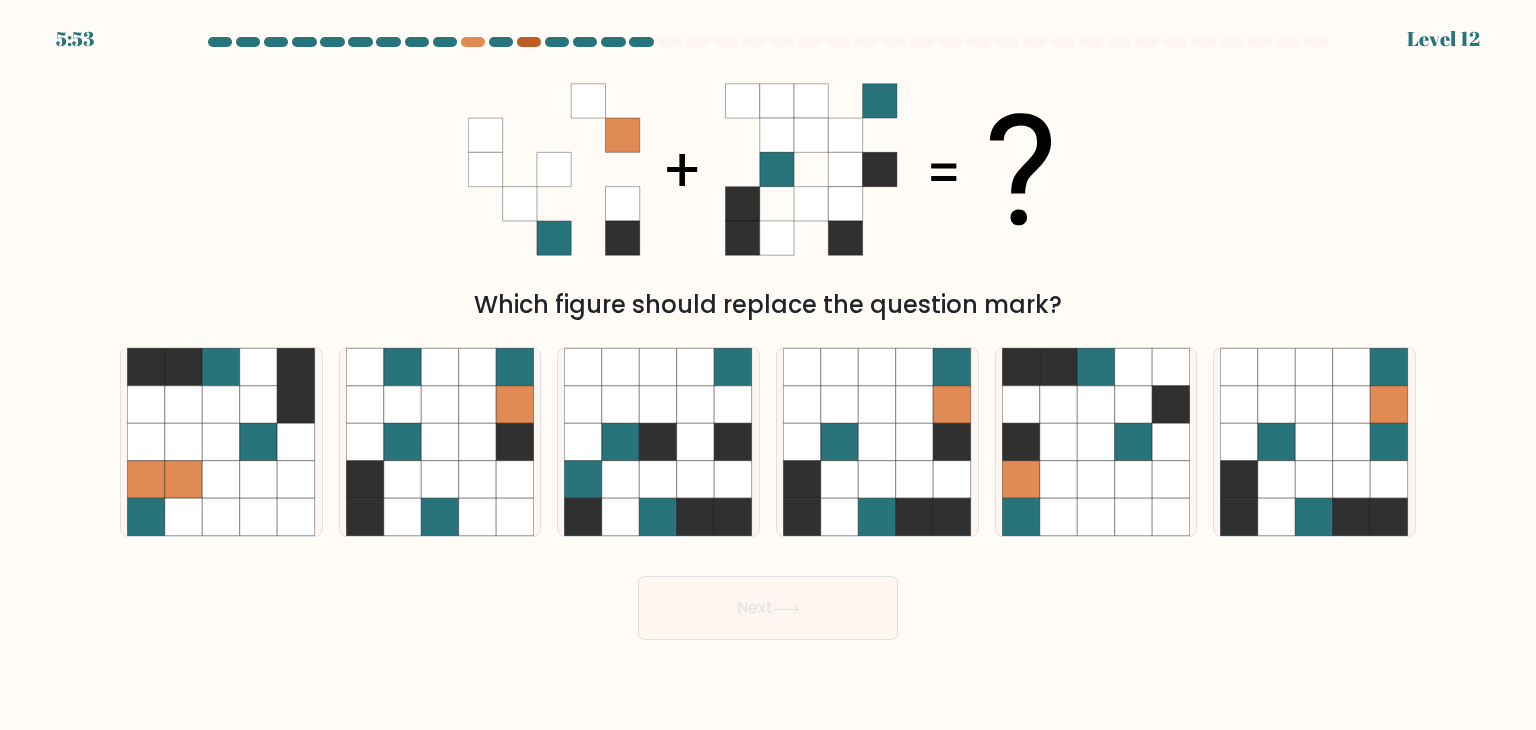 click at bounding box center (529, 42) 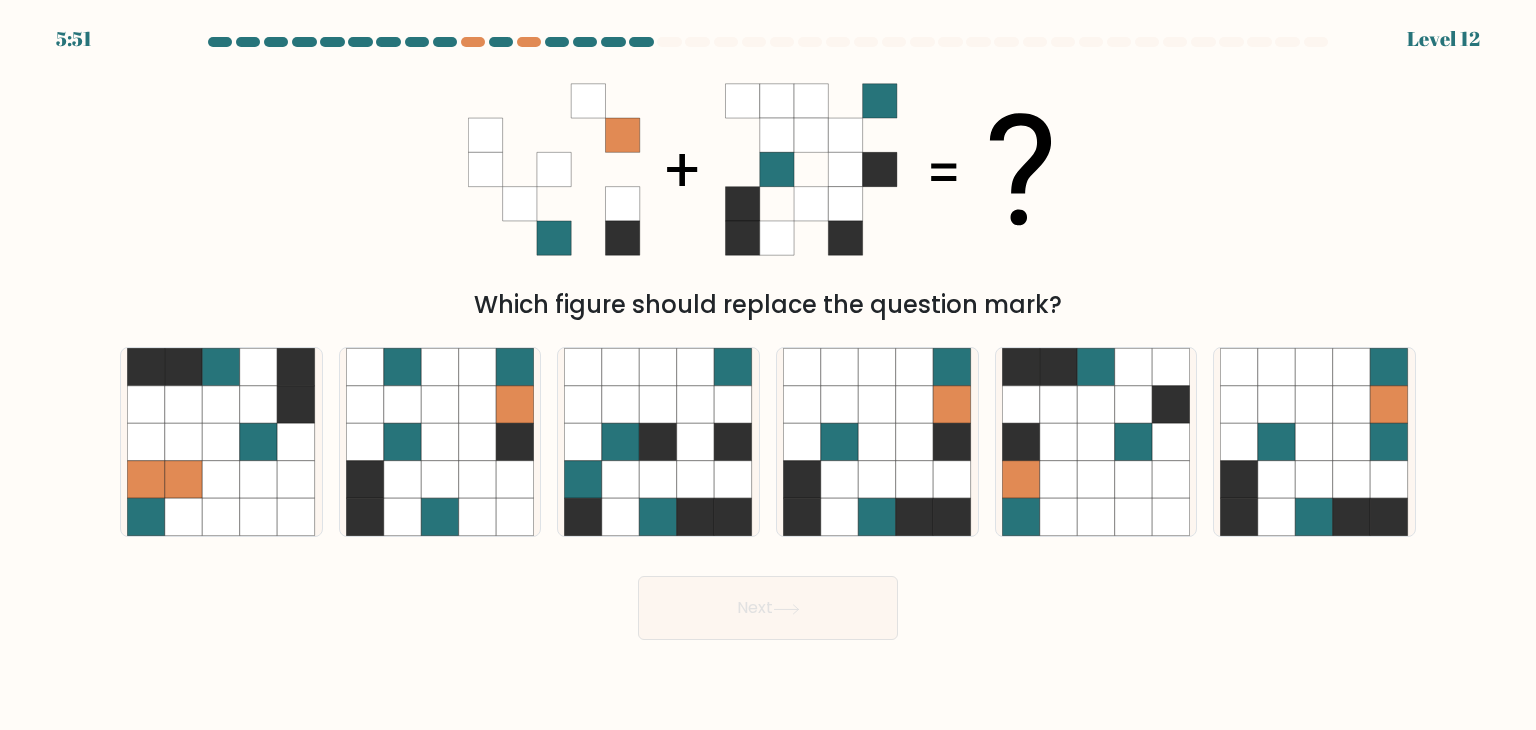 click at bounding box center (768, 42) 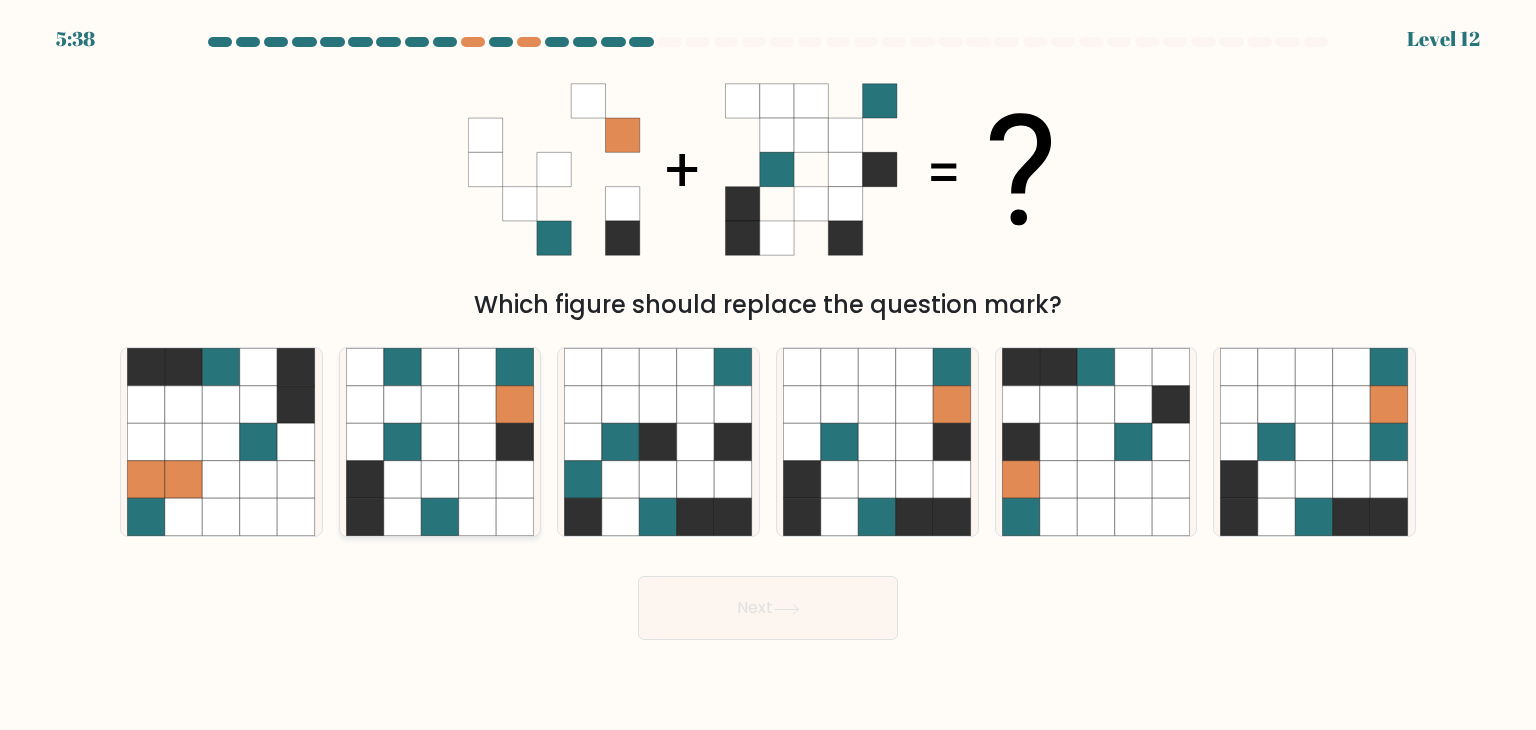 click at bounding box center [440, 442] 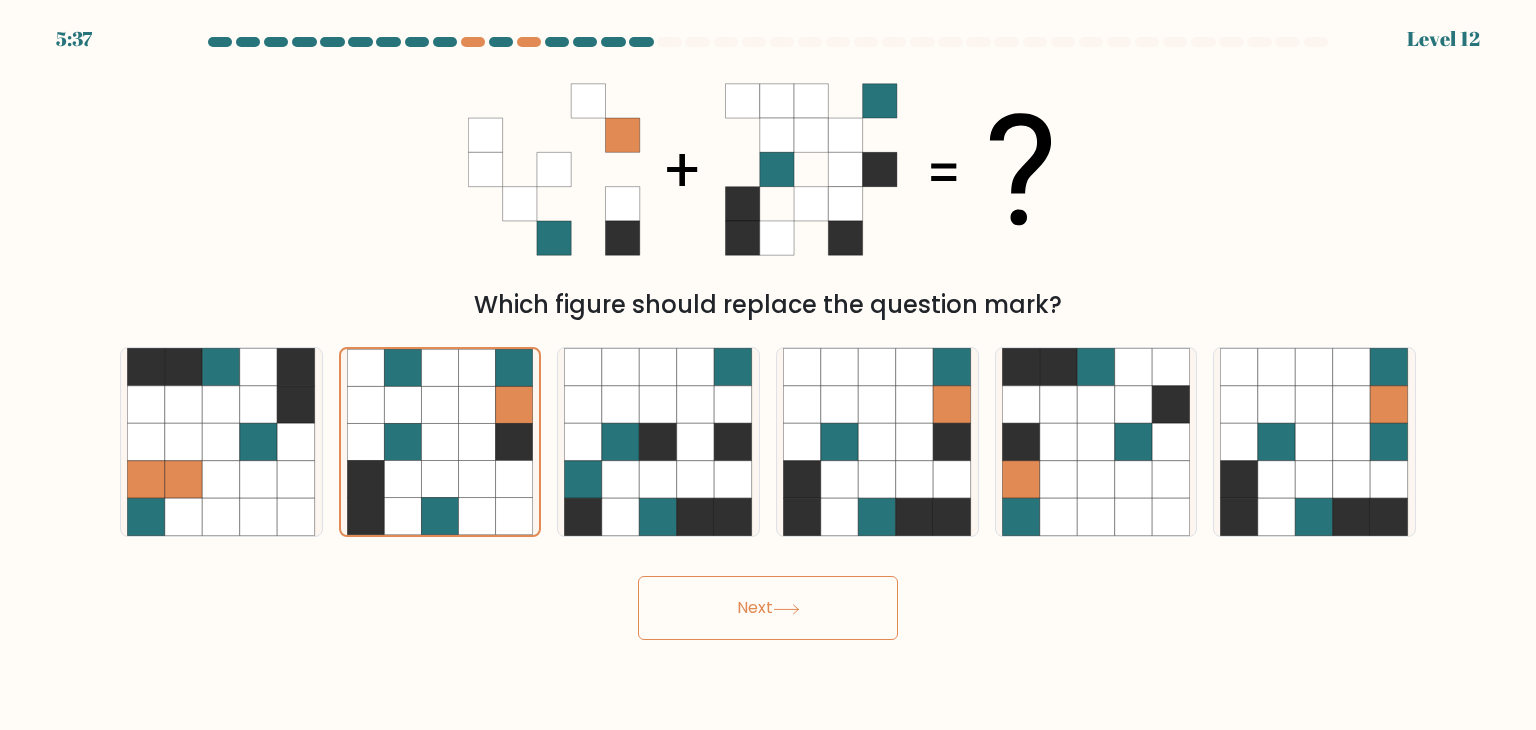 click on "Next" at bounding box center (768, 608) 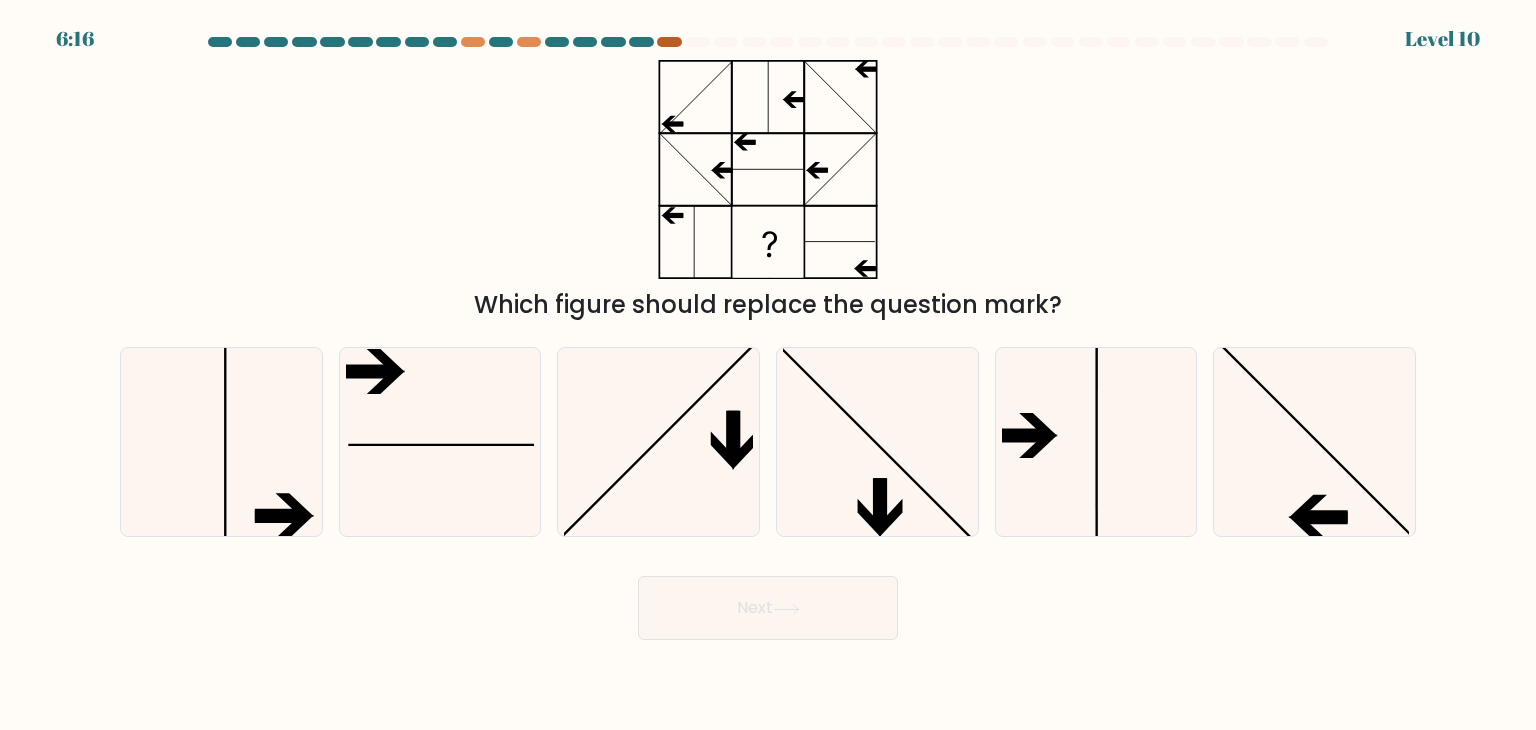click at bounding box center (669, 42) 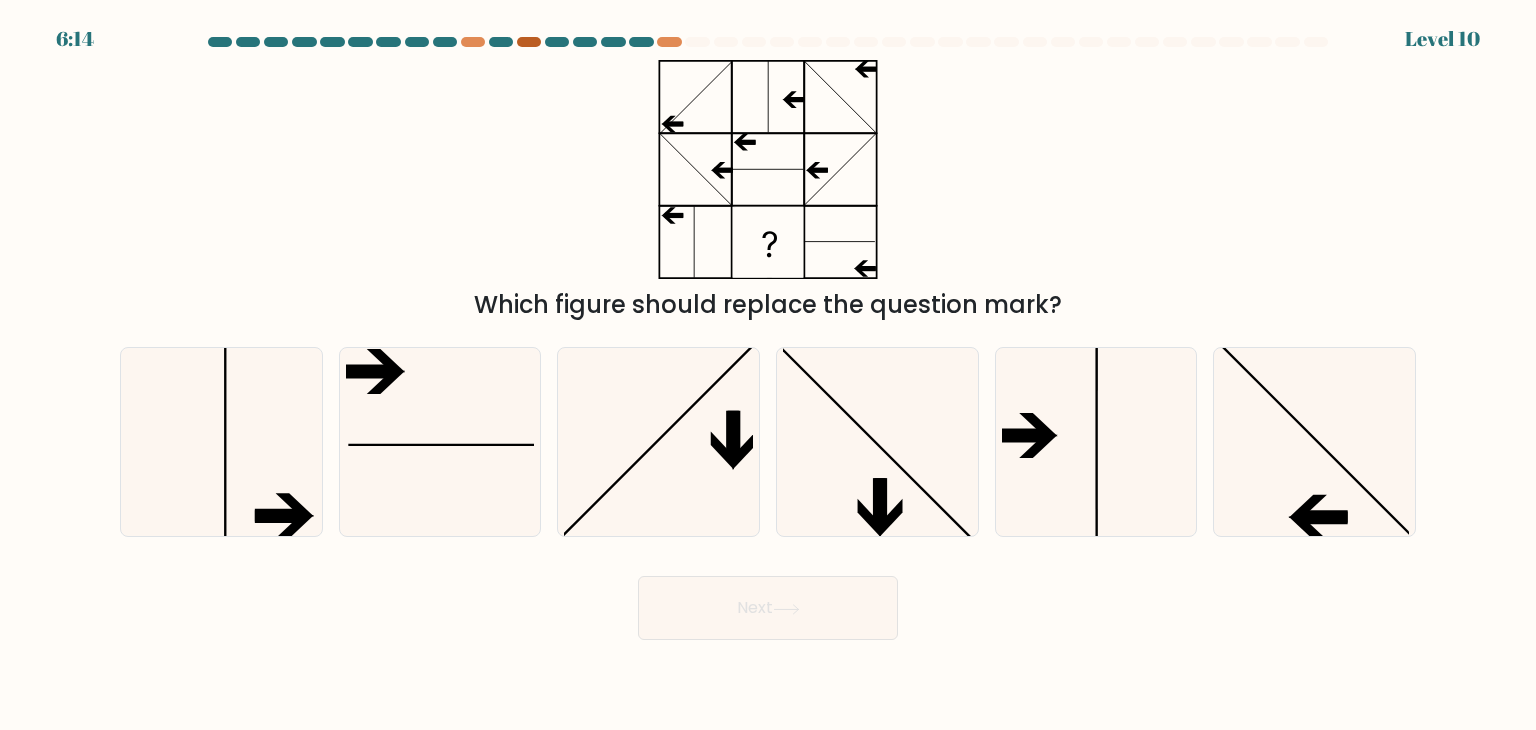 click at bounding box center (529, 42) 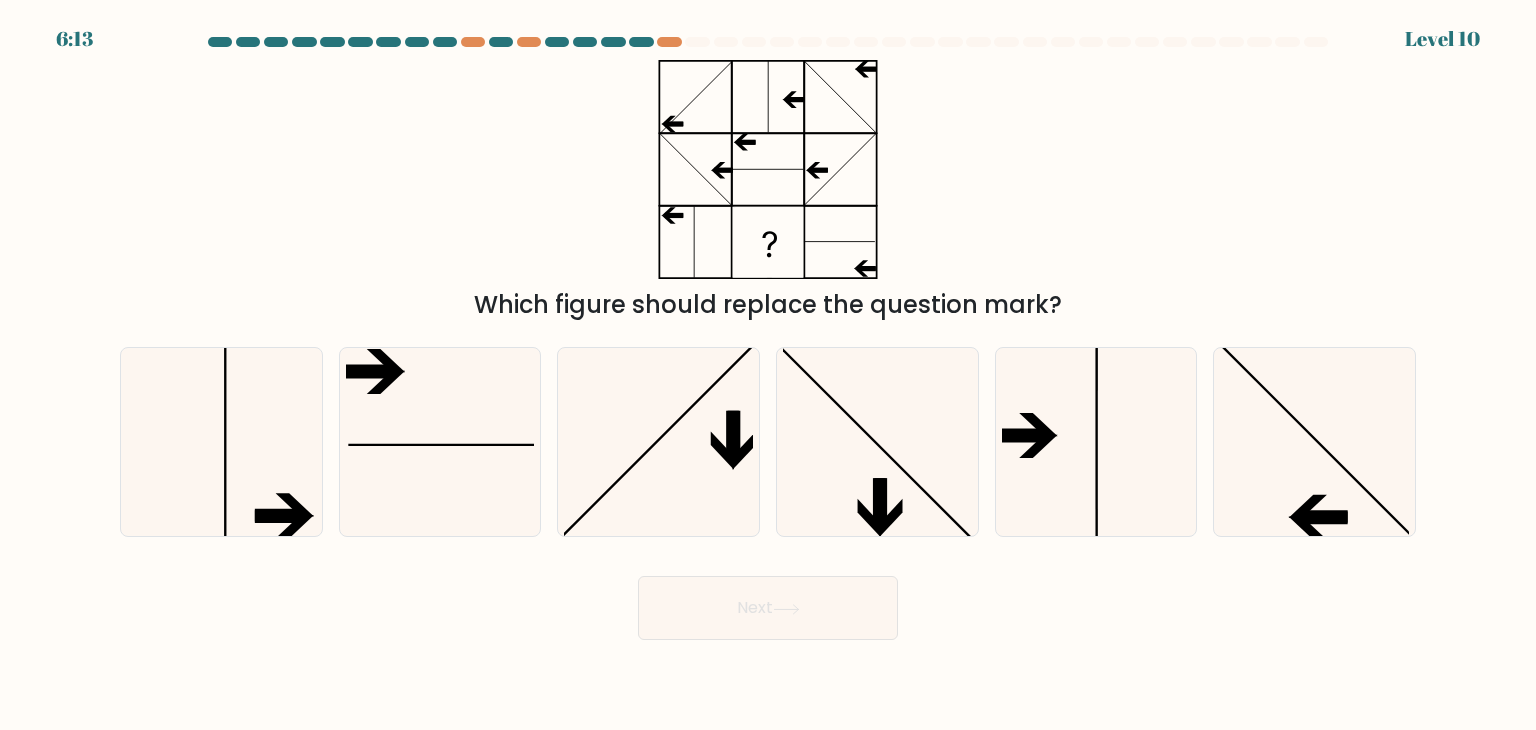 click on "Which figure should replace the question mark?" at bounding box center [768, 191] 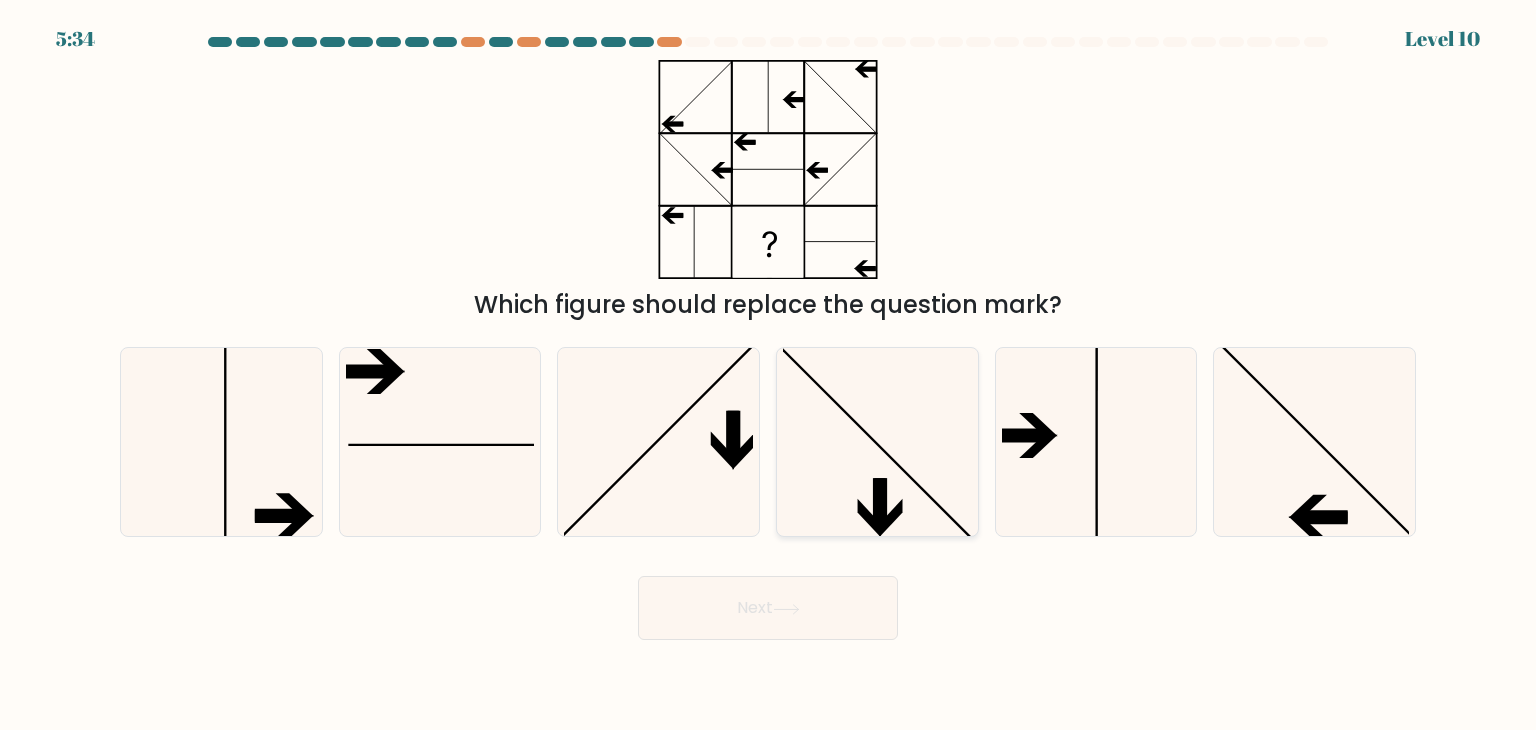 click at bounding box center (877, 442) 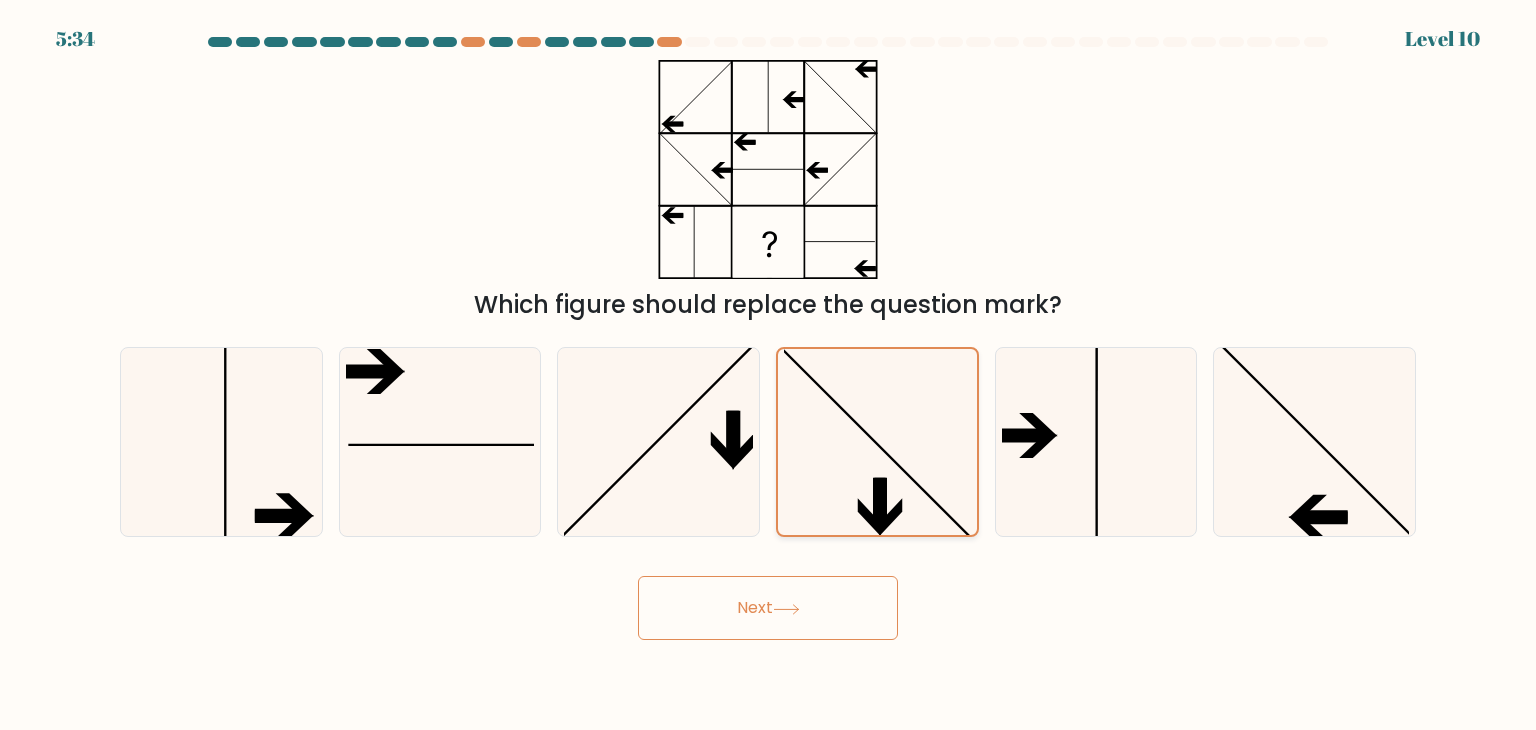 click at bounding box center (877, 442) 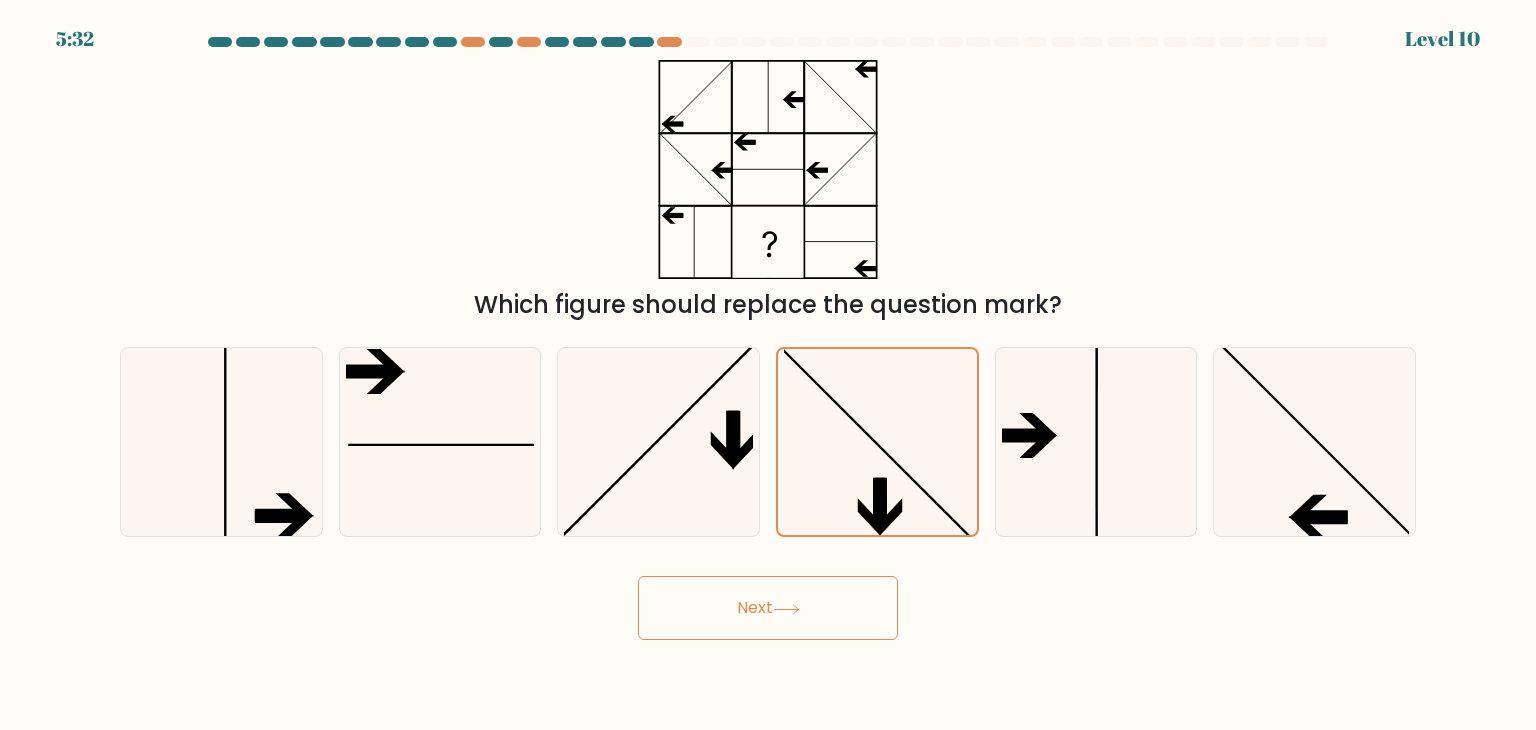 click on "Next" at bounding box center [768, 608] 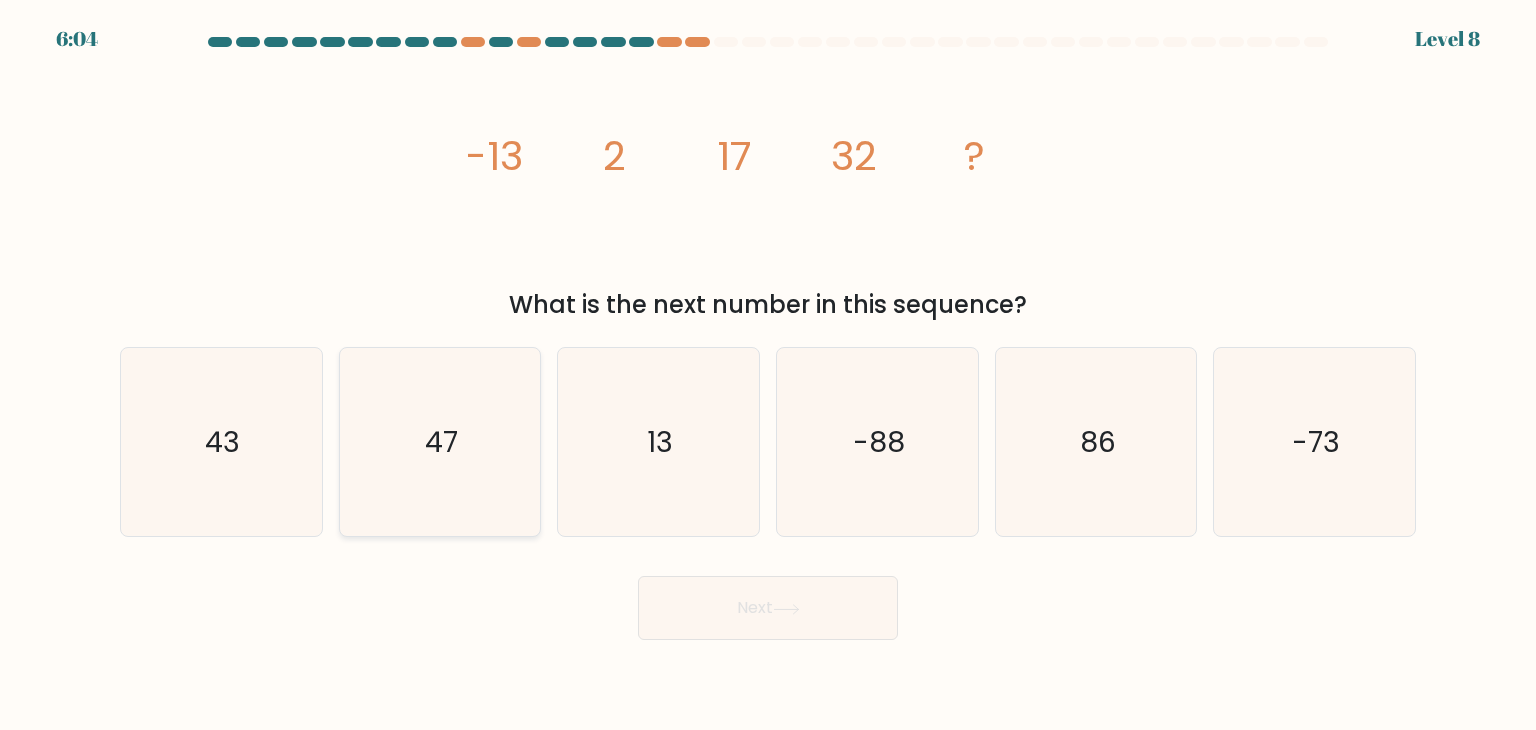 click on "47" at bounding box center [440, 442] 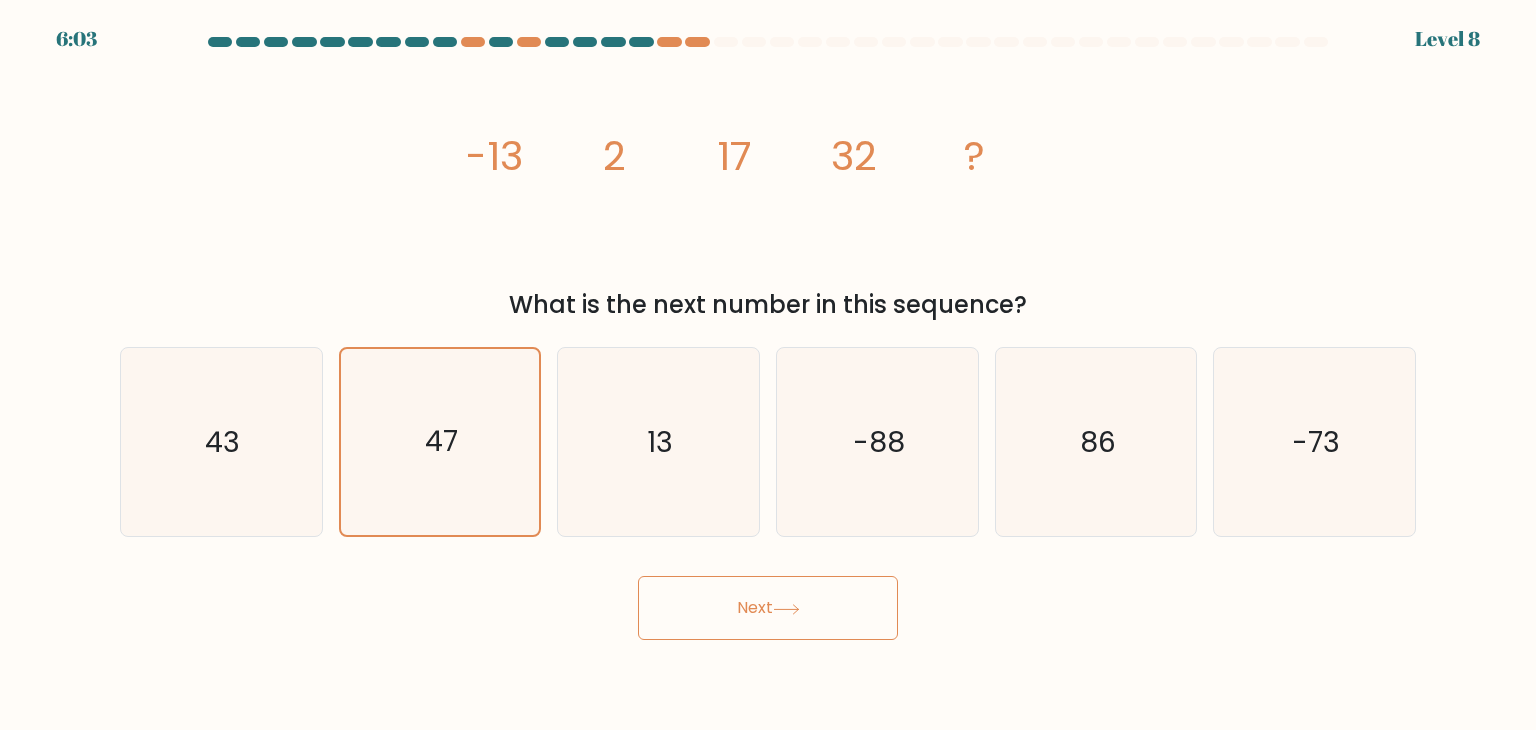 click on "Next" at bounding box center (768, 608) 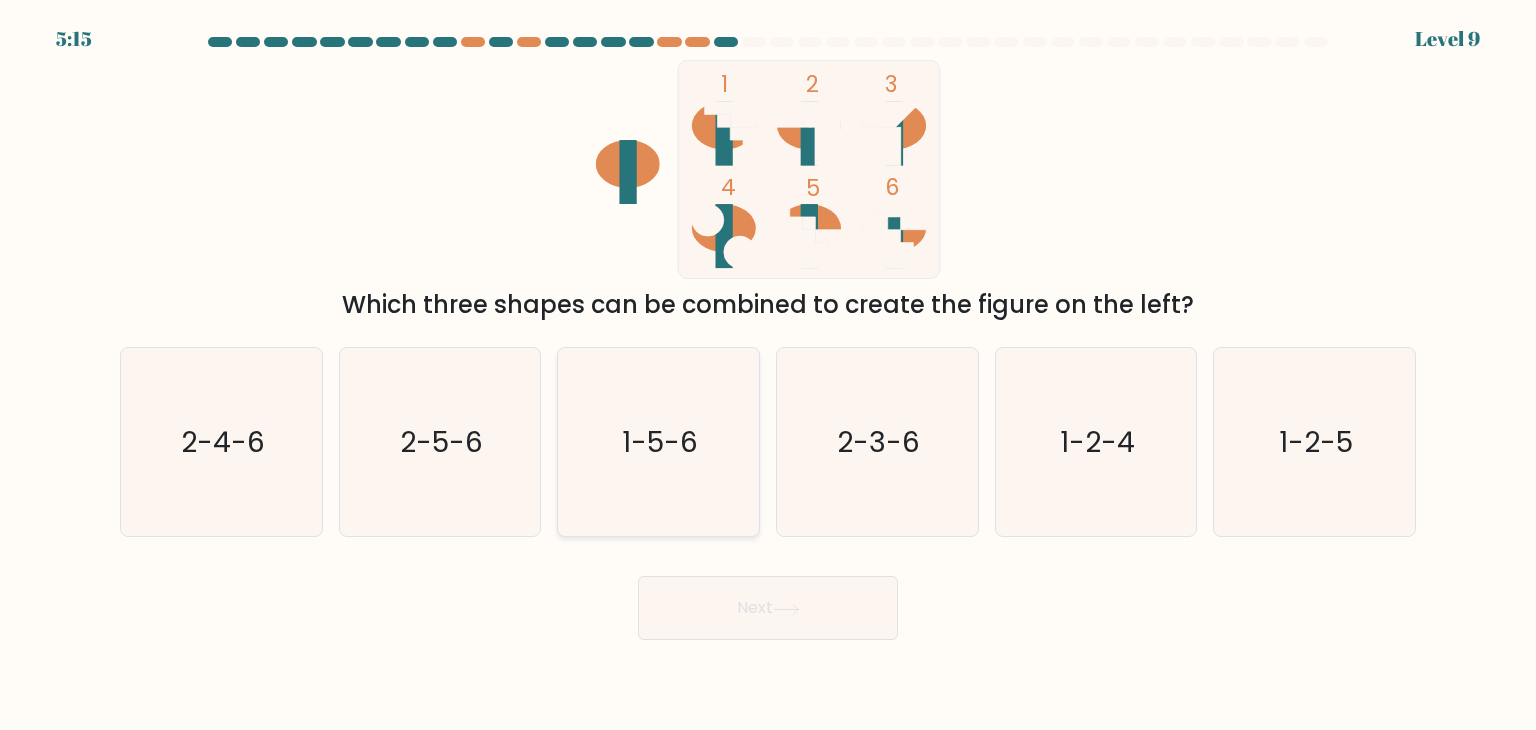 click on "1-5-6" at bounding box center [658, 442] 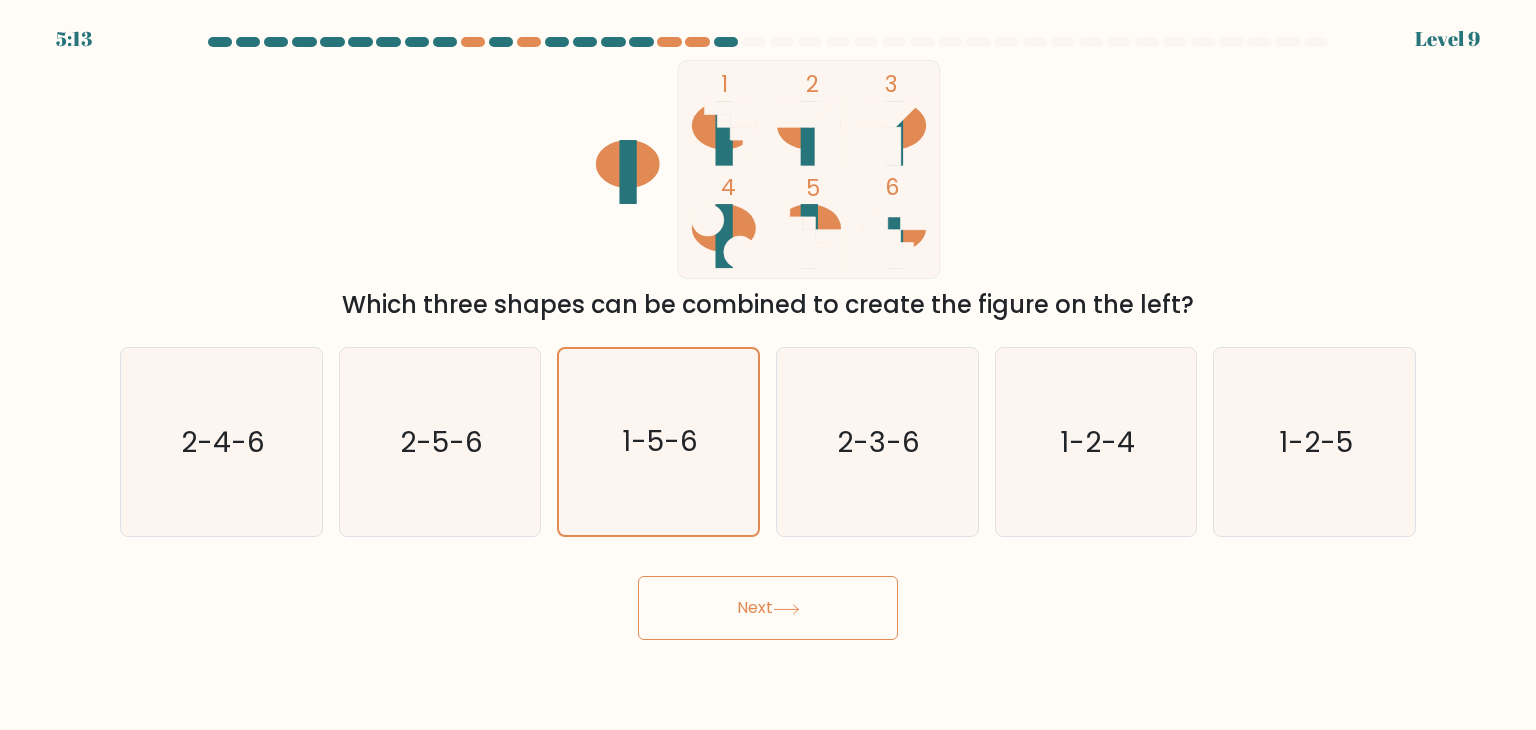click on "Next" at bounding box center (768, 608) 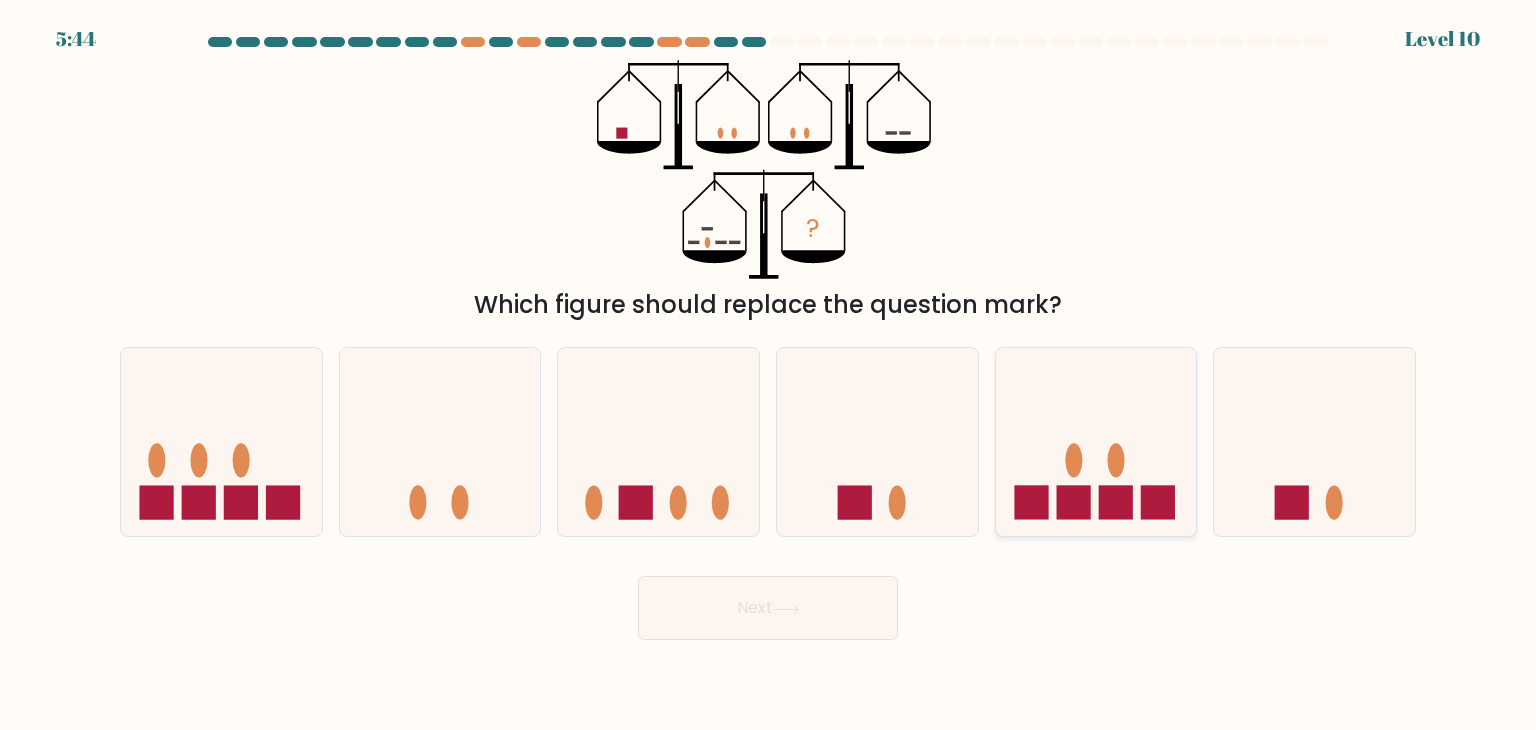click at bounding box center (1073, 461) 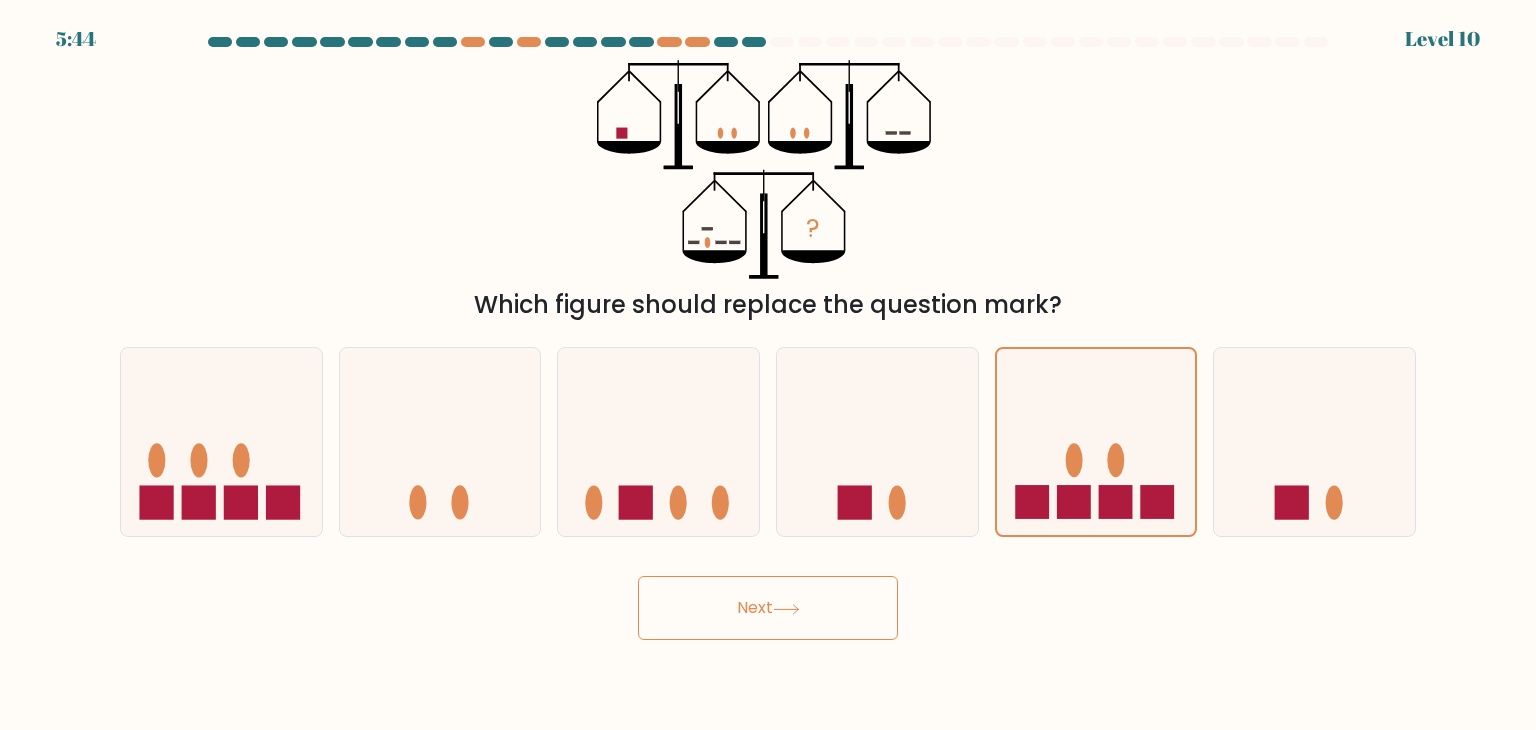 click on "Next" at bounding box center [768, 608] 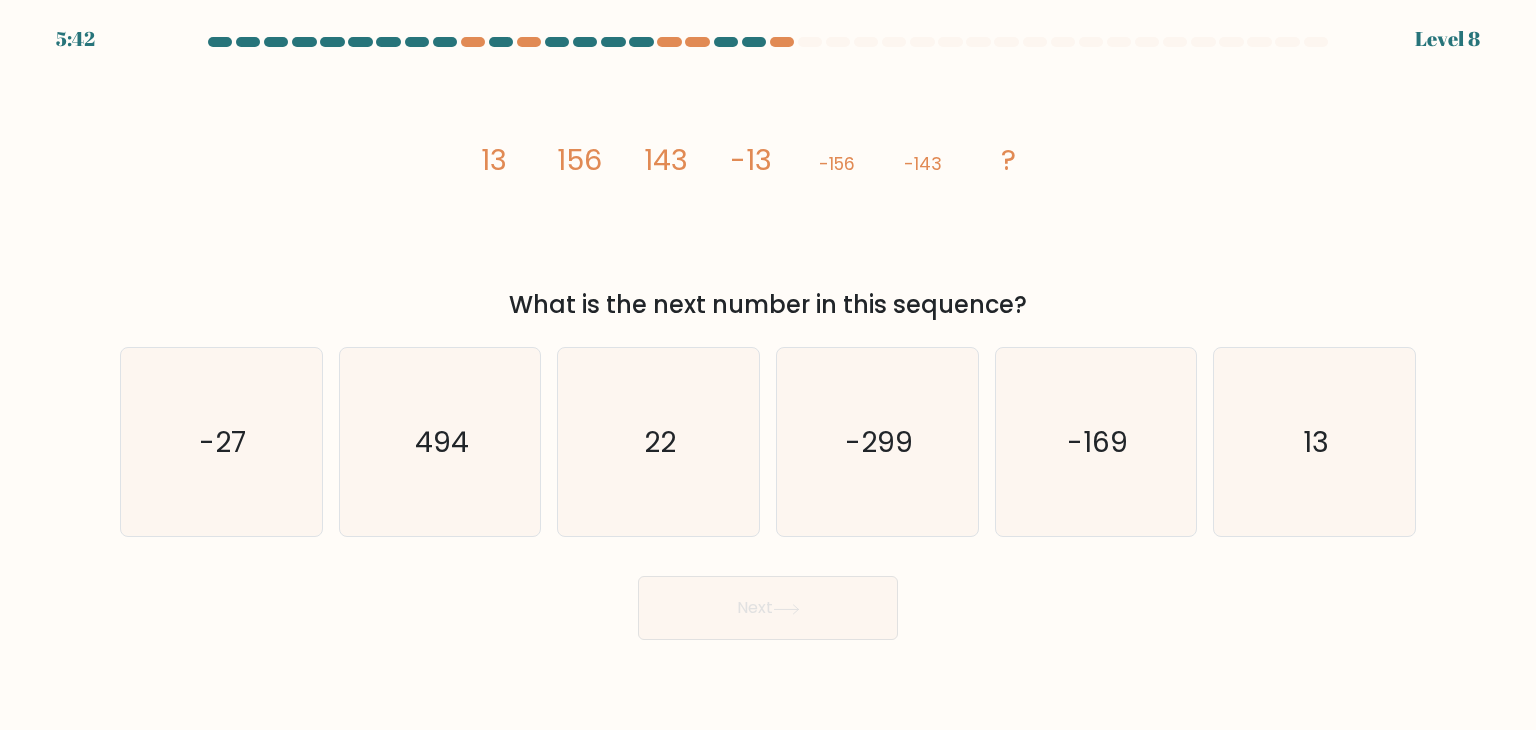 click on "Next" at bounding box center [768, 608] 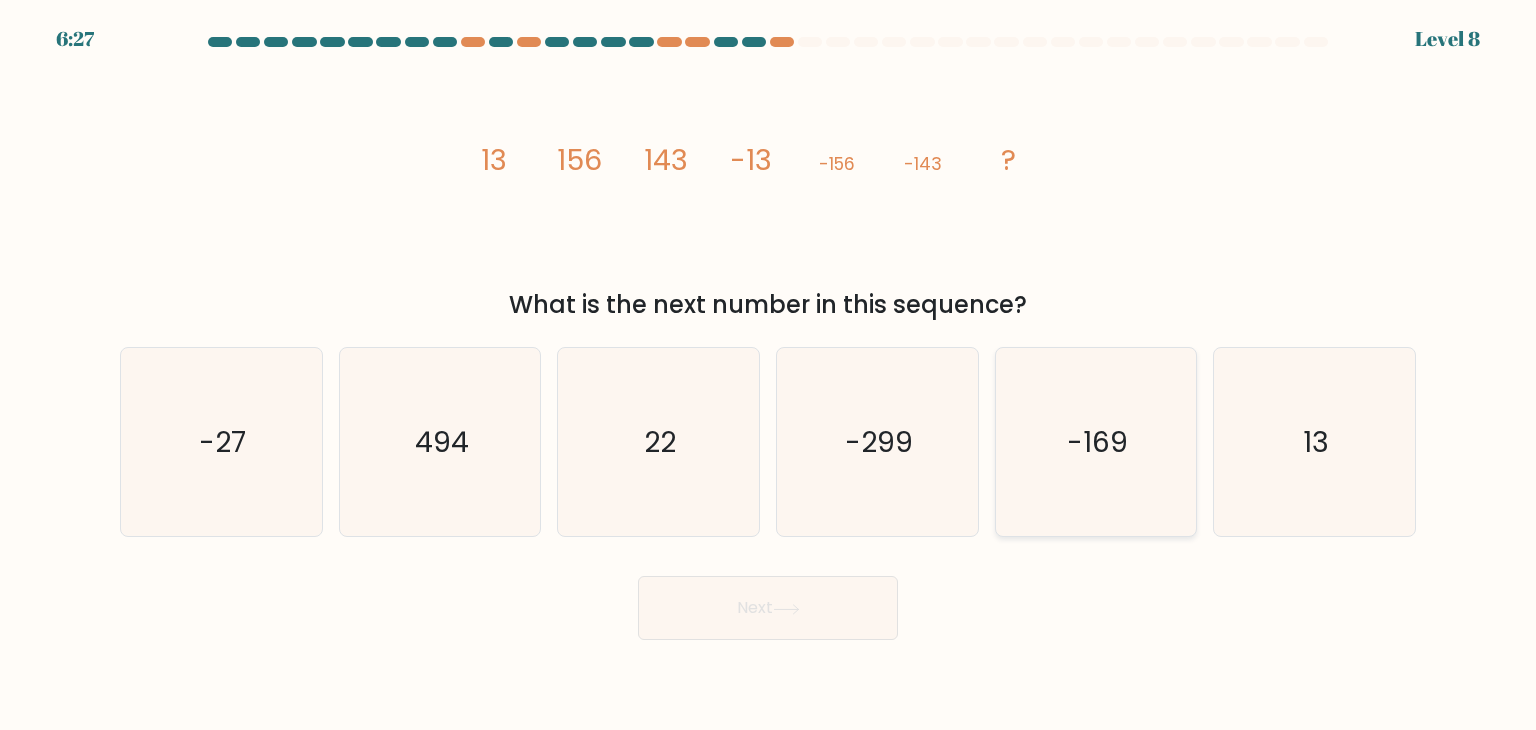 click on "-169" at bounding box center [1097, 442] 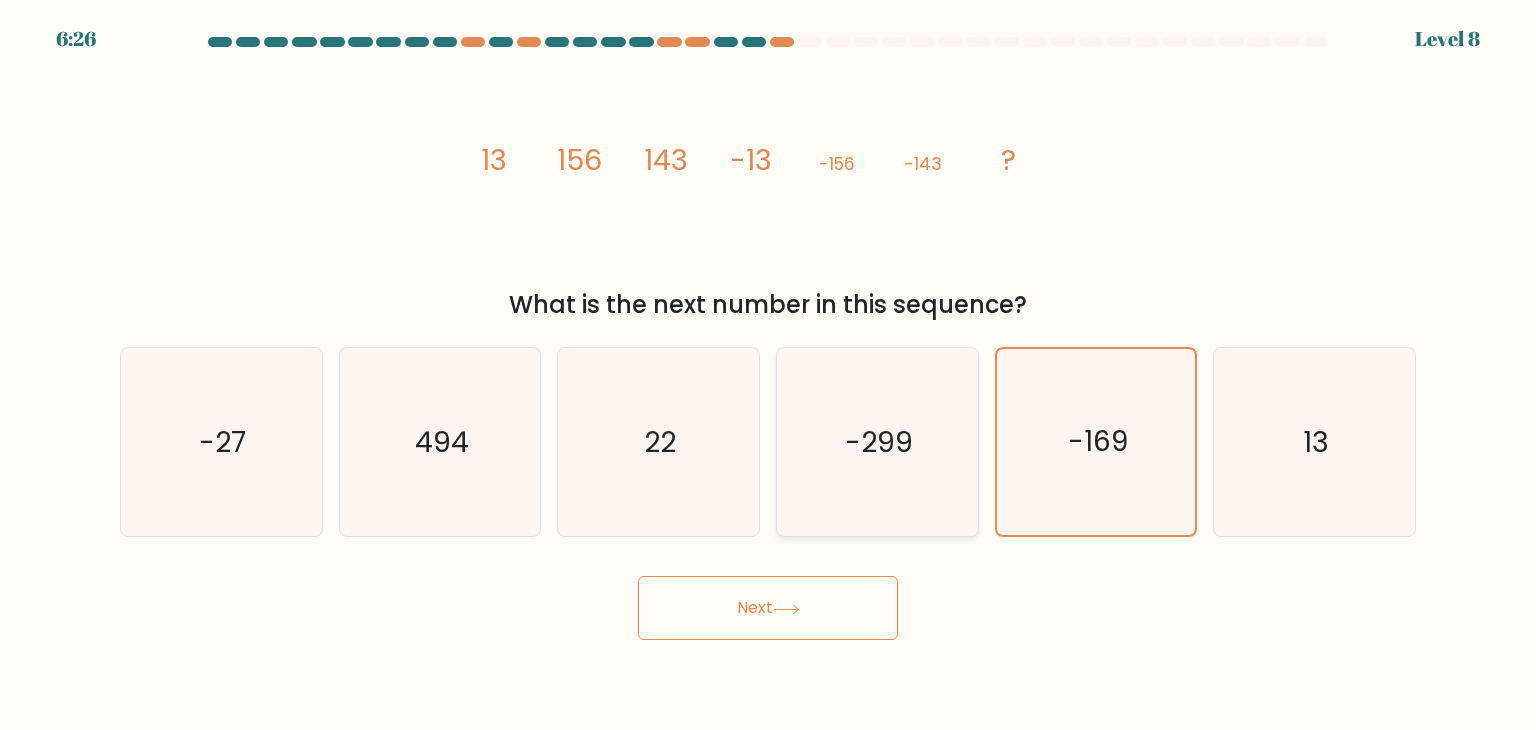 click on "-299" at bounding box center (877, 442) 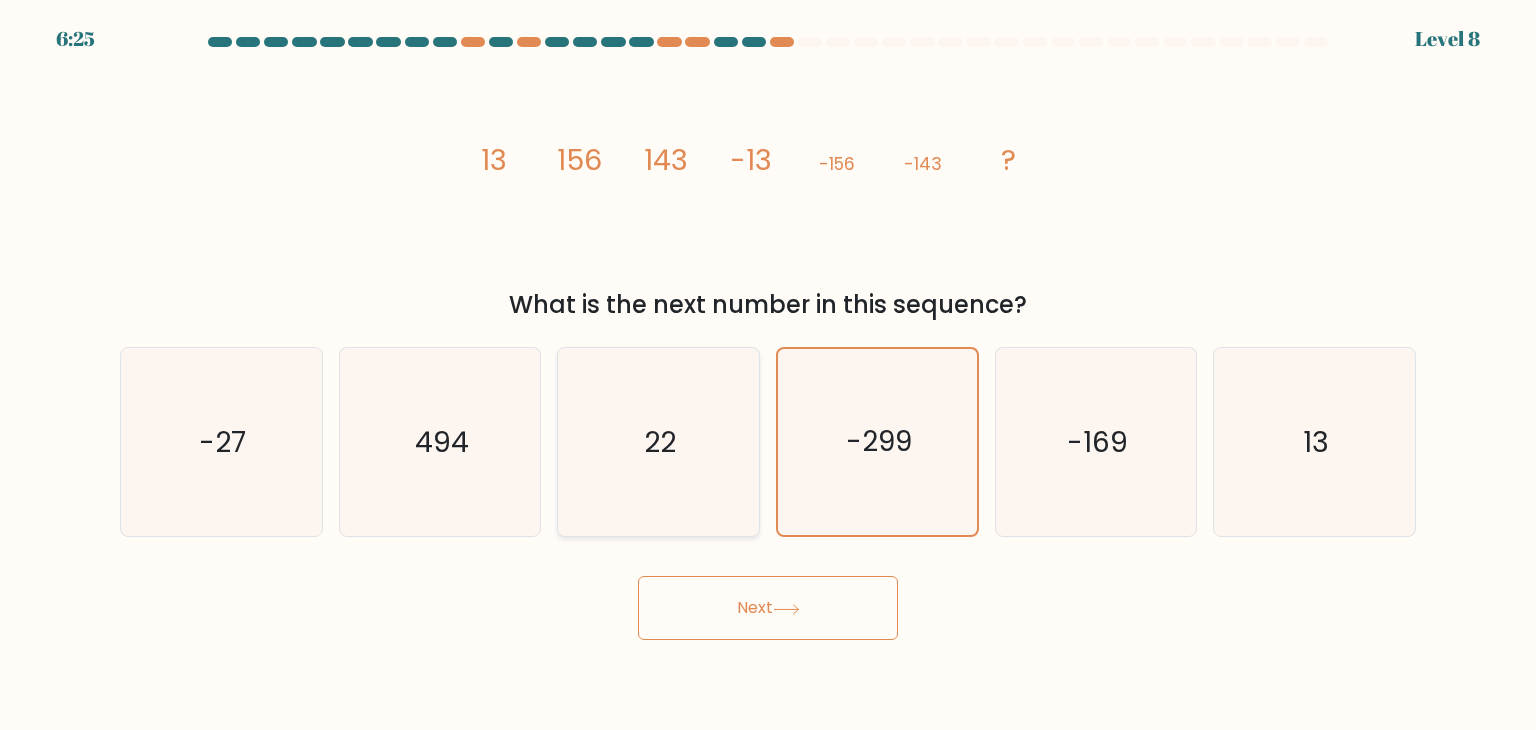 drag, startPoint x: 729, startPoint y: 451, endPoint x: 657, endPoint y: 462, distance: 72.835434 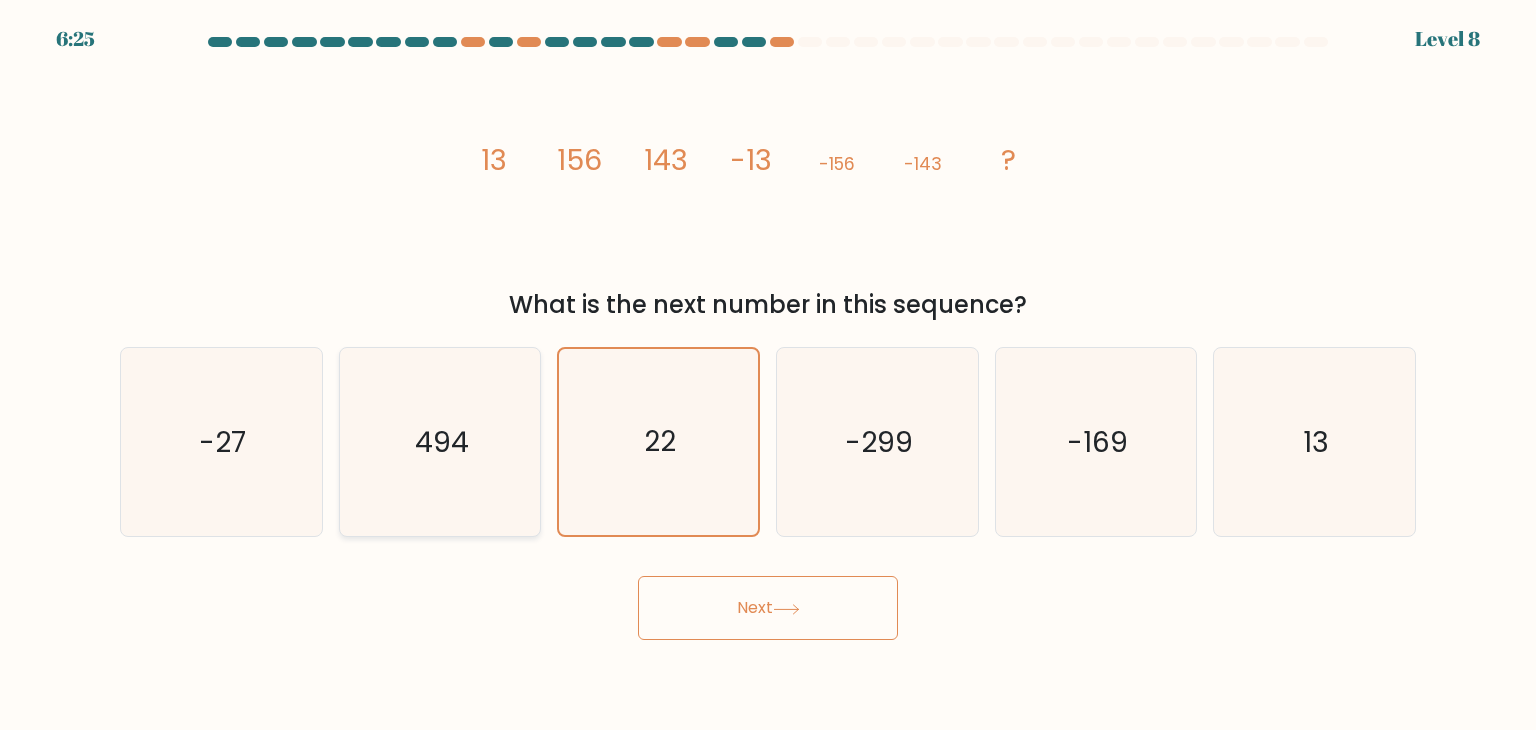 click on "494" at bounding box center (440, 442) 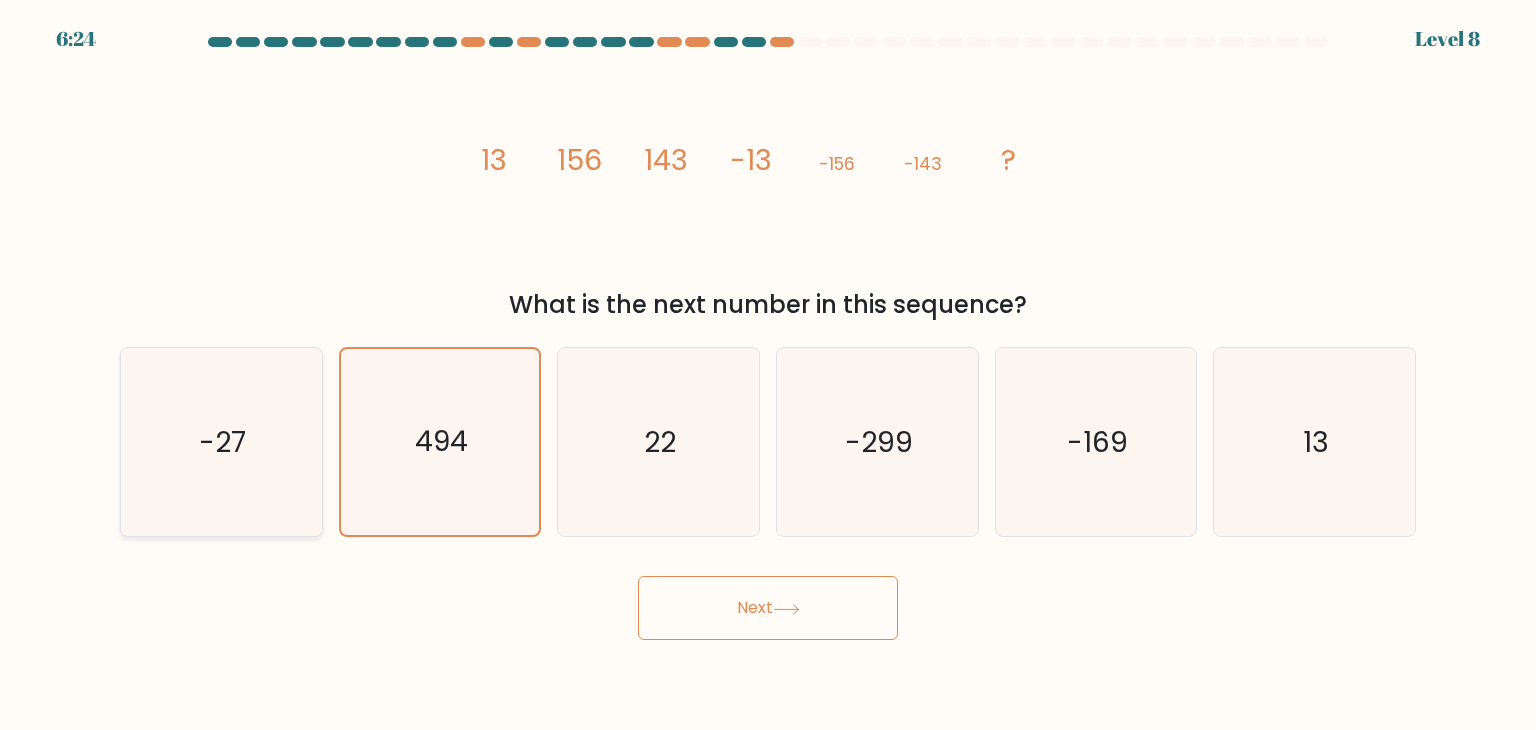 drag, startPoint x: 268, startPoint y: 455, endPoint x: 433, endPoint y: 457, distance: 165.01212 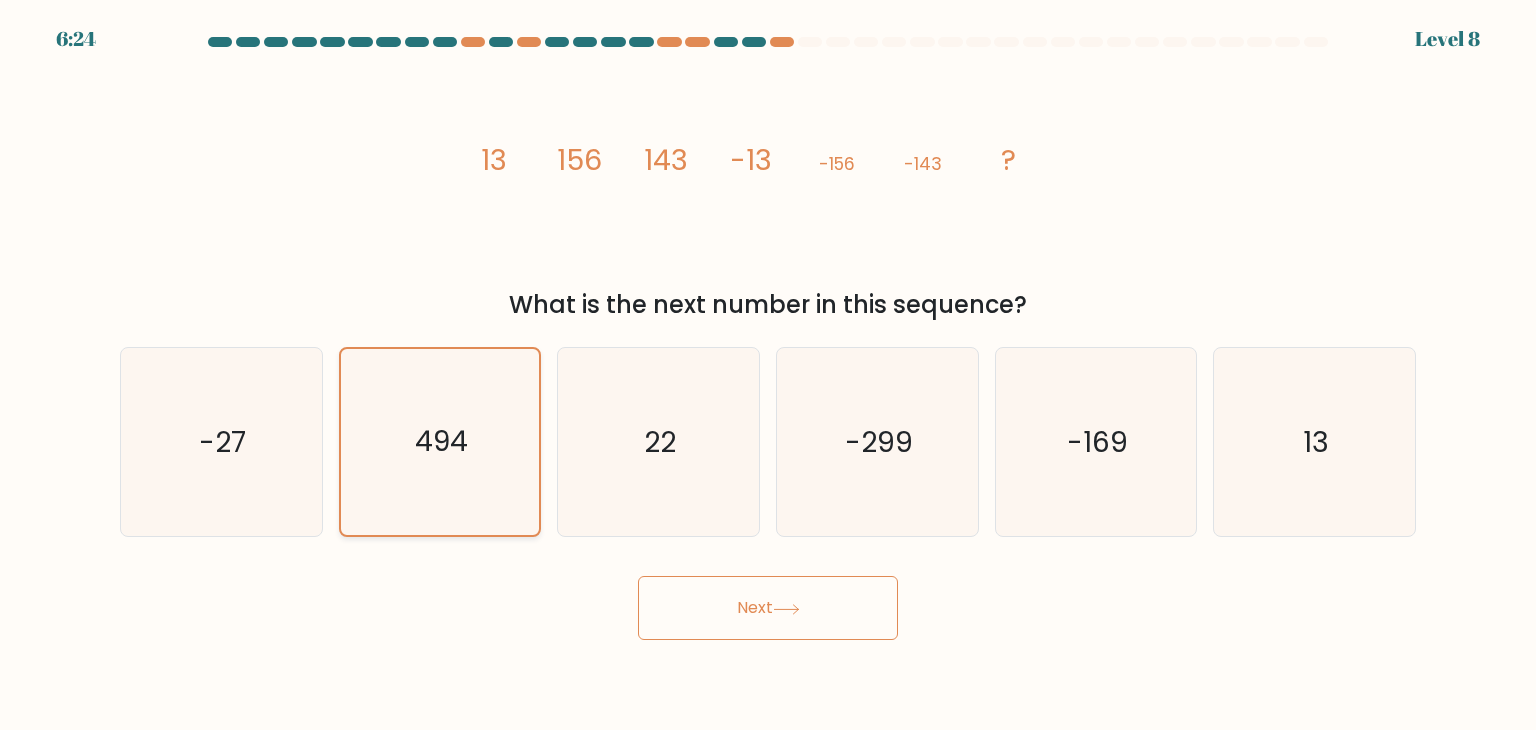 click on "-27" at bounding box center [221, 442] 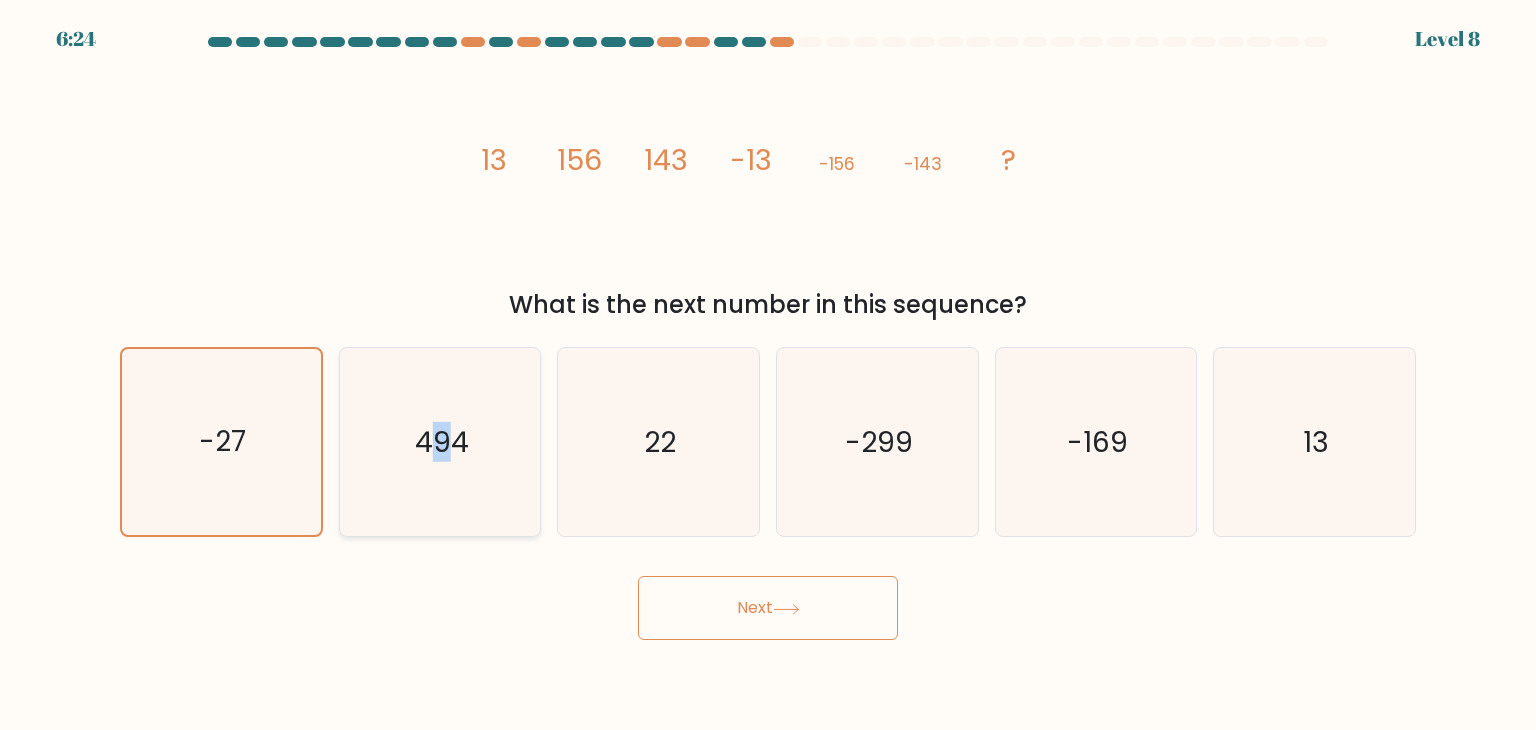 click on "494" at bounding box center (442, 442) 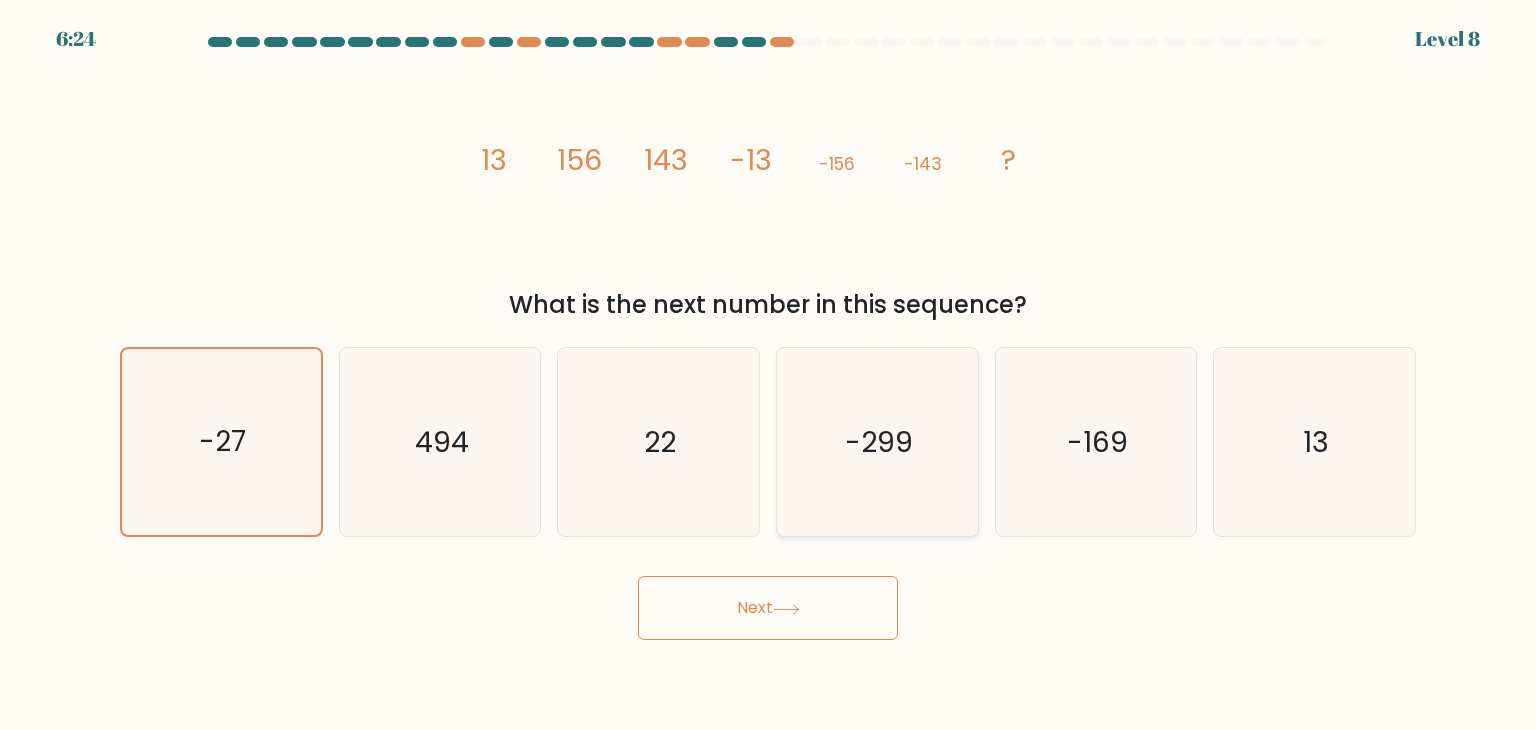 drag, startPoint x: 691, startPoint y: 457, endPoint x: 825, endPoint y: 455, distance: 134.01492 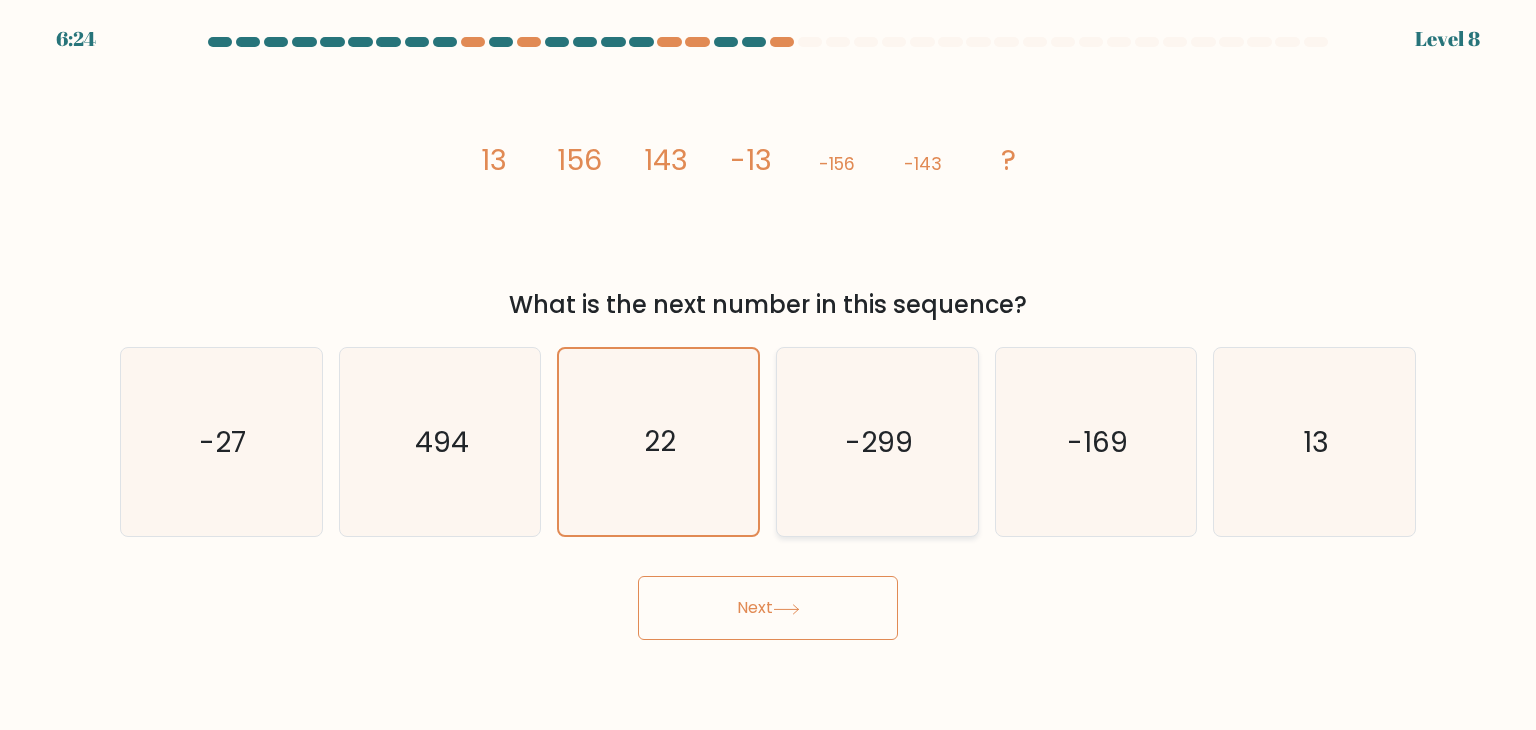 click on "-299" at bounding box center [877, 442] 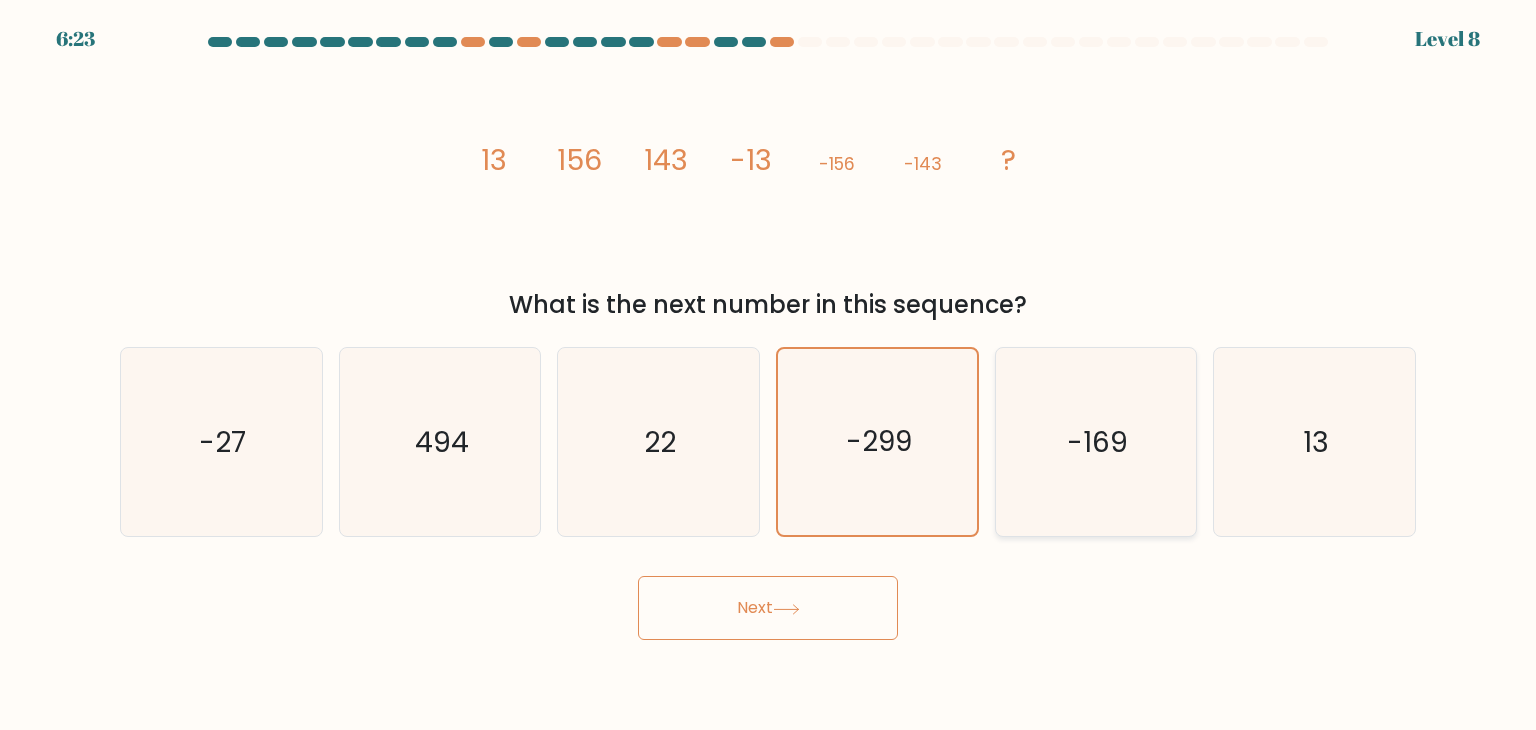 click on "-169" at bounding box center [1097, 442] 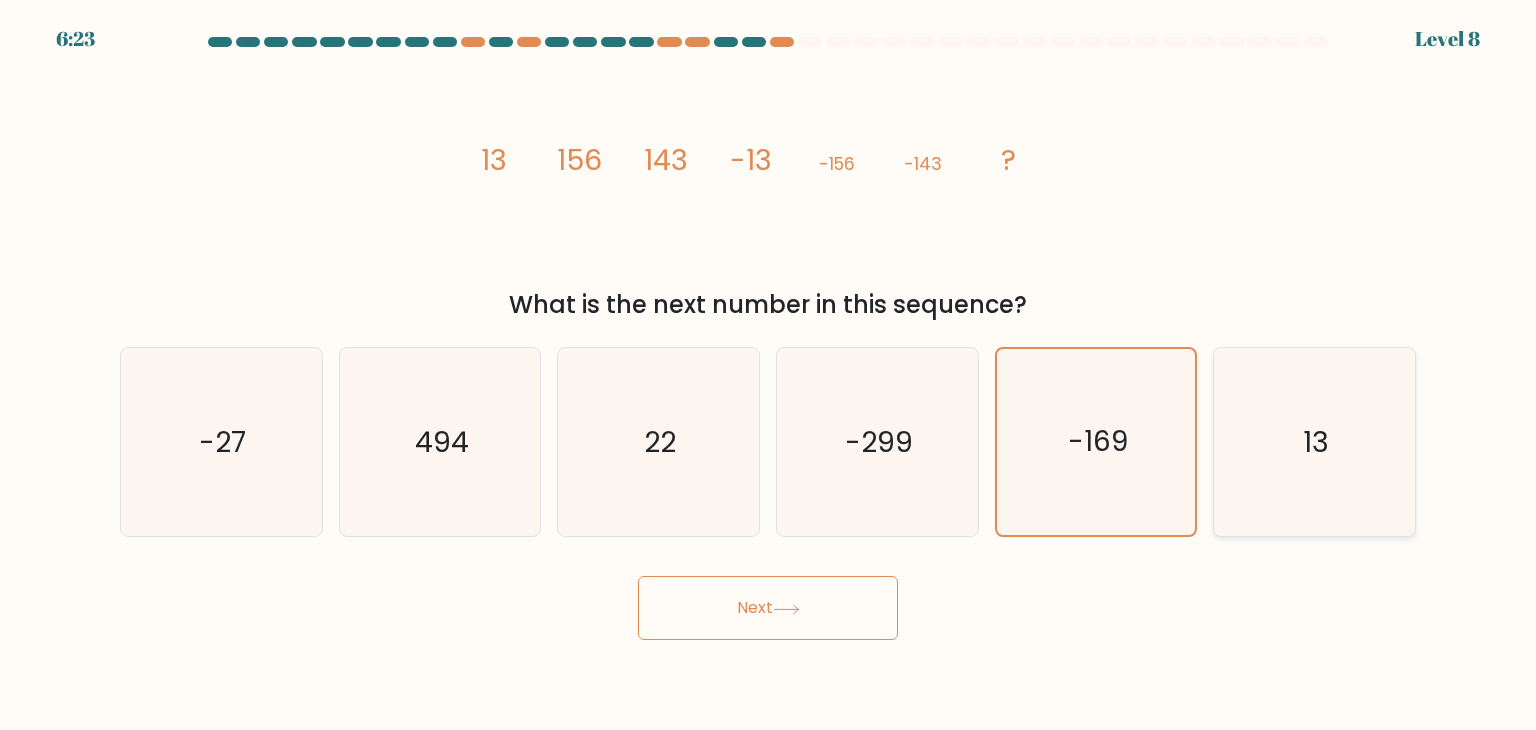 click on "13" at bounding box center [1314, 442] 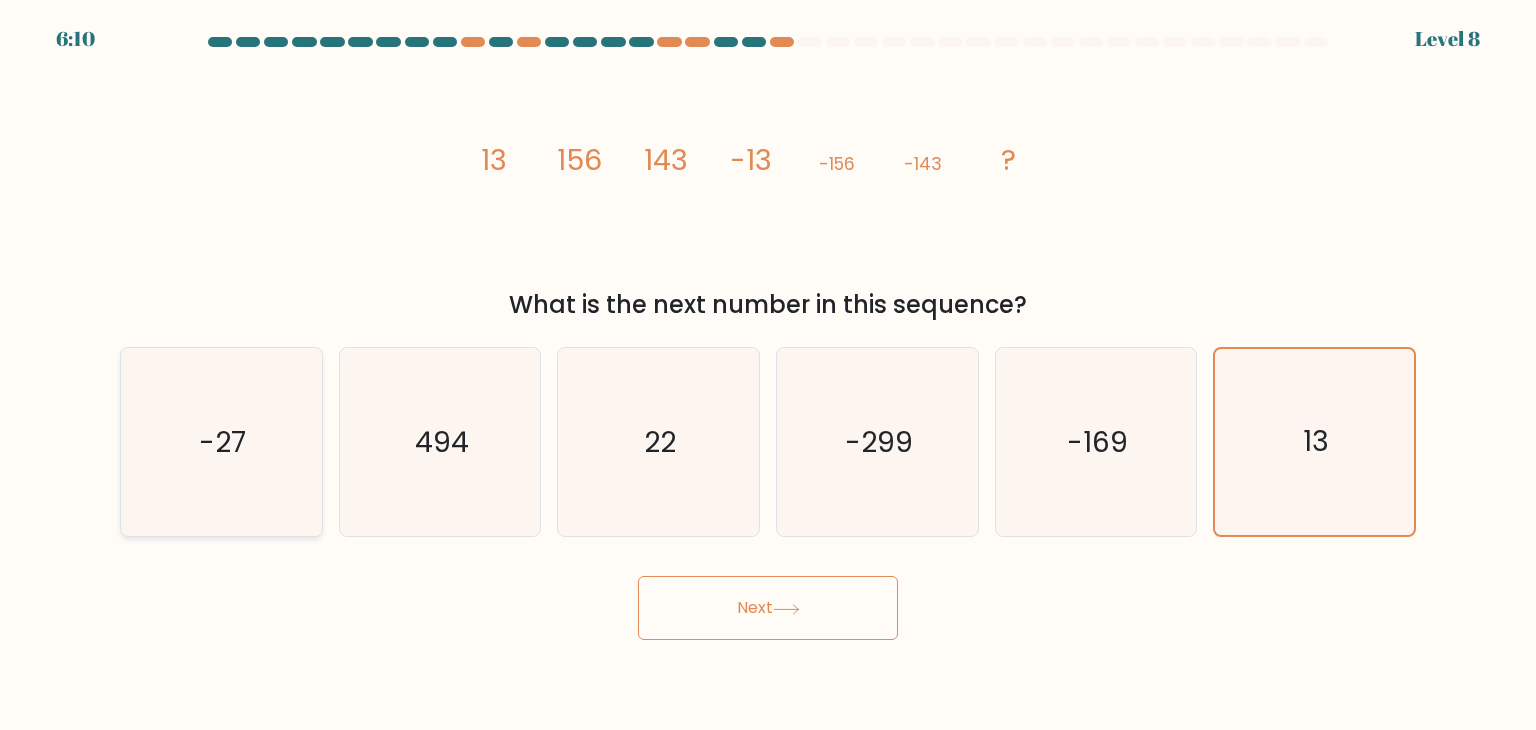 click on "-27" at bounding box center (221, 442) 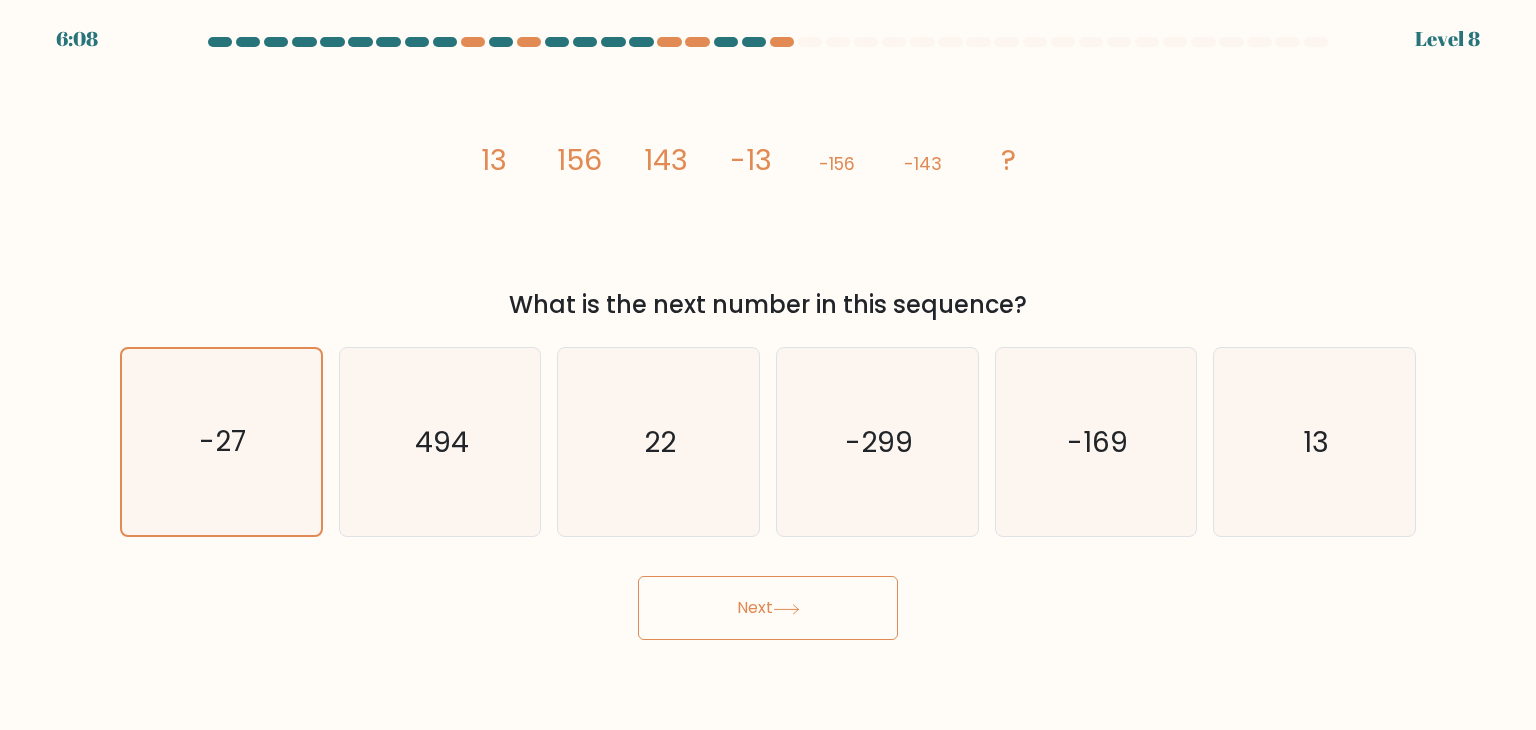 click on "Next" at bounding box center (768, 608) 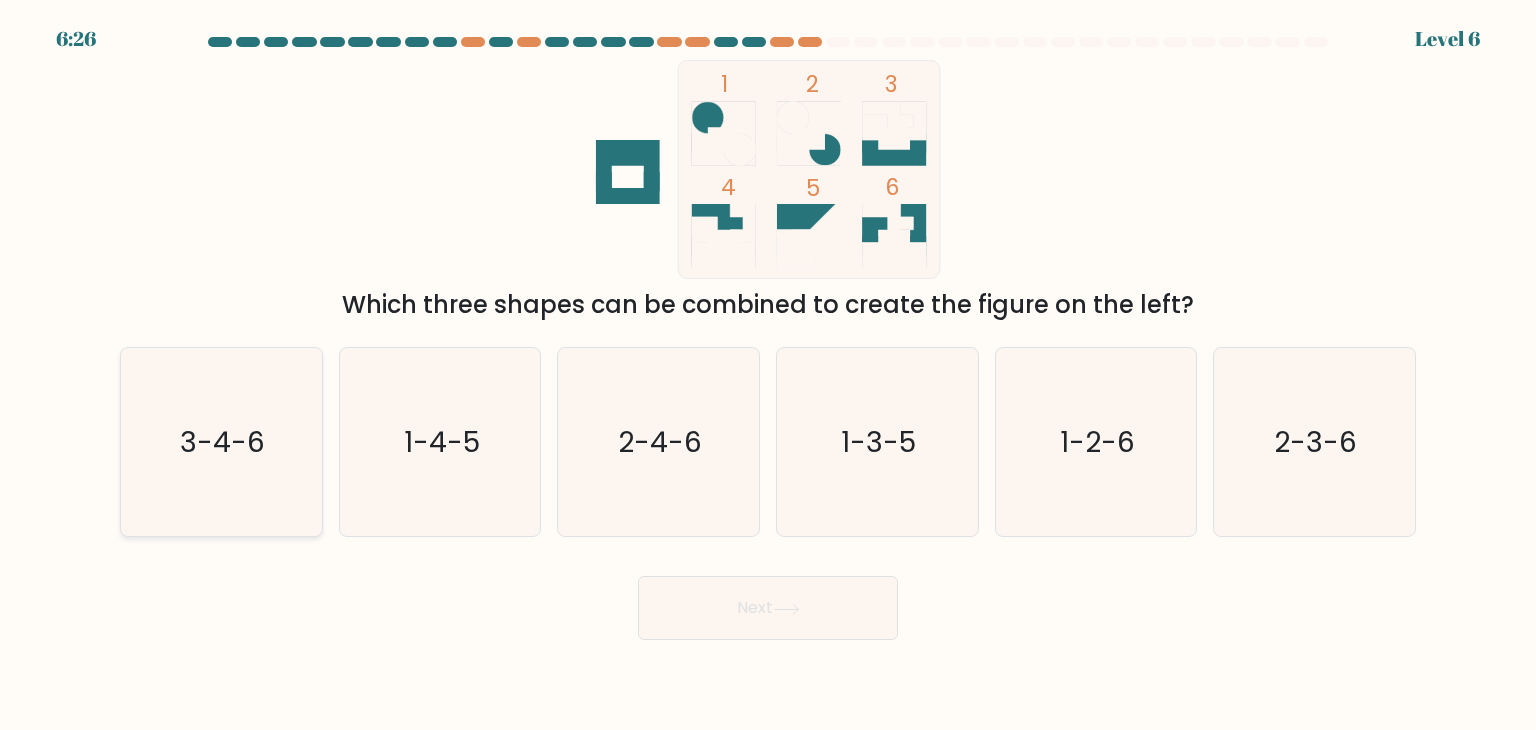 click on "3-4-6" at bounding box center [221, 442] 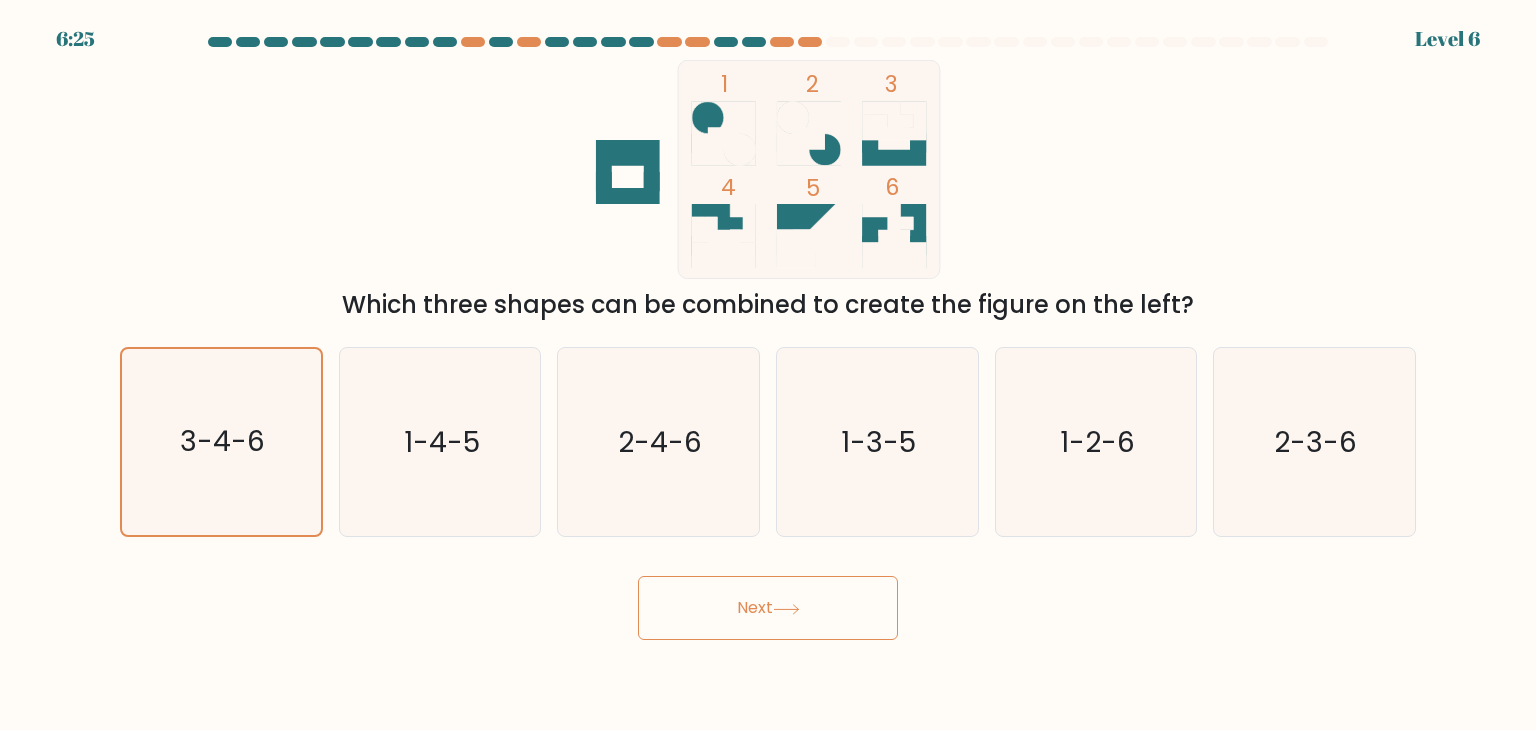 click on "Next" at bounding box center (768, 608) 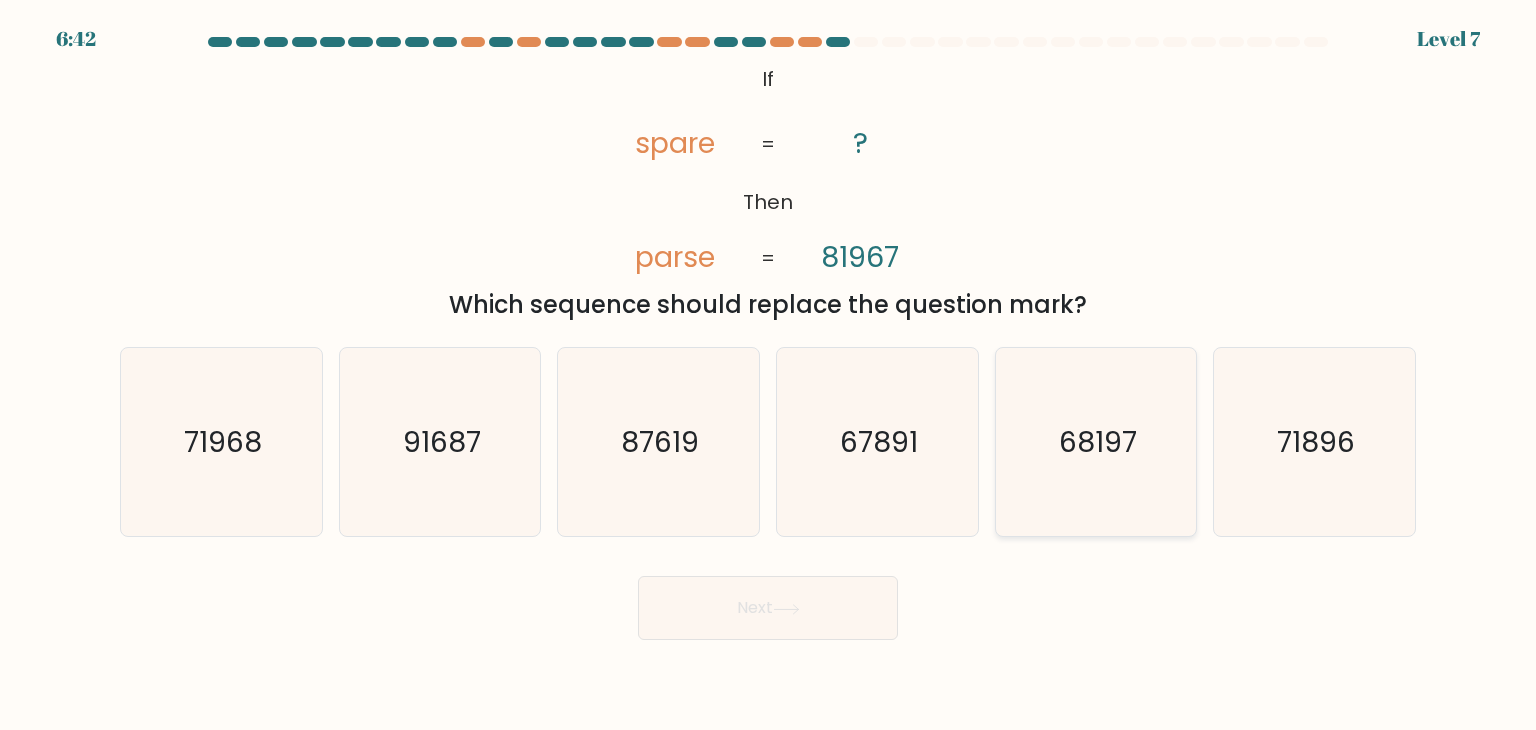 click on "68197" at bounding box center (1098, 442) 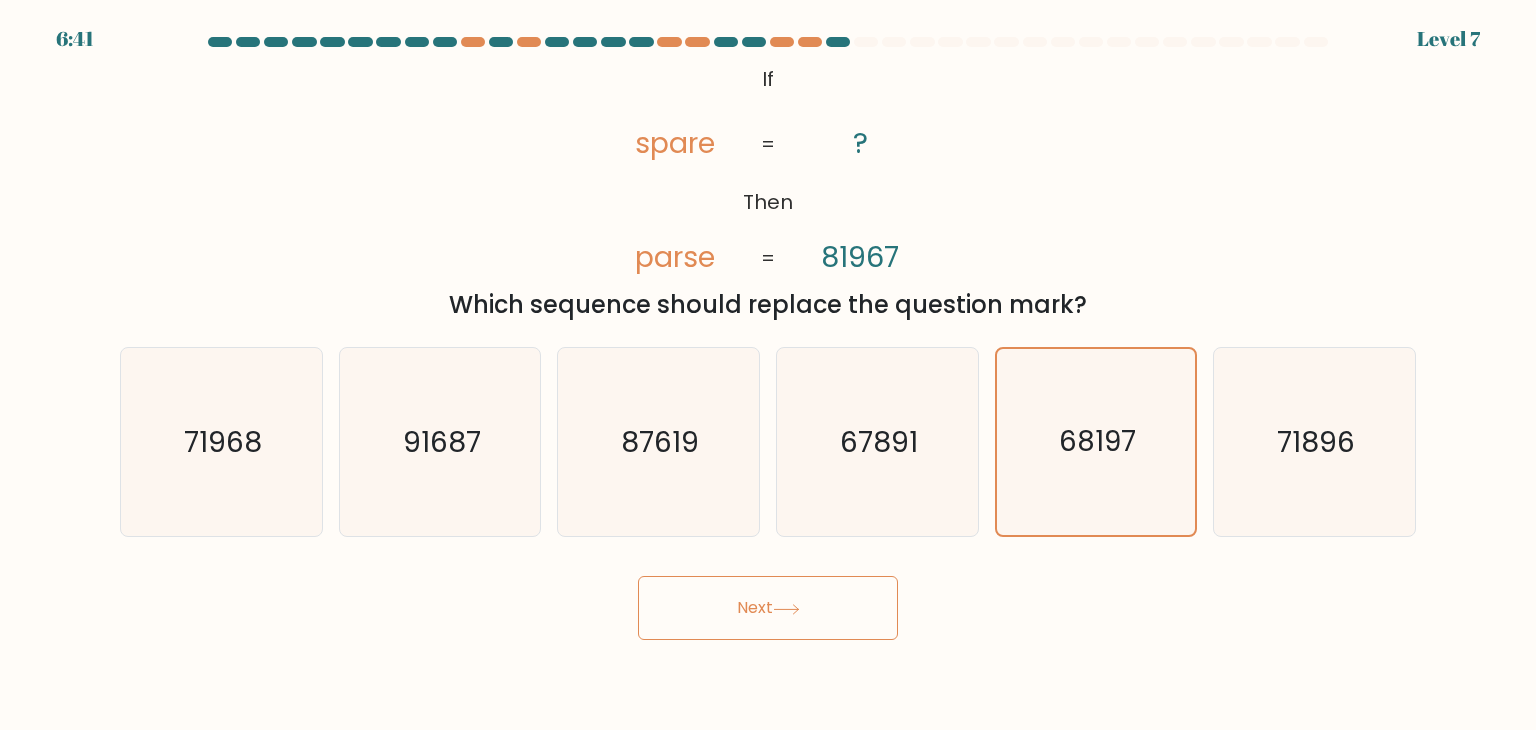 click on "Next" at bounding box center (768, 608) 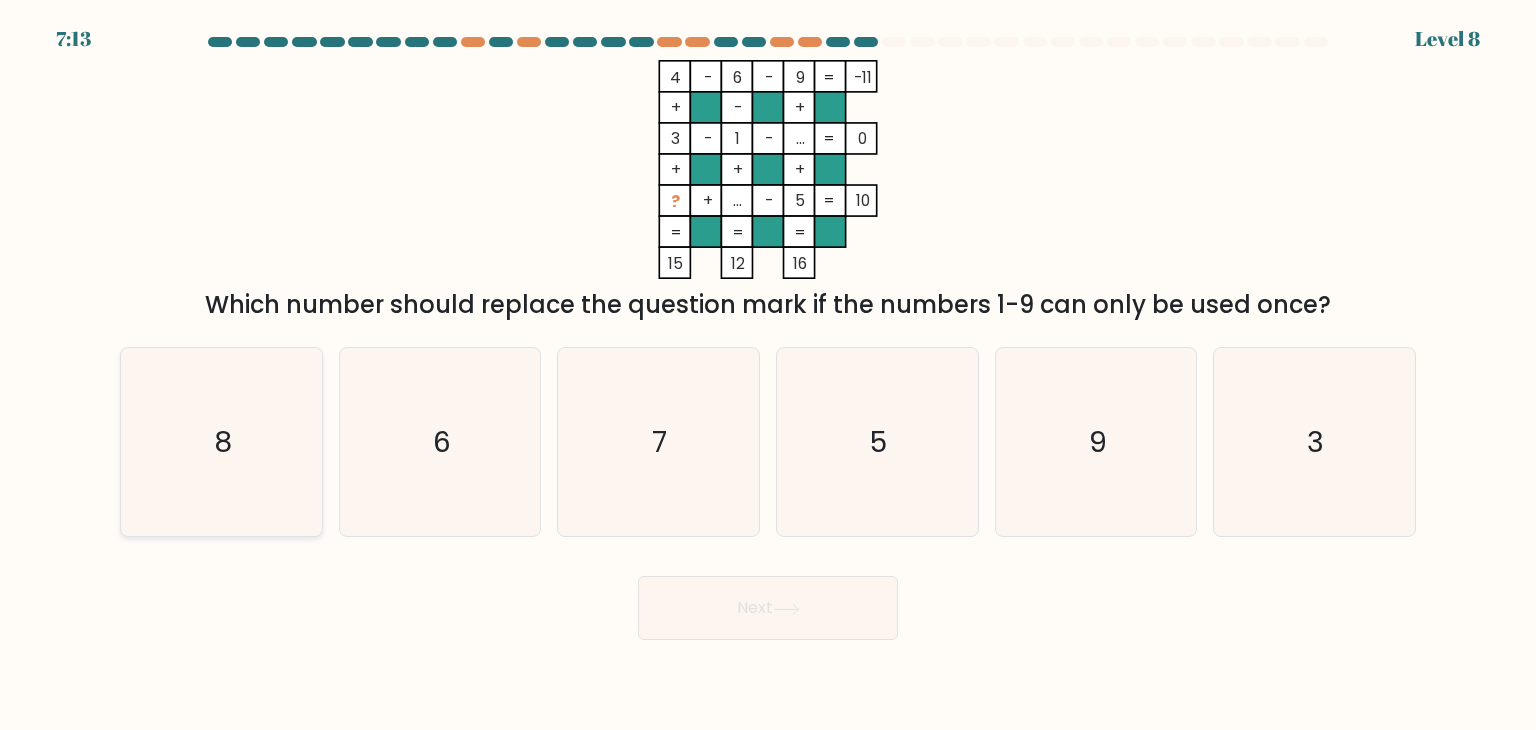 click on "8" at bounding box center [221, 442] 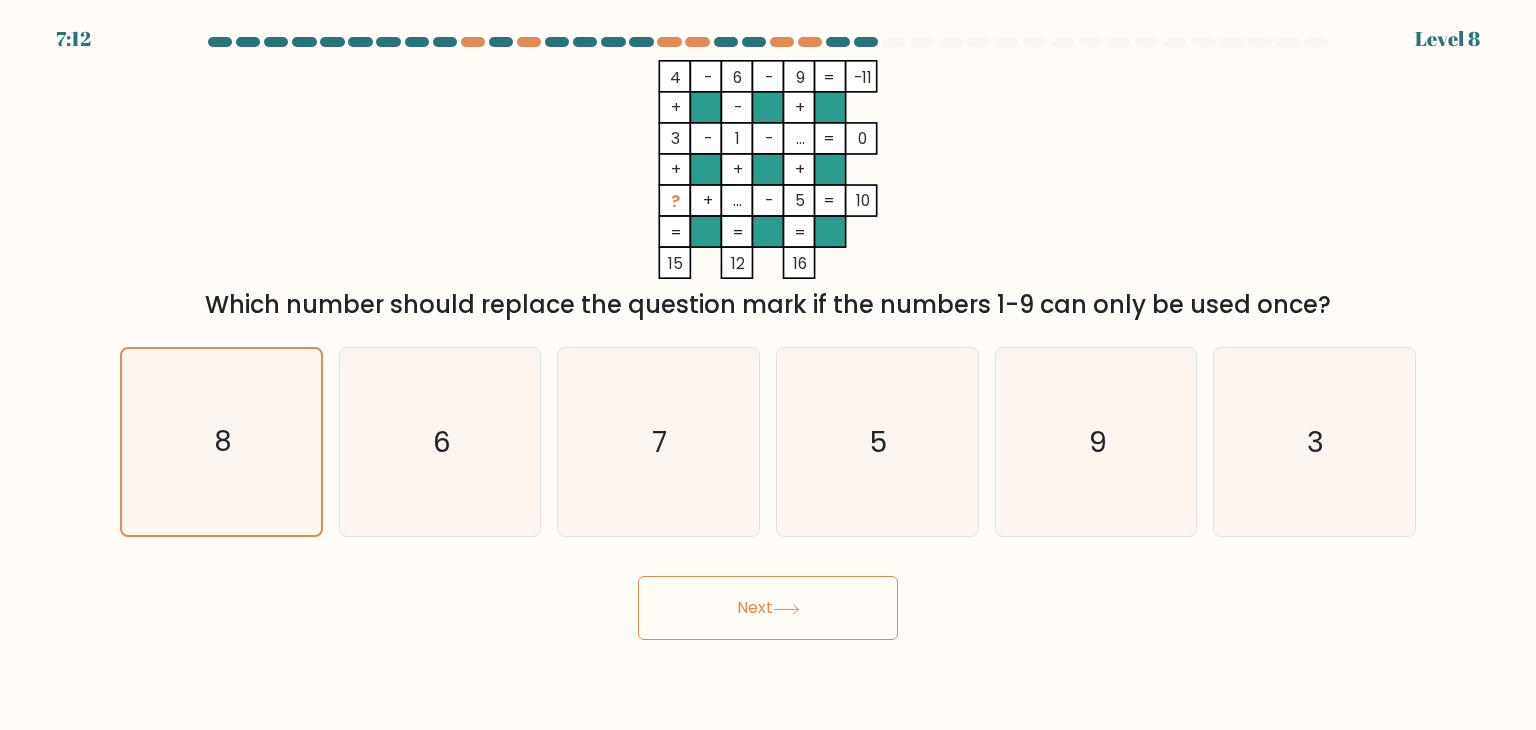 click on "Next" at bounding box center [768, 608] 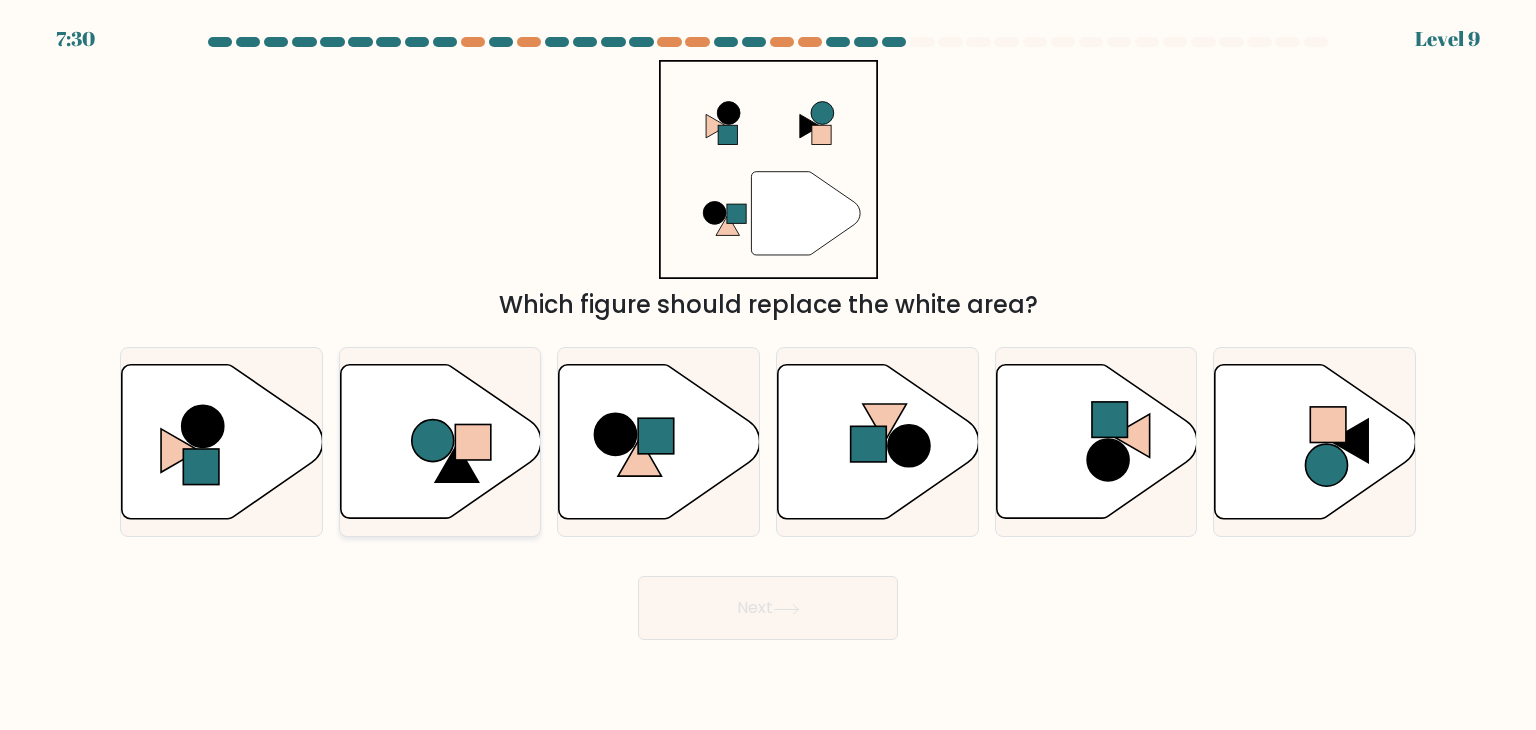 click at bounding box center [456, 464] 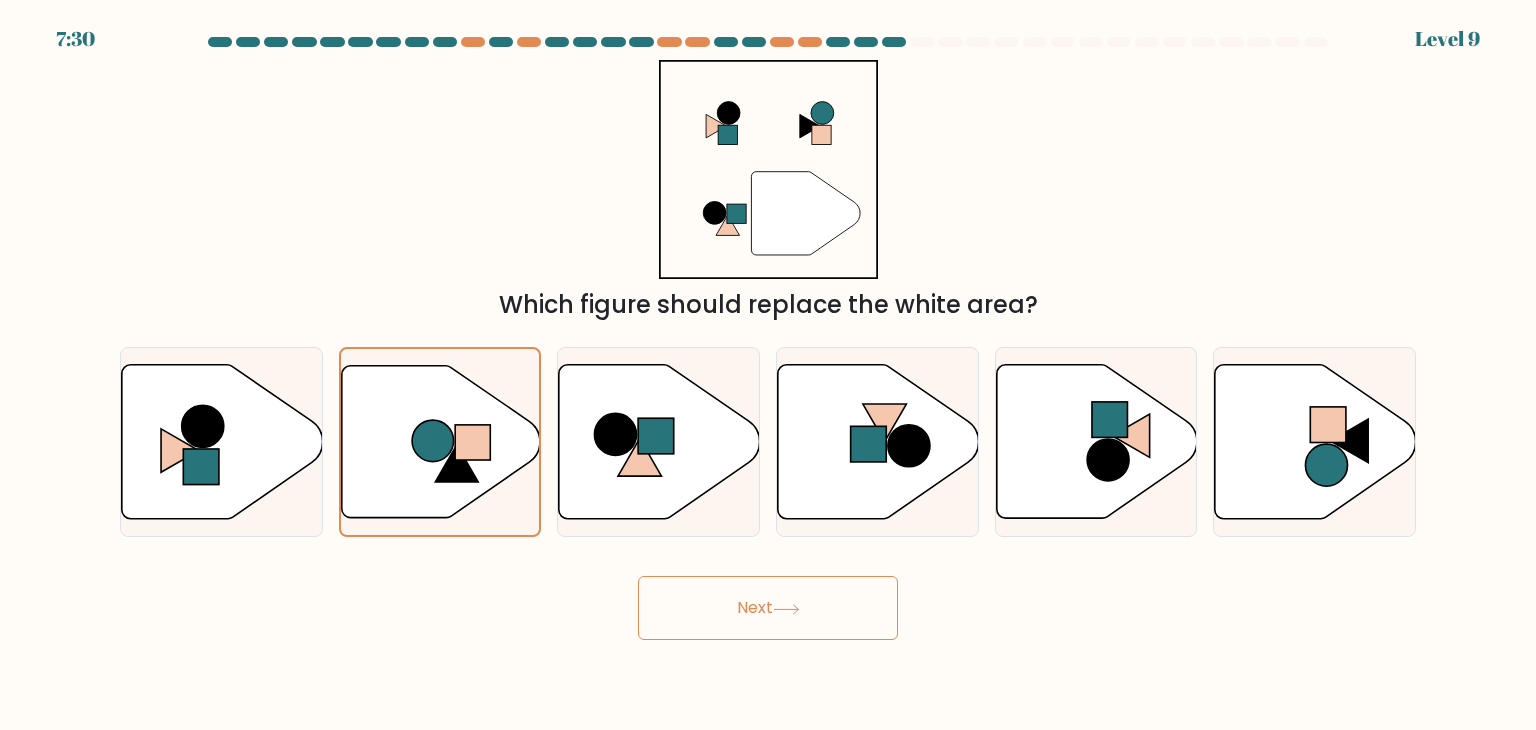 click on "Next" at bounding box center (768, 608) 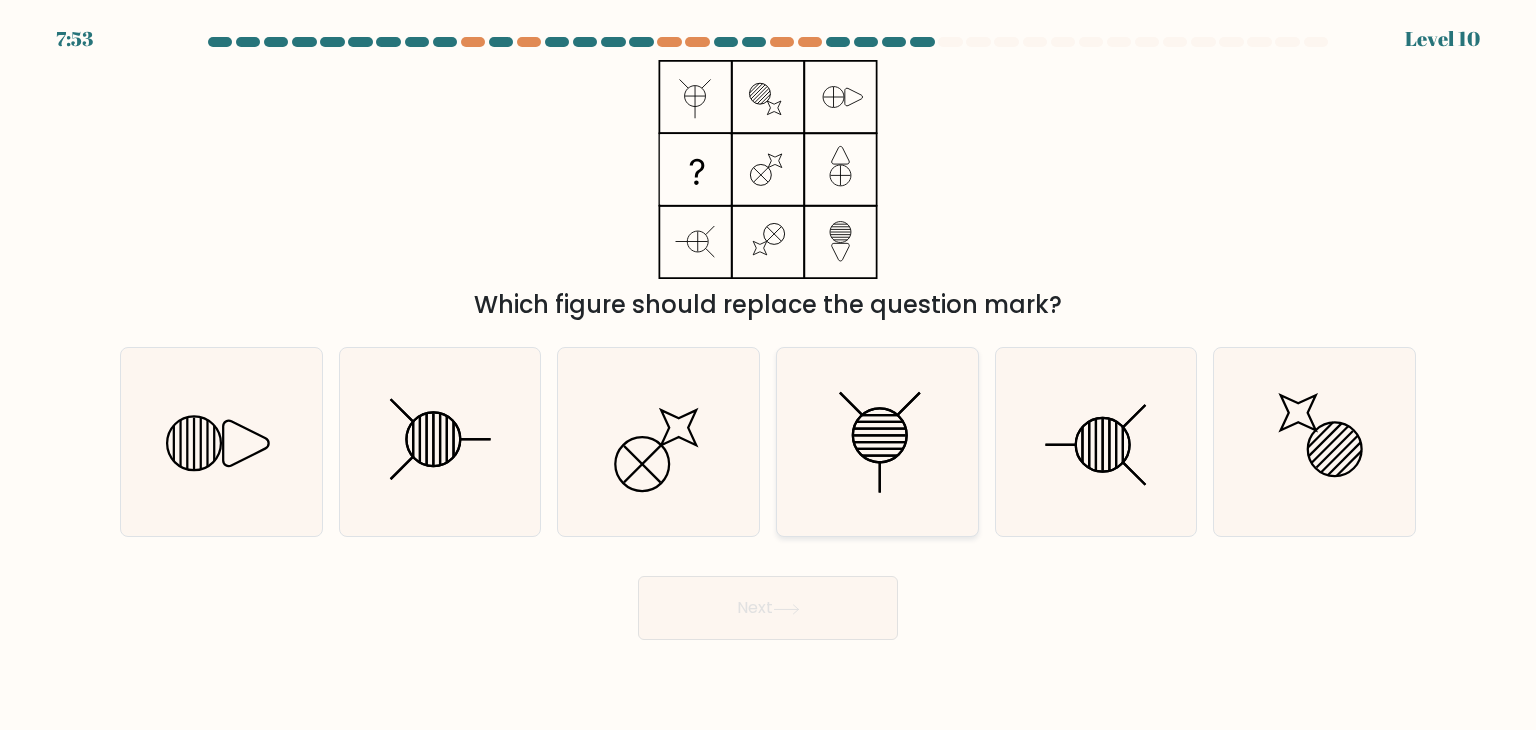 click at bounding box center (877, 442) 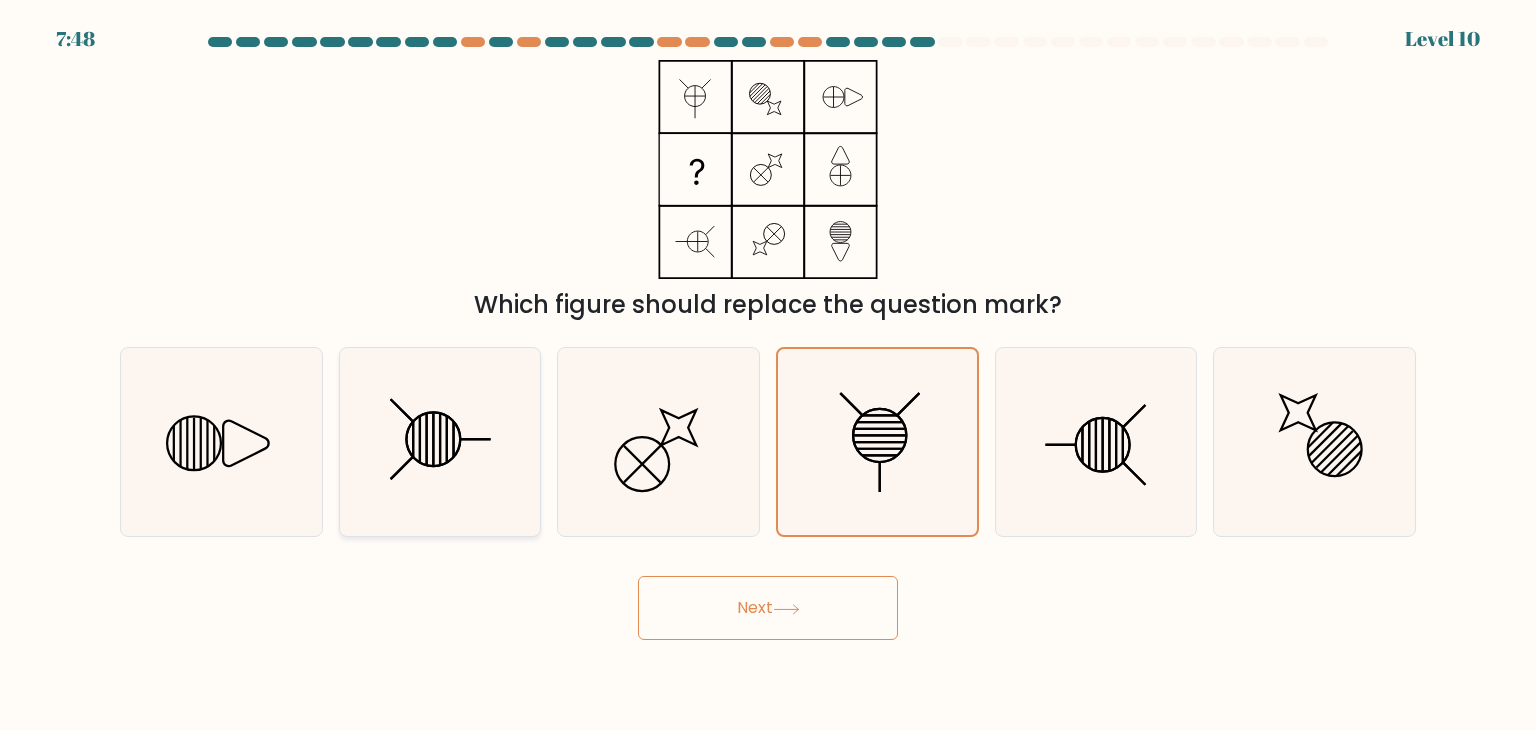 click at bounding box center (440, 442) 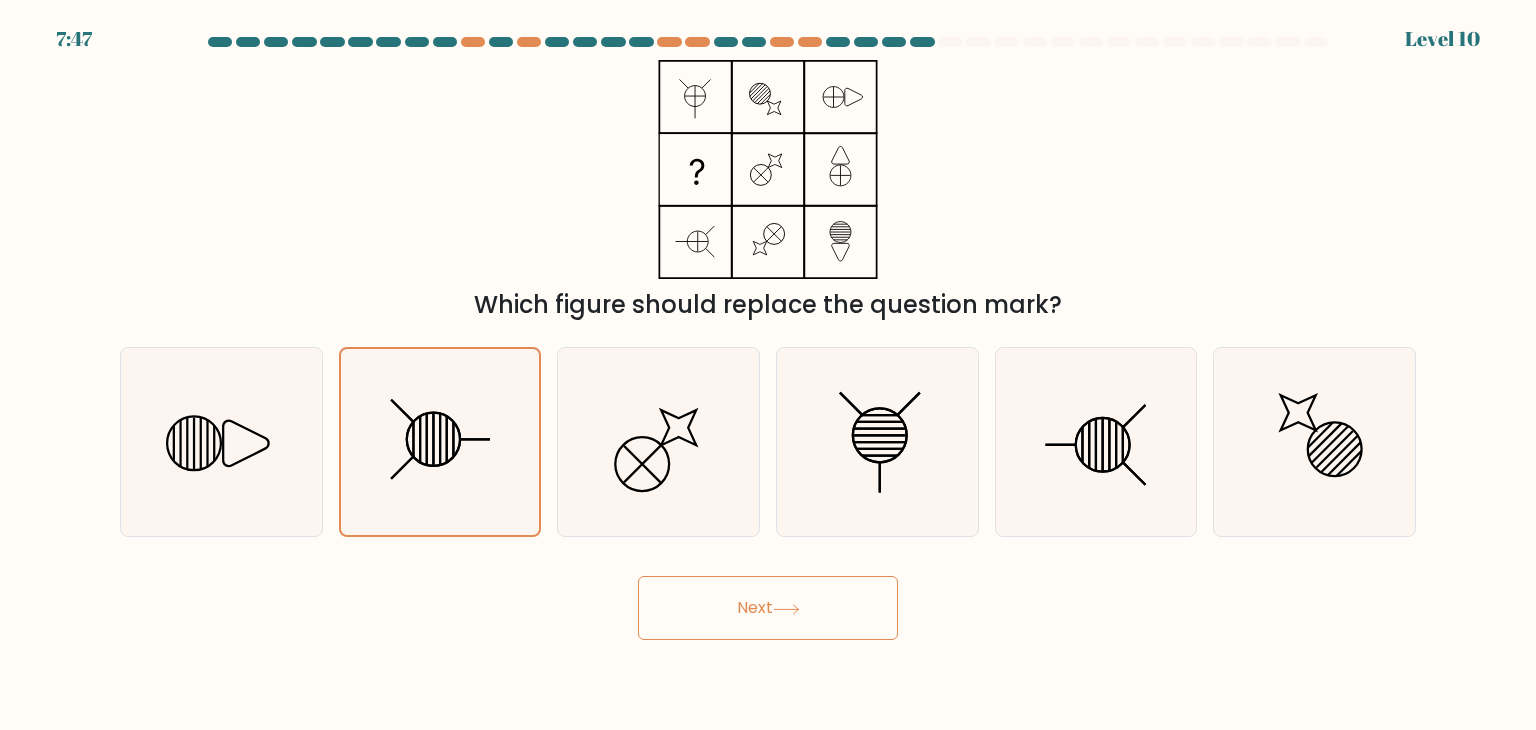 click on "Next" at bounding box center [768, 608] 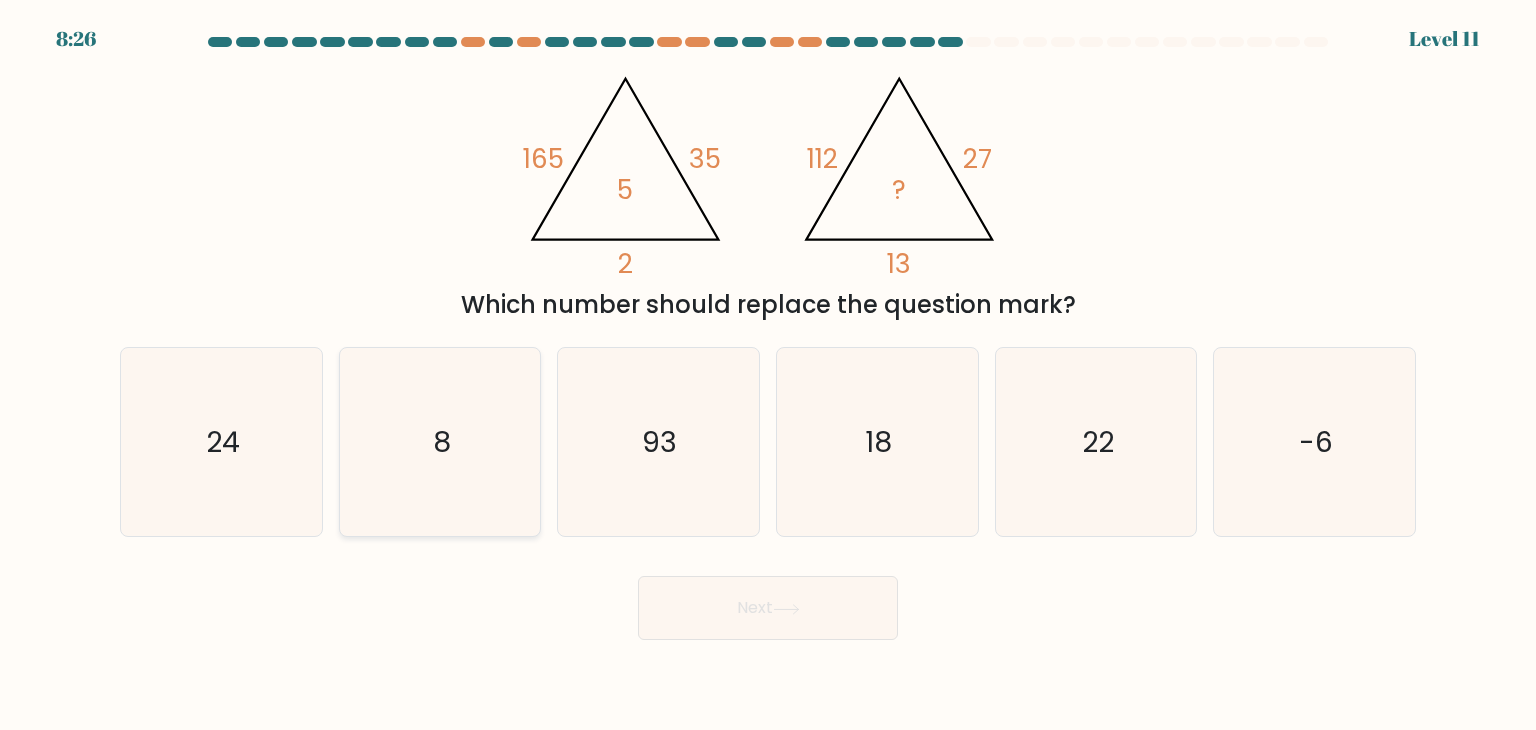 click on "8" at bounding box center (440, 442) 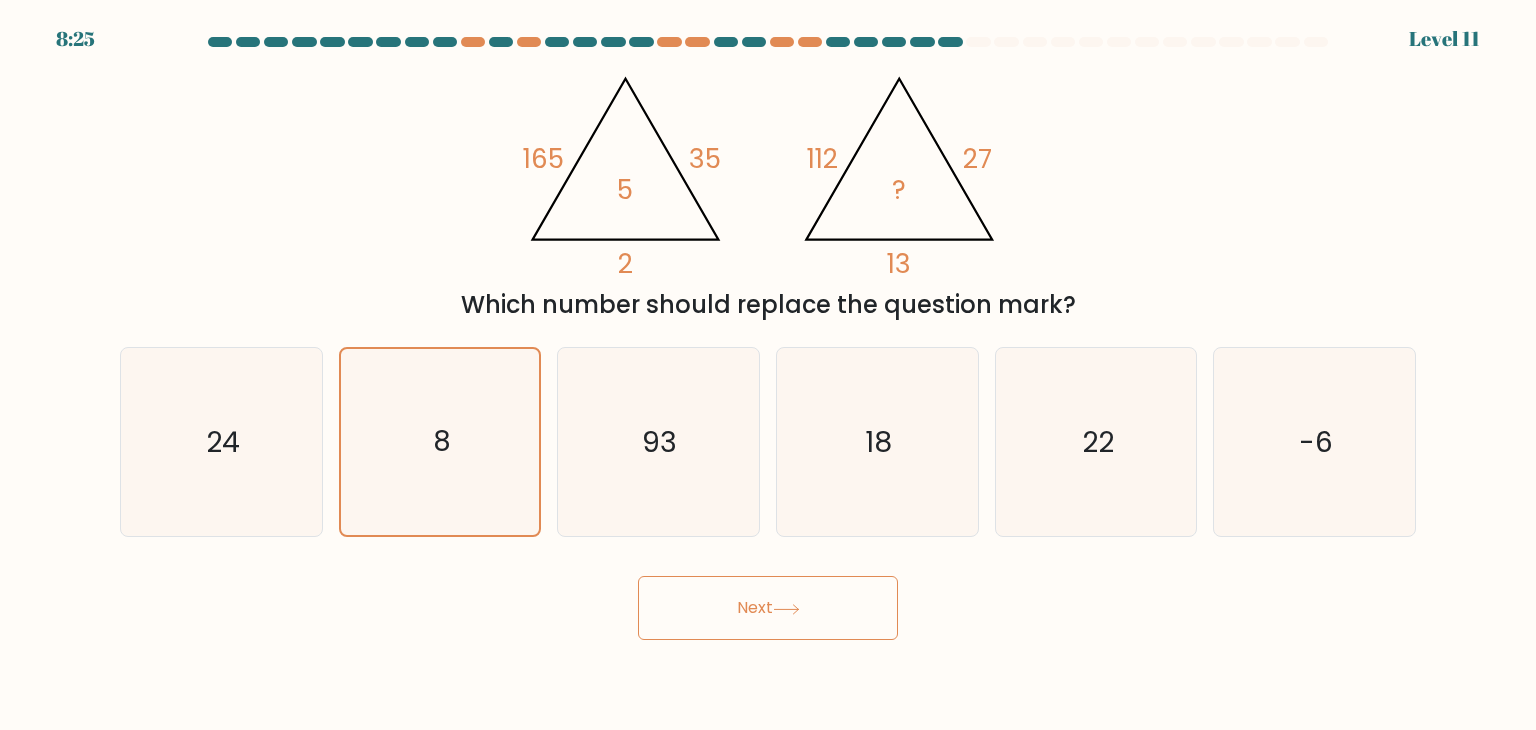 click on "Next" at bounding box center [768, 608] 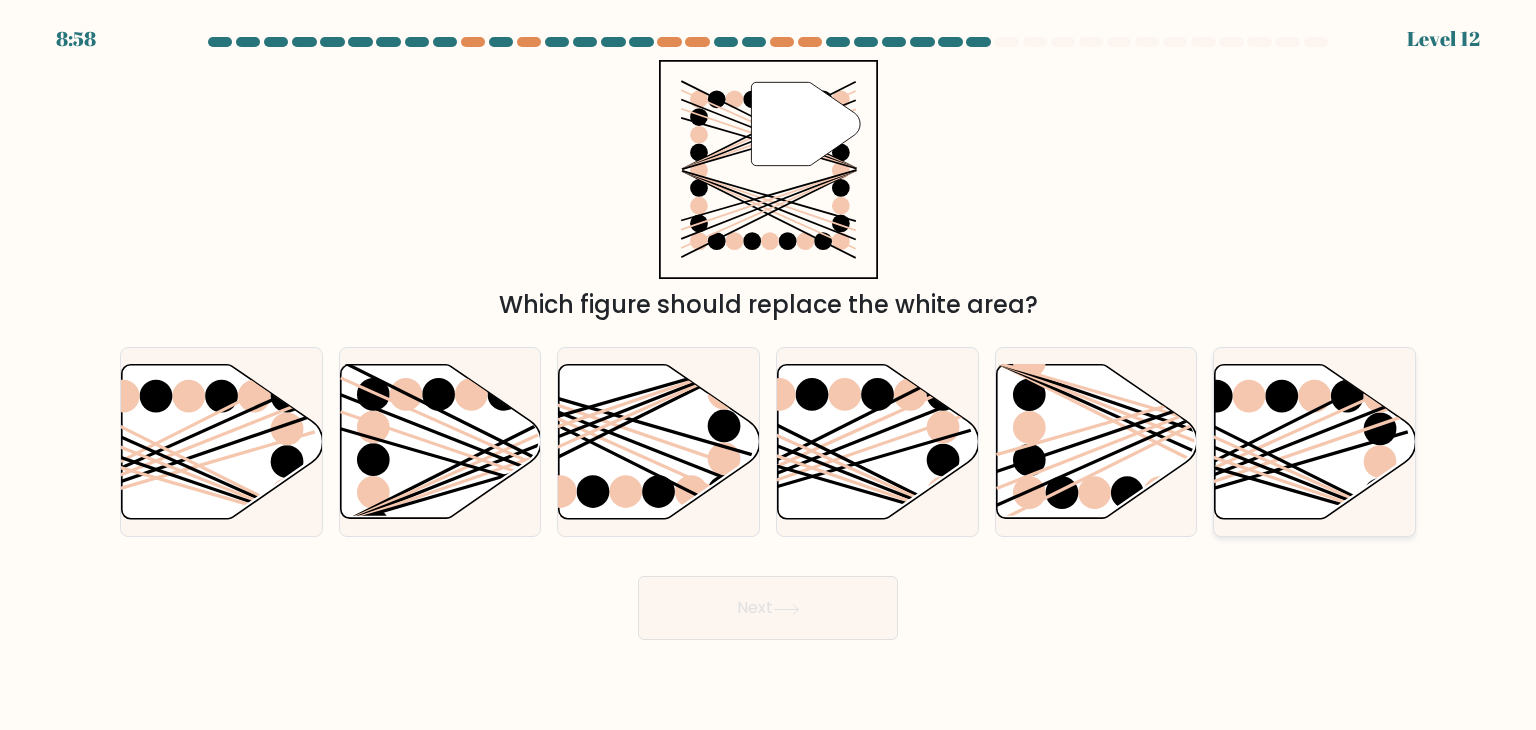 click at bounding box center [1315, 442] 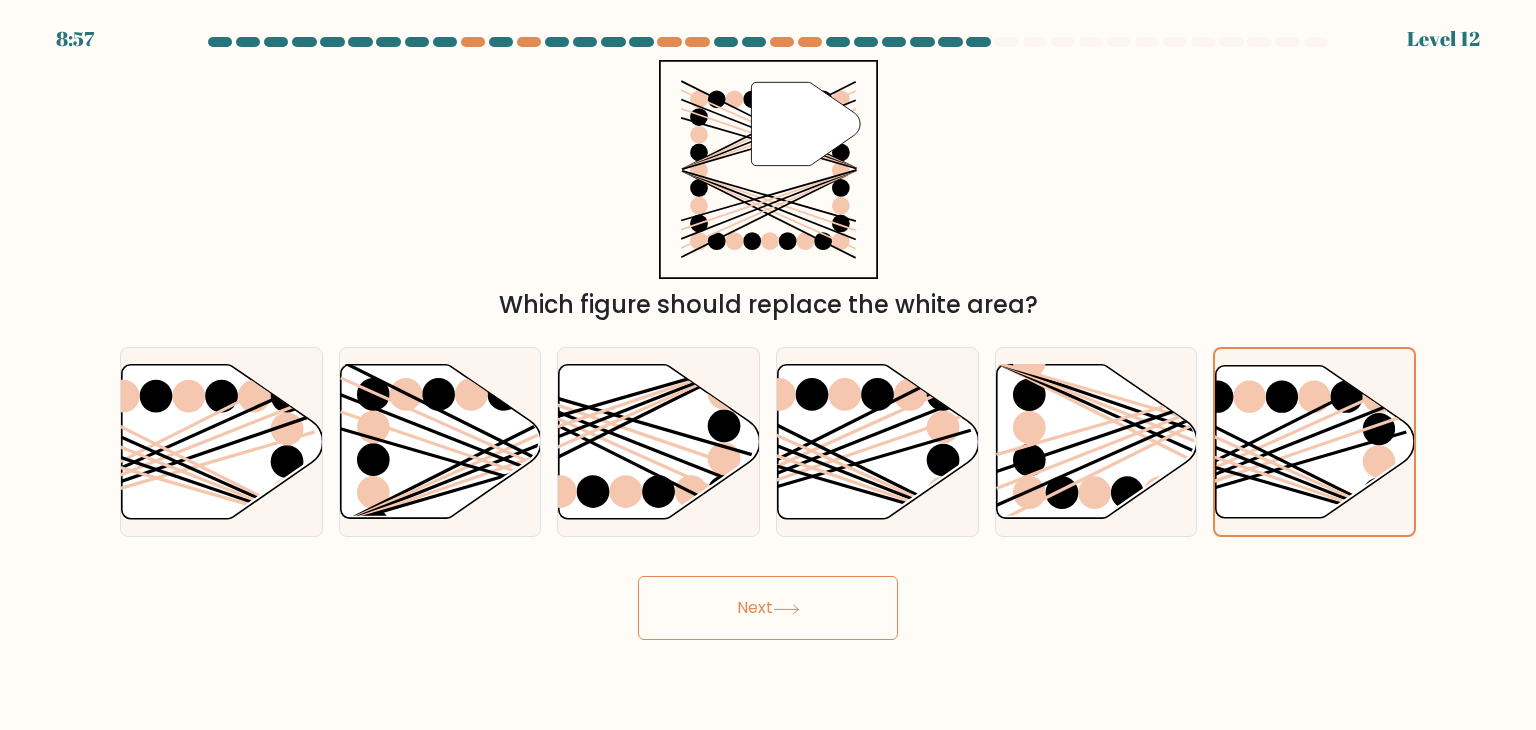 click on "Next" at bounding box center [768, 608] 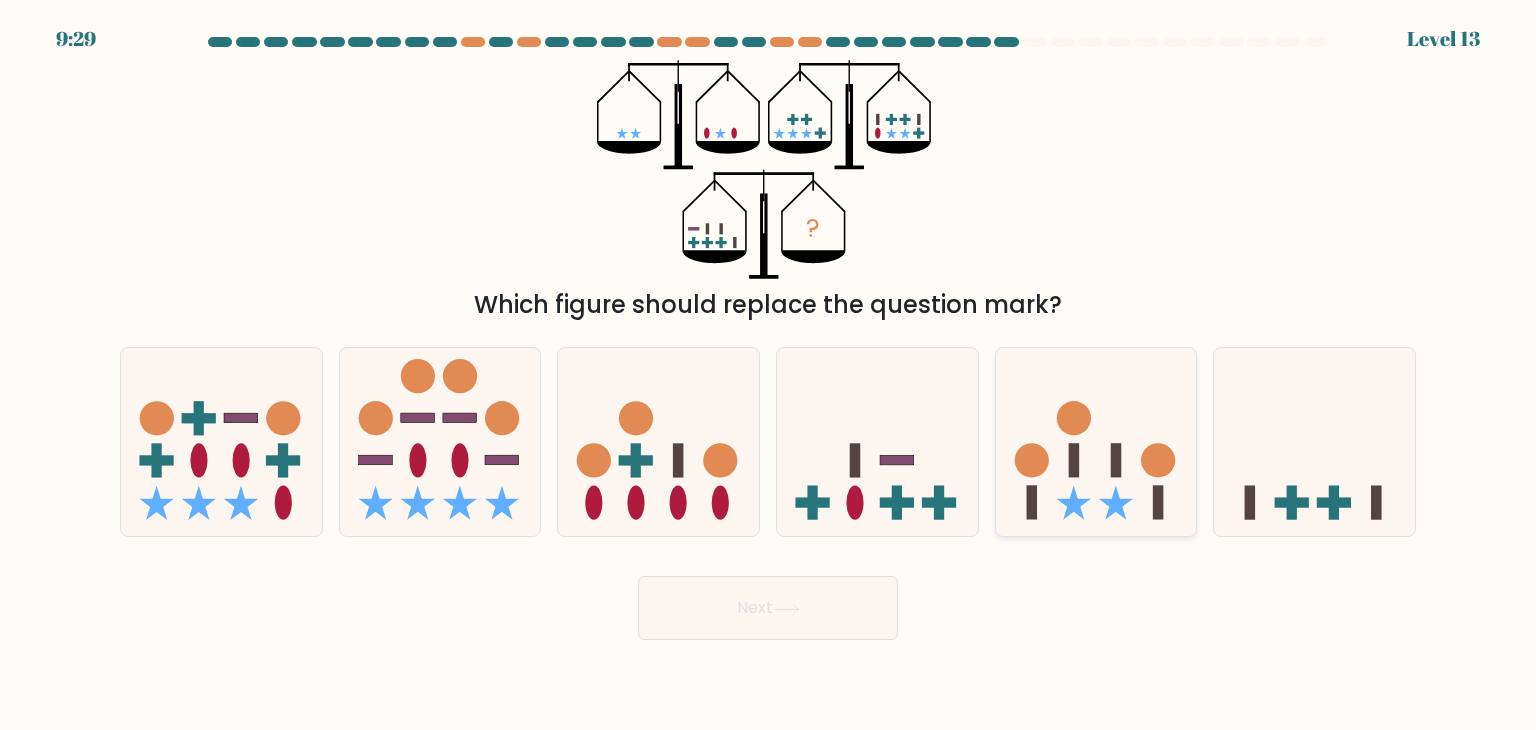 click at bounding box center (1096, 442) 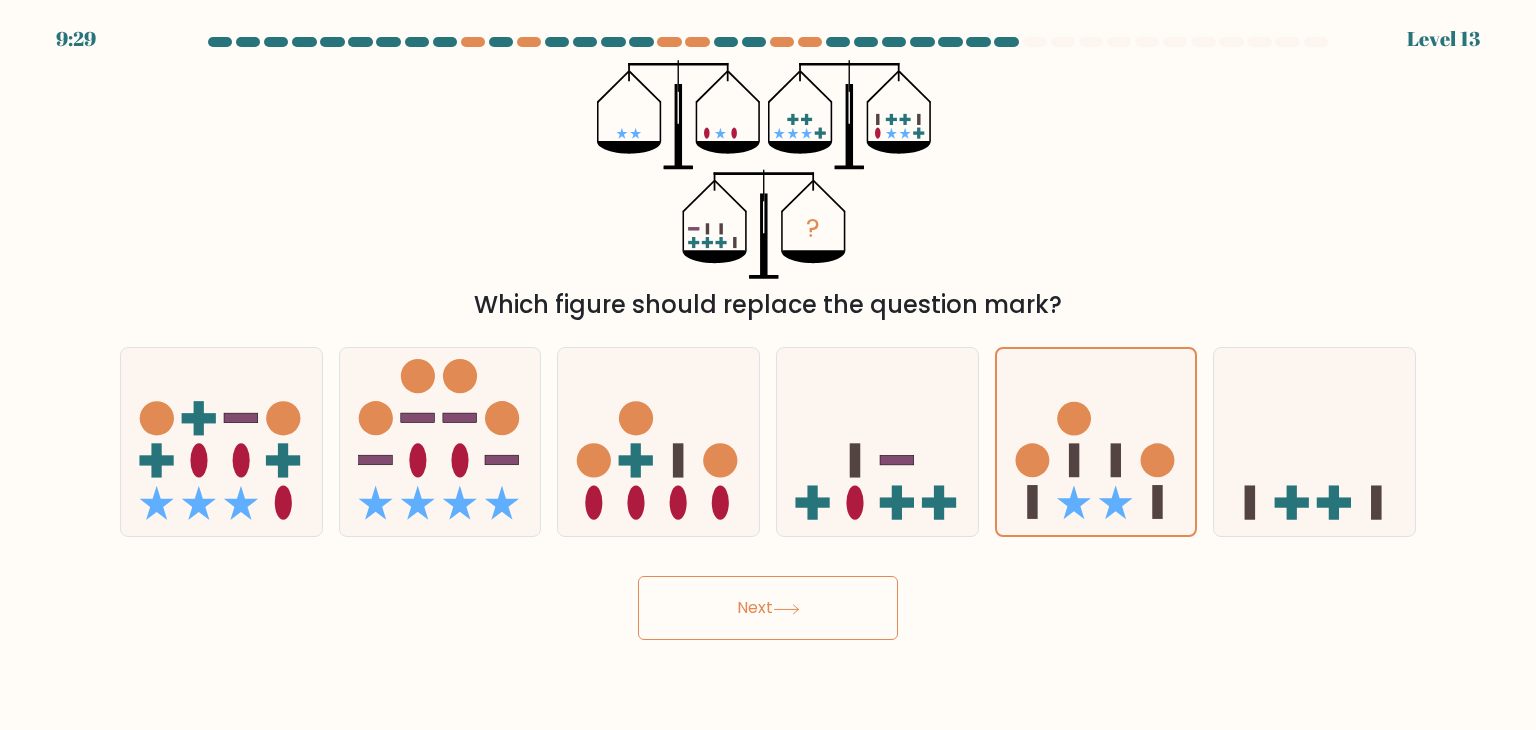 click on "Next" at bounding box center [768, 608] 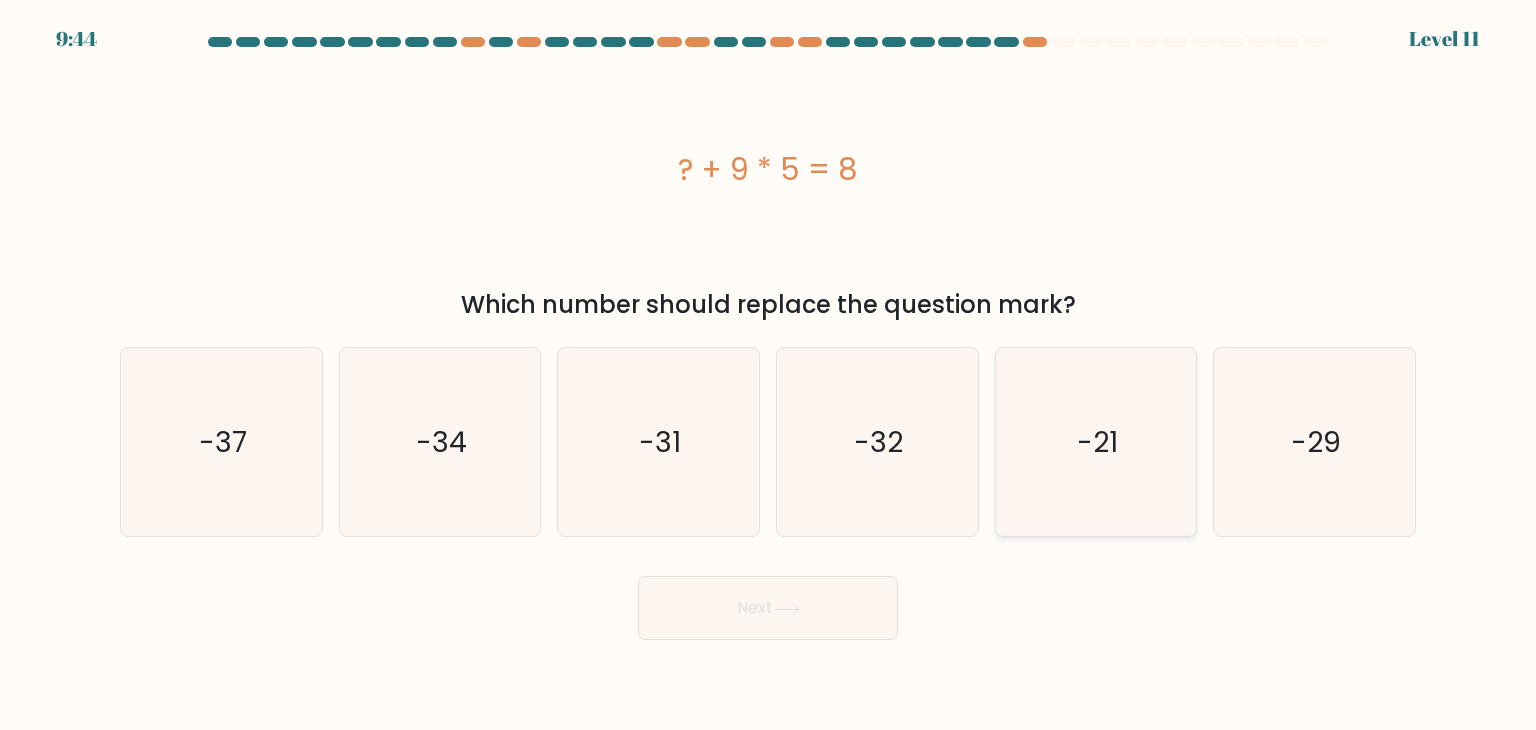 click on "-21" at bounding box center [1096, 442] 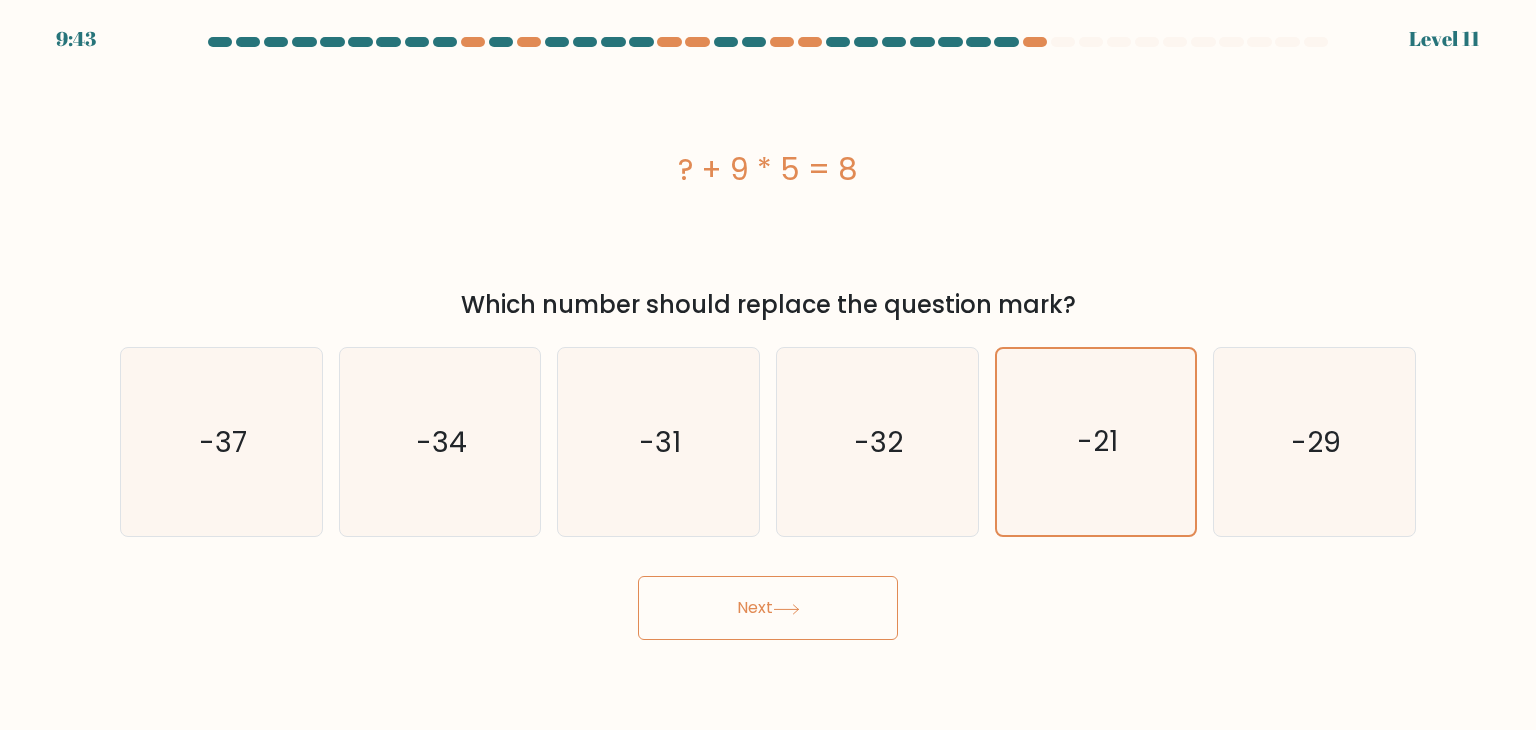 click on "Next" at bounding box center [768, 608] 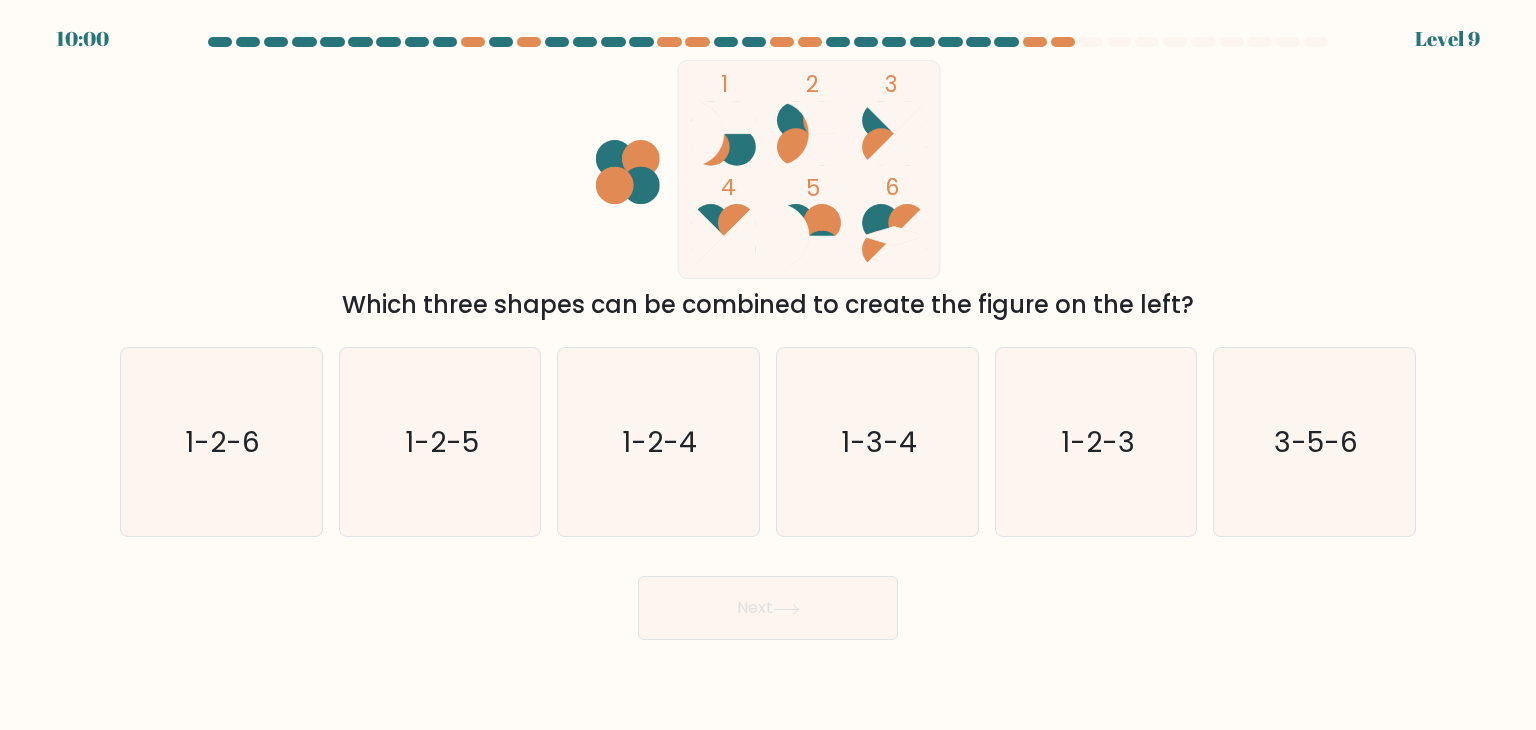 drag, startPoint x: 452, startPoint y: 485, endPoint x: 643, endPoint y: 673, distance: 268.00186 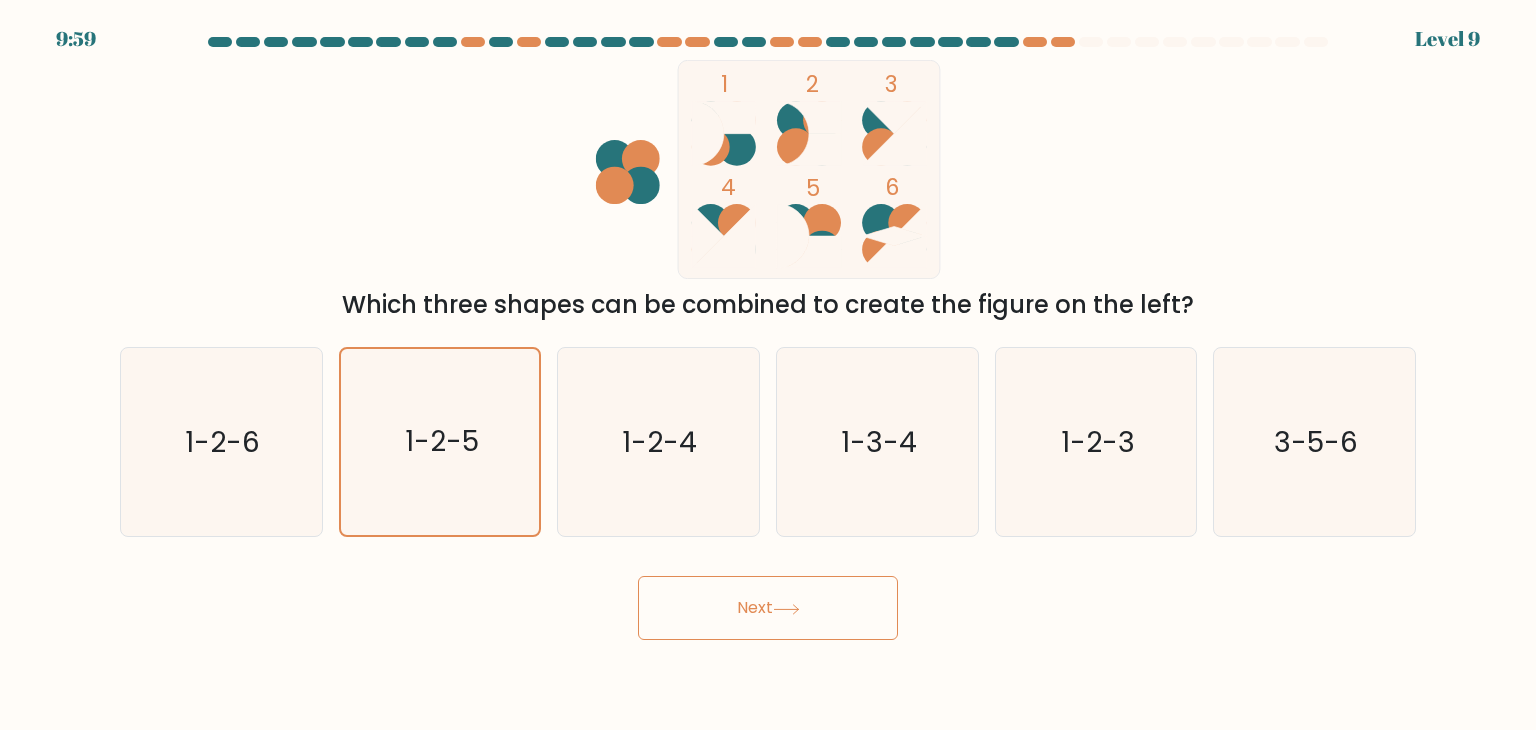 click at bounding box center [786, 608] 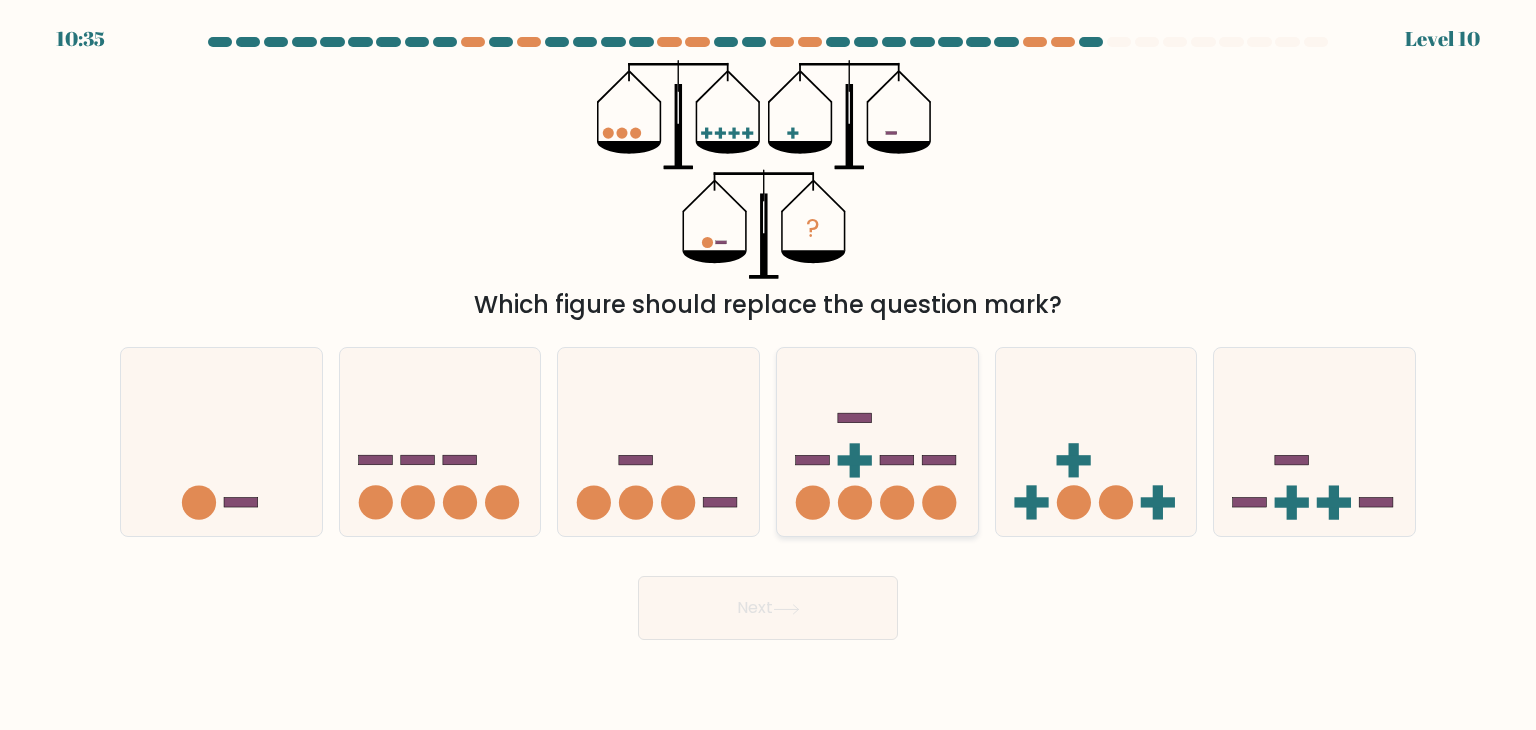 click at bounding box center [855, 503] 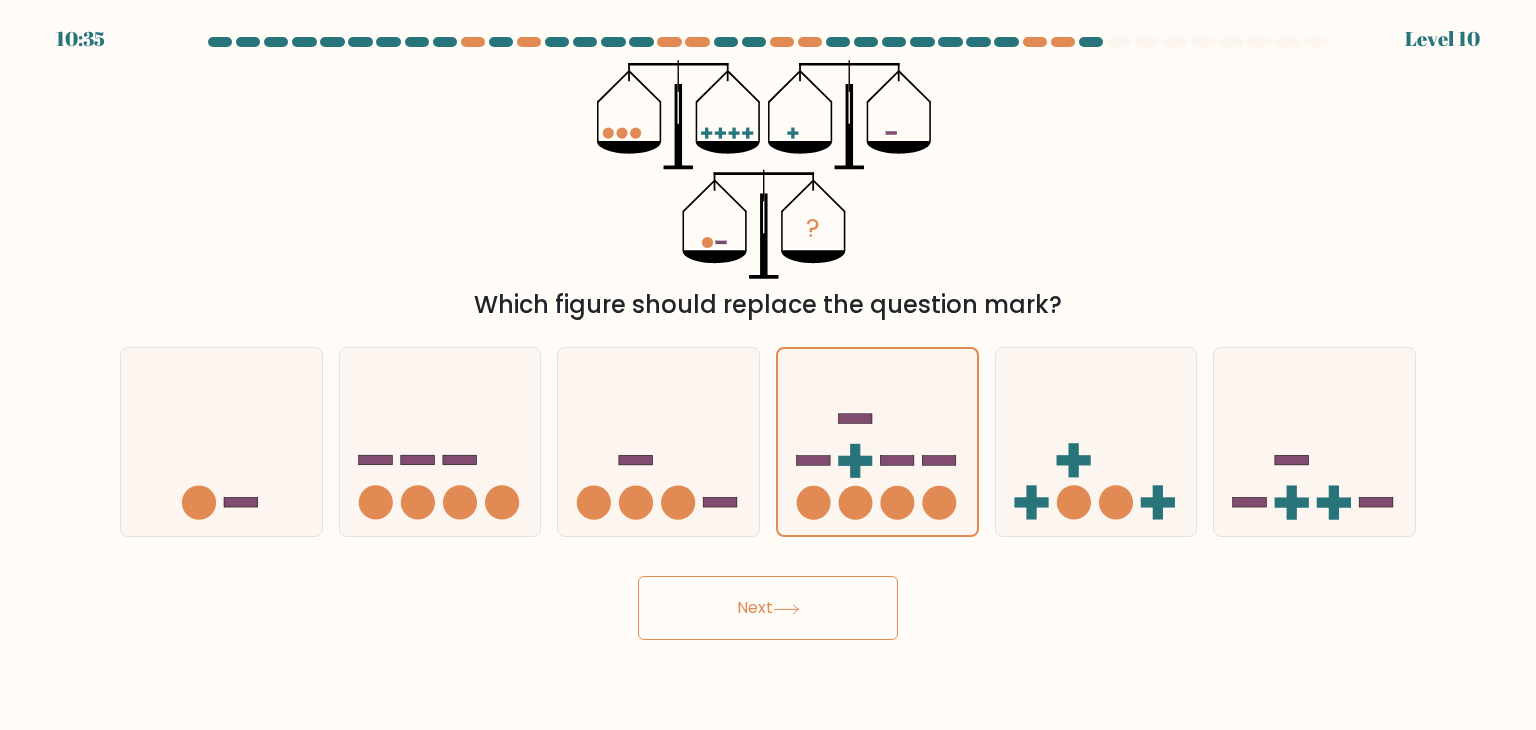 click on "Next" at bounding box center (768, 608) 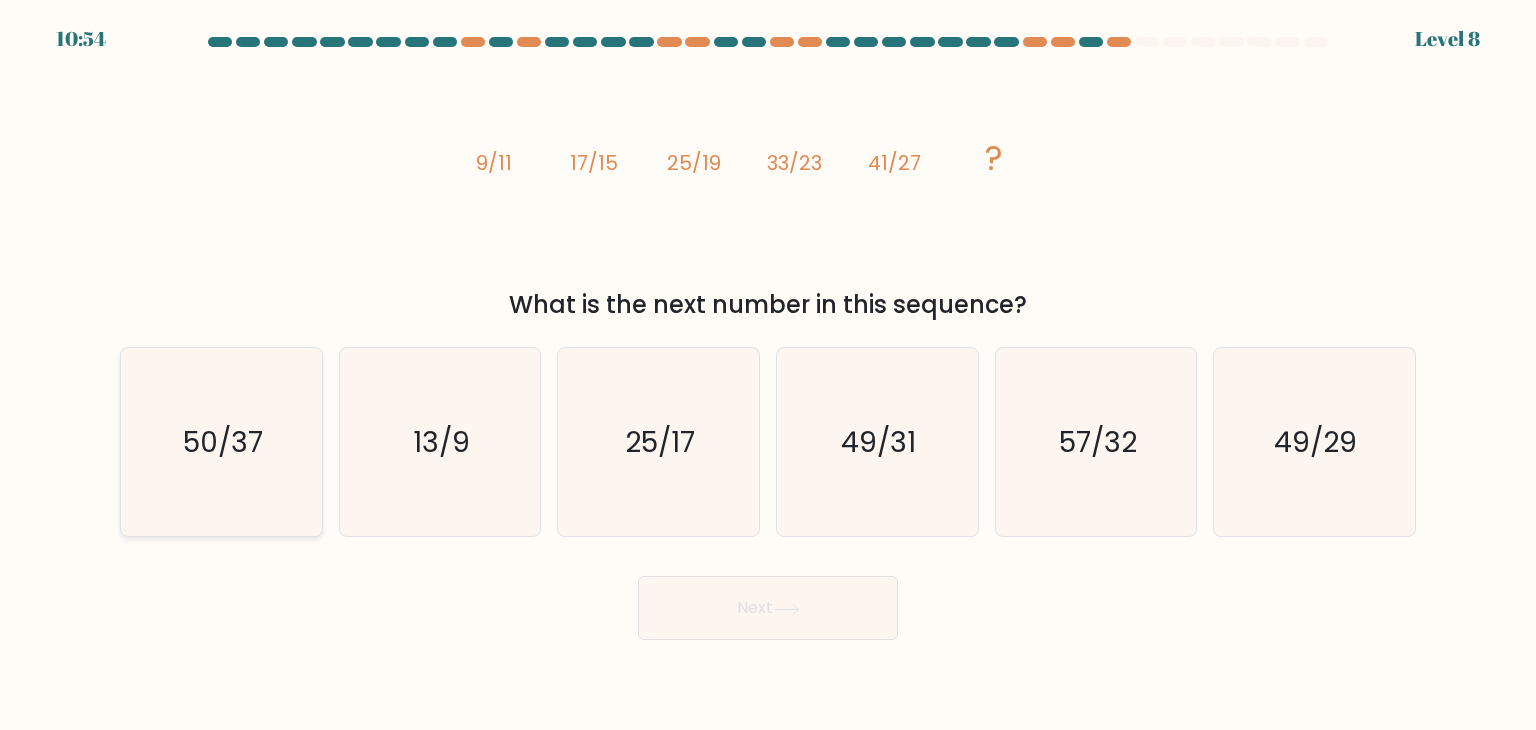 click on "50/37" at bounding box center [221, 442] 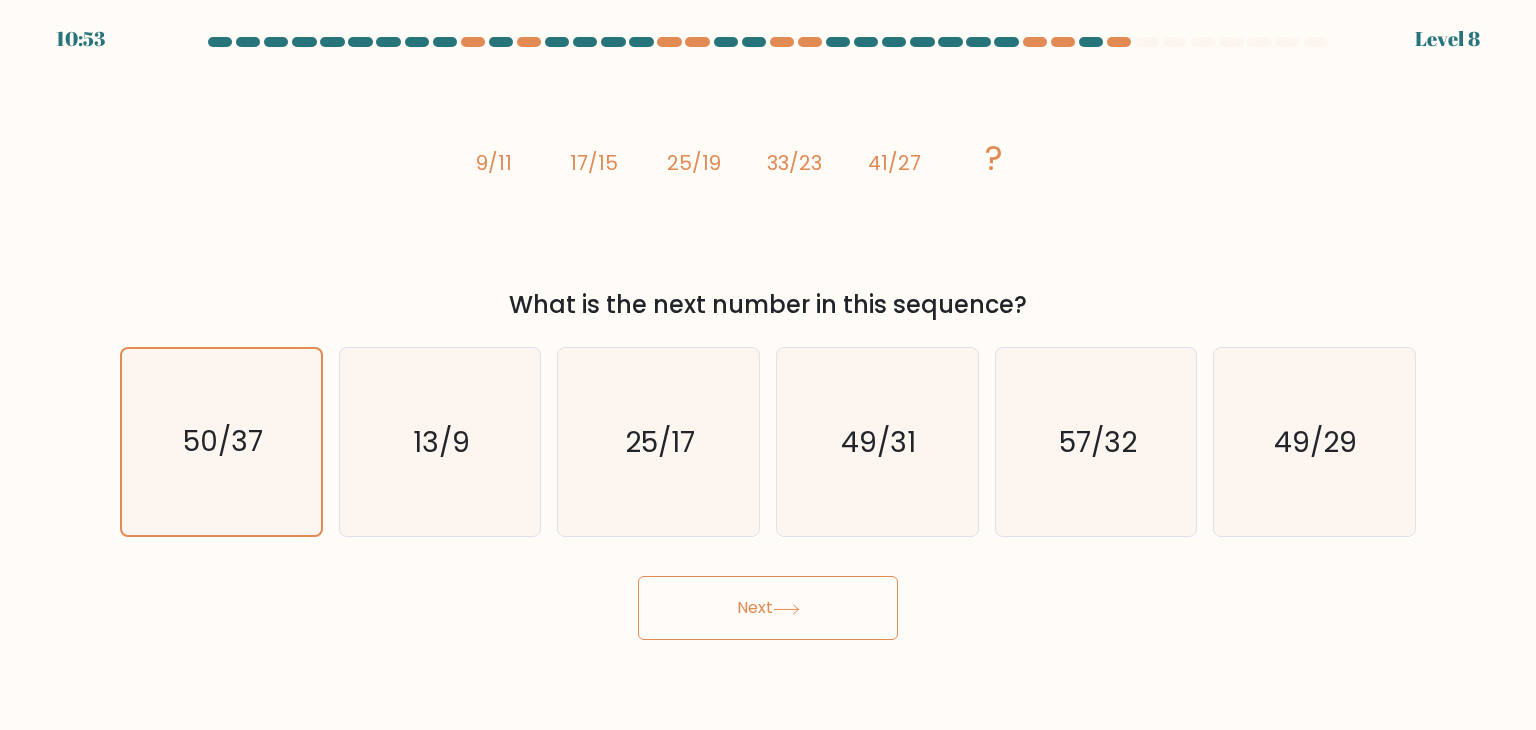 click on "Next" at bounding box center [768, 608] 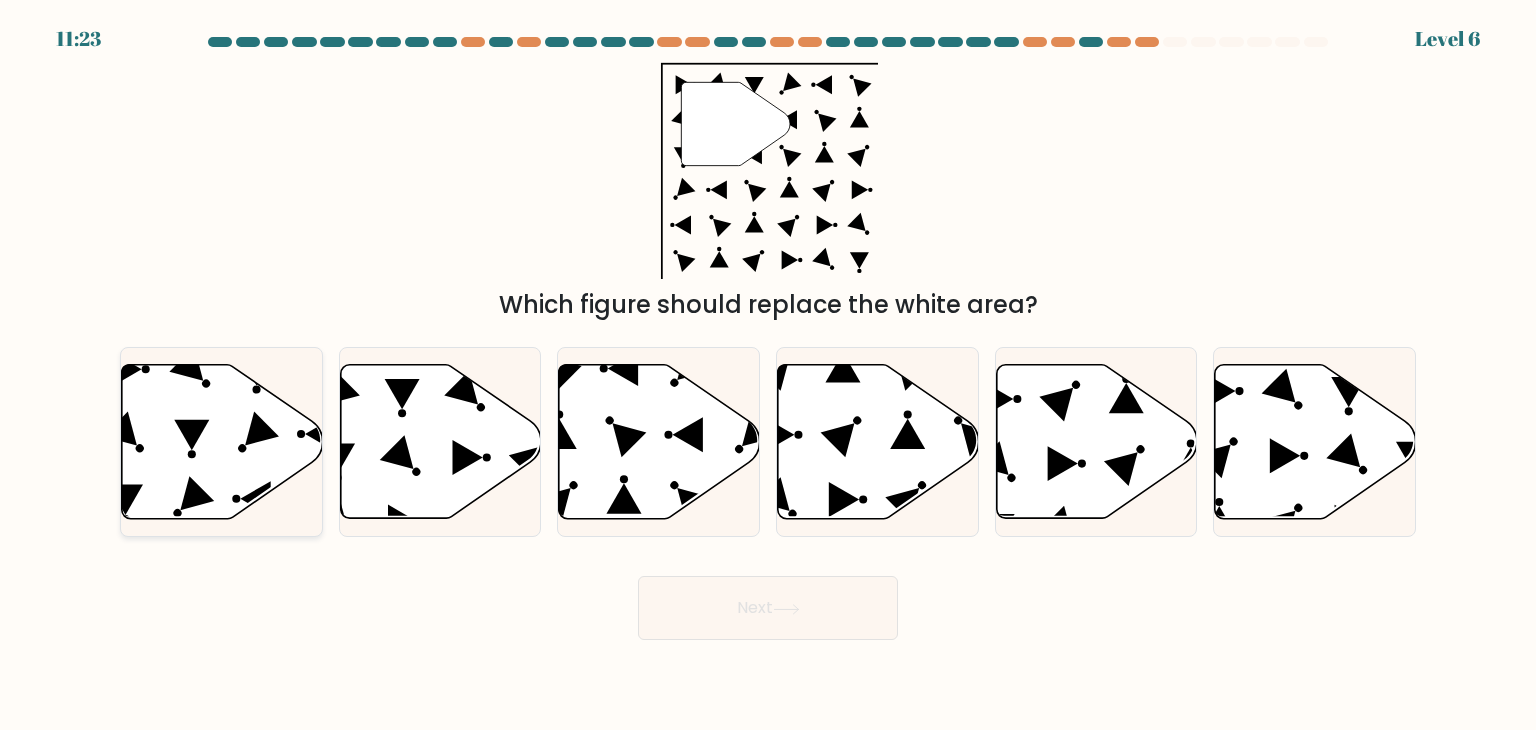 click at bounding box center [222, 442] 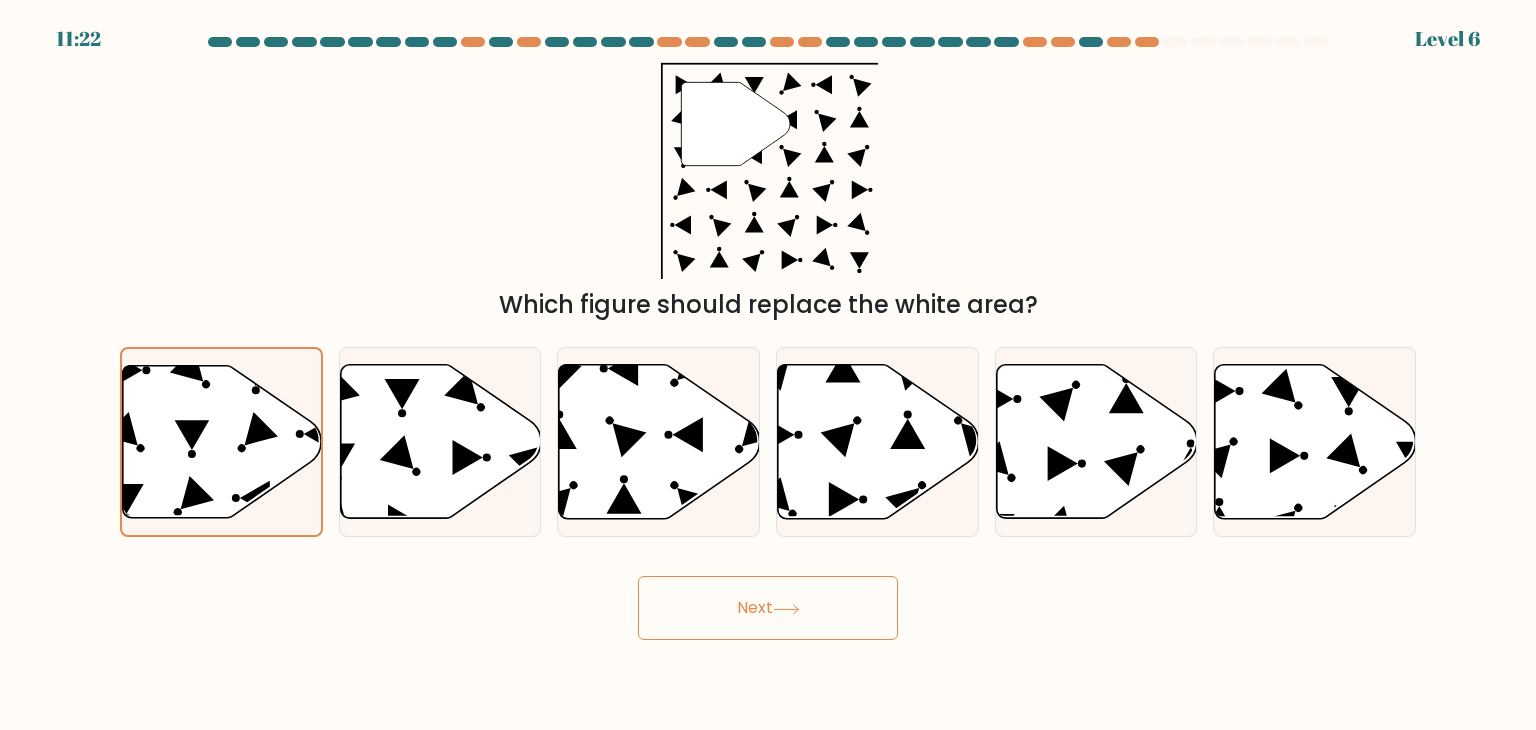 click at bounding box center [786, 609] 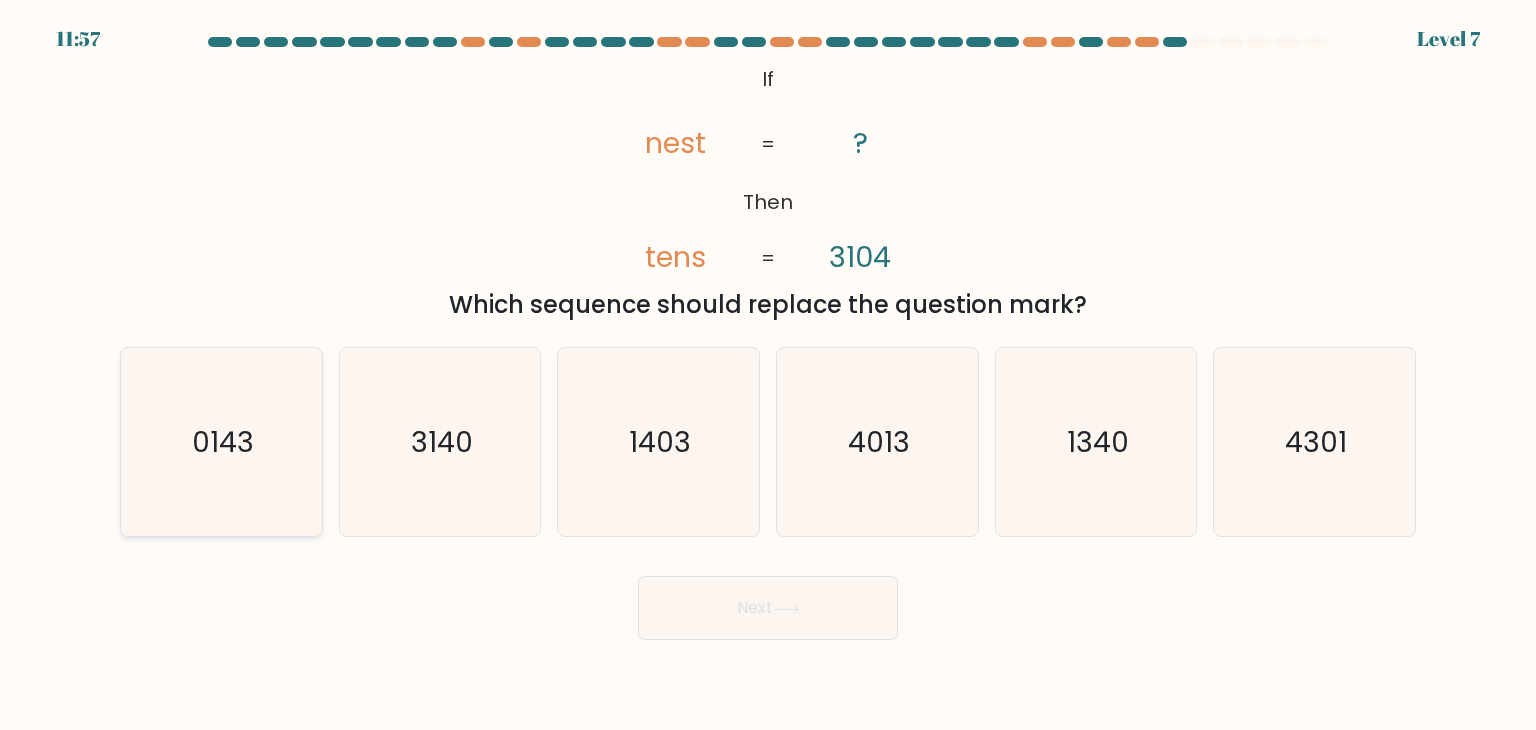 click on "0143" at bounding box center (221, 442) 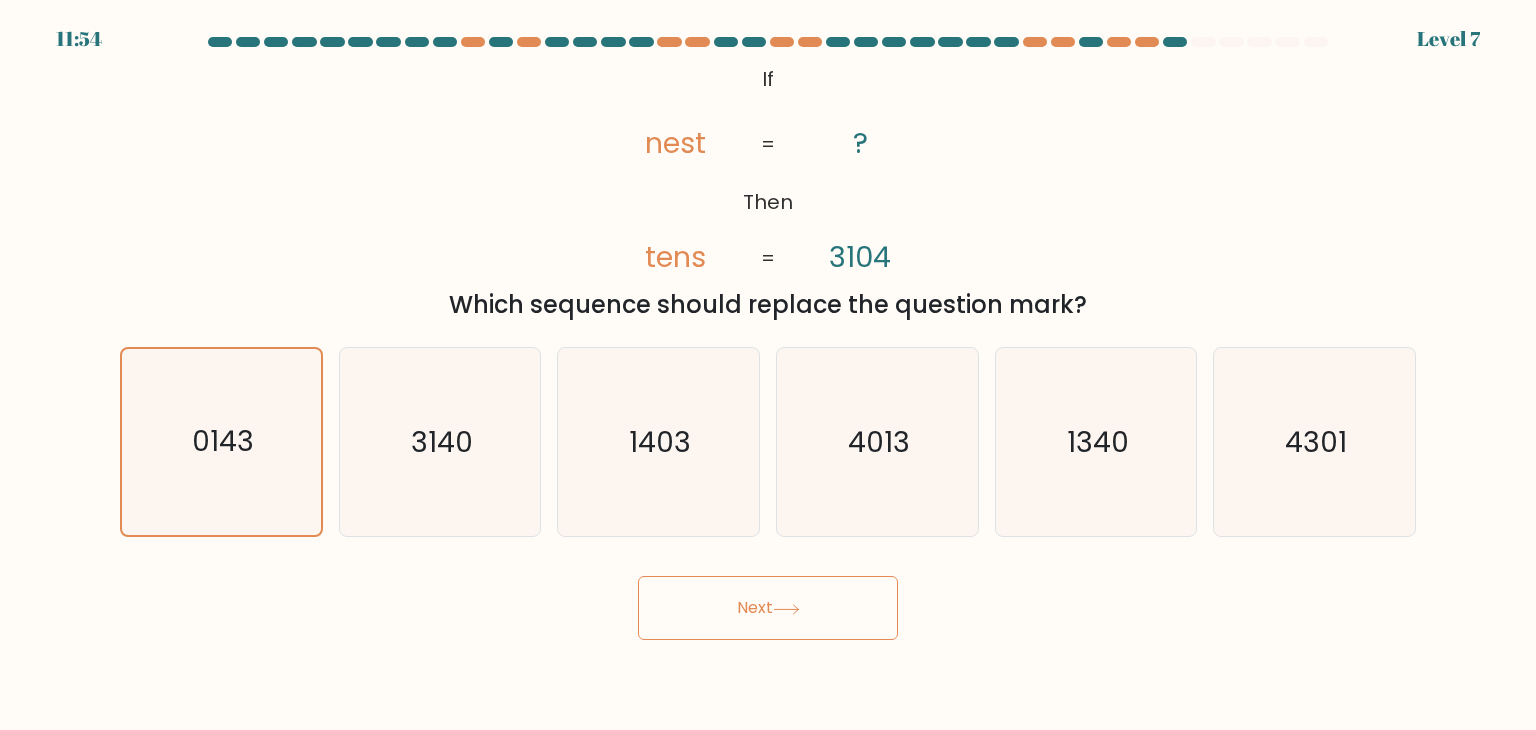 click on "Next" at bounding box center (768, 608) 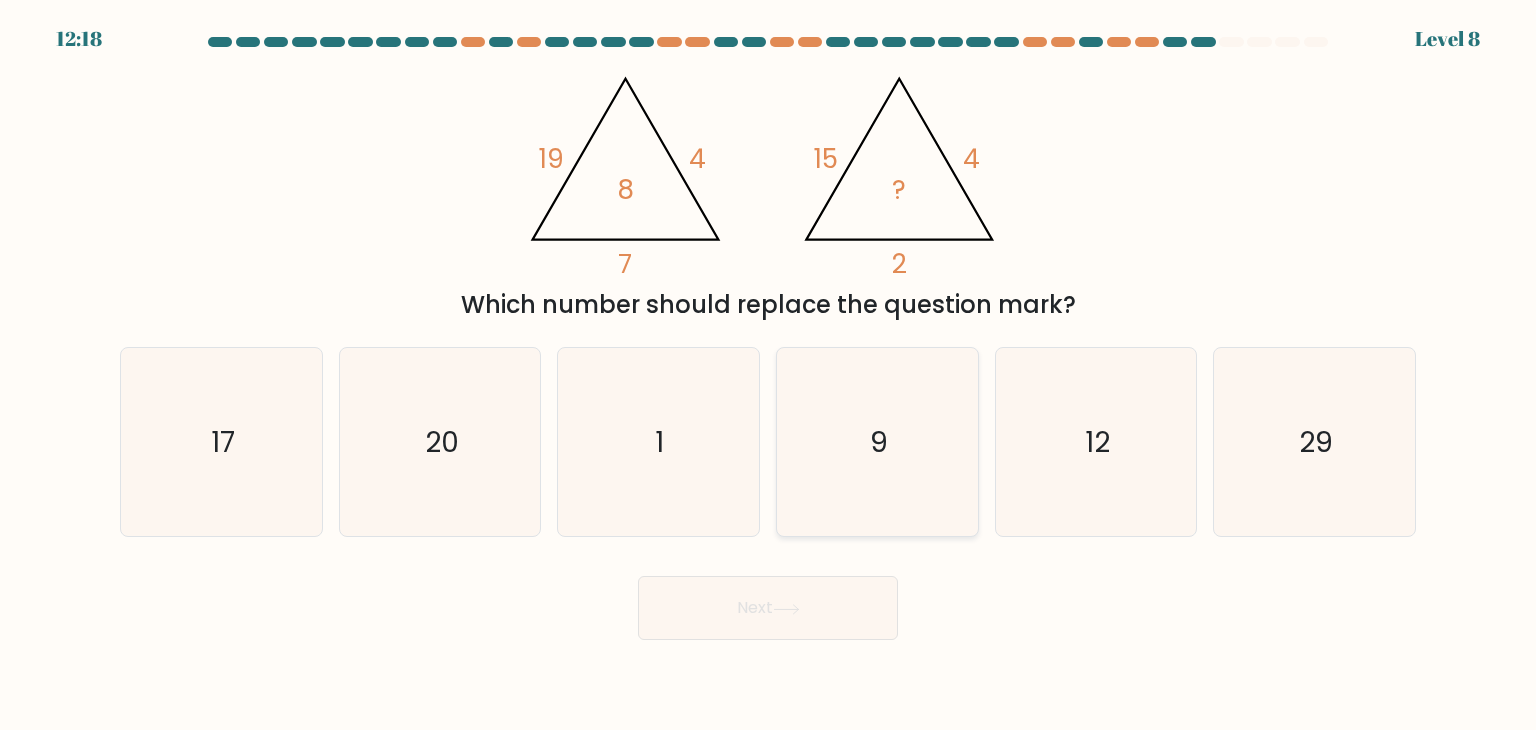 click on "9" at bounding box center [877, 442] 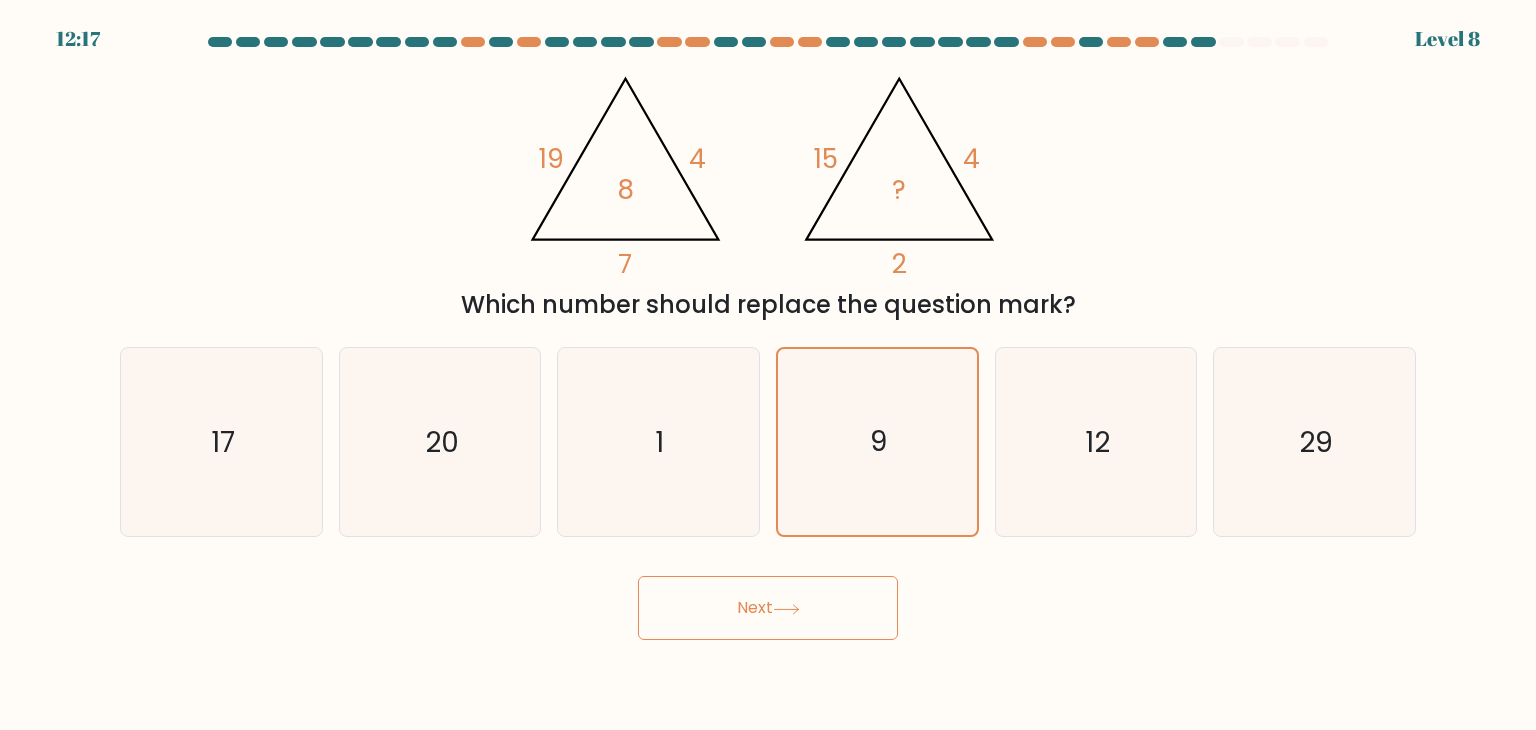 click on "Next" at bounding box center [768, 608] 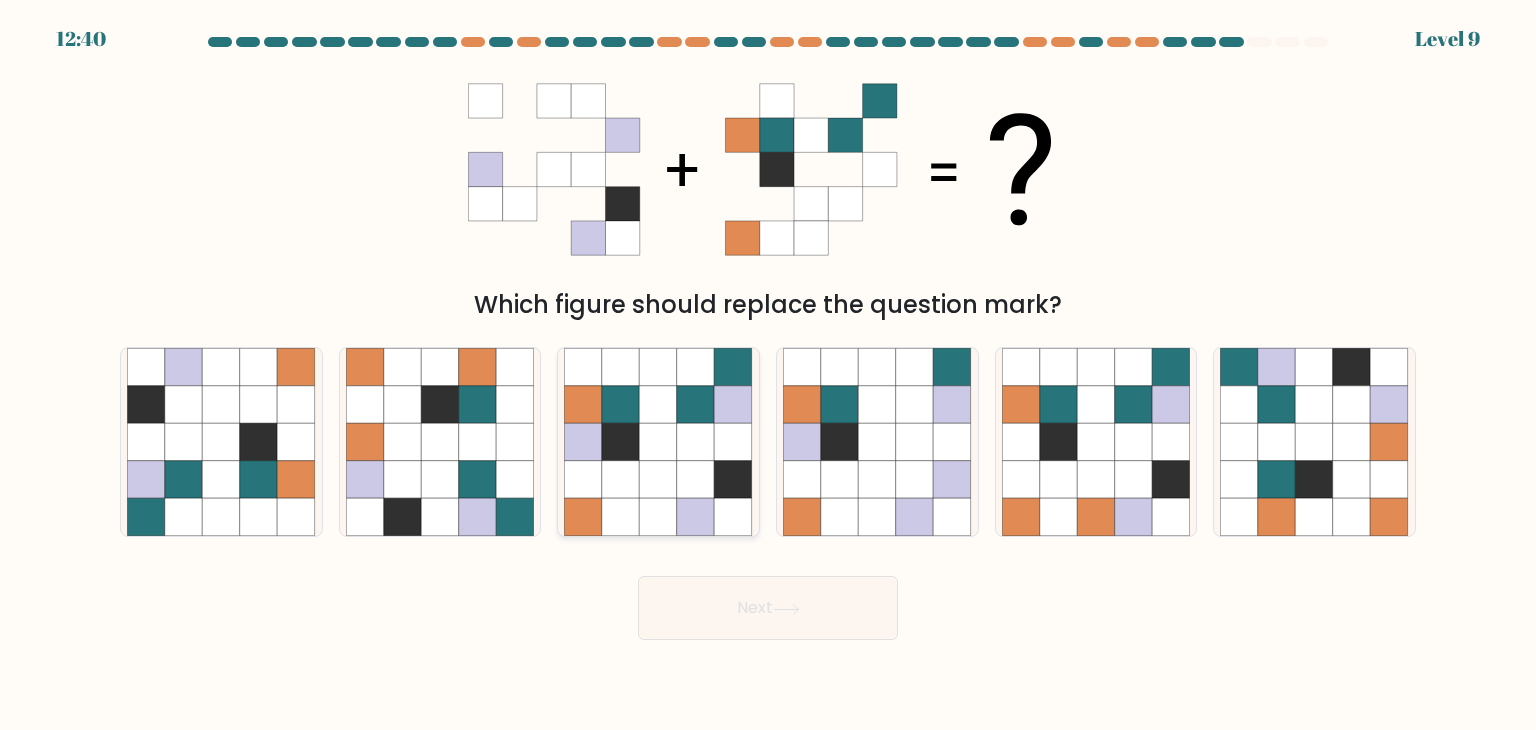 click at bounding box center [696, 442] 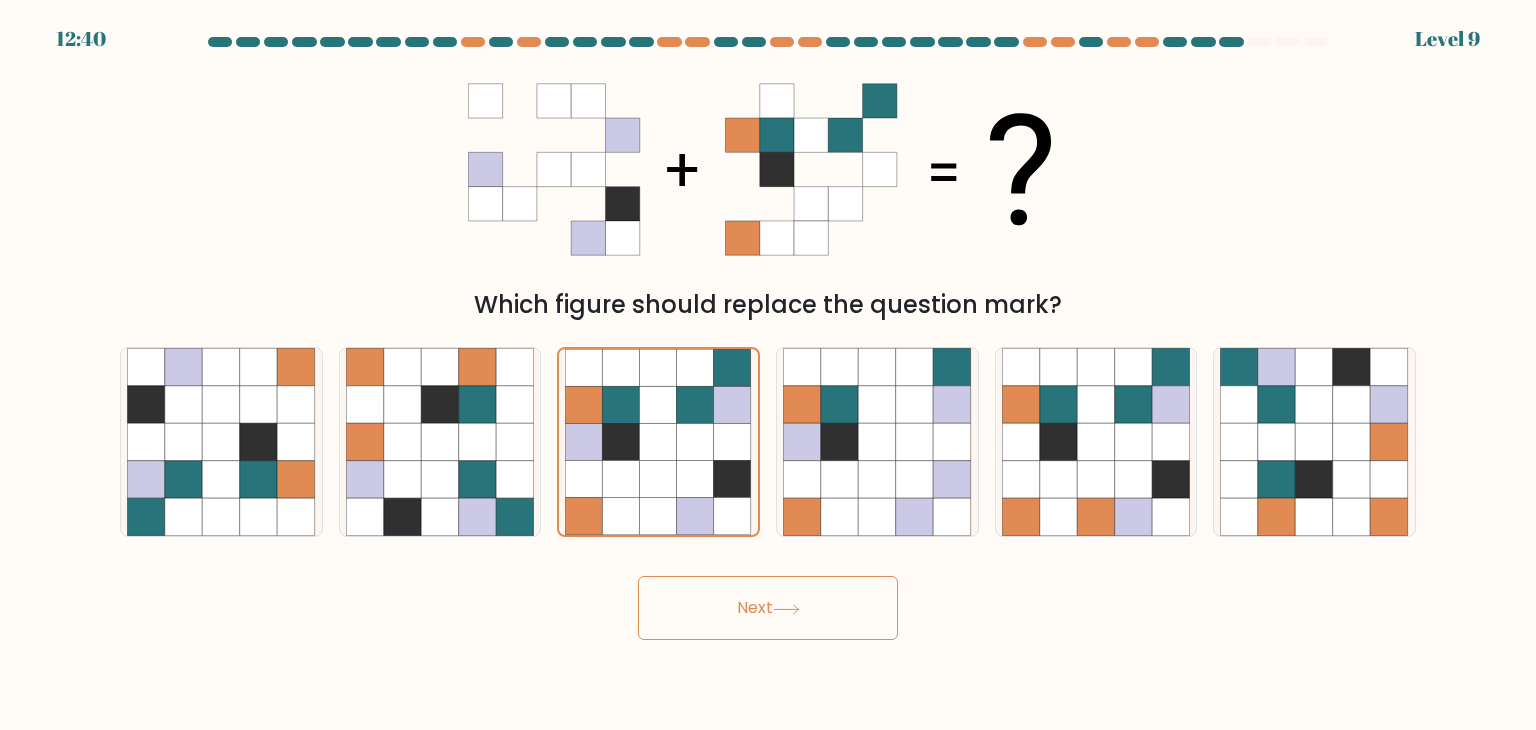 click on "Next" at bounding box center (768, 608) 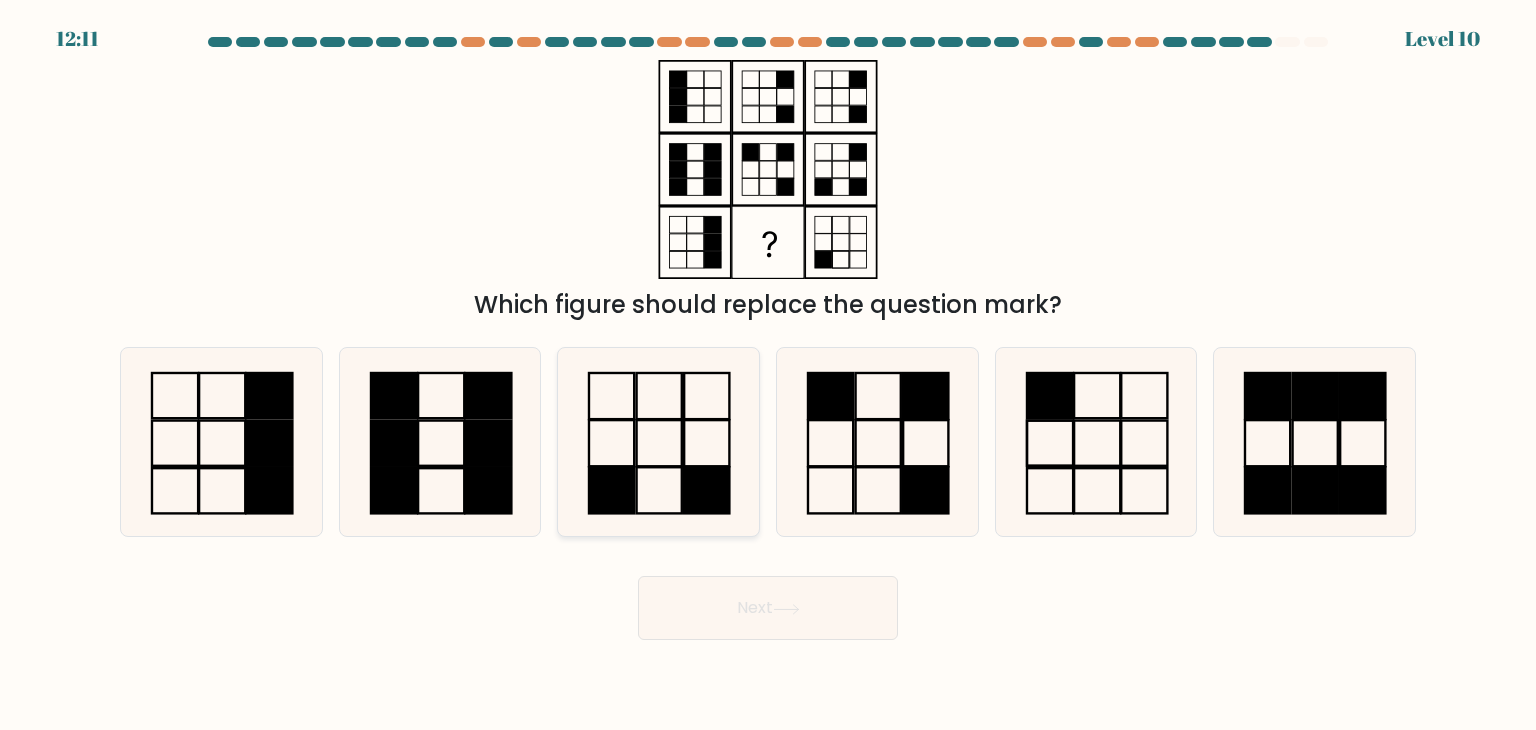 click at bounding box center [658, 442] 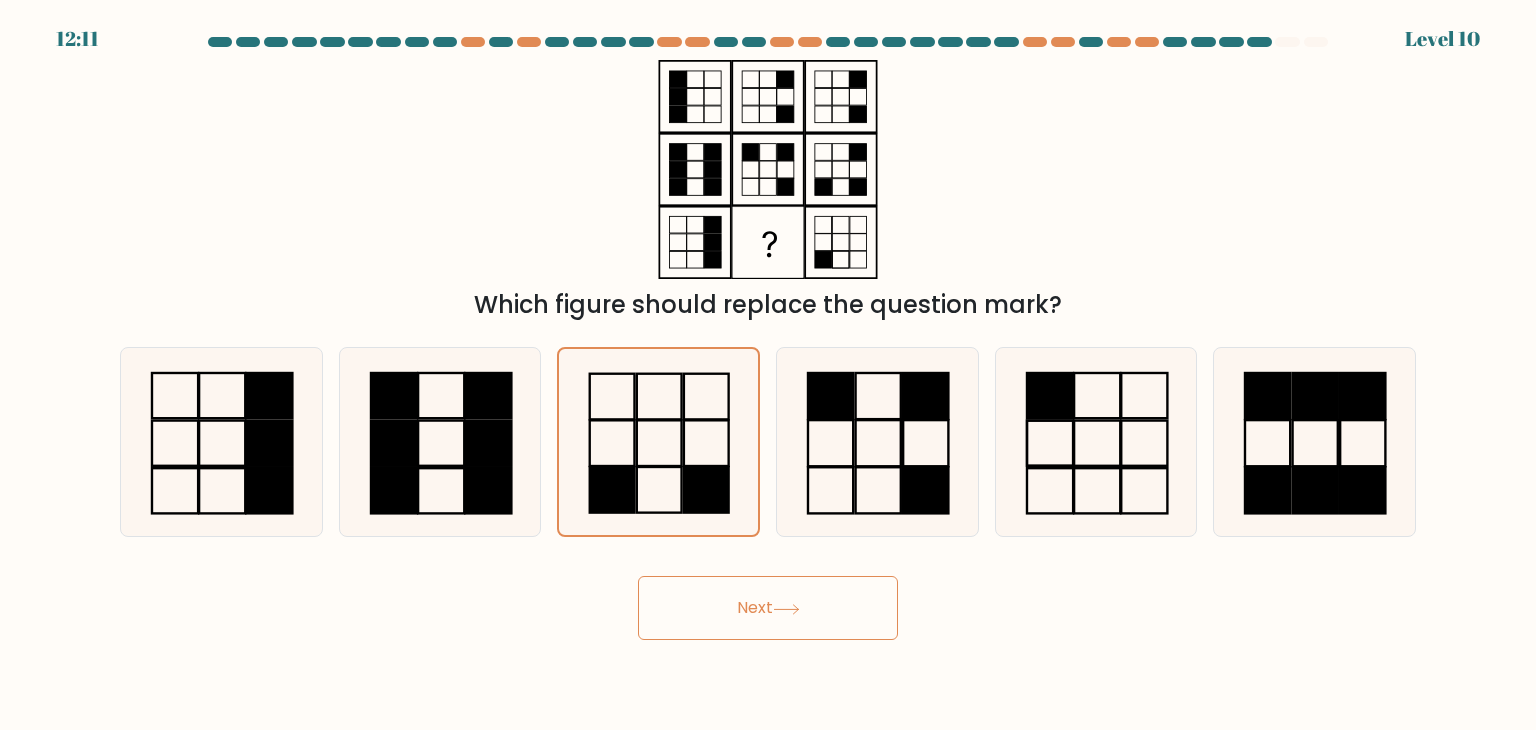click on "Next" at bounding box center (768, 608) 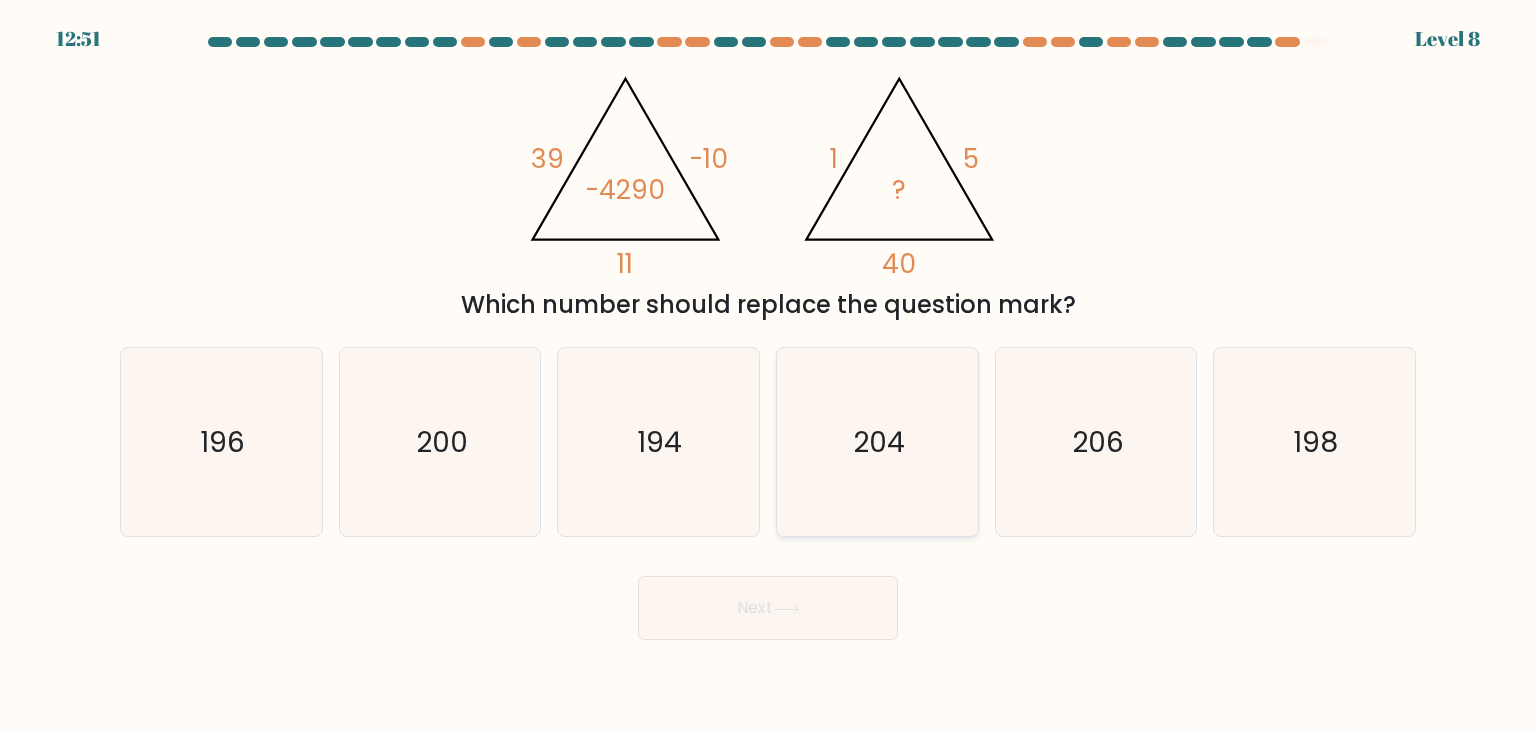 click on "204" at bounding box center (877, 442) 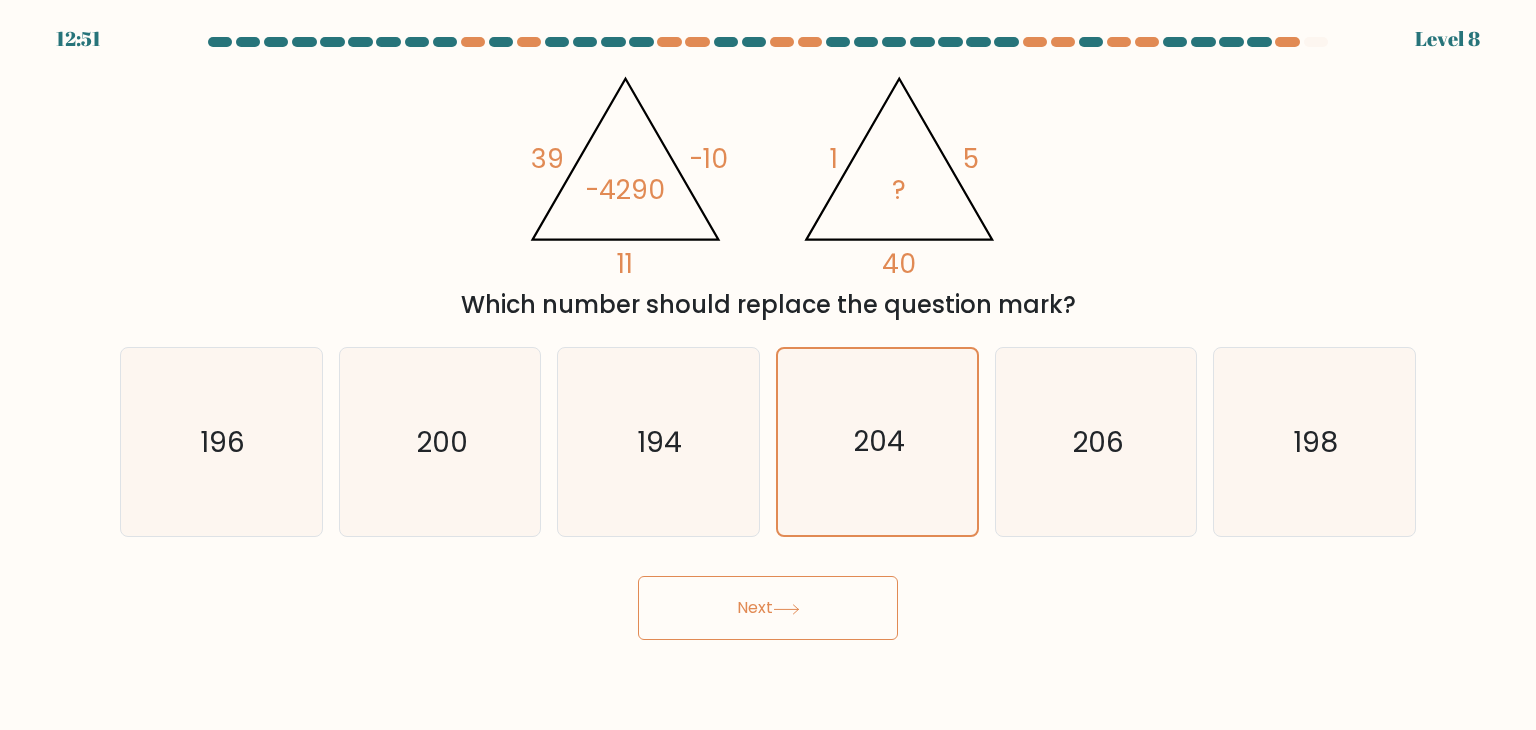 click at bounding box center [786, 609] 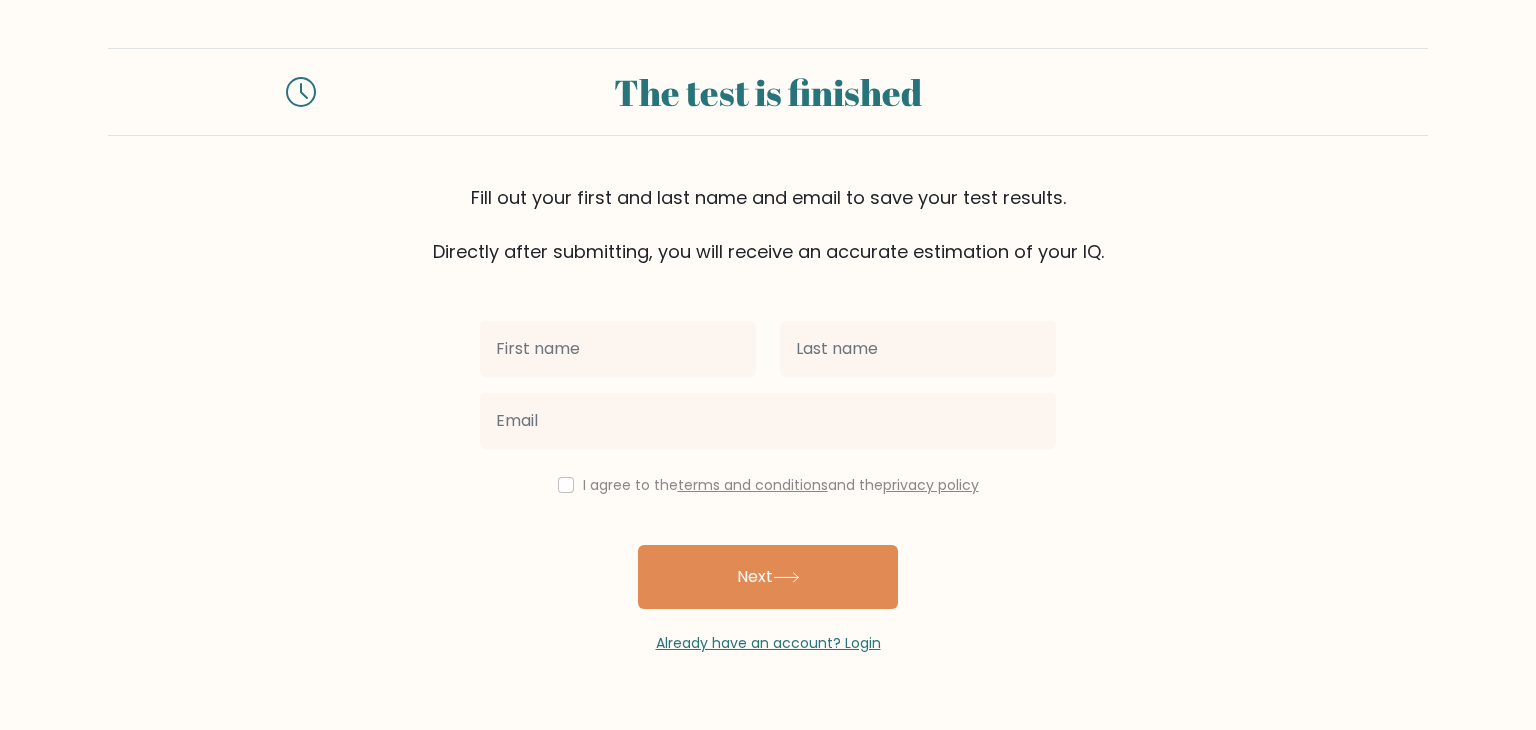 scroll, scrollTop: 0, scrollLeft: 0, axis: both 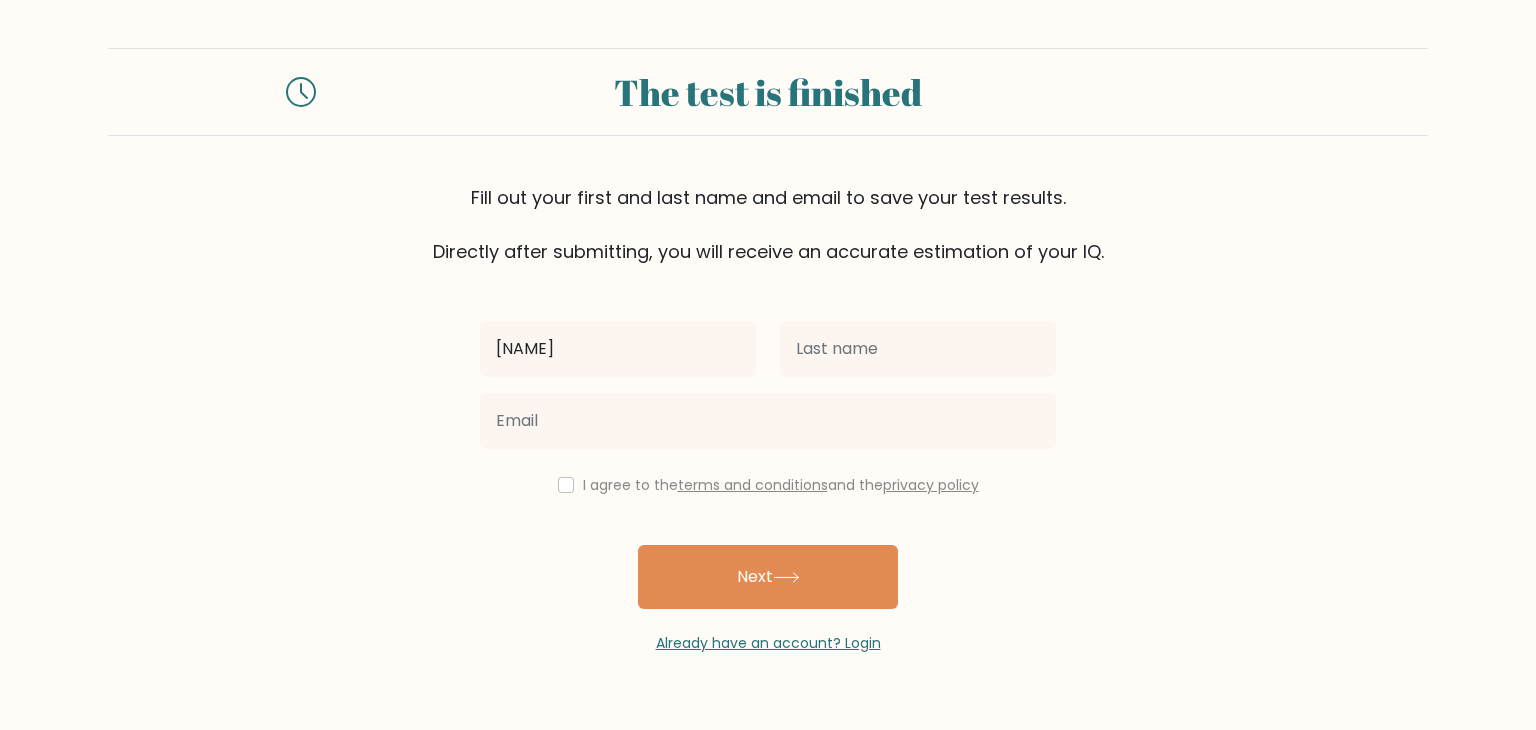 type on "Altheah" 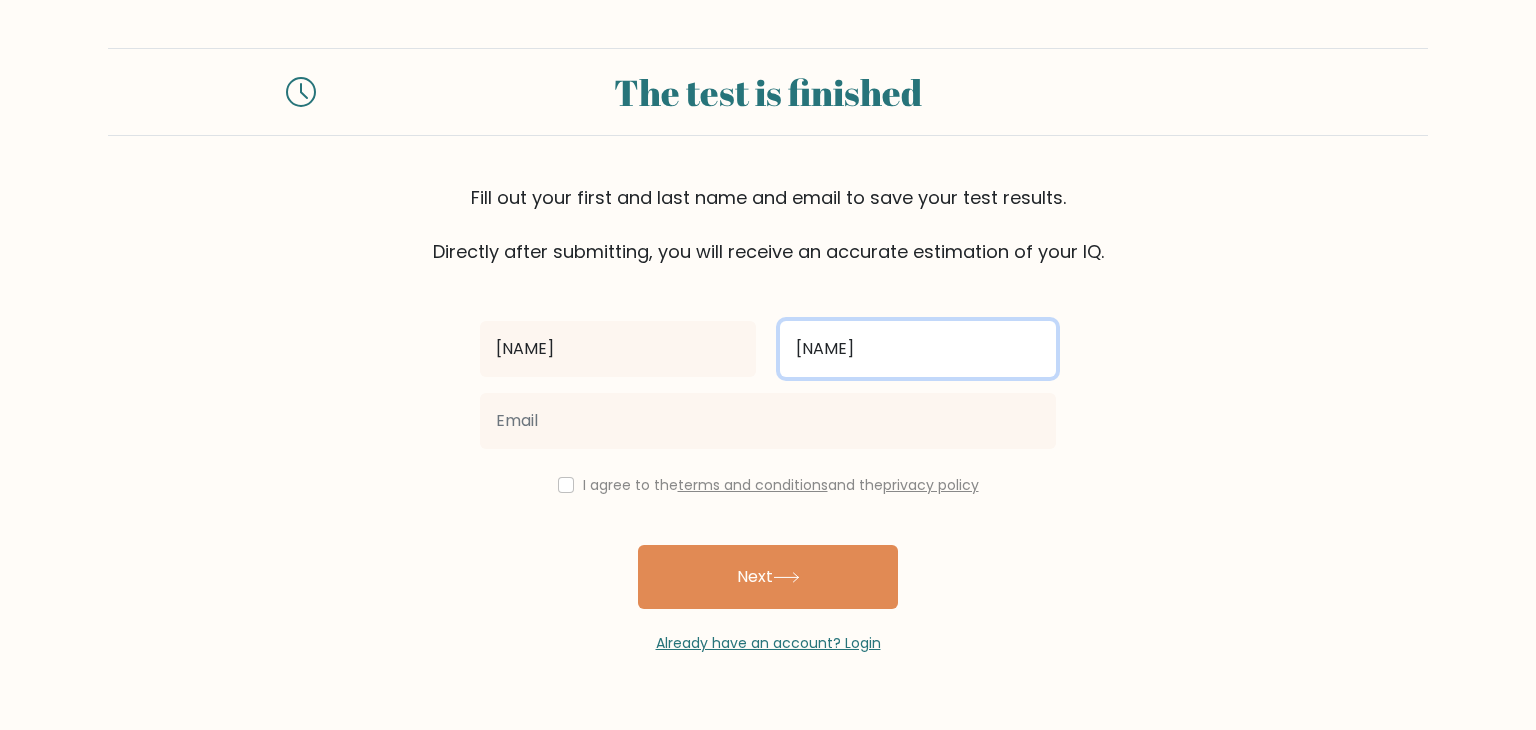 type on "Censon" 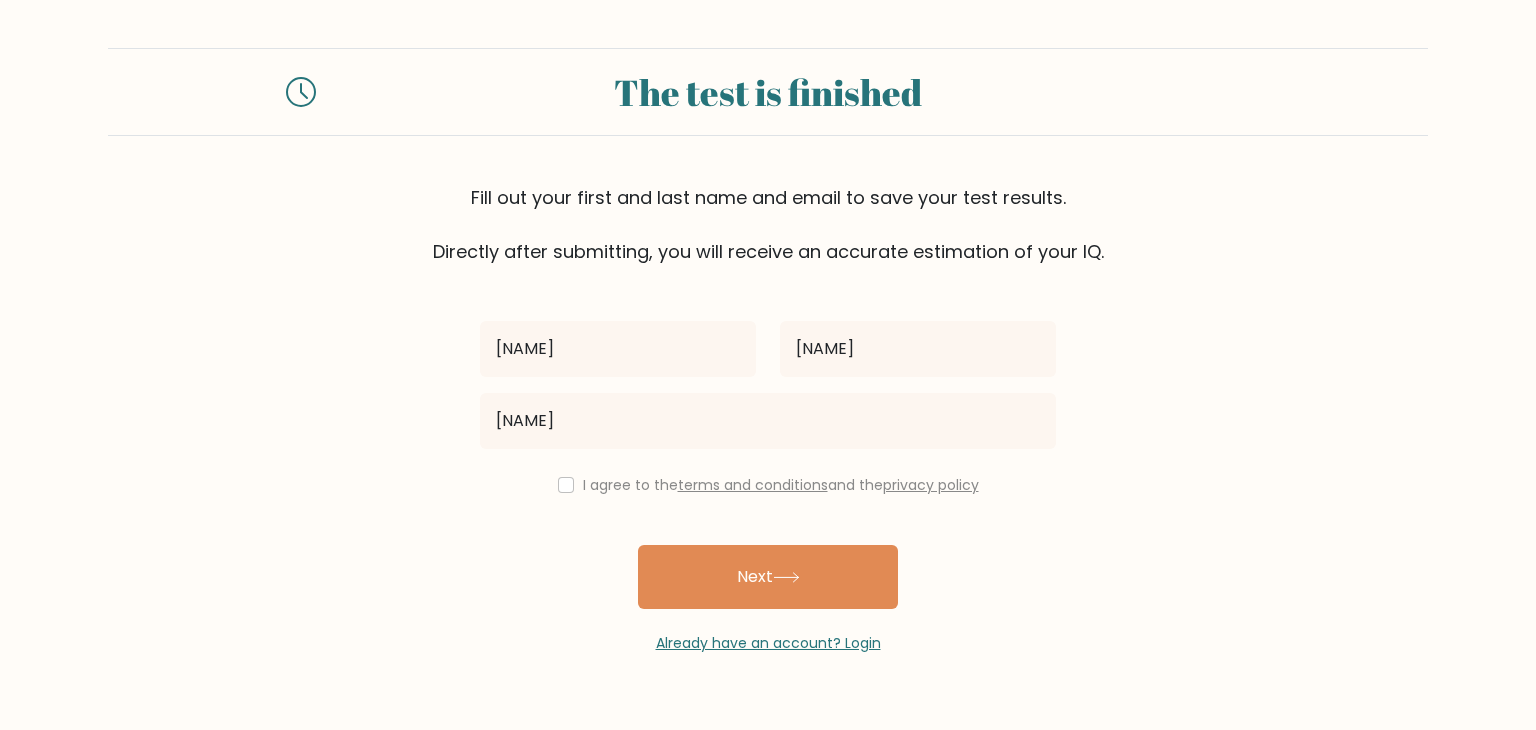 click on "cee" at bounding box center (768, 421) 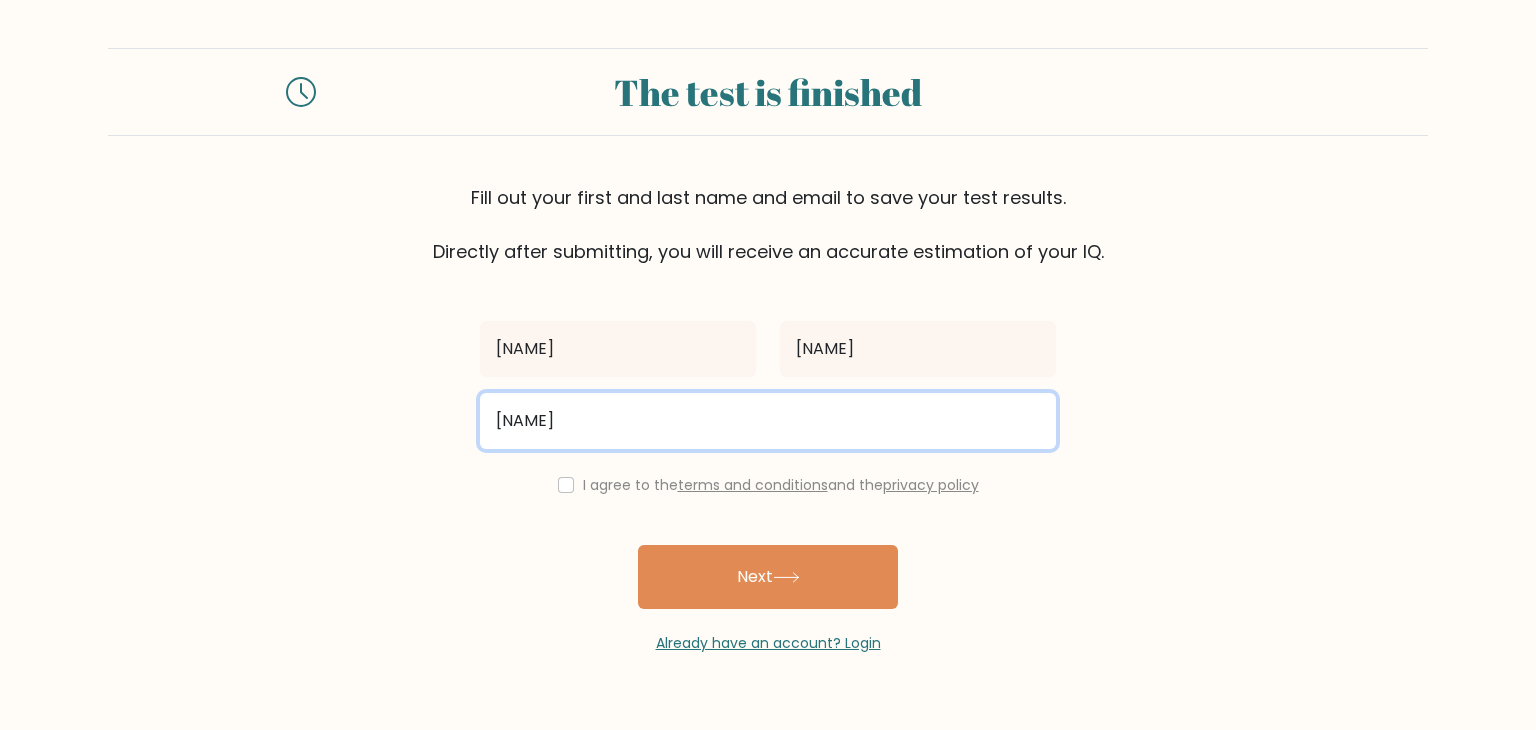 click on "cee" at bounding box center [768, 421] 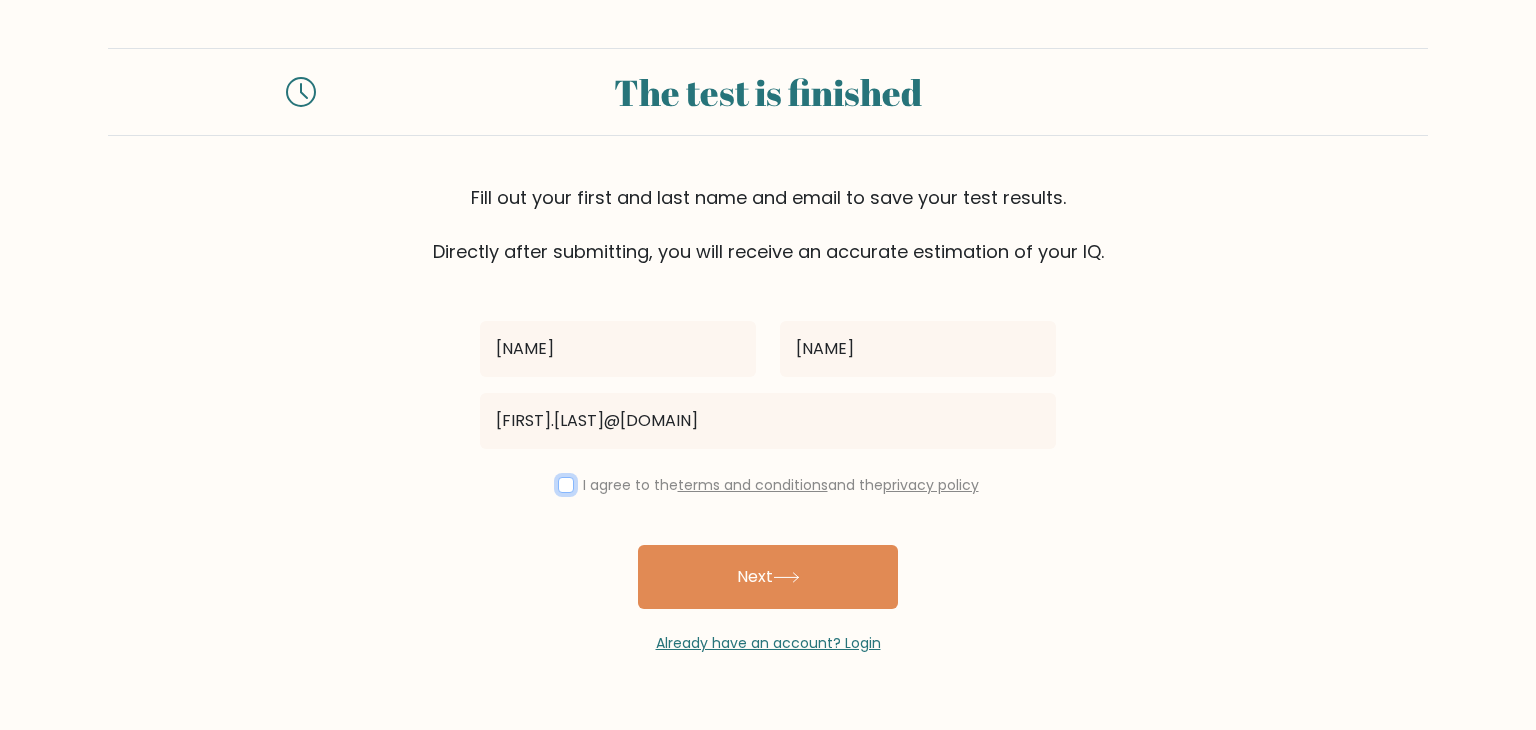 click at bounding box center [566, 485] 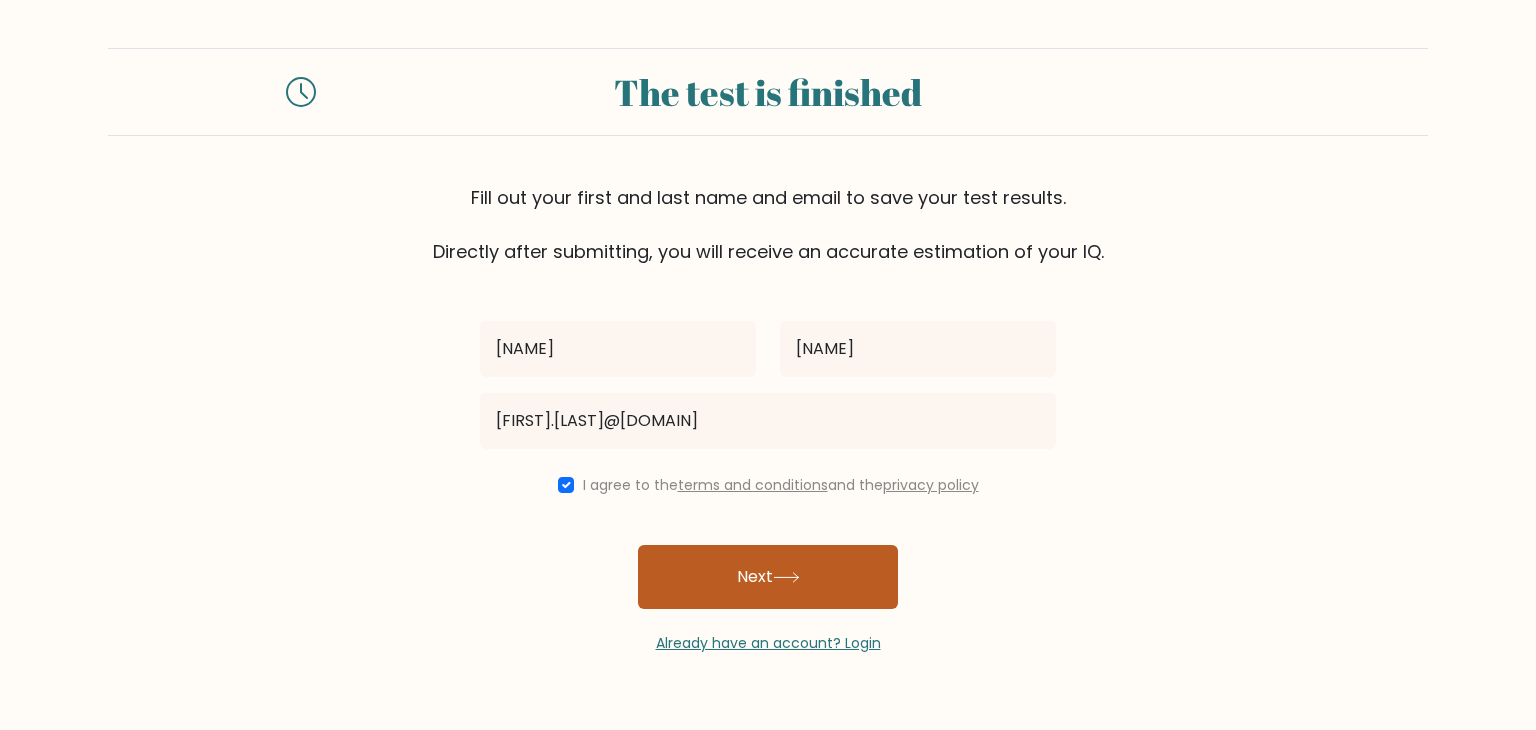click at bounding box center [786, 577] 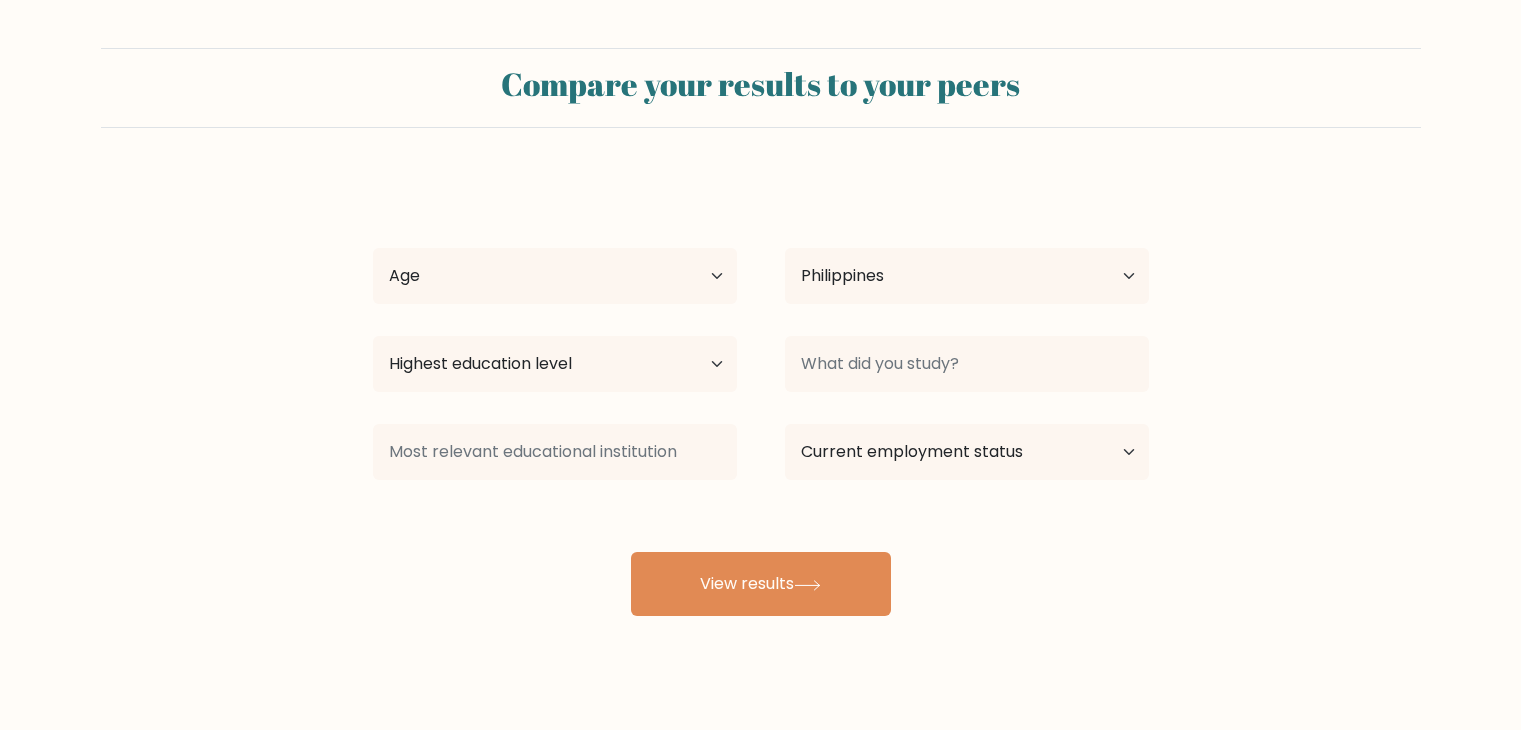scroll, scrollTop: 0, scrollLeft: 0, axis: both 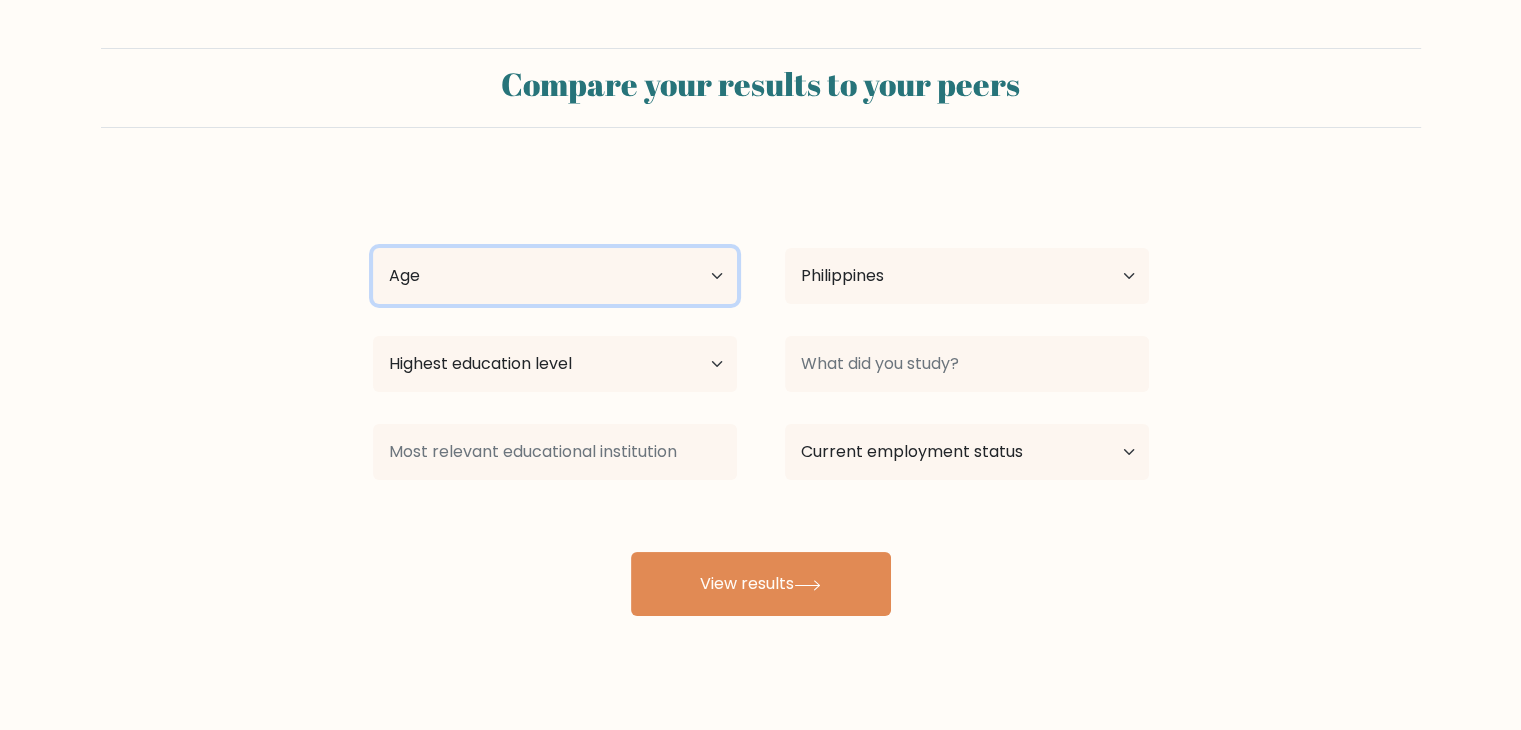 click on "Age
Under 18 years old
18-24 years old
25-34 years old
35-44 years old
45-54 years old
55-64 years old
65 years old and above" at bounding box center (555, 276) 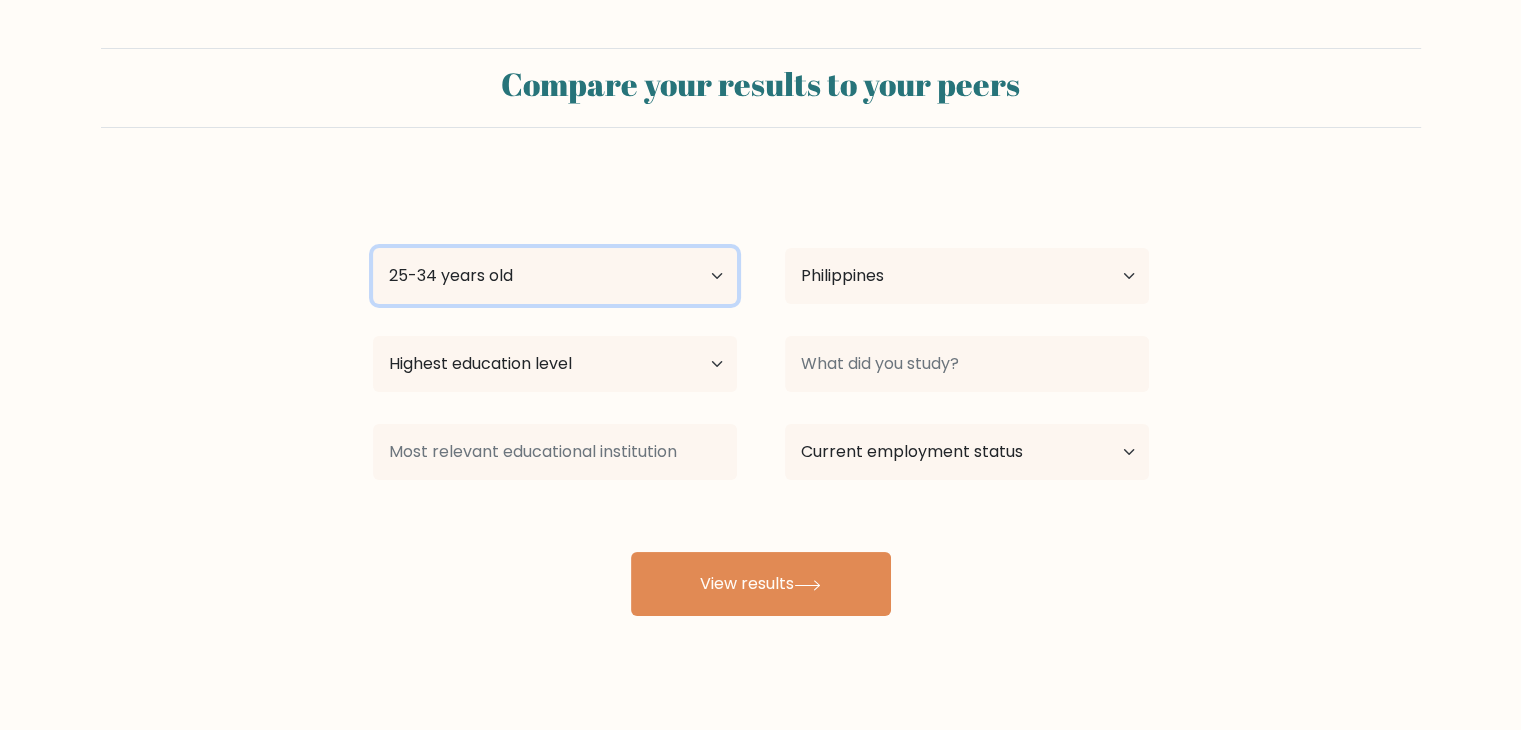 click on "Age
Under 18 years old
18-24 years old
25-34 years old
35-44 years old
45-54 years old
55-64 years old
65 years old and above" at bounding box center [555, 276] 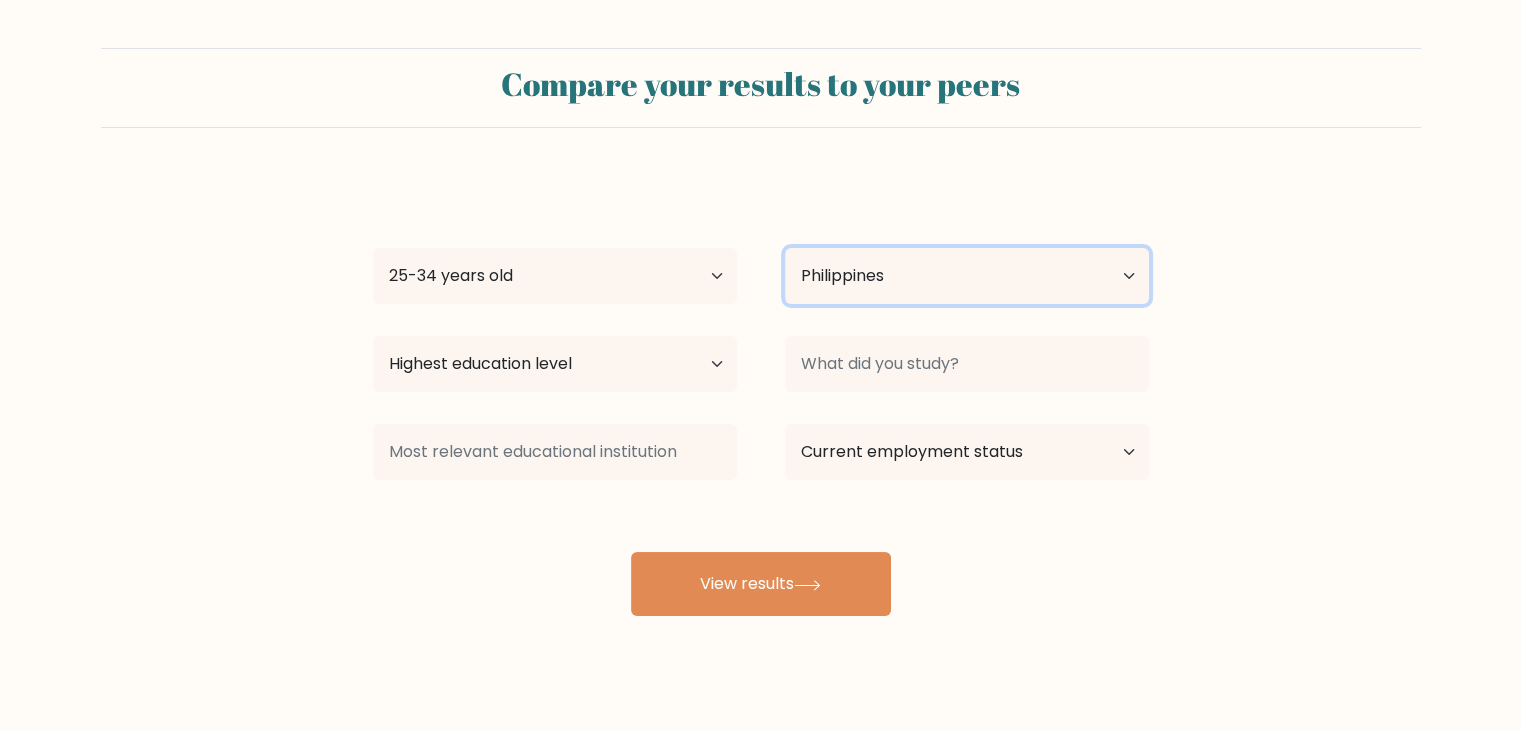 click on "Country
Afghanistan
Albania
Algeria
American Samoa
Andorra
Angola
Anguilla
Antarctica
Antigua and Barbuda
Argentina
Armenia
Aruba
Australia
Austria
Azerbaijan
Bahamas
Bahrain
Bangladesh
Barbados
Belarus
Belgium
Belize
Benin
Bermuda
Bhutan
Bolivia
Bonaire, Sint Eustatius and Saba
Bosnia and Herzegovina
Botswana
Bouvet Island
Brazil
British Indian Ocean Territory
Brunei
Bulgaria
Burkina Faso
Burundi
Cabo Verde
Cambodia
Cameroon
Canada
Cayman Islands
Central African Republic
Chad
Chile
China
Christmas Island
Cocos (Keeling) Islands
Colombia
Comoros
Congo
Congo (the Democratic Republic of the)
Cook Islands
Costa Rica
Côte d'Ivoire
Croatia
Cuba" at bounding box center (967, 276) 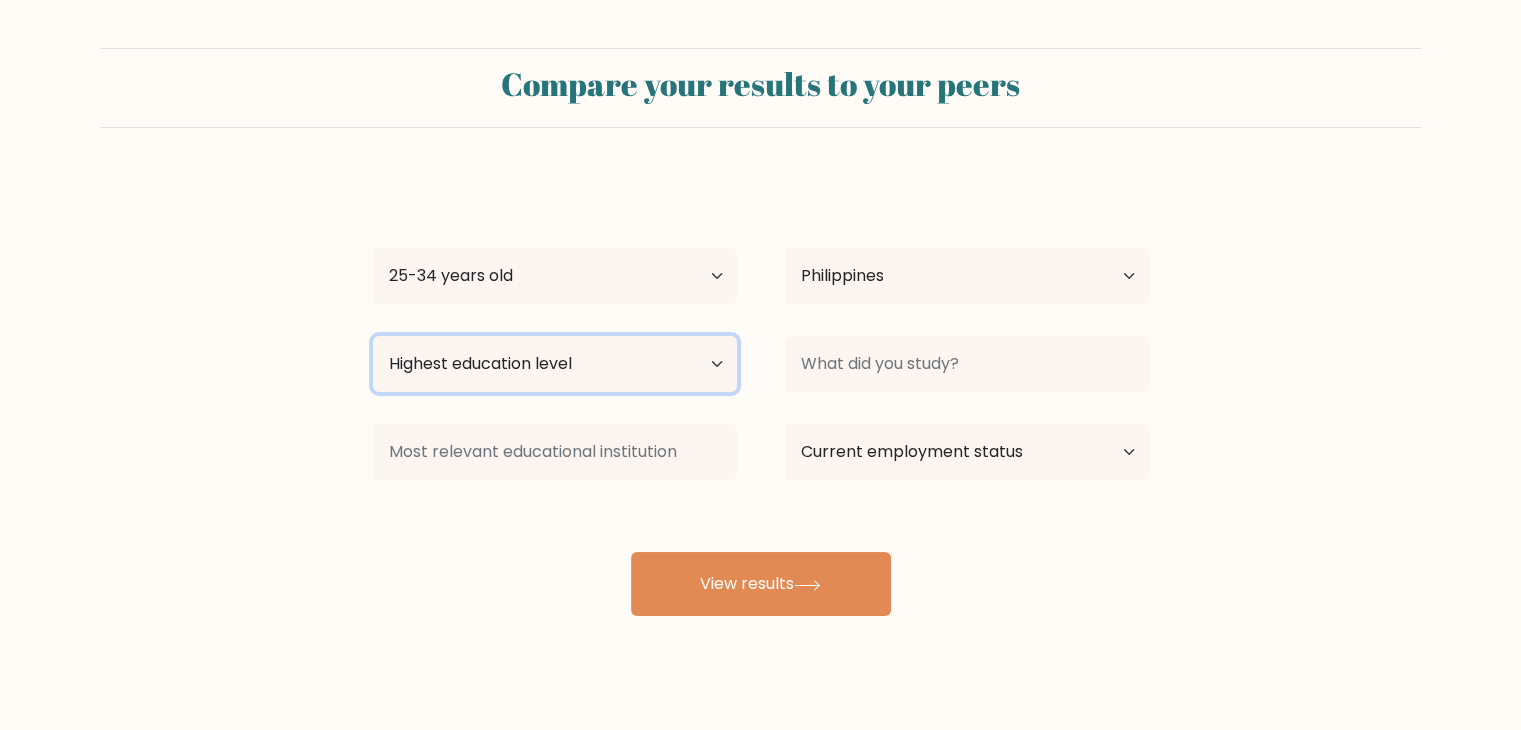 click on "Highest education level
No schooling
Primary
Lower Secondary
Upper Secondary
Occupation Specific
Bachelor's degree
Master's degree
Doctoral degree" at bounding box center (555, 364) 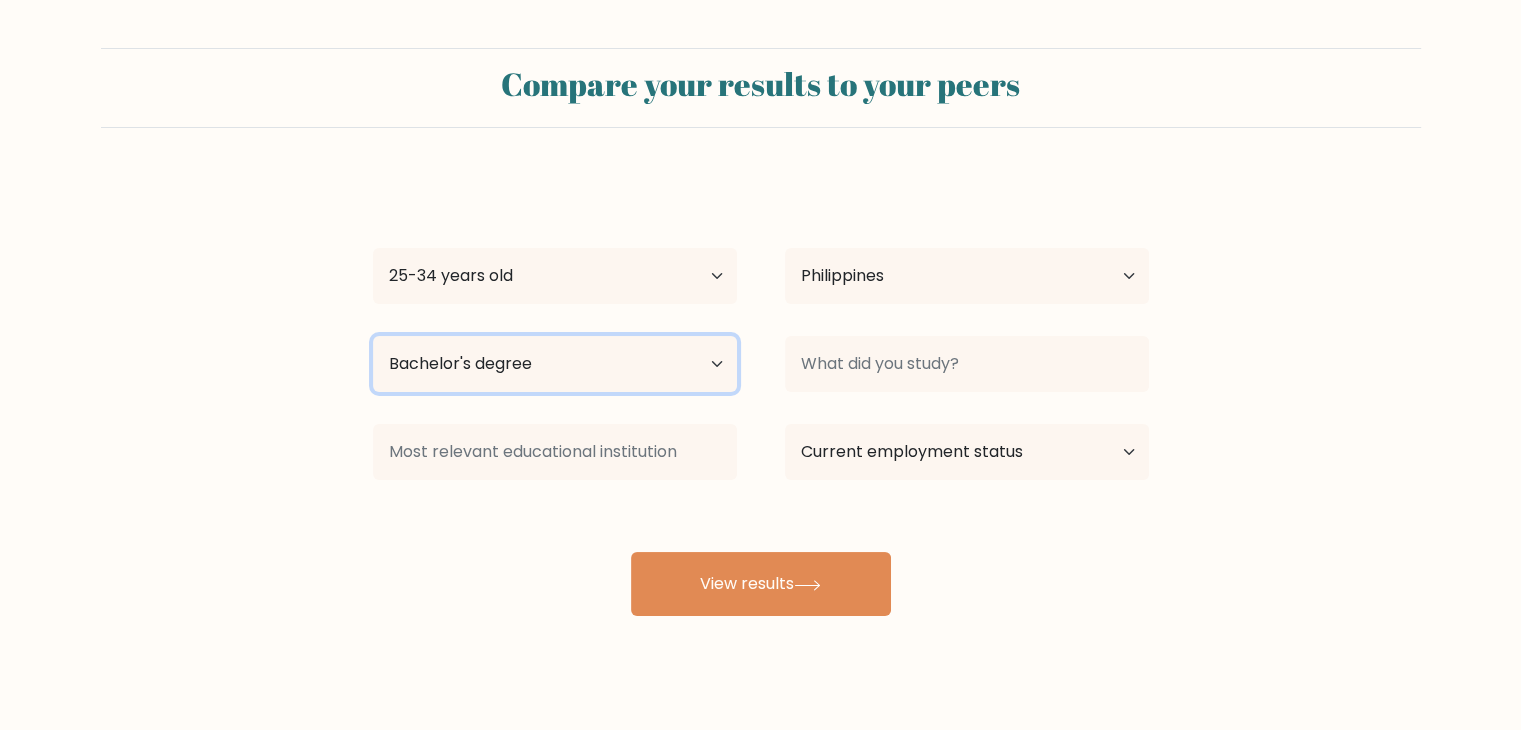 click on "Highest education level
No schooling
Primary
Lower Secondary
Upper Secondary
Occupation Specific
Bachelor's degree
Master's degree
Doctoral degree" at bounding box center (555, 364) 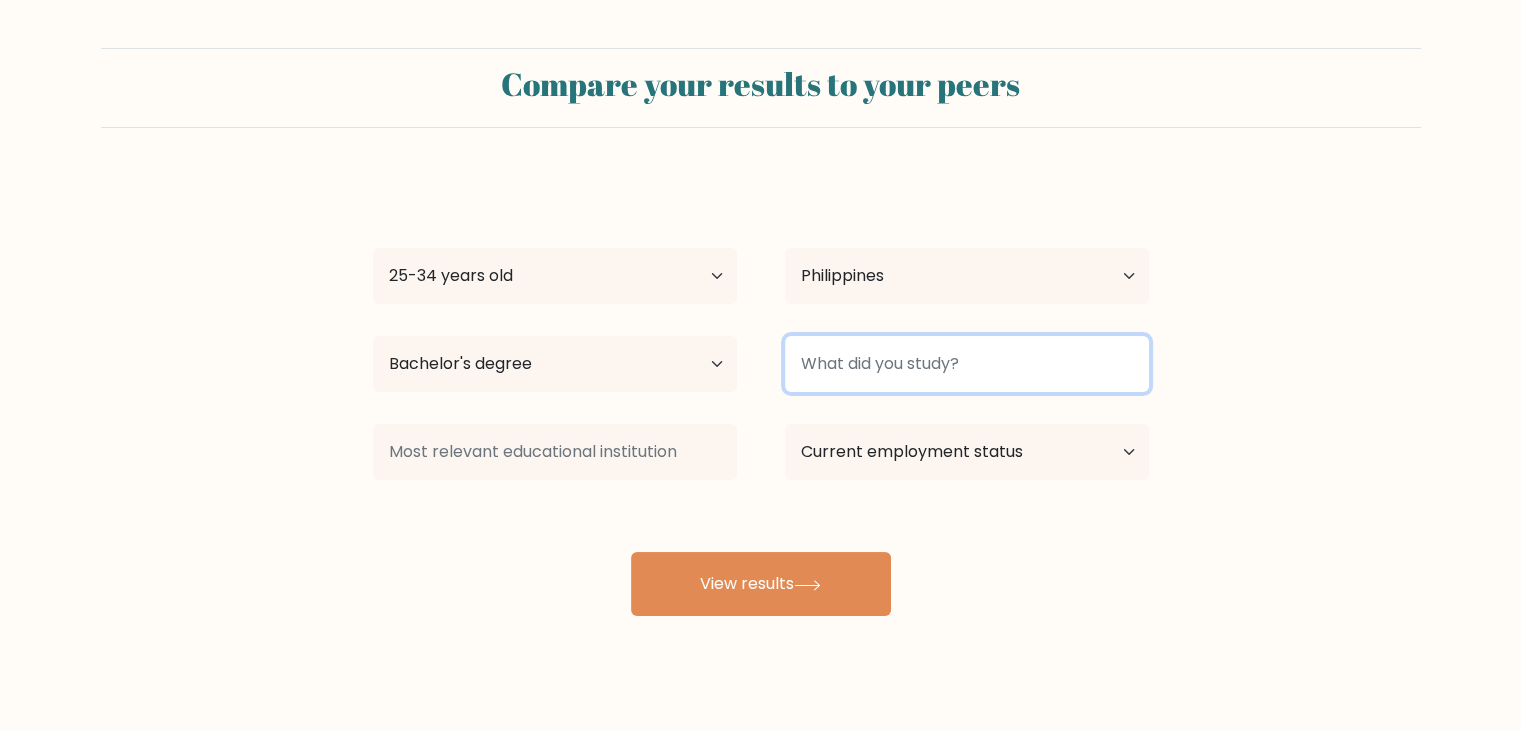 click at bounding box center [967, 364] 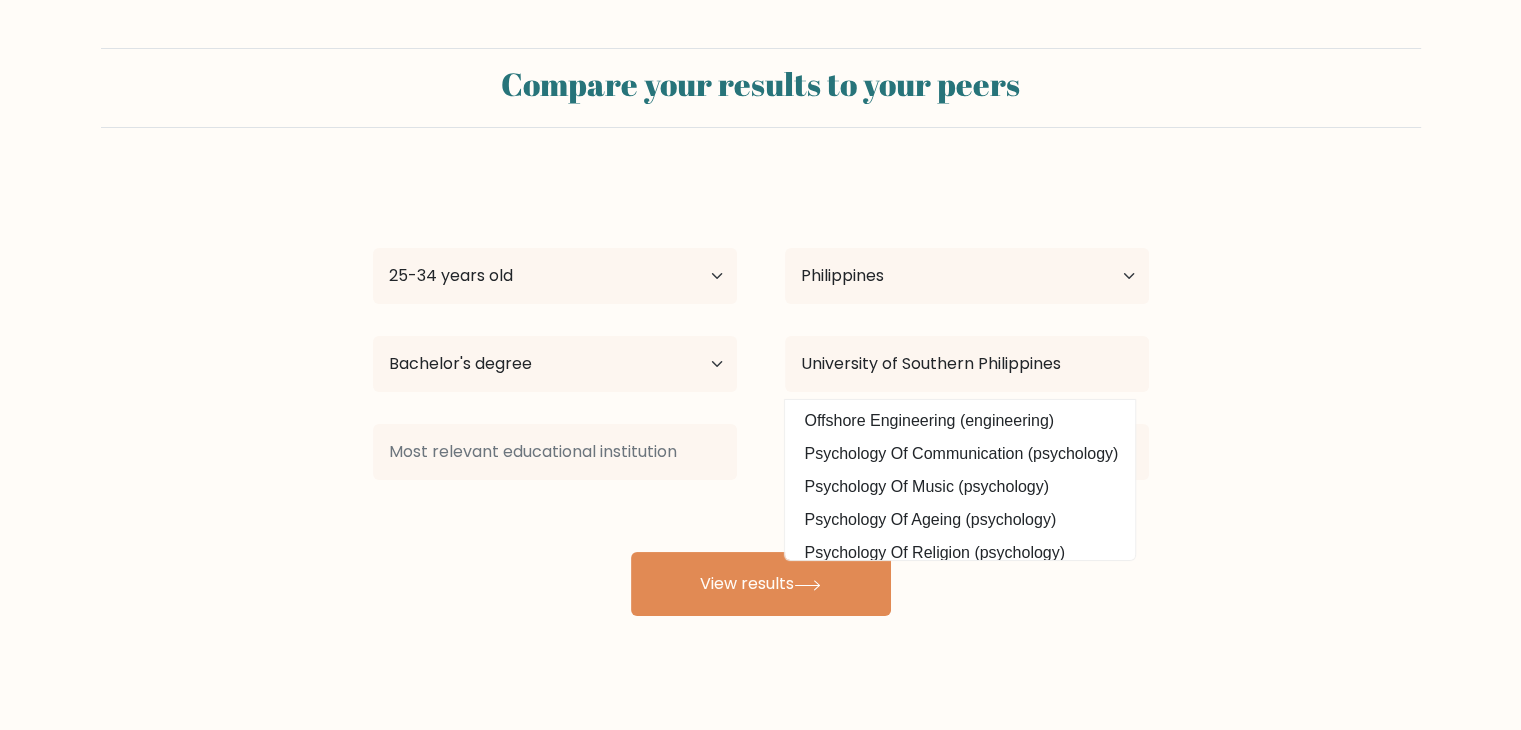 click on "Compare your results to your peers
Altheah
Censon
Age
Under 18 years old
18-24 years old
25-34 years old
35-44 years old
45-54 years old
55-64 years old
65 years old and above
Country
Afghanistan
Albania
Algeria
American Samoa
Andorra
Angola
Anguilla
Antarctica
Antigua and Barbuda
Argentina
Armenia
Aruba
Australia" at bounding box center (760, 332) 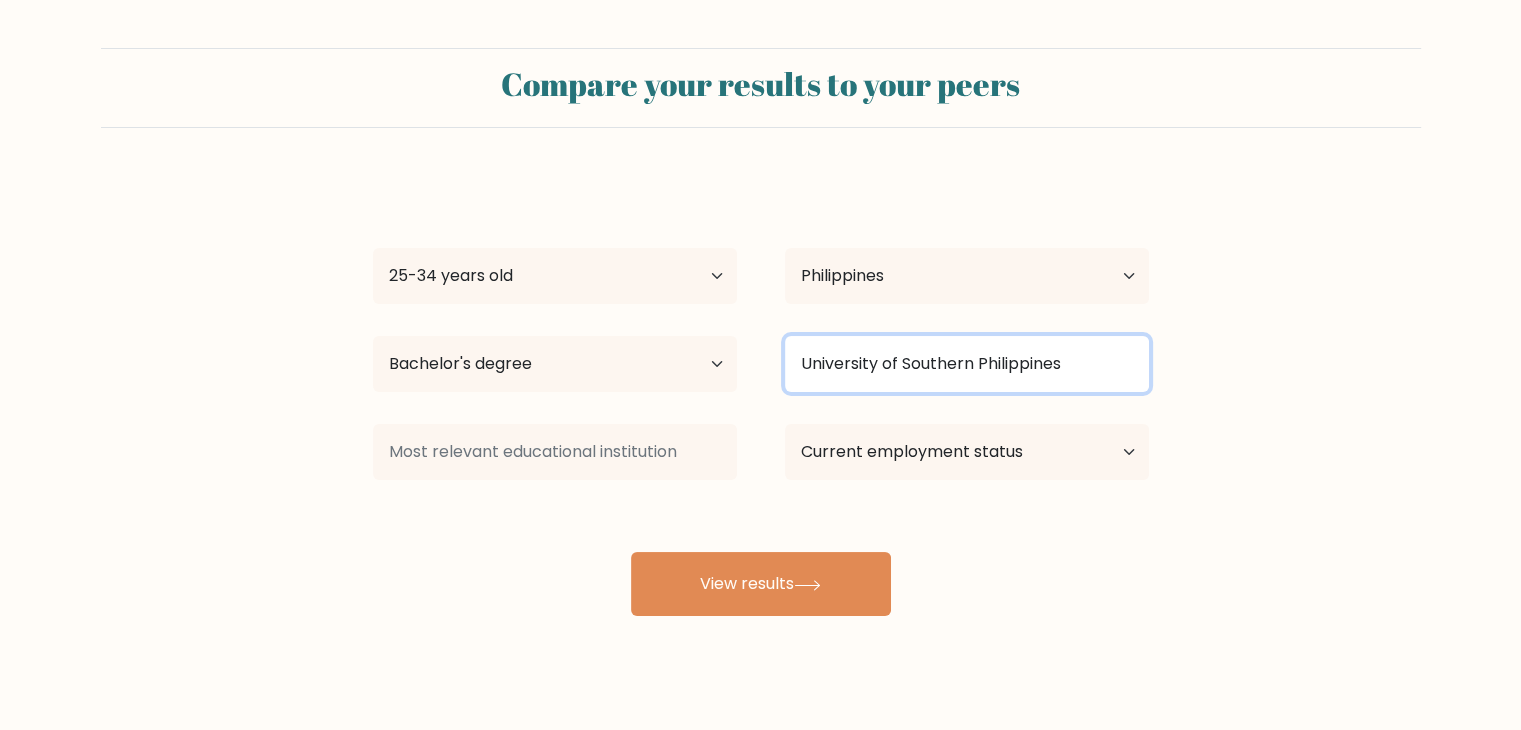 click on "University of Southern Philippines" at bounding box center (967, 364) 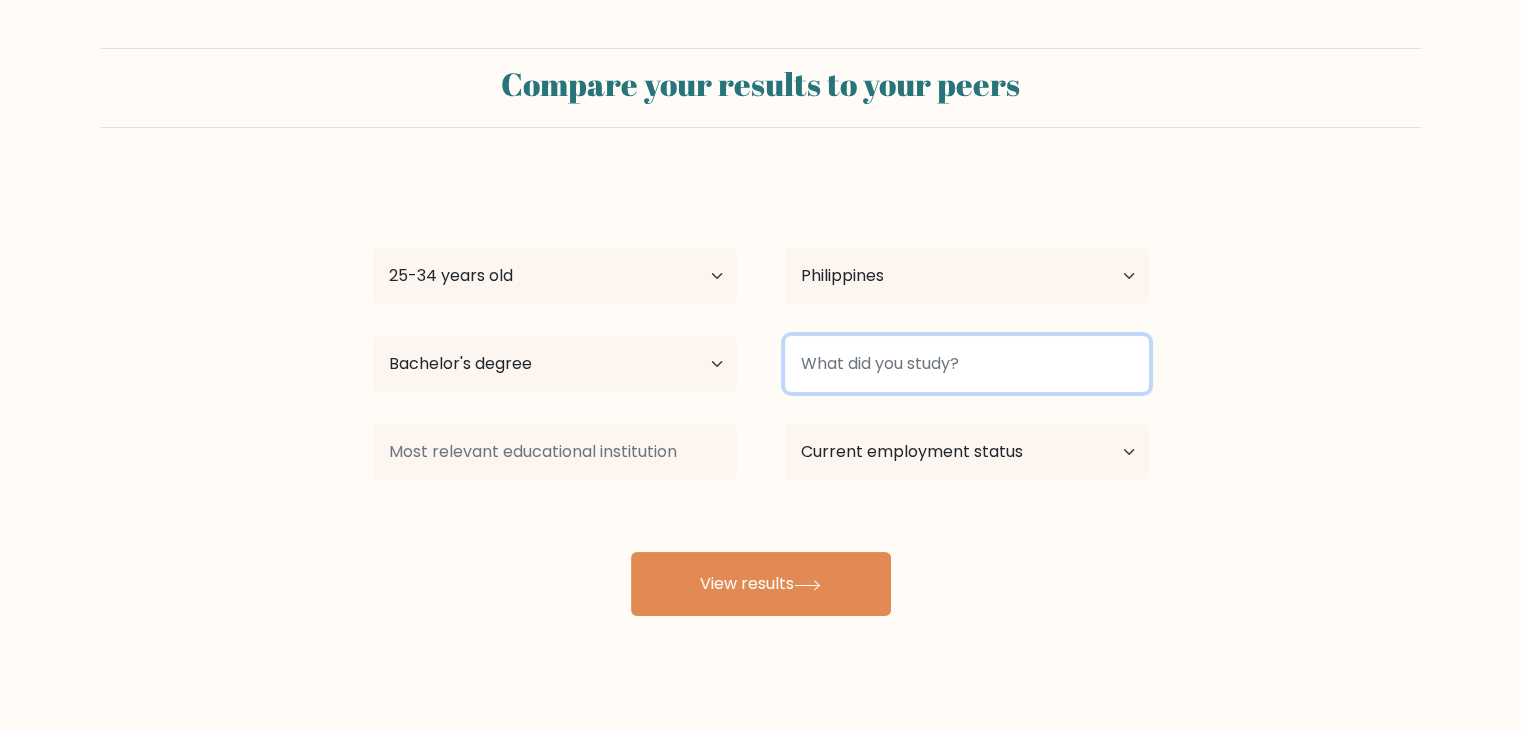 click at bounding box center [967, 364] 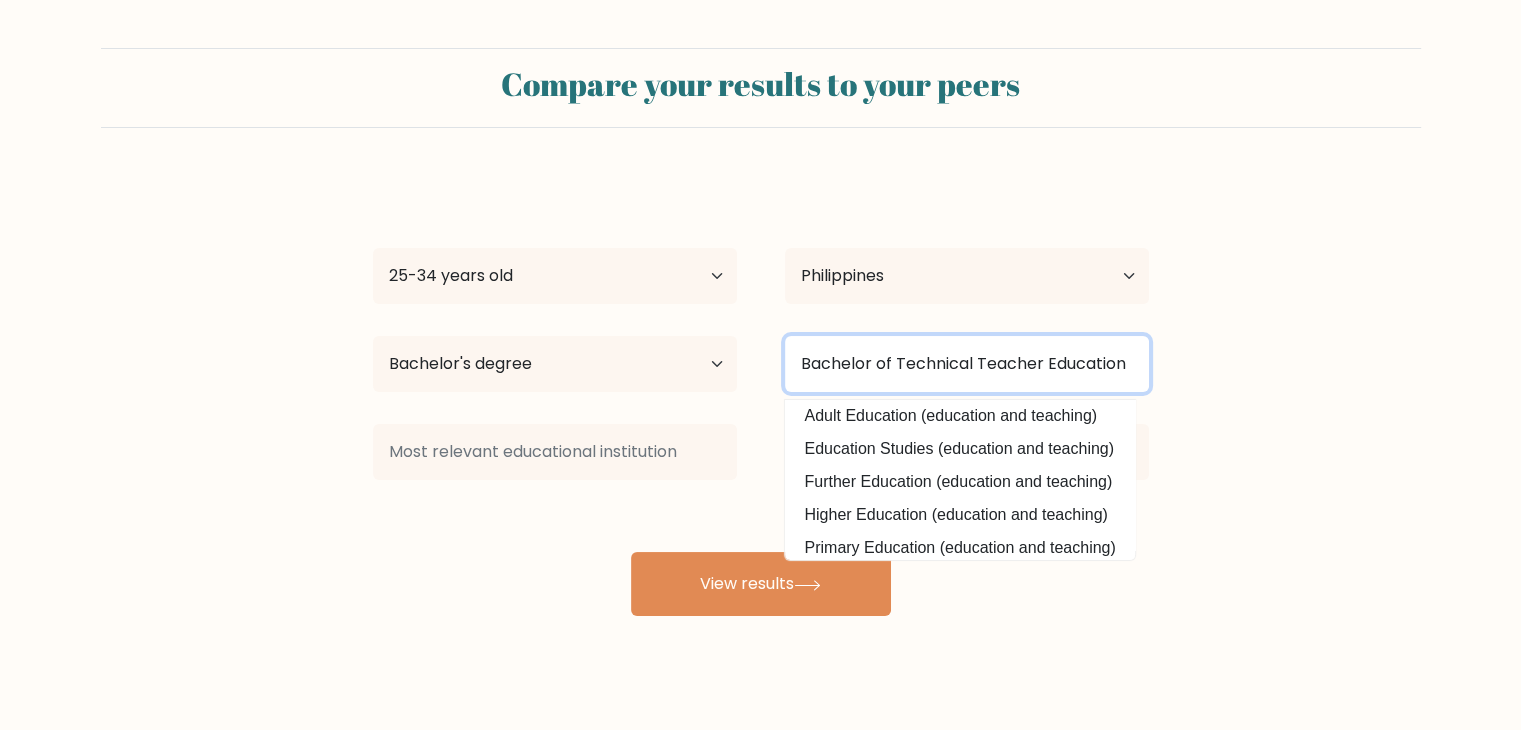 scroll, scrollTop: 95, scrollLeft: 0, axis: vertical 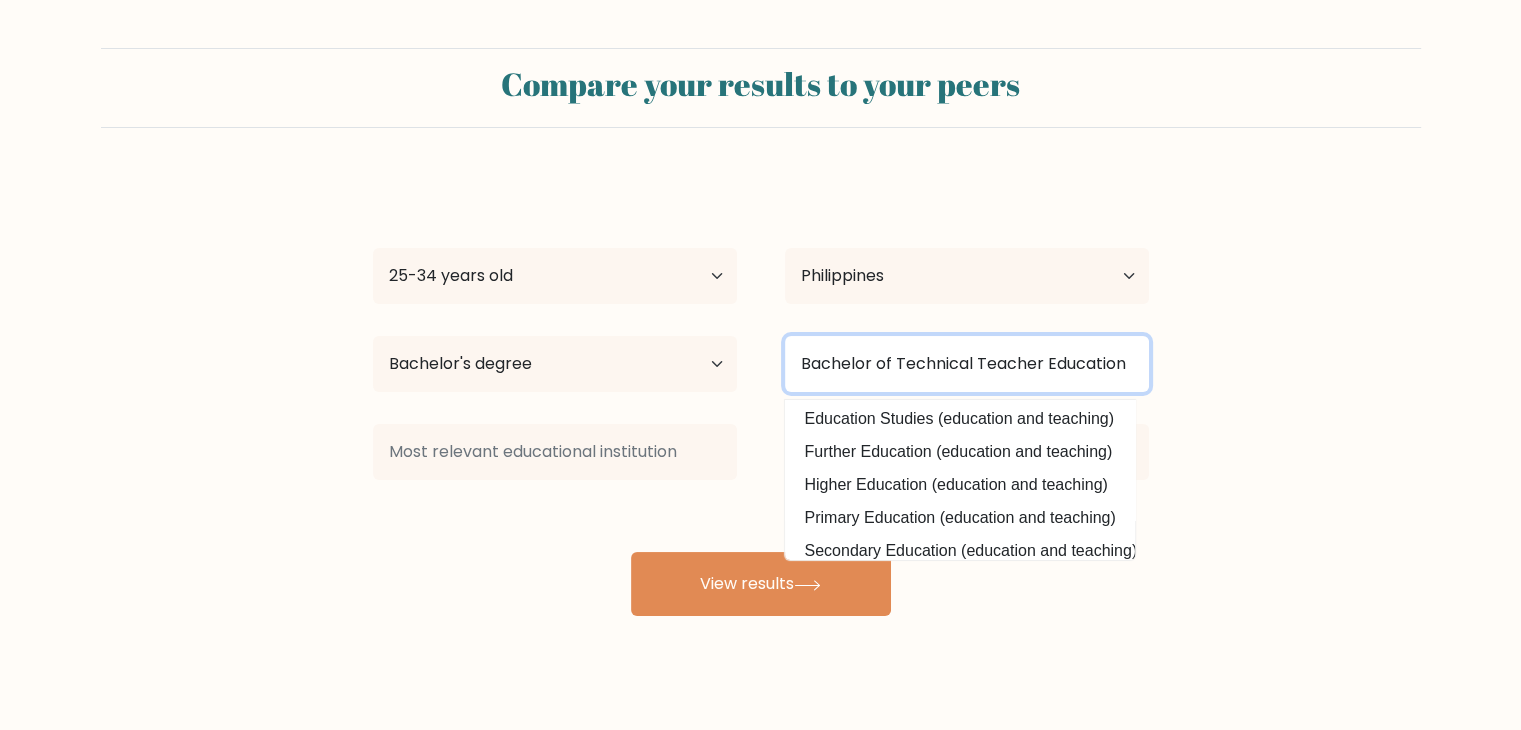 click on "Bachelor of Technical Teacher Education" at bounding box center [967, 364] 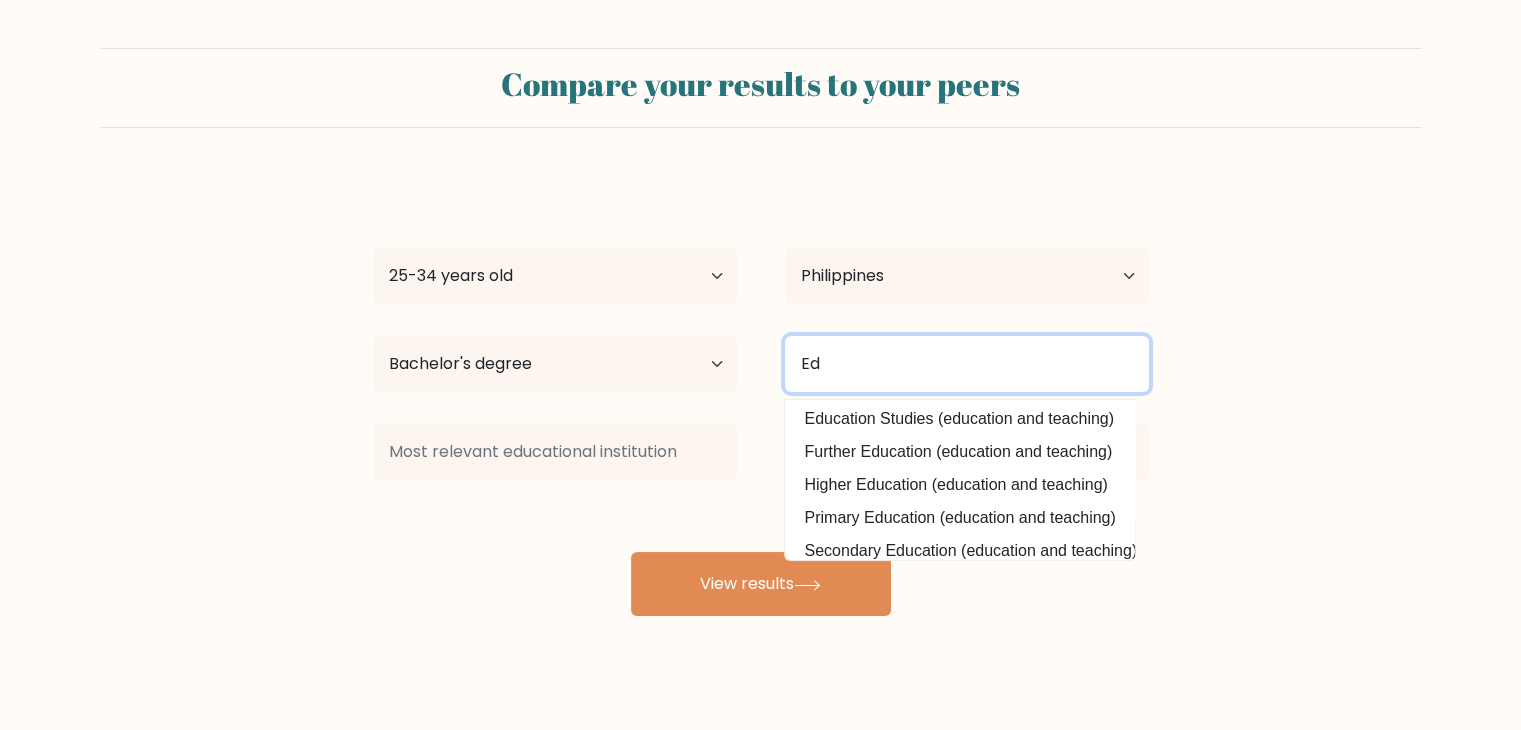 scroll, scrollTop: 0, scrollLeft: 0, axis: both 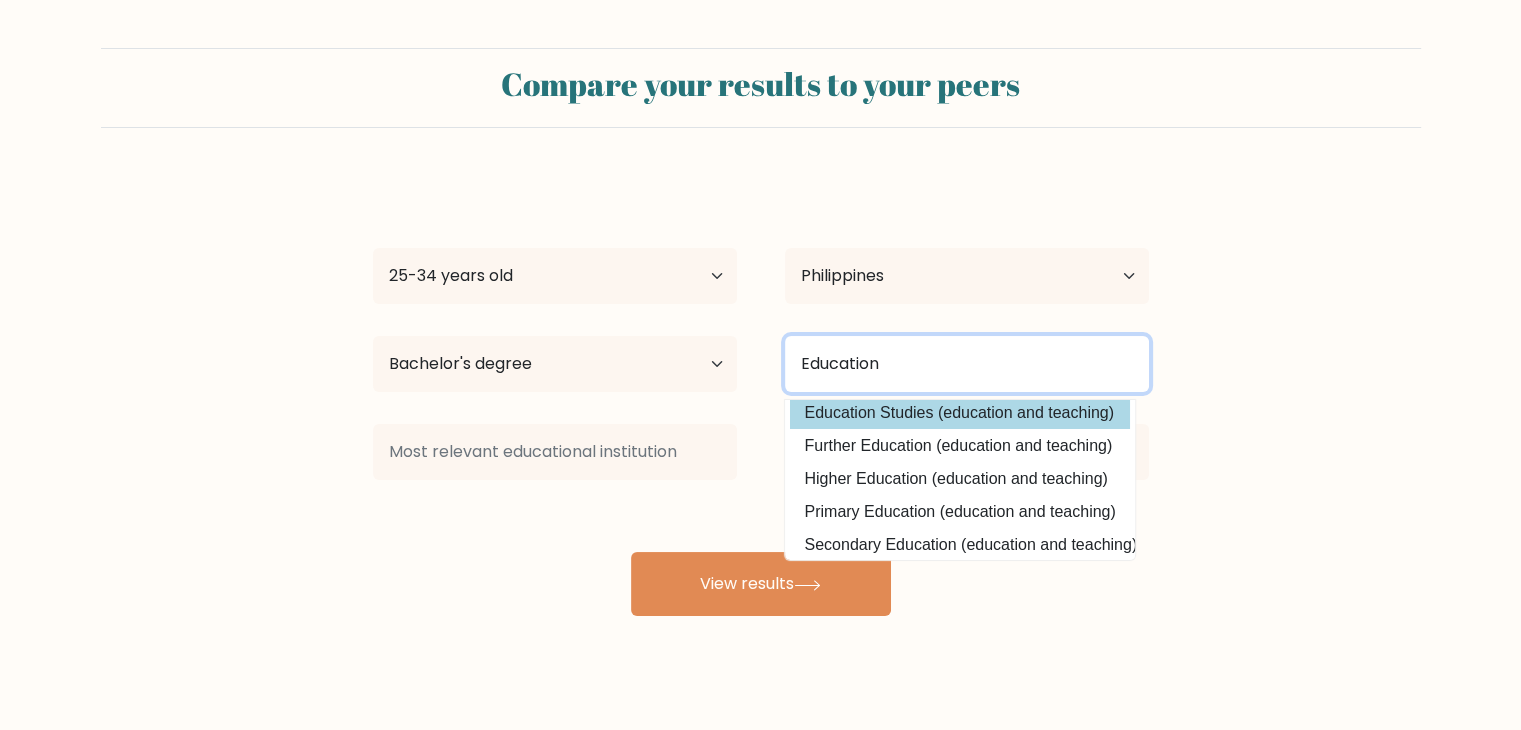 type on "Education" 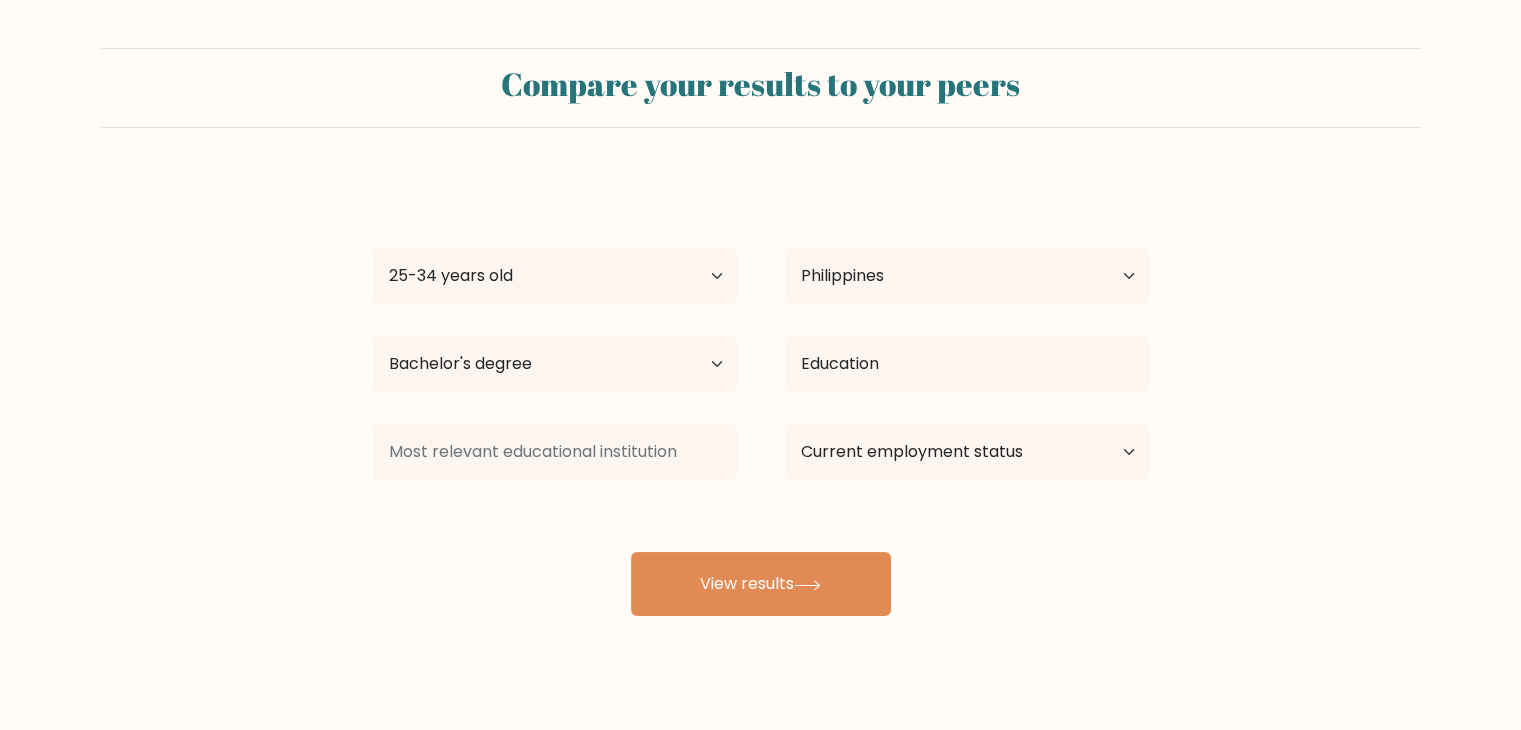 click on "Altheah
Censon
Age
Under 18 years old
18-24 years old
25-34 years old
35-44 years old
45-54 years old
55-64 years old
65 years old and above
Country
Afghanistan
Albania
Algeria
American Samoa
Andorra
Angola
Anguilla
Antarctica
Antigua and Barbuda
Argentina
Armenia
Aruba
Australia
Austria
Azerbaijan
Bahamas
Bahrain
Bangladesh
Barbados
Belarus
Belgium
Belize
Benin
Bermuda
Bhutan
Bolivia
Bonaire, Sint Eustatius and Saba
Bosnia and Herzegovina
Botswana
Bouvet Island
Brazil
Brunei" at bounding box center (761, 396) 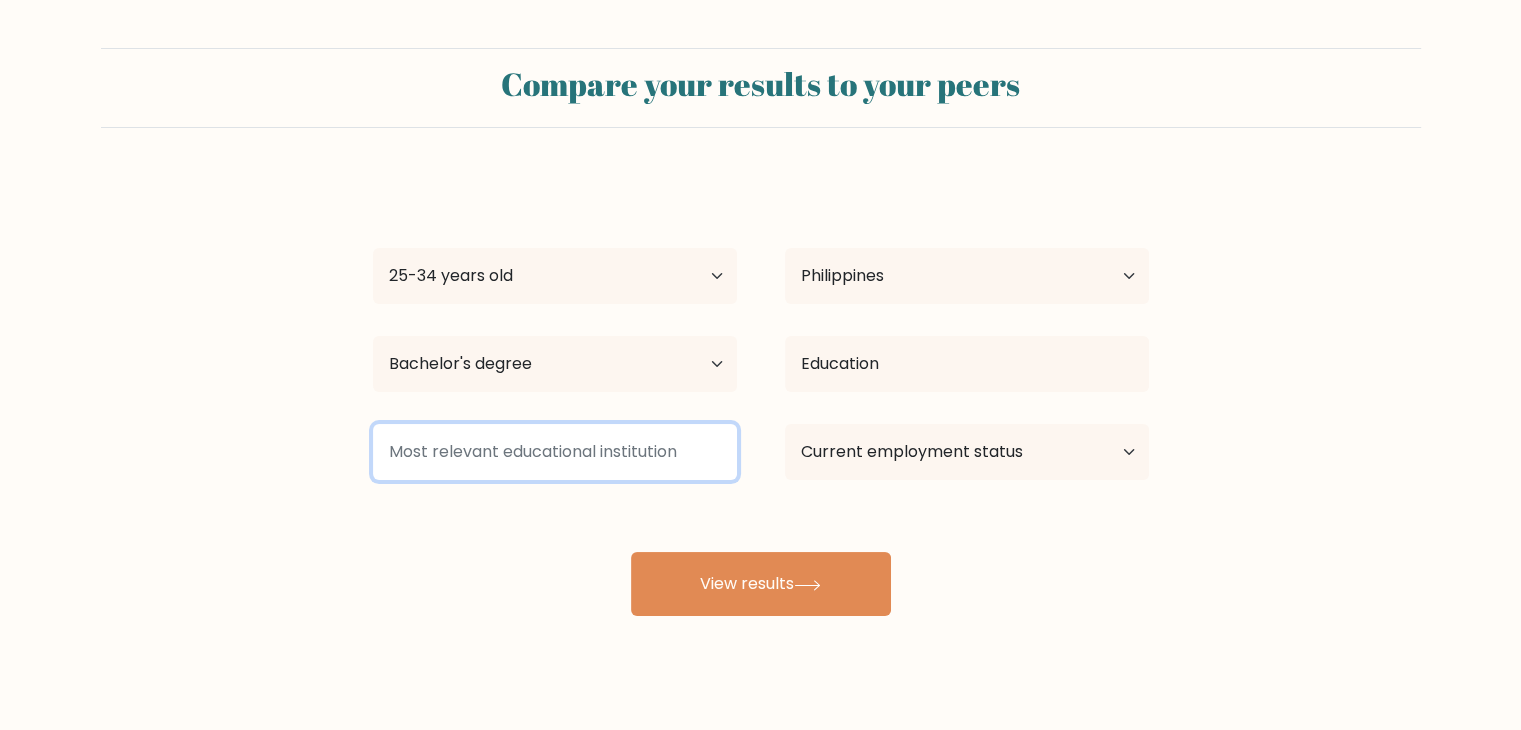 click at bounding box center (555, 452) 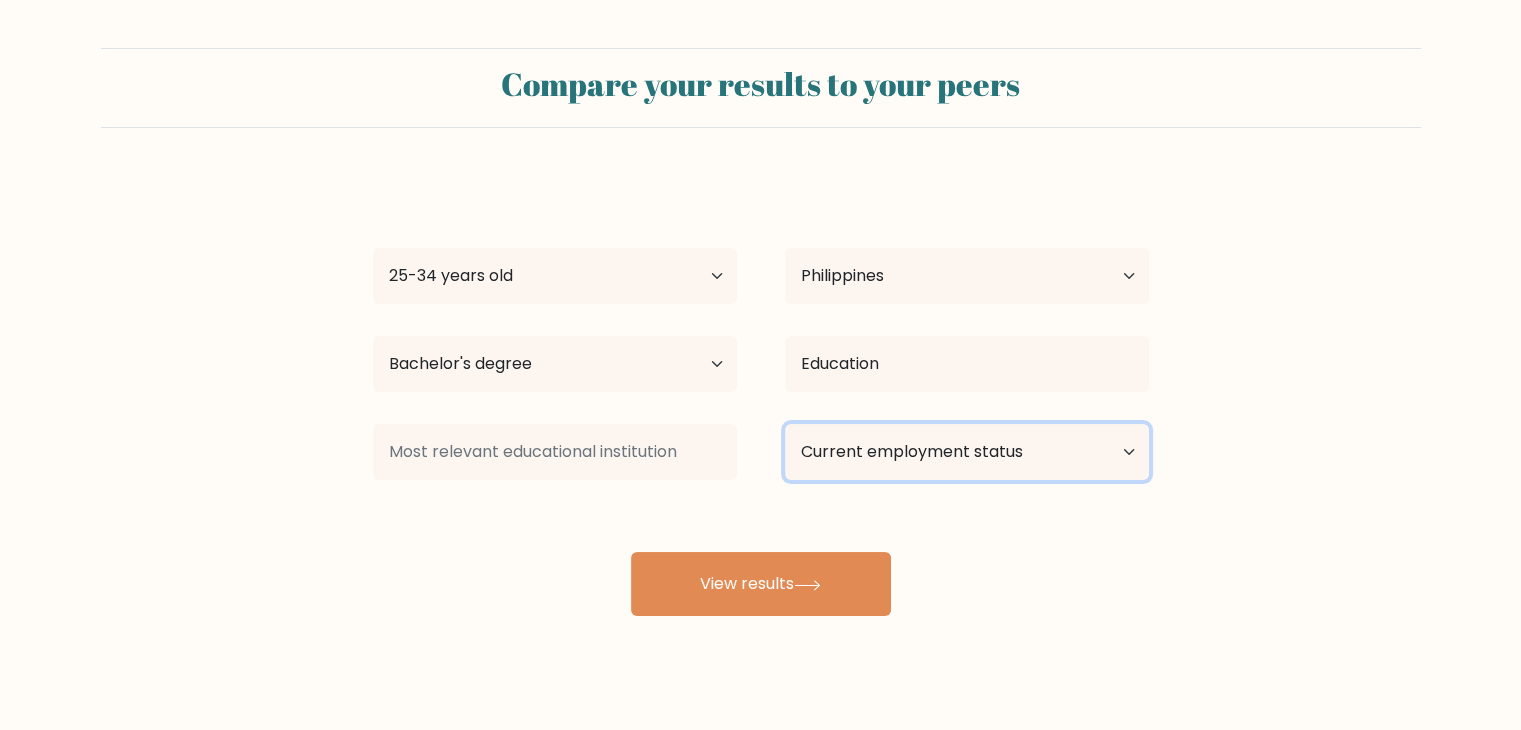 click on "Current employment status
Employed
Student
Retired
Other / prefer not to answer" at bounding box center (967, 452) 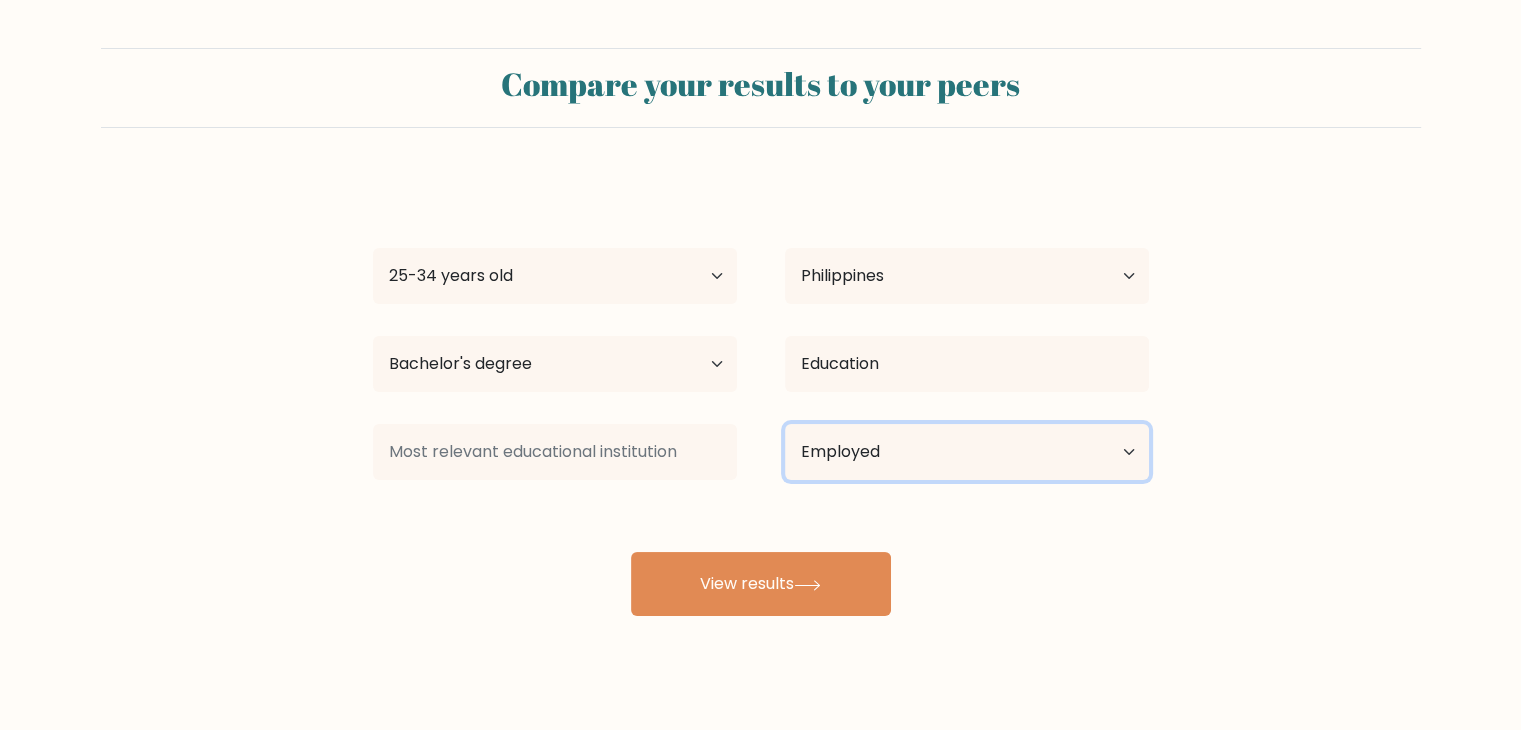 click on "Current employment status
Employed
Student
Retired
Other / prefer not to answer" at bounding box center [967, 452] 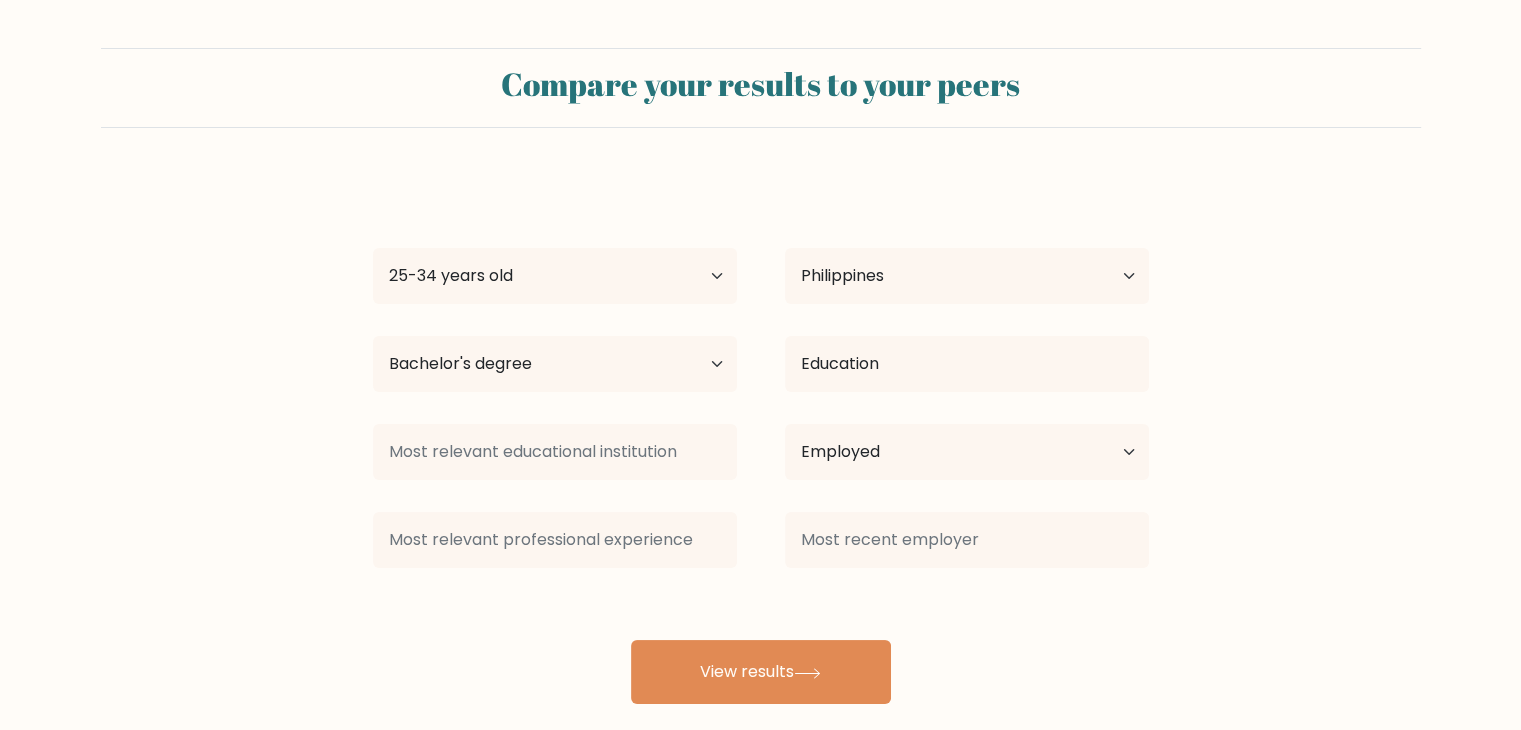 click on "Current employment status
Employed
Student
Retired
Other / prefer not to answer" at bounding box center [967, 276] 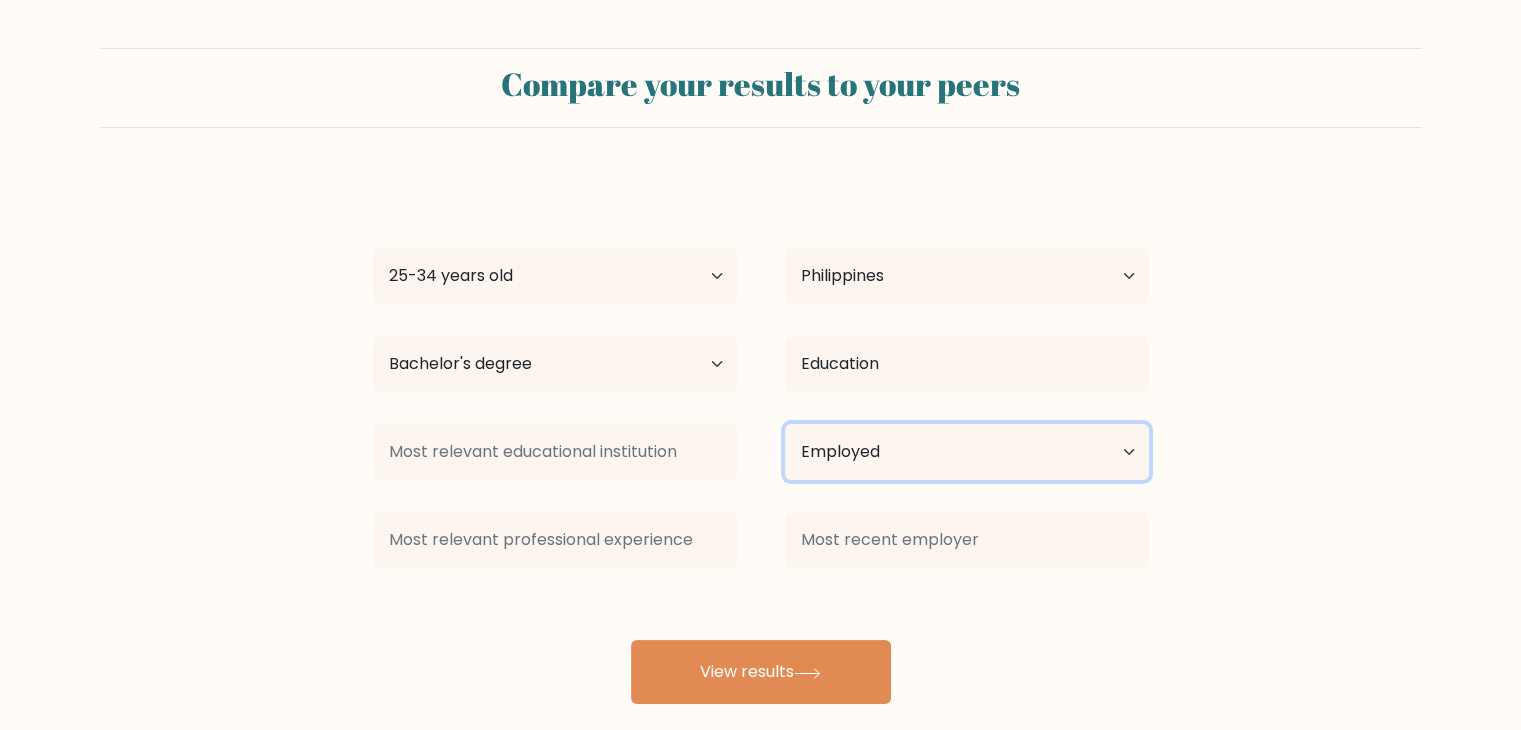 click on "Current employment status
Employed
Student
Retired
Other / prefer not to answer" at bounding box center (967, 452) 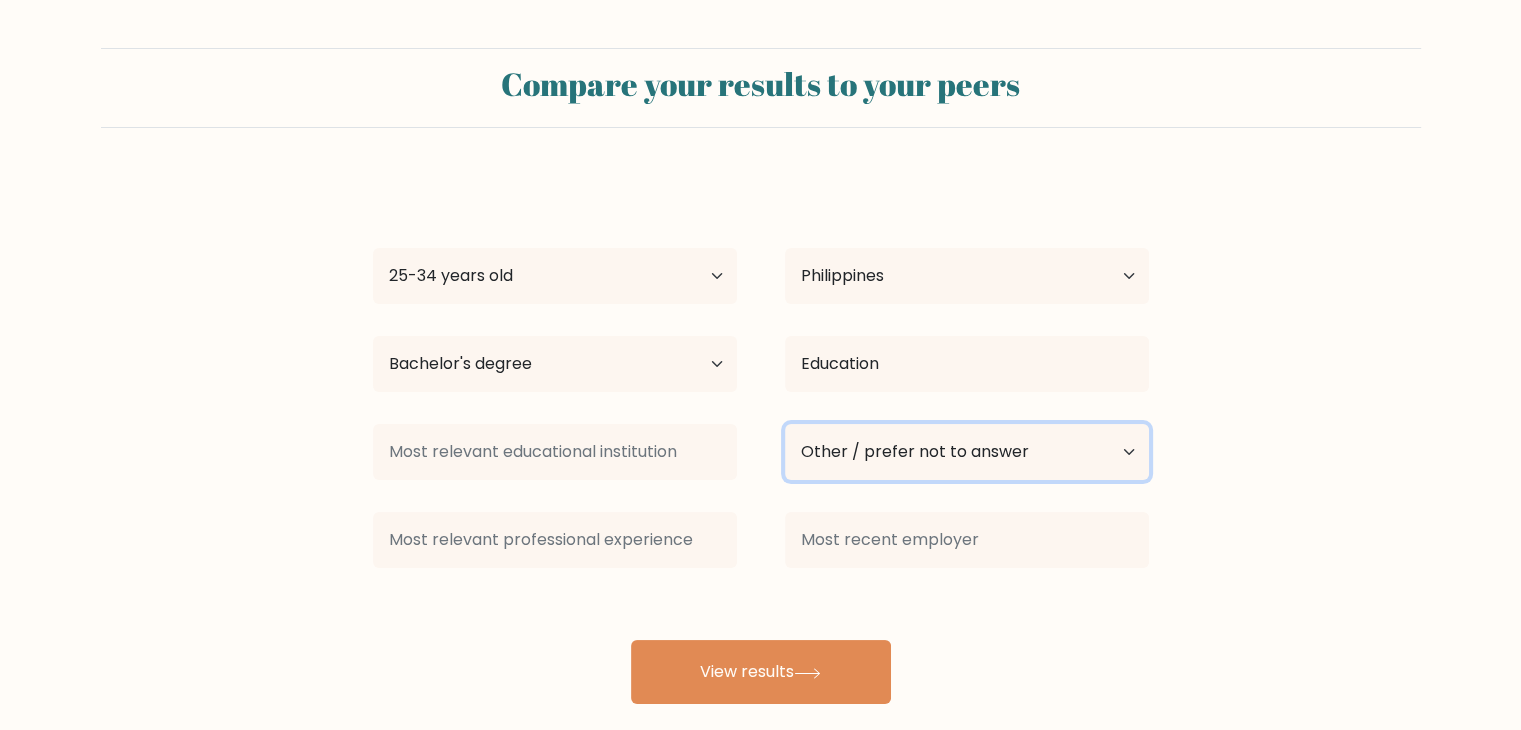 click on "Current employment status
Employed
Student
Retired
Other / prefer not to answer" at bounding box center [967, 452] 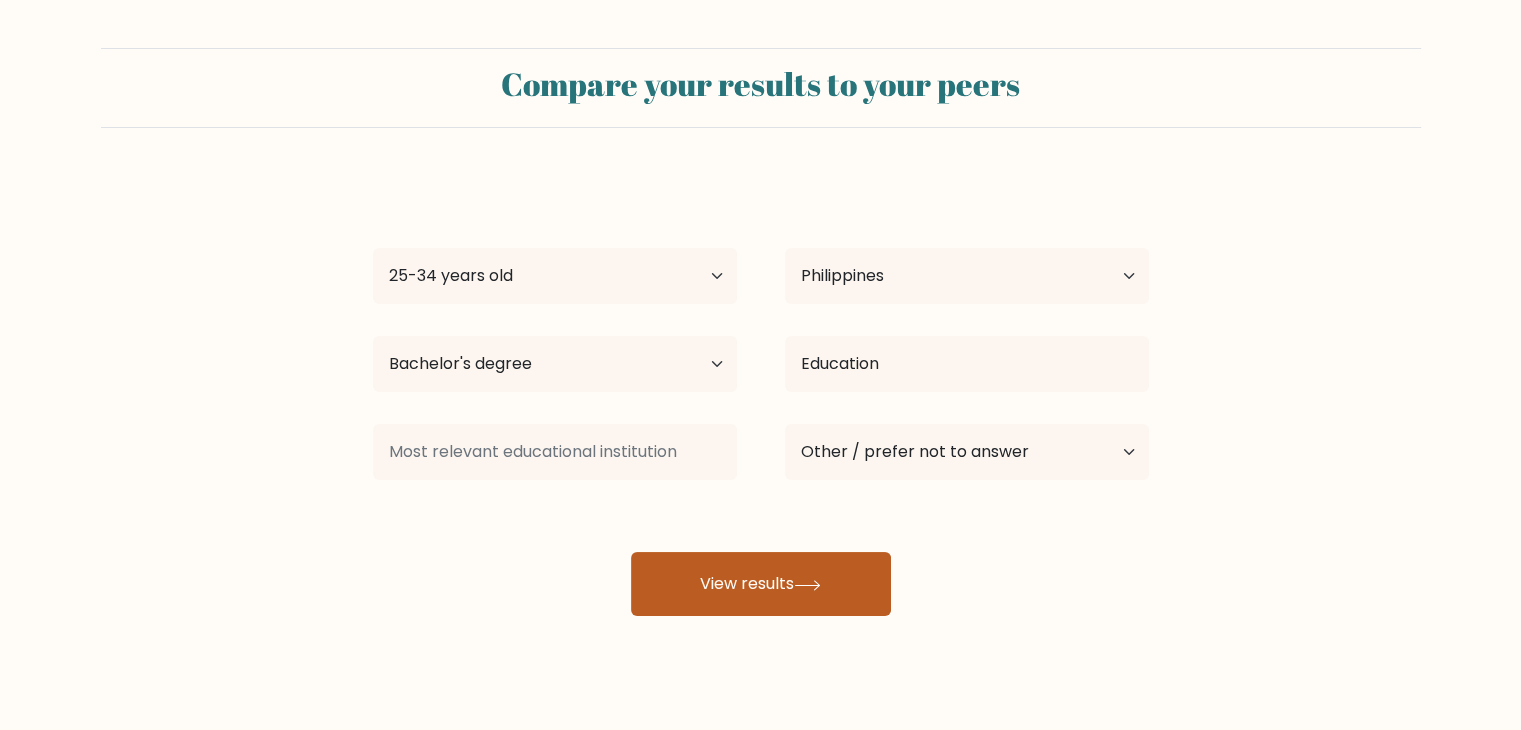 click on "View results" at bounding box center [761, 584] 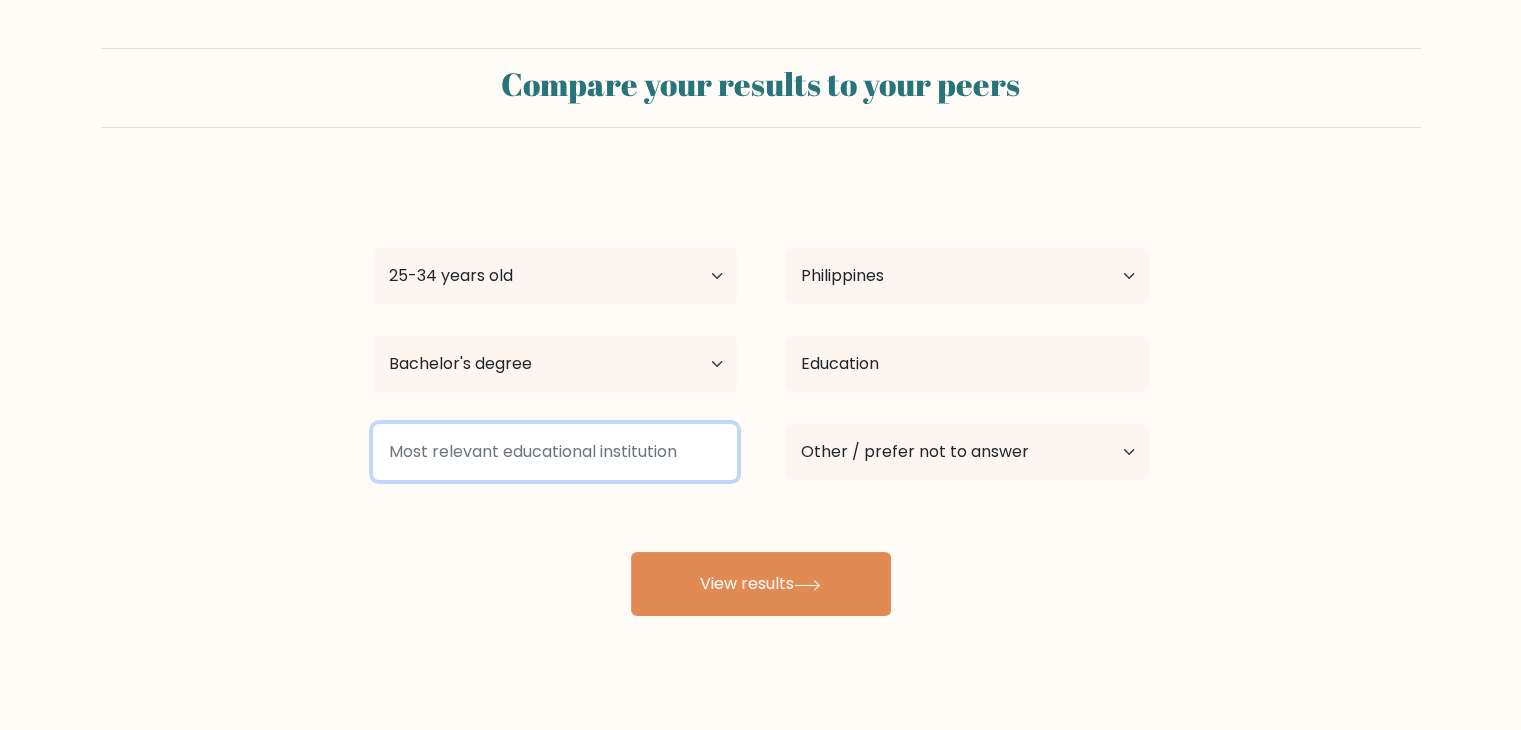 click at bounding box center [555, 452] 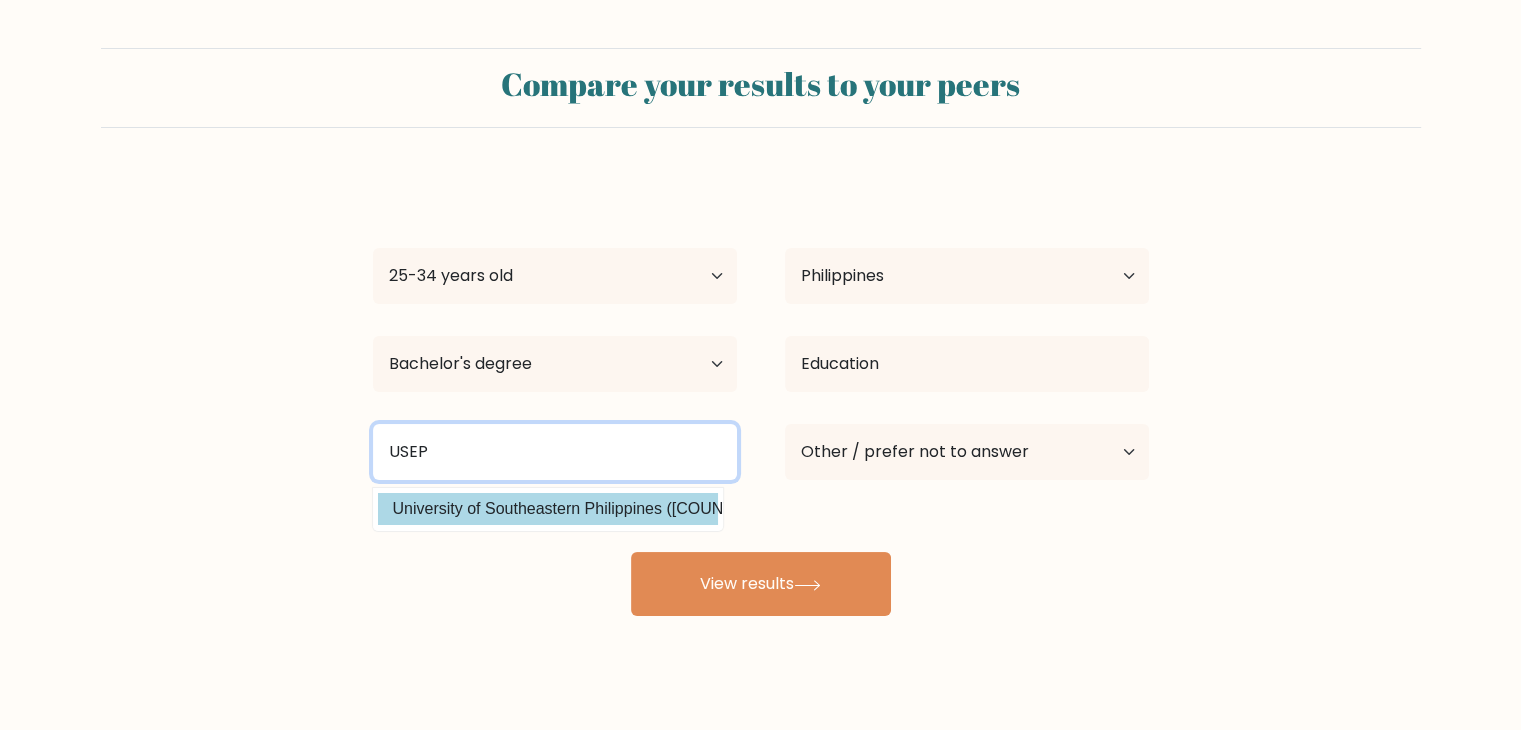 type on "USEP" 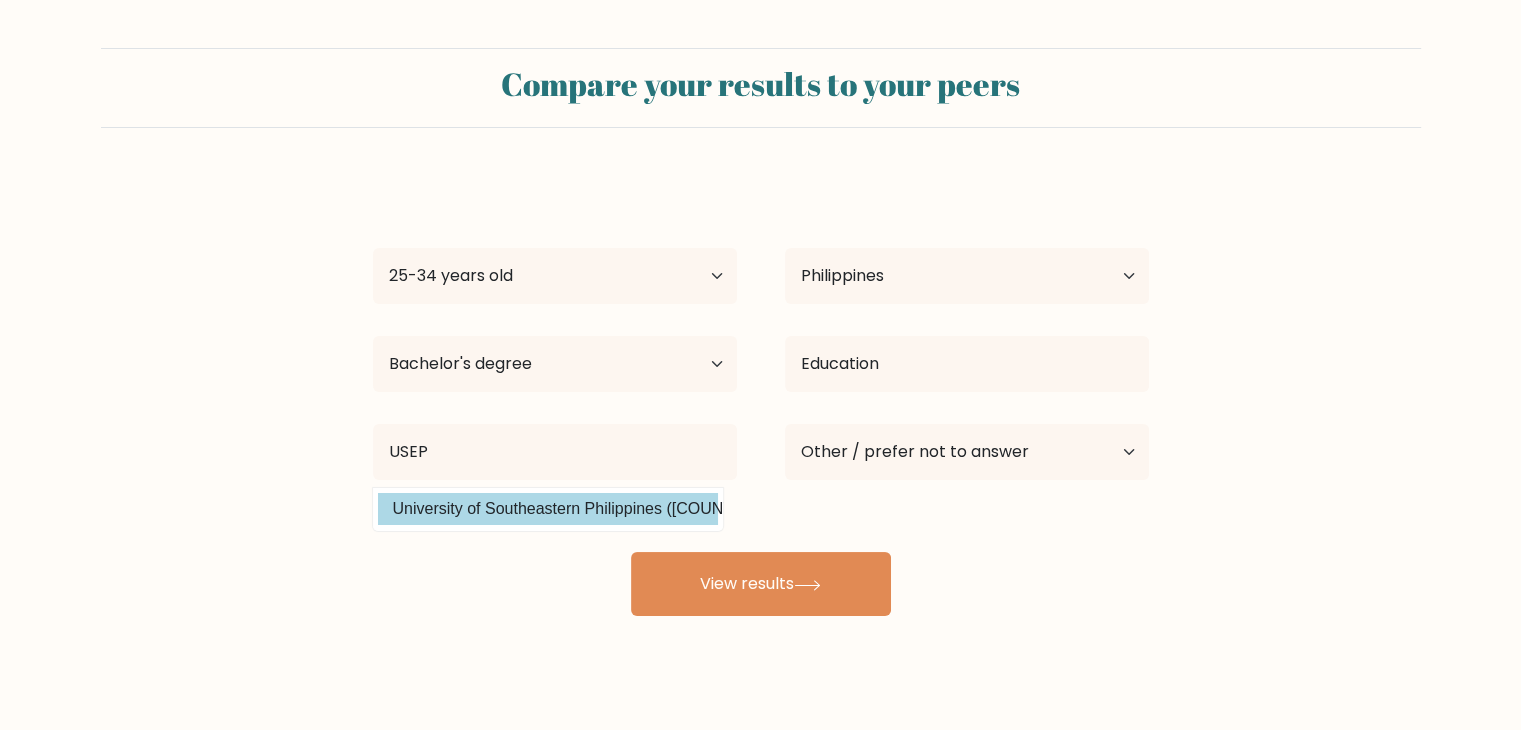 click on "University of Southeastern Philippines (Philippines)" at bounding box center [548, 509] 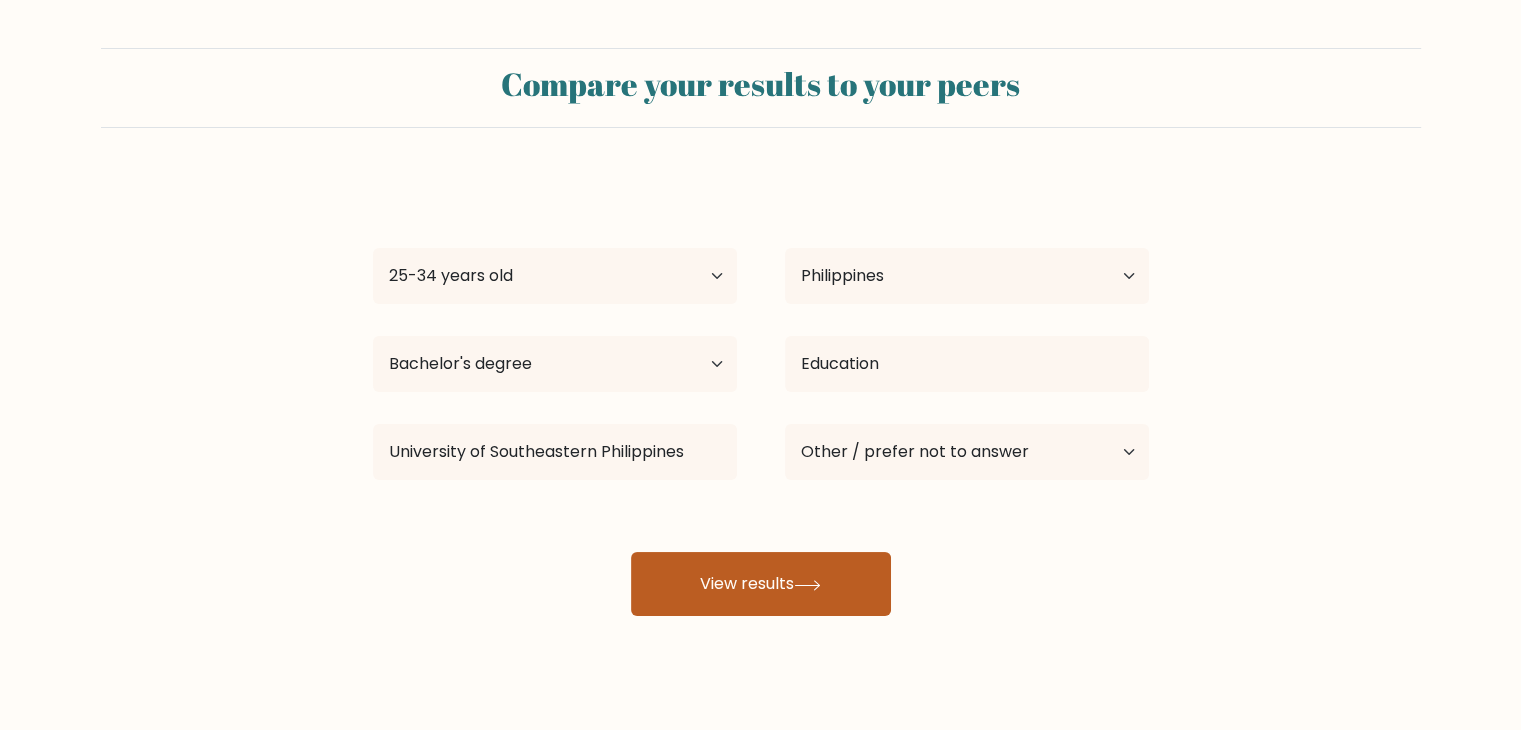 click on "View results" at bounding box center (761, 584) 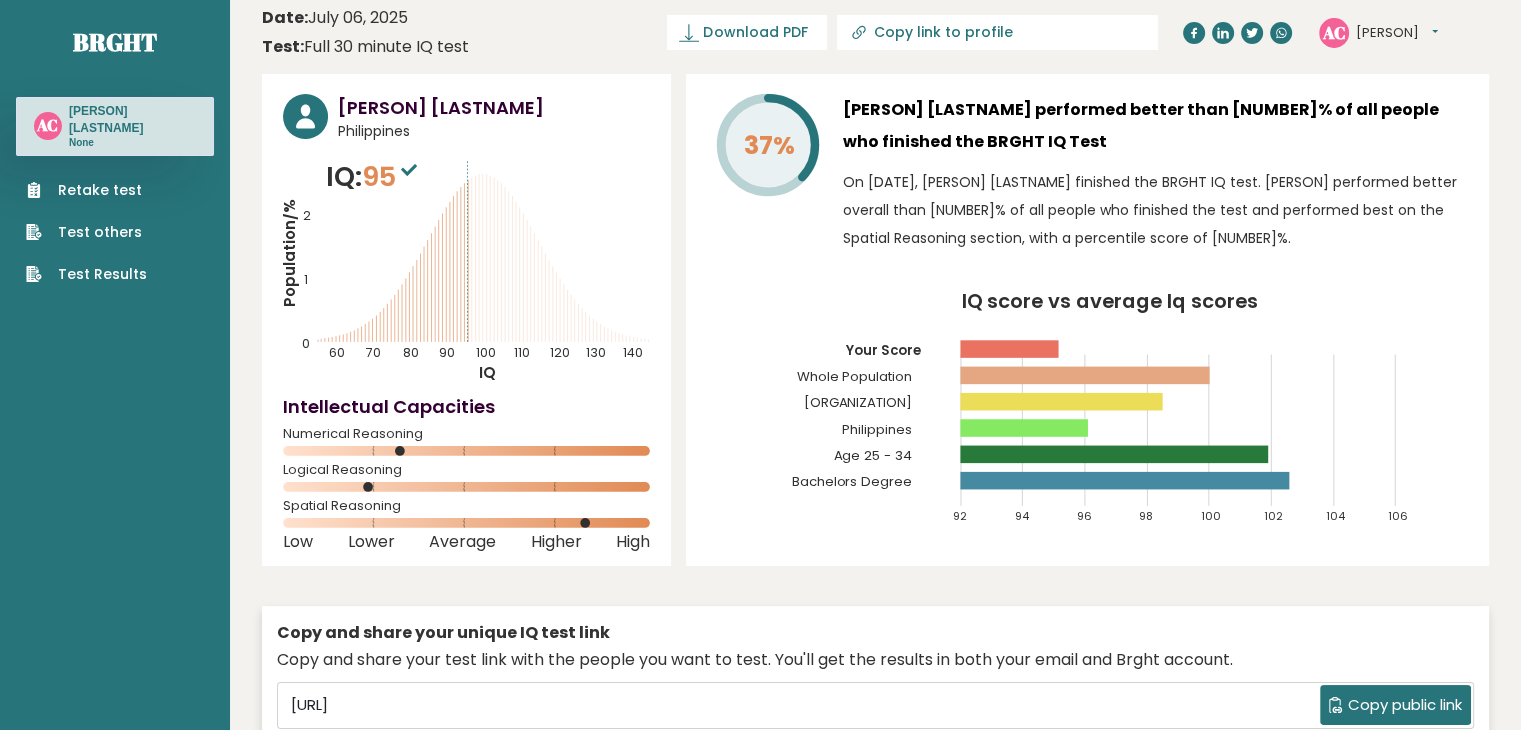 scroll, scrollTop: 0, scrollLeft: 0, axis: both 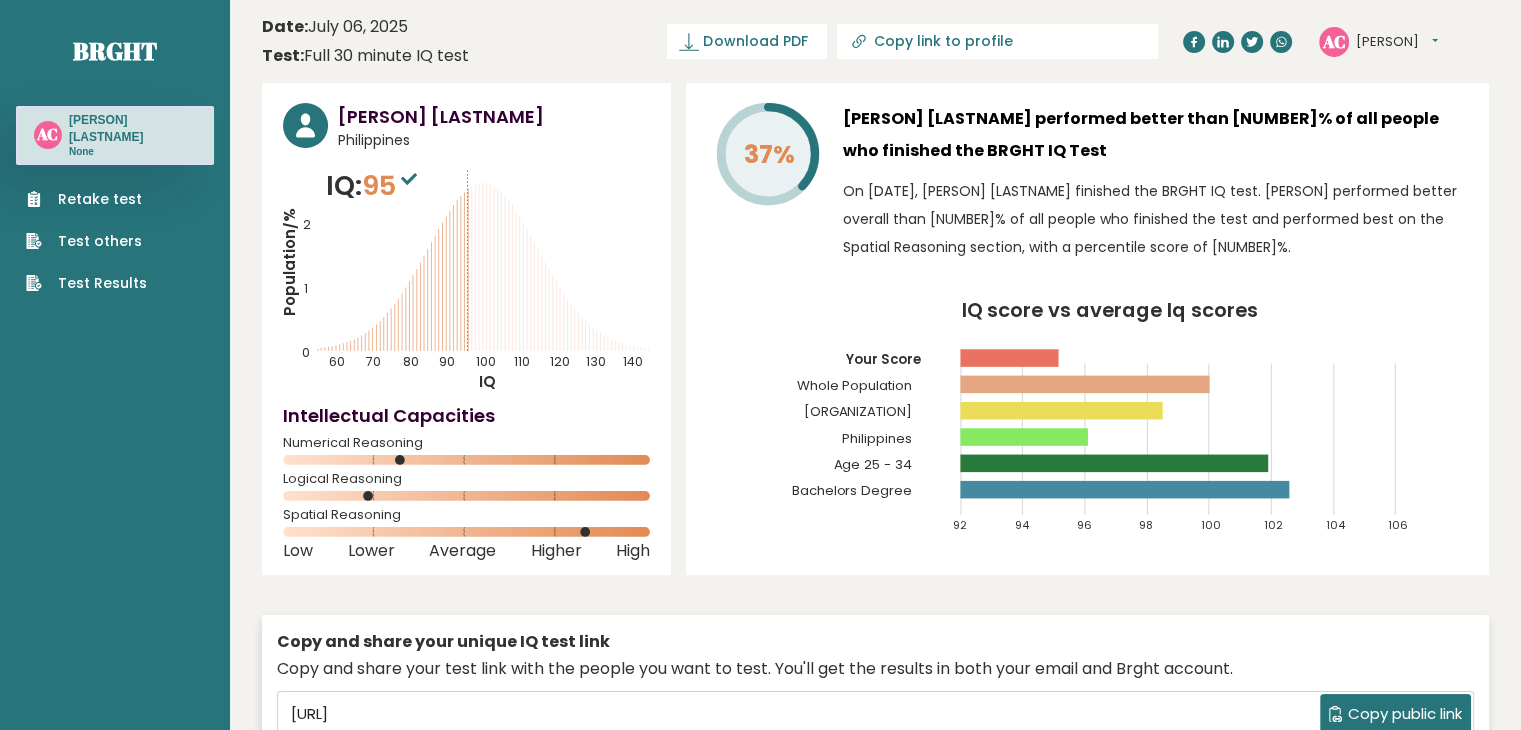 click on "Retake test" at bounding box center [86, 199] 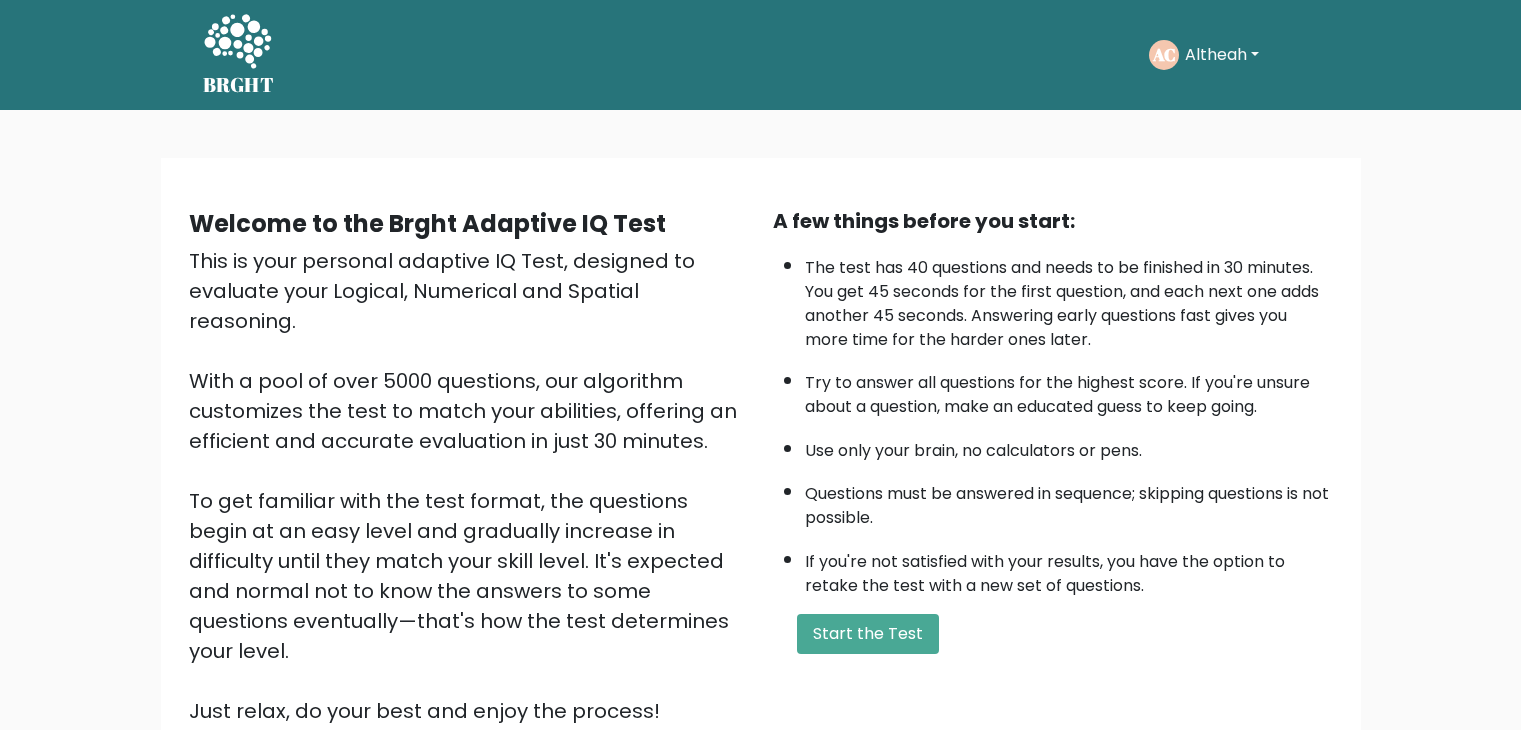 scroll, scrollTop: 0, scrollLeft: 0, axis: both 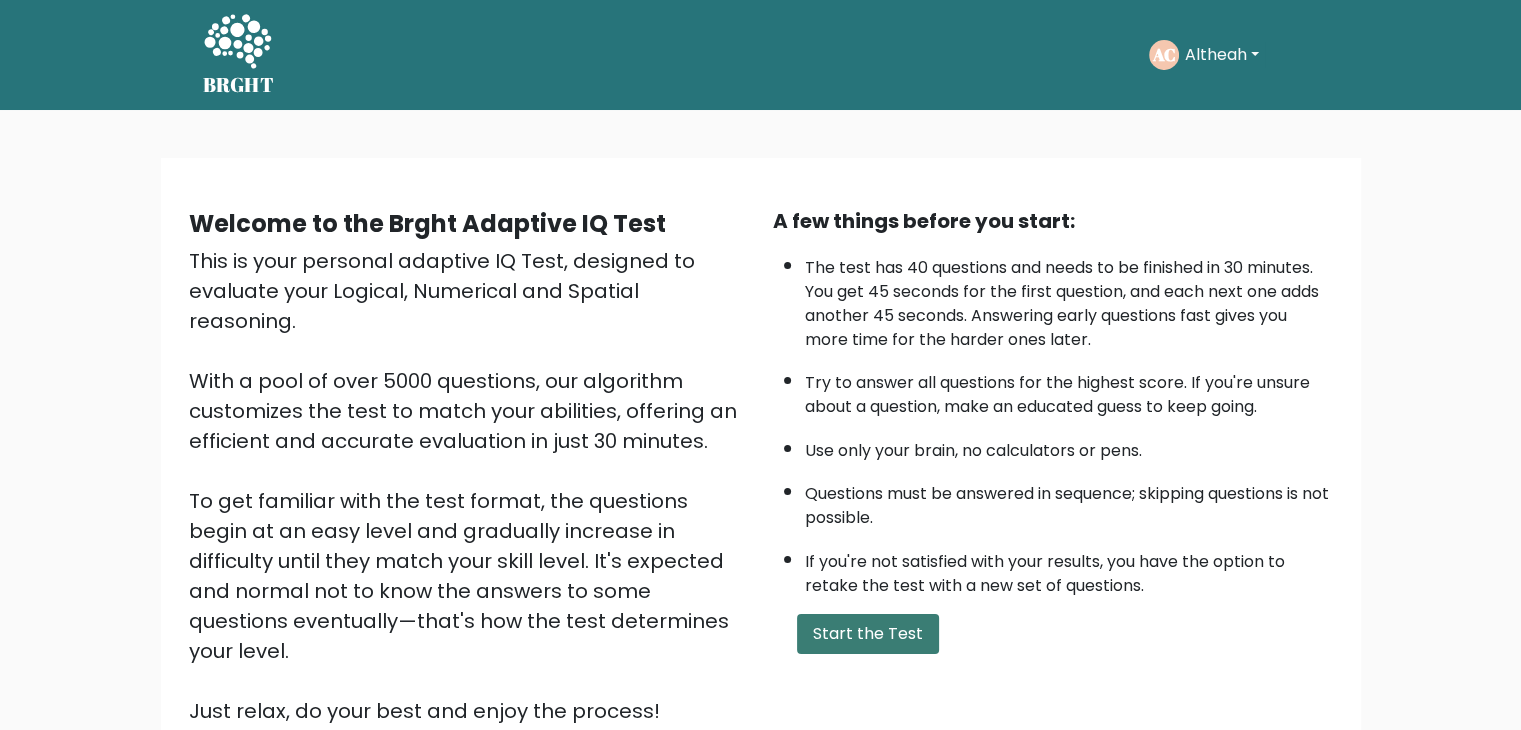 click on "Start the Test" at bounding box center [868, 634] 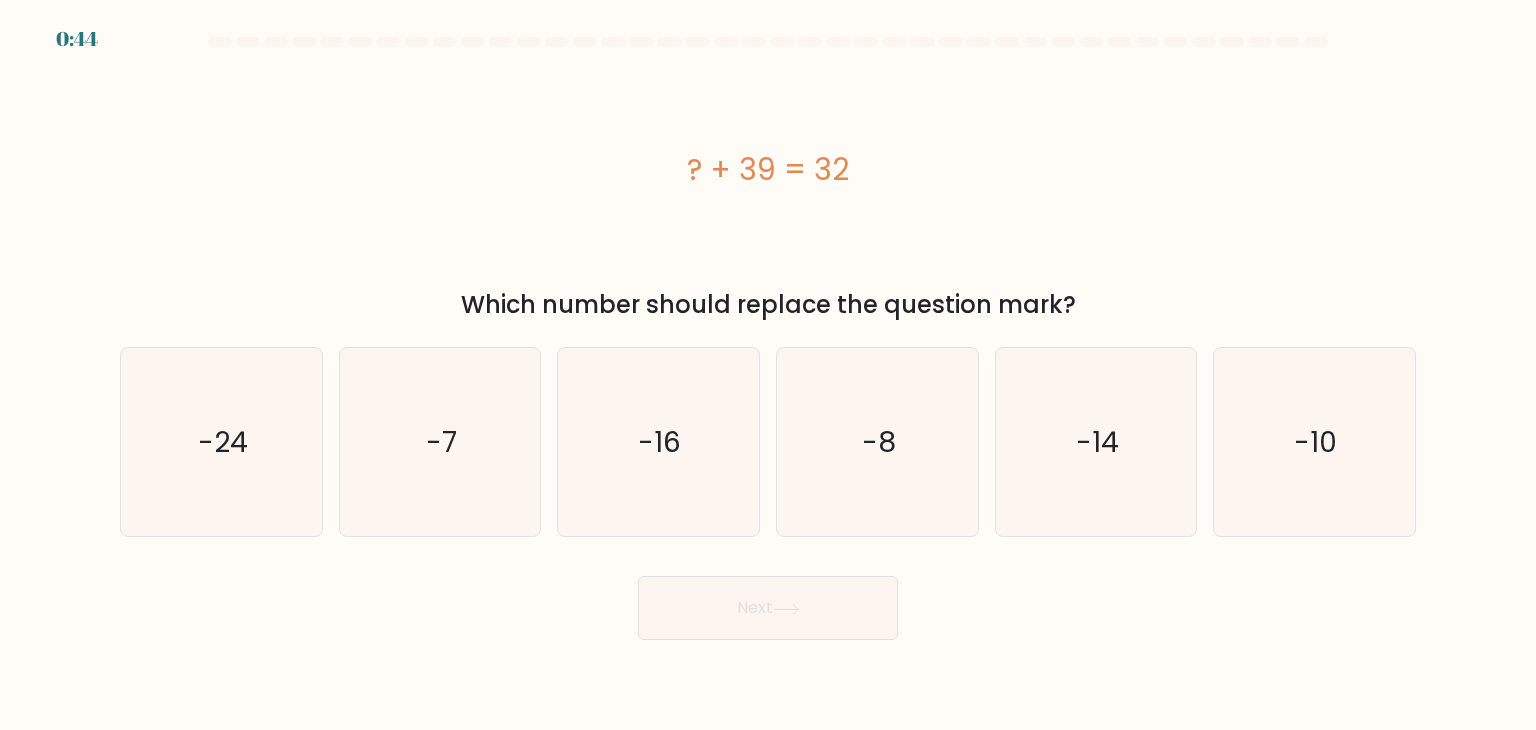 scroll, scrollTop: 0, scrollLeft: 0, axis: both 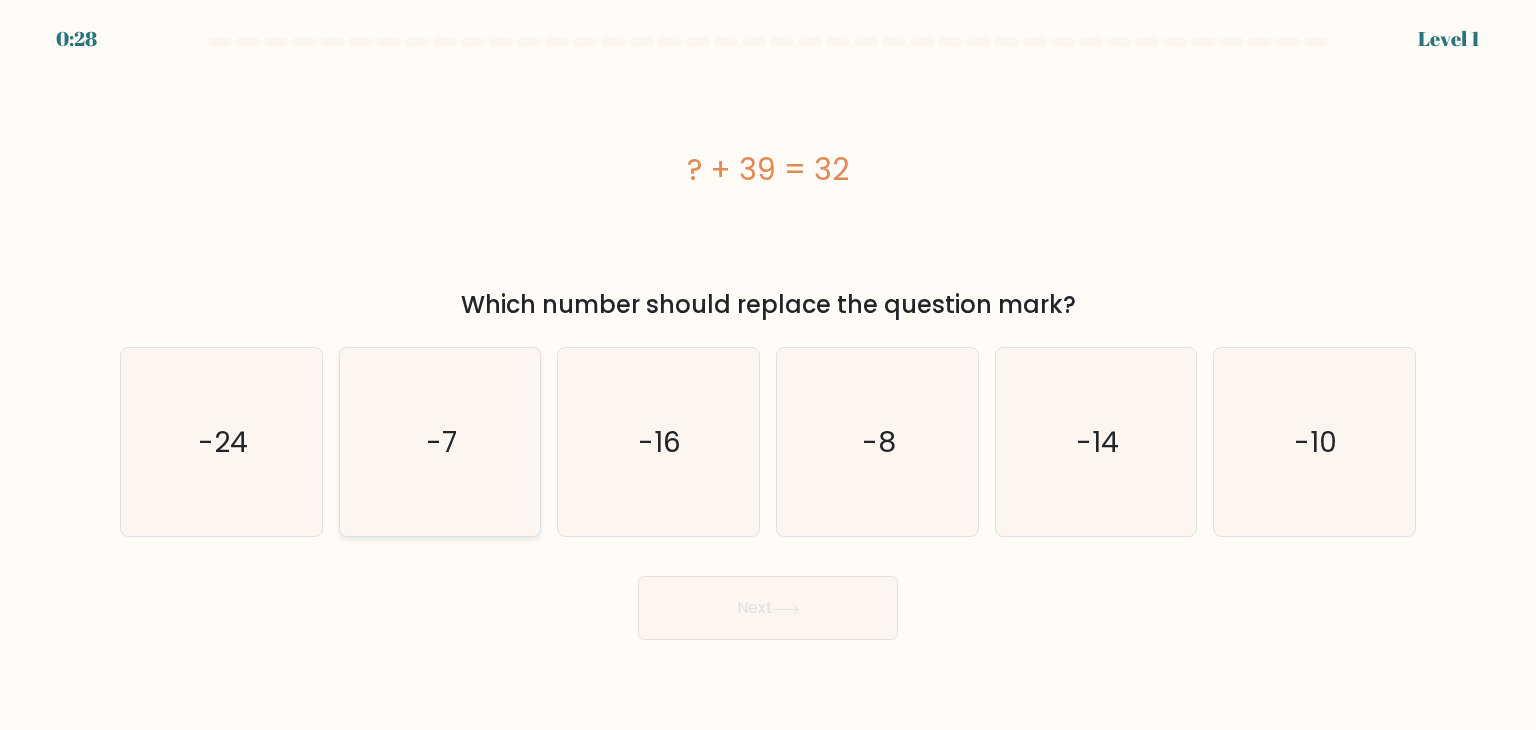click on "-7" at bounding box center (440, 442) 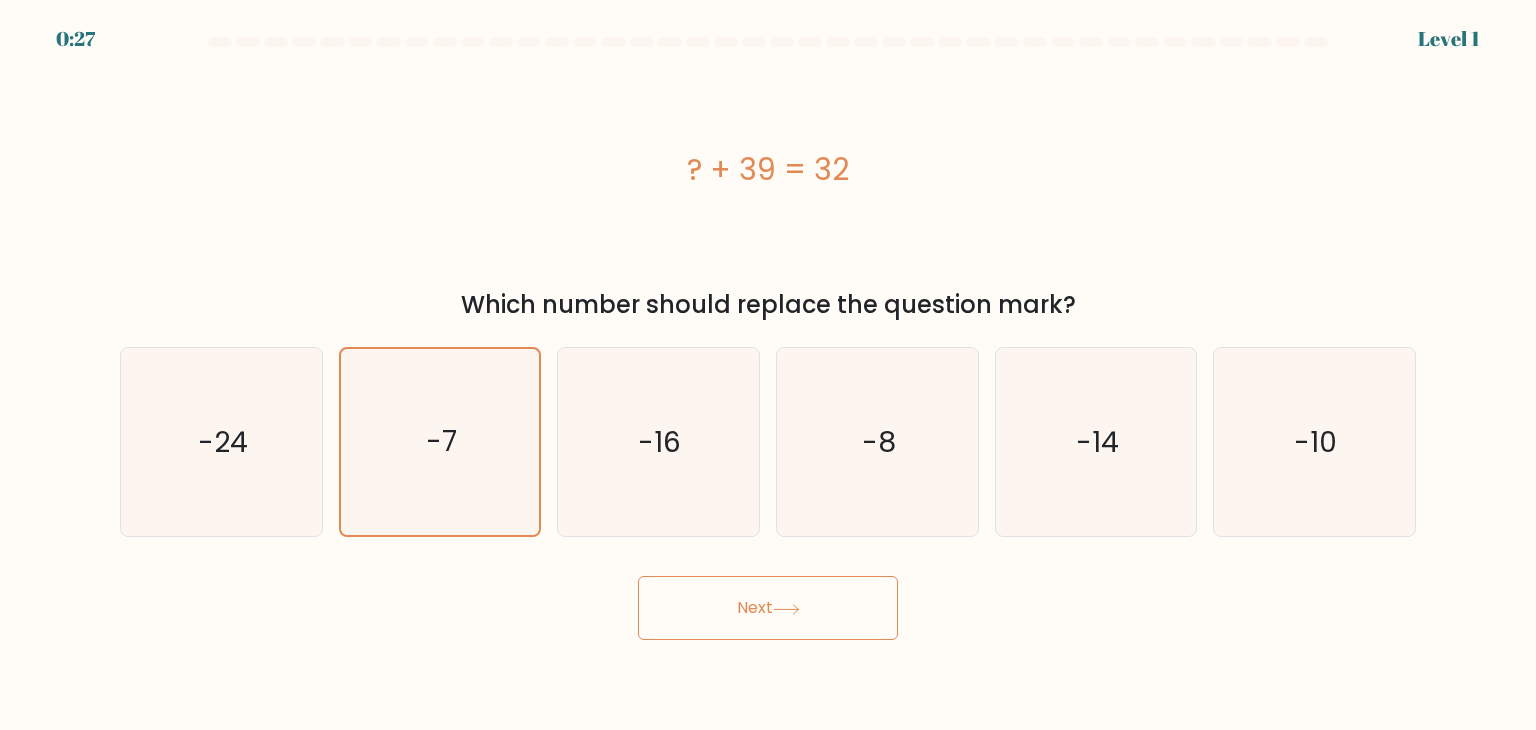 click on "Next" at bounding box center [768, 608] 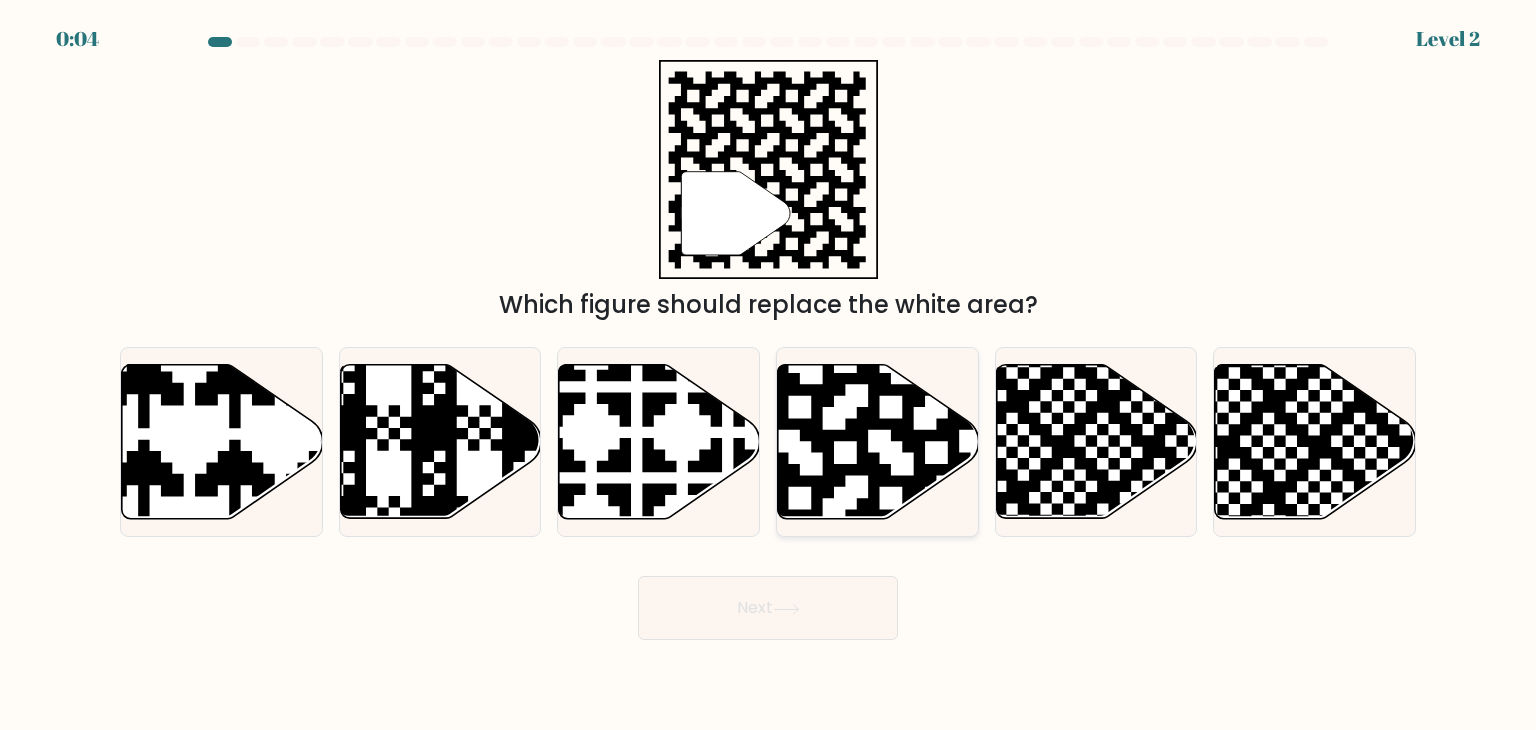 click at bounding box center (878, 442) 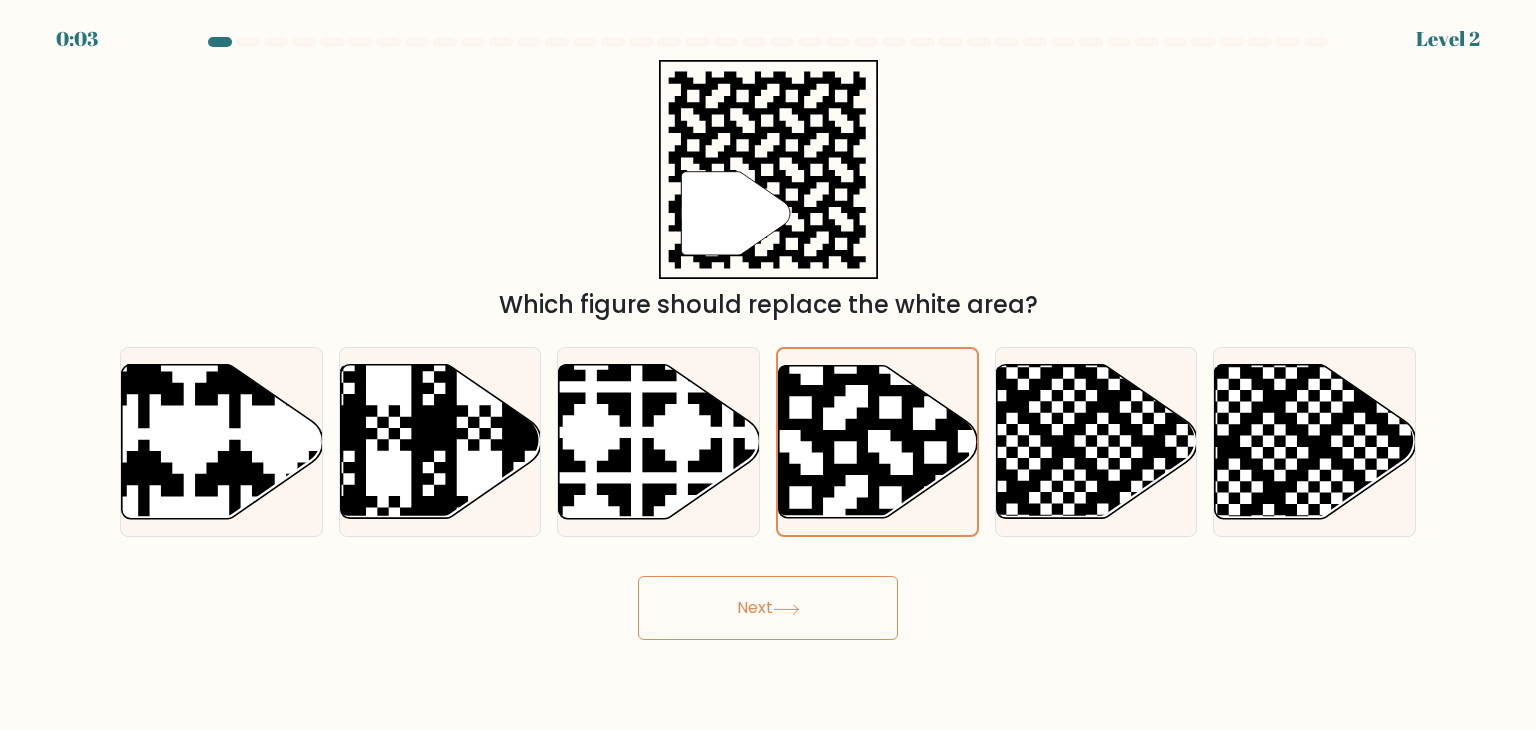 click on "Next" at bounding box center [768, 608] 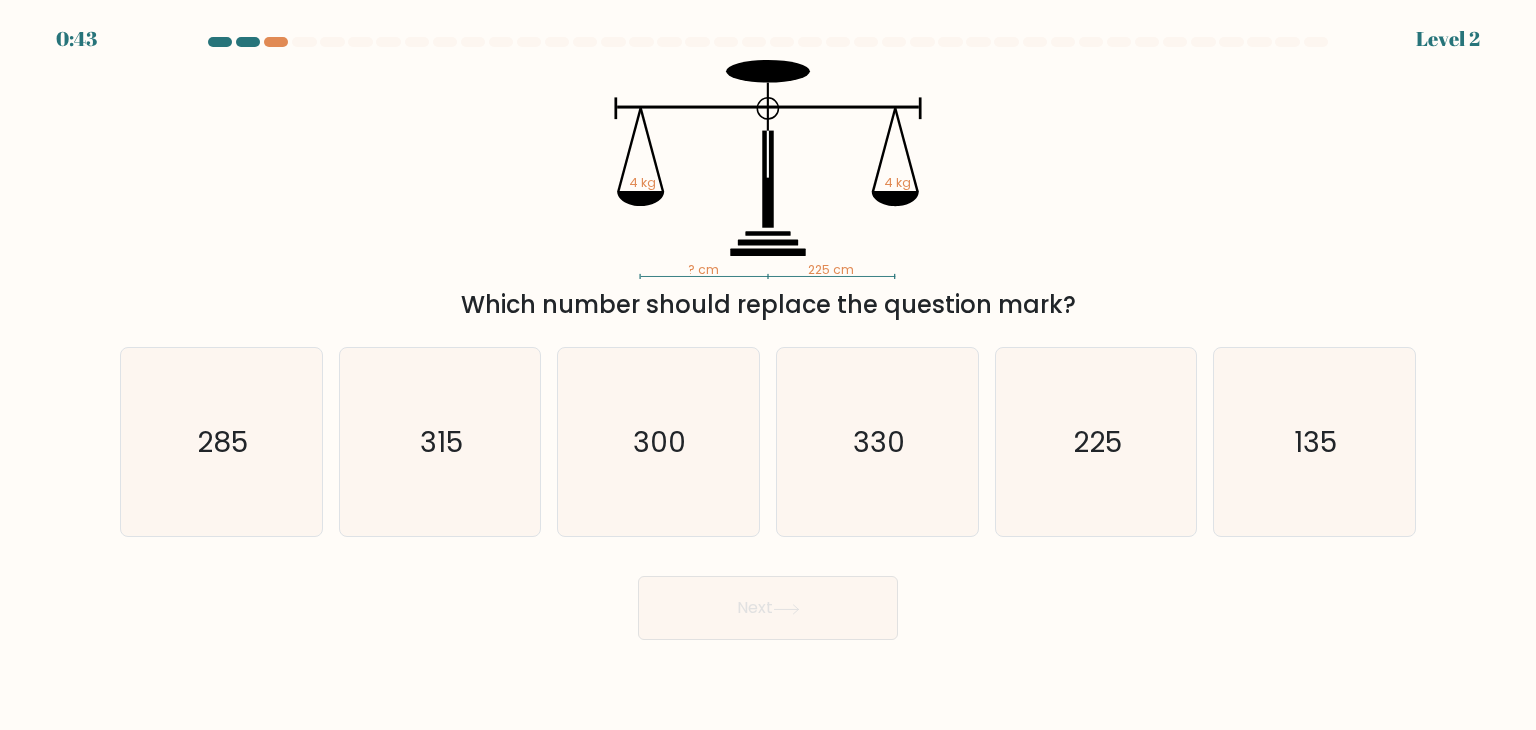 scroll, scrollTop: 0, scrollLeft: 0, axis: both 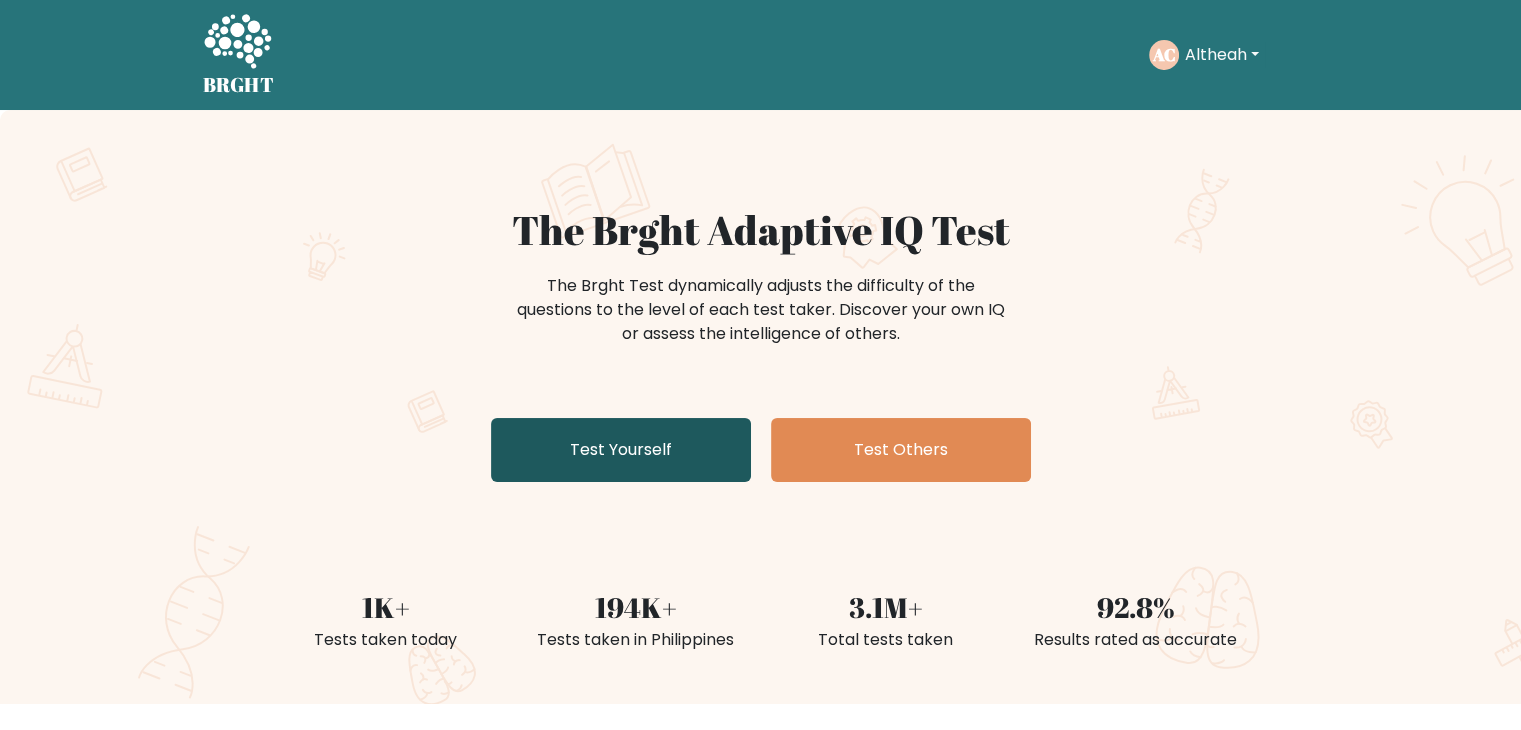 click on "Test Yourself" at bounding box center (621, 450) 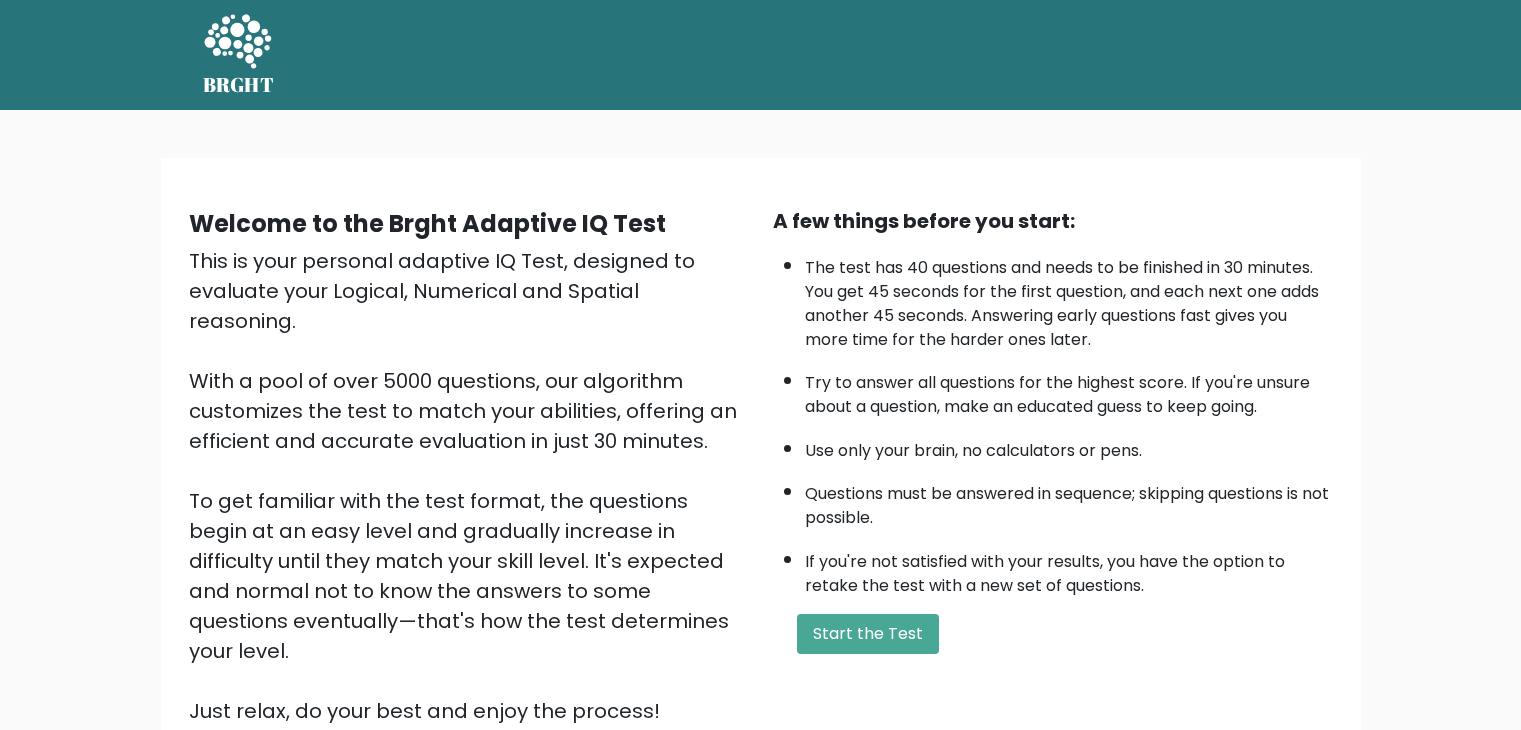 scroll, scrollTop: 0, scrollLeft: 0, axis: both 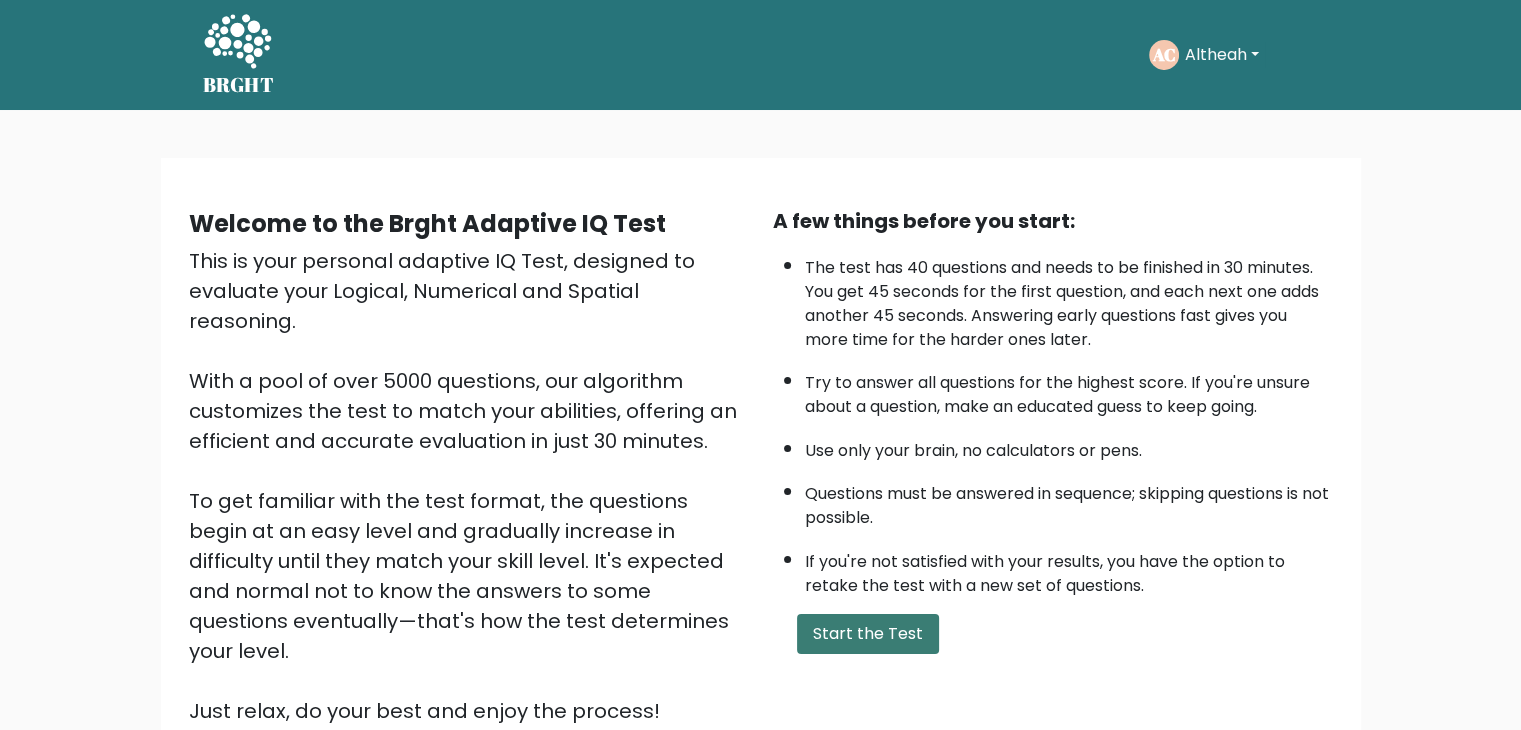 click on "Start the Test" at bounding box center (868, 634) 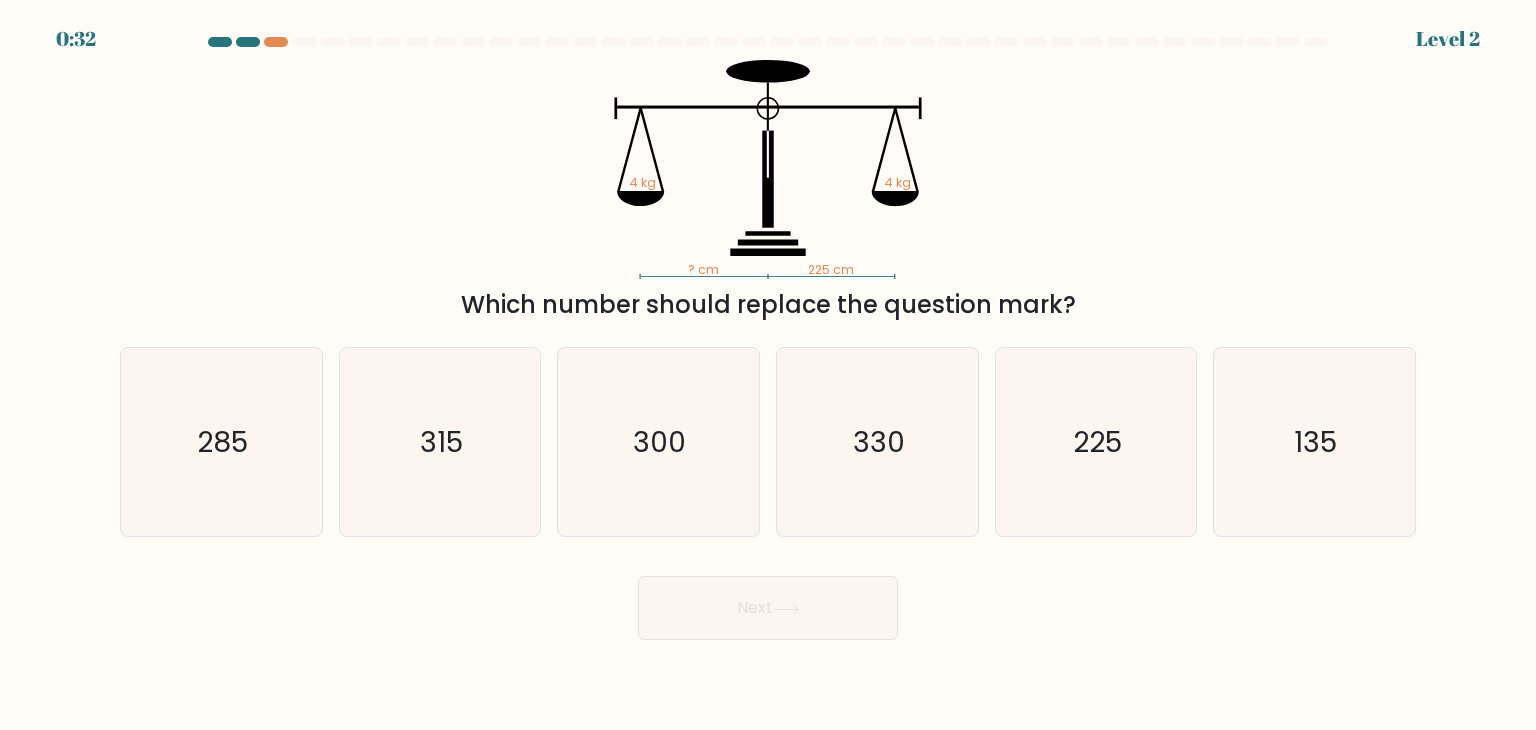 scroll, scrollTop: 0, scrollLeft: 0, axis: both 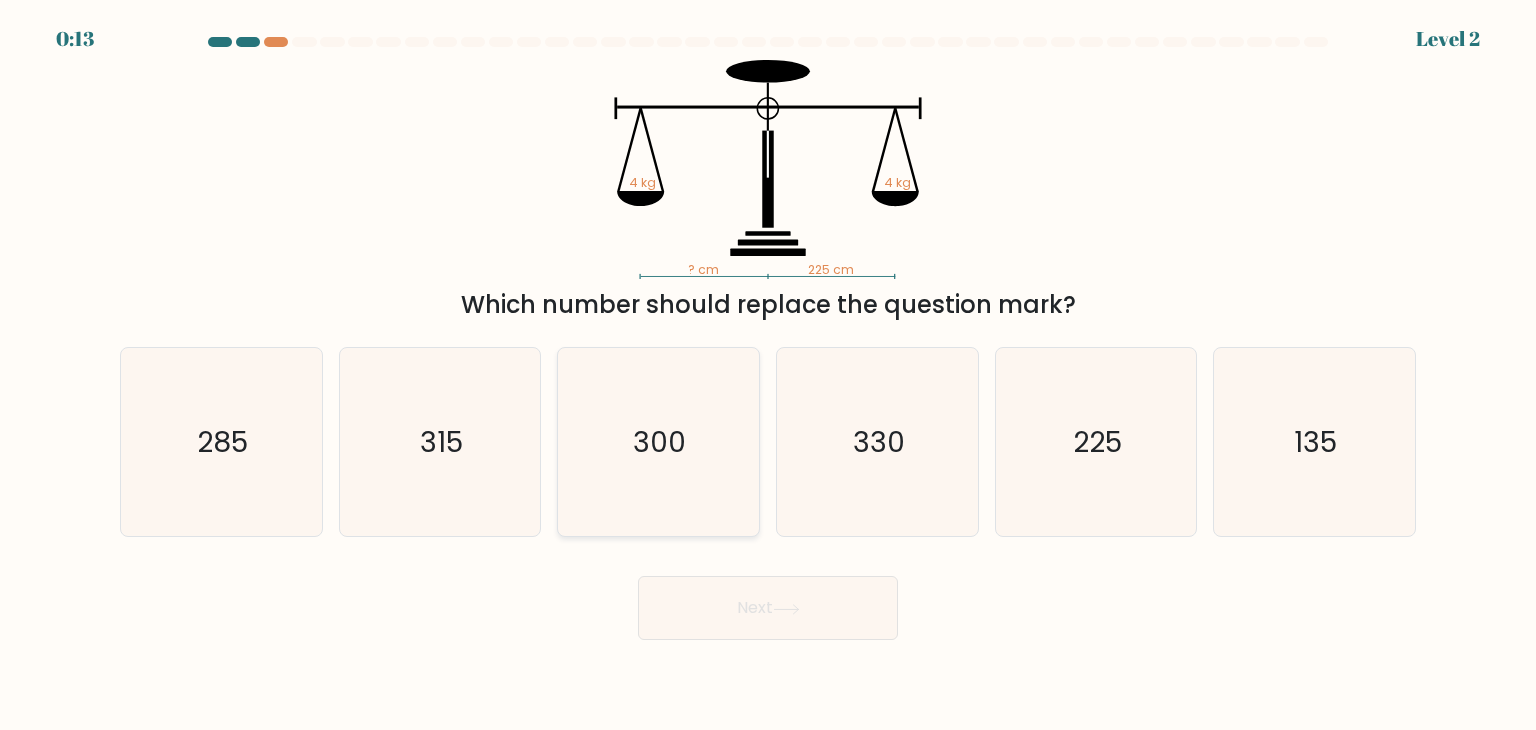 click on "300" at bounding box center [658, 442] 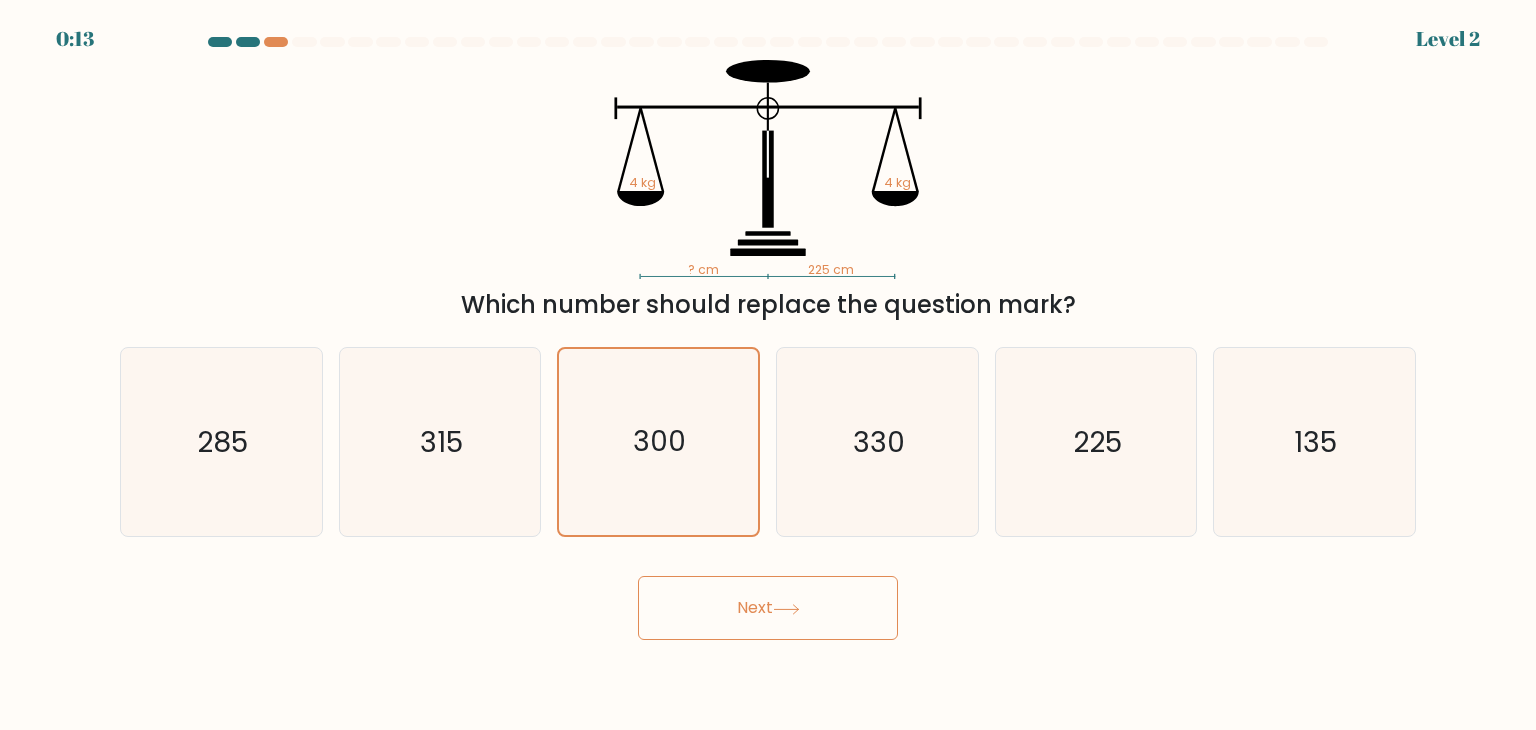 click on "Next" at bounding box center (768, 608) 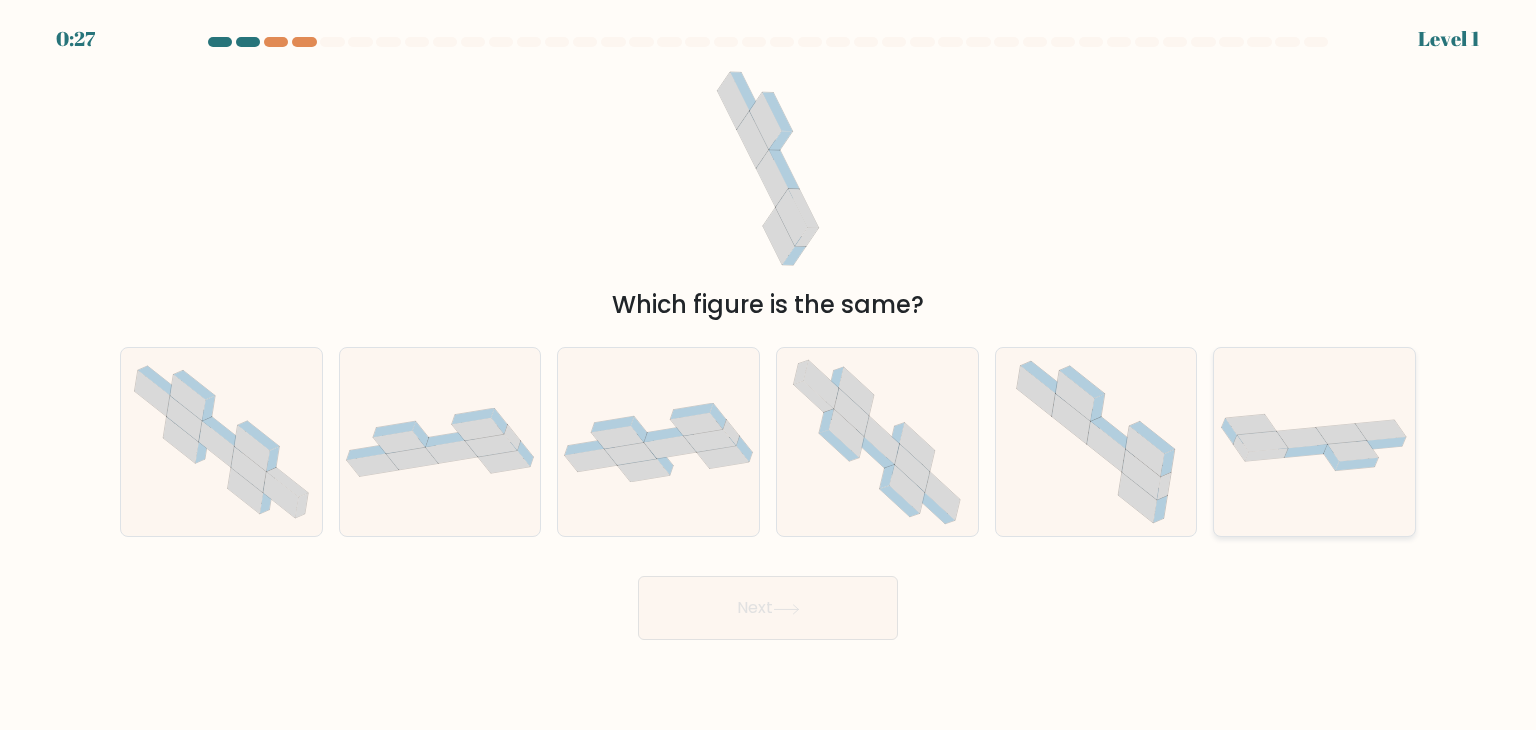 click at bounding box center (1314, 442) 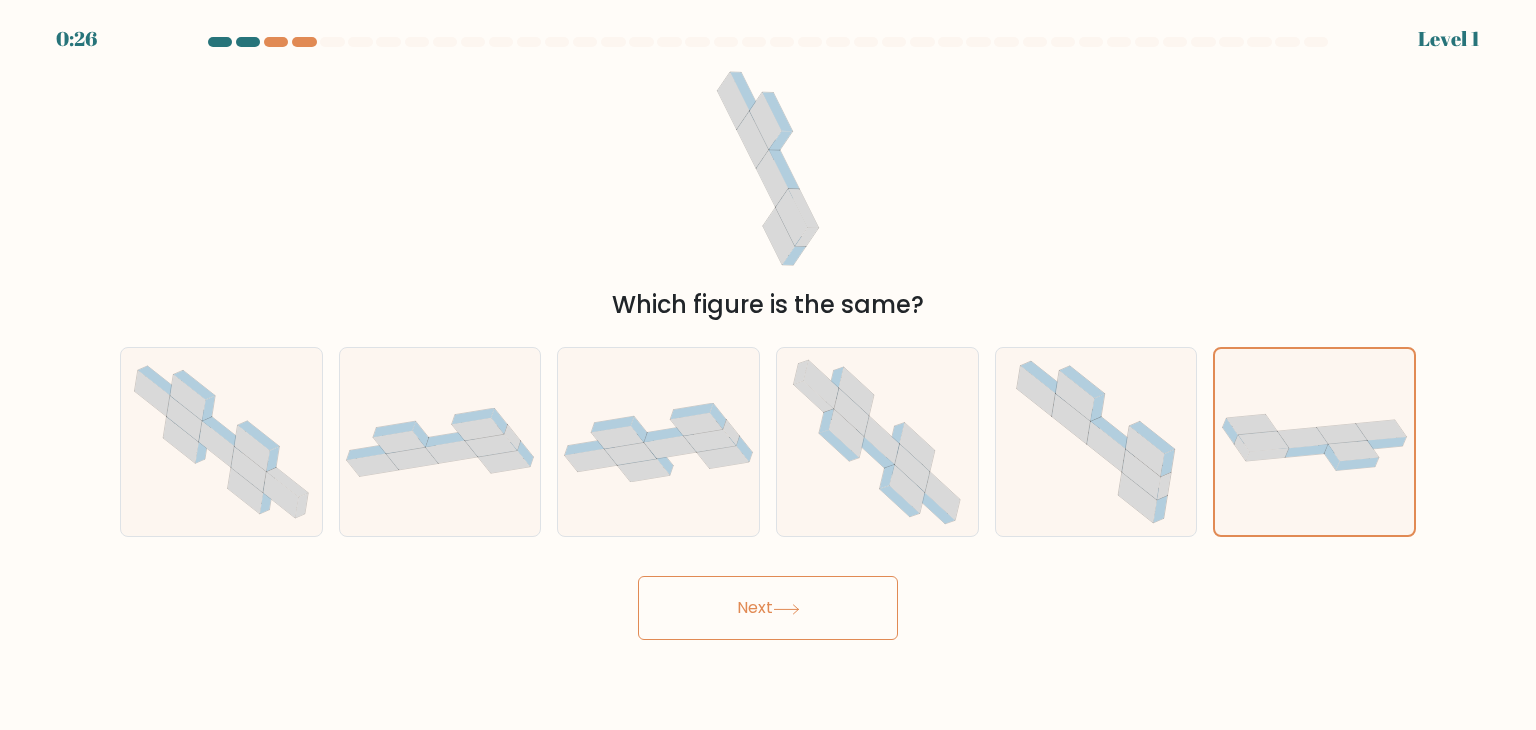 click on "Next" at bounding box center [768, 608] 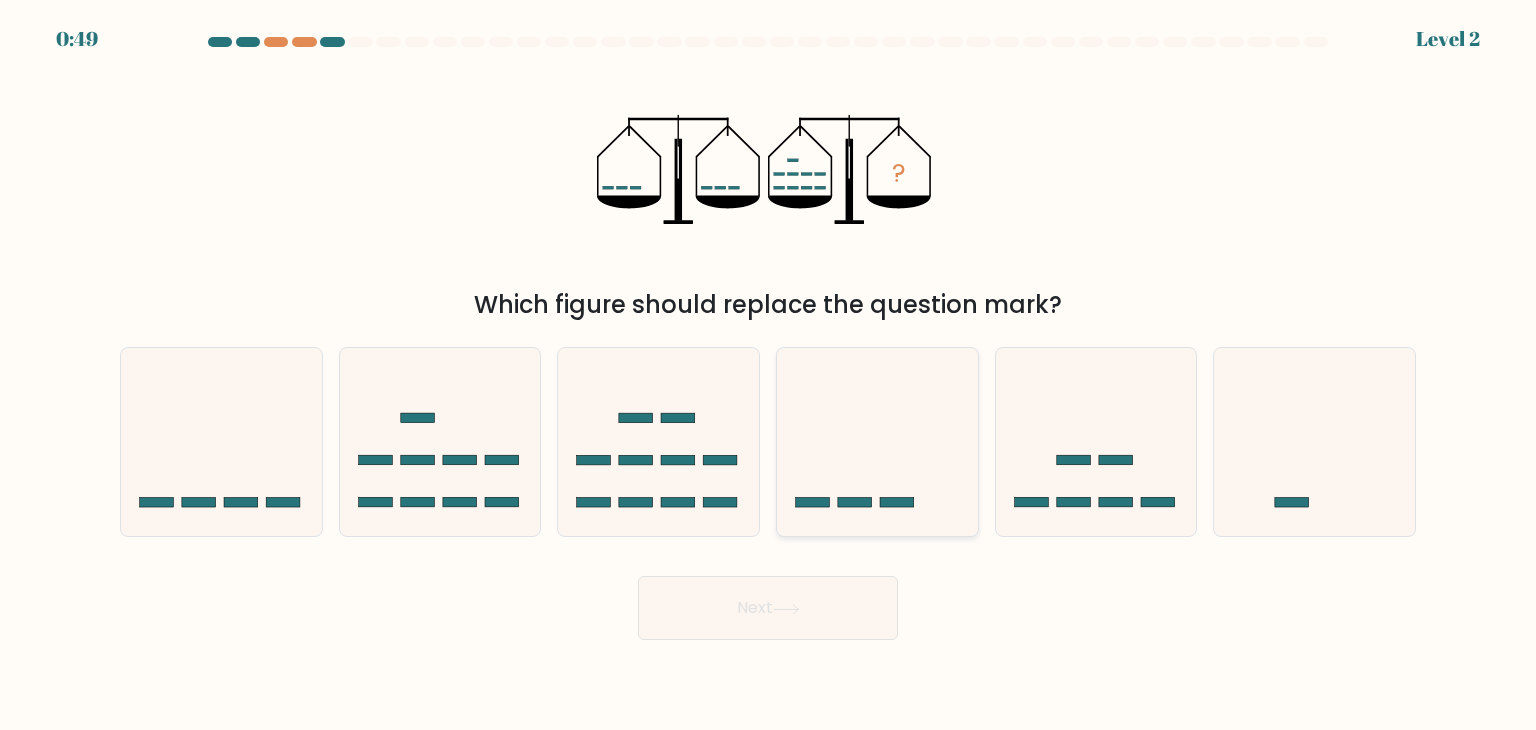 click at bounding box center (877, 442) 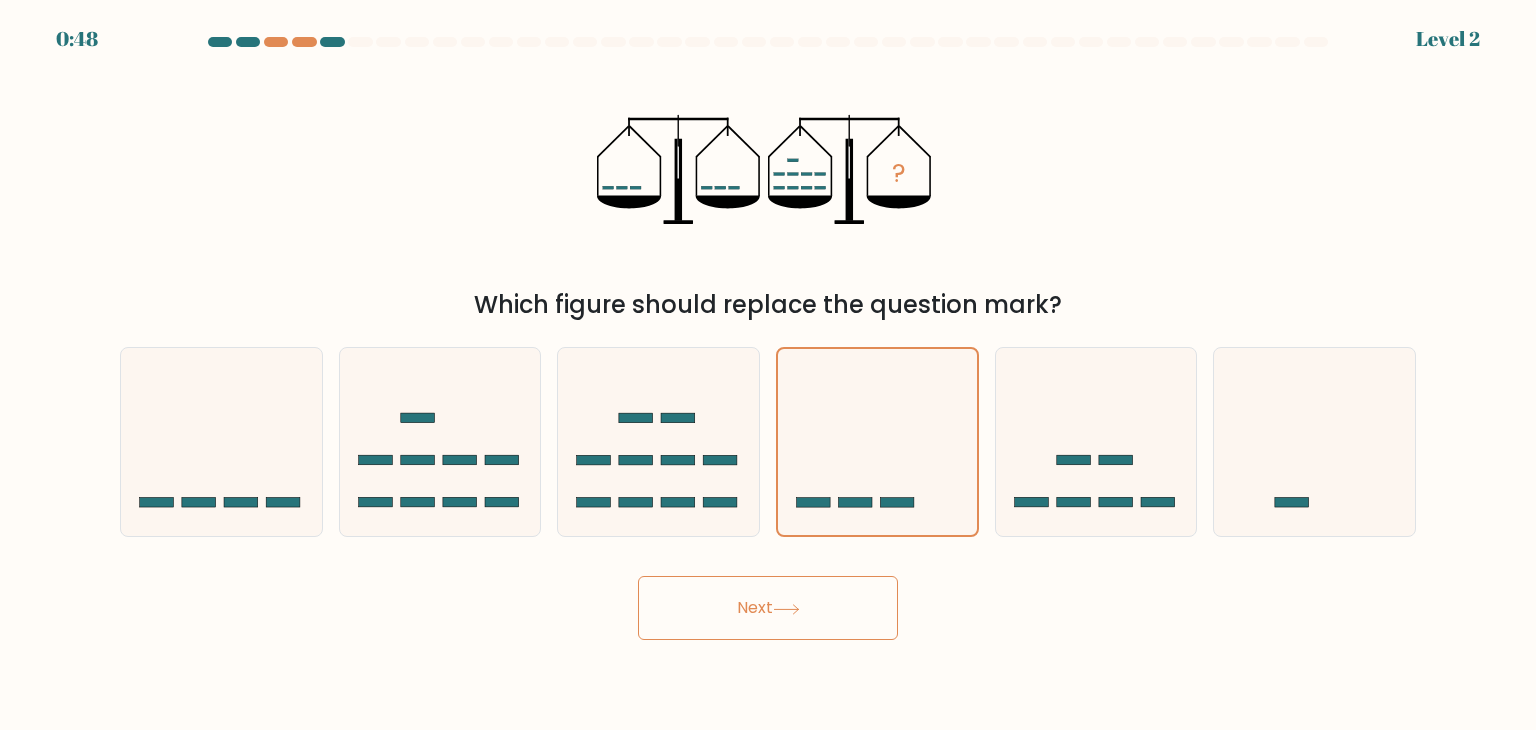 click on "Next" at bounding box center [768, 608] 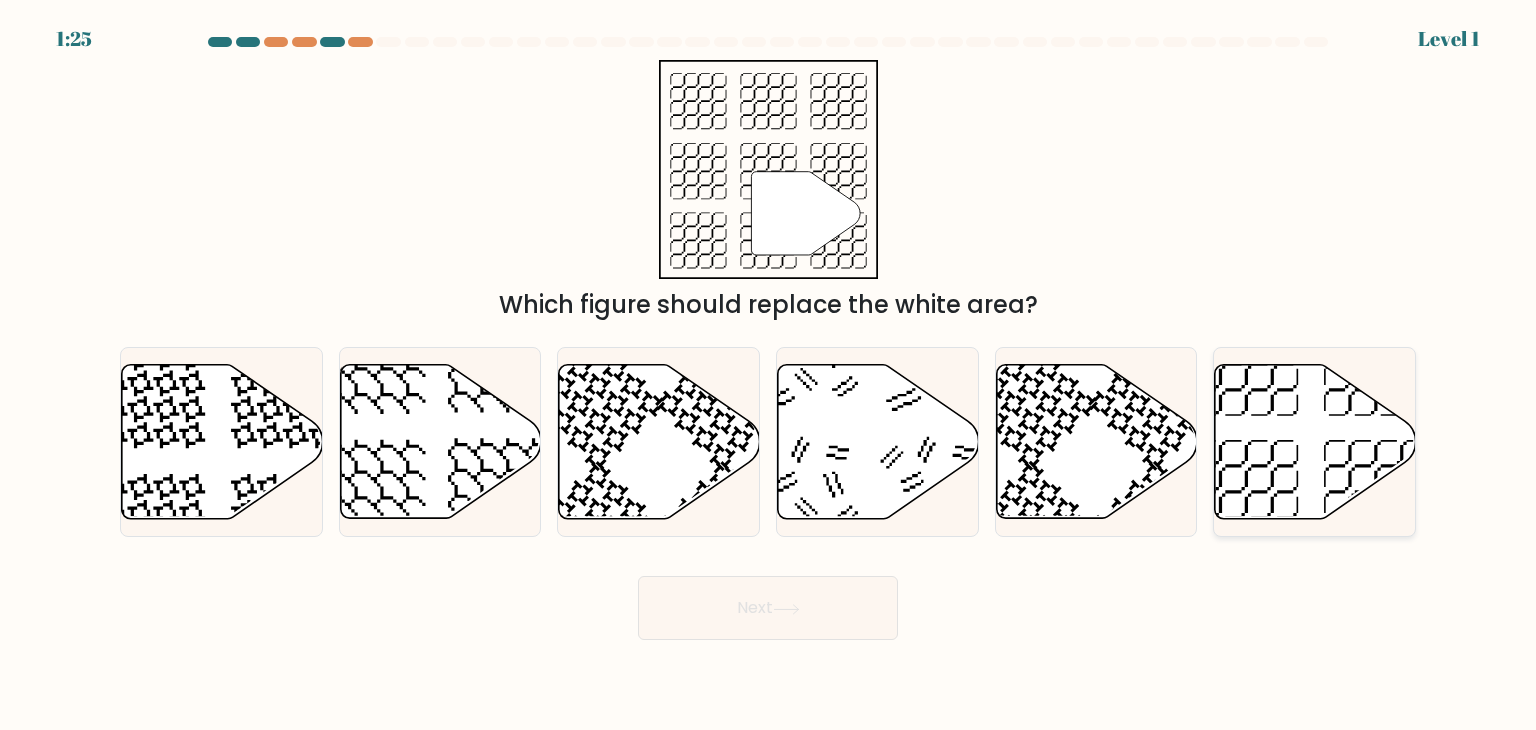 click at bounding box center (1315, 442) 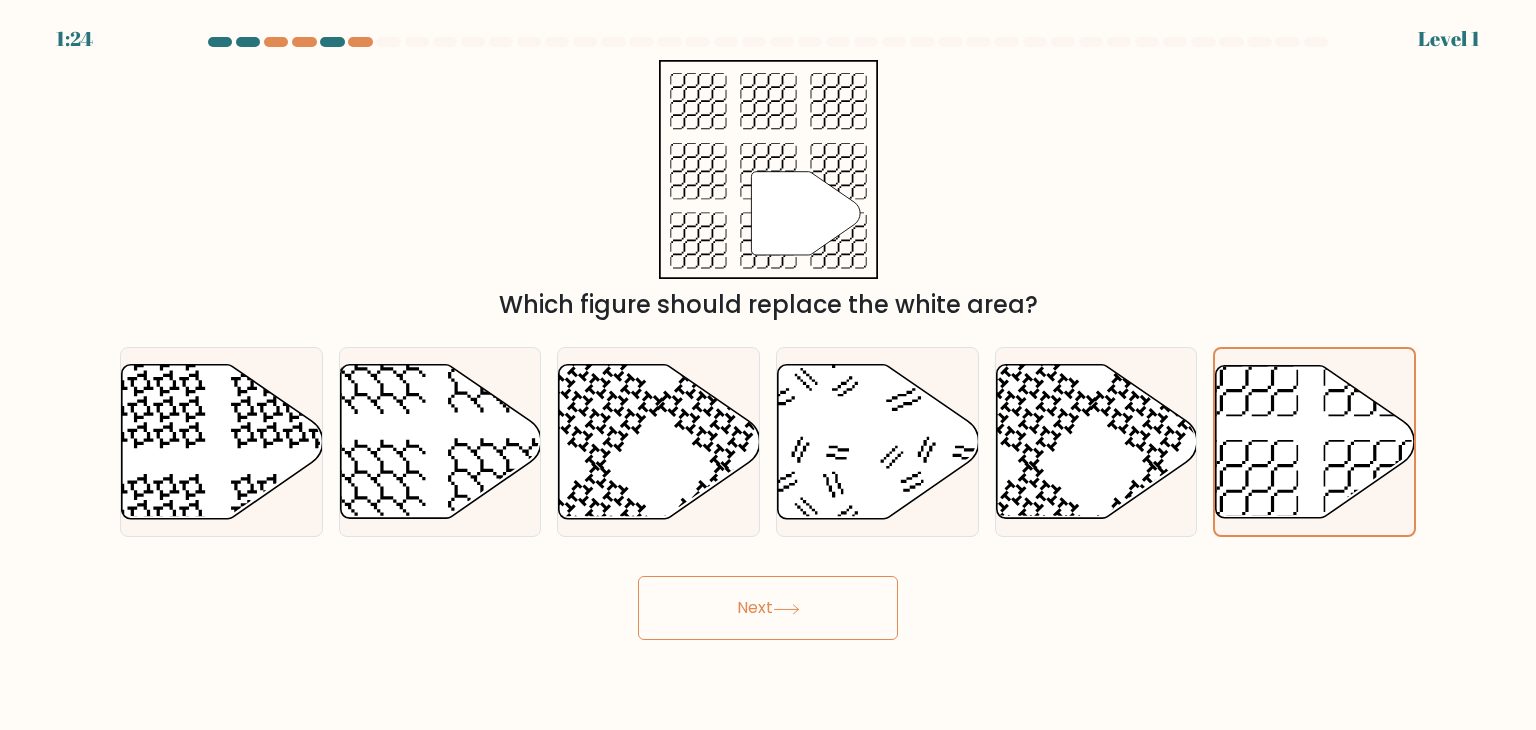 click on "Next" at bounding box center [768, 608] 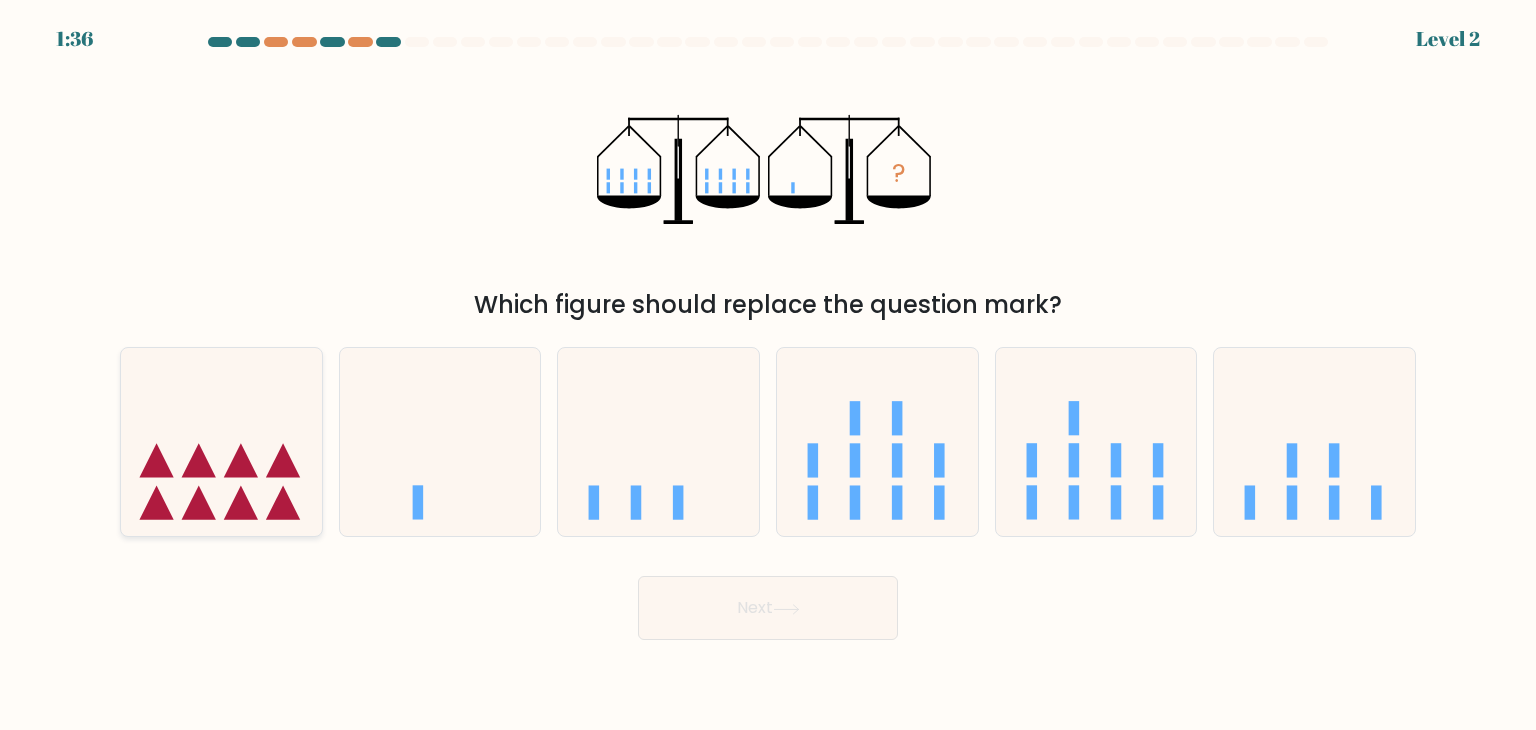 click at bounding box center (221, 442) 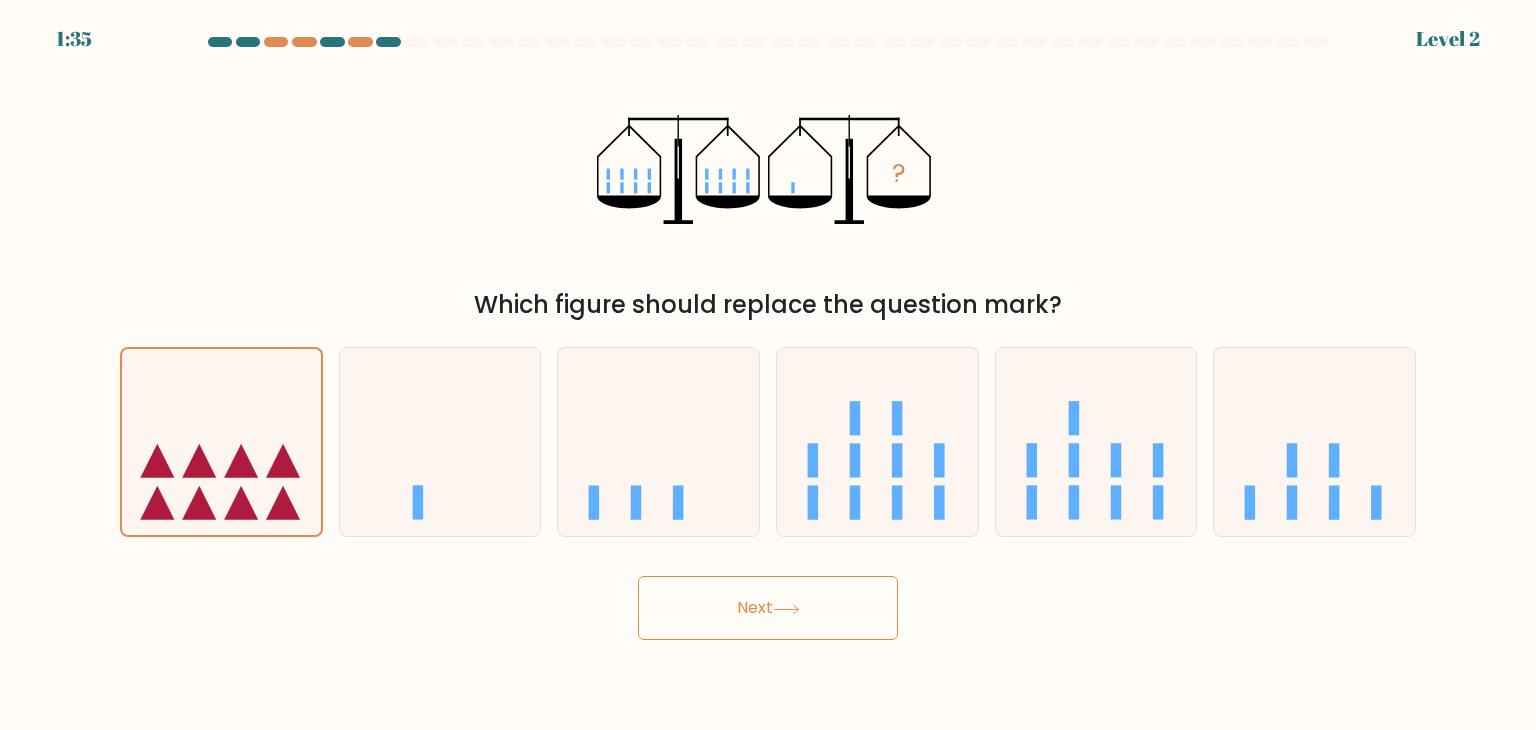 click on "Next" at bounding box center [768, 608] 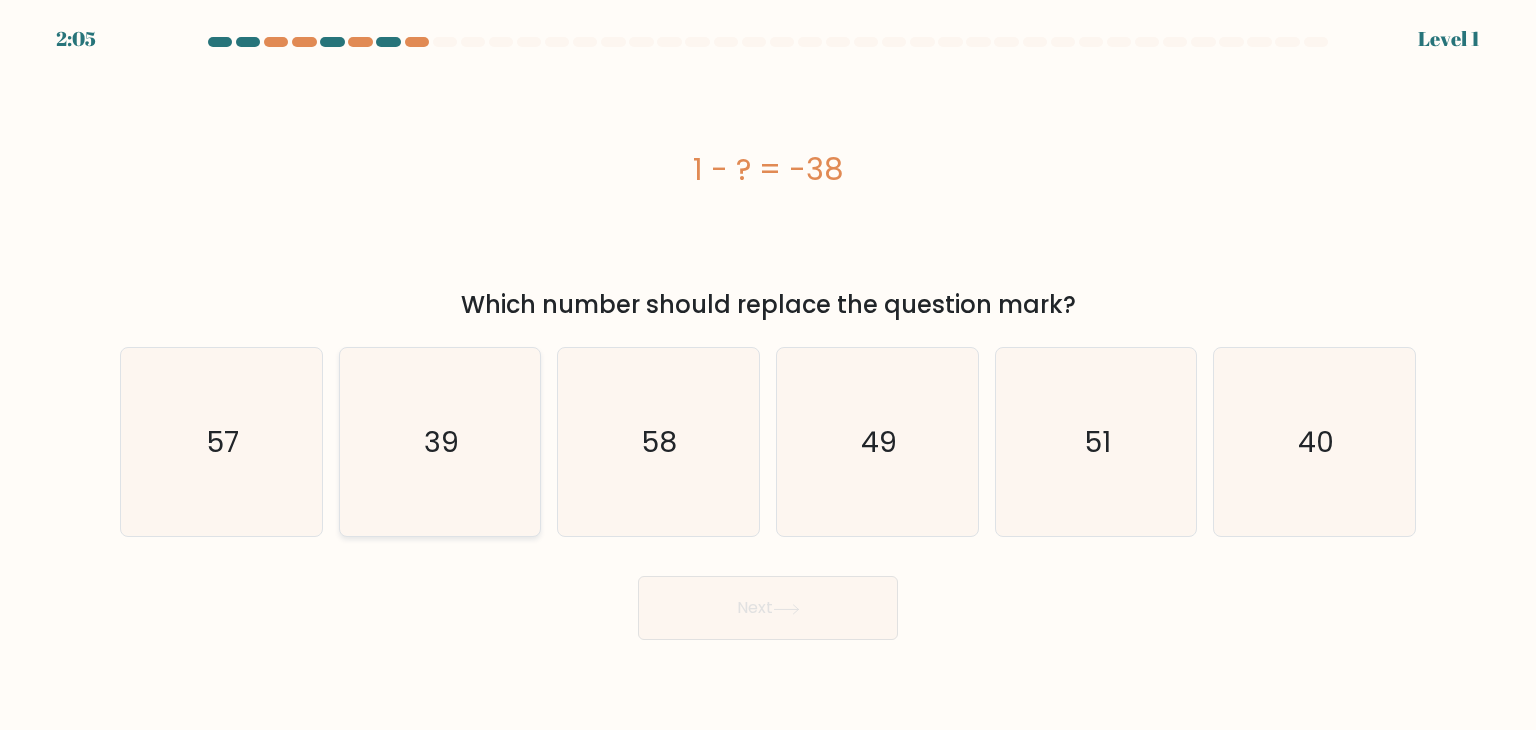 click on "39" at bounding box center (440, 442) 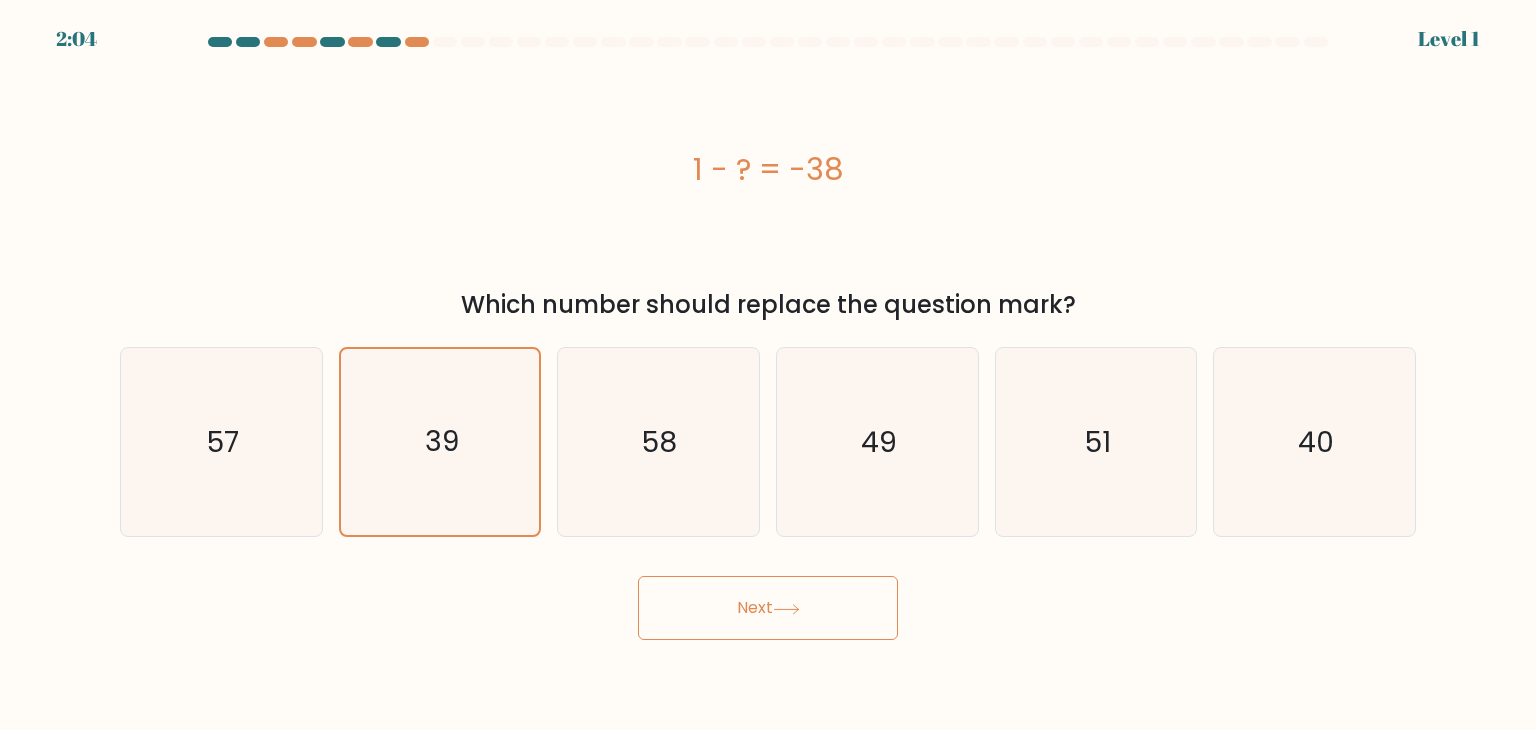 click on "Next" at bounding box center [768, 608] 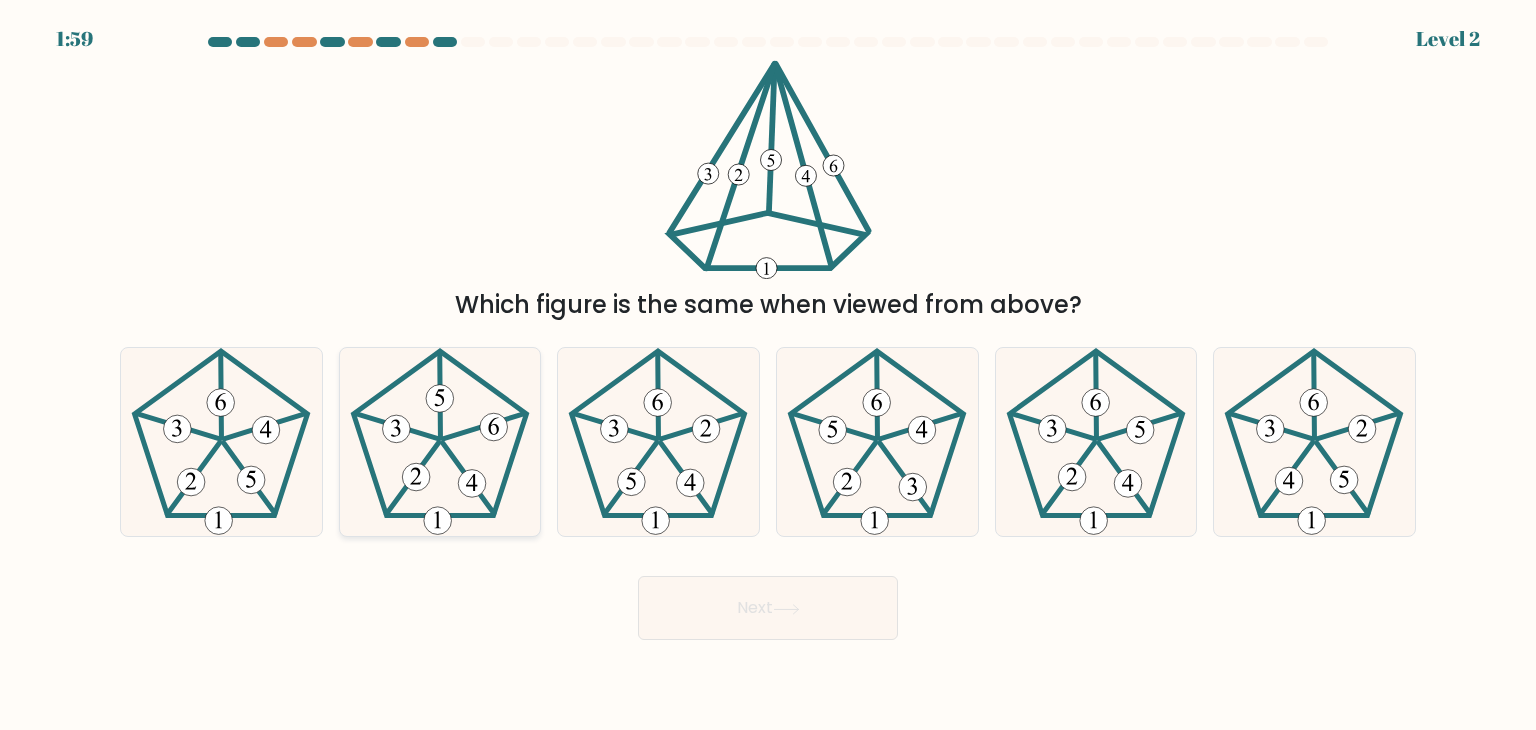 click at bounding box center [416, 478] 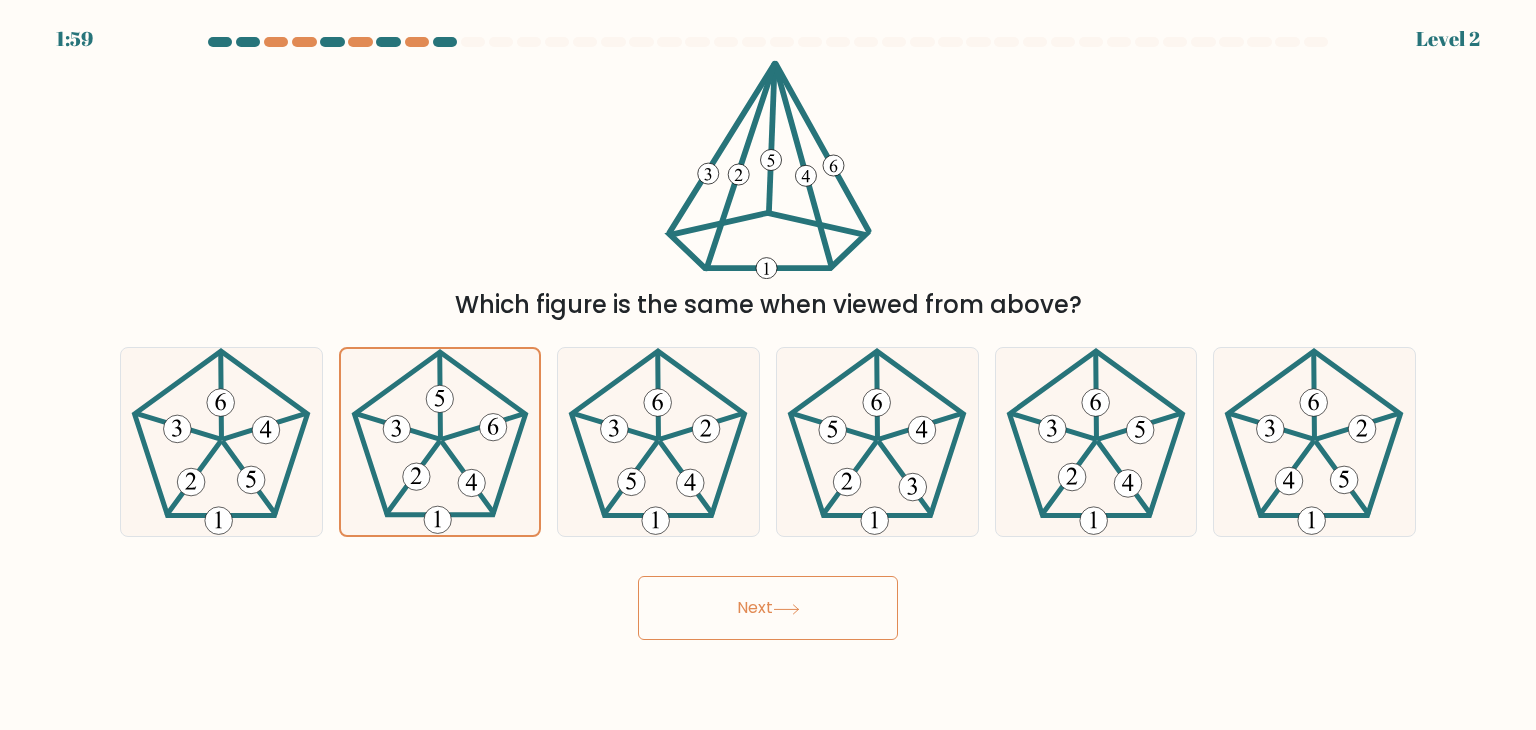 click on "Next" at bounding box center (768, 608) 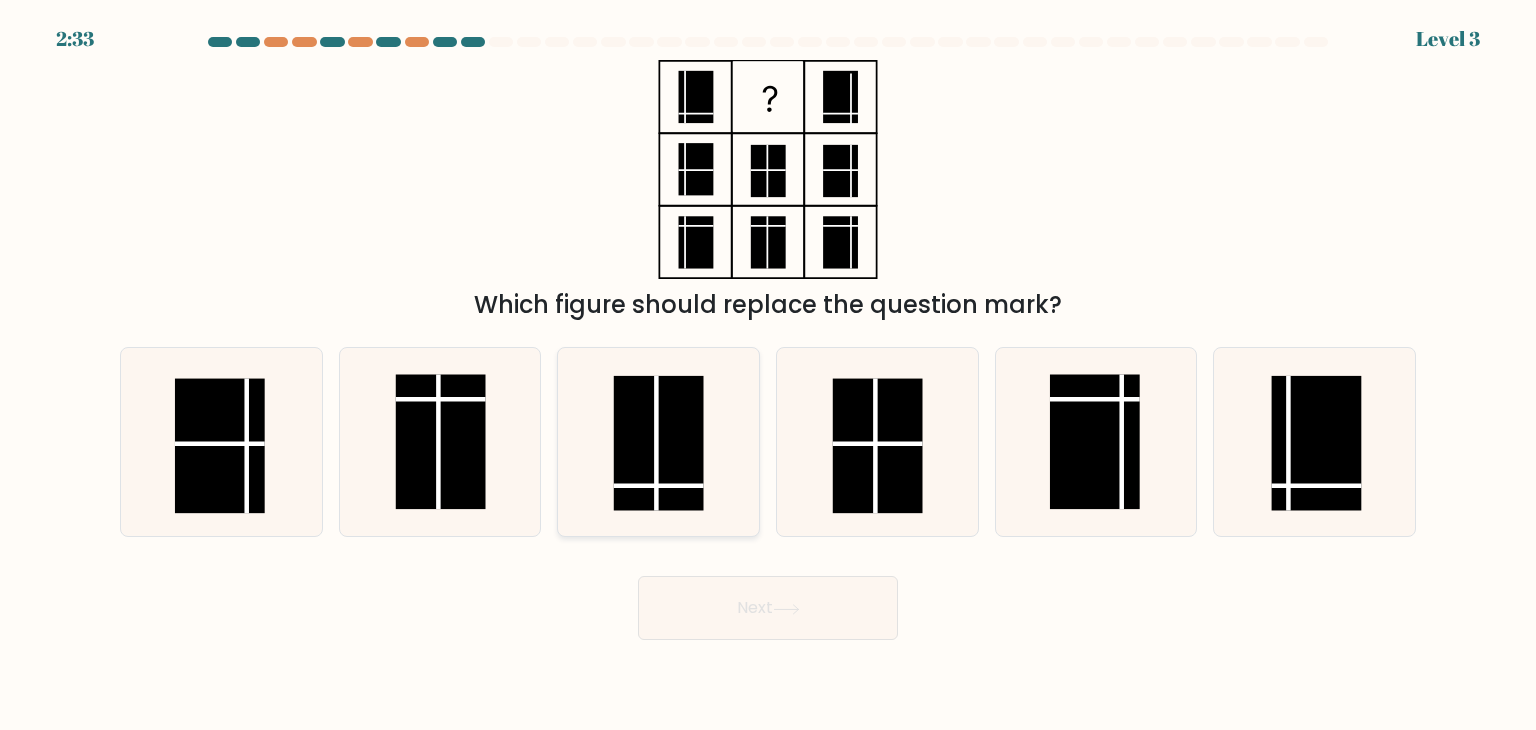 click at bounding box center (659, 443) 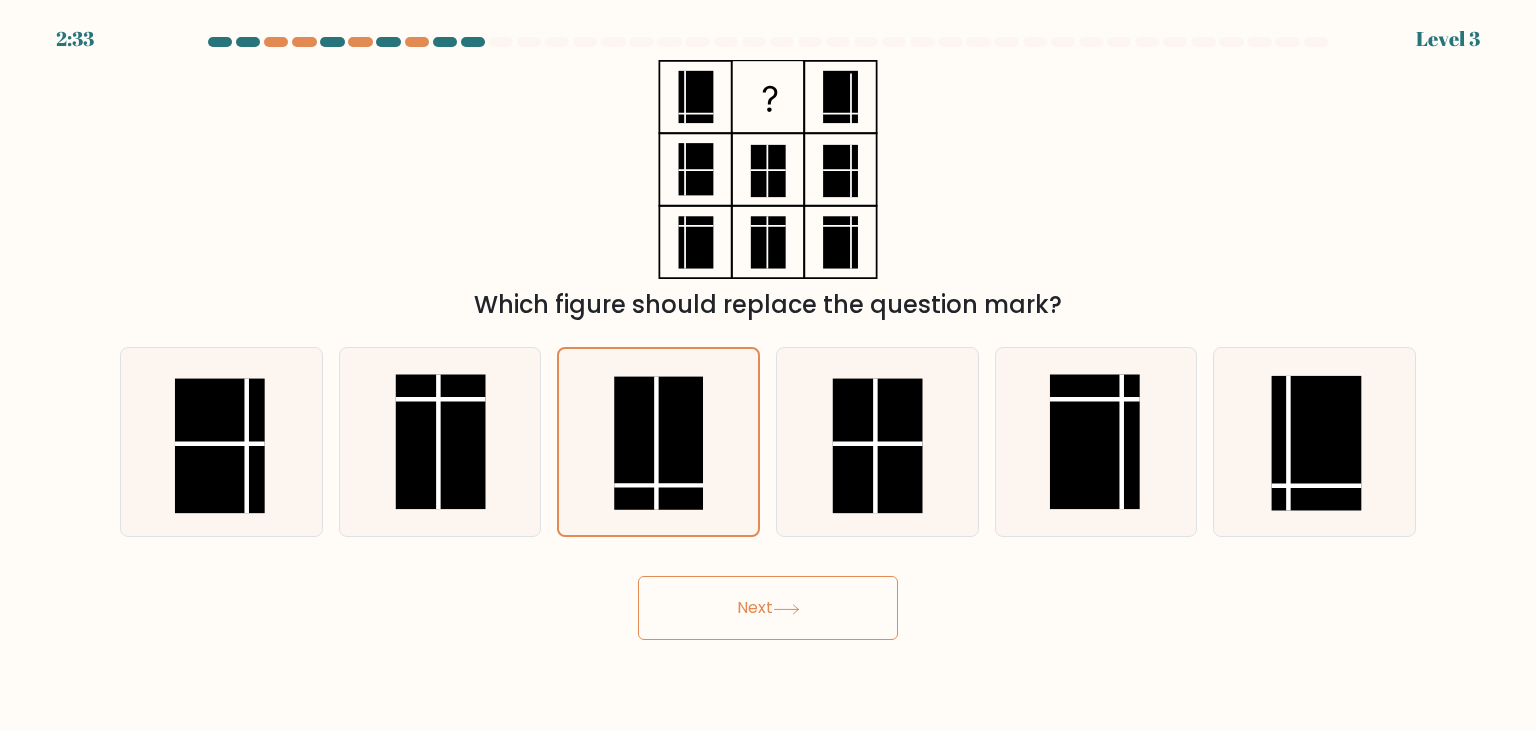 click on "Next" at bounding box center (768, 608) 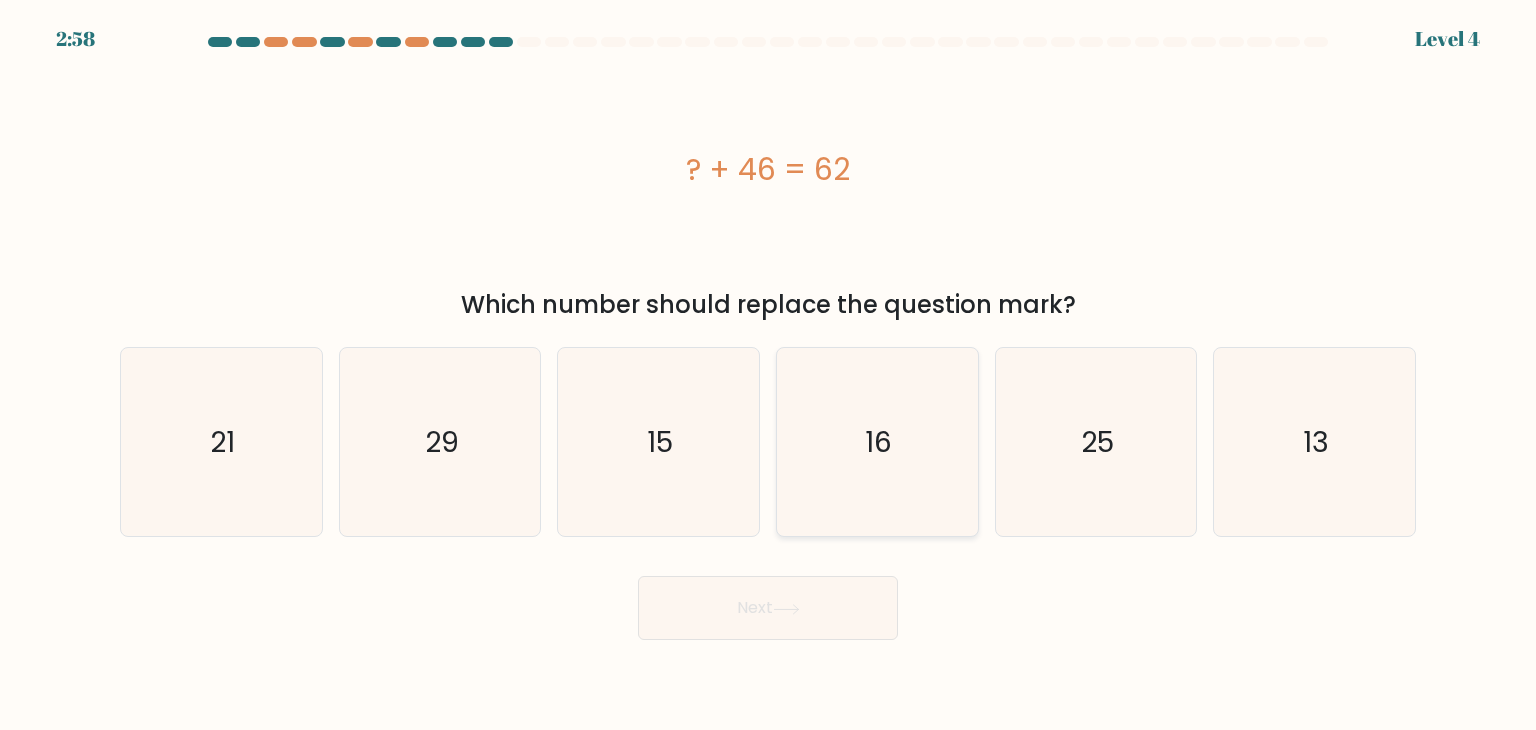 click on "16" at bounding box center [877, 442] 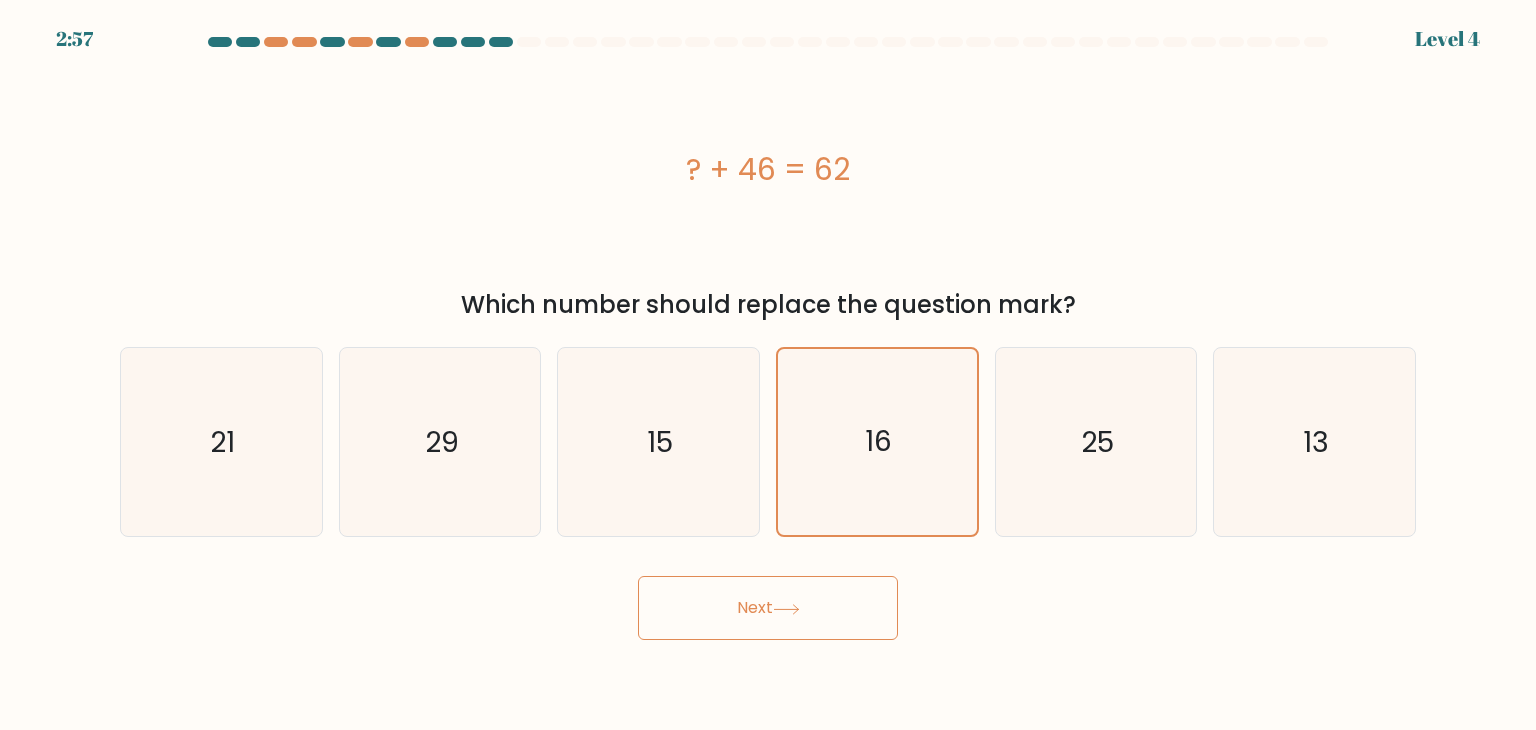 click on "Next" at bounding box center (768, 608) 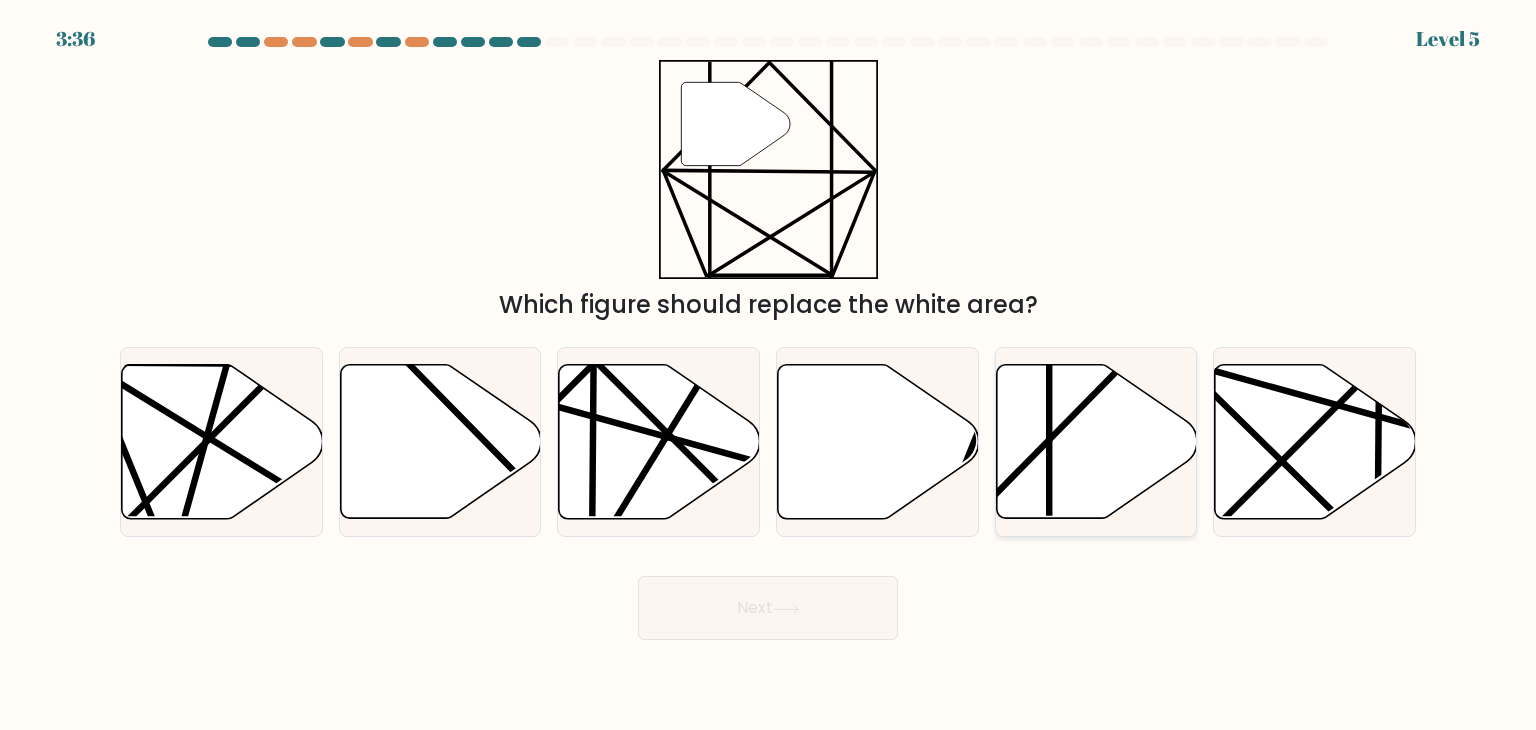 click at bounding box center [1096, 442] 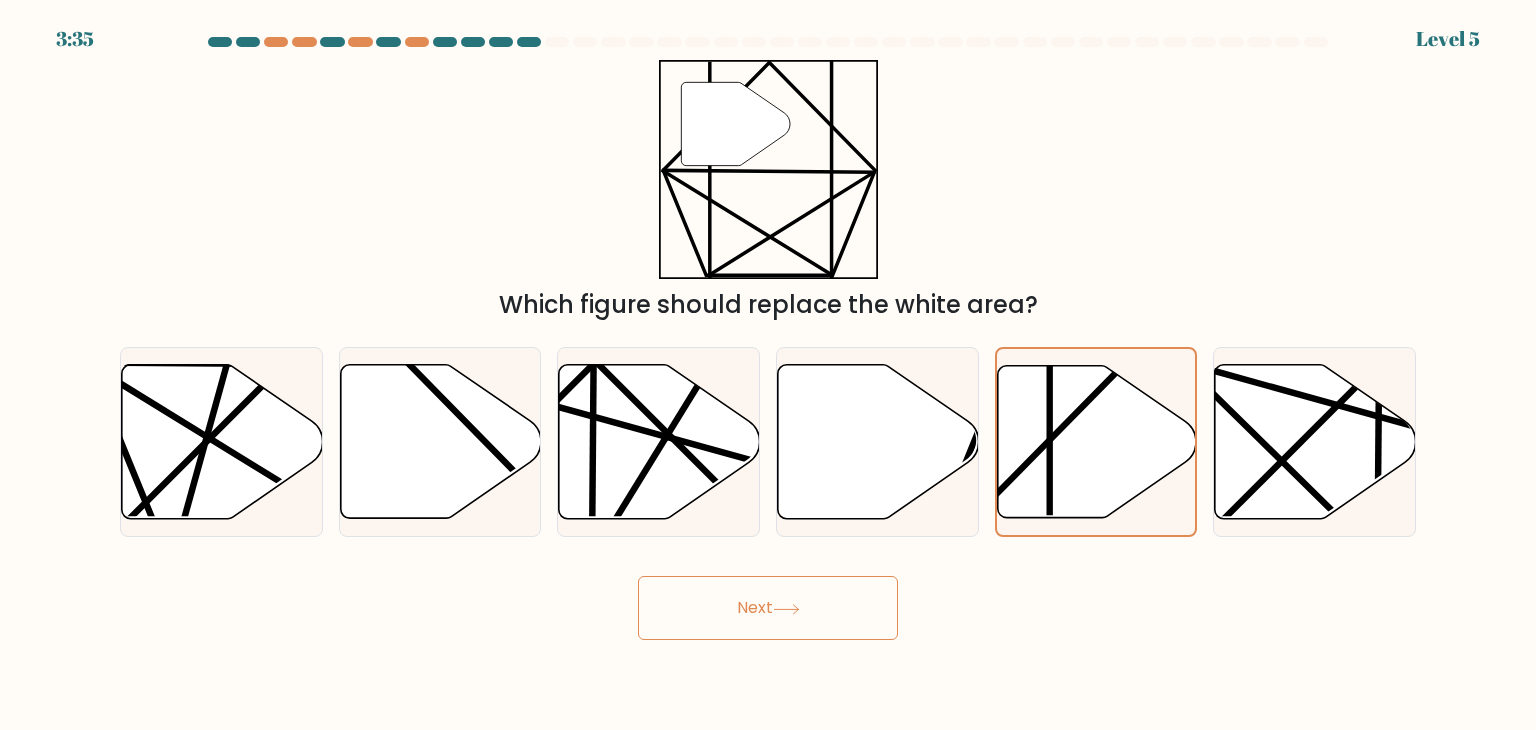 click on "Next" at bounding box center [768, 608] 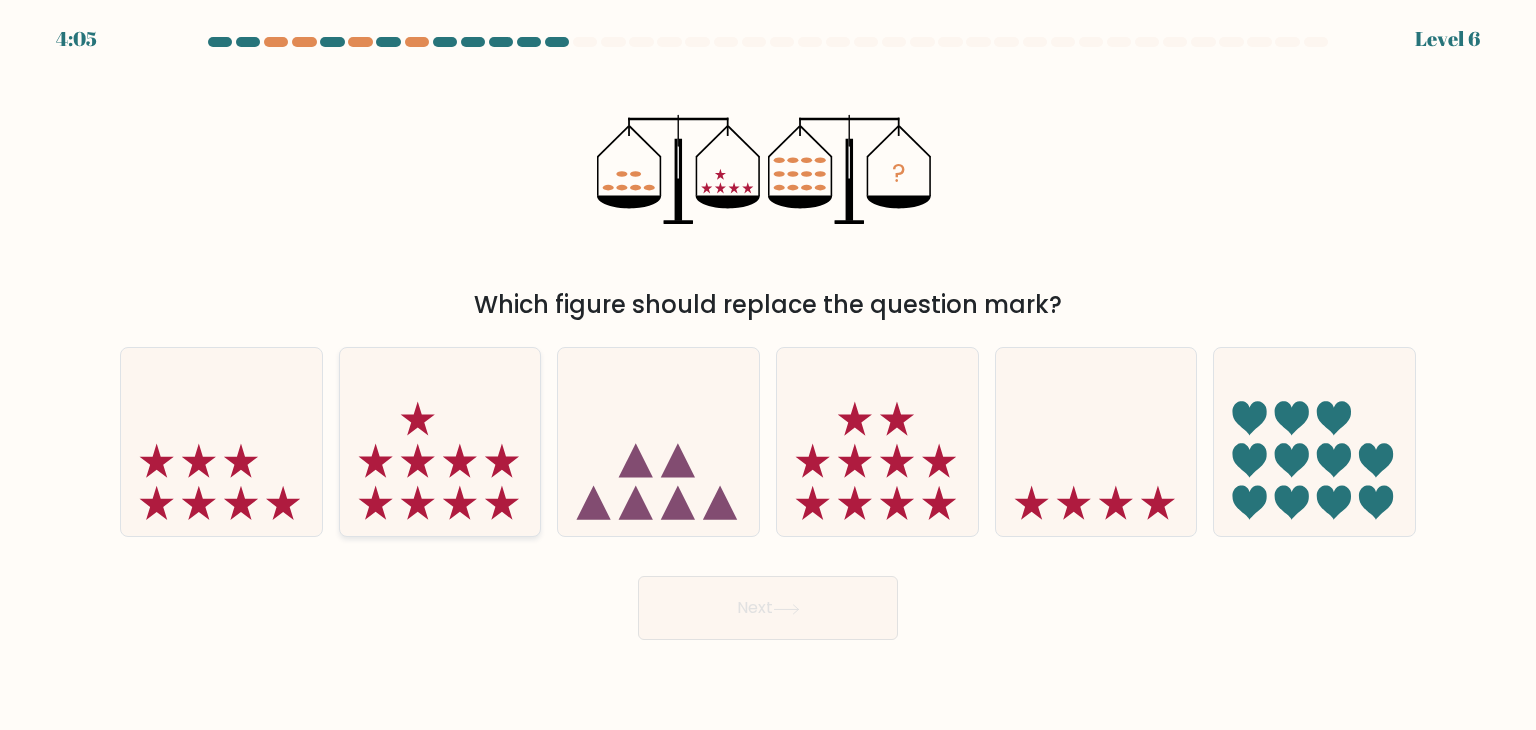 click at bounding box center [417, 503] 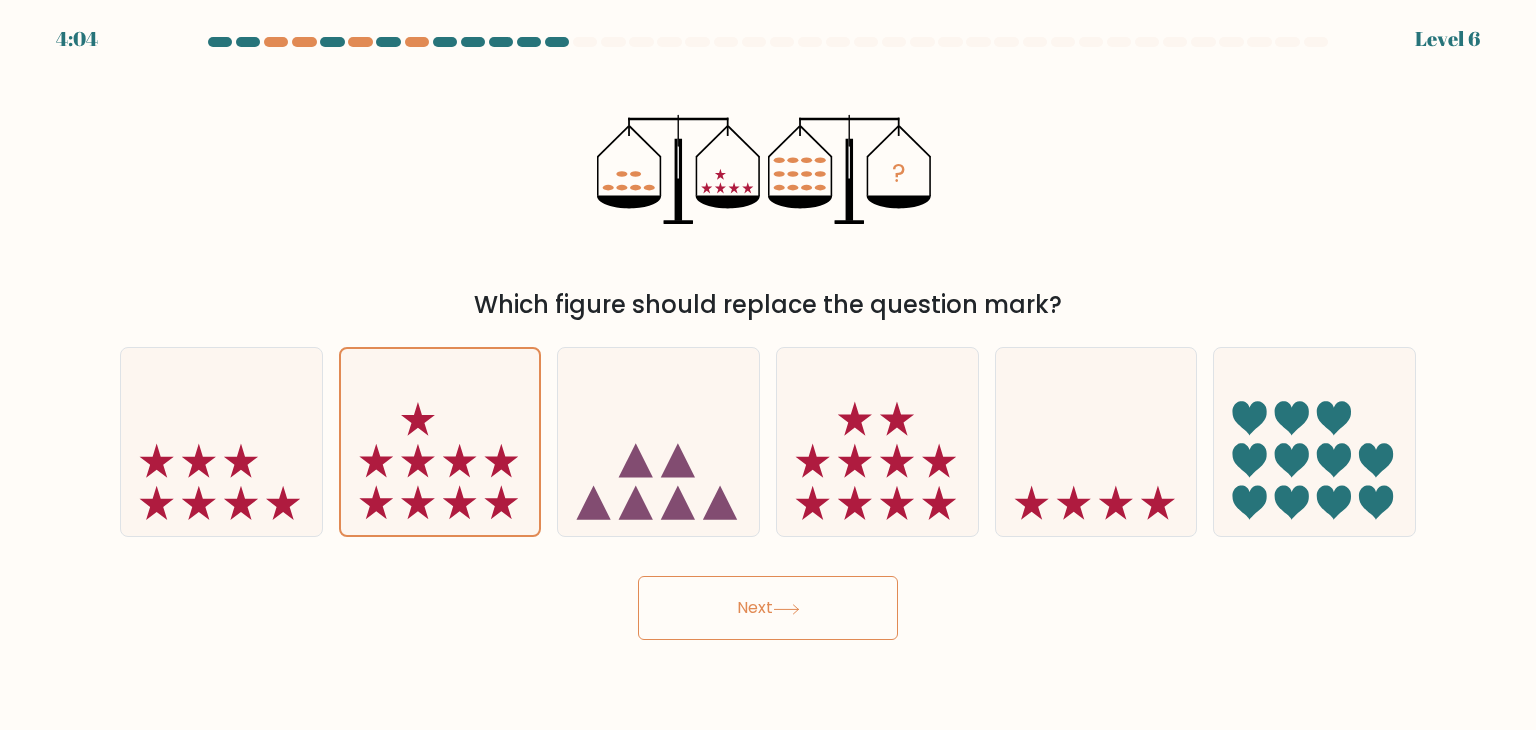 click on "Next" at bounding box center [768, 608] 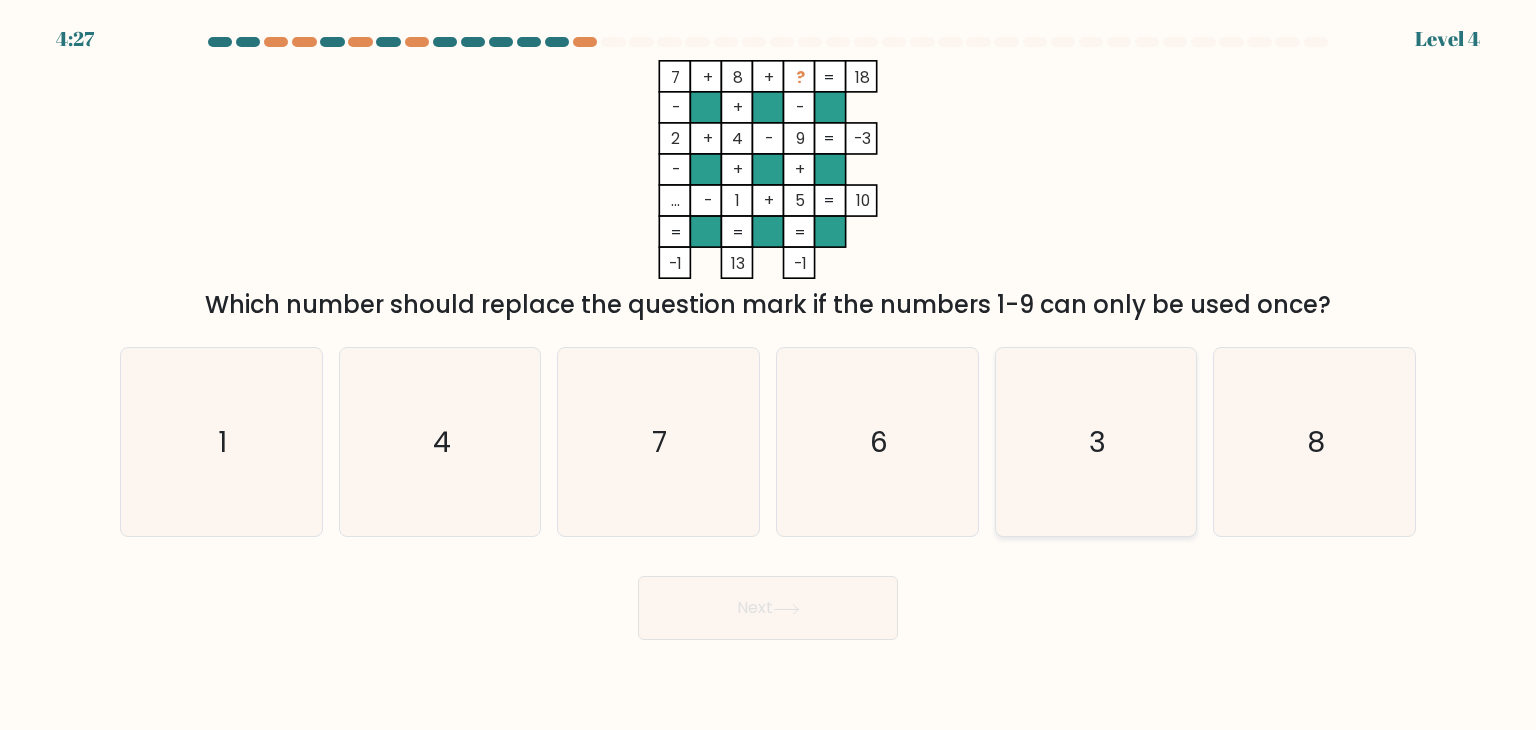 click on "3" at bounding box center (1097, 442) 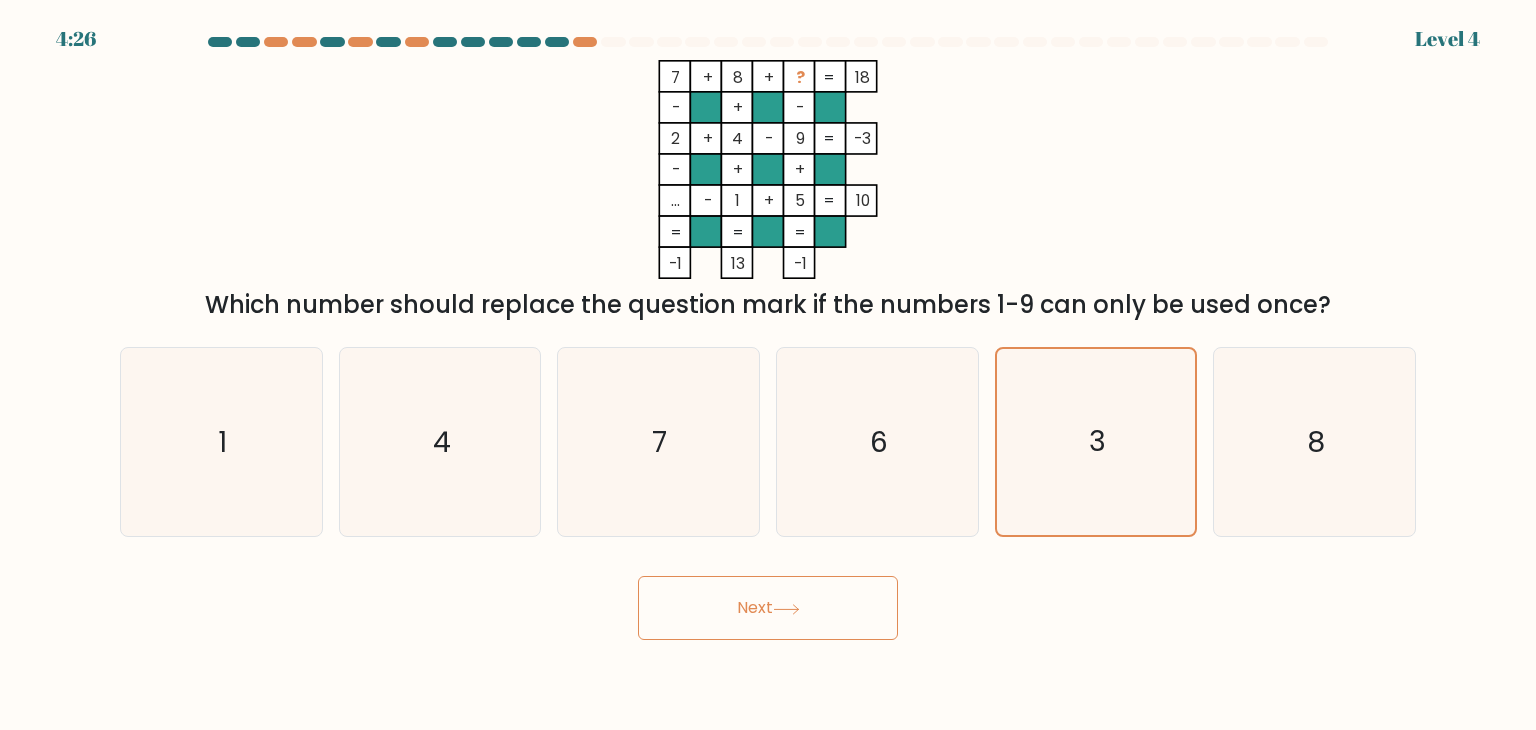 click on "Next" at bounding box center [768, 608] 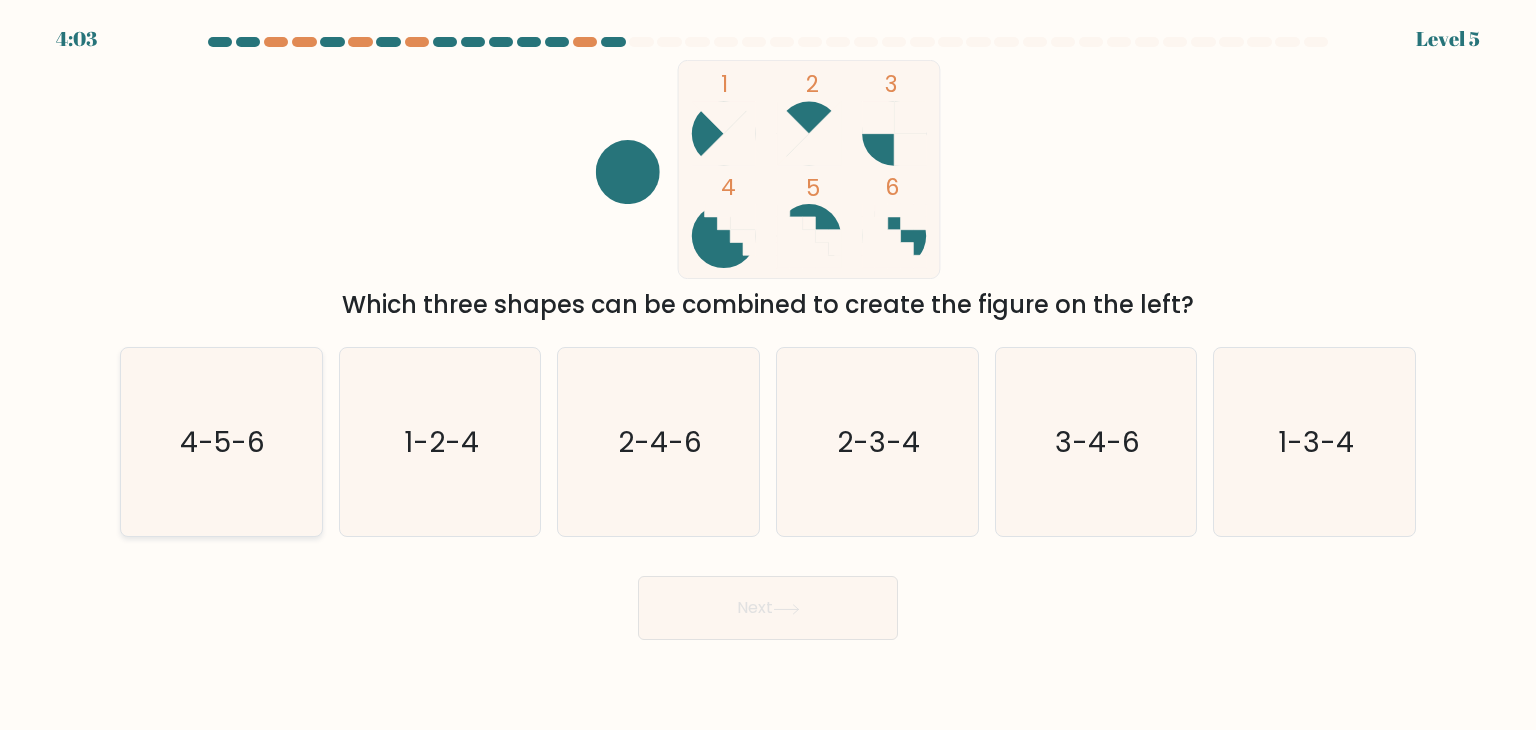 click on "4-5-6" at bounding box center [223, 442] 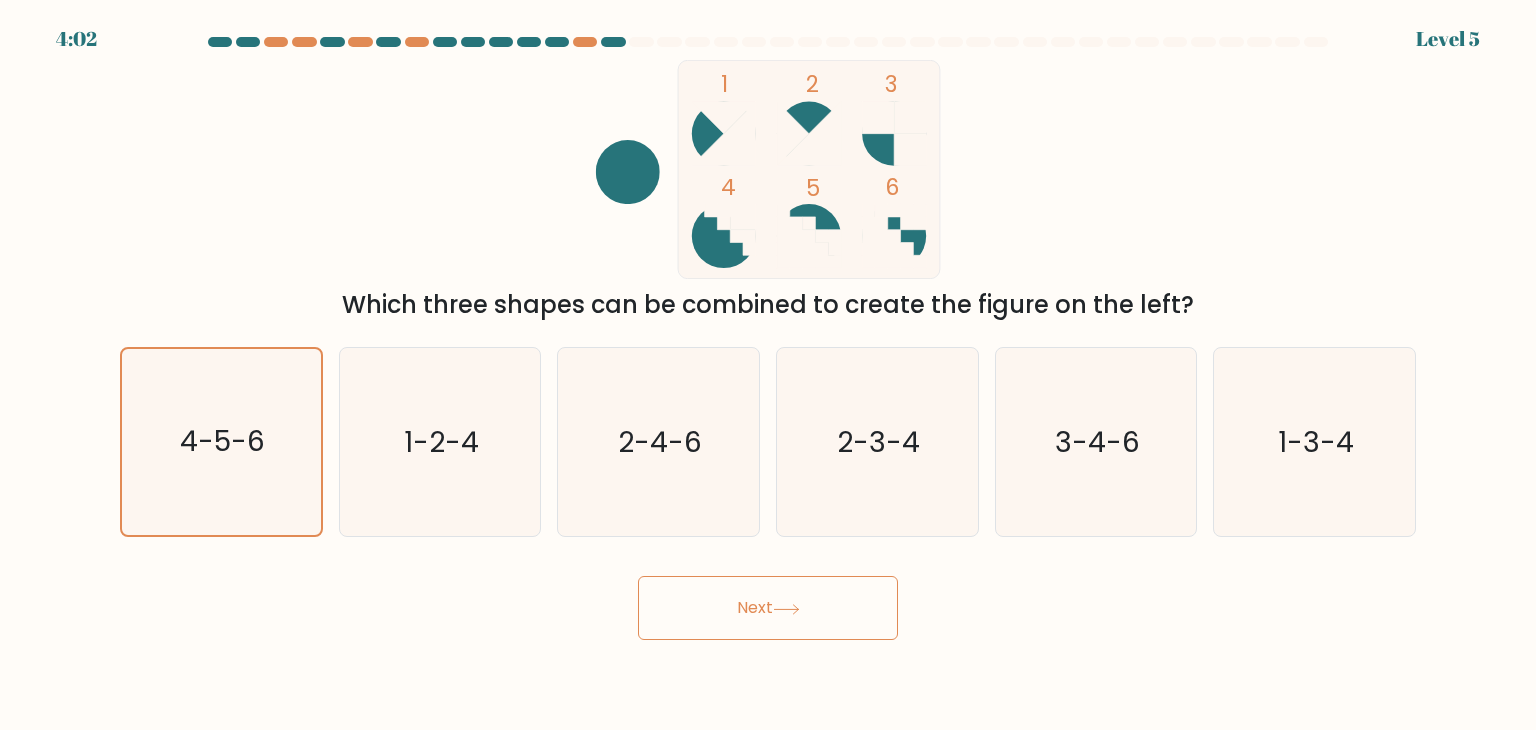 click on "Next" at bounding box center (768, 608) 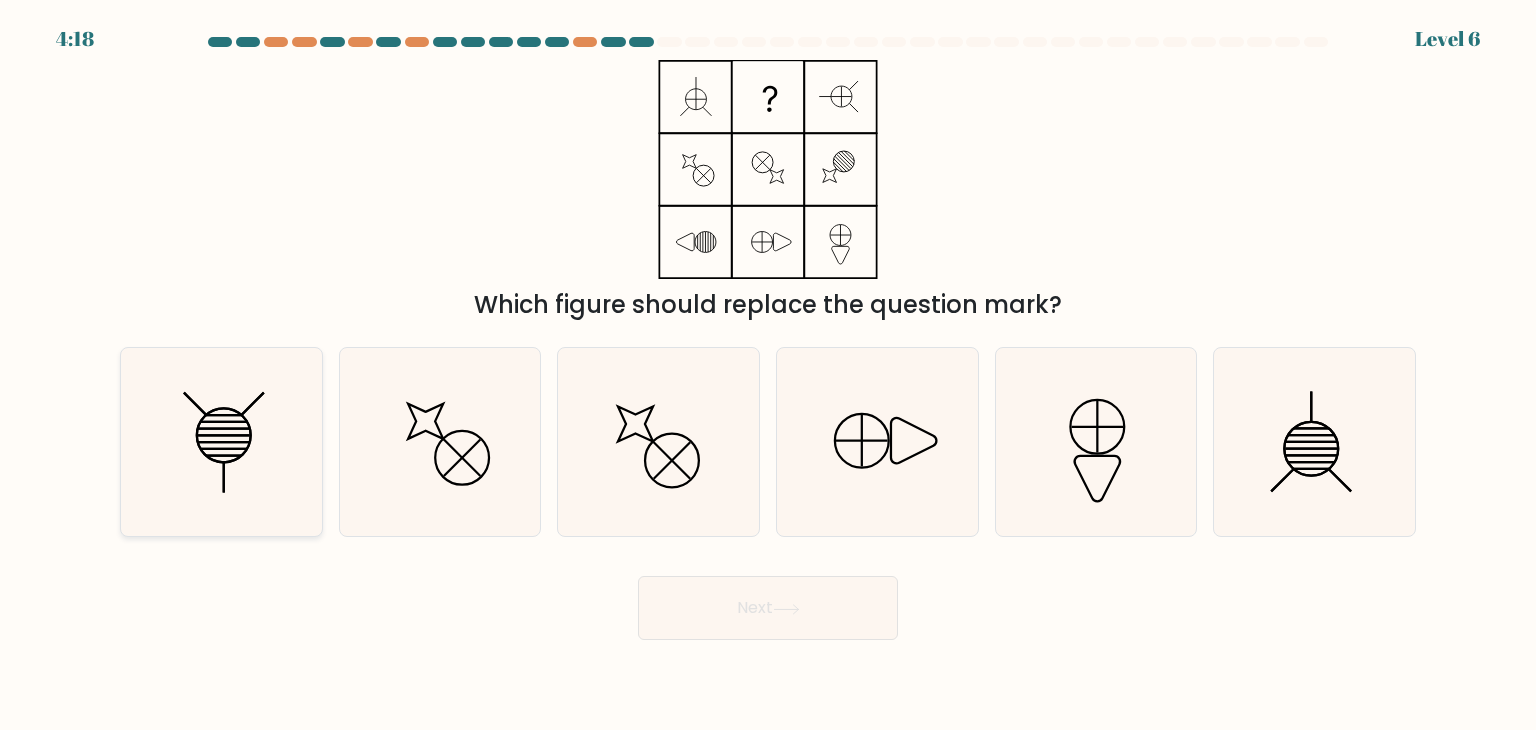 click at bounding box center (221, 442) 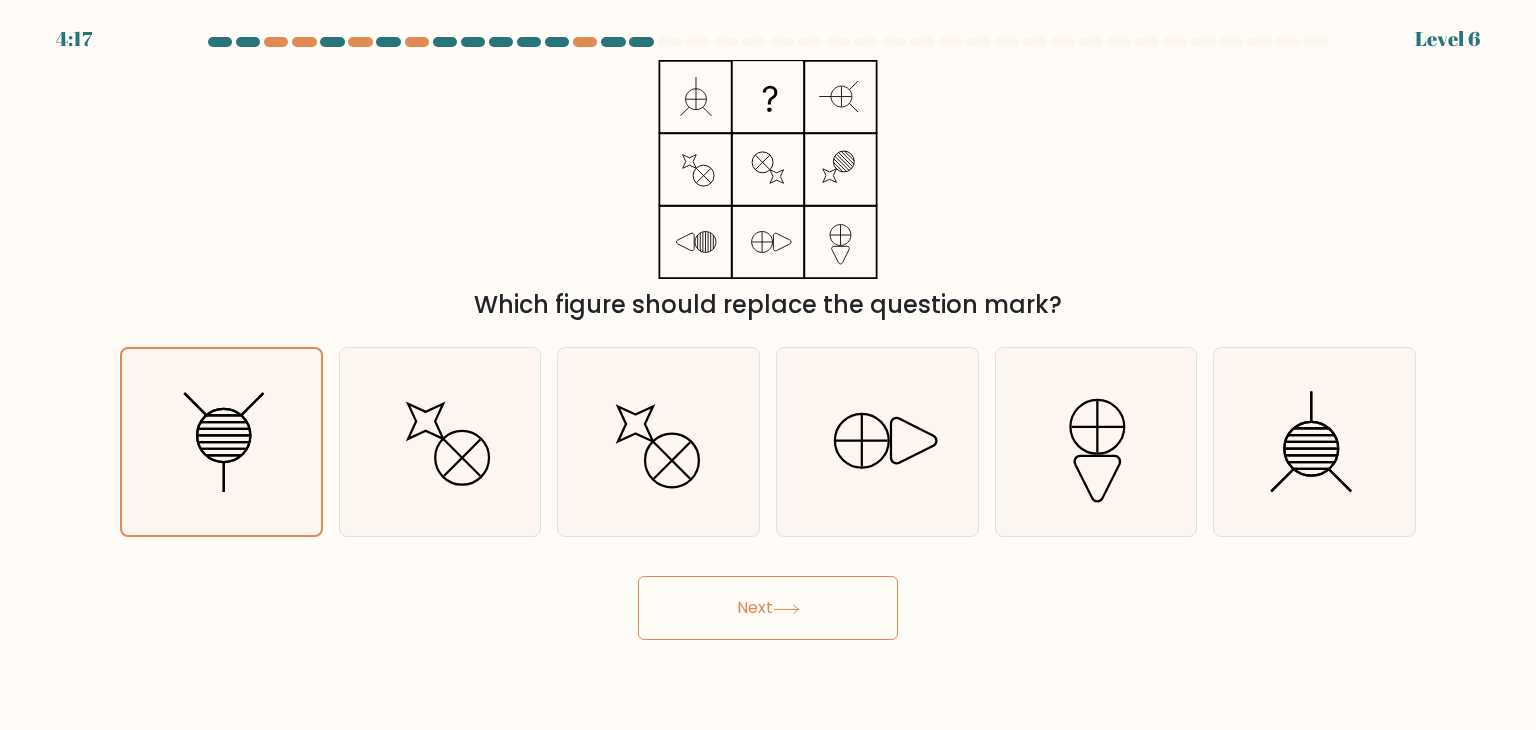 click on "Next" at bounding box center (768, 608) 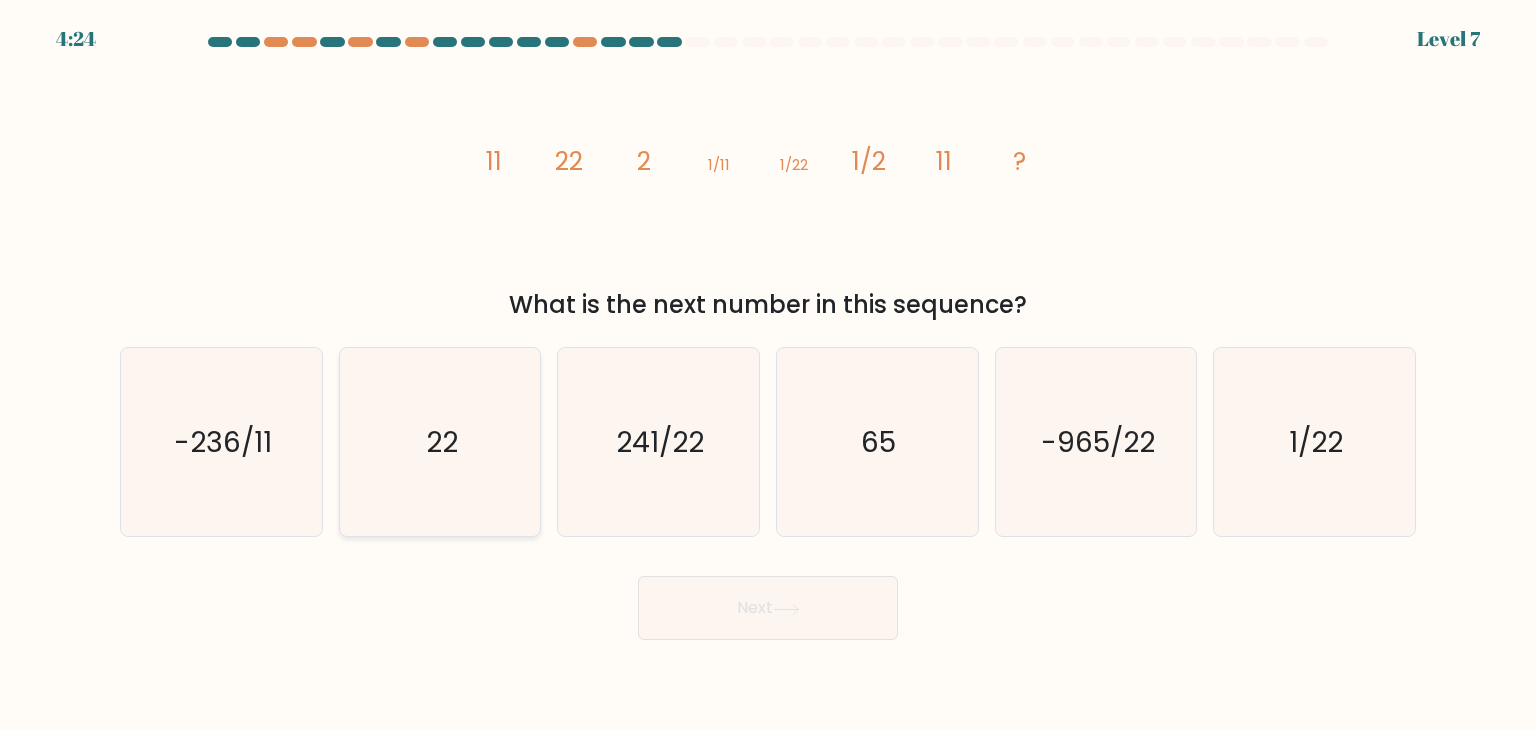 click on "22" at bounding box center (440, 442) 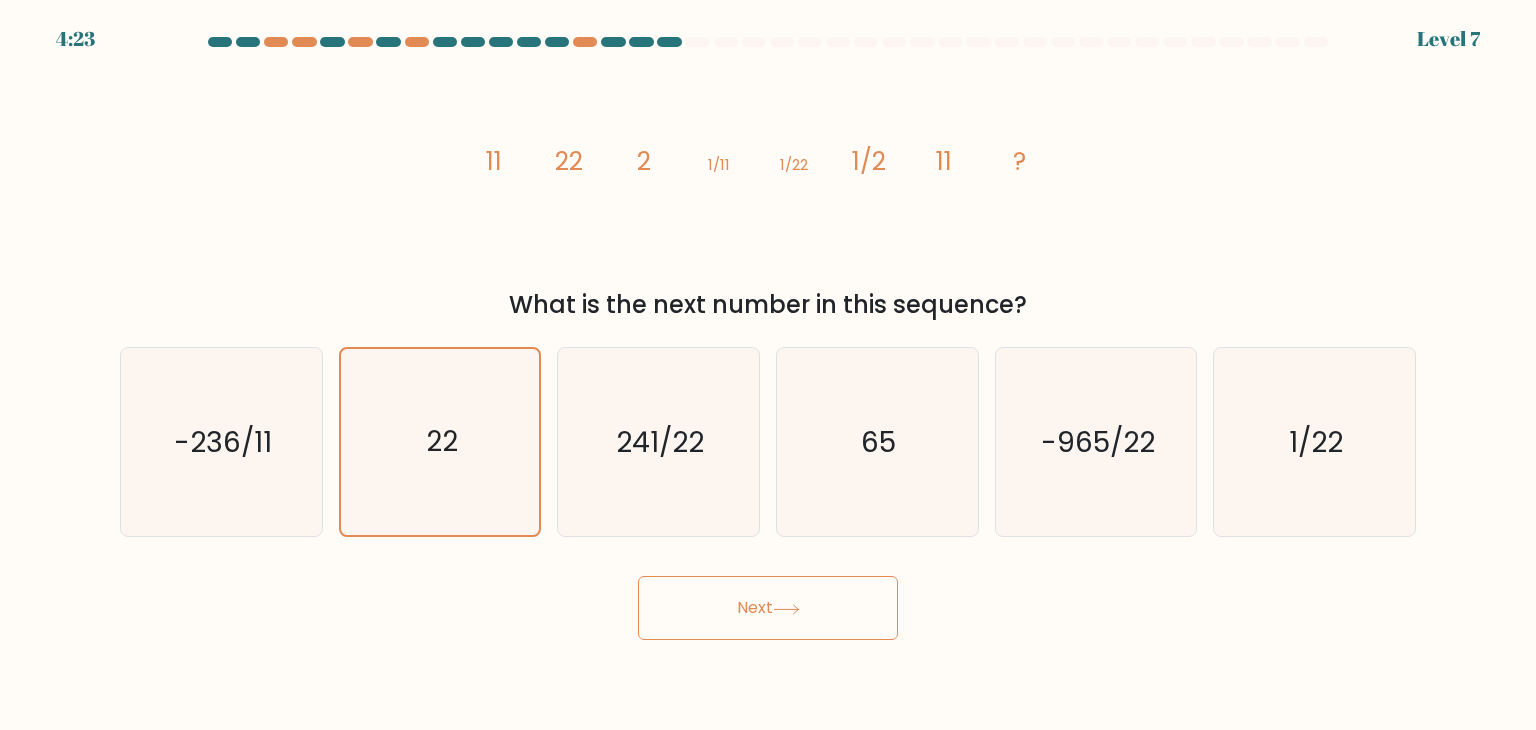 click on "Next" at bounding box center (768, 608) 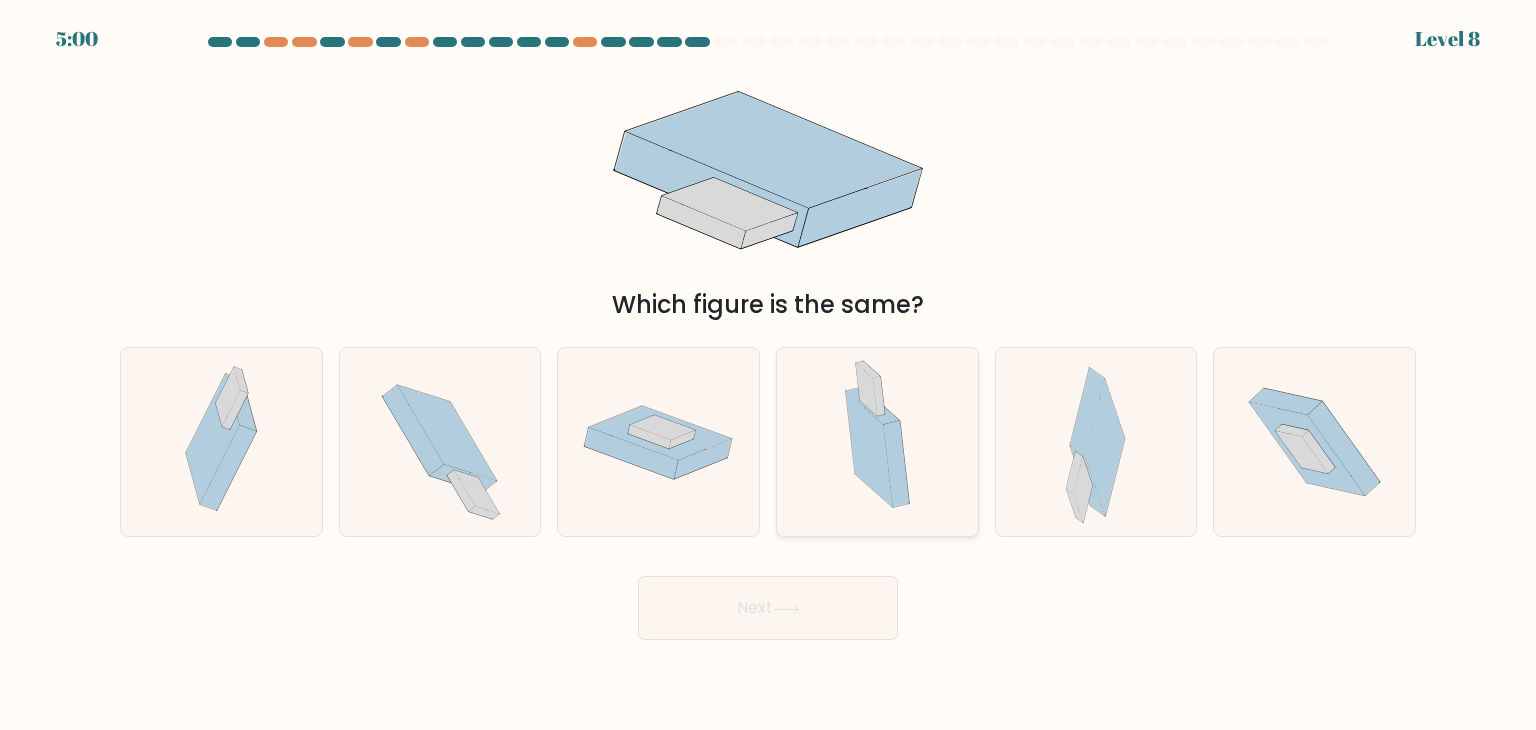 click at bounding box center (877, 442) 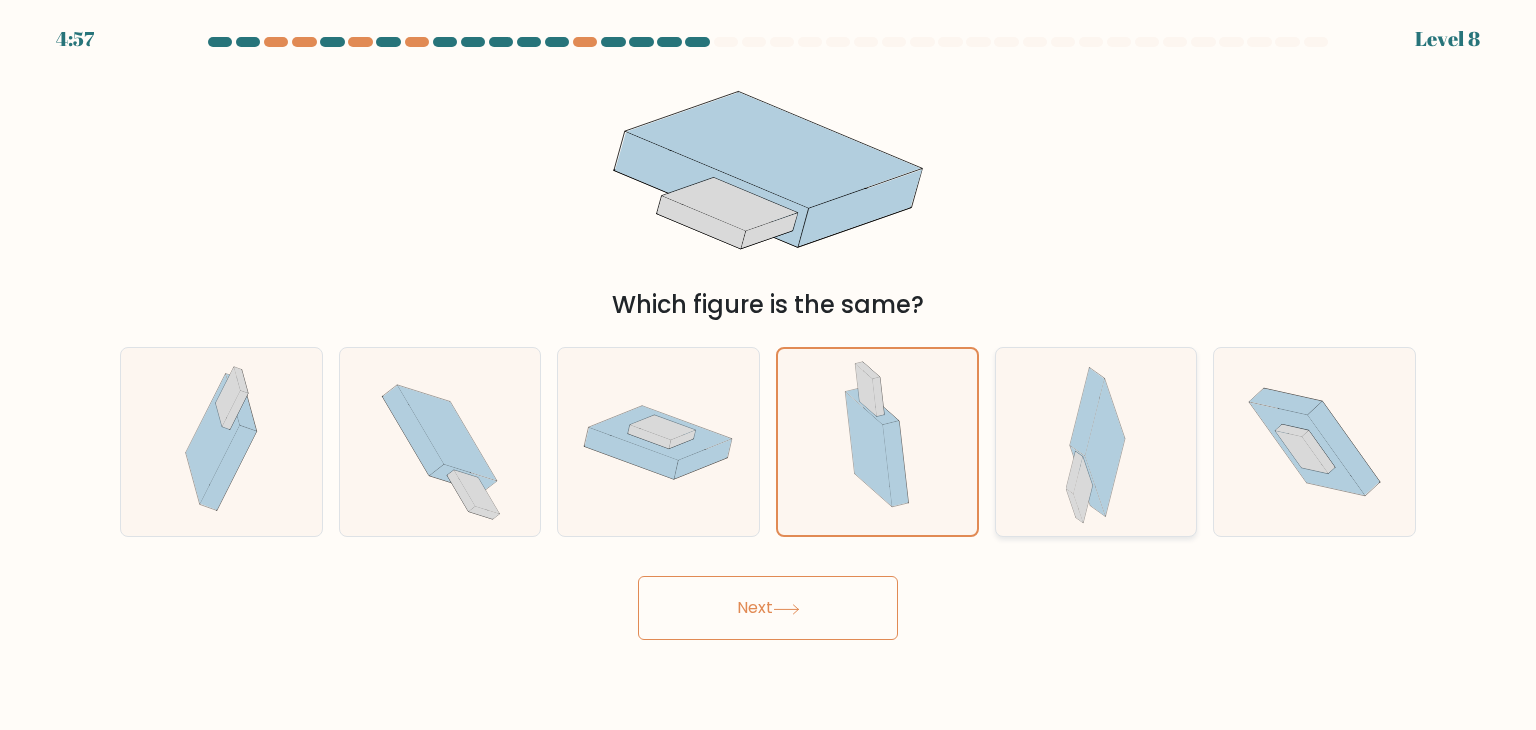 click at bounding box center [1106, 447] 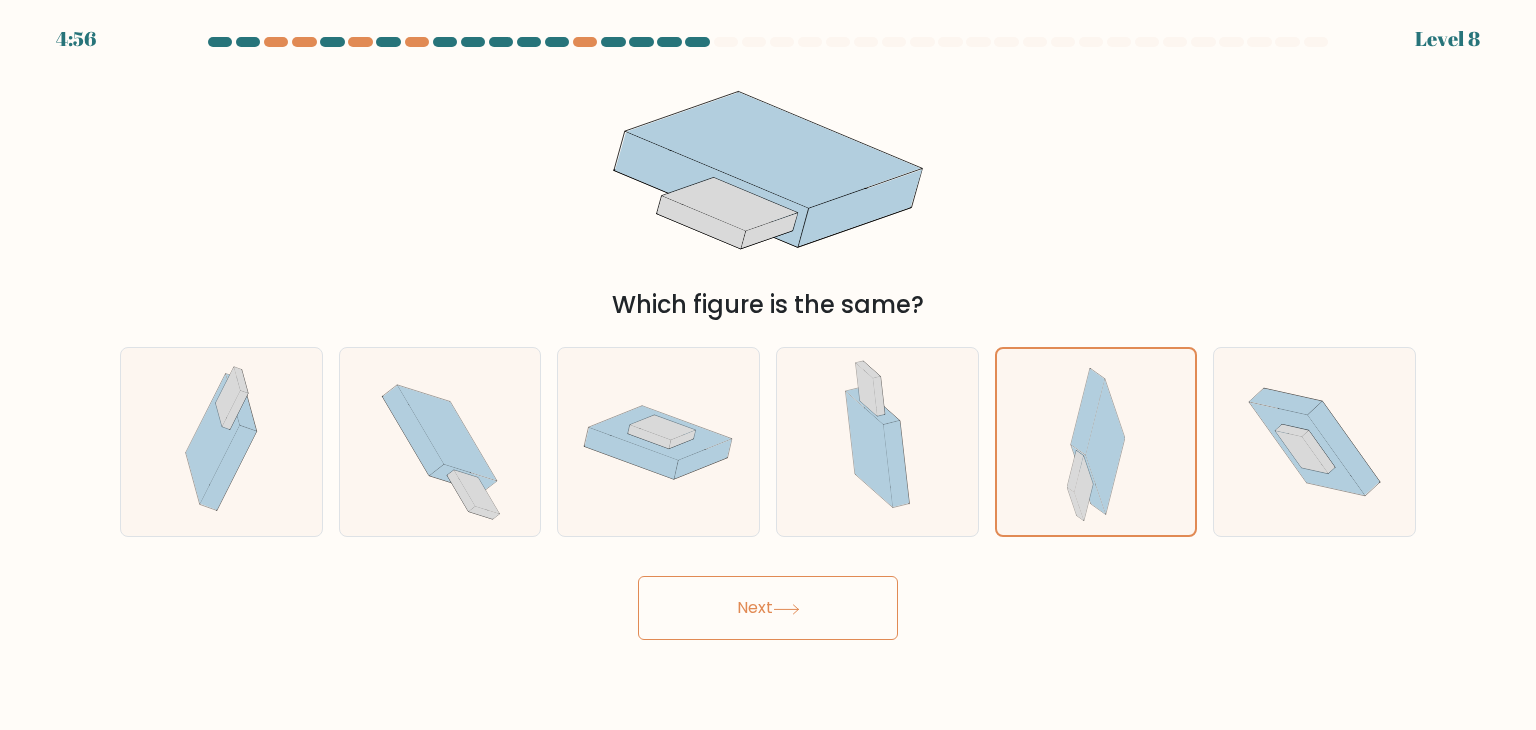 click on "Next" at bounding box center (768, 608) 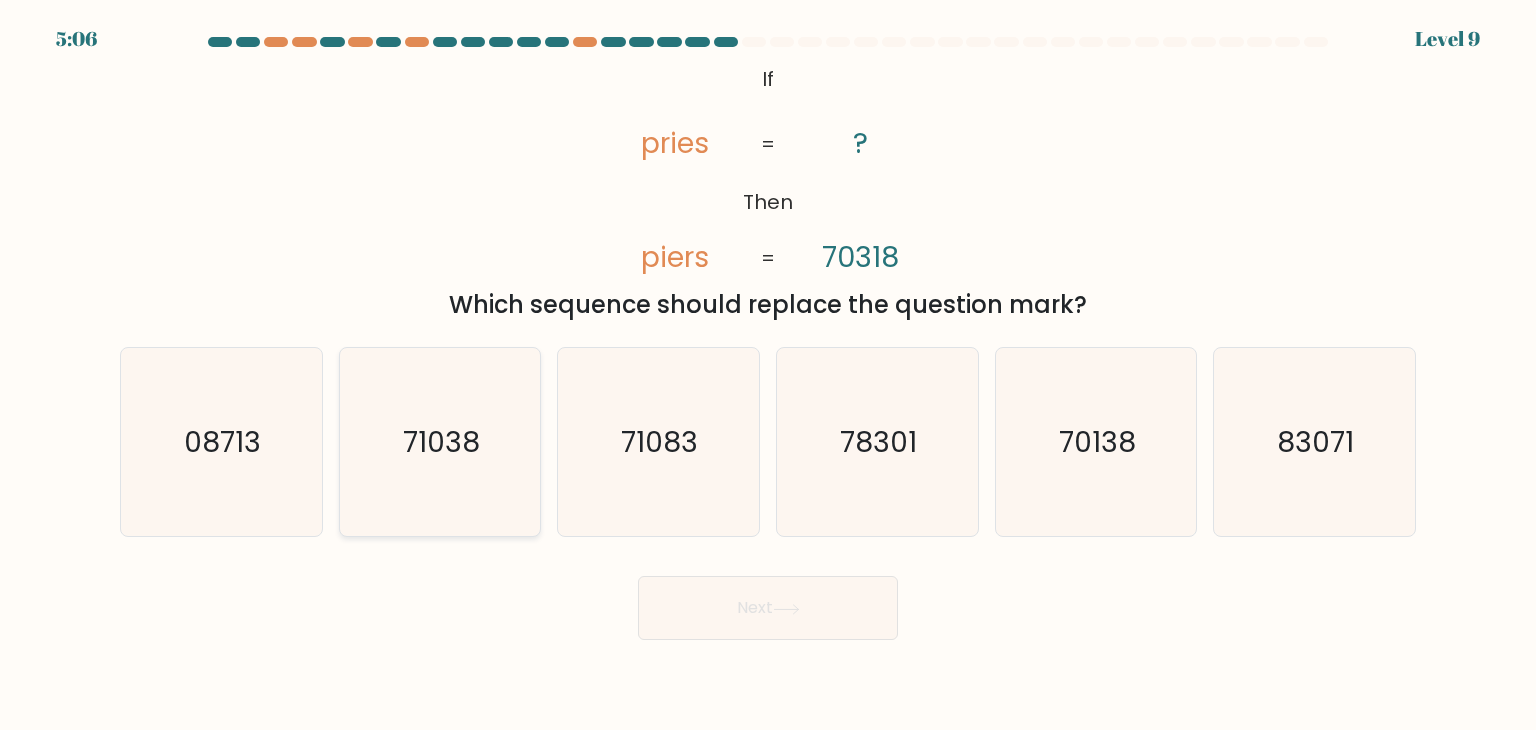 click on "71038" at bounding box center [441, 442] 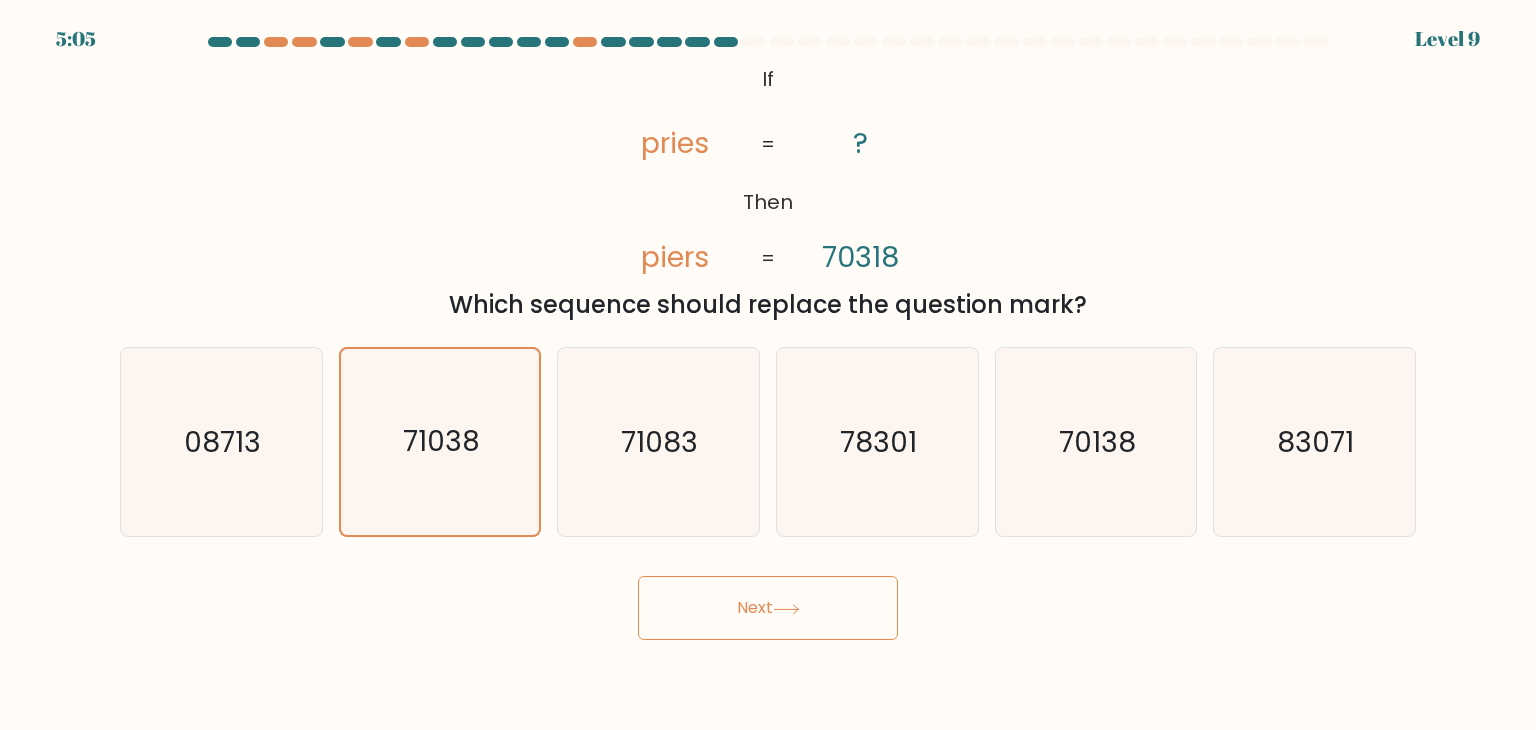click at bounding box center (786, 609) 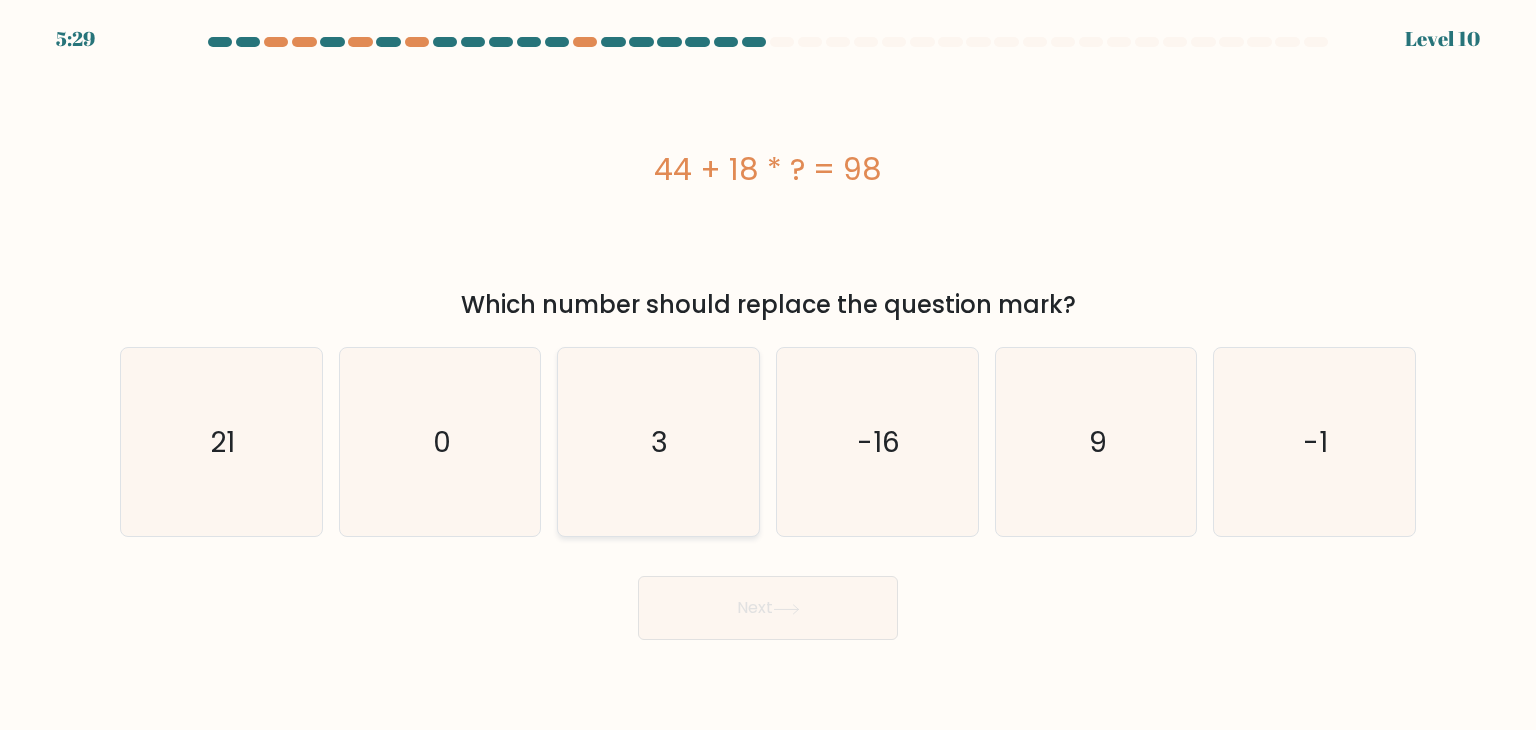 click on "3" at bounding box center [658, 442] 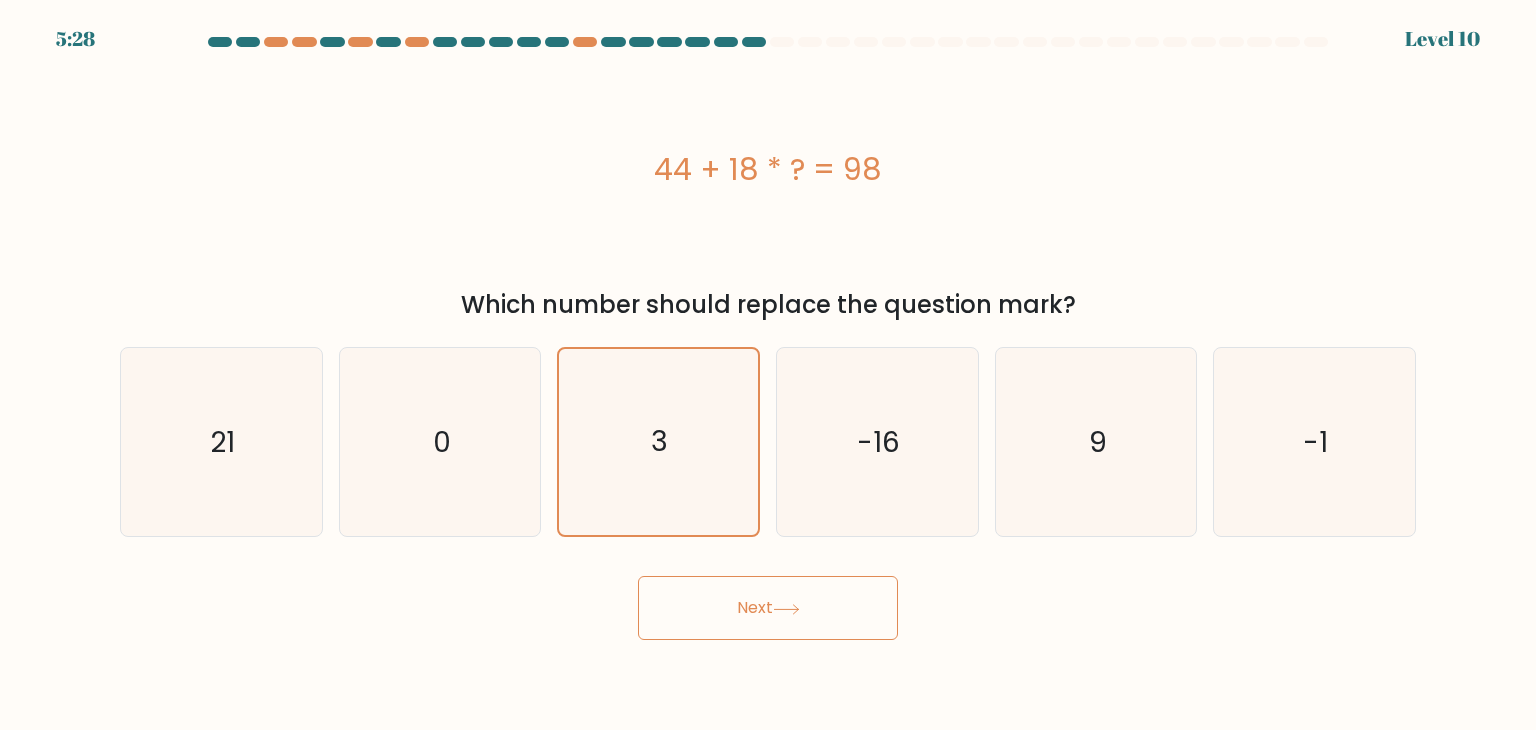 click on "Next" at bounding box center (768, 608) 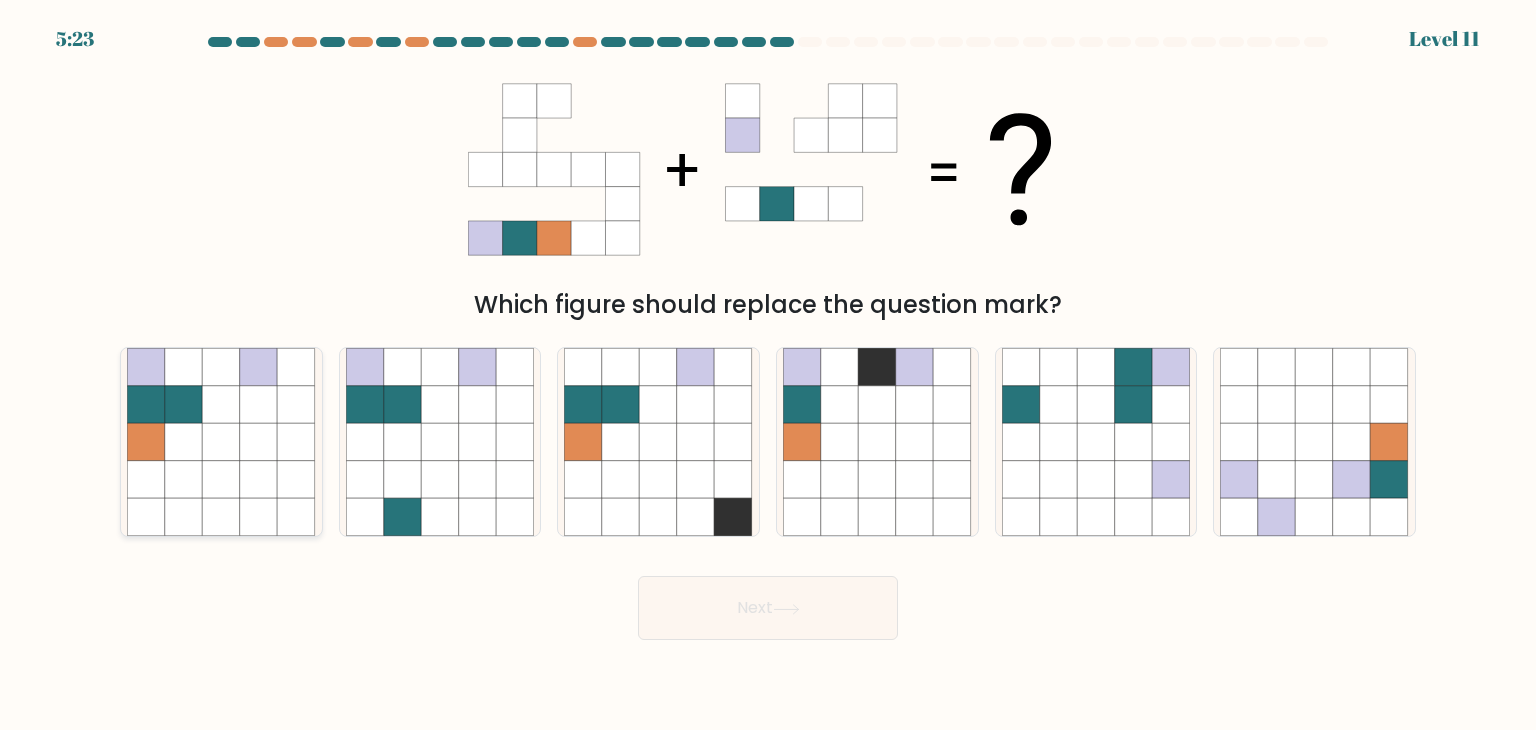 click at bounding box center [259, 480] 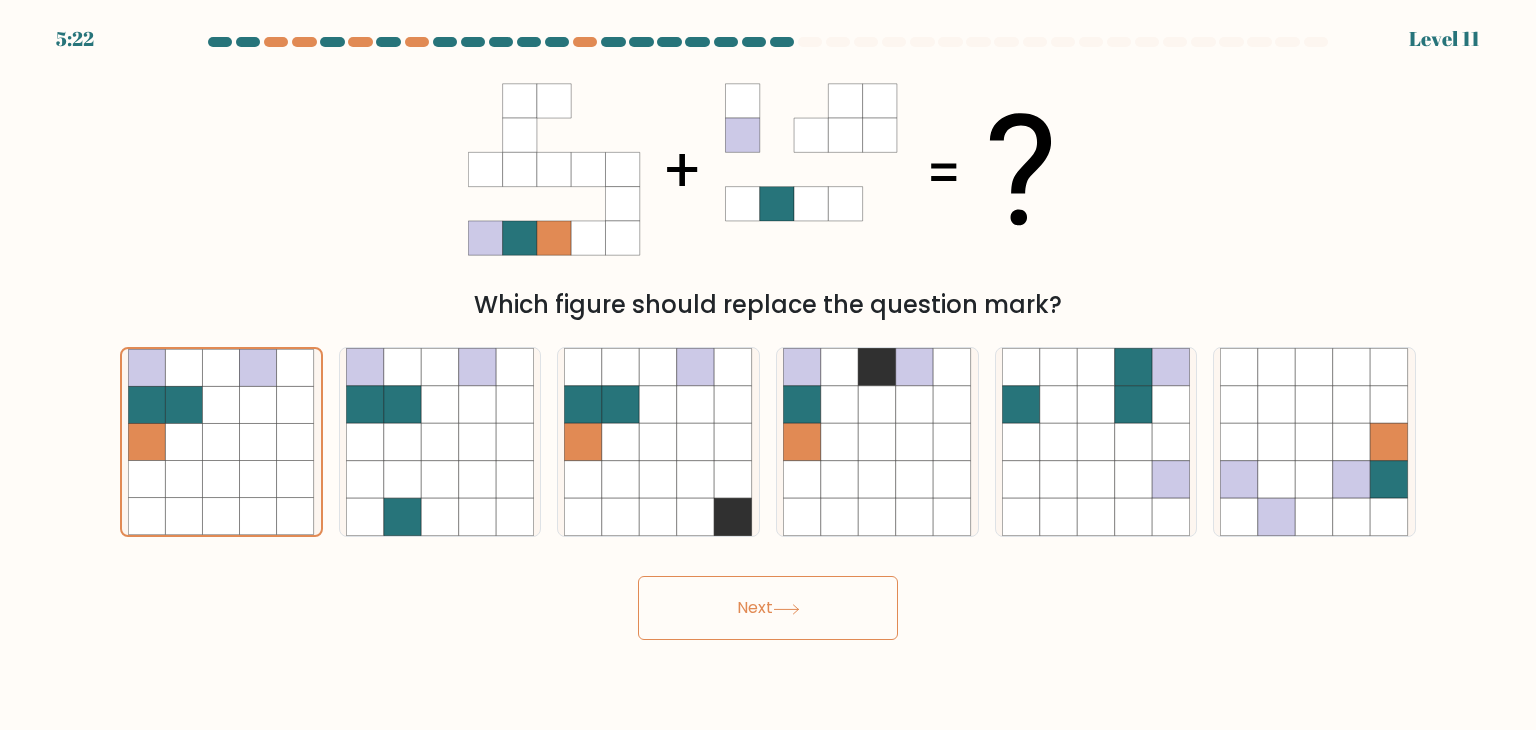 click on "Next" at bounding box center (768, 608) 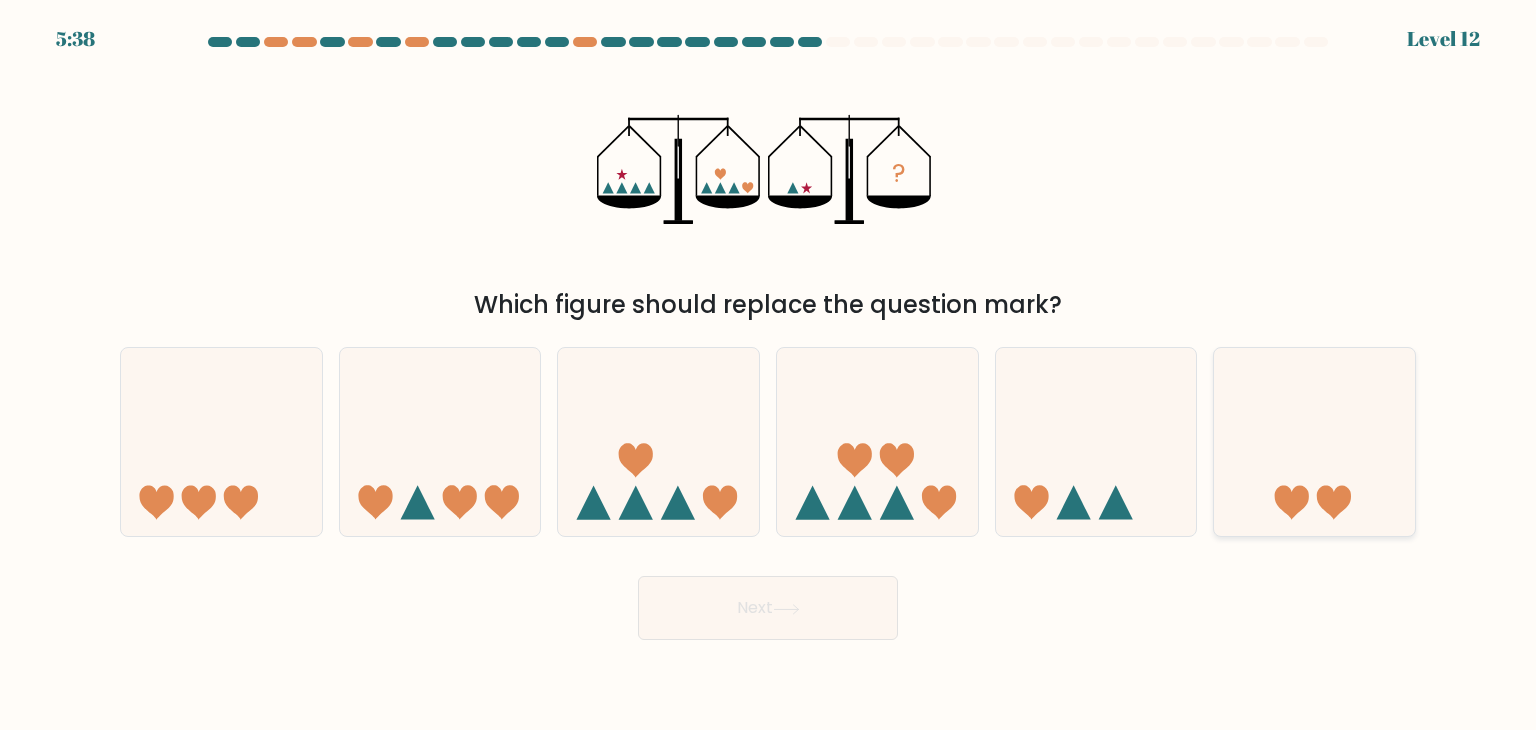click at bounding box center [1314, 442] 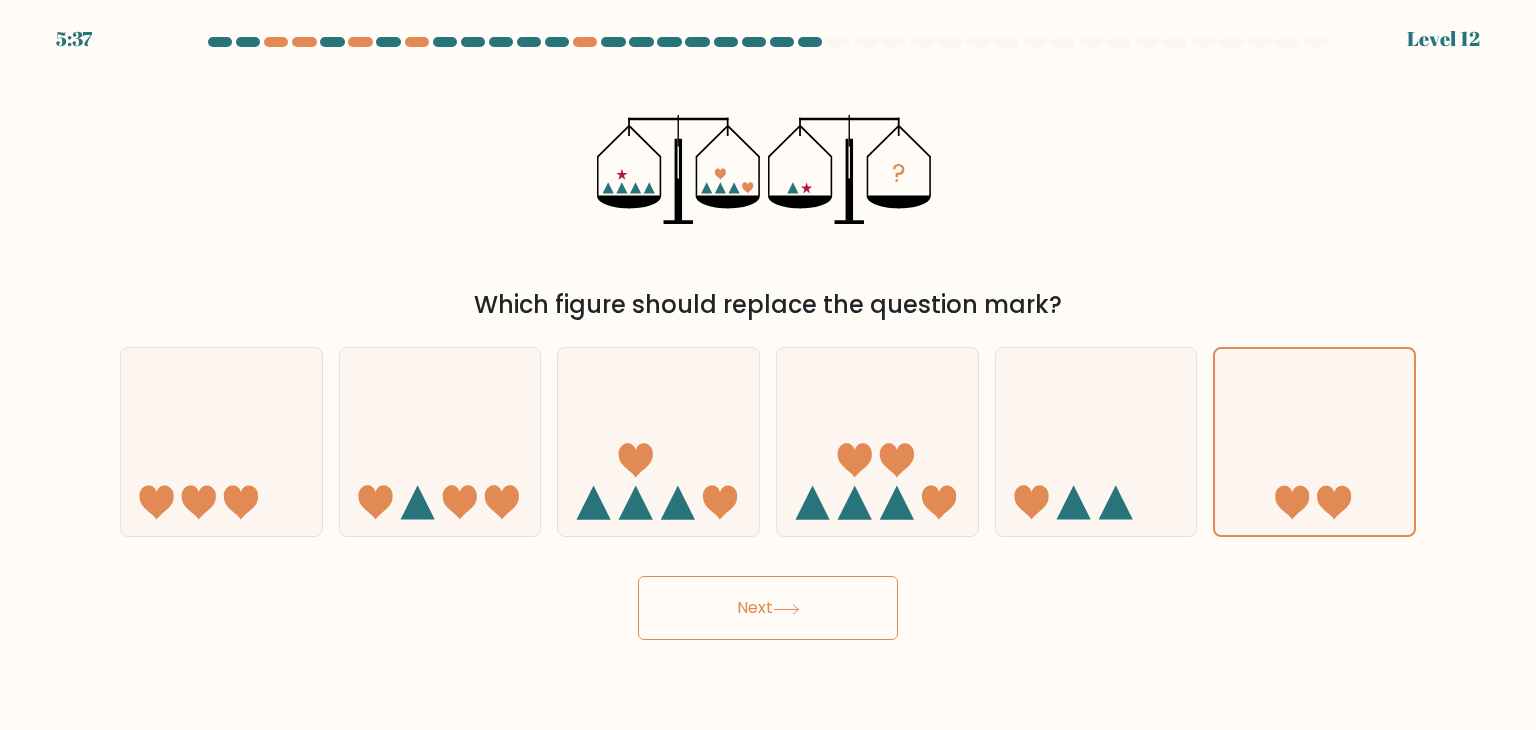 click on "Next" at bounding box center [768, 608] 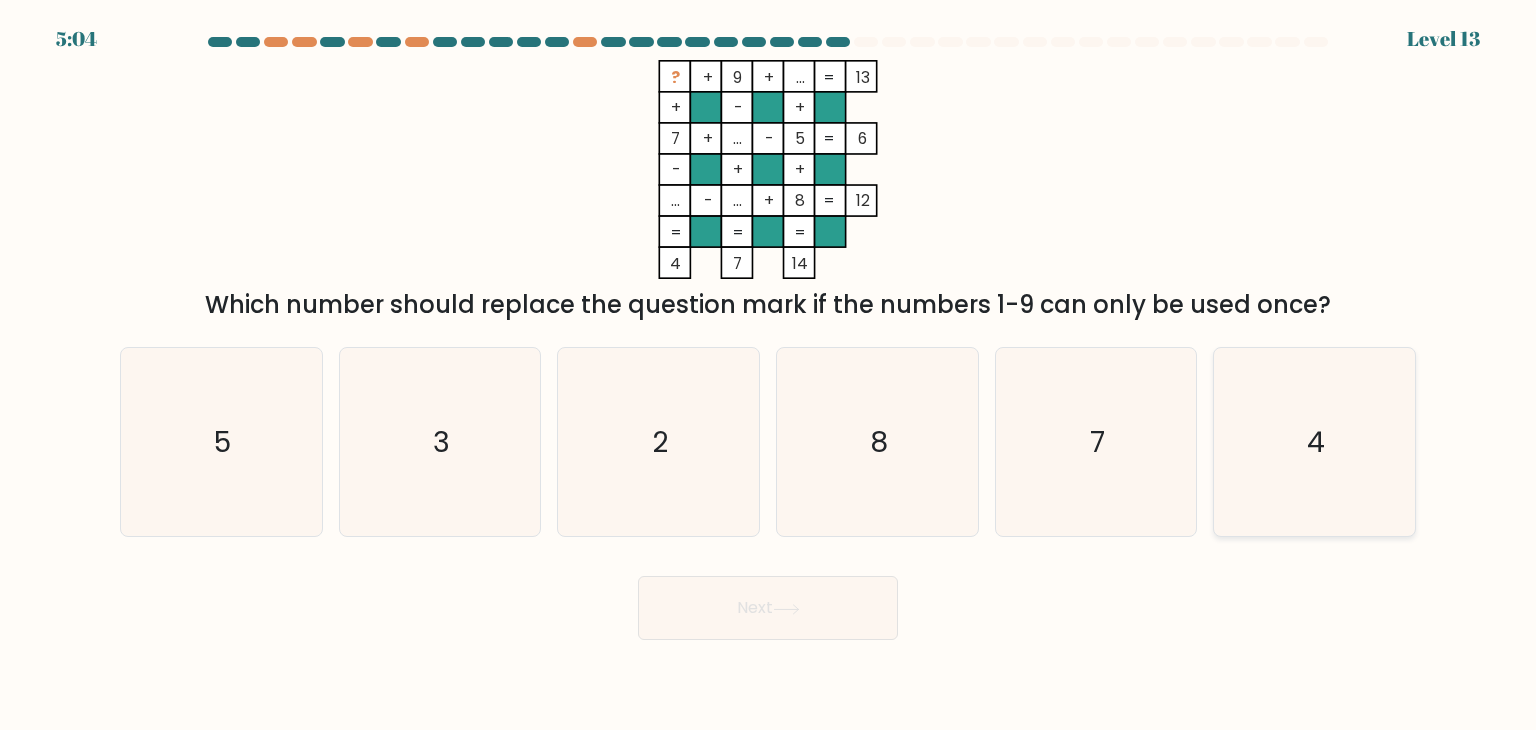 click on "4" at bounding box center [1314, 442] 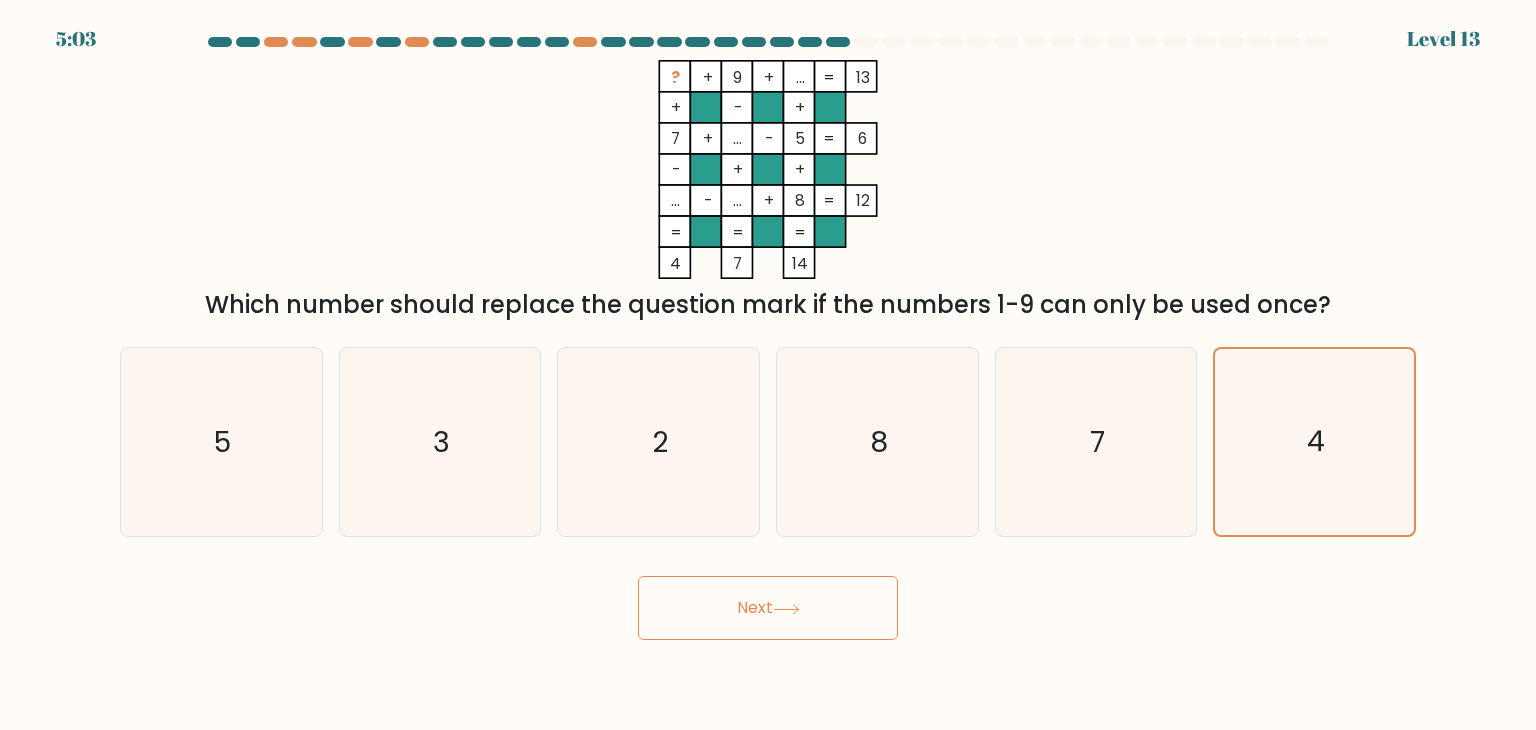 click on "Next" at bounding box center [768, 608] 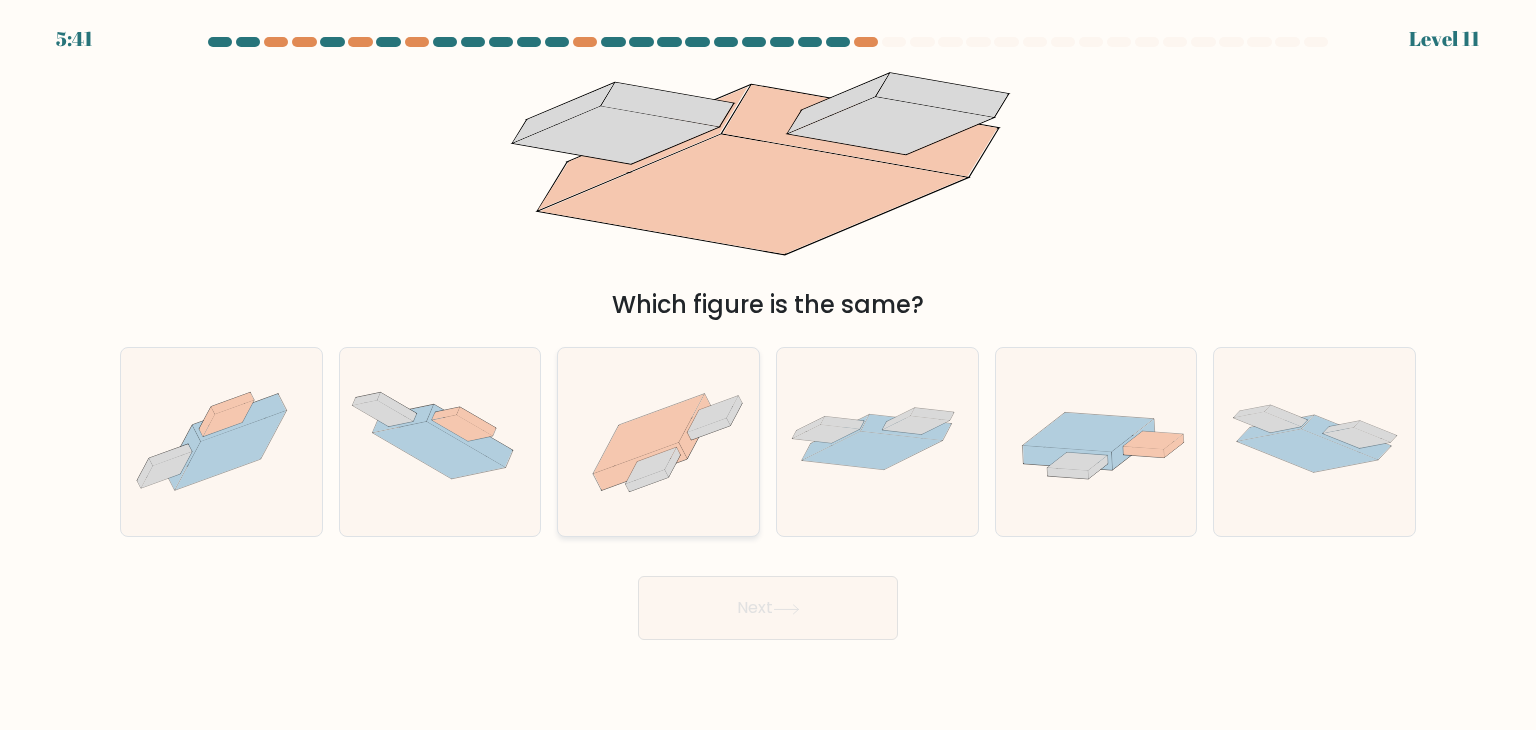 drag, startPoint x: 652, startPoint y: 465, endPoint x: 707, endPoint y: 464, distance: 55.00909 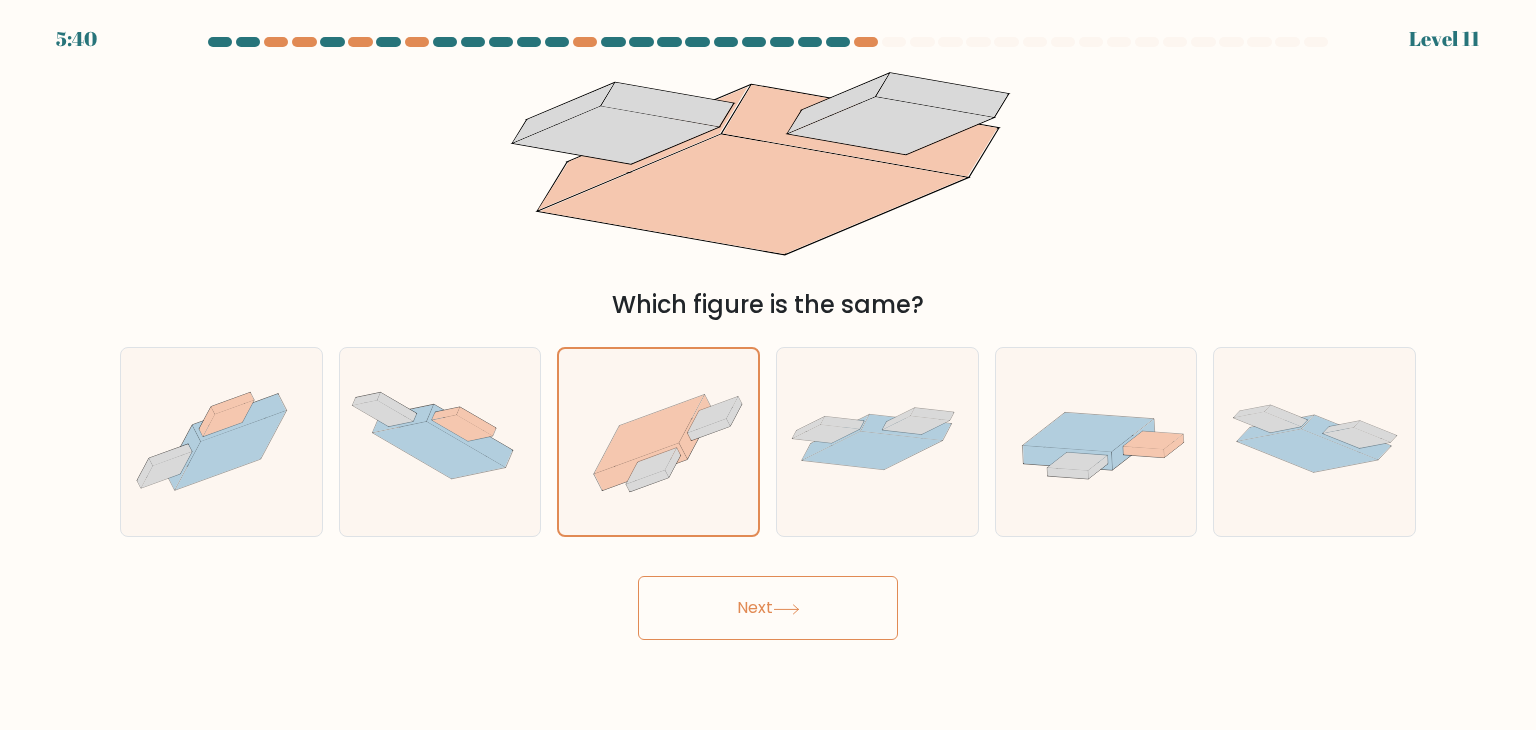 click on "Next" at bounding box center (768, 608) 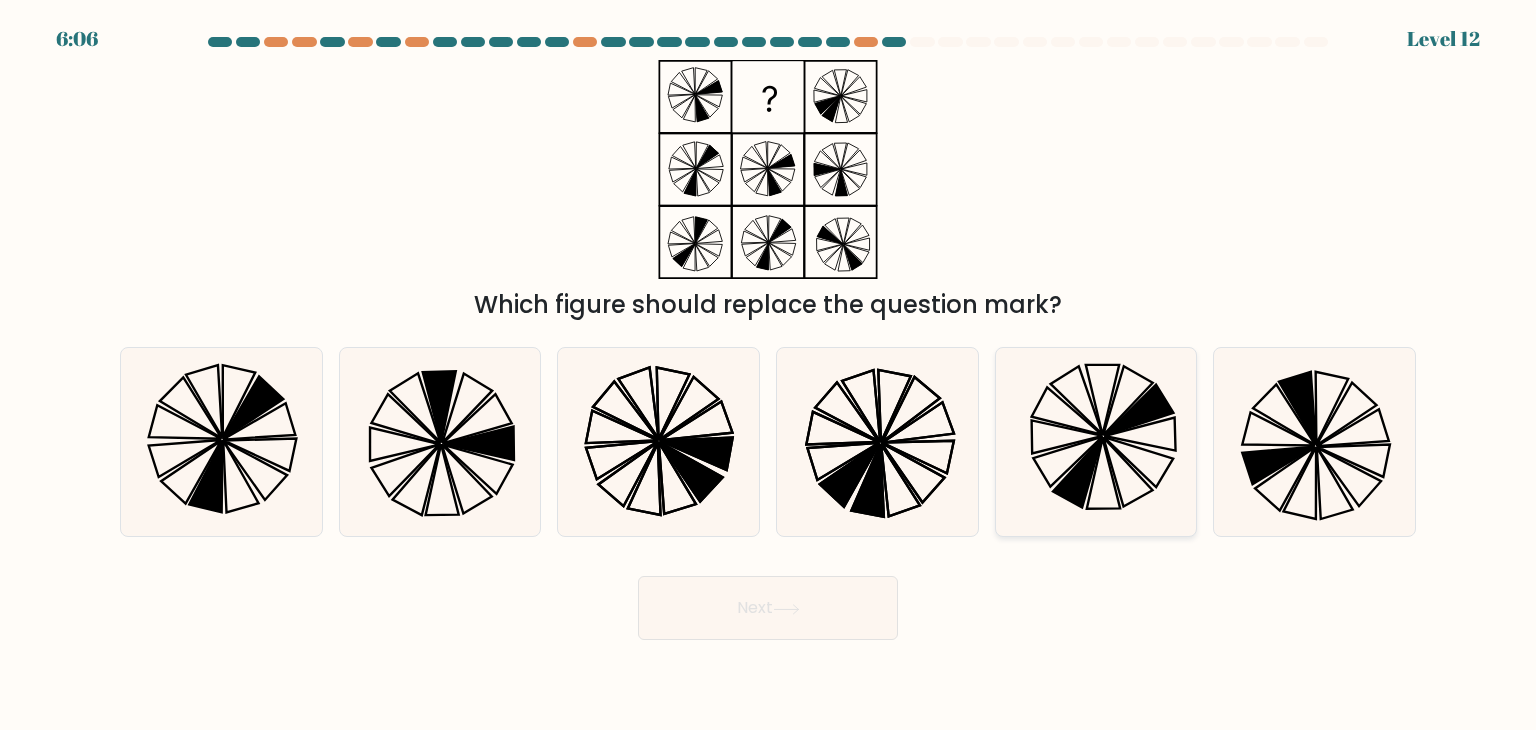 click at bounding box center [1096, 442] 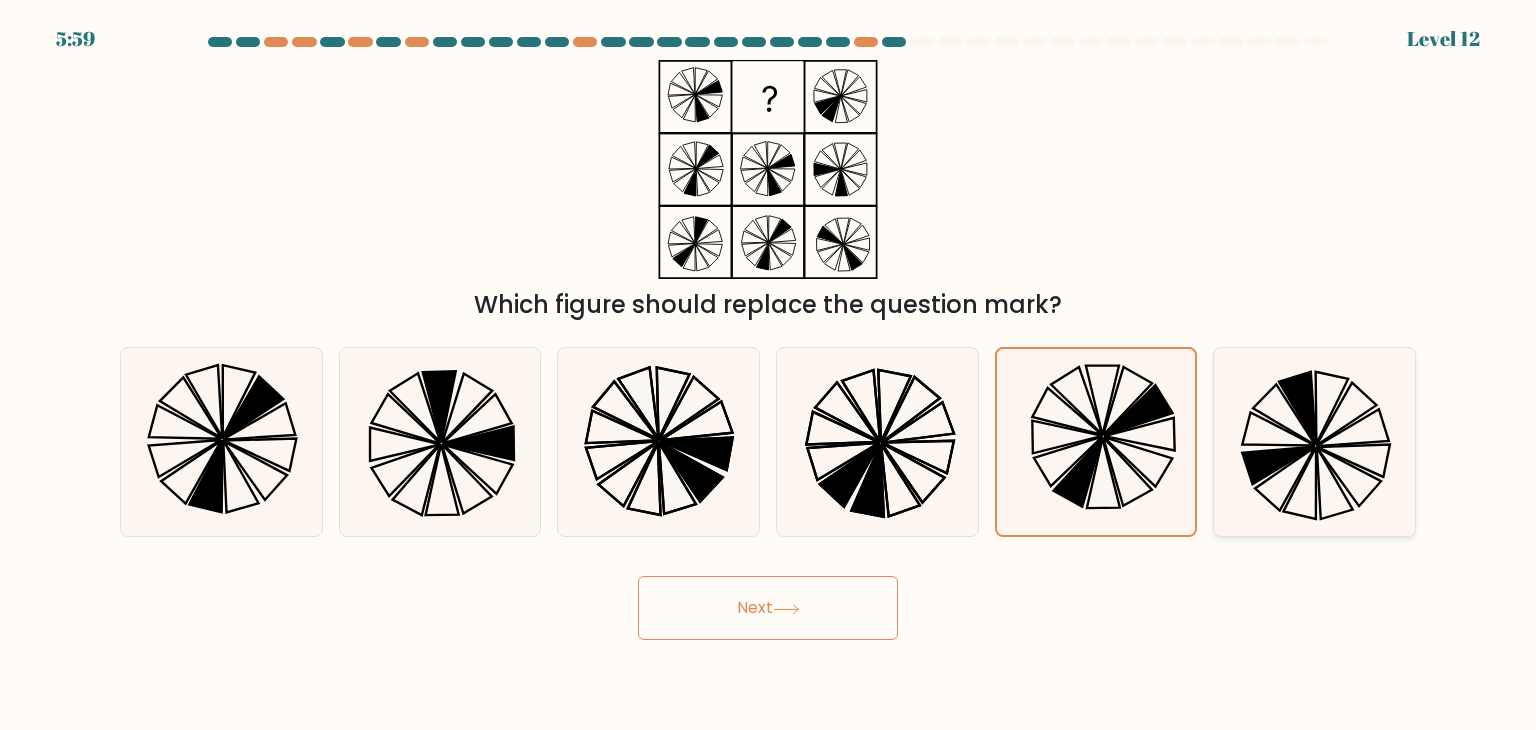 click at bounding box center (1314, 442) 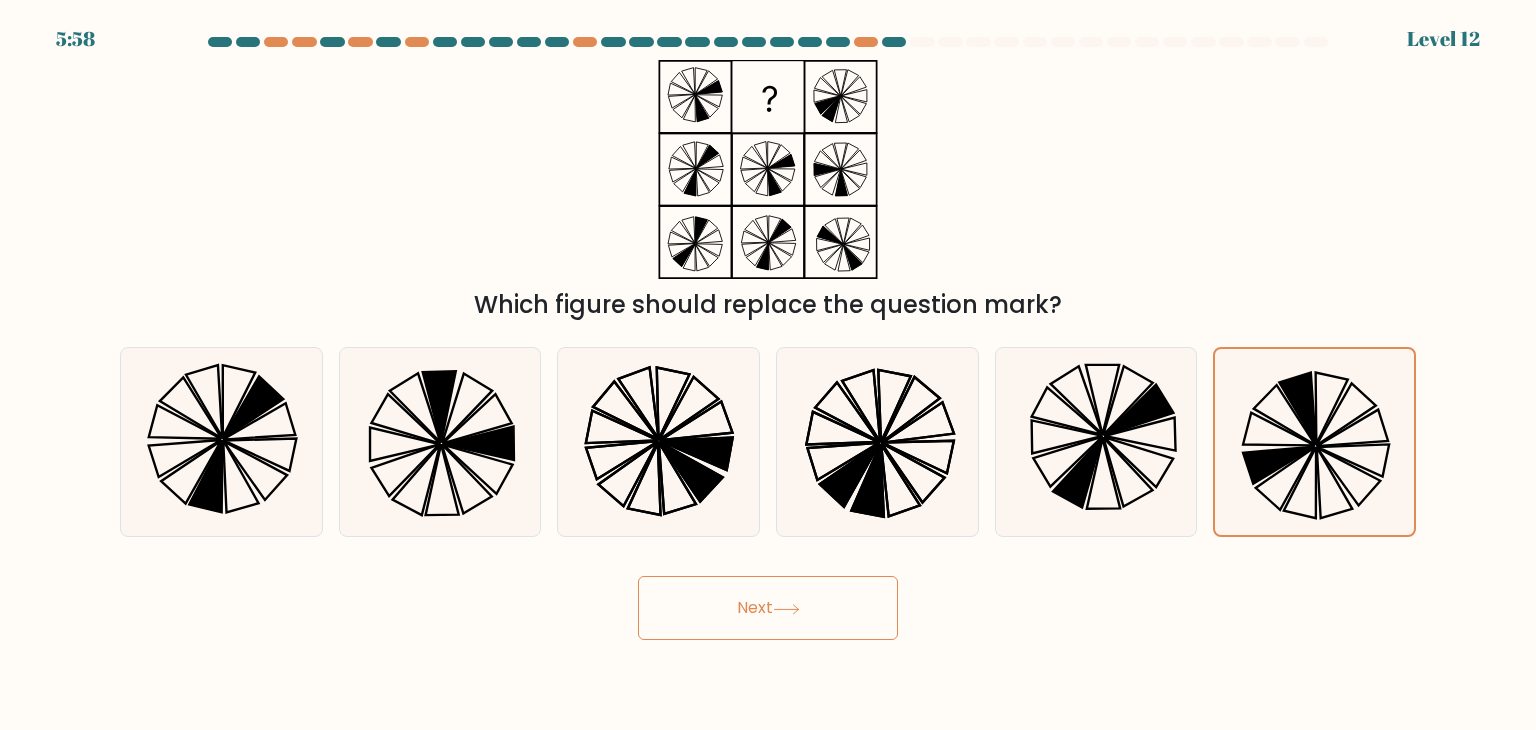 click on "Next" at bounding box center [768, 608] 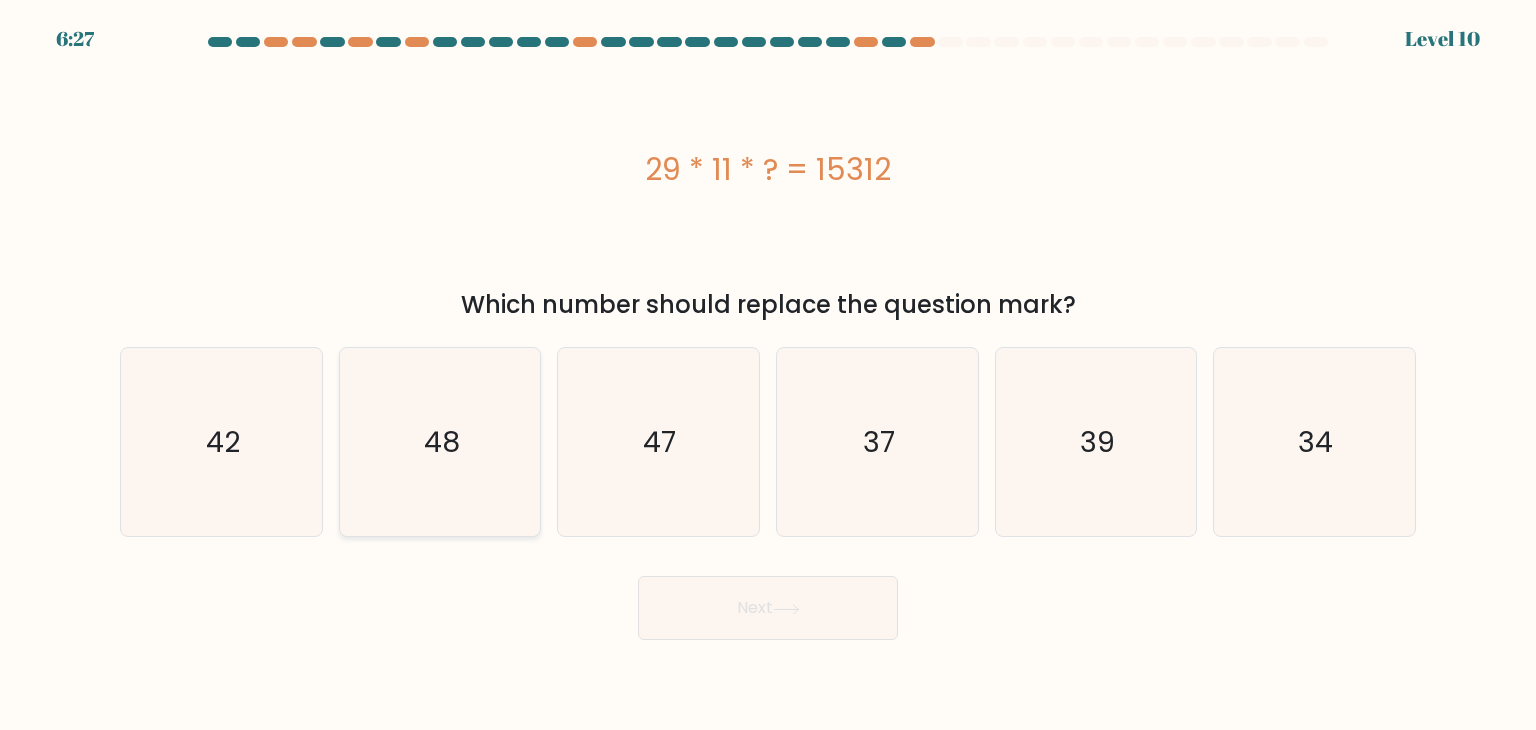 click on "48" at bounding box center [440, 442] 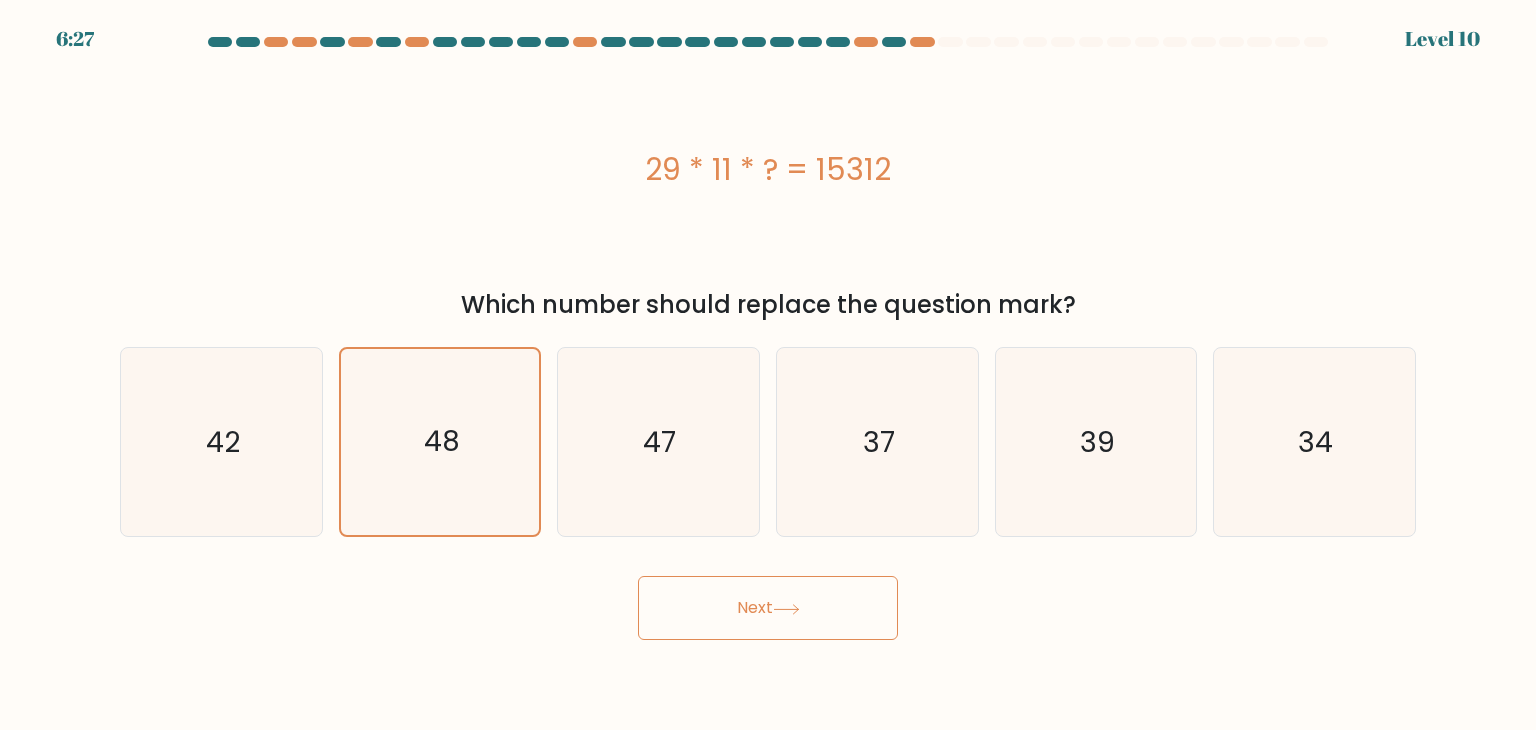click on "Next" at bounding box center [768, 608] 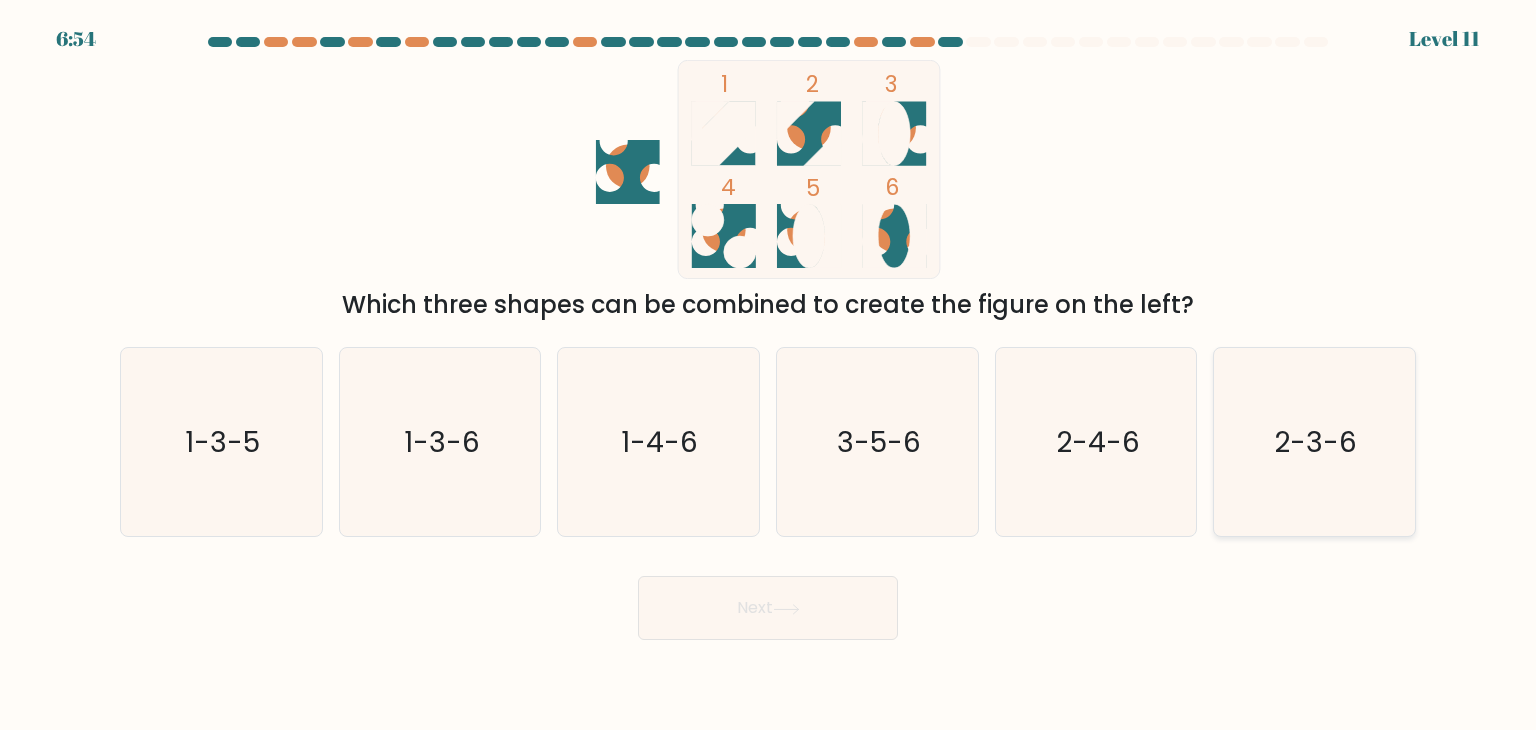 click on "2-3-6" at bounding box center [1314, 442] 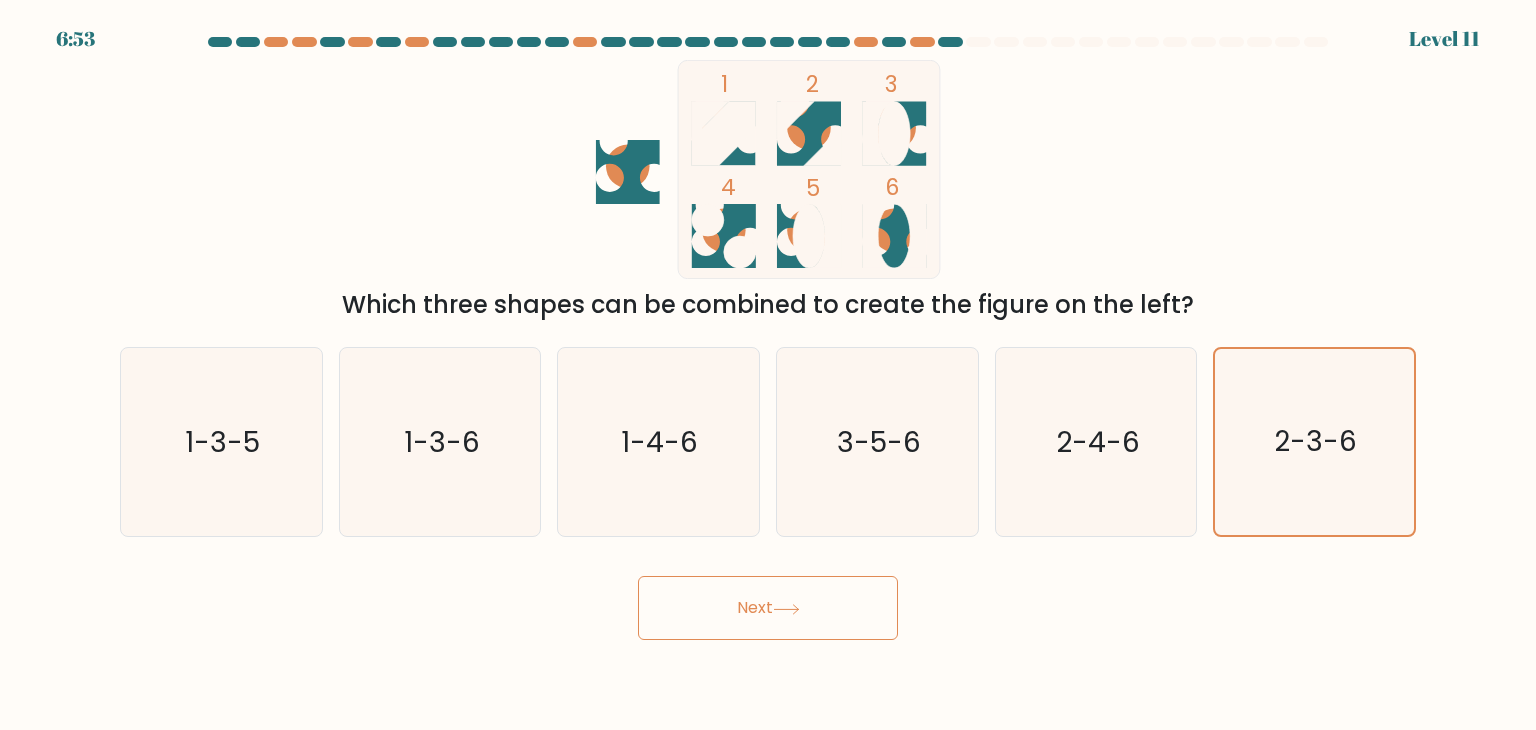 click at bounding box center [786, 609] 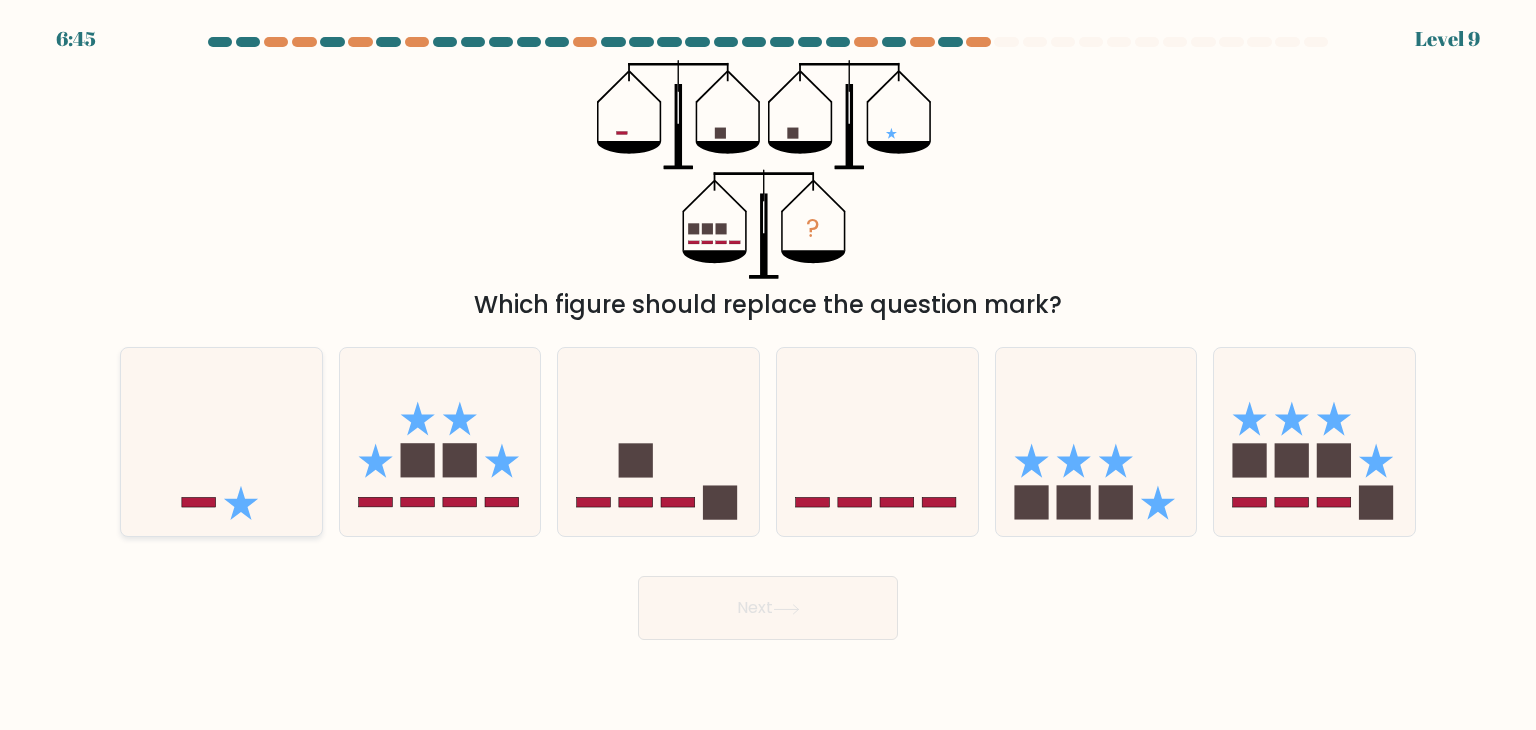 click at bounding box center [221, 442] 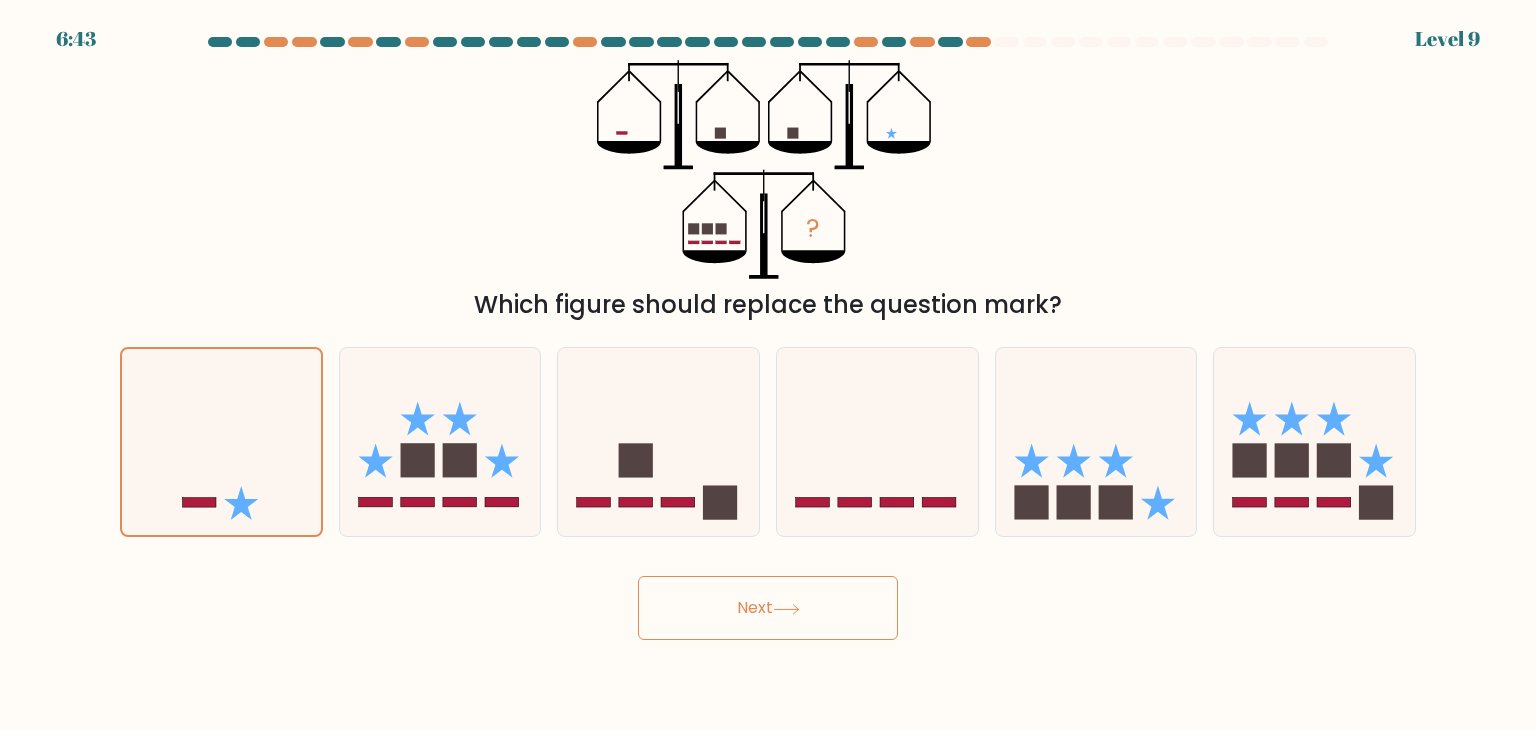 click at bounding box center (786, 609) 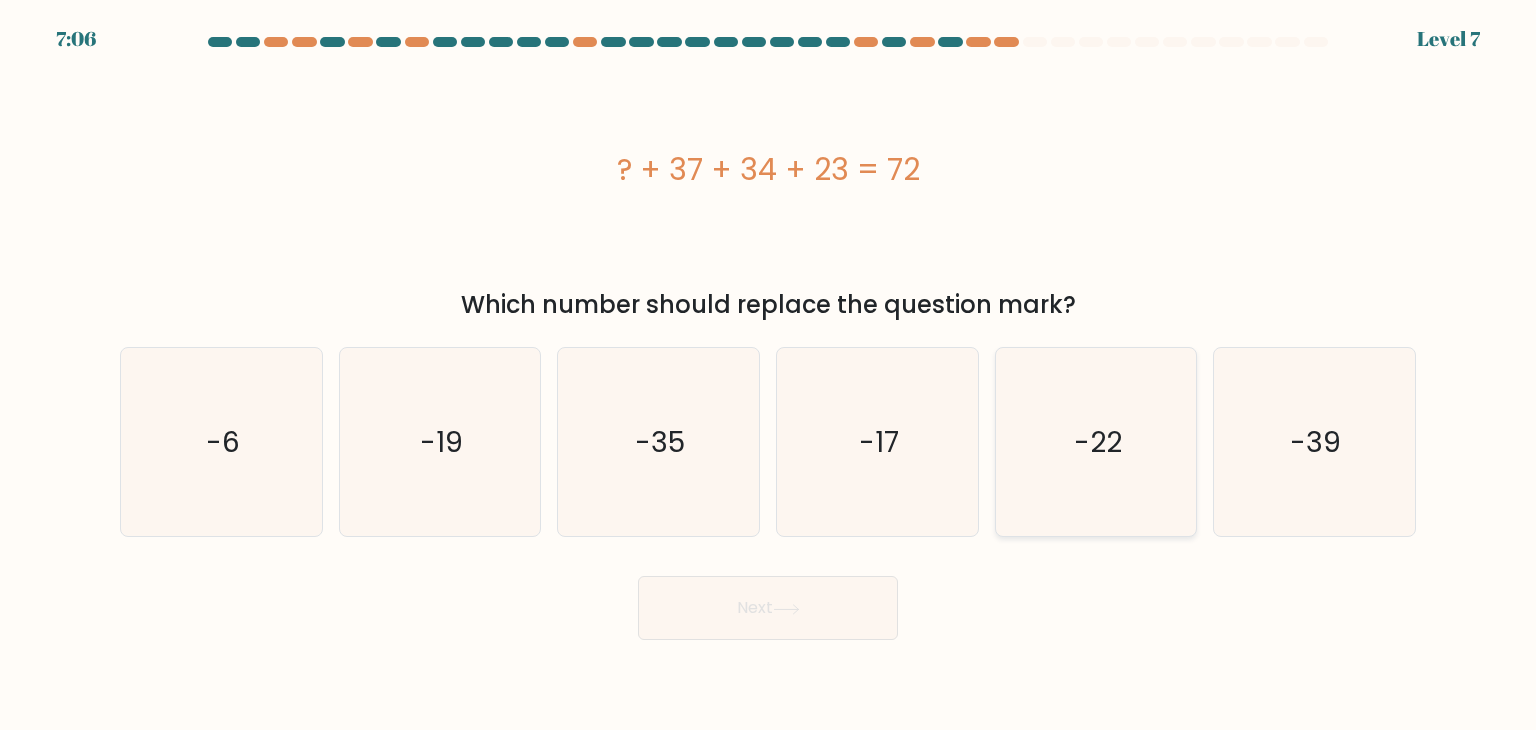 click on "-22" at bounding box center [1096, 442] 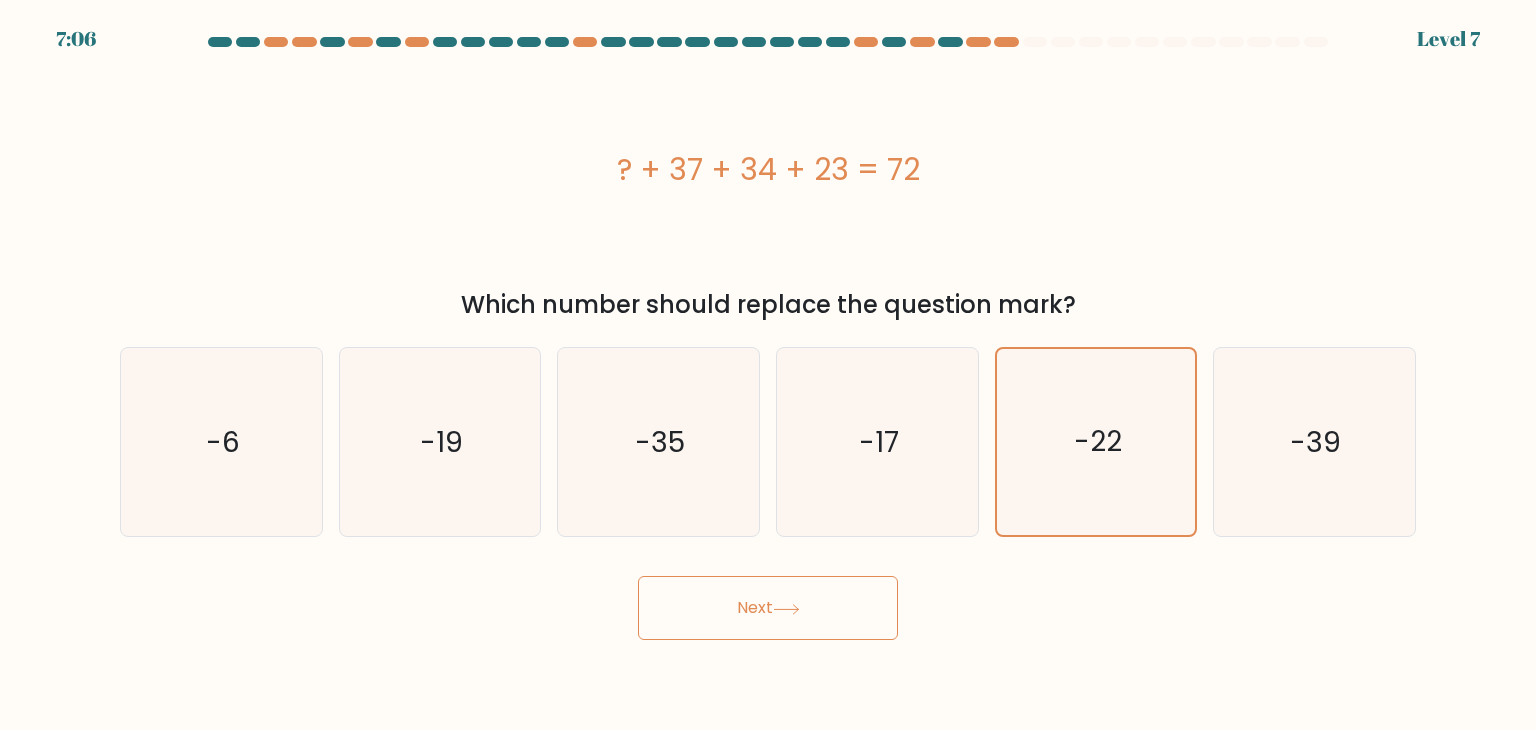 drag, startPoint x: 809, startPoint y: 619, endPoint x: 831, endPoint y: 573, distance: 50.990196 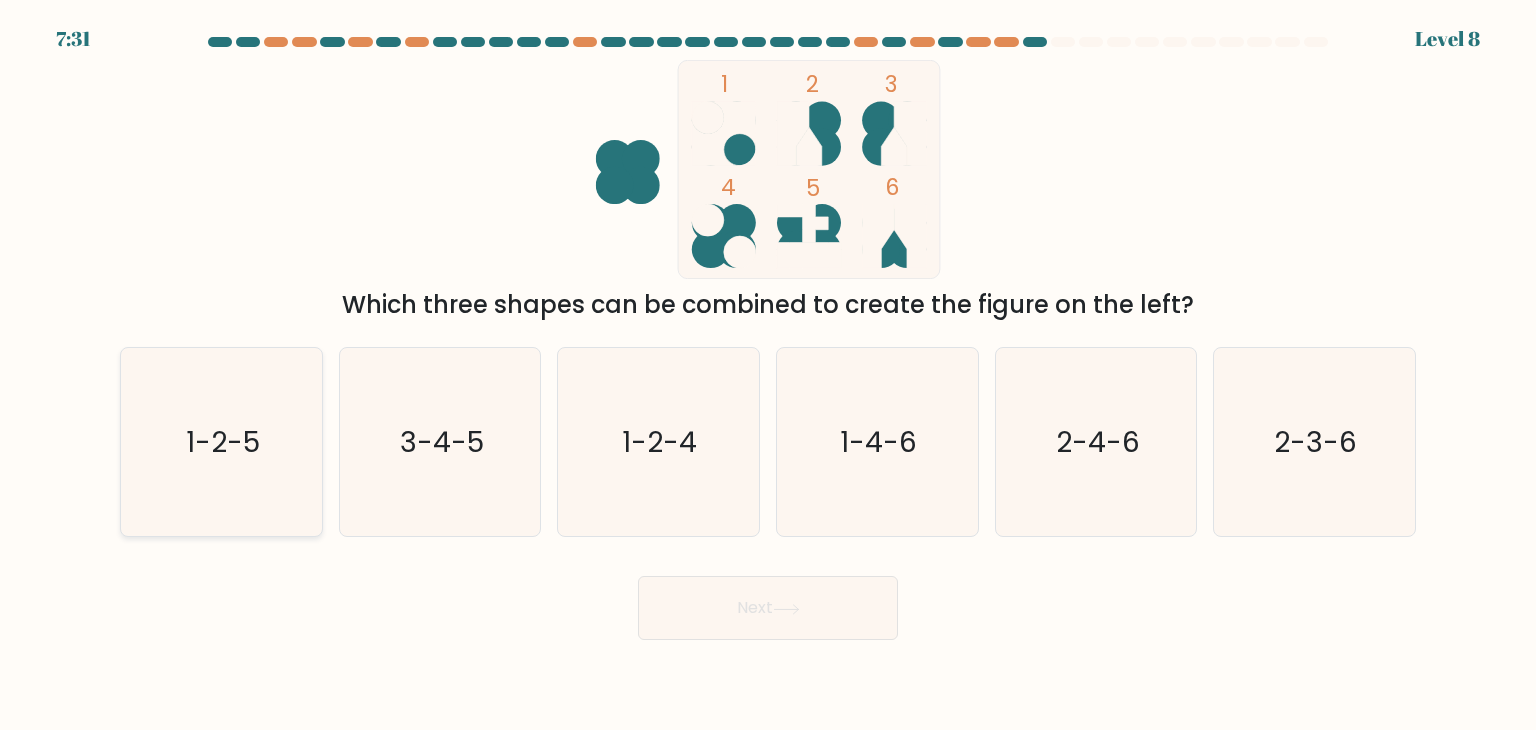 click on "1-2-5" at bounding box center [221, 442] 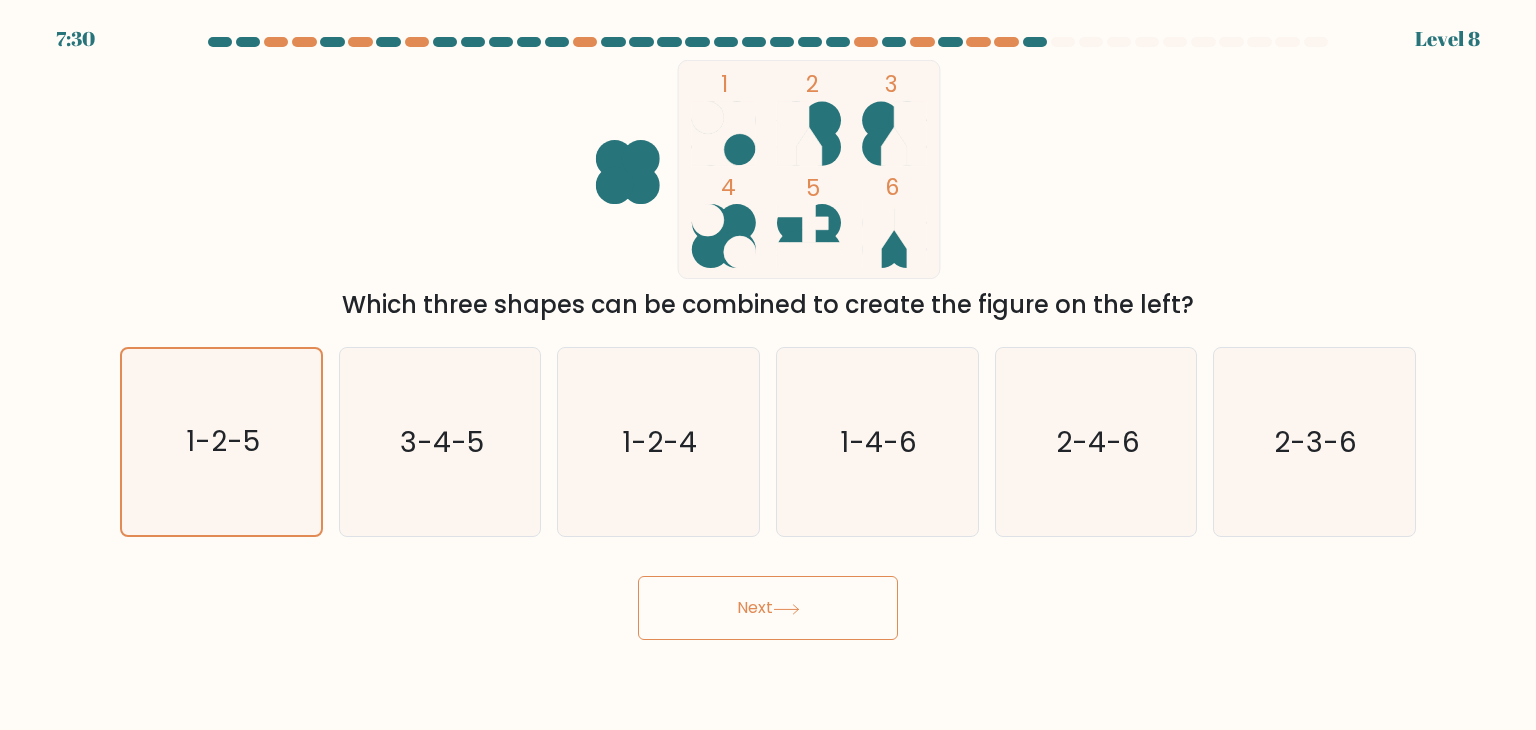 click on "Next" at bounding box center [768, 608] 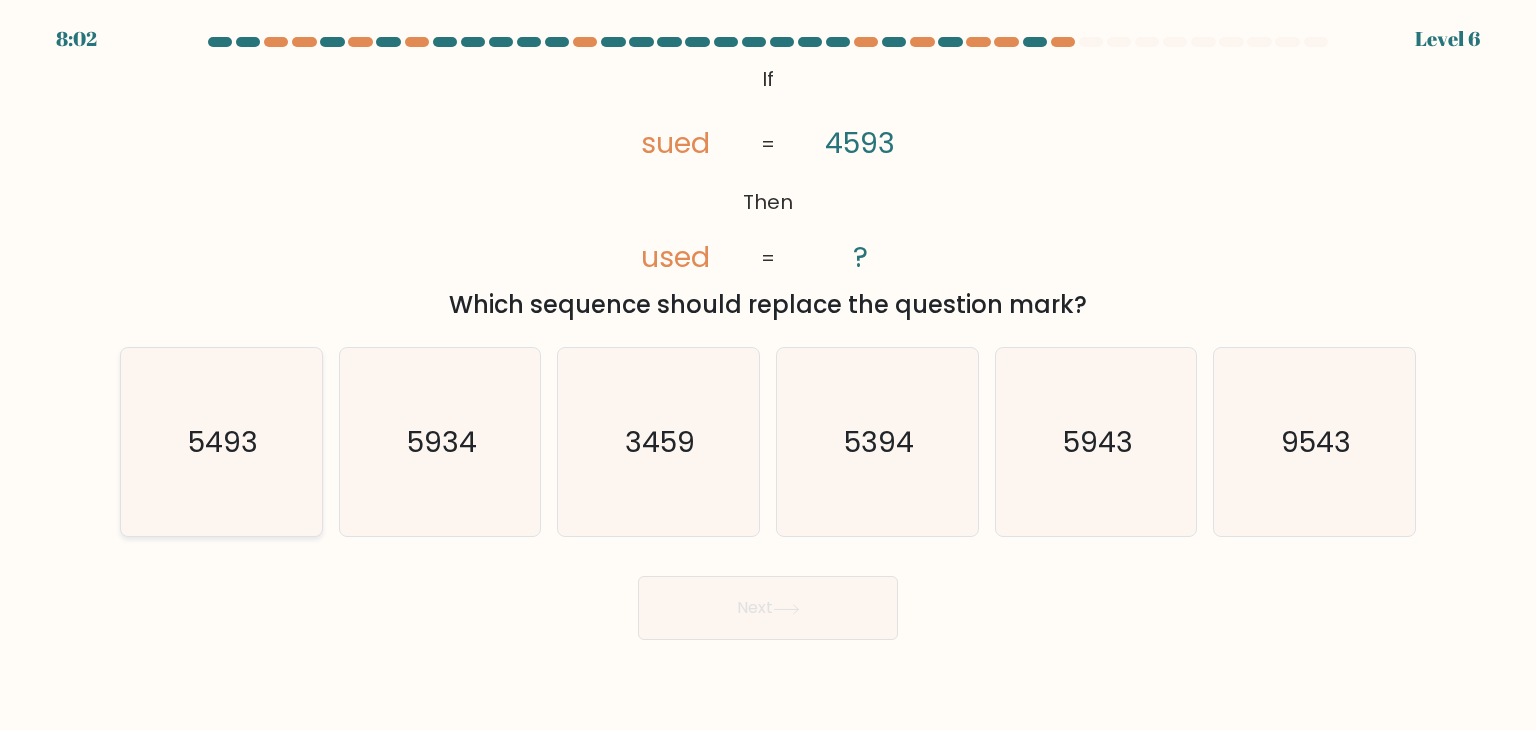 click on "5493" at bounding box center [221, 442] 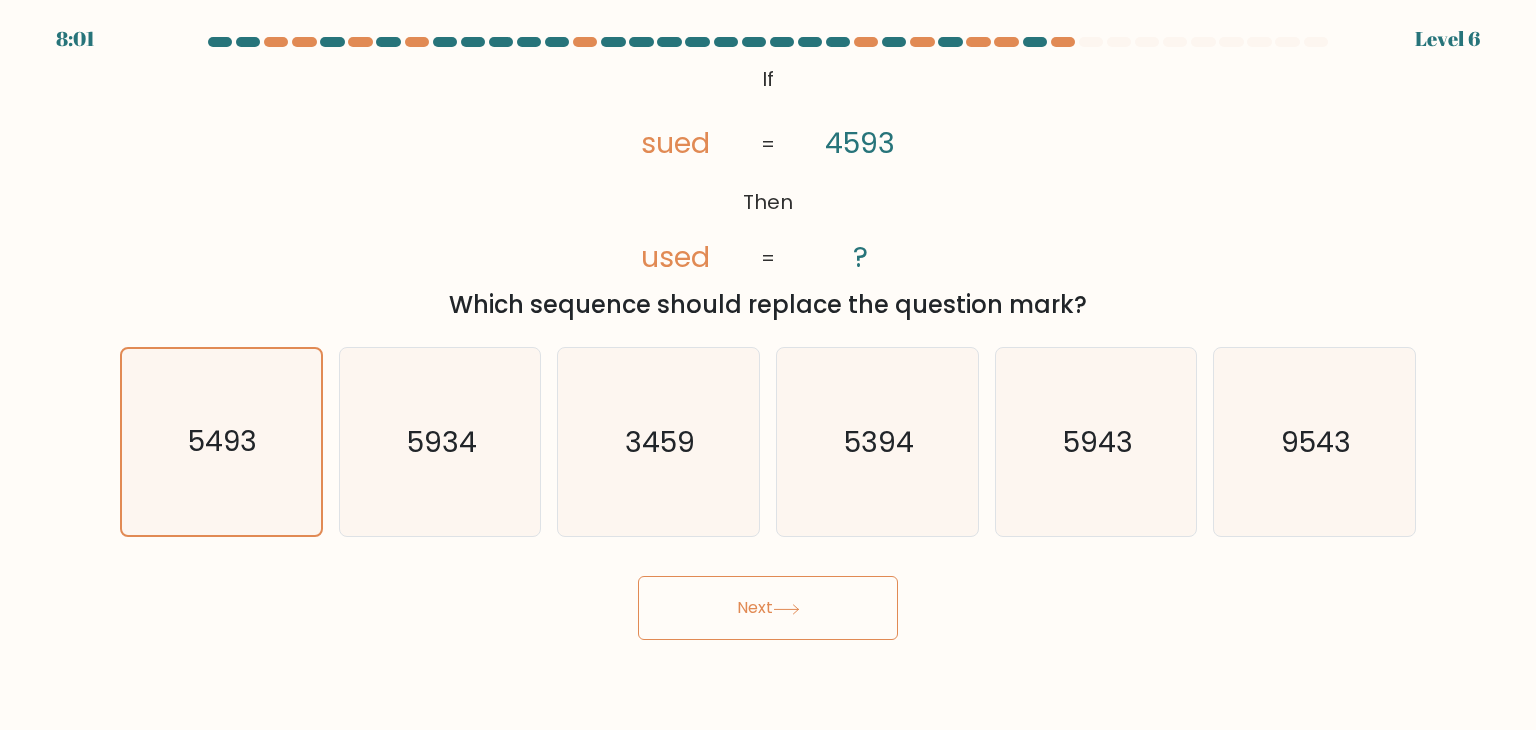 click on "Next" at bounding box center (768, 608) 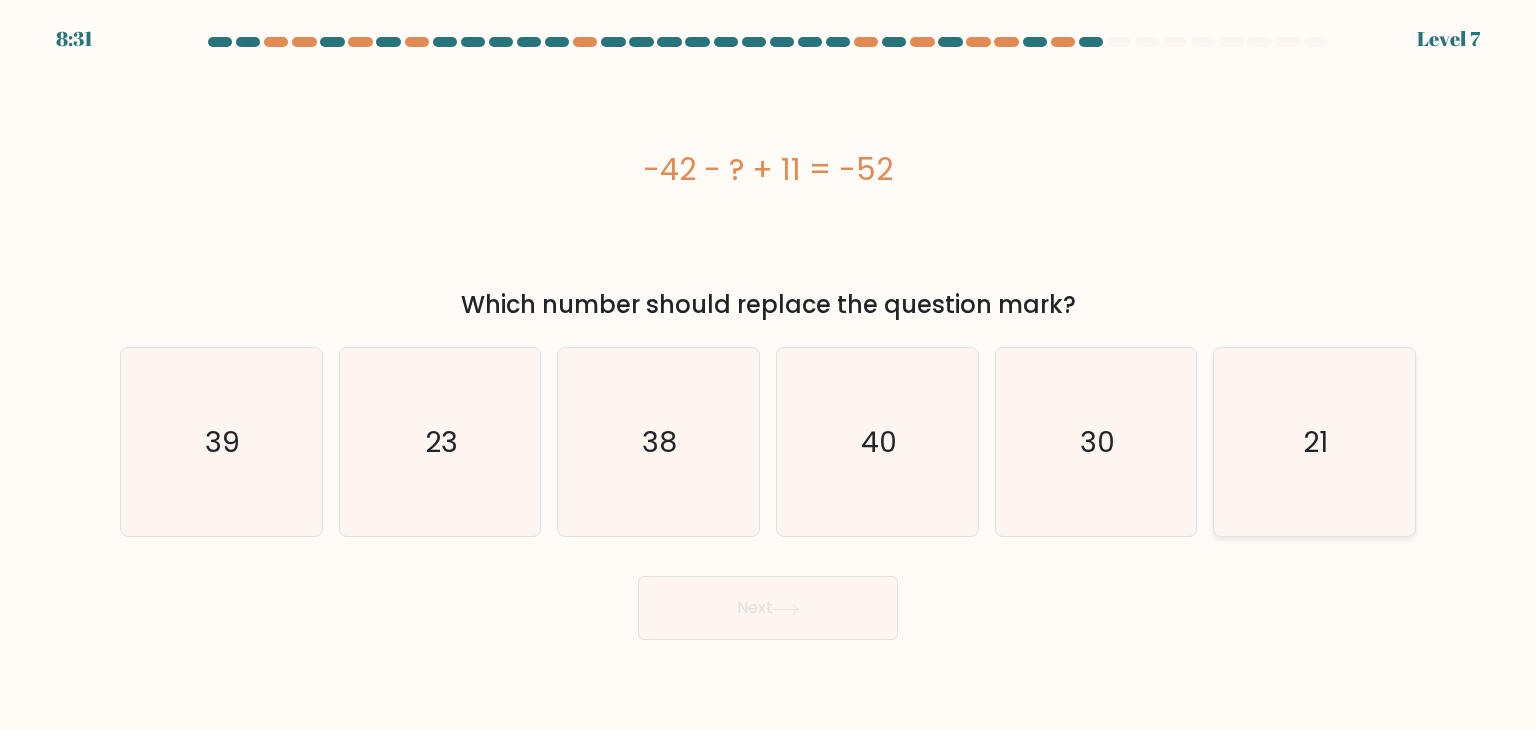 click on "21" at bounding box center (1314, 442) 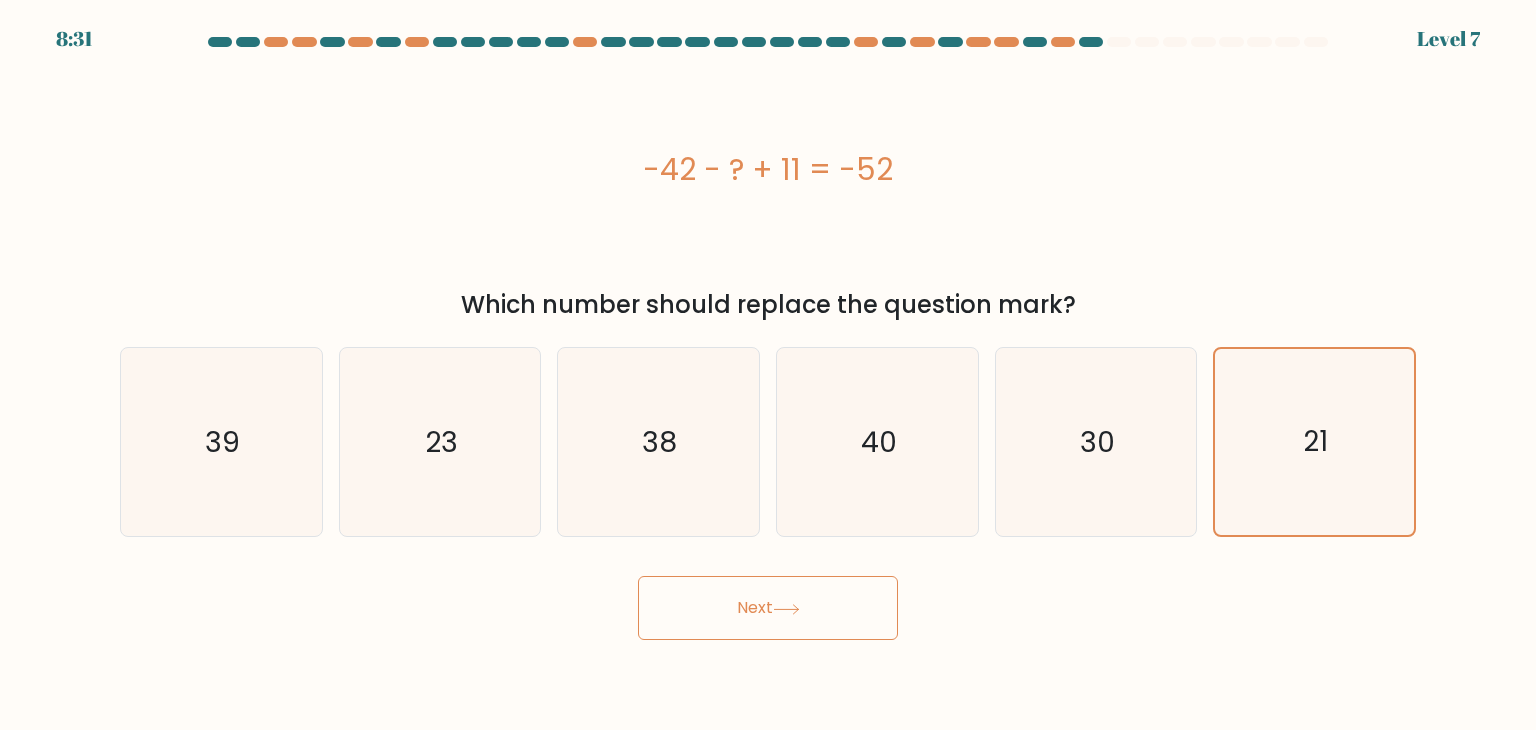 click on "Next" at bounding box center [768, 608] 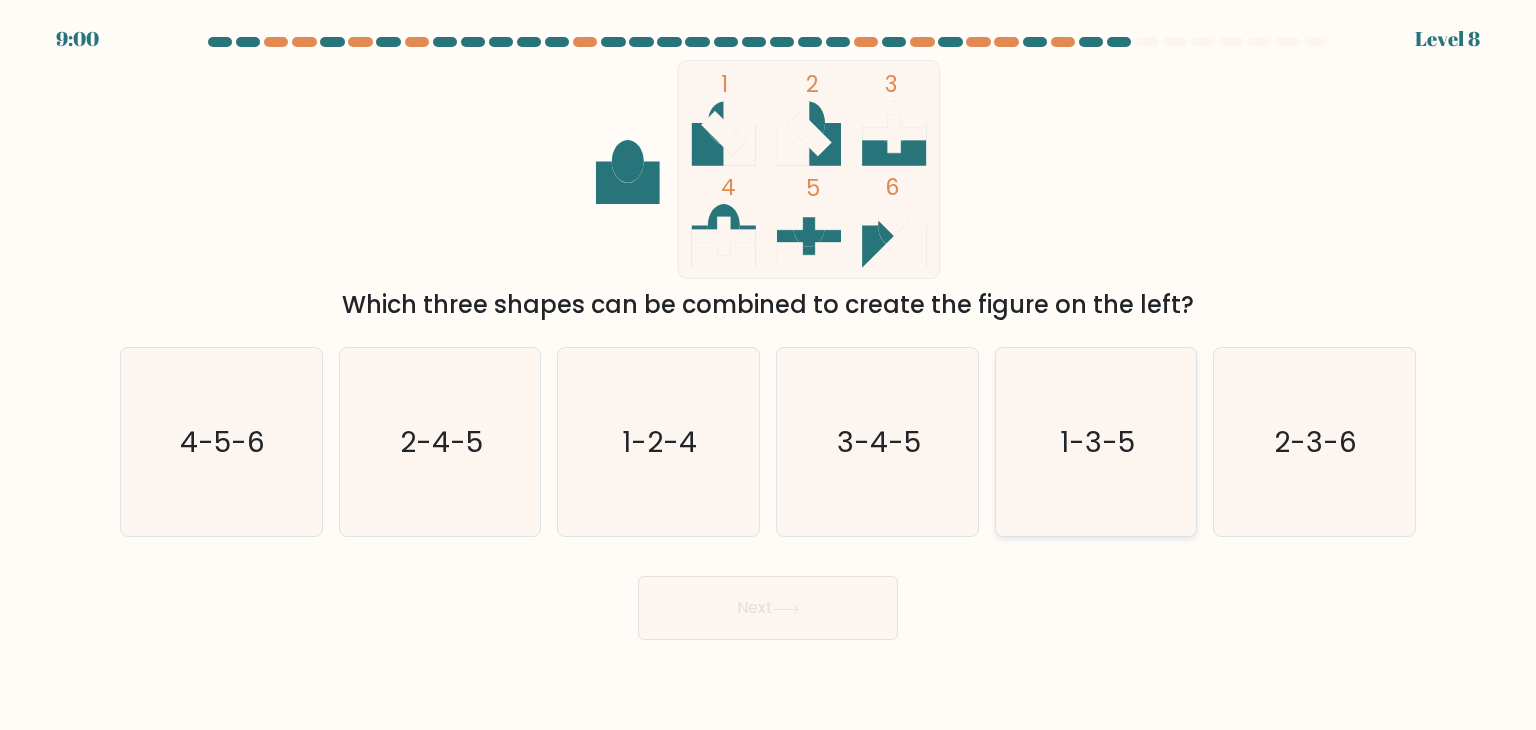click on "1-3-5" at bounding box center (1096, 442) 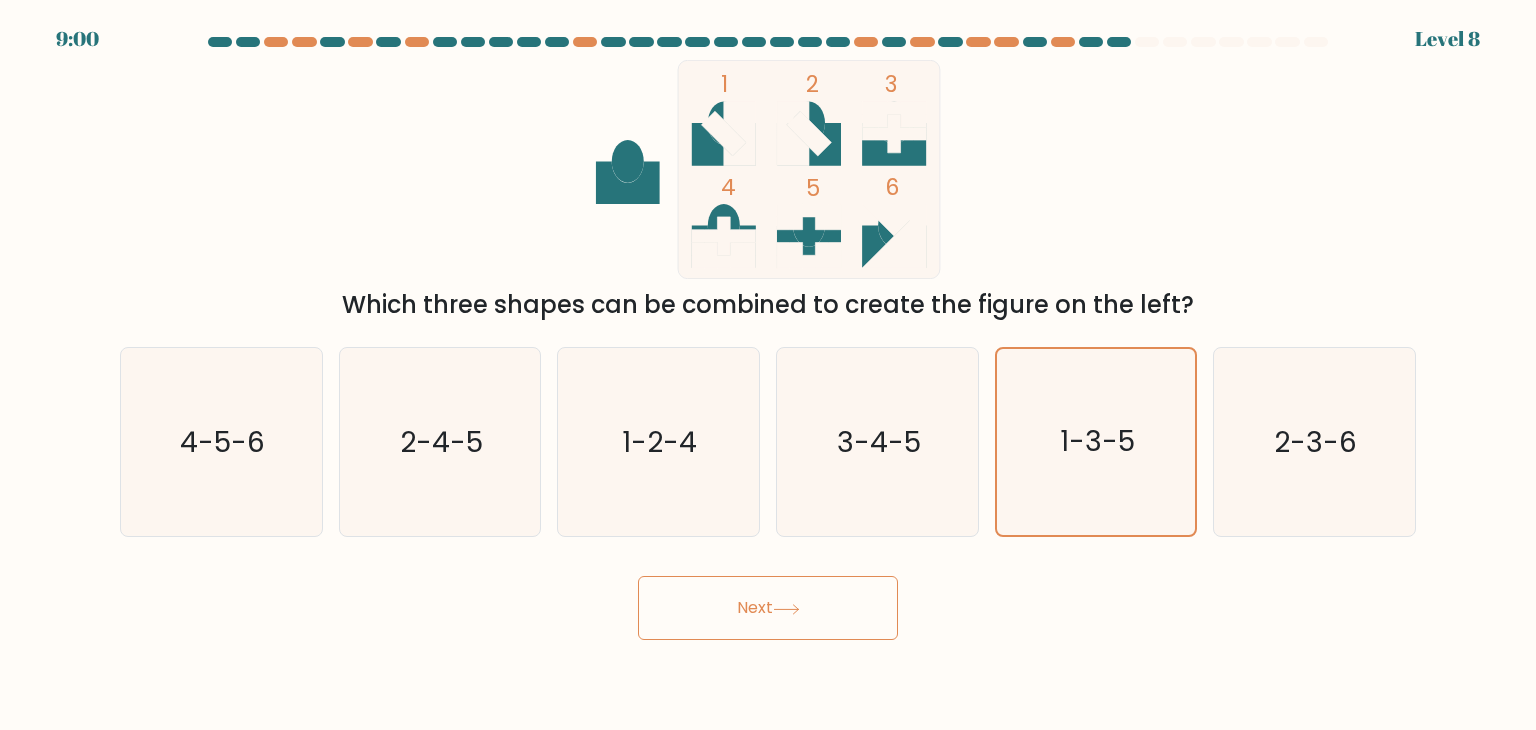 click on "Next" at bounding box center [768, 608] 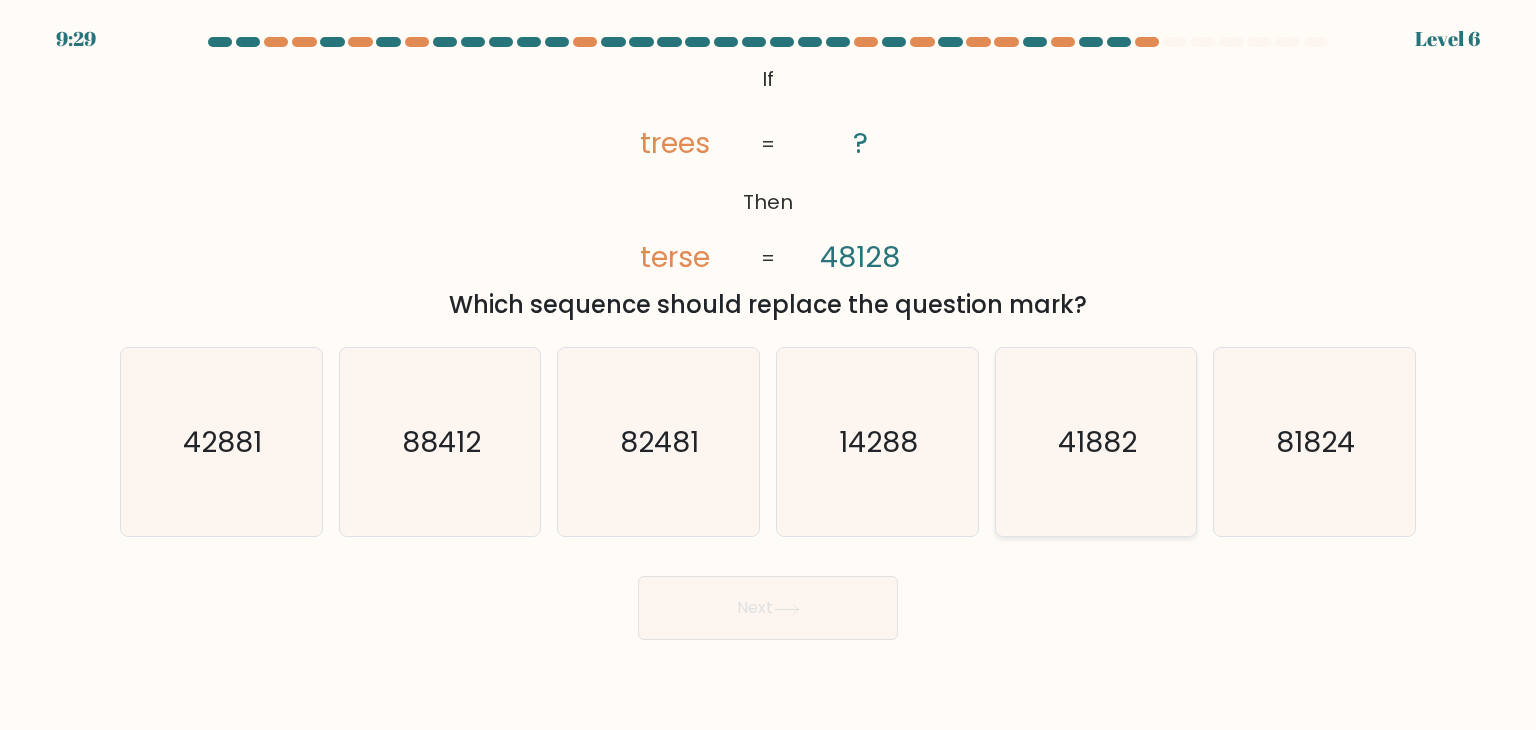 click on "41882" at bounding box center (1096, 442) 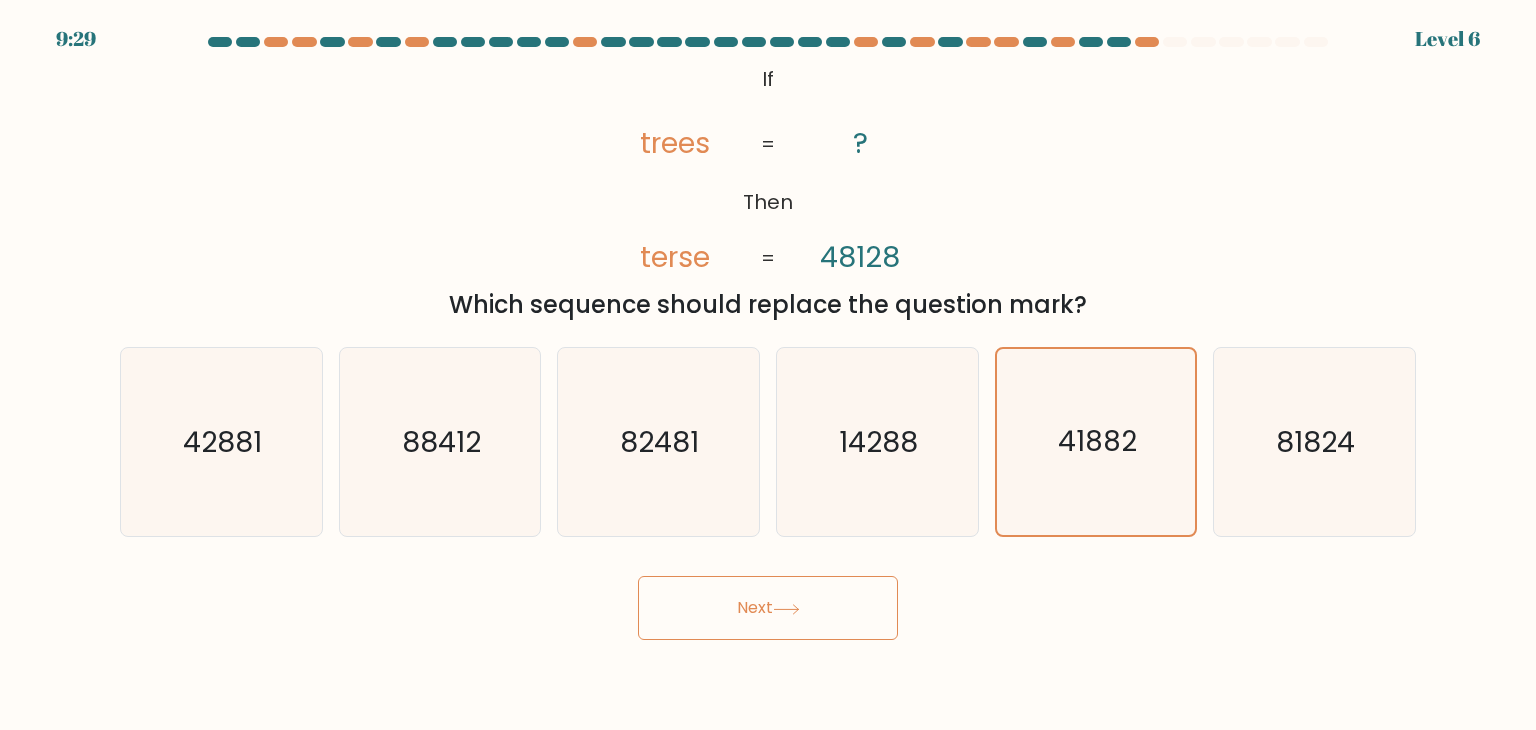 click on "Next" at bounding box center [768, 608] 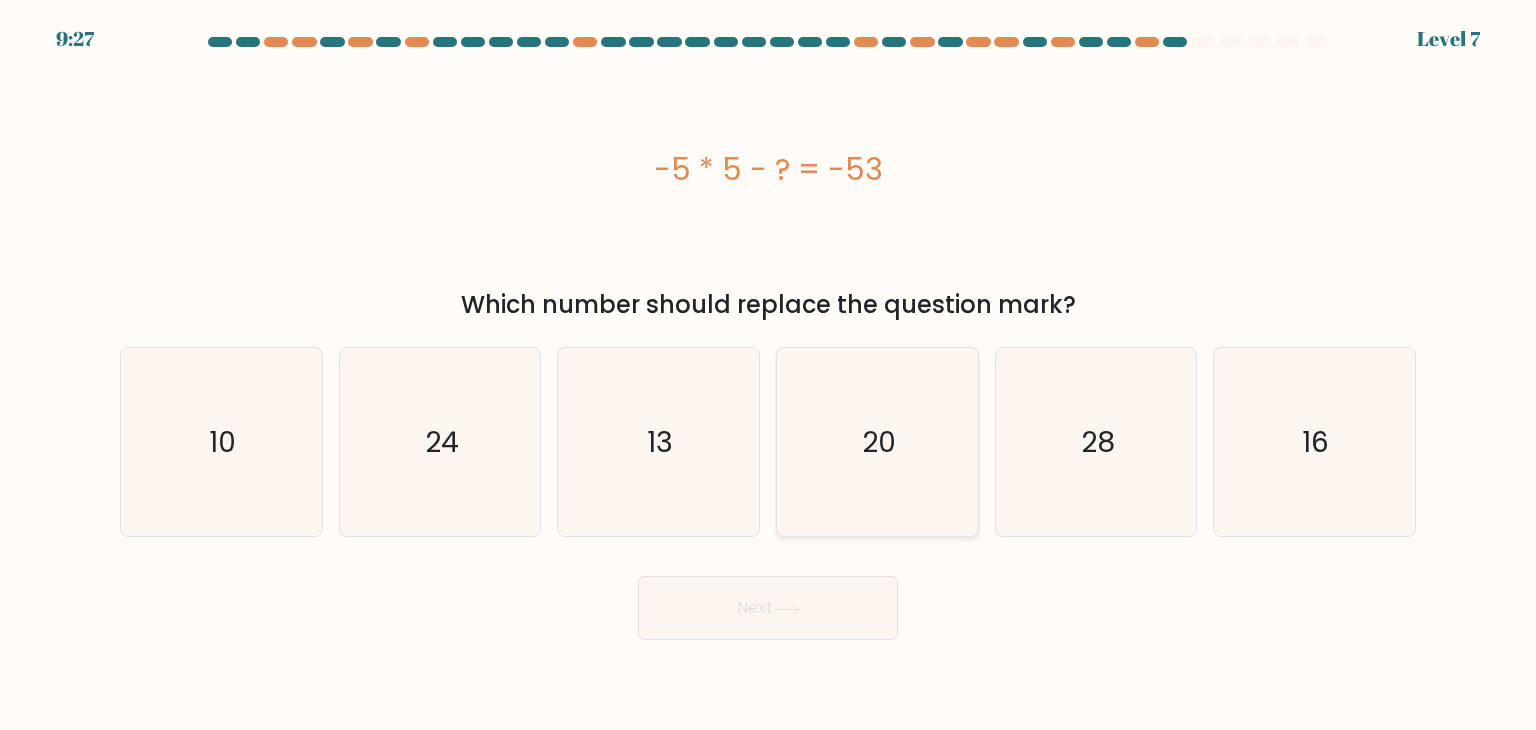 click on "20" at bounding box center (877, 442) 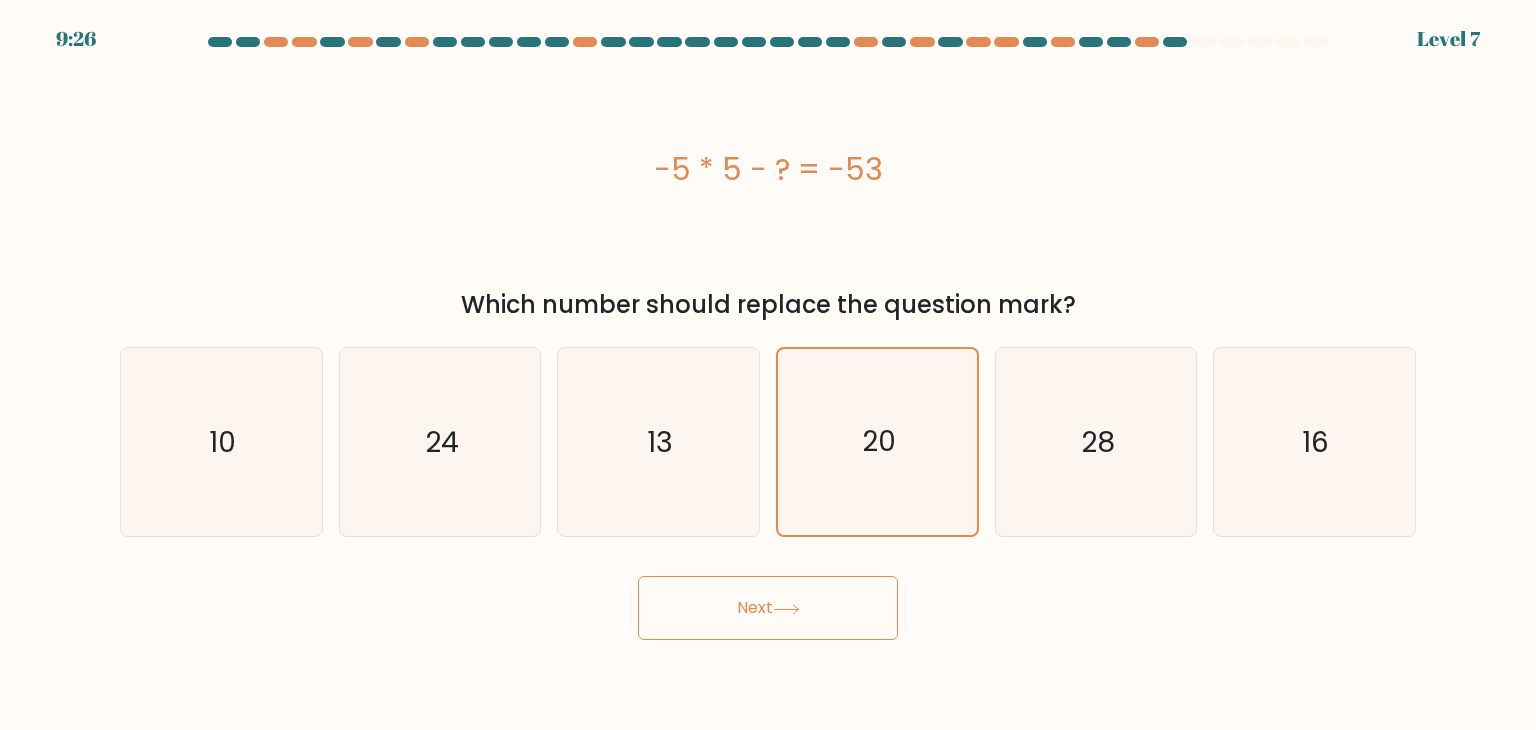 click on "Next" at bounding box center [768, 608] 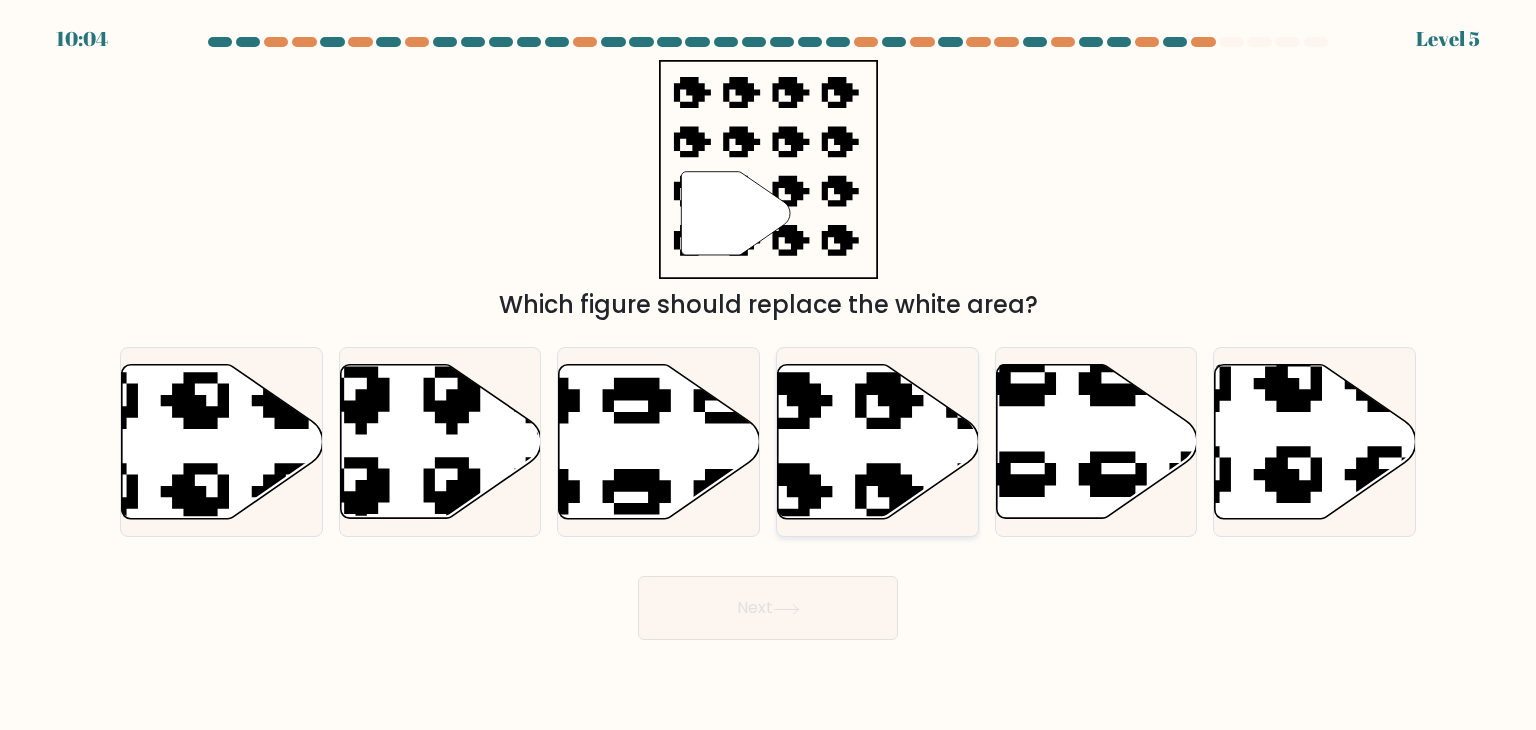 click at bounding box center (934, 355) 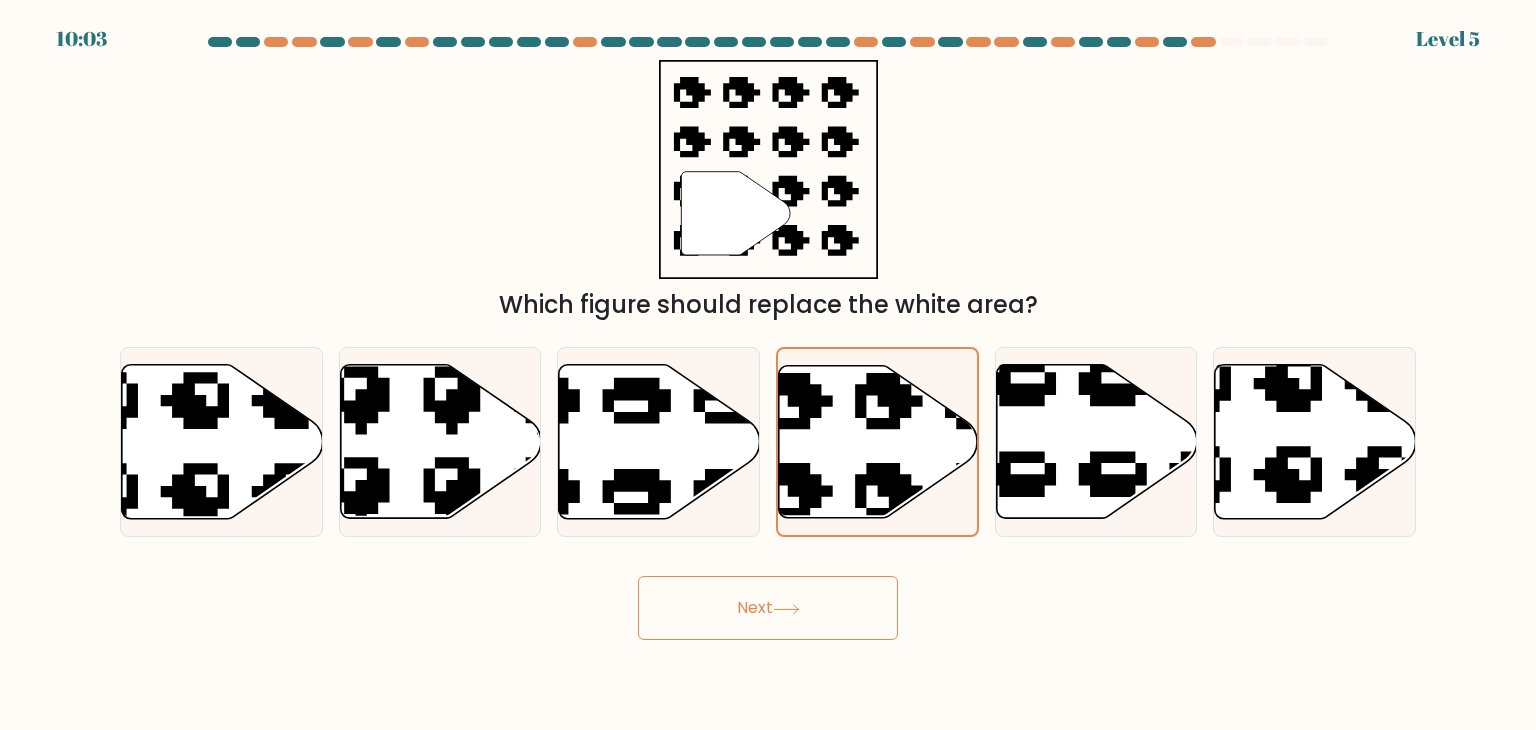 click on "Next" at bounding box center [768, 608] 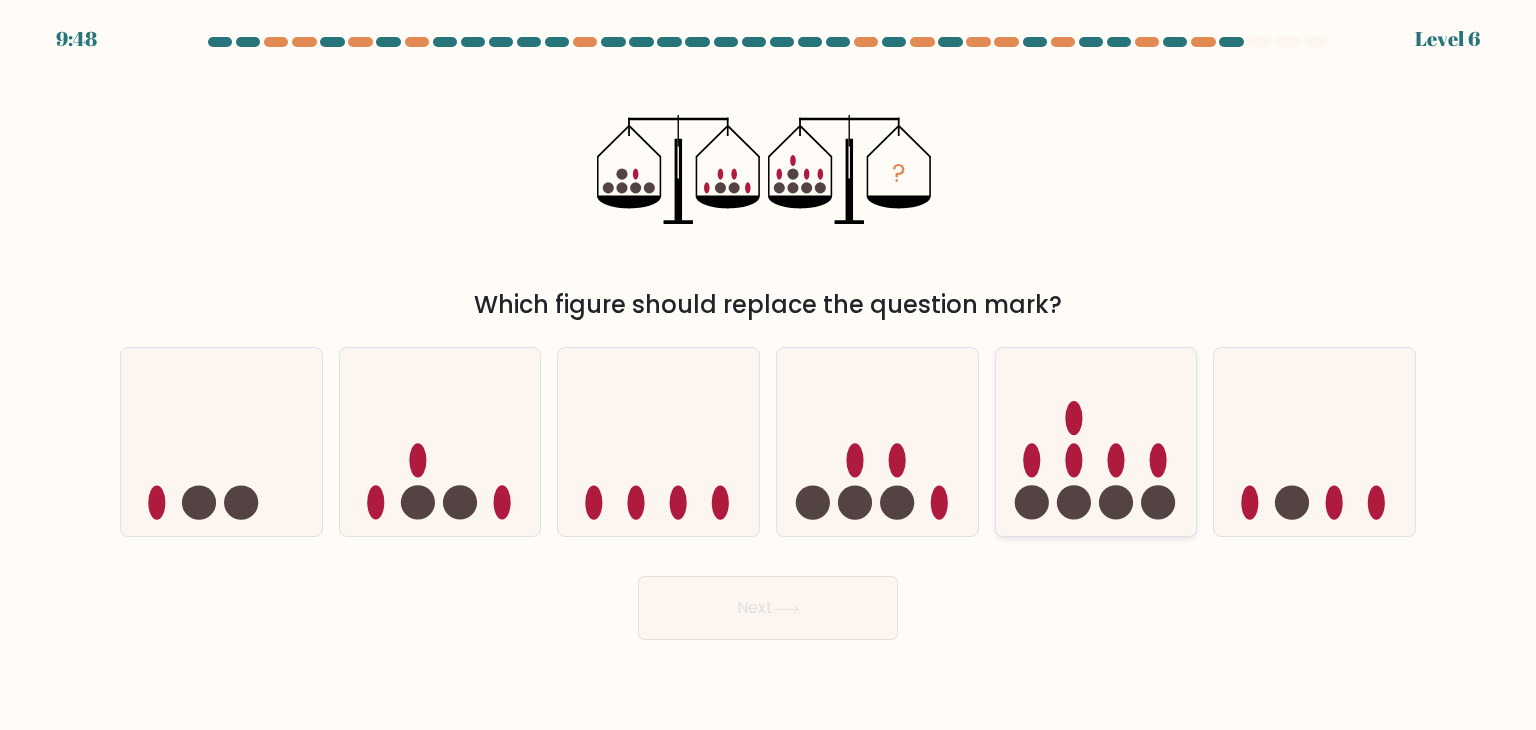 click at bounding box center [1074, 503] 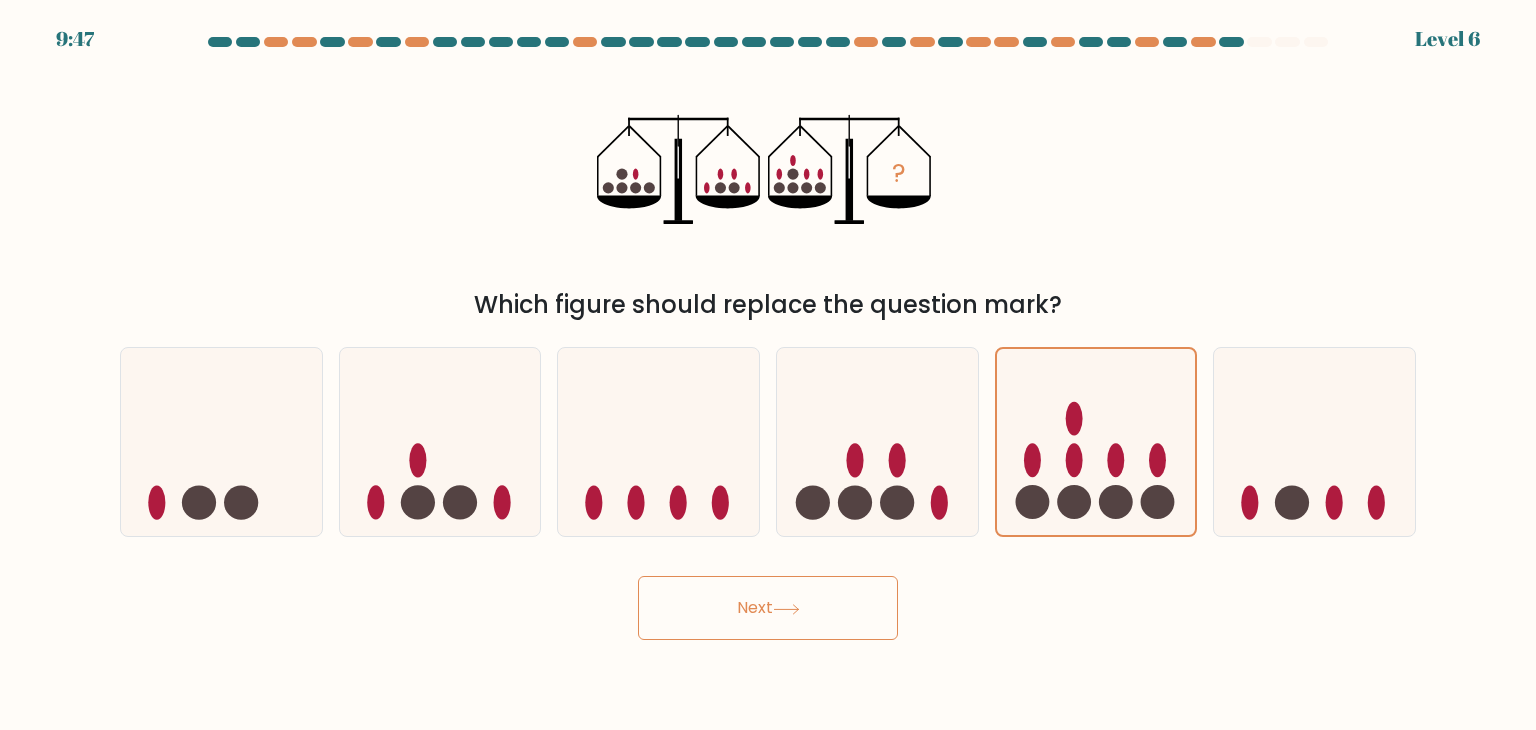 click on "Next" at bounding box center [768, 608] 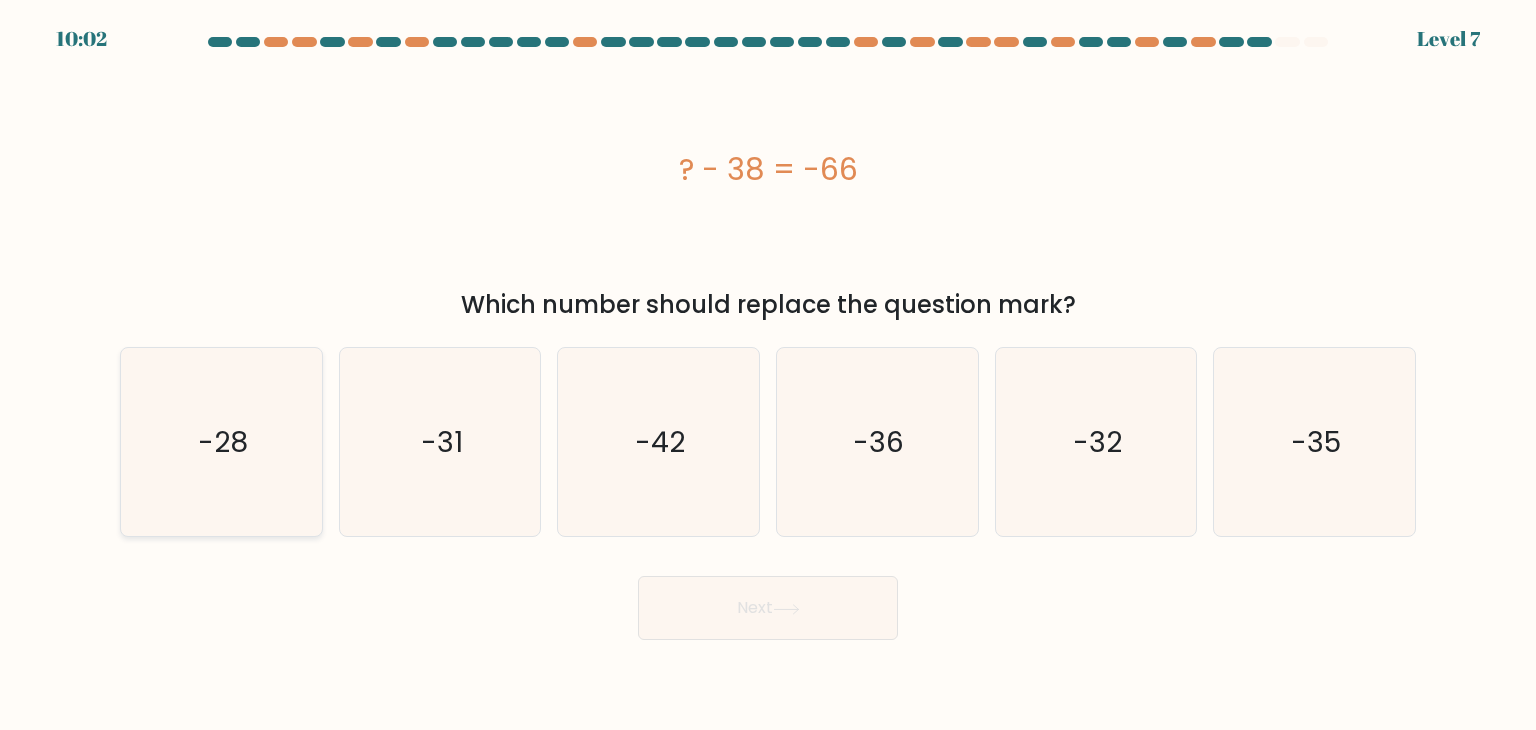 click on "-28" at bounding box center [221, 442] 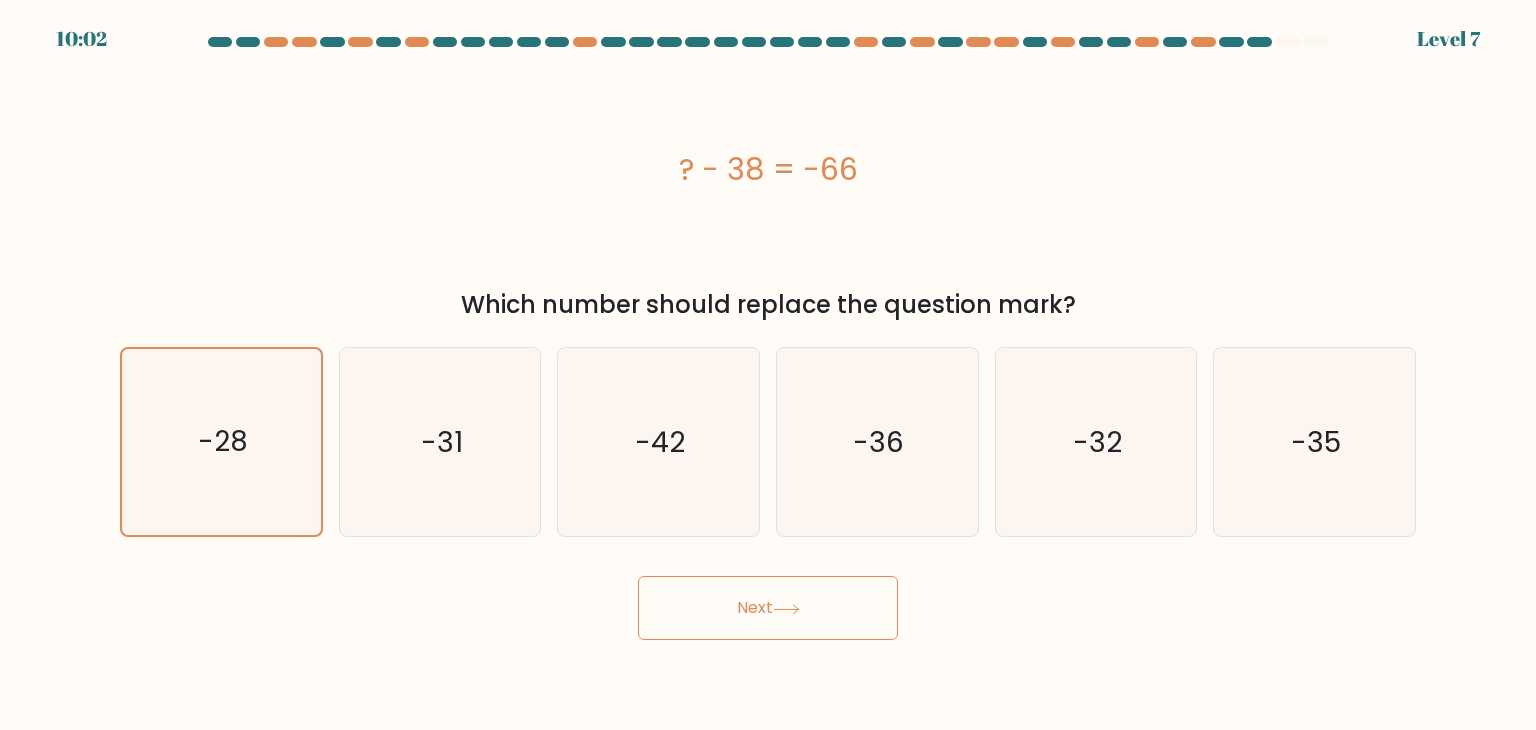 click on "Next" at bounding box center (768, 608) 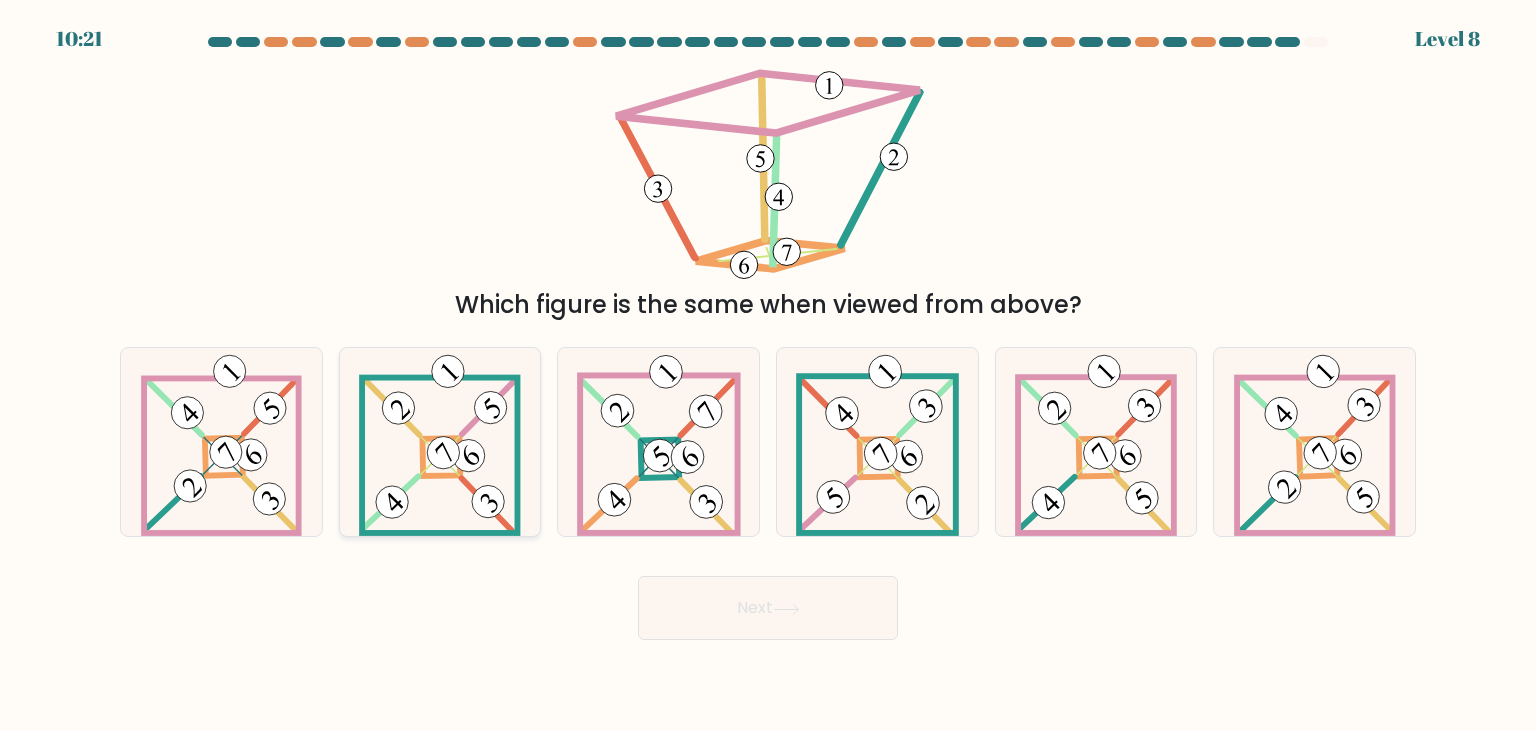 click at bounding box center [440, 442] 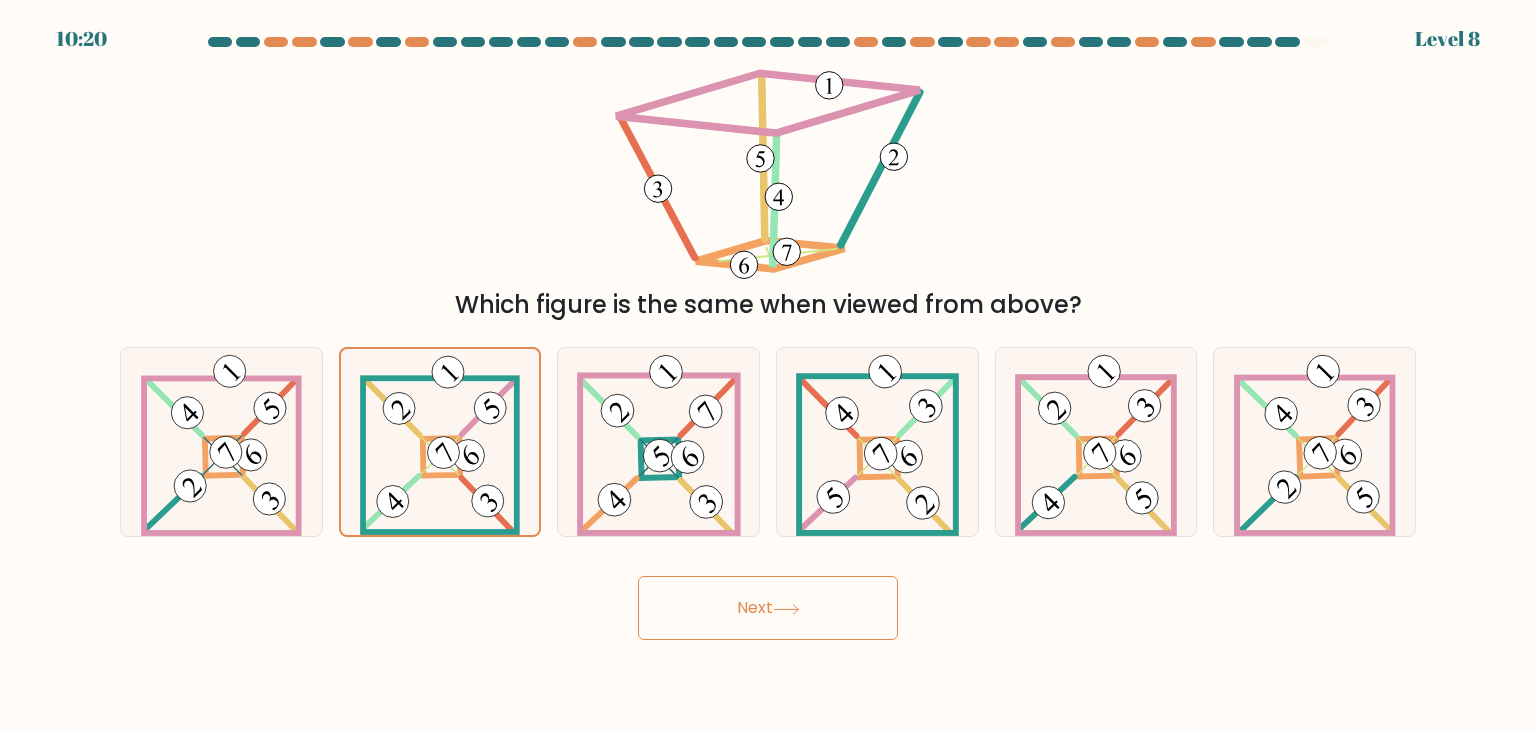 click on "Next" at bounding box center [768, 608] 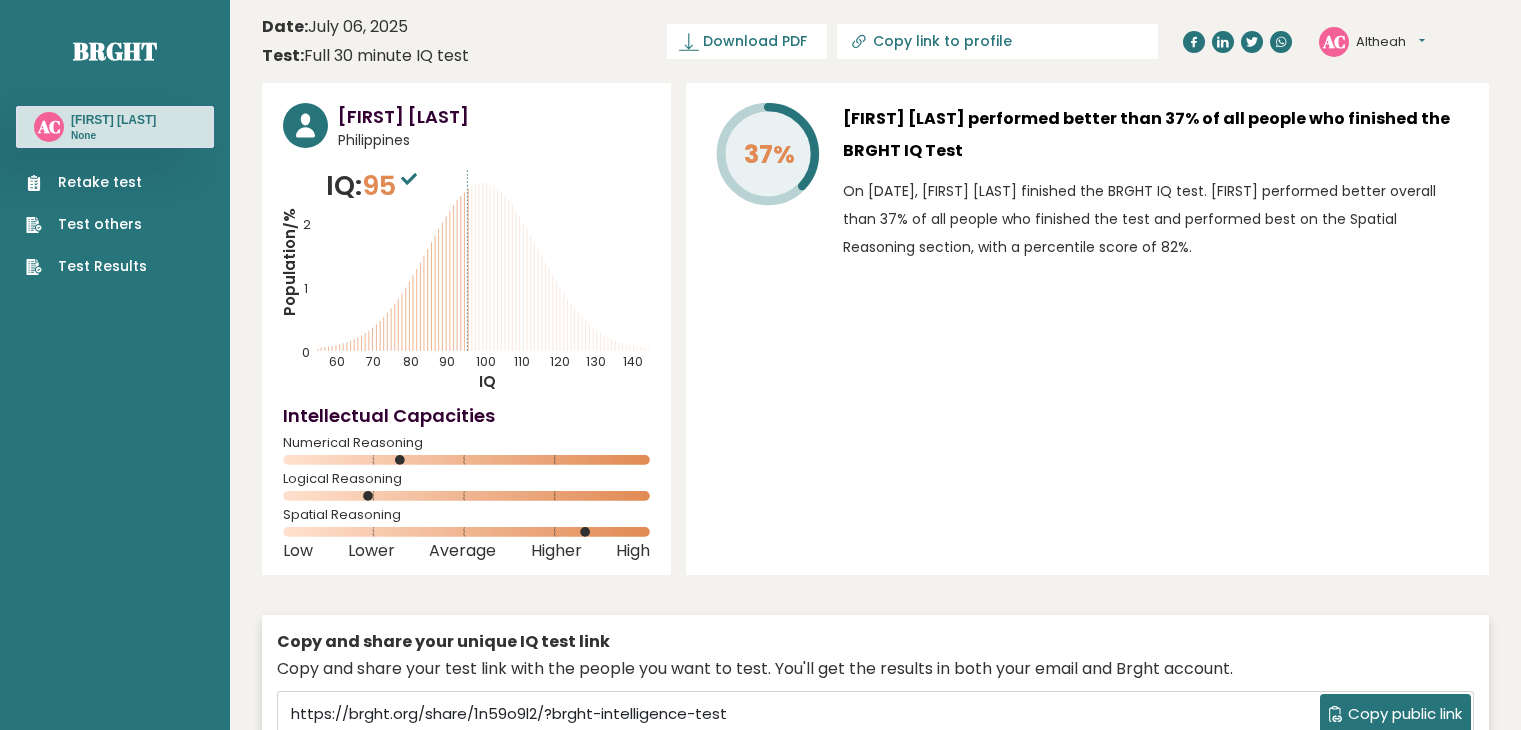scroll, scrollTop: 0, scrollLeft: 0, axis: both 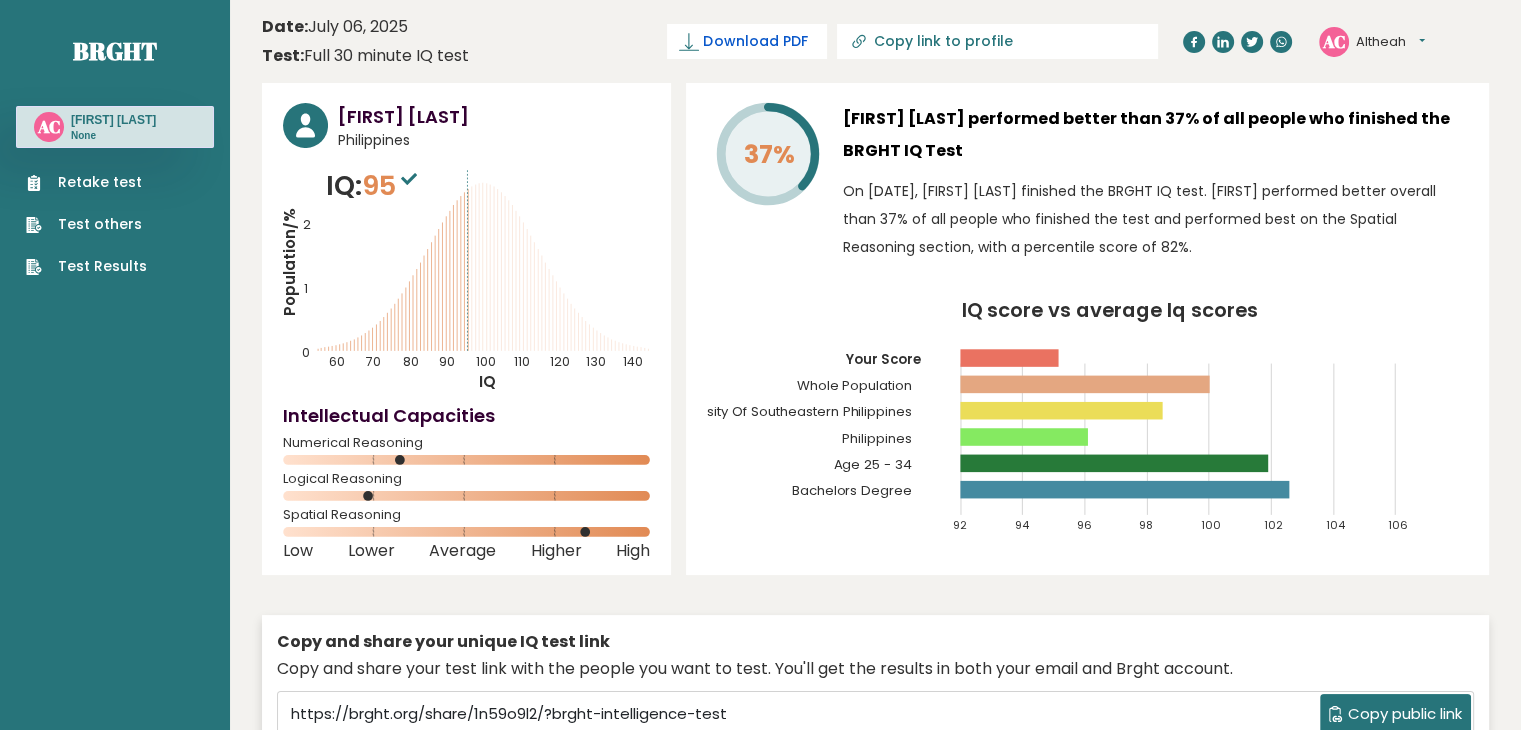 click on "Download PDF" at bounding box center (747, 41) 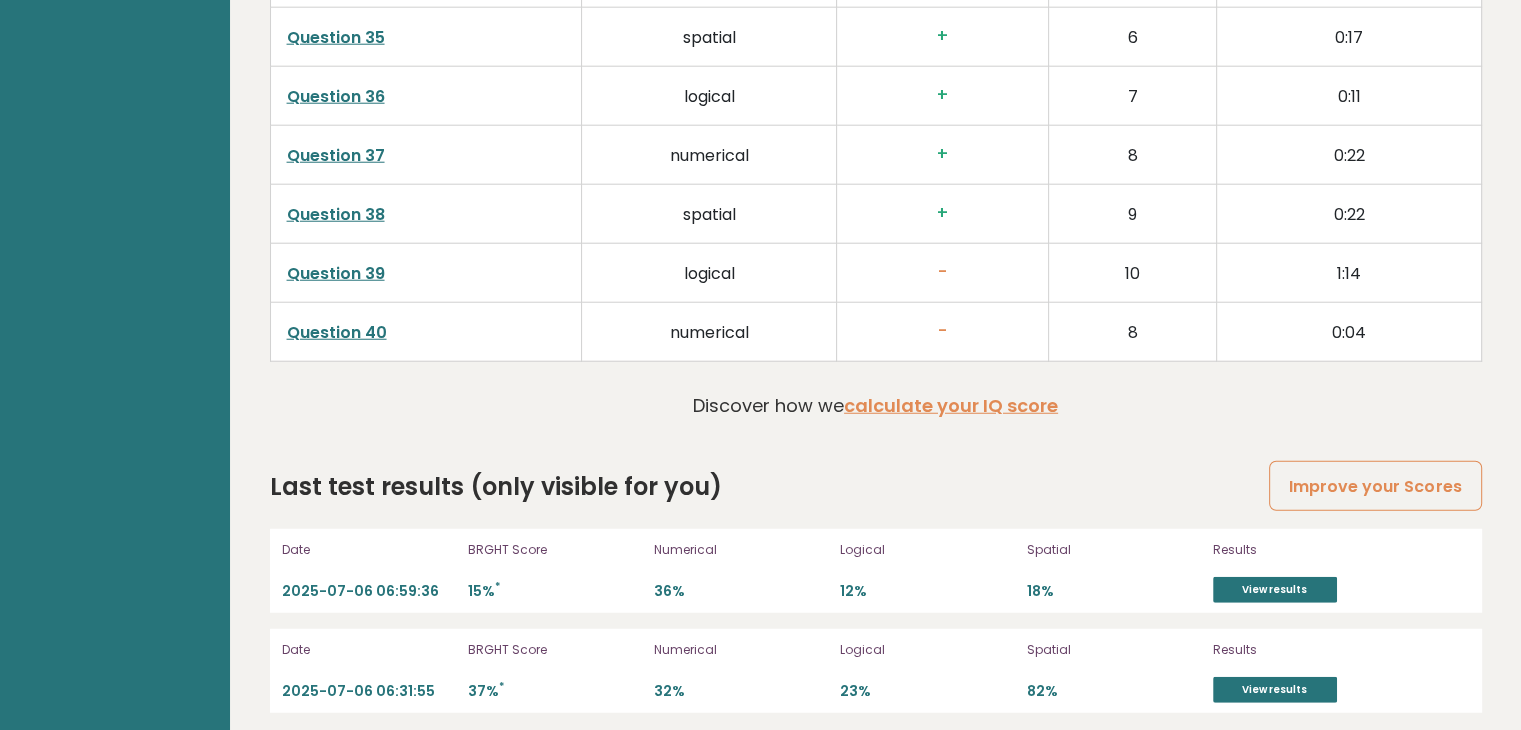 scroll, scrollTop: 5244, scrollLeft: 0, axis: vertical 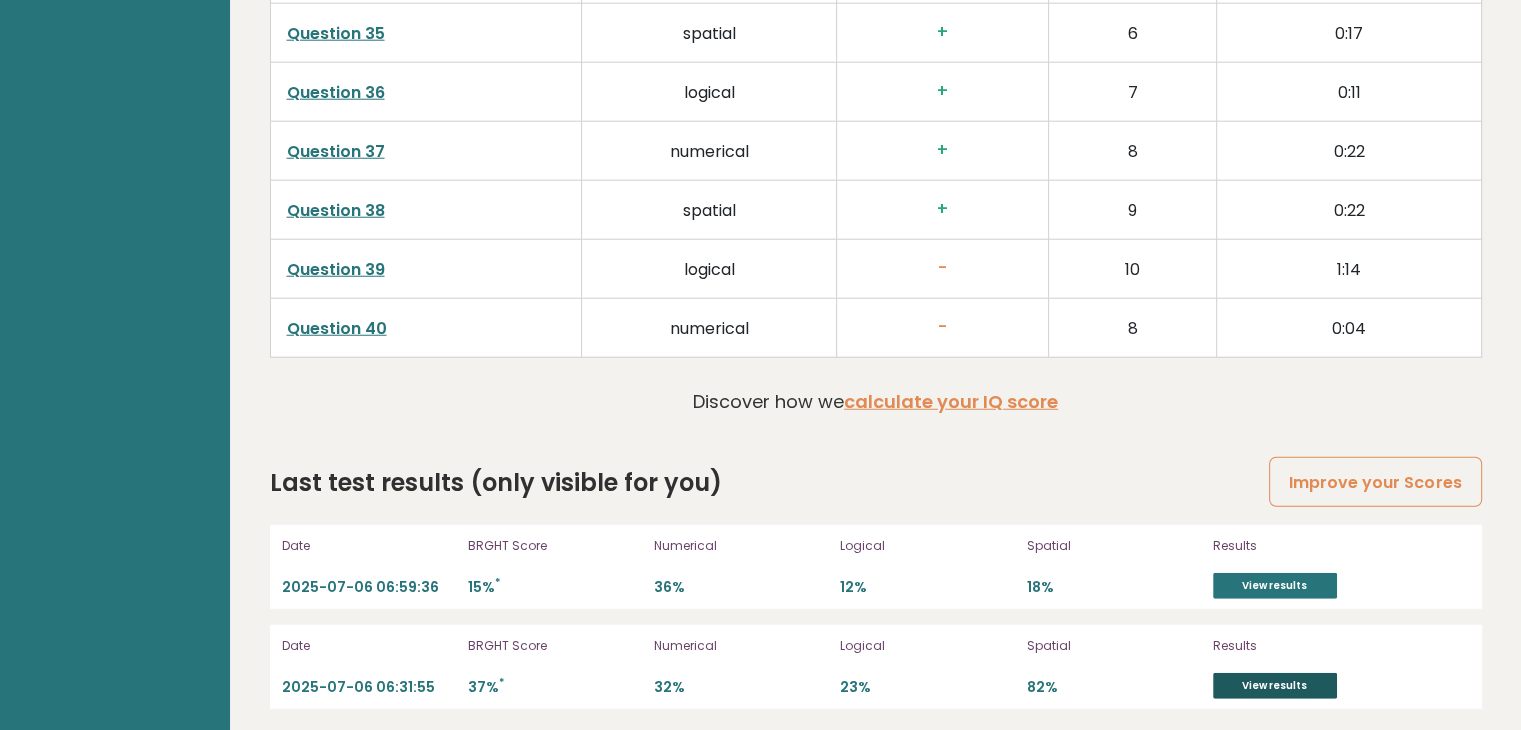 click on "View results" at bounding box center [1275, 686] 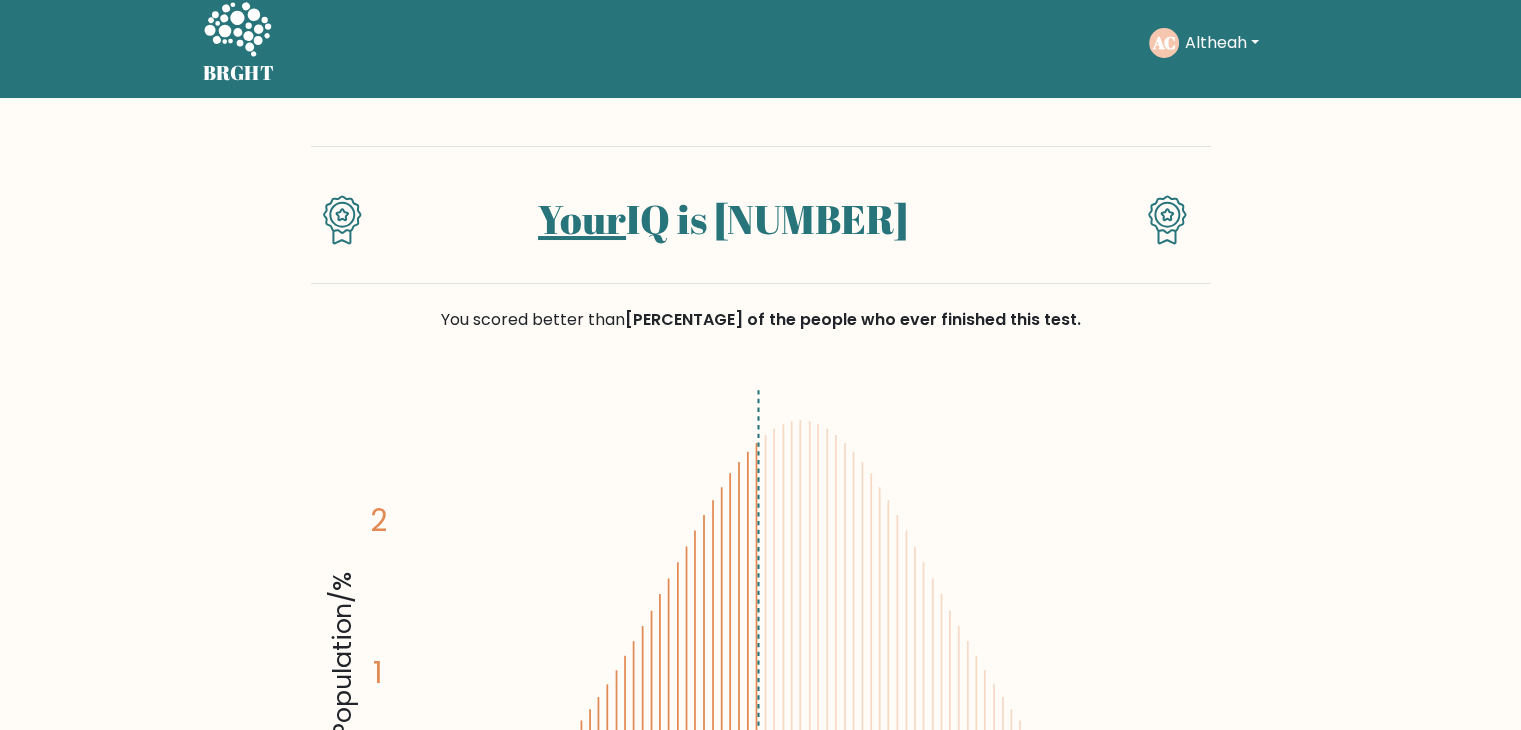 scroll, scrollTop: 0, scrollLeft: 0, axis: both 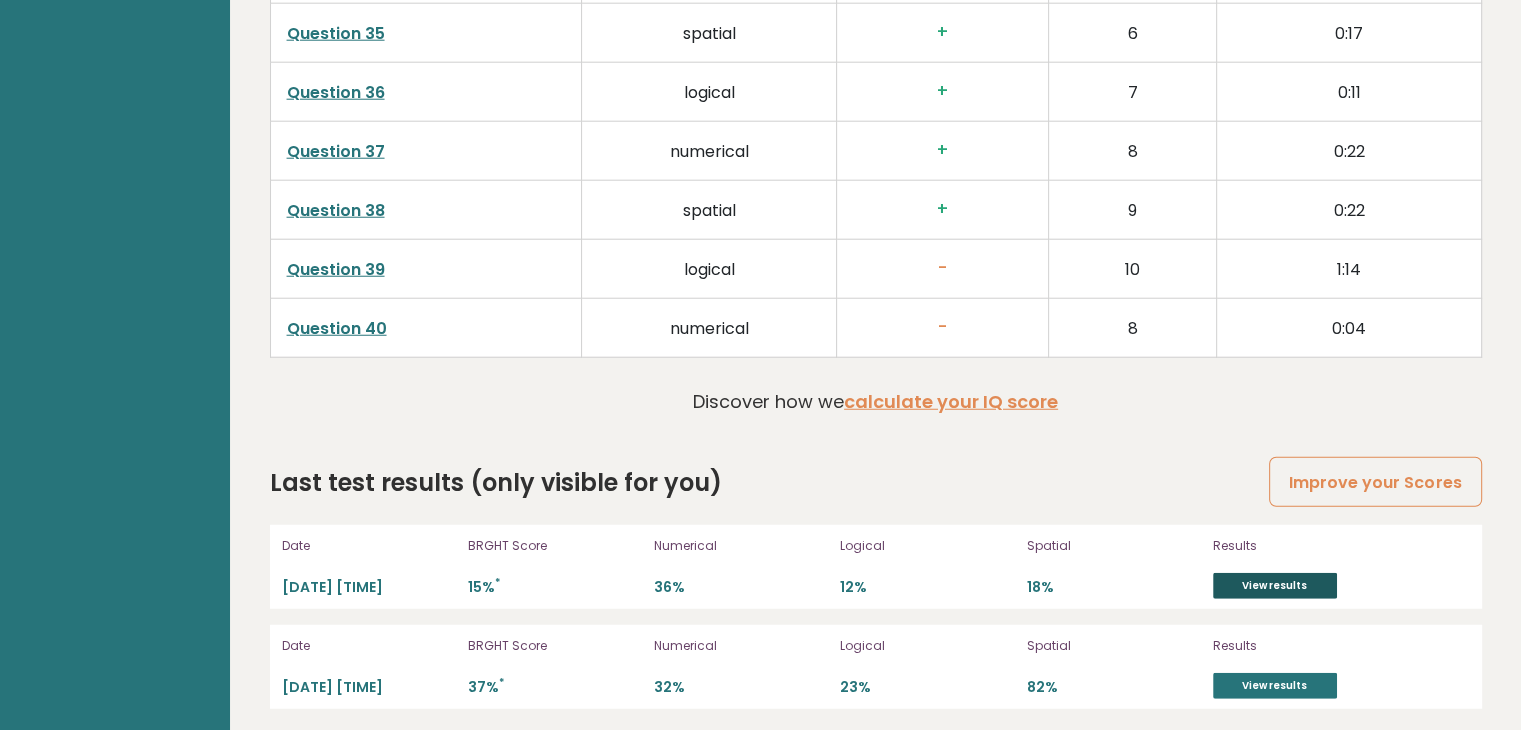 click on "View results" at bounding box center [1275, 586] 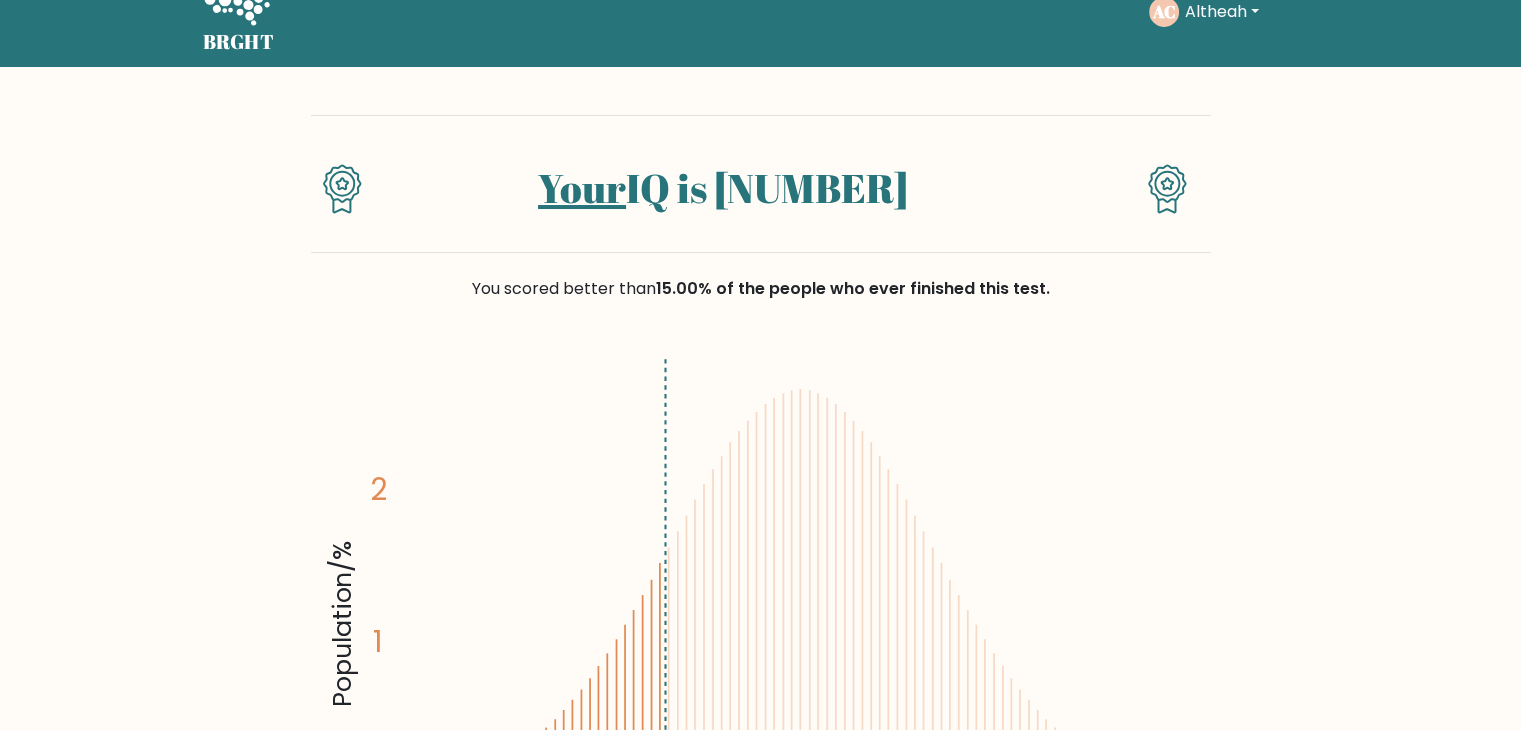 scroll, scrollTop: 0, scrollLeft: 0, axis: both 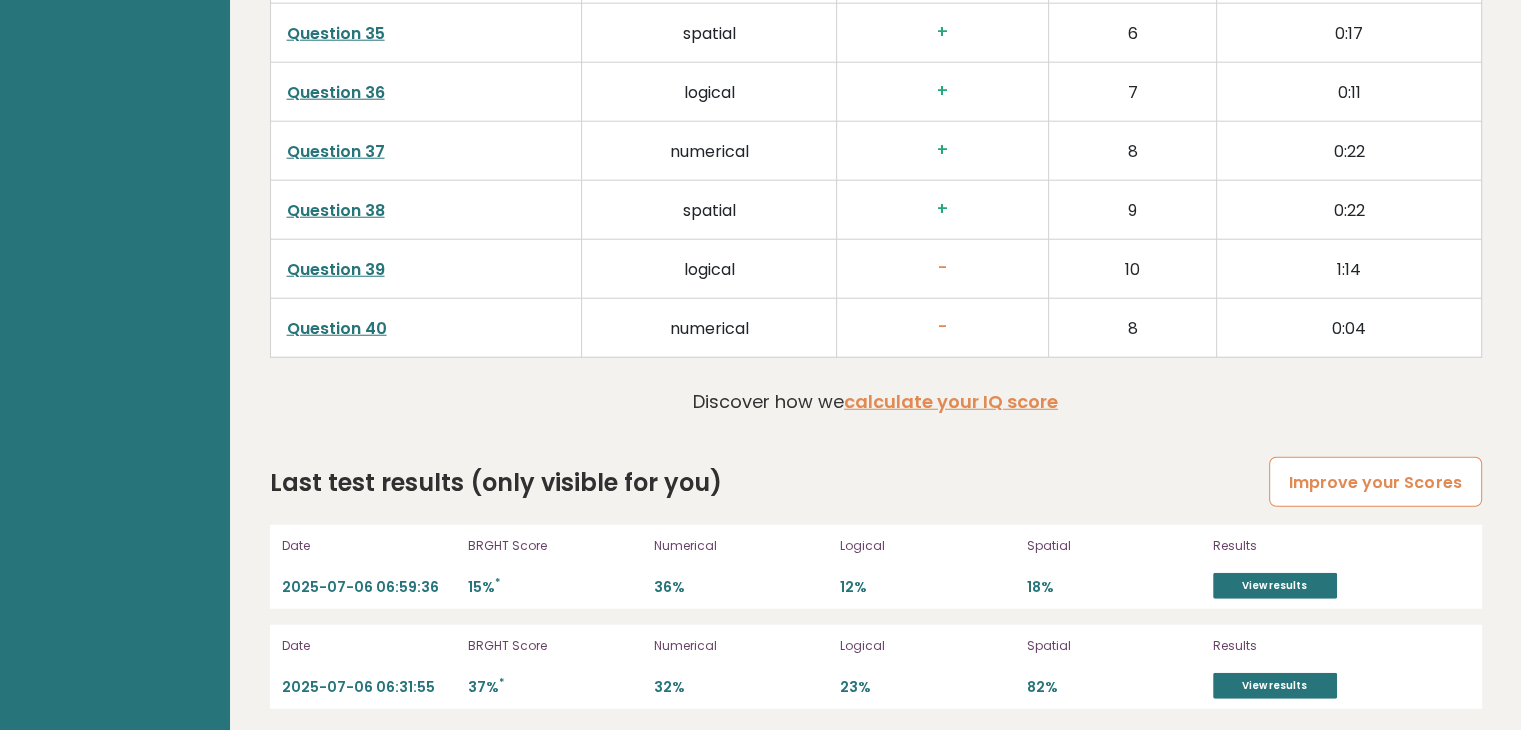 click on "Improve your Scores" at bounding box center [1375, 482] 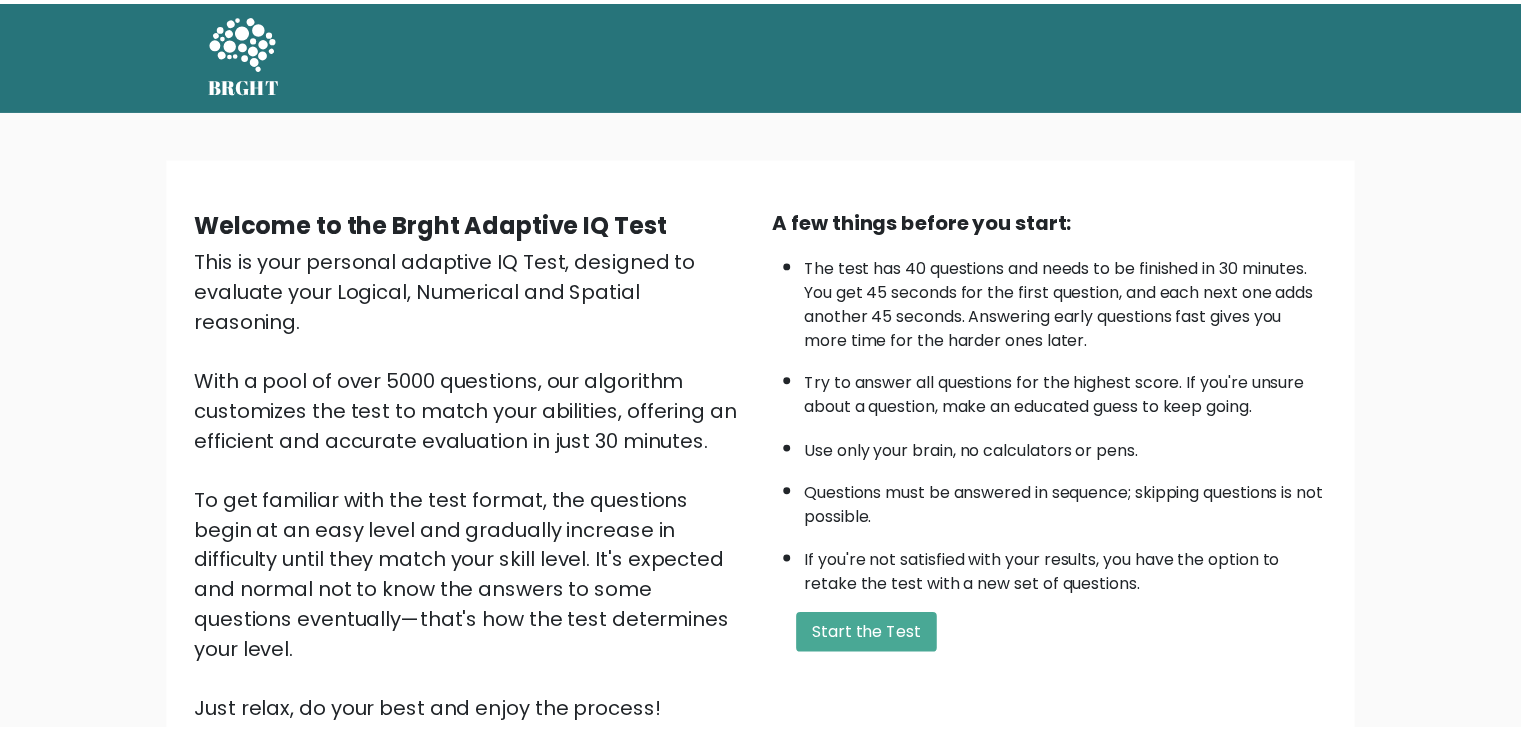 scroll, scrollTop: 0, scrollLeft: 0, axis: both 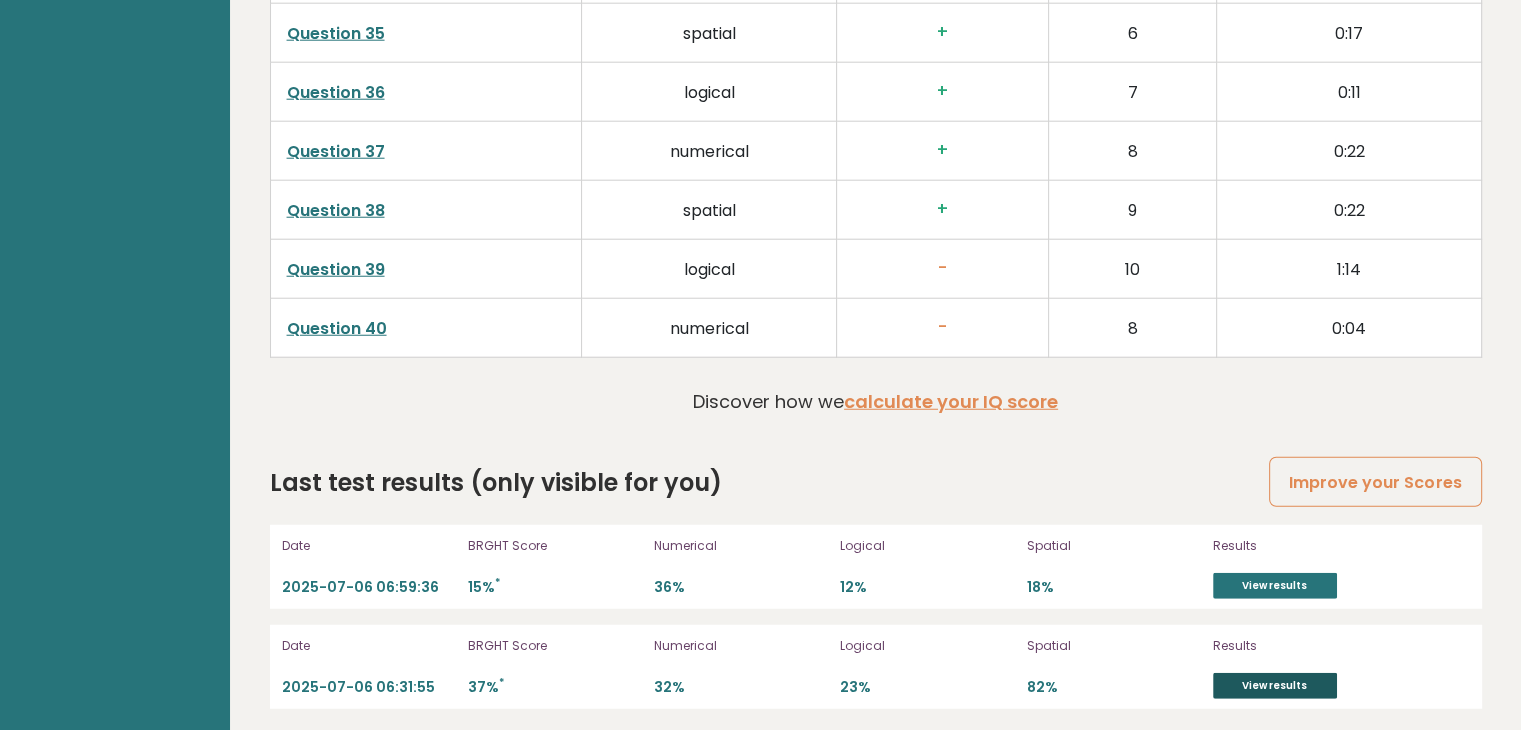 click on "View results" at bounding box center (1275, 686) 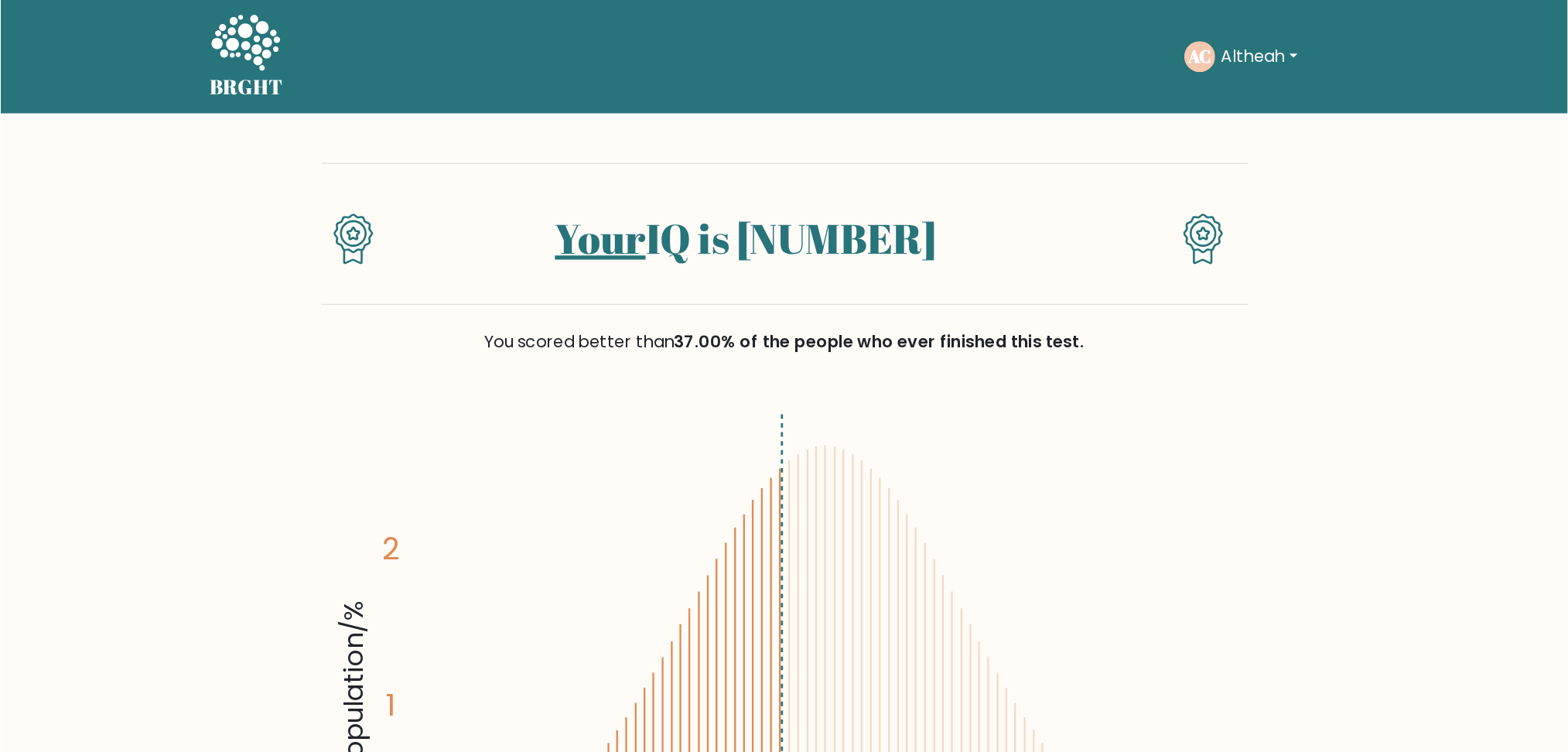 scroll, scrollTop: 0, scrollLeft: 0, axis: both 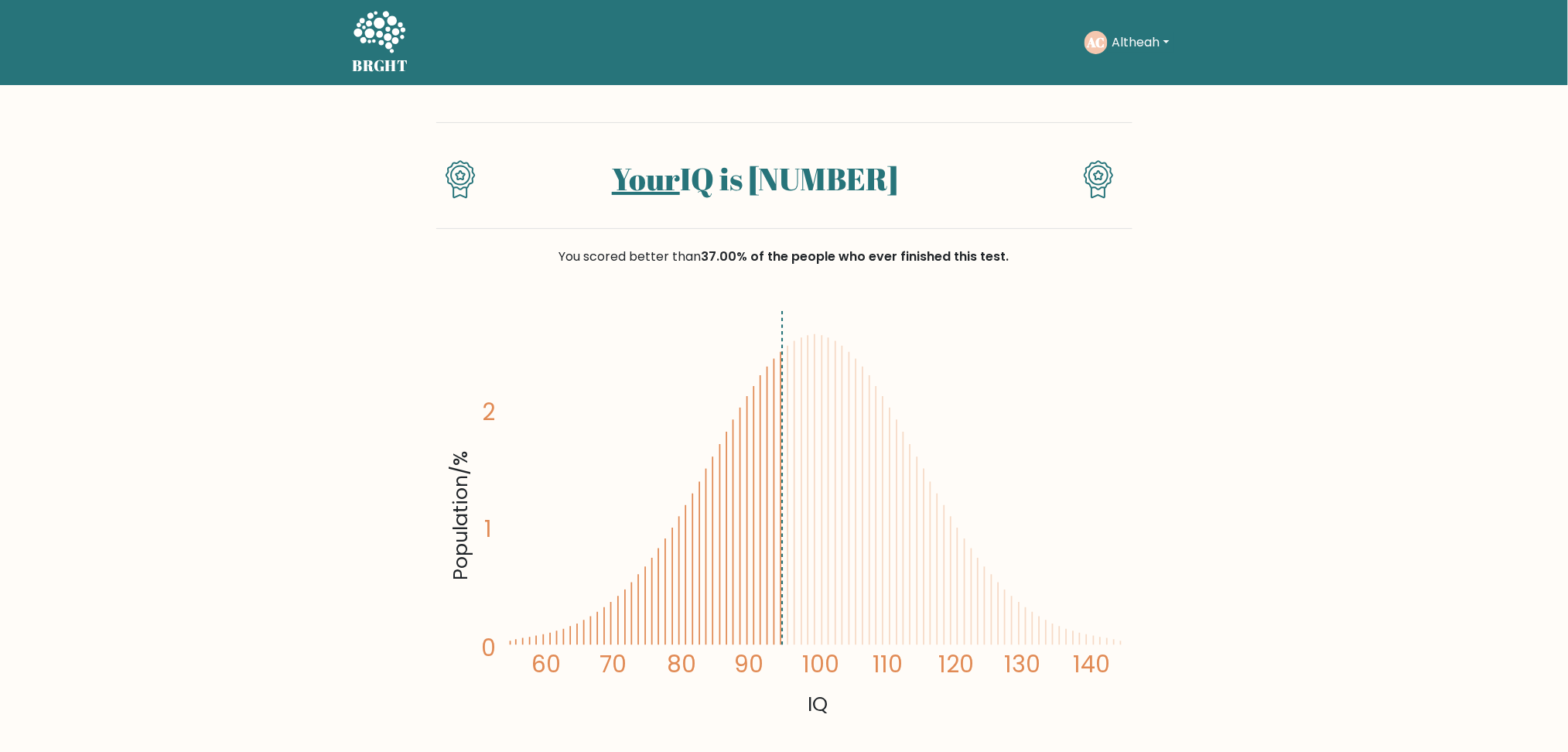 drag, startPoint x: 1161, startPoint y: 0, endPoint x: 1064, endPoint y: 396, distance: 407.707 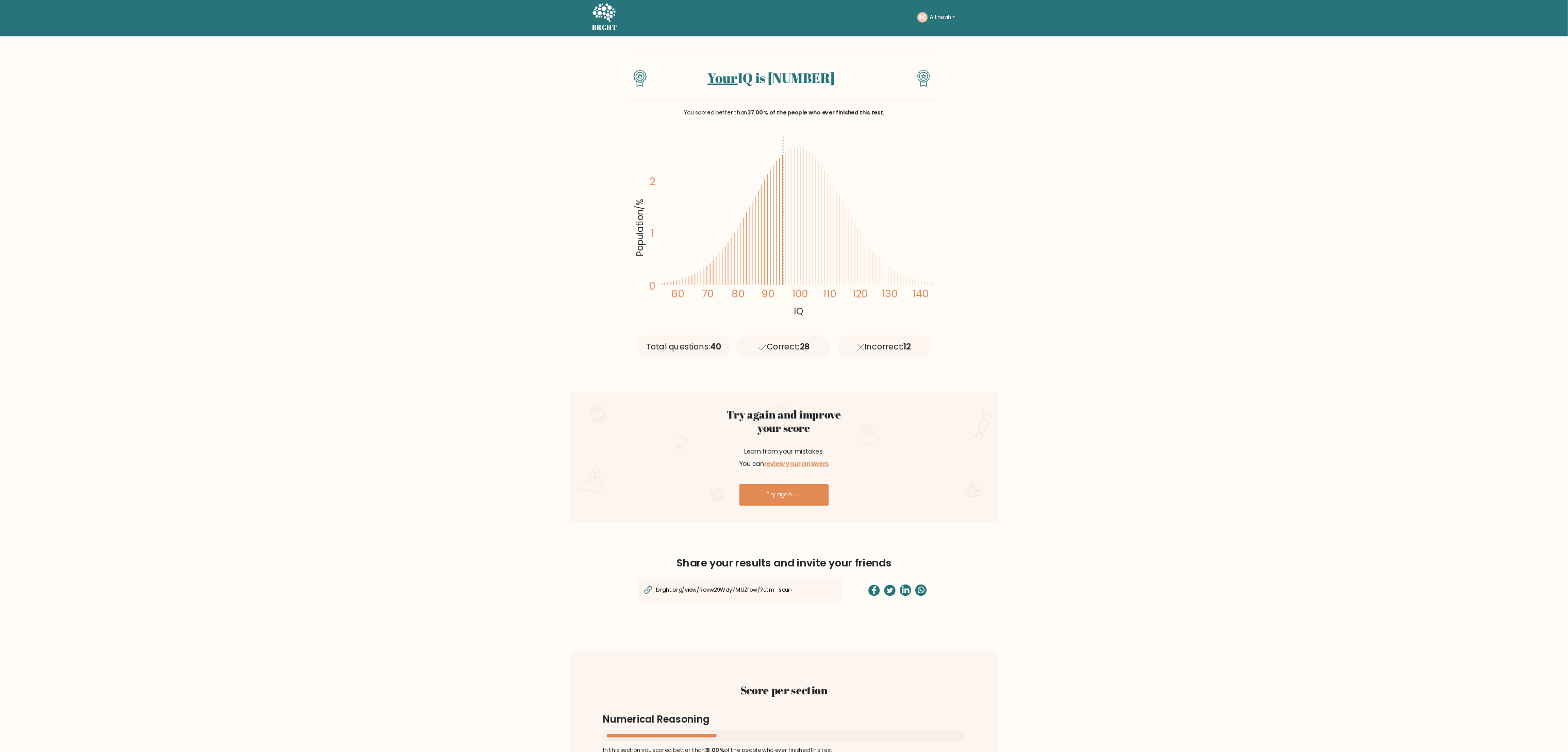 scroll, scrollTop: 2, scrollLeft: 0, axis: vertical 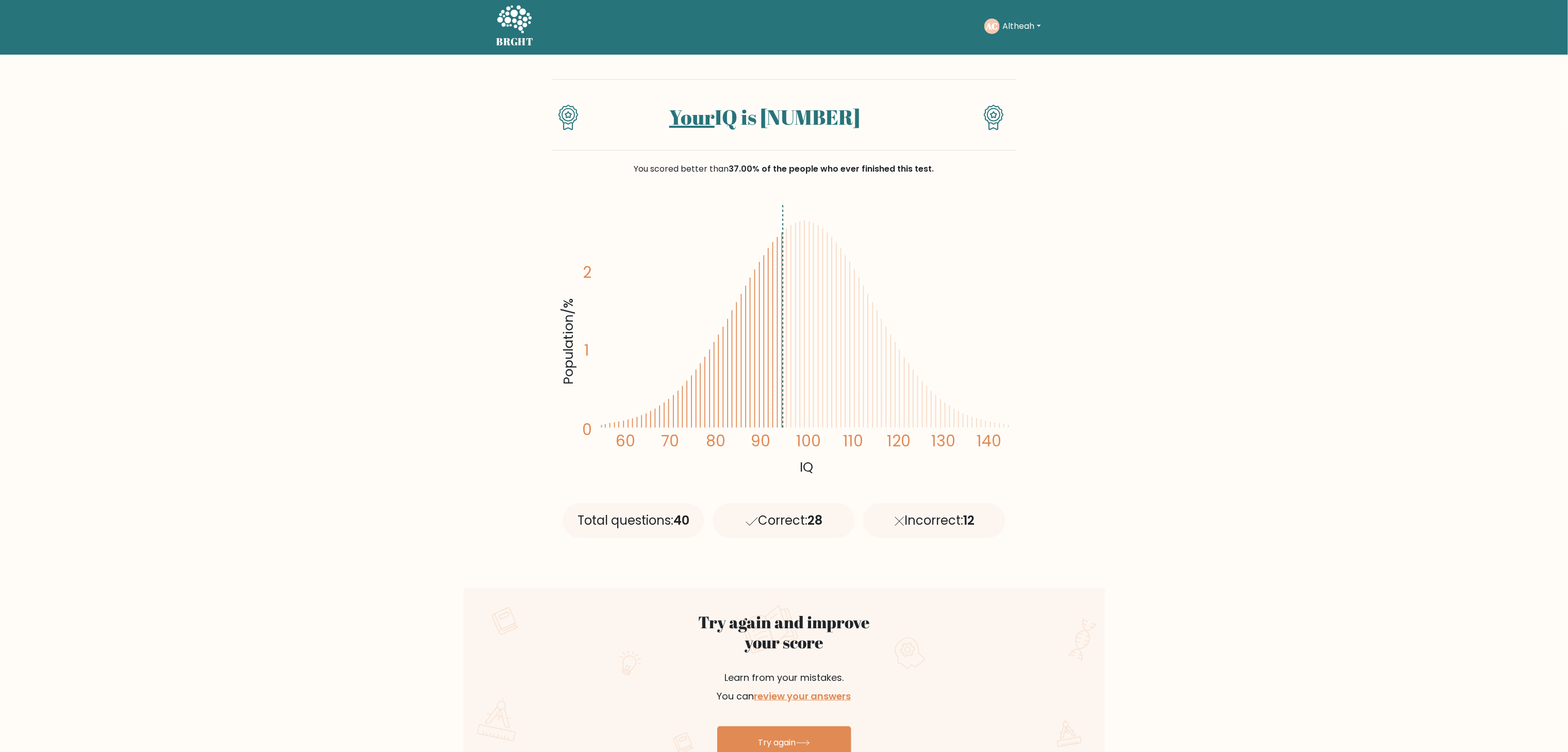 drag, startPoint x: 2260, startPoint y: 0, endPoint x: 1176, endPoint y: 453, distance: 1174.8468 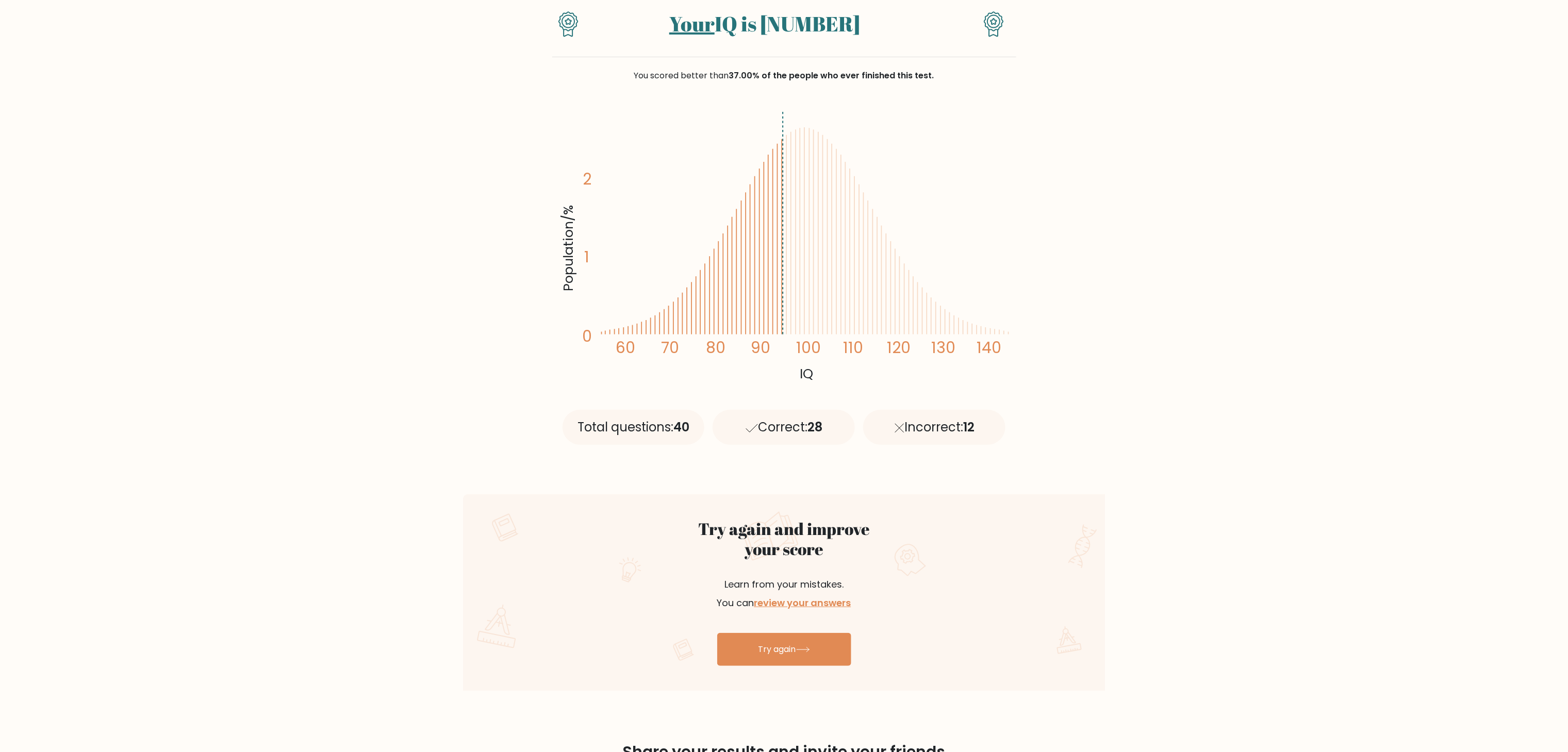 scroll, scrollTop: 103, scrollLeft: 0, axis: vertical 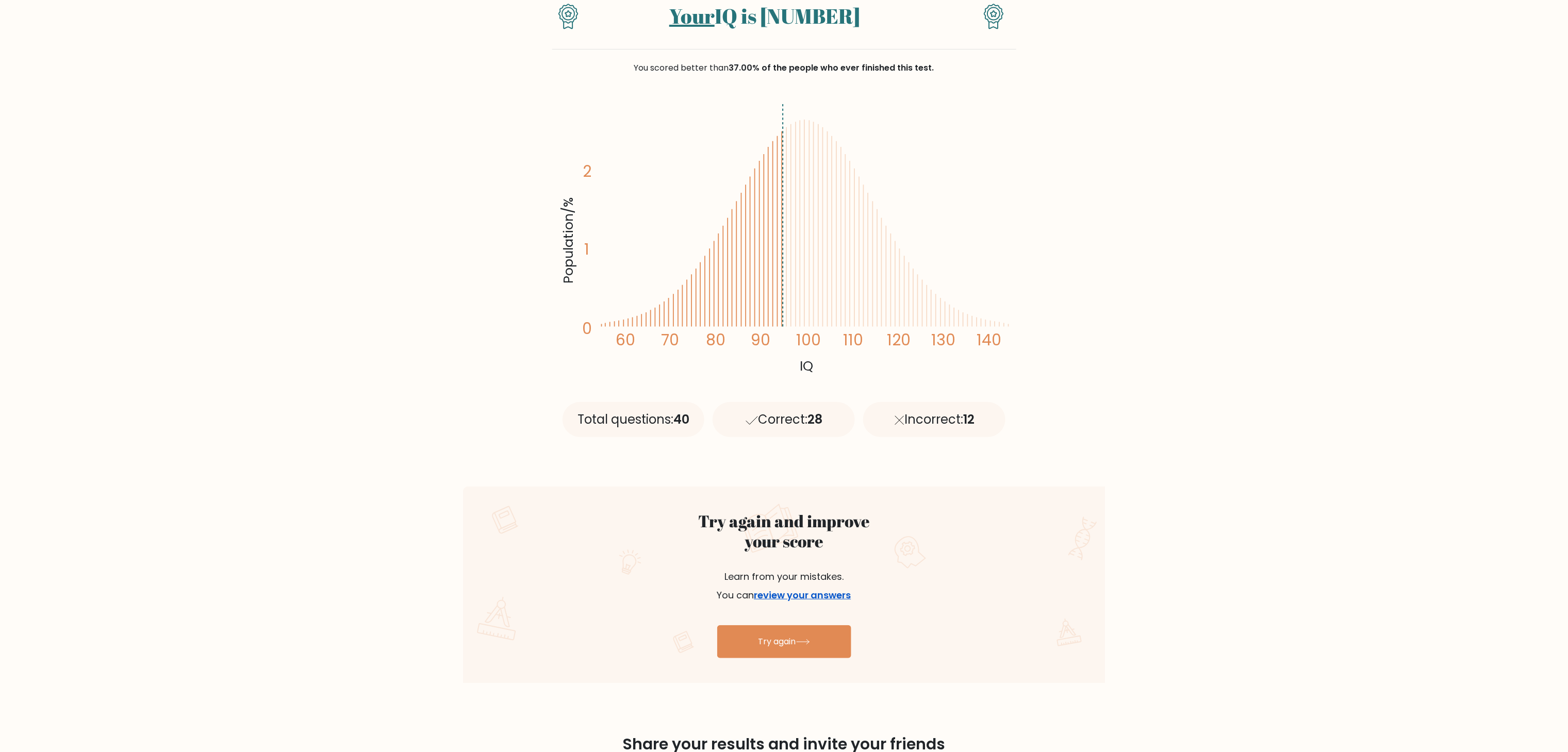 click on "review your answers" at bounding box center [803, 595] 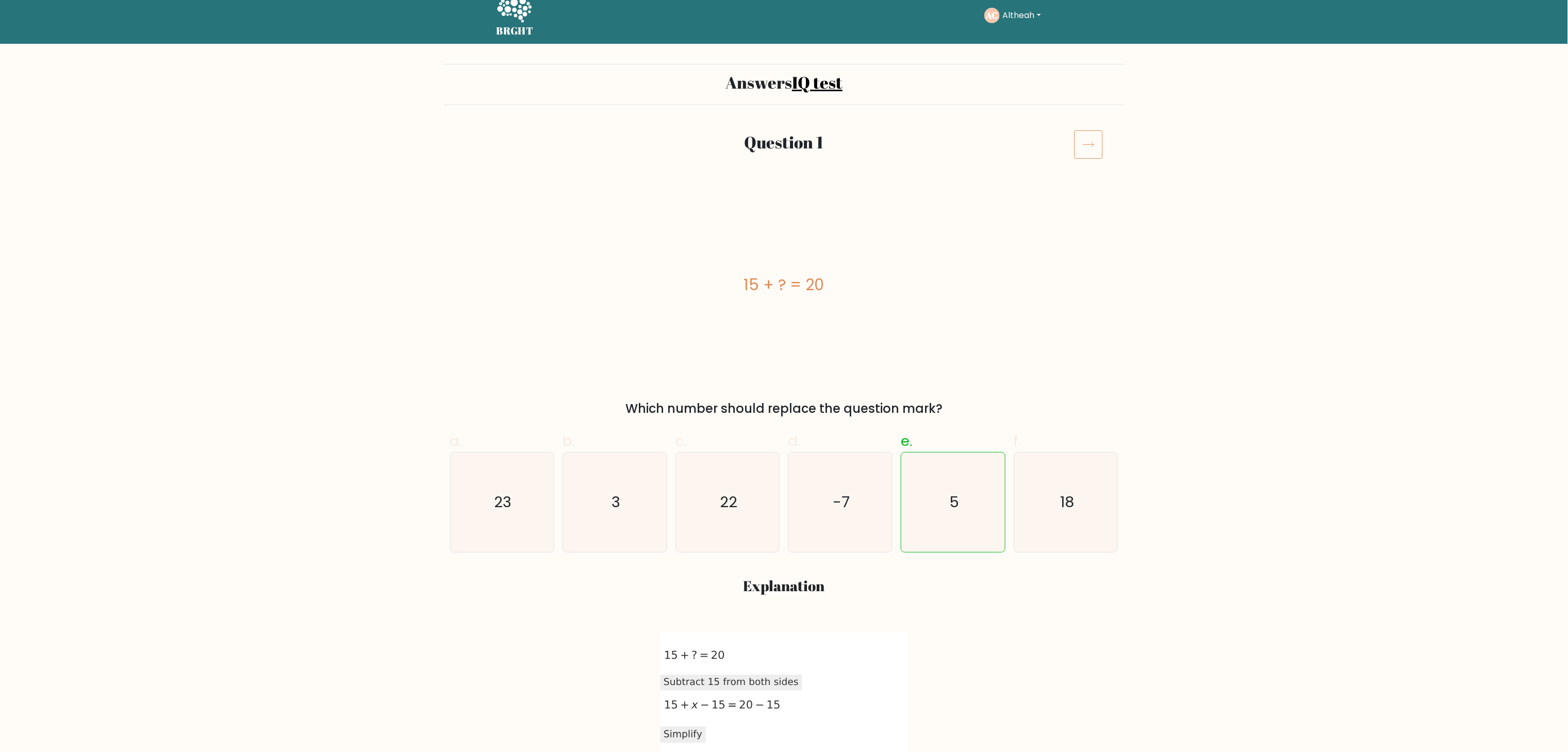 scroll, scrollTop: 0, scrollLeft: 0, axis: both 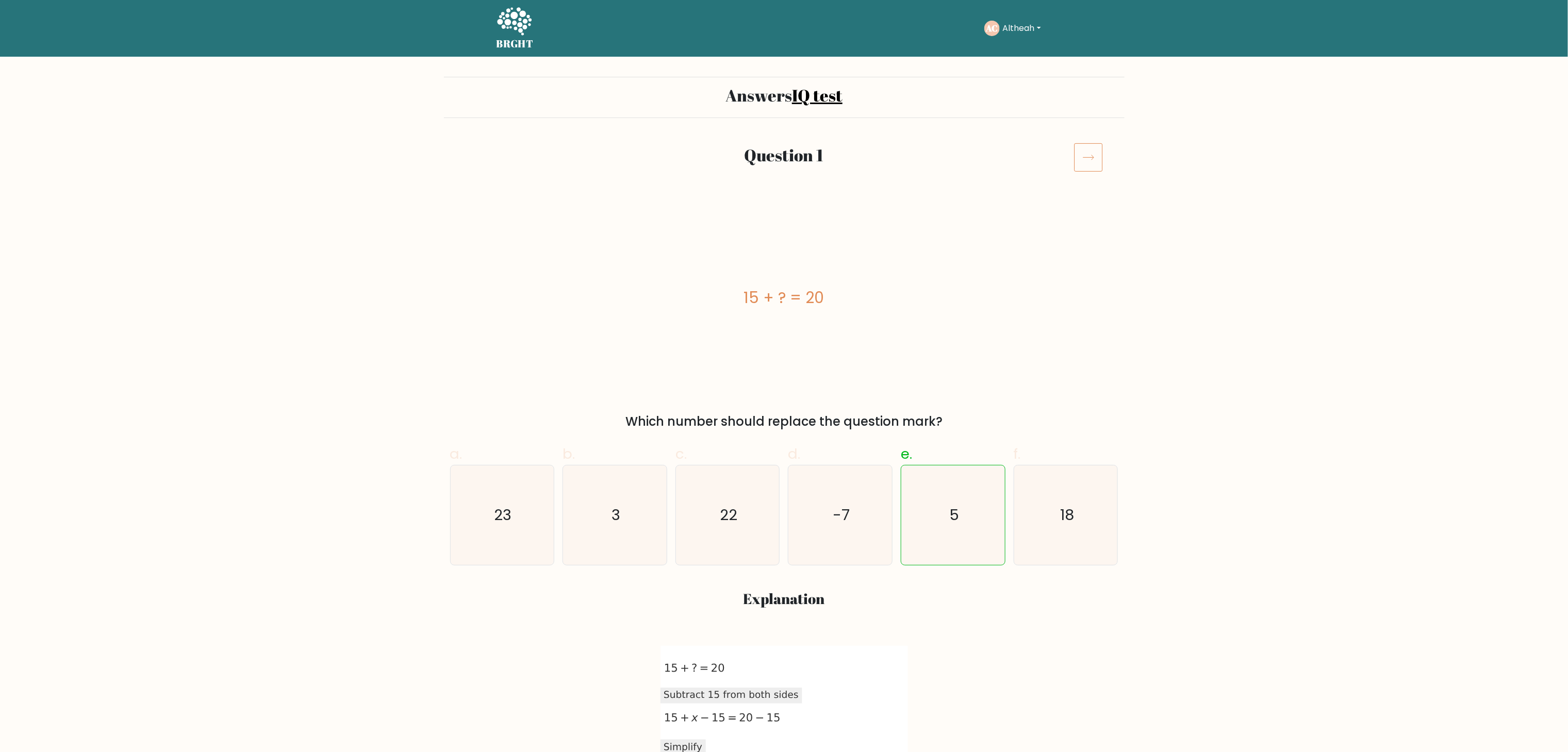 click at bounding box center (1088, 157) 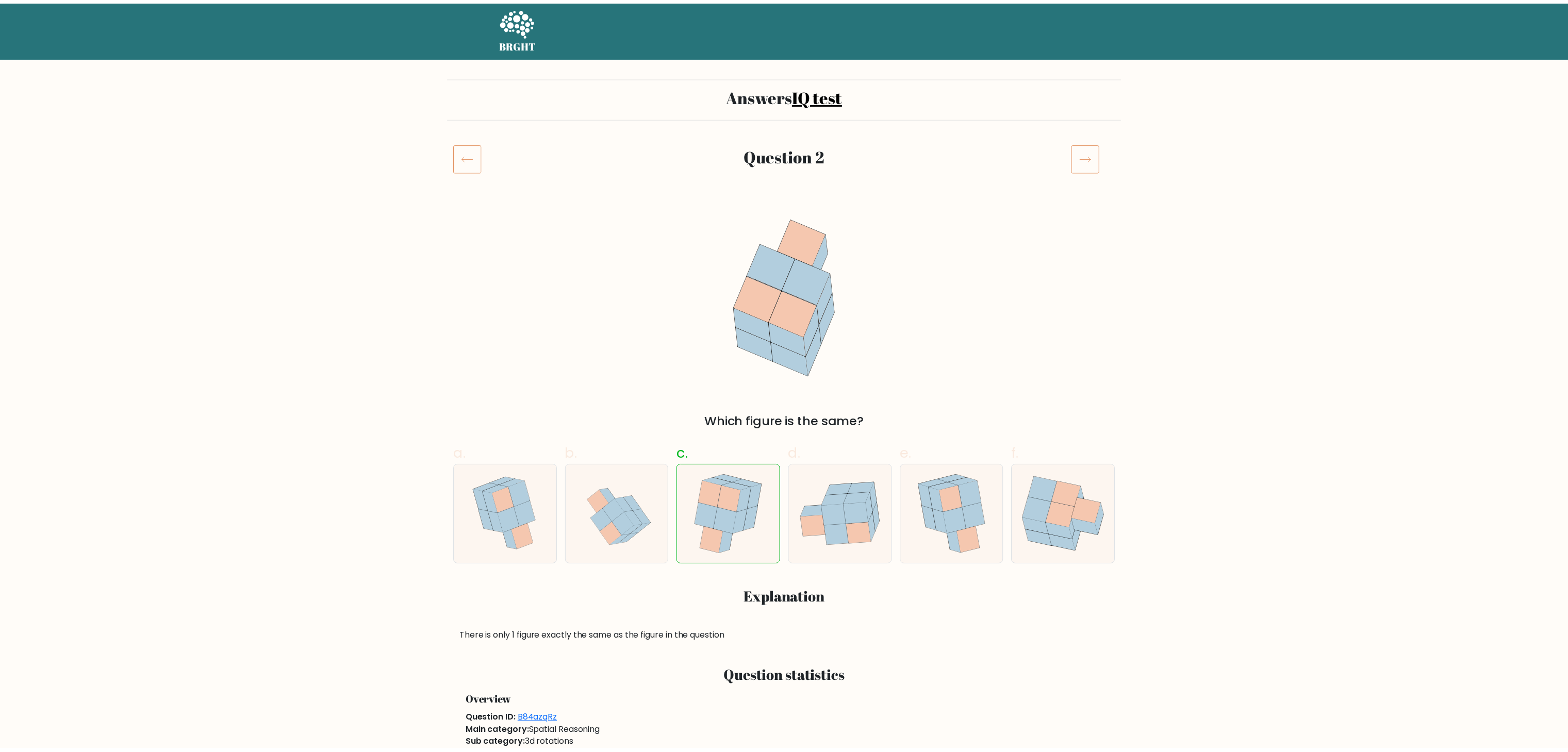 scroll, scrollTop: 0, scrollLeft: 0, axis: both 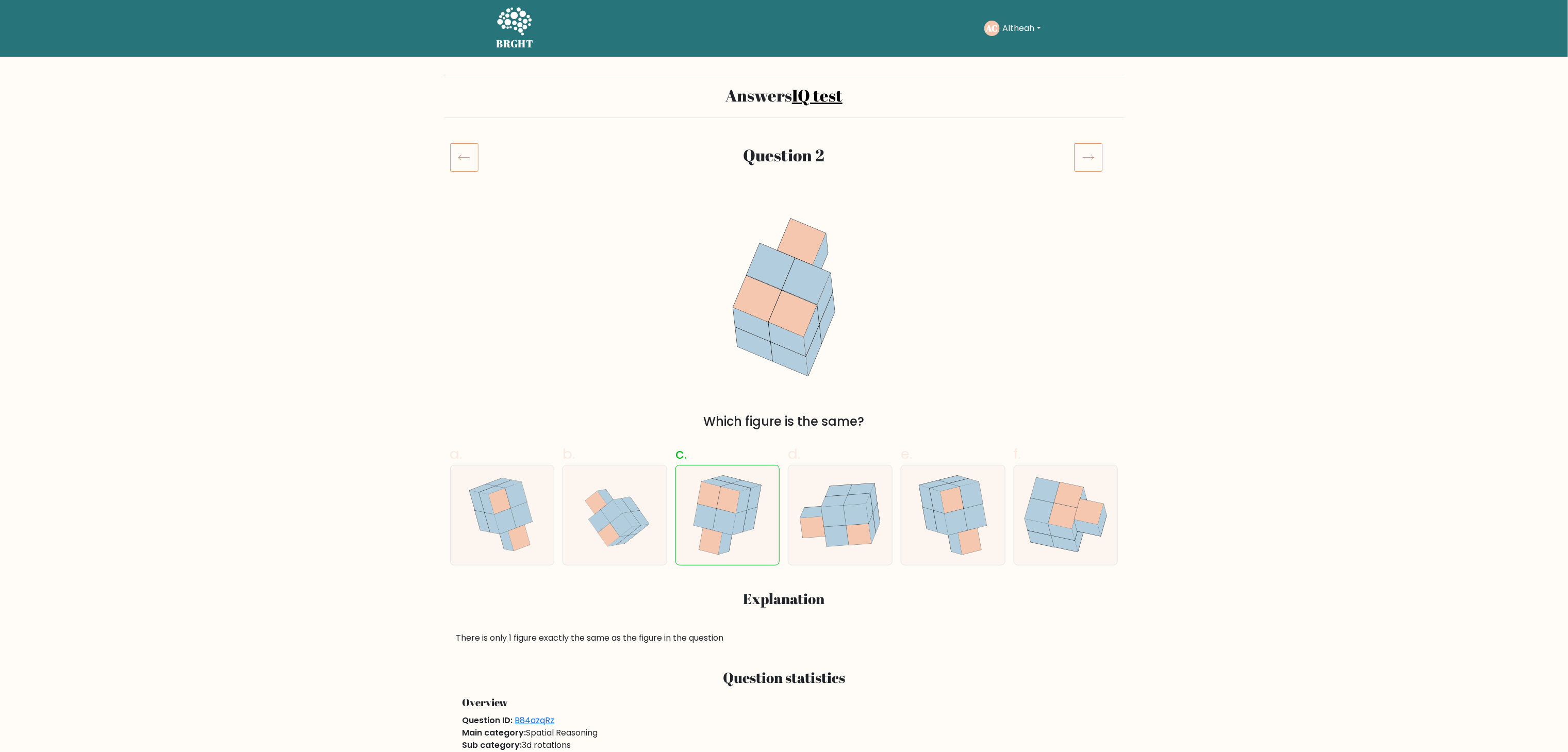 click at bounding box center [1088, 157] 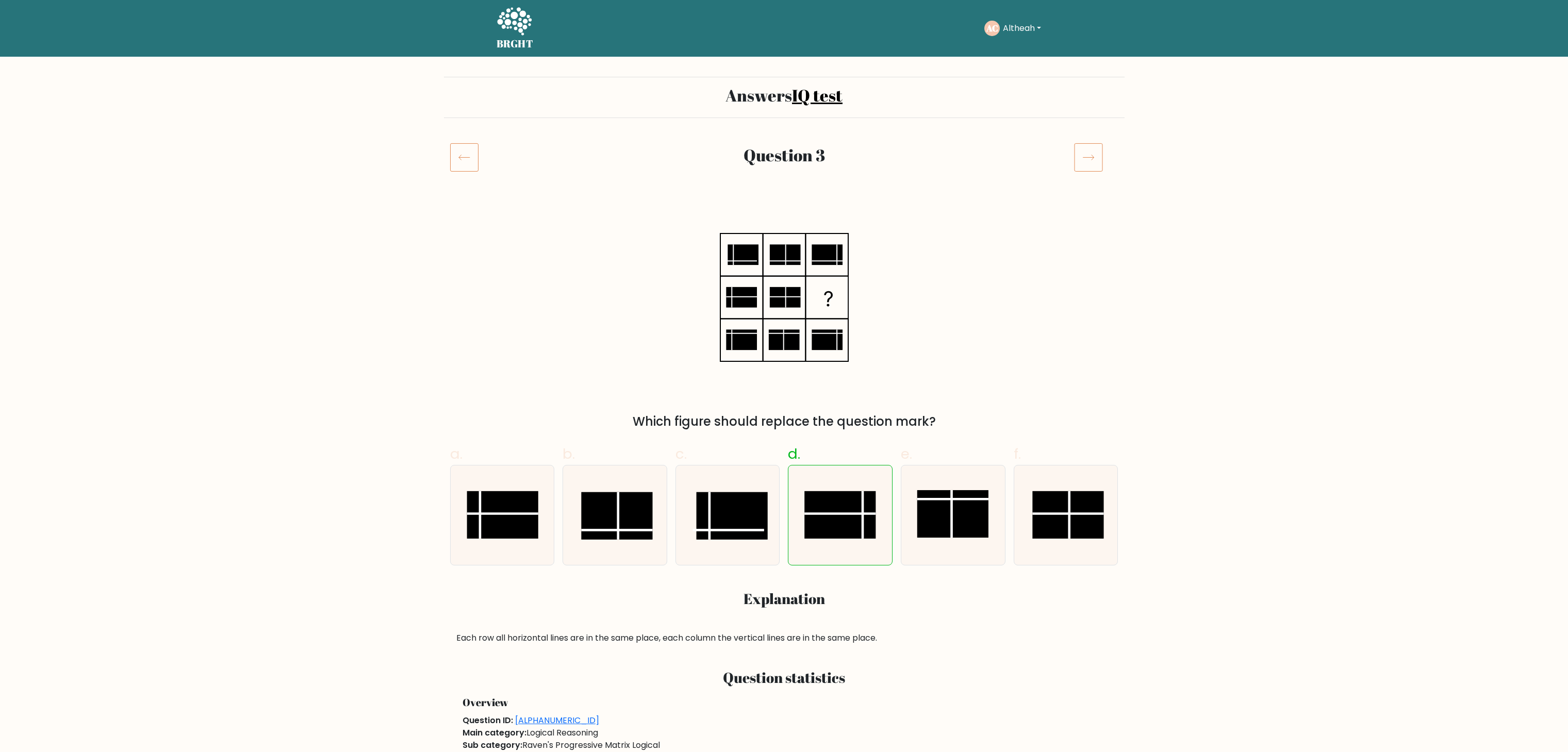 scroll, scrollTop: 0, scrollLeft: 0, axis: both 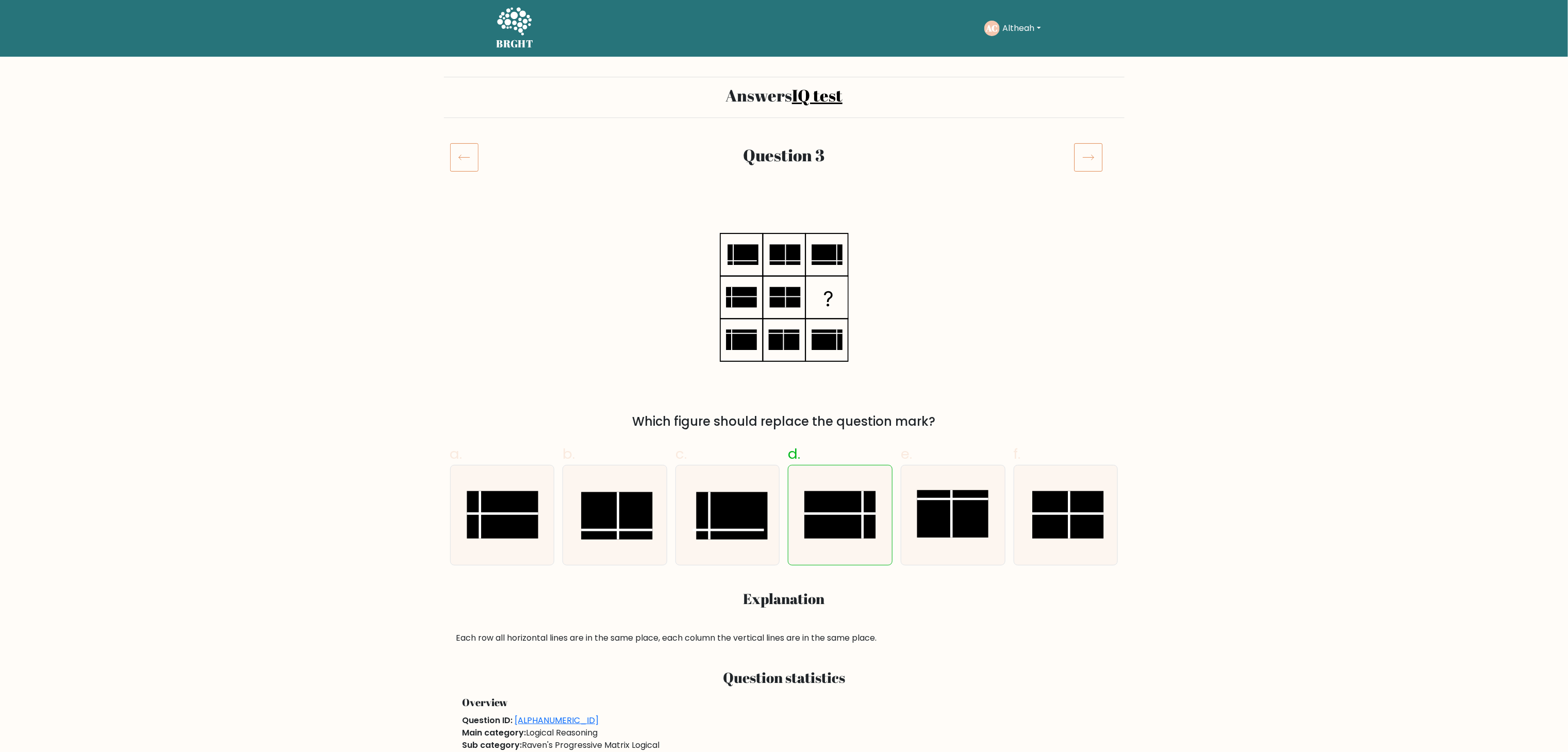 click at bounding box center (1088, 158) 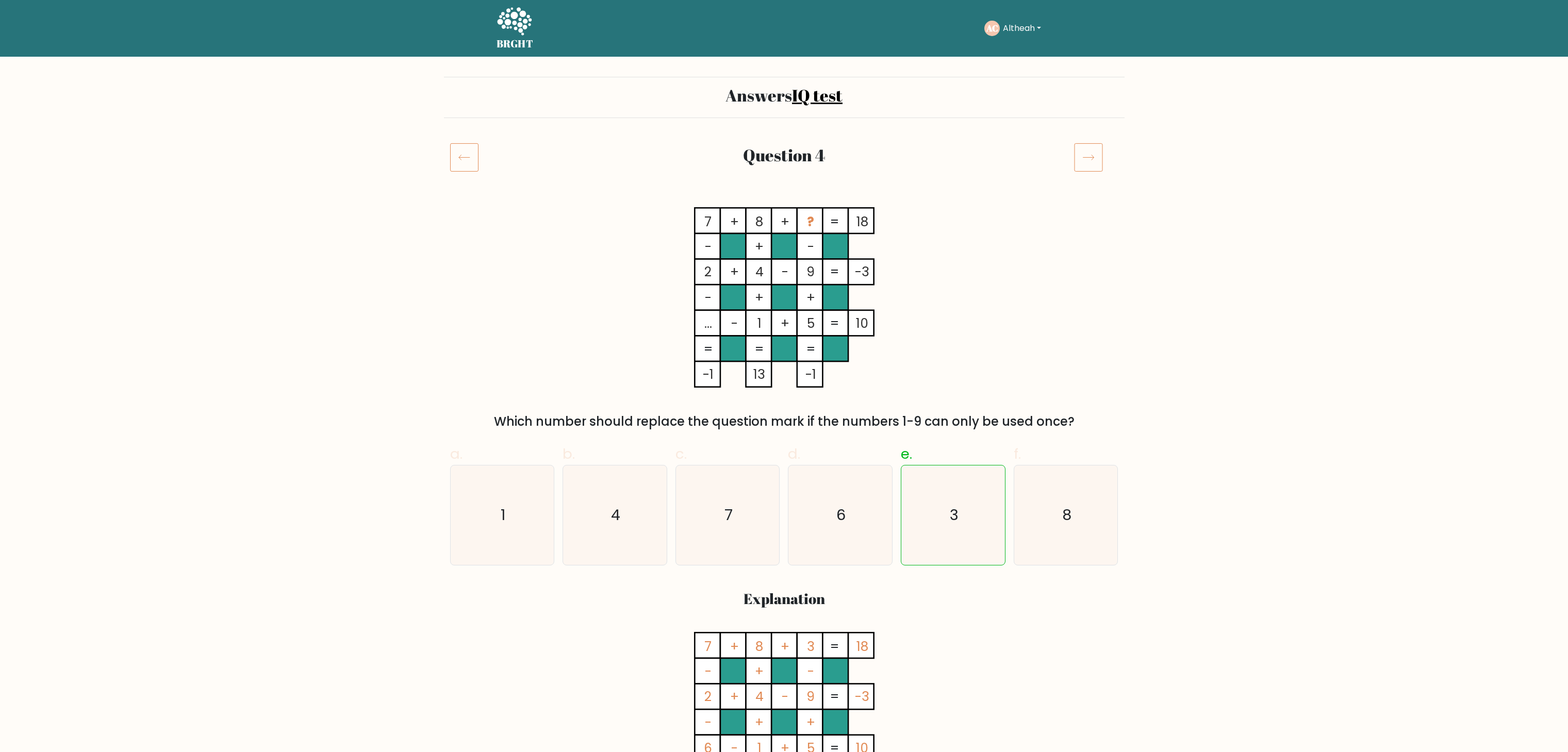 scroll, scrollTop: 0, scrollLeft: 0, axis: both 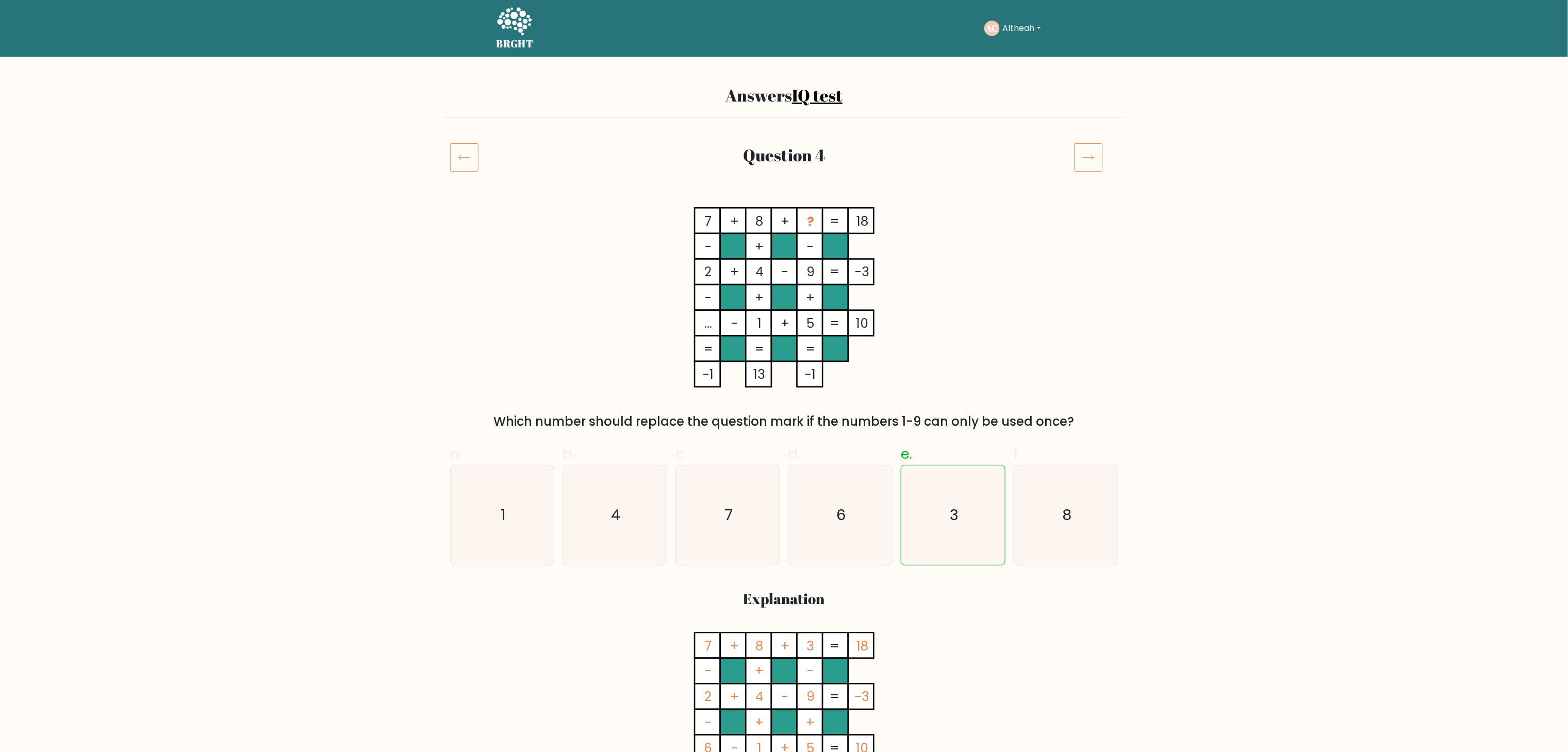 click at bounding box center (1088, 158) 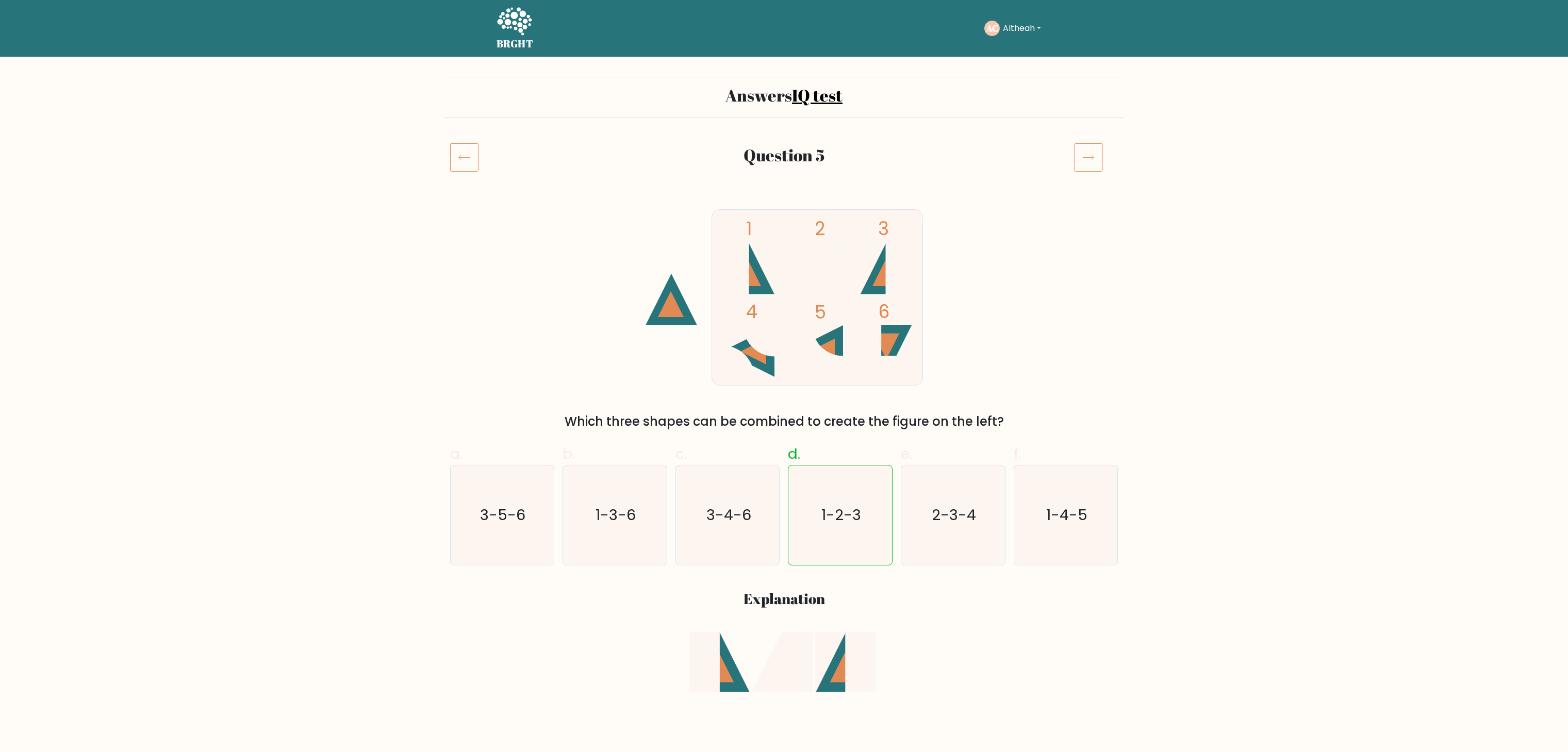 scroll, scrollTop: 0, scrollLeft: 0, axis: both 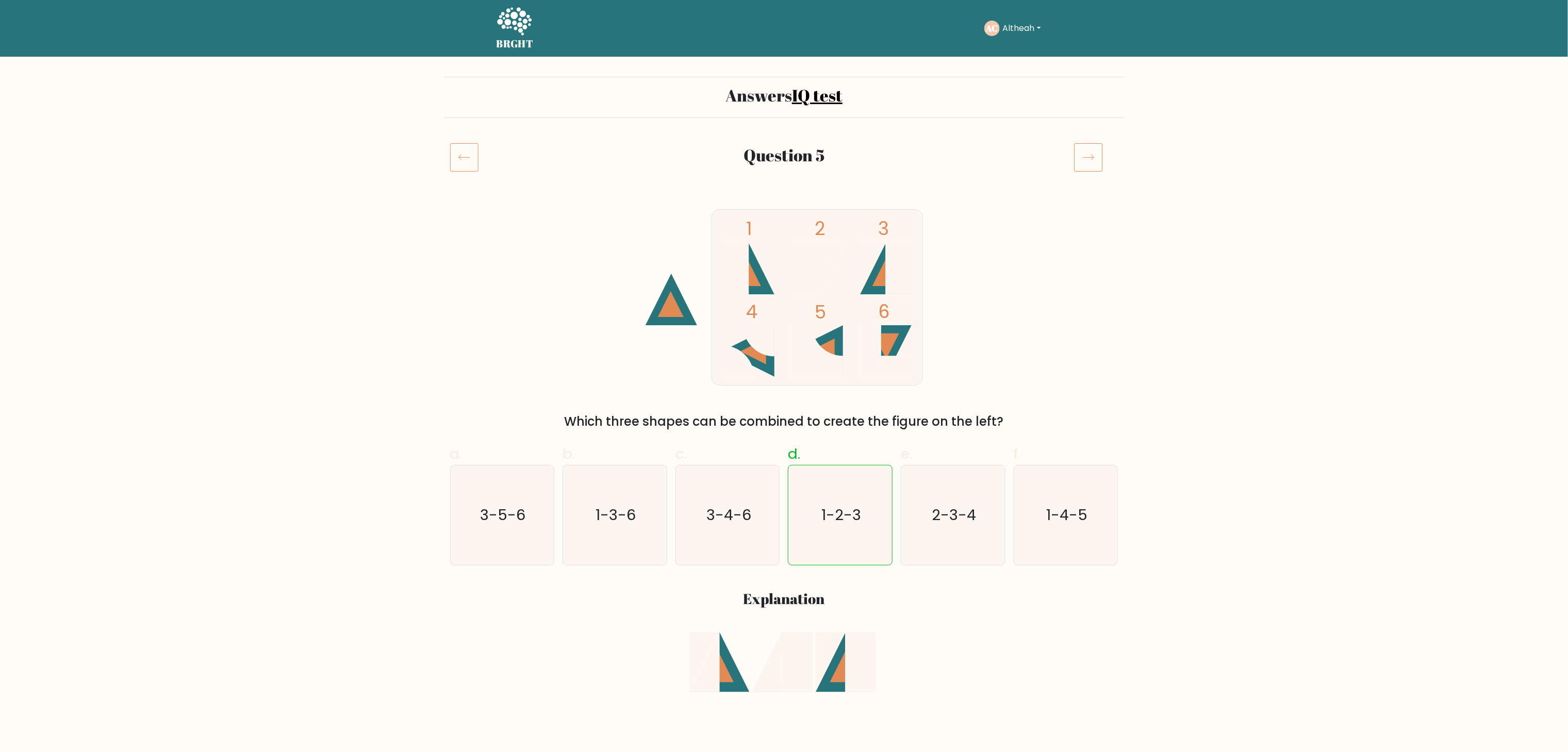 click at bounding box center [1088, 158] 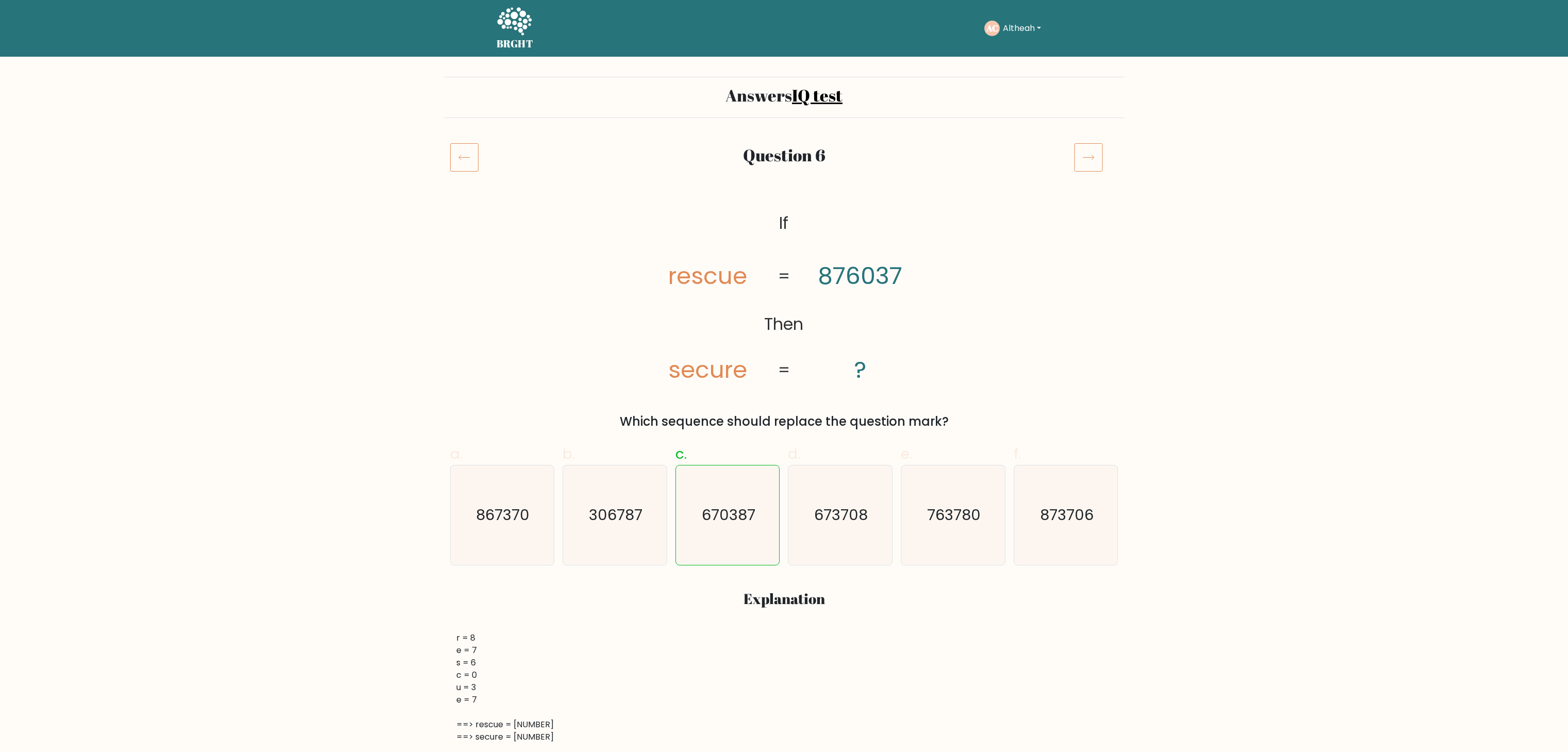 scroll, scrollTop: 0, scrollLeft: 0, axis: both 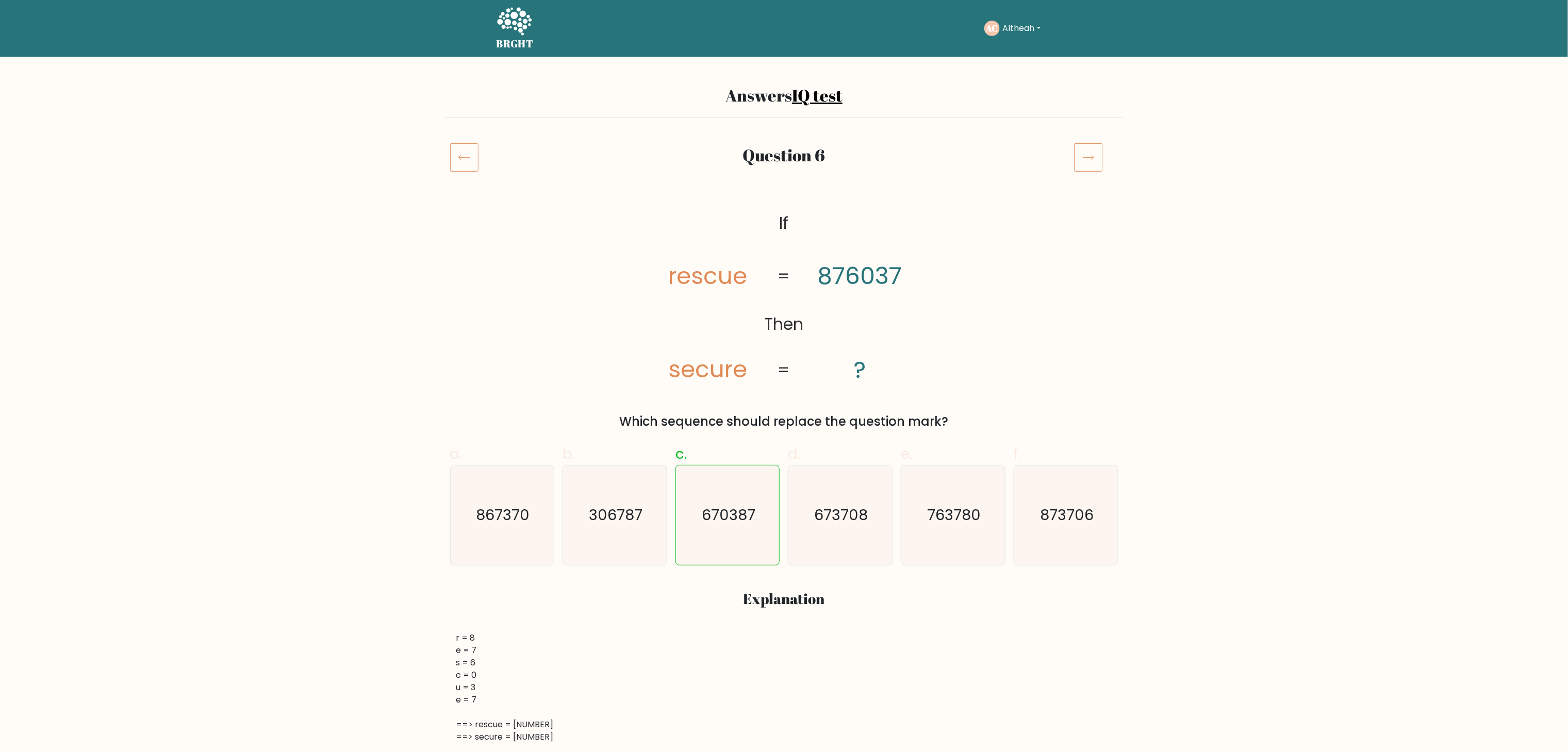 click at bounding box center (1088, 158) 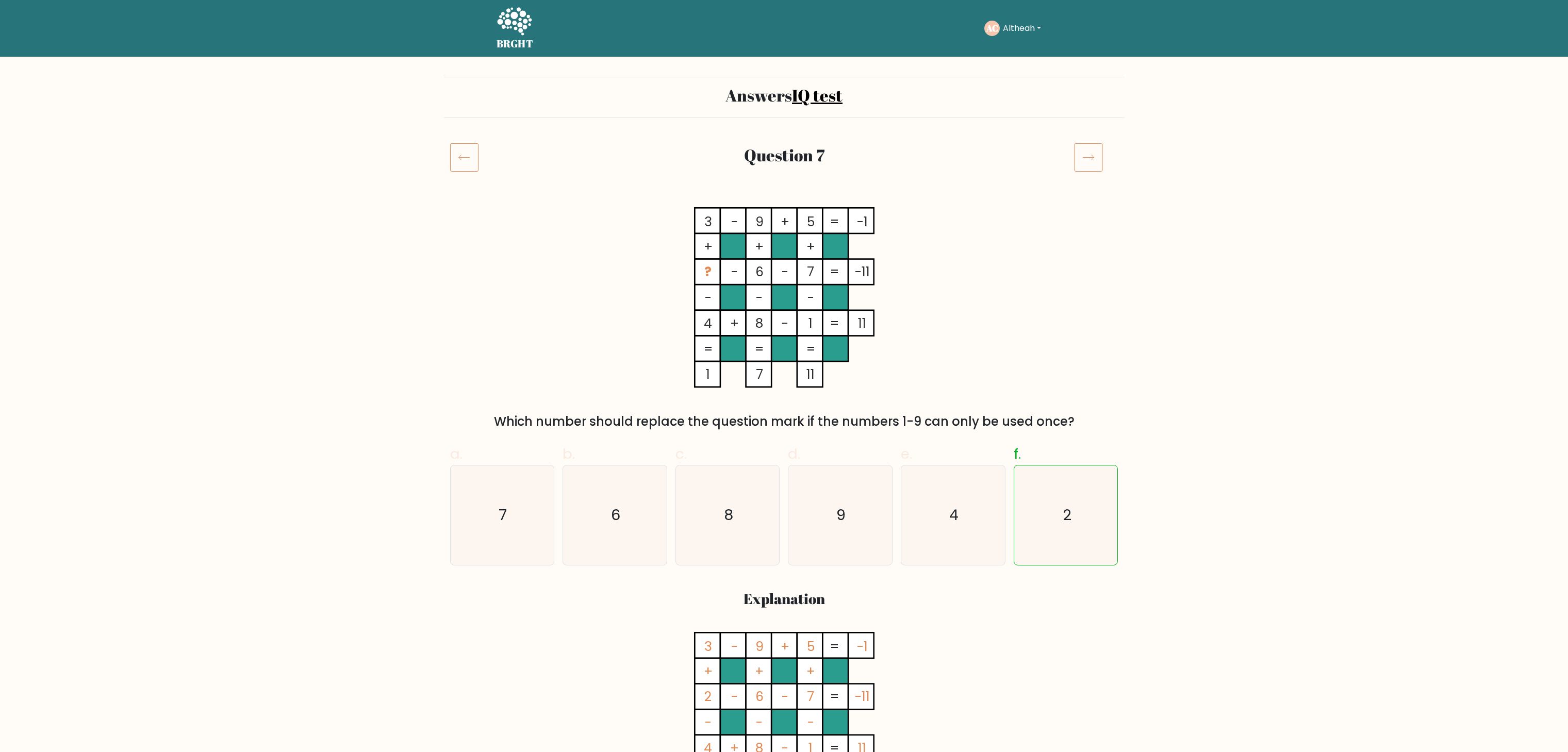 scroll, scrollTop: 0, scrollLeft: 0, axis: both 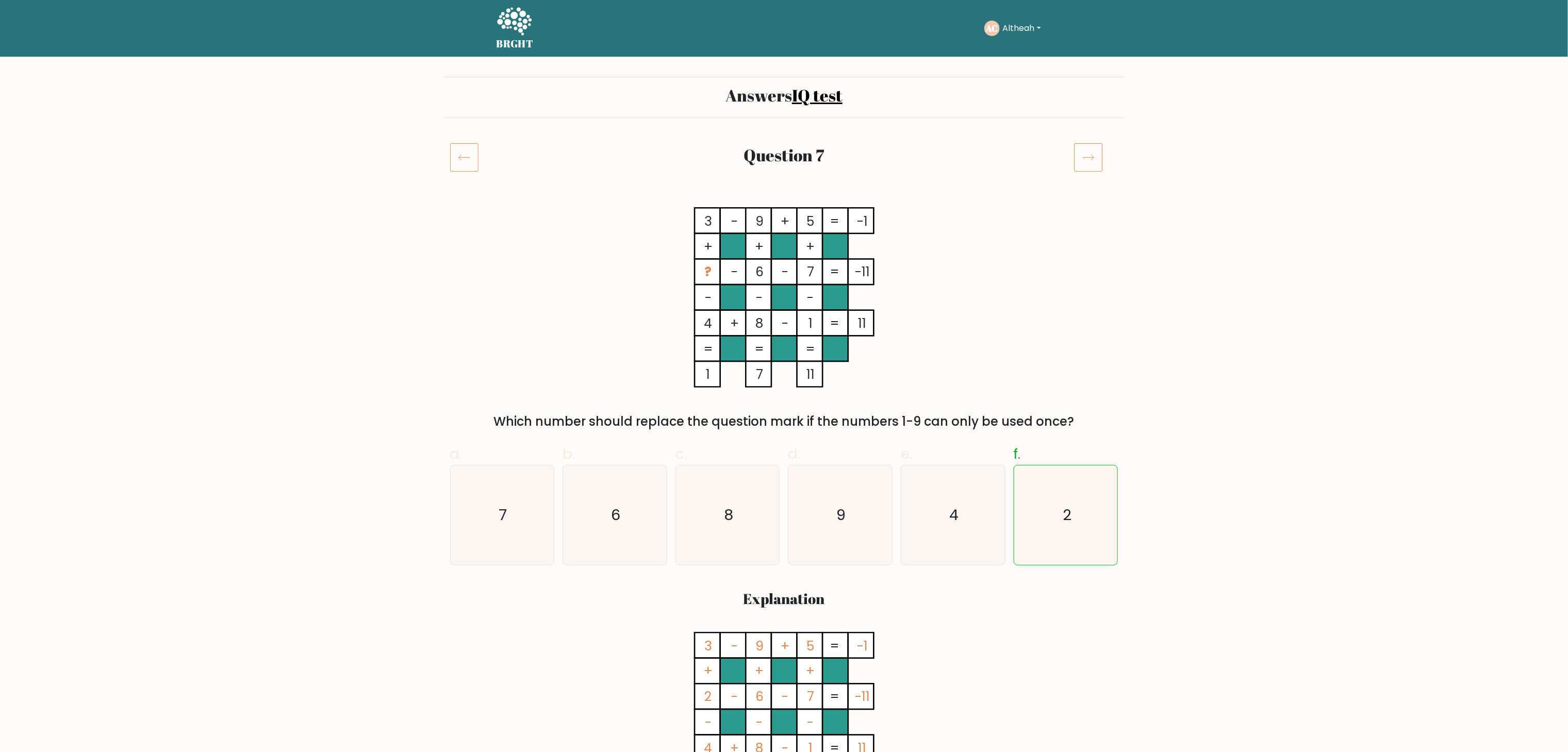 click at bounding box center (1088, 158) 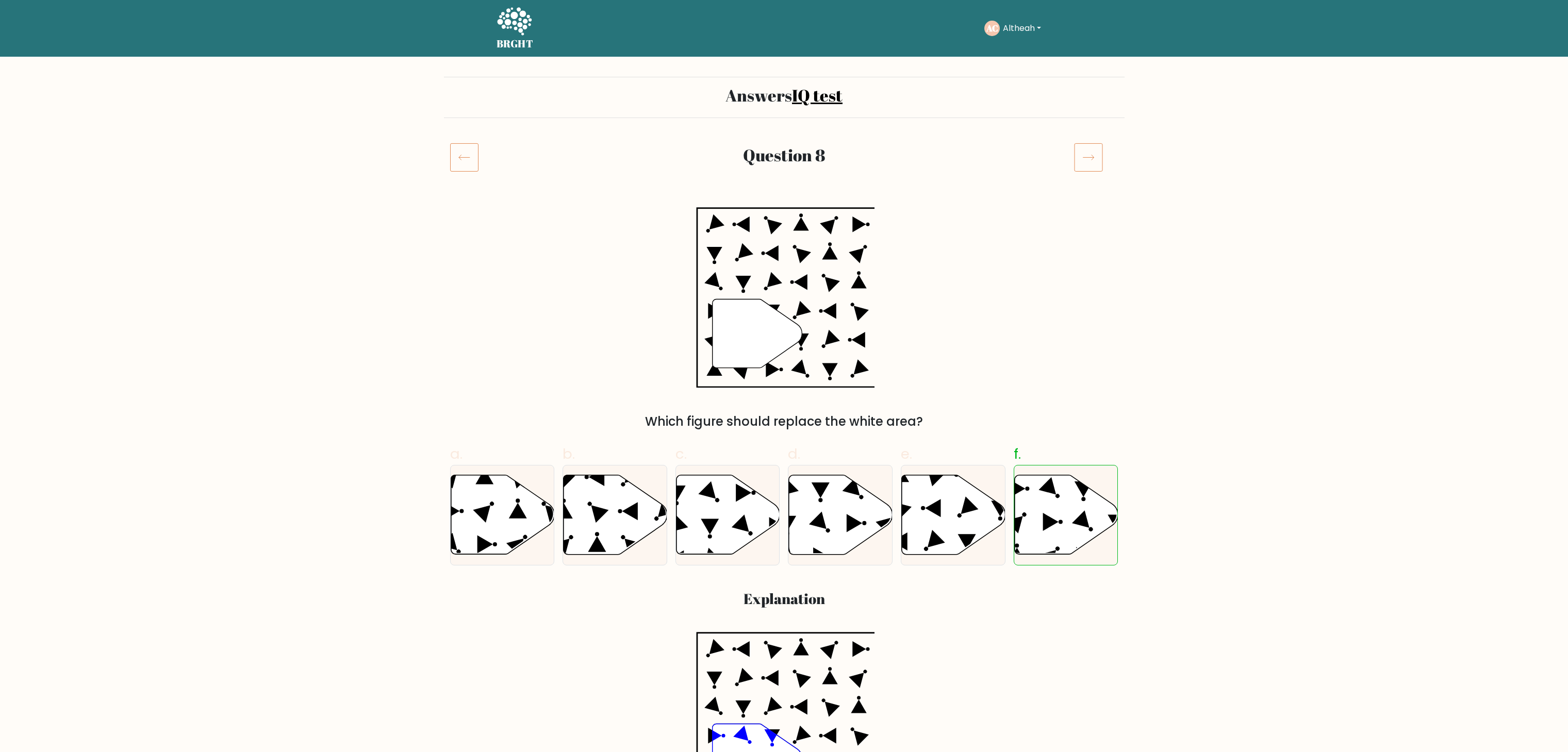 scroll, scrollTop: 0, scrollLeft: 0, axis: both 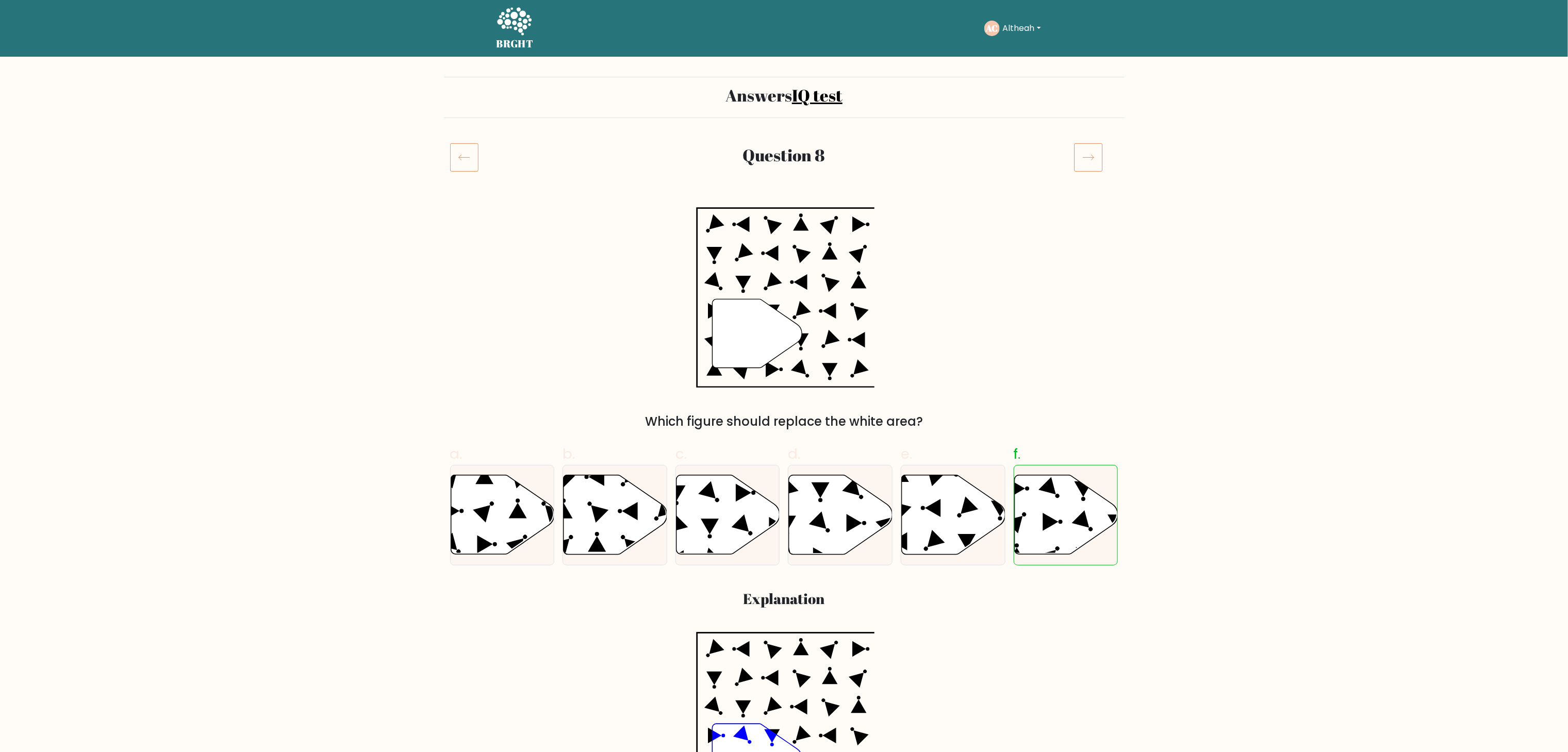 click at bounding box center [1088, 158] 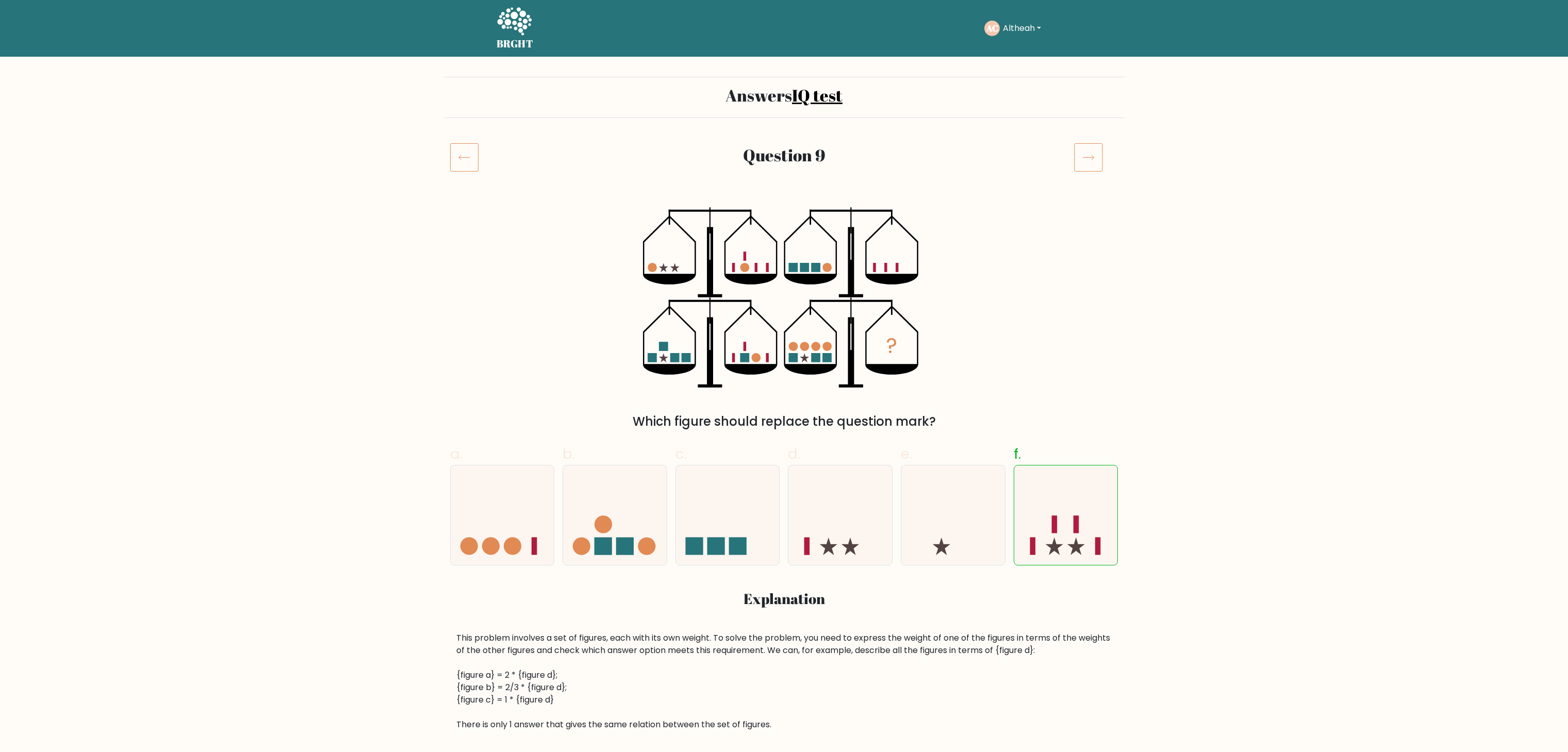 scroll, scrollTop: 0, scrollLeft: 0, axis: both 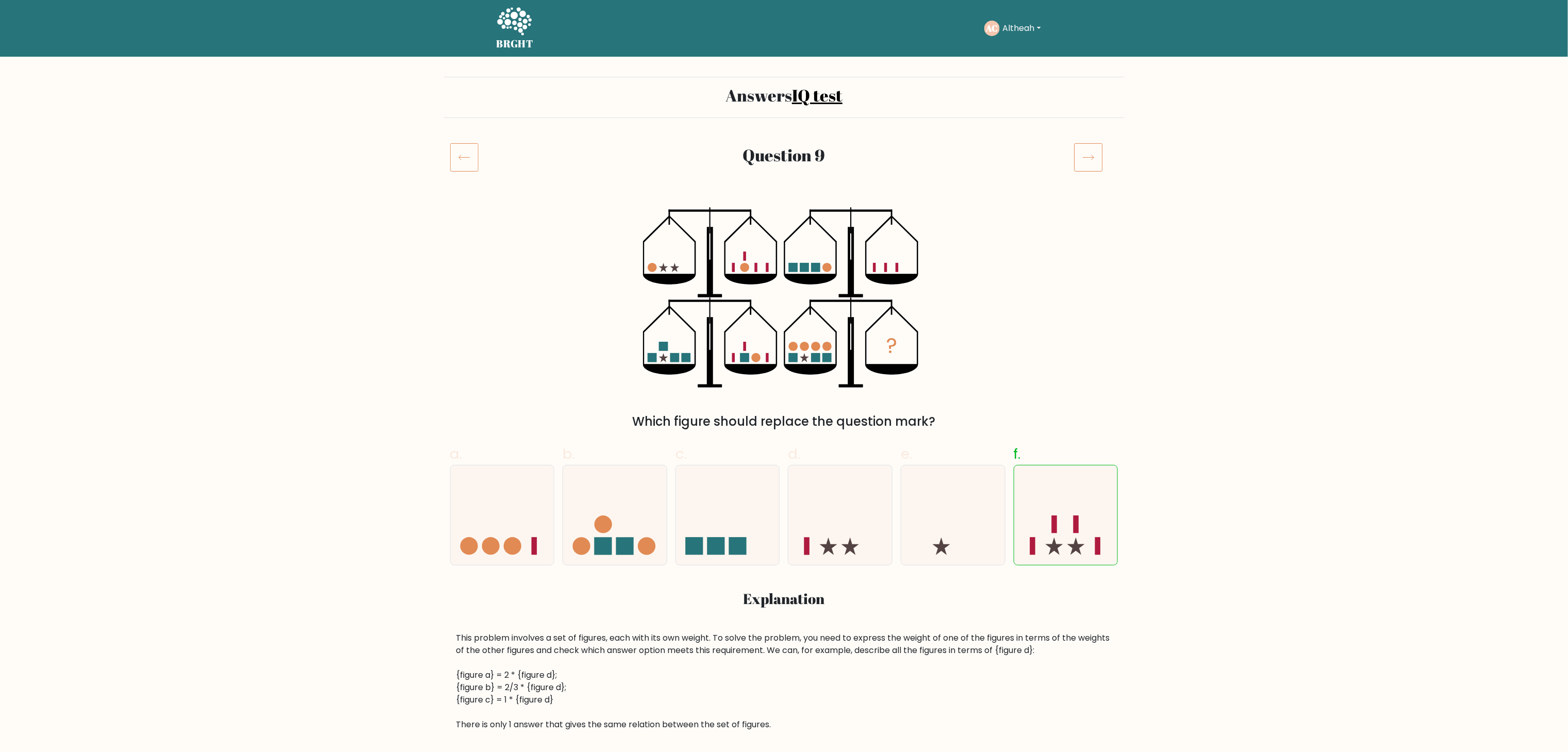 click at bounding box center (1088, 158) 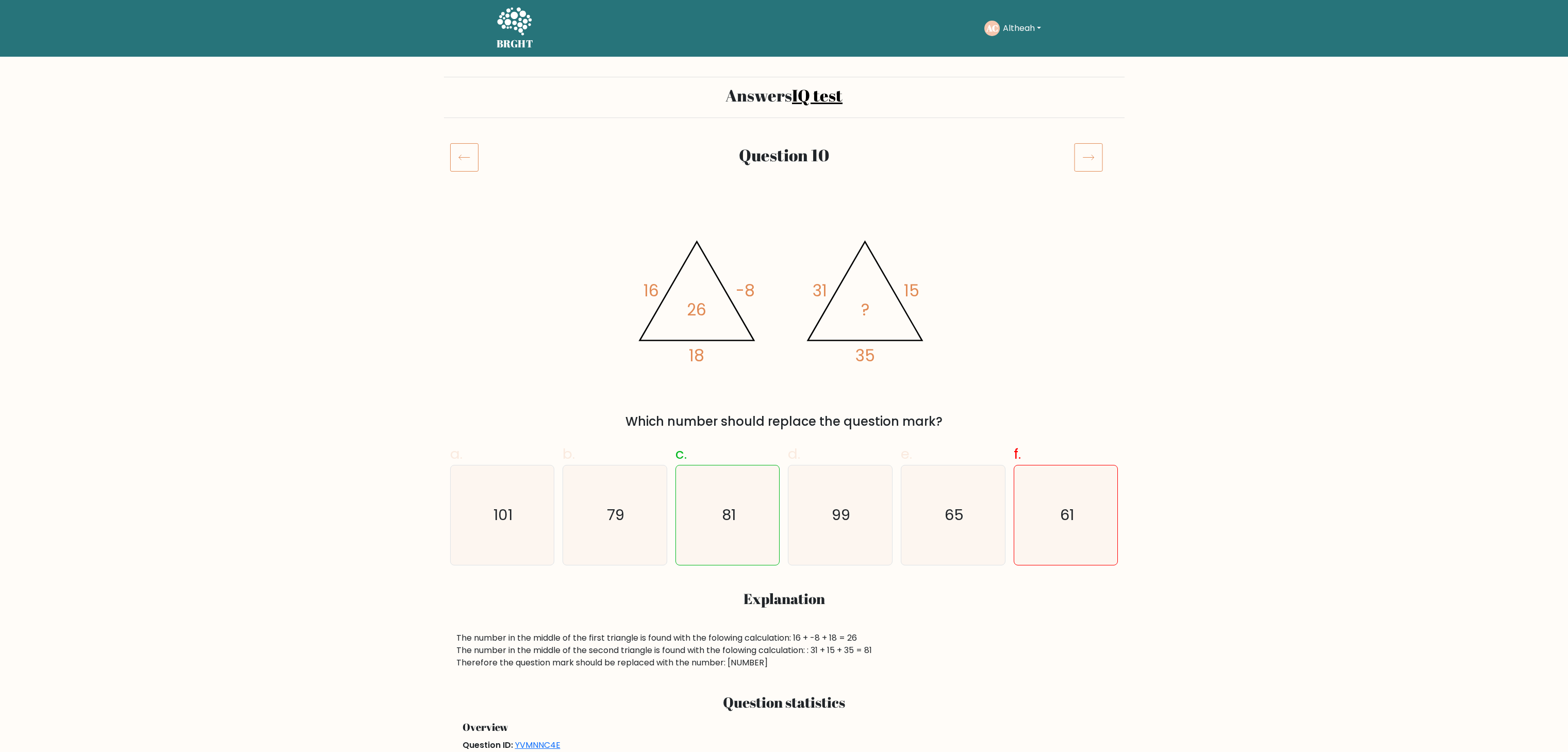 scroll, scrollTop: 0, scrollLeft: 0, axis: both 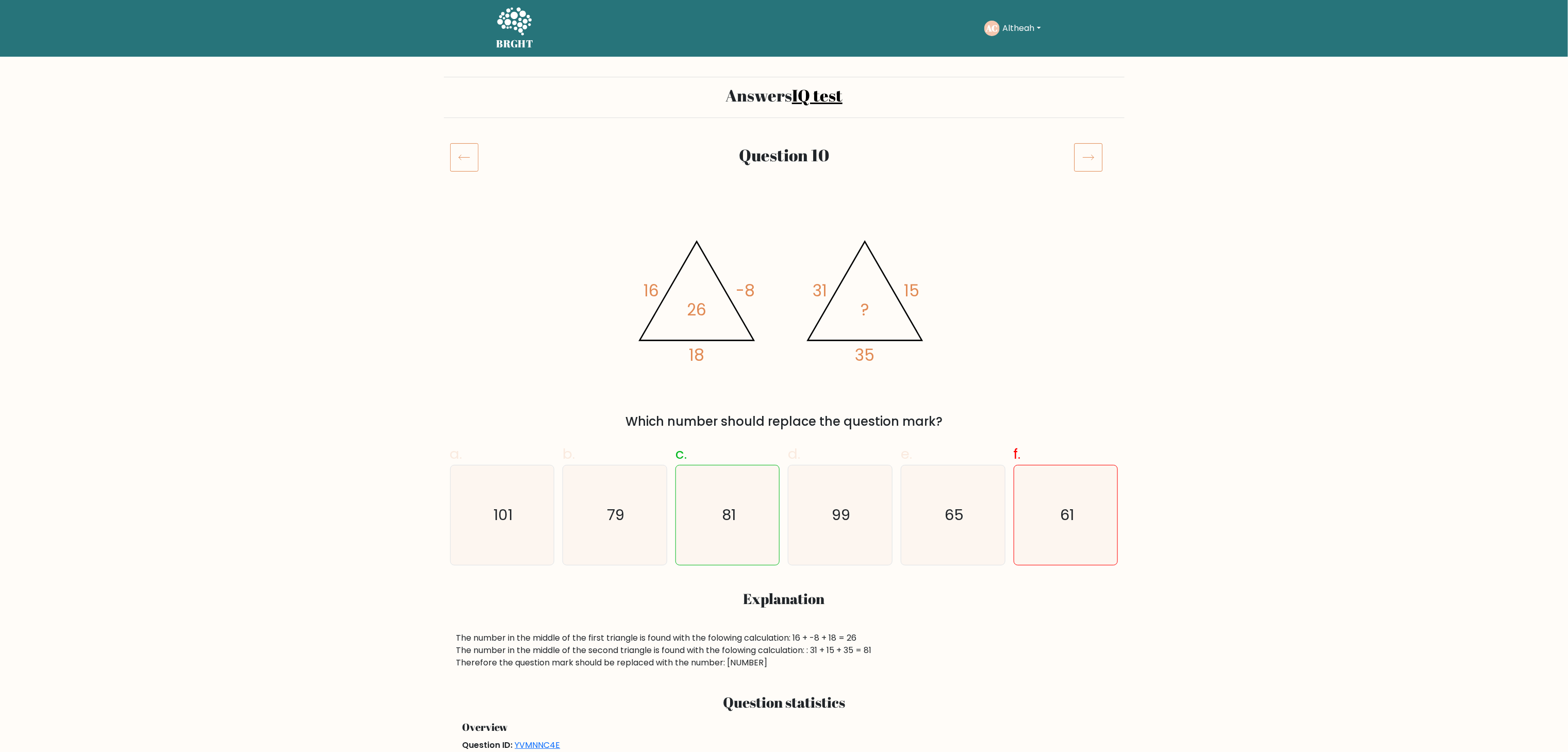 click at bounding box center [1088, 158] 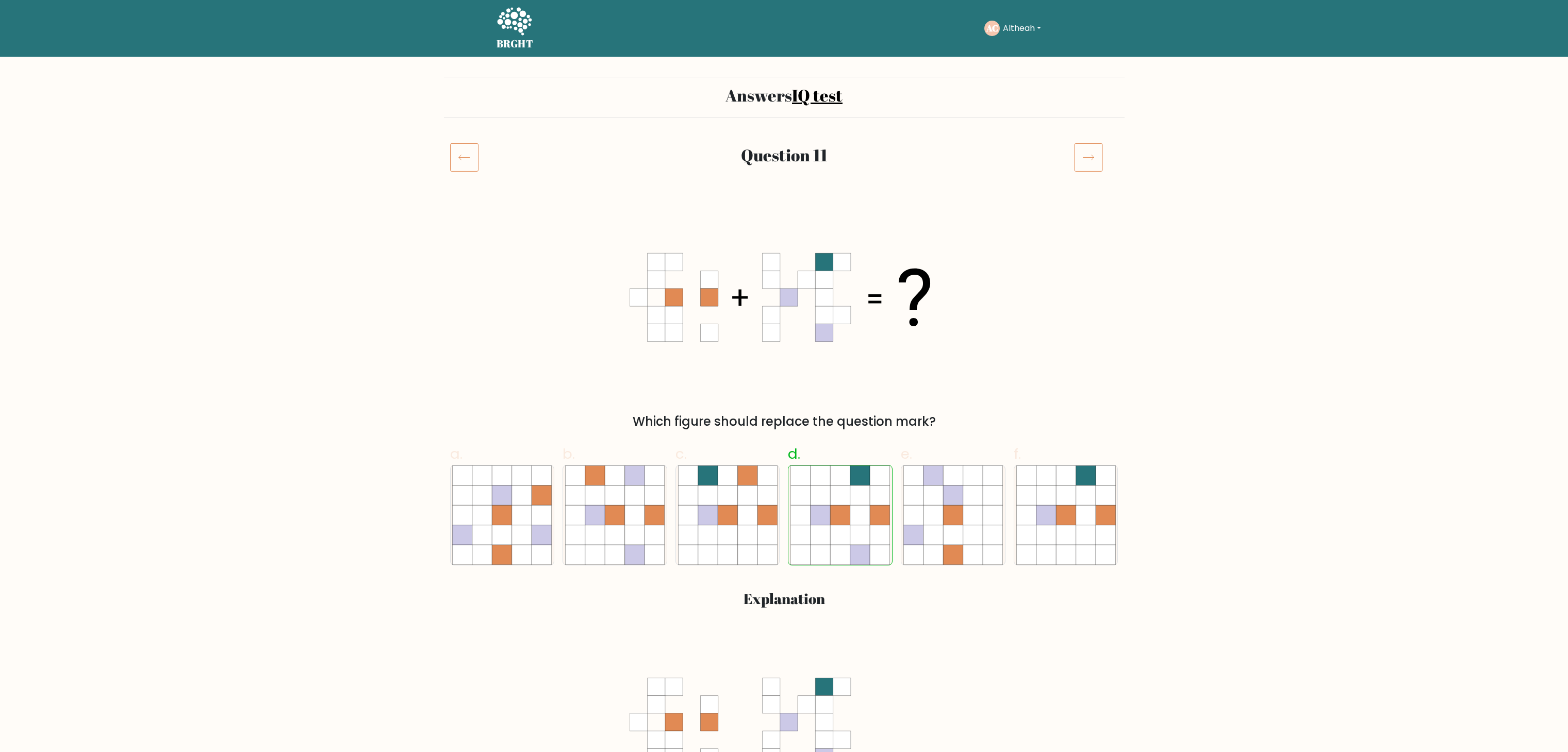 scroll, scrollTop: 0, scrollLeft: 0, axis: both 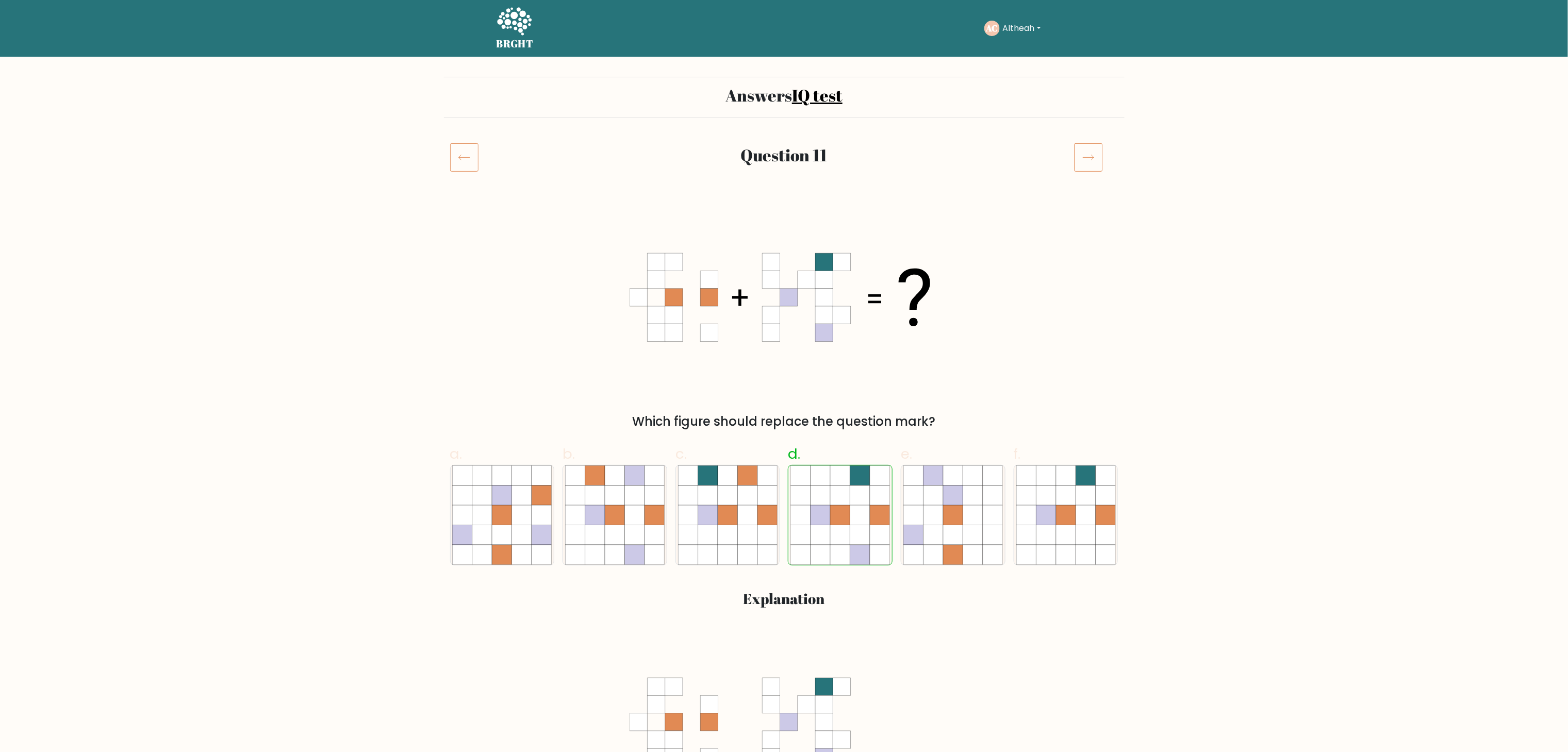 click at bounding box center (1088, 158) 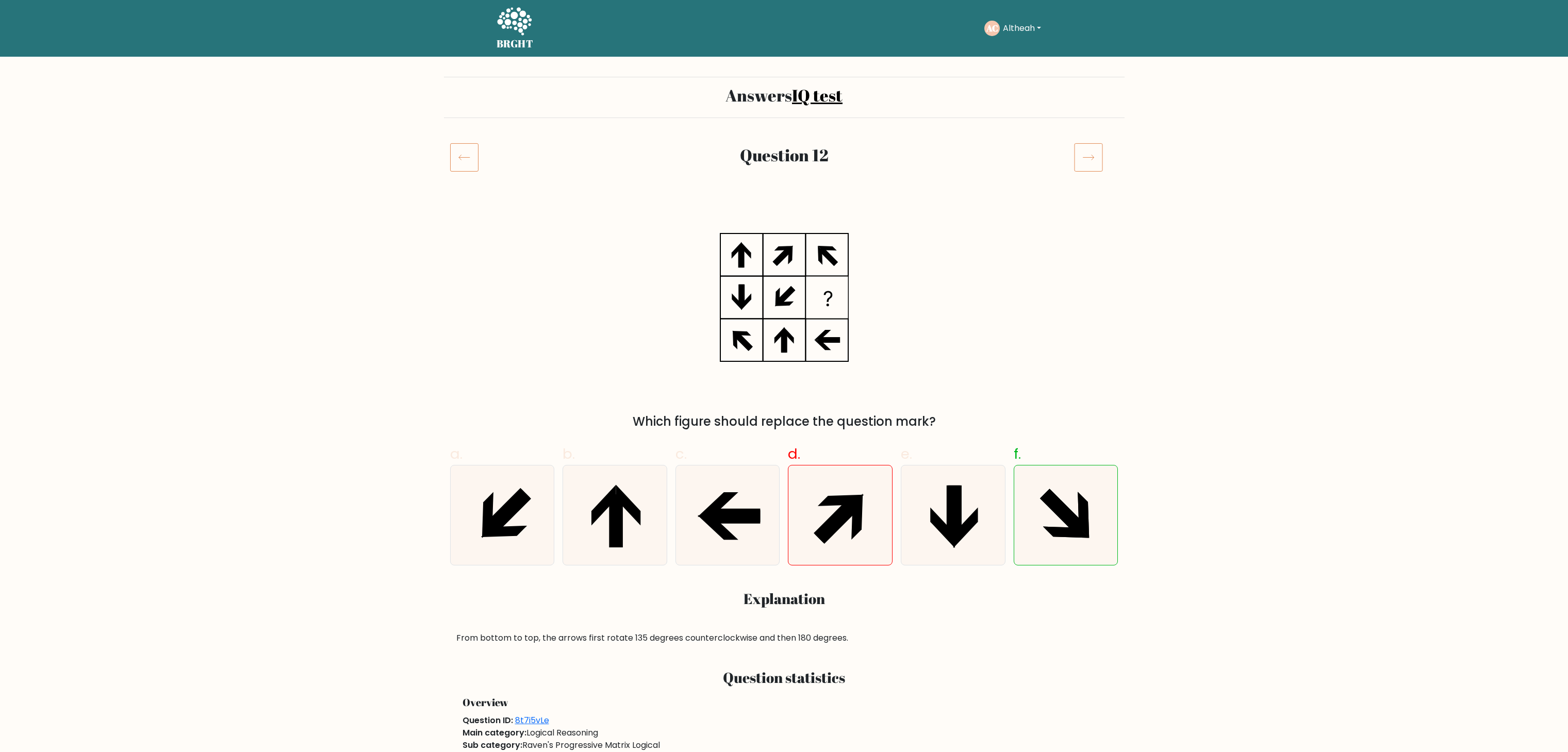 scroll, scrollTop: 0, scrollLeft: 0, axis: both 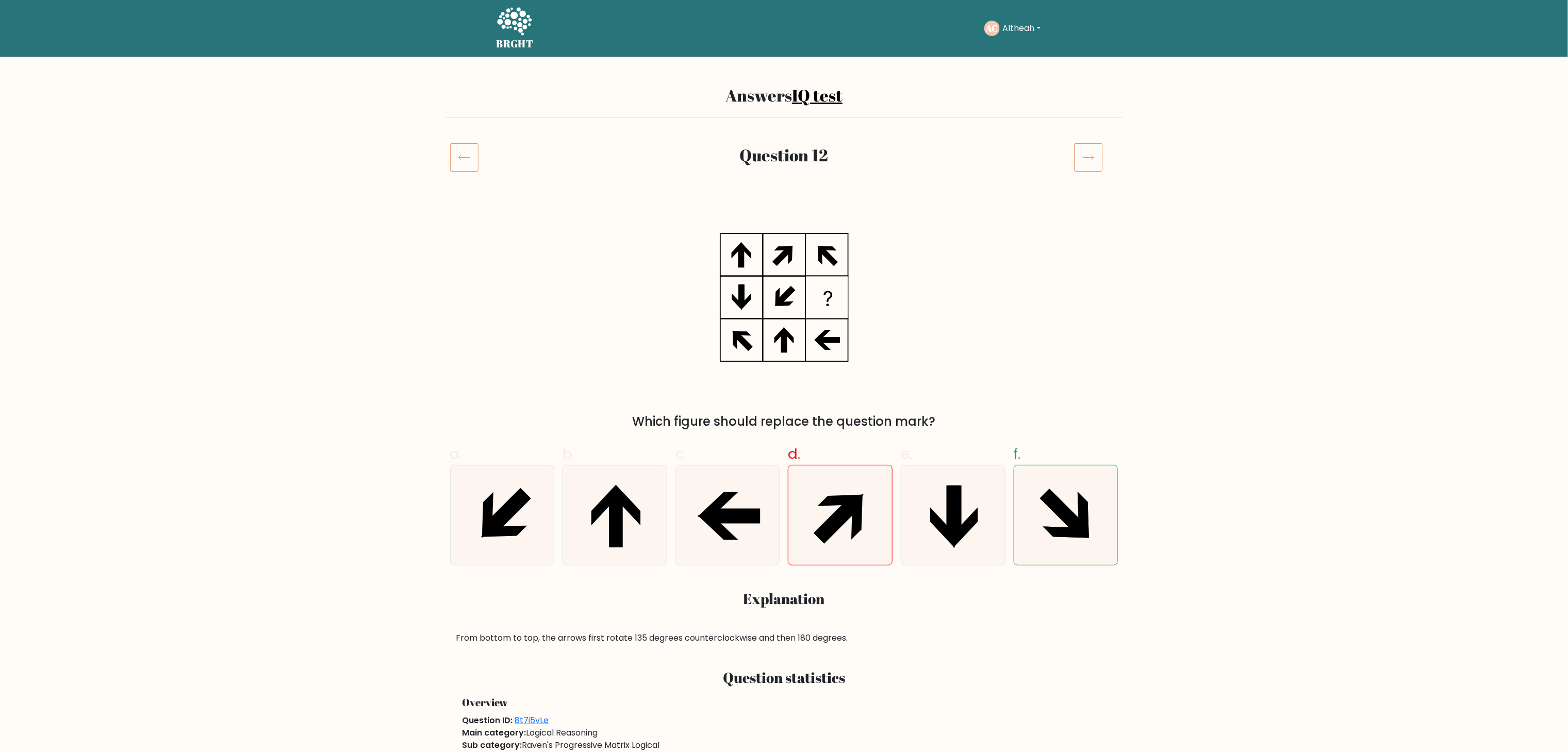 click at bounding box center (1088, 158) 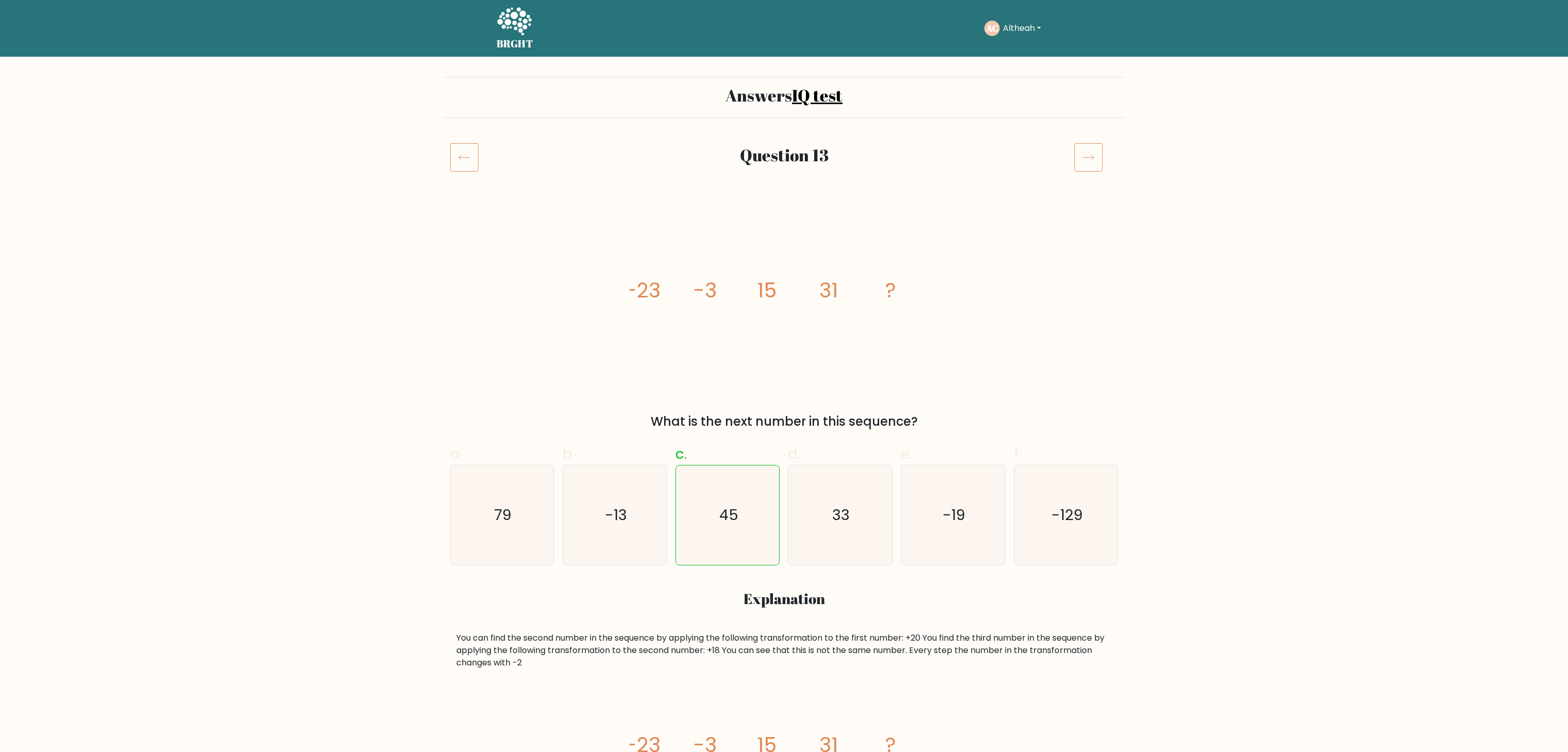 scroll, scrollTop: 0, scrollLeft: 0, axis: both 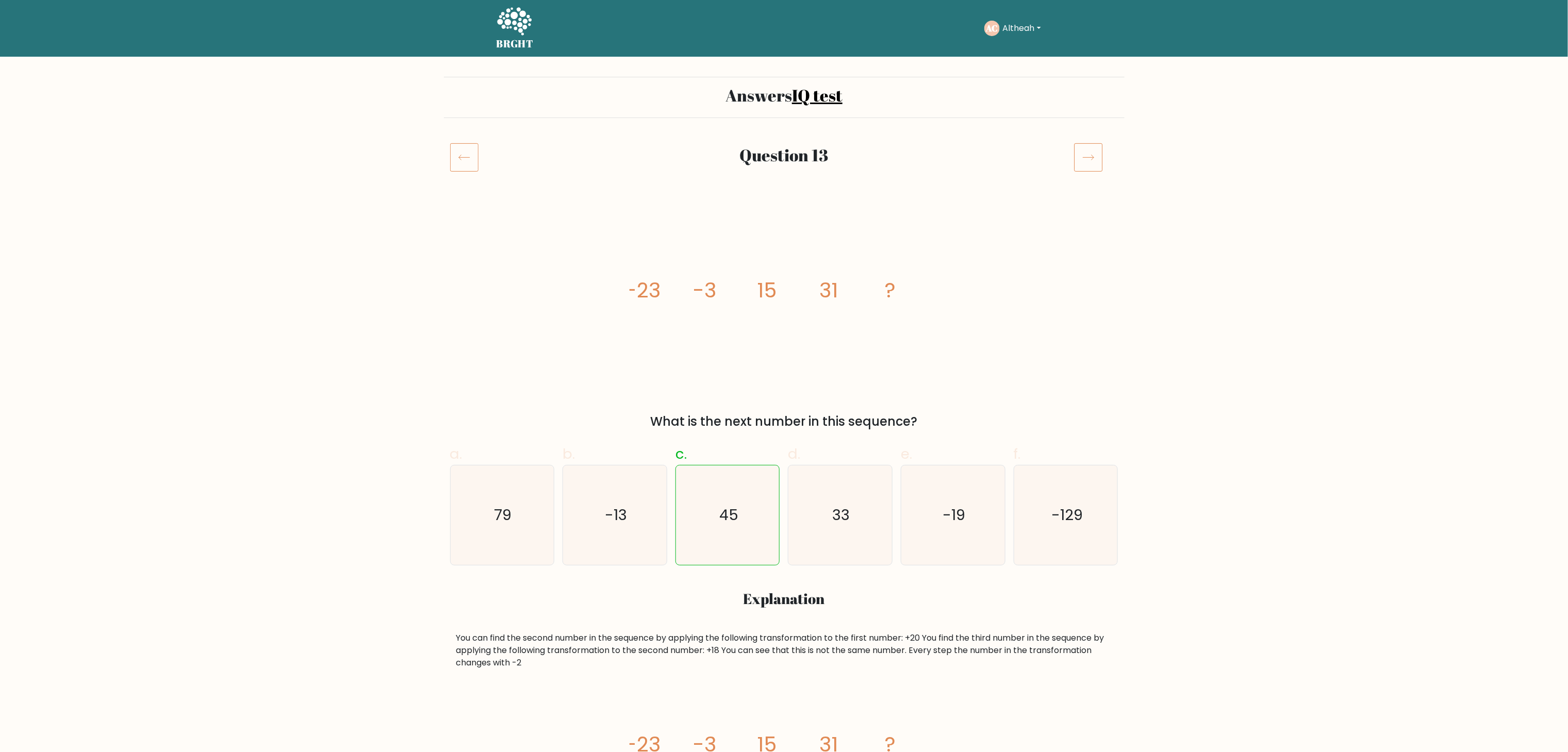 click at bounding box center [1088, 158] 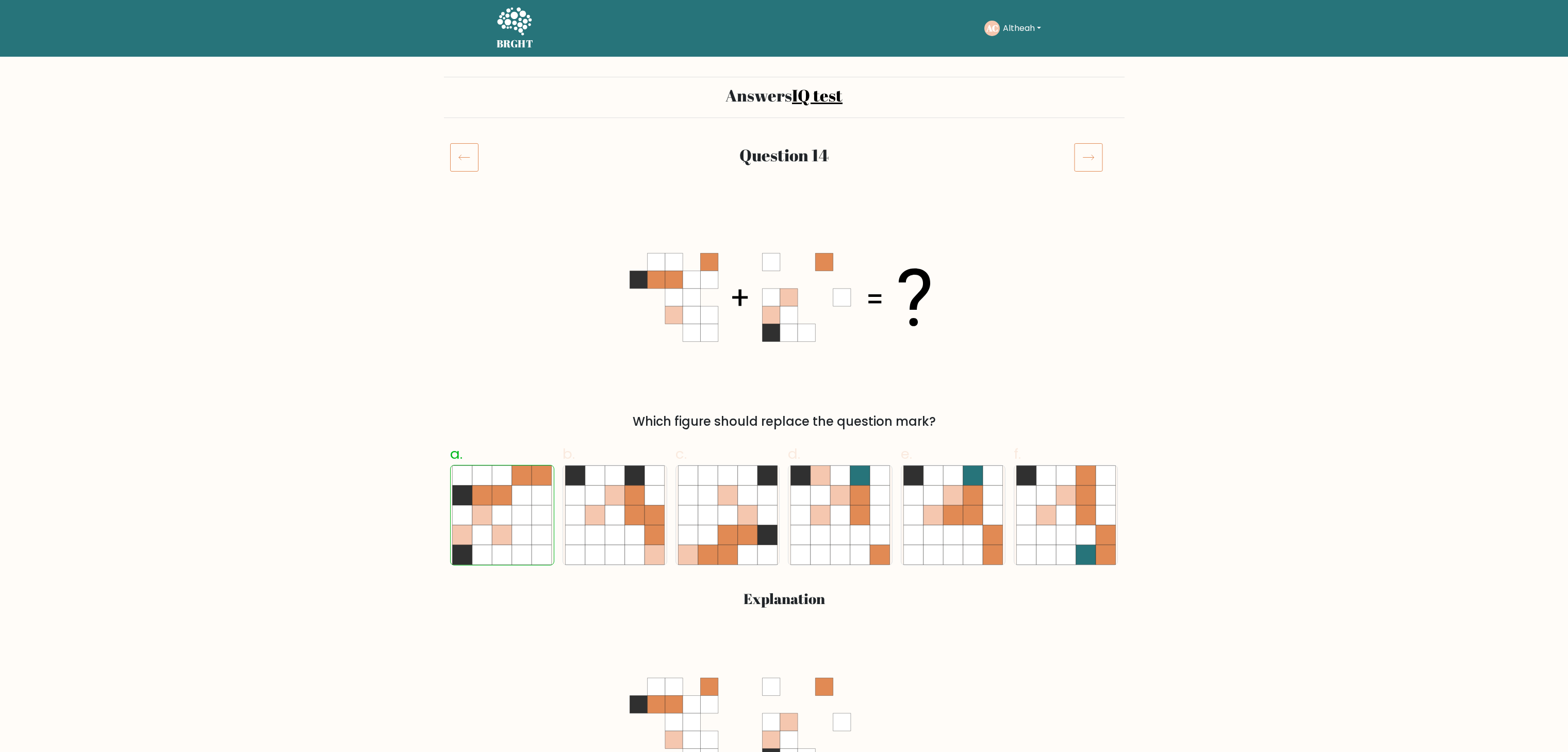 scroll, scrollTop: 0, scrollLeft: 0, axis: both 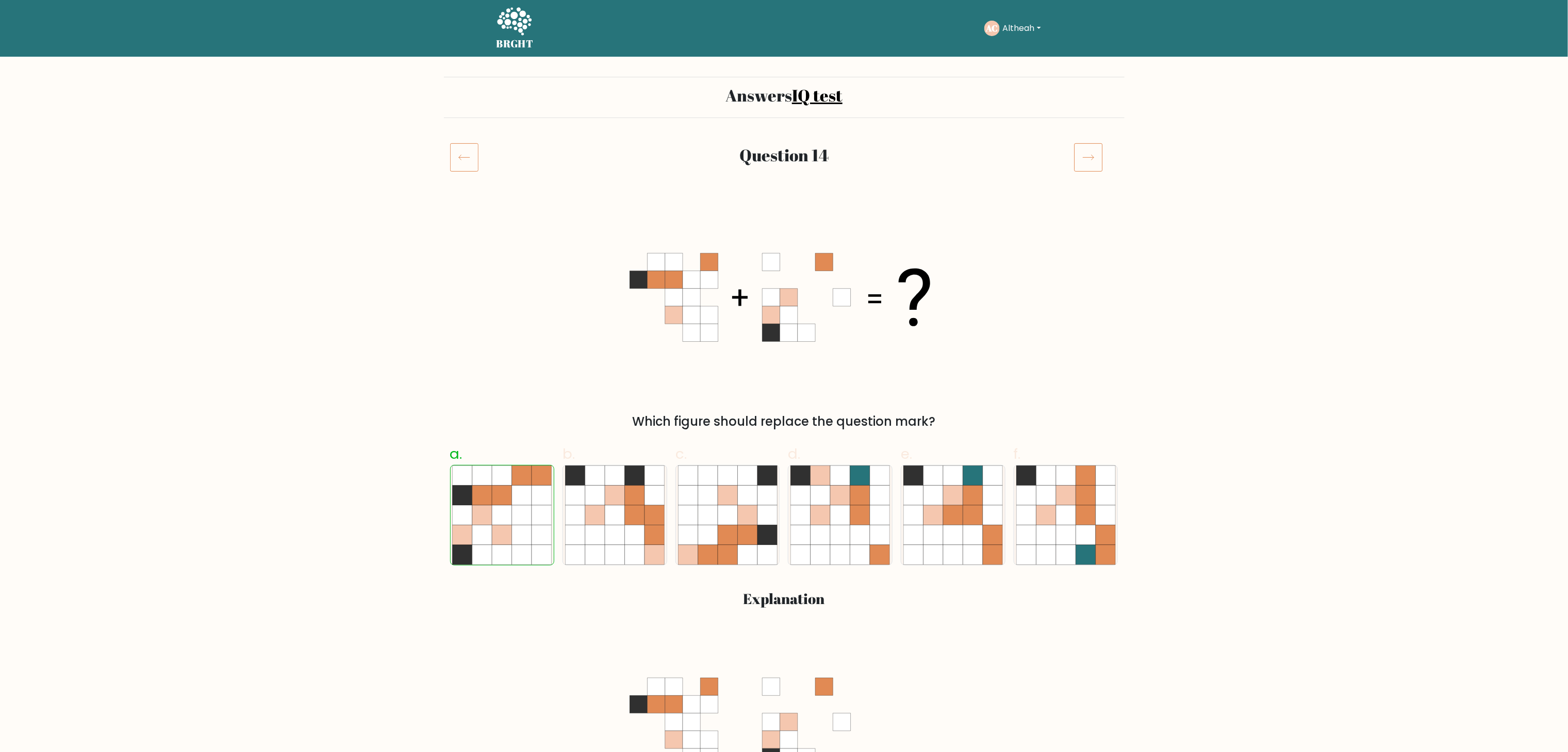 click at bounding box center (1088, 158) 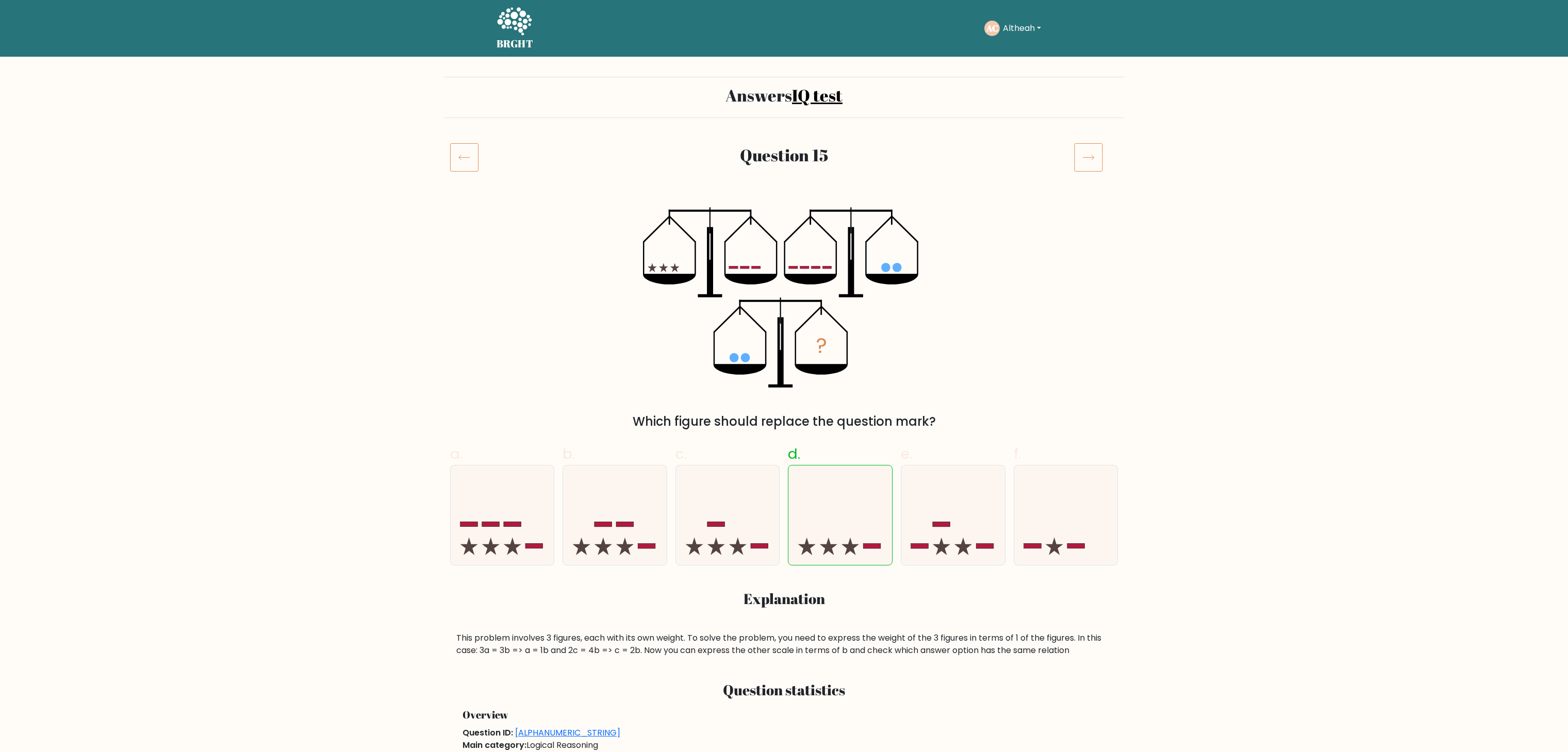 scroll, scrollTop: 0, scrollLeft: 0, axis: both 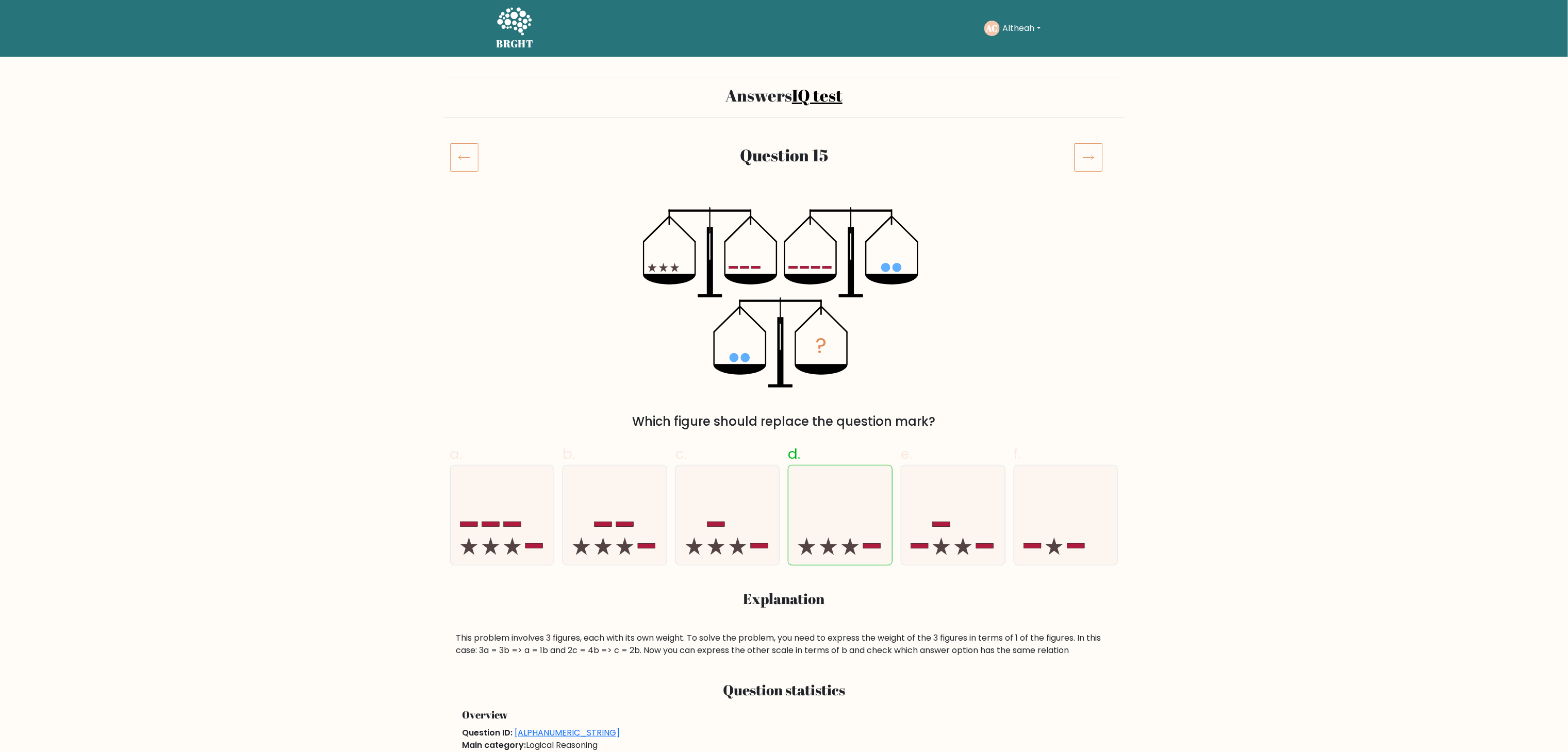 click at bounding box center (1088, 158) 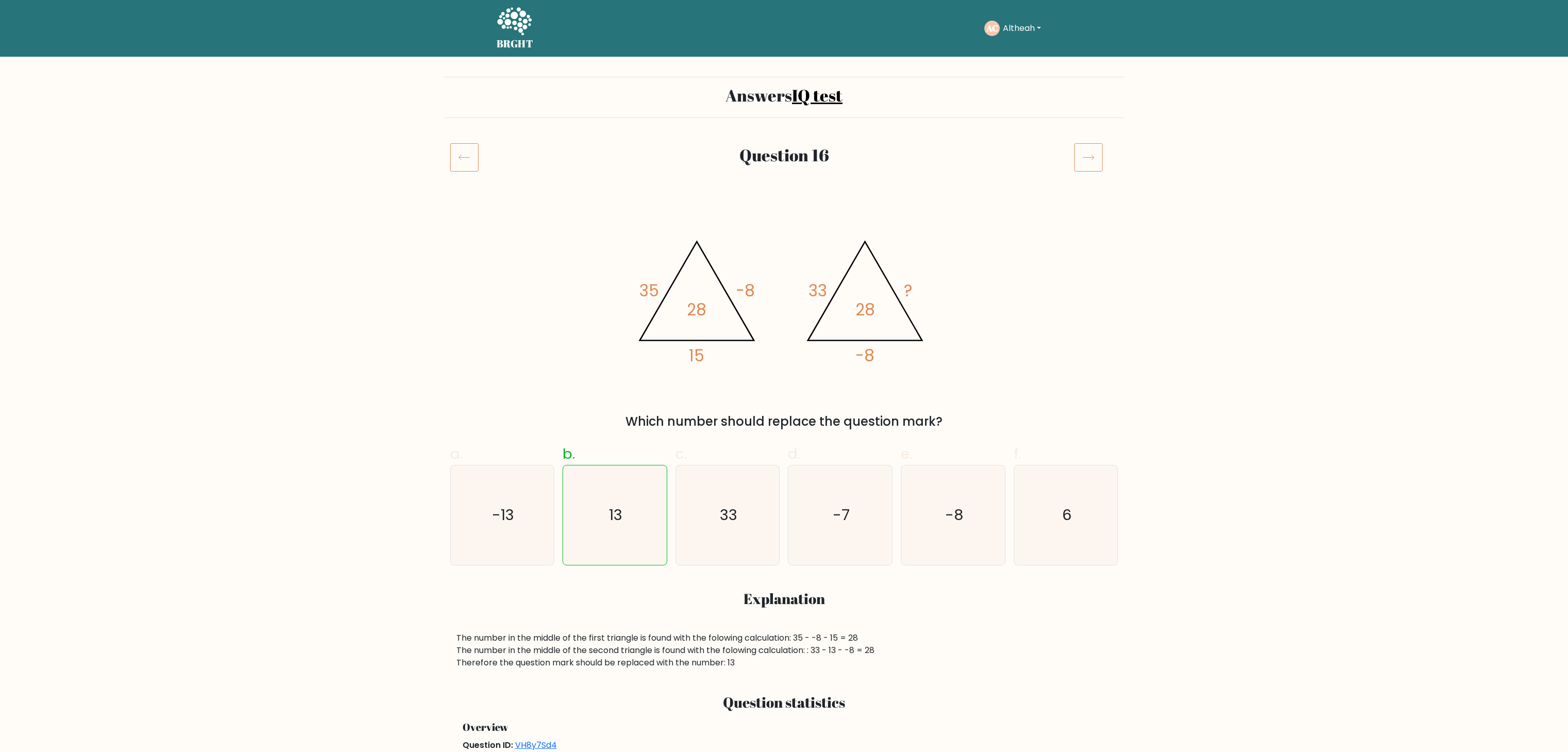 scroll, scrollTop: 0, scrollLeft: 0, axis: both 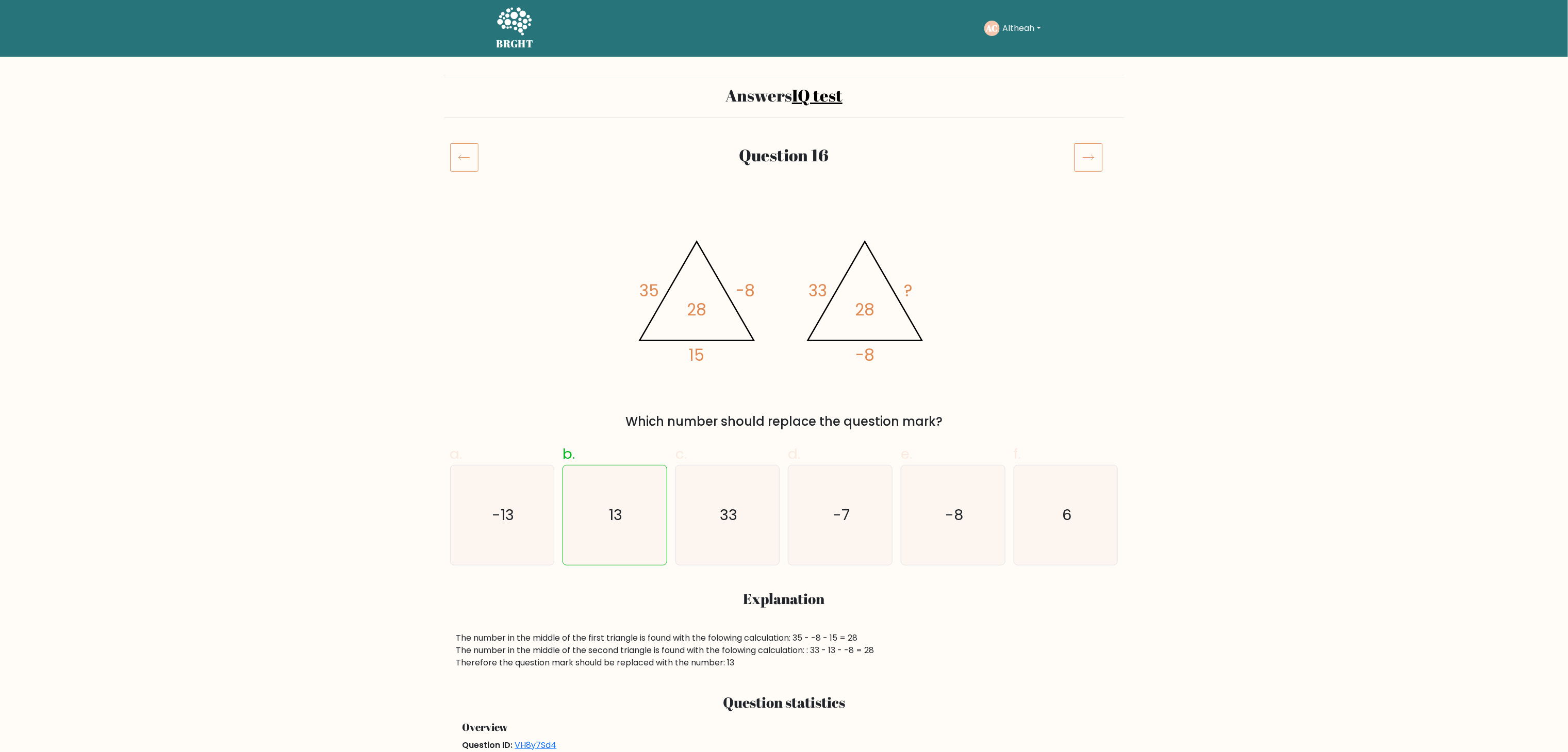 click at bounding box center (1088, 158) 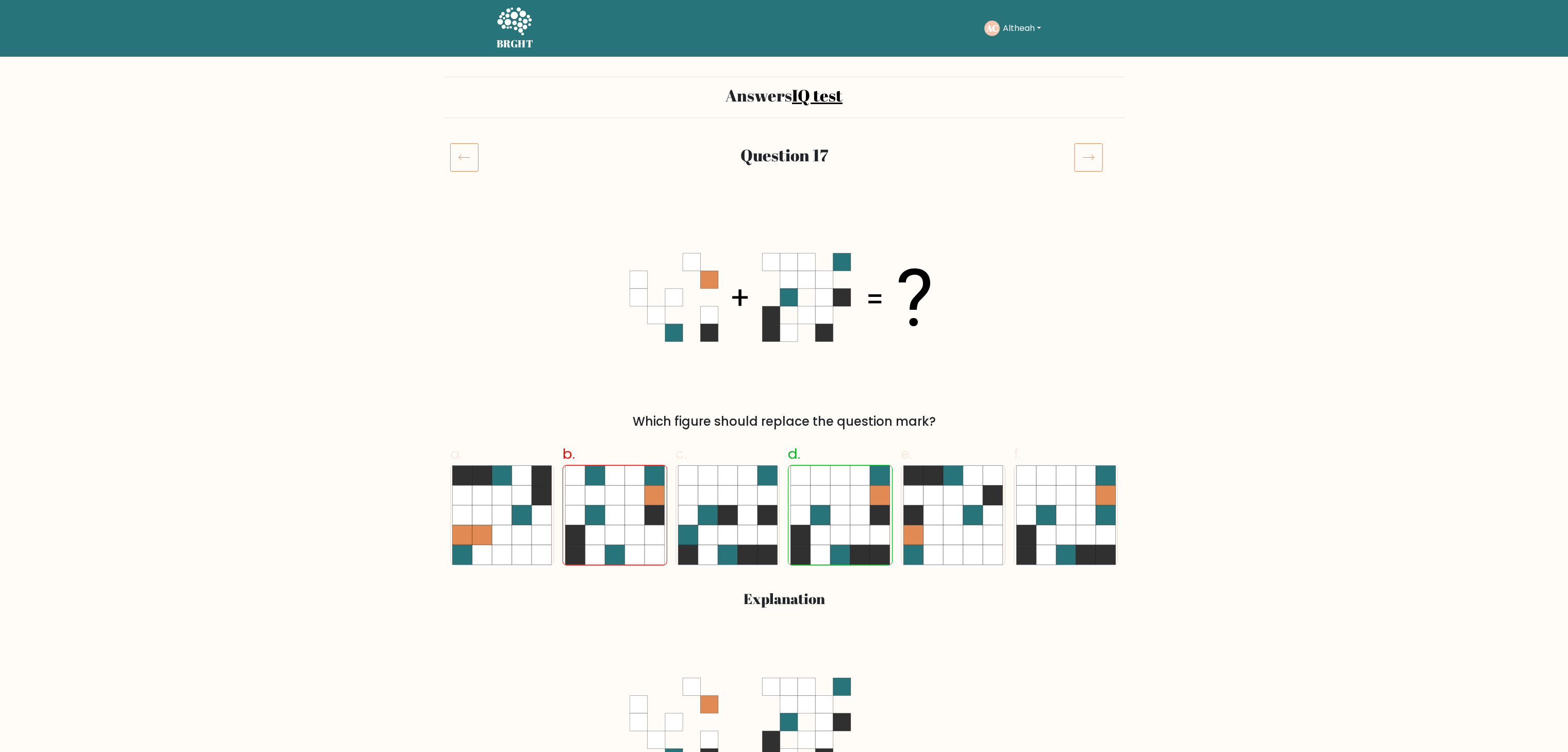 scroll, scrollTop: 0, scrollLeft: 0, axis: both 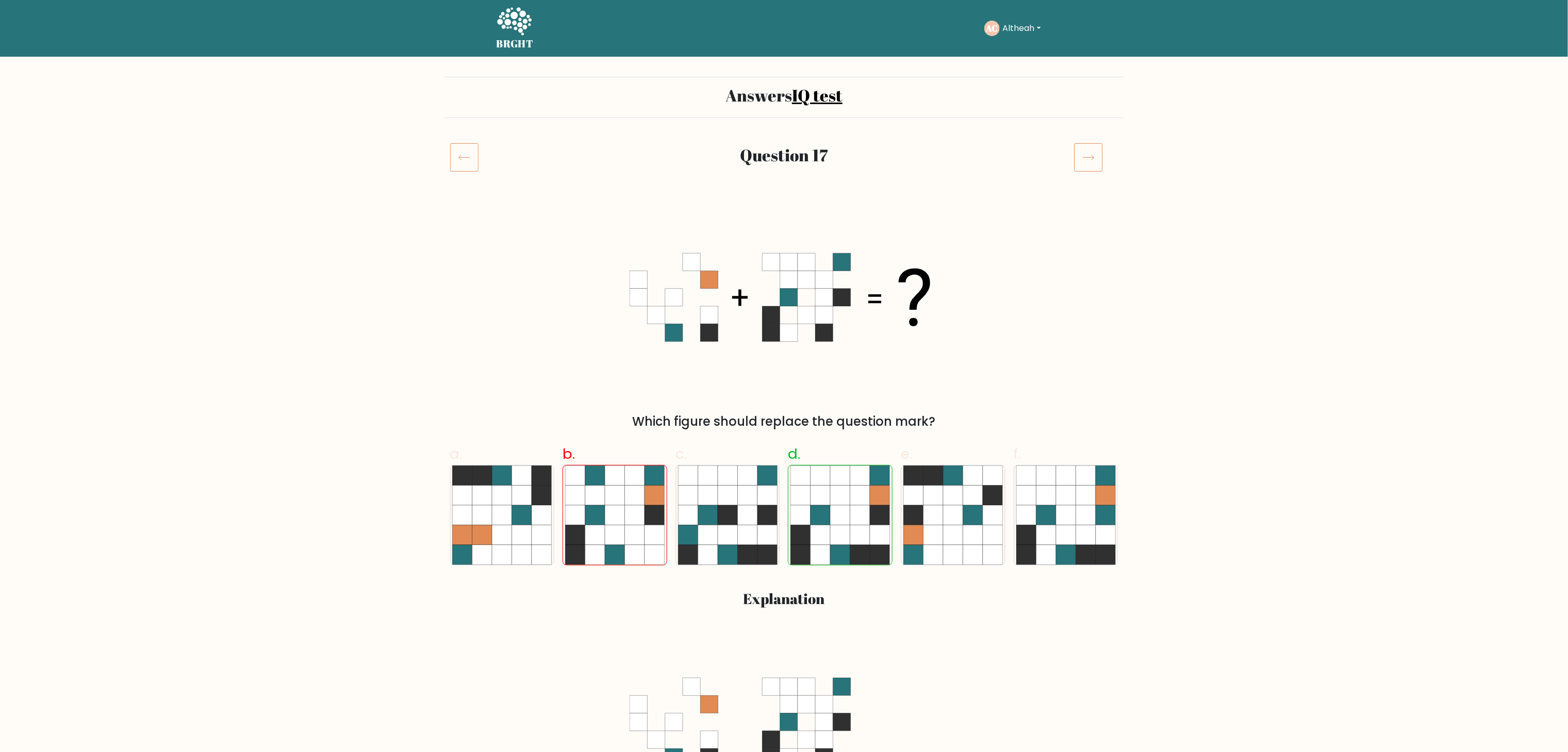 click at bounding box center (1088, 158) 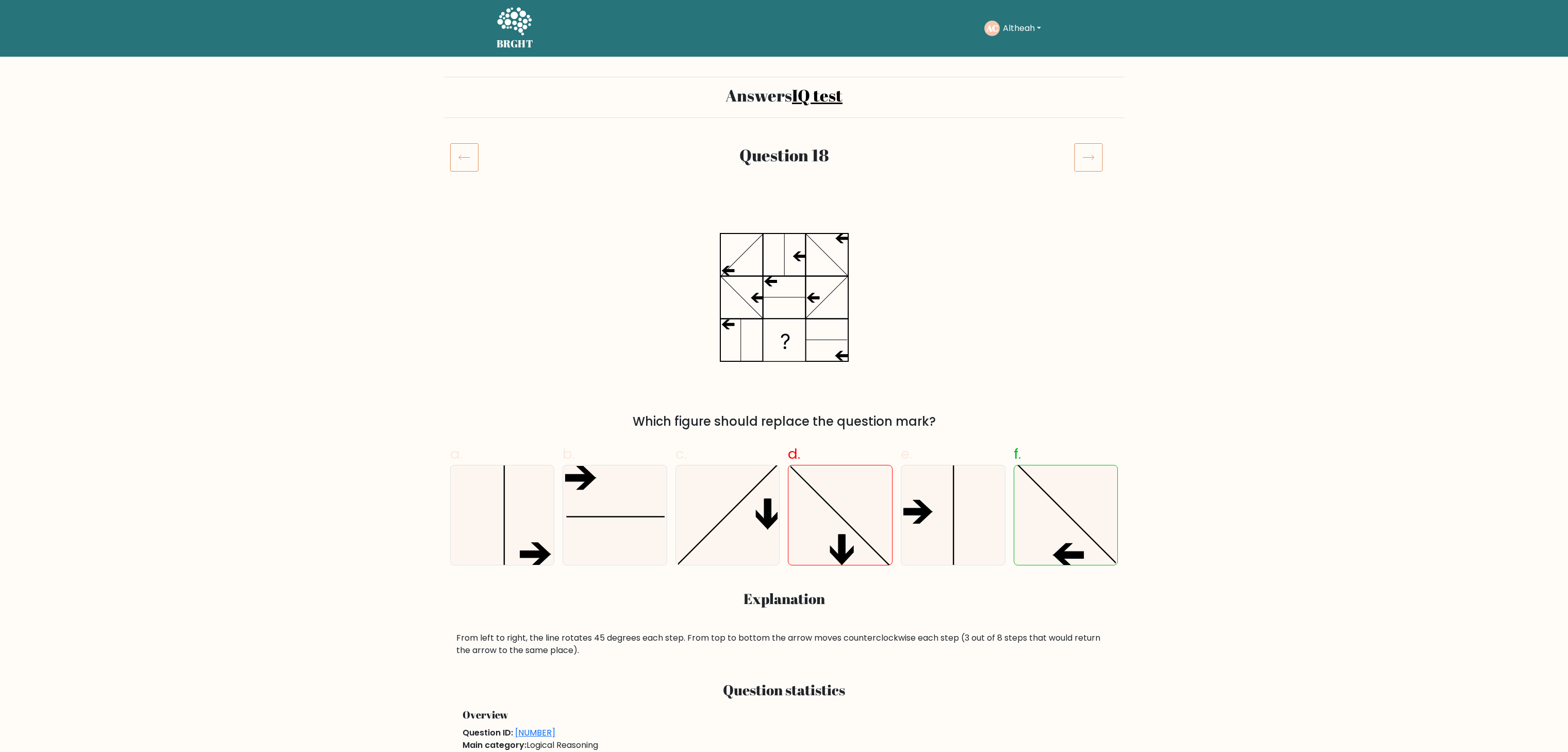 scroll, scrollTop: 0, scrollLeft: 0, axis: both 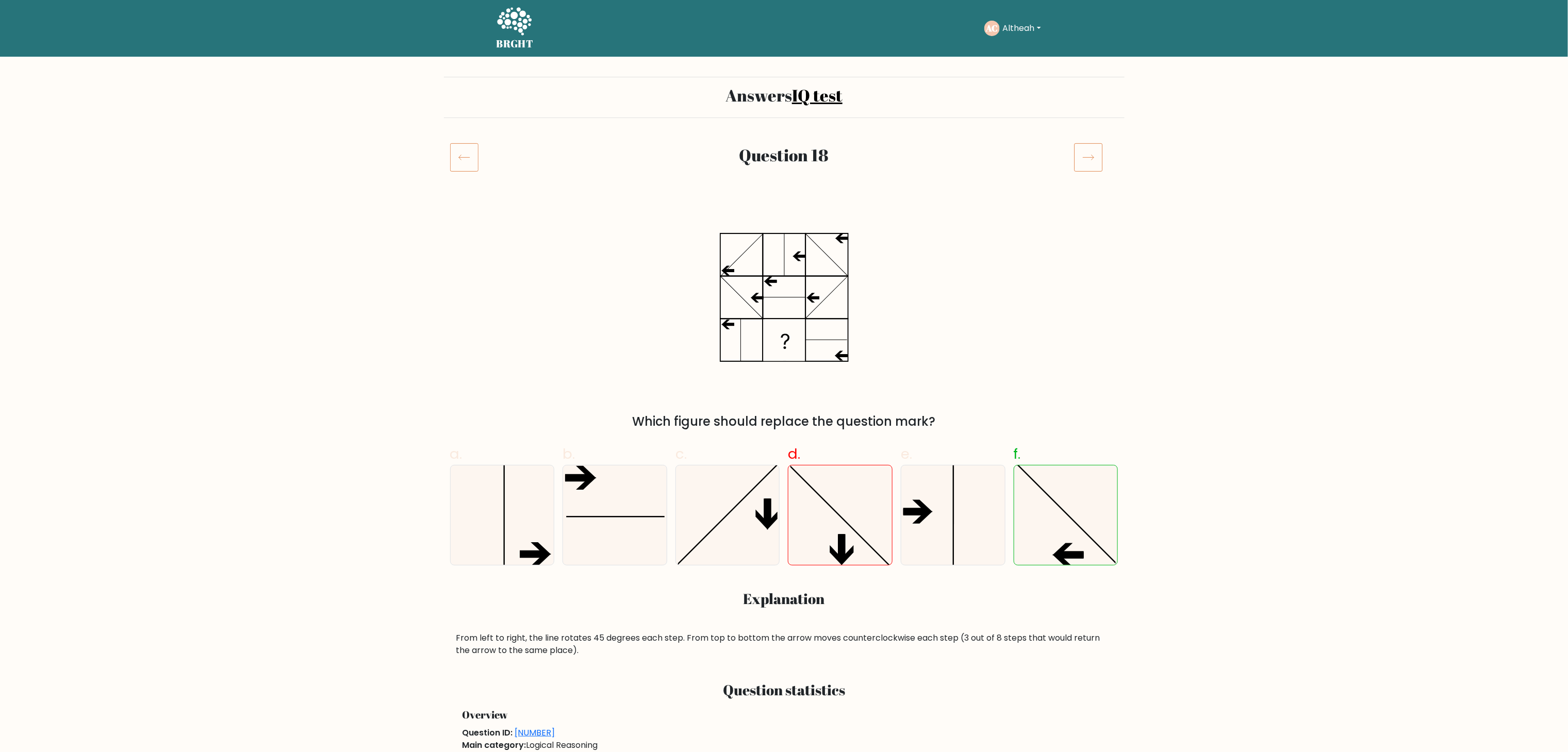click at bounding box center [1088, 158] 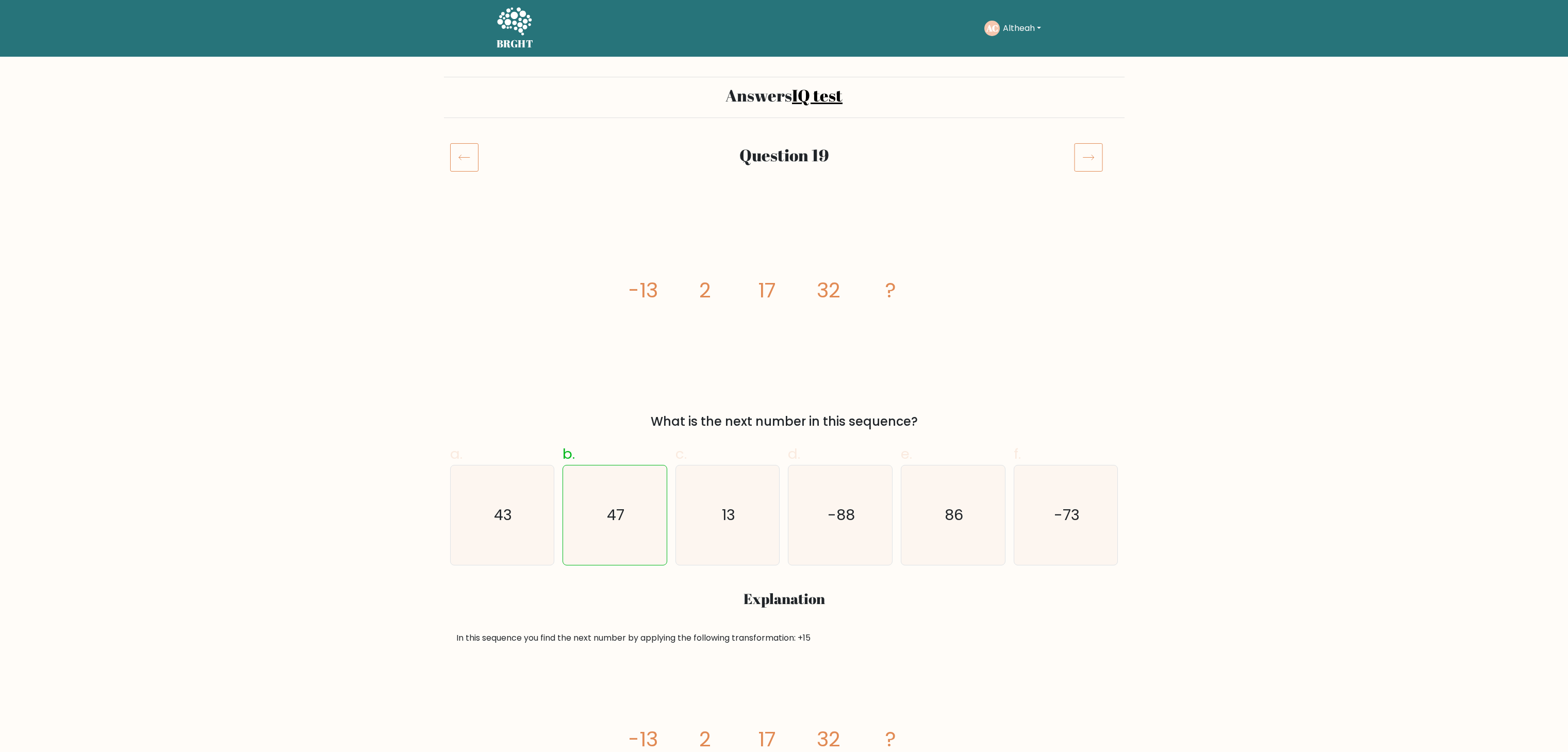 scroll, scrollTop: 0, scrollLeft: 0, axis: both 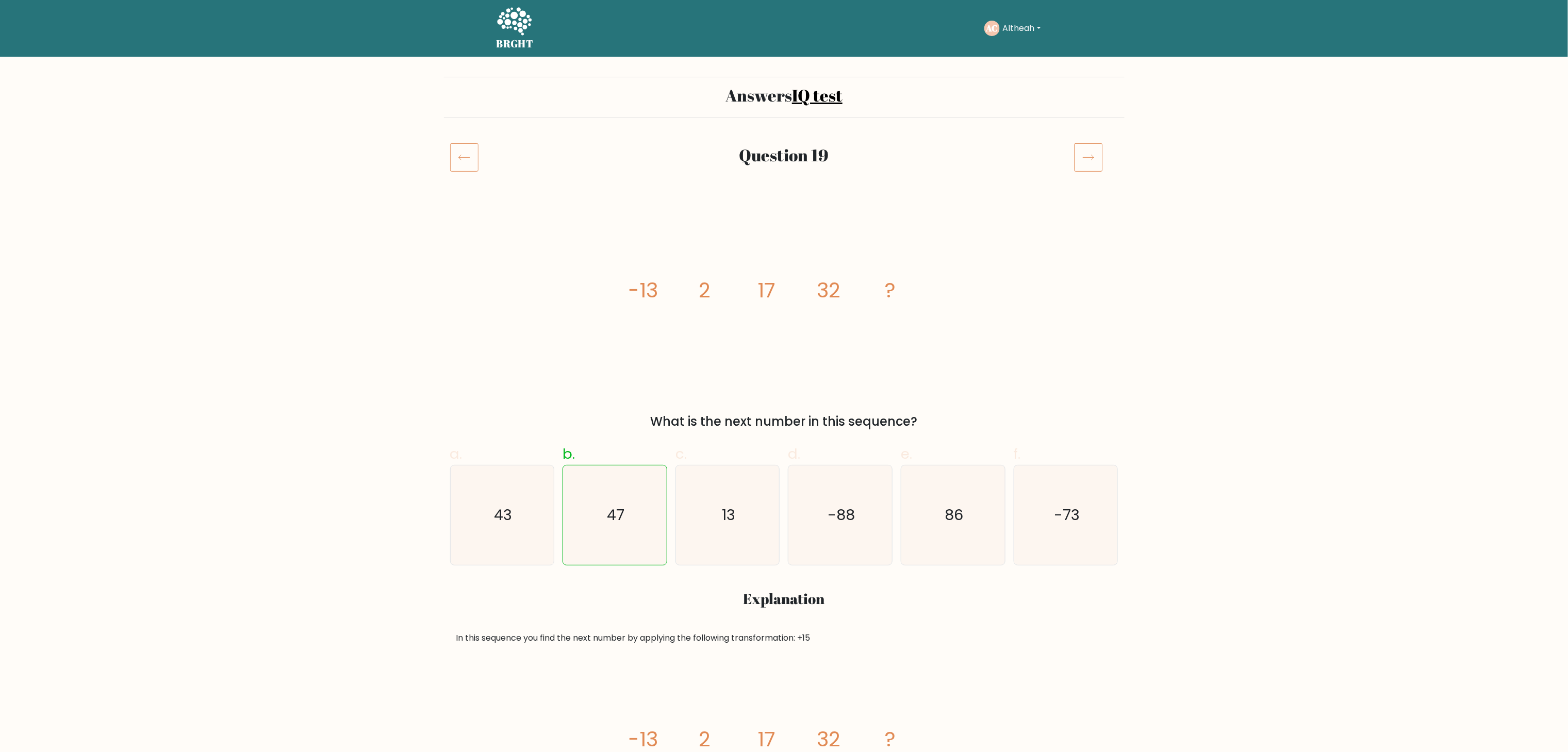 click at bounding box center (1088, 158) 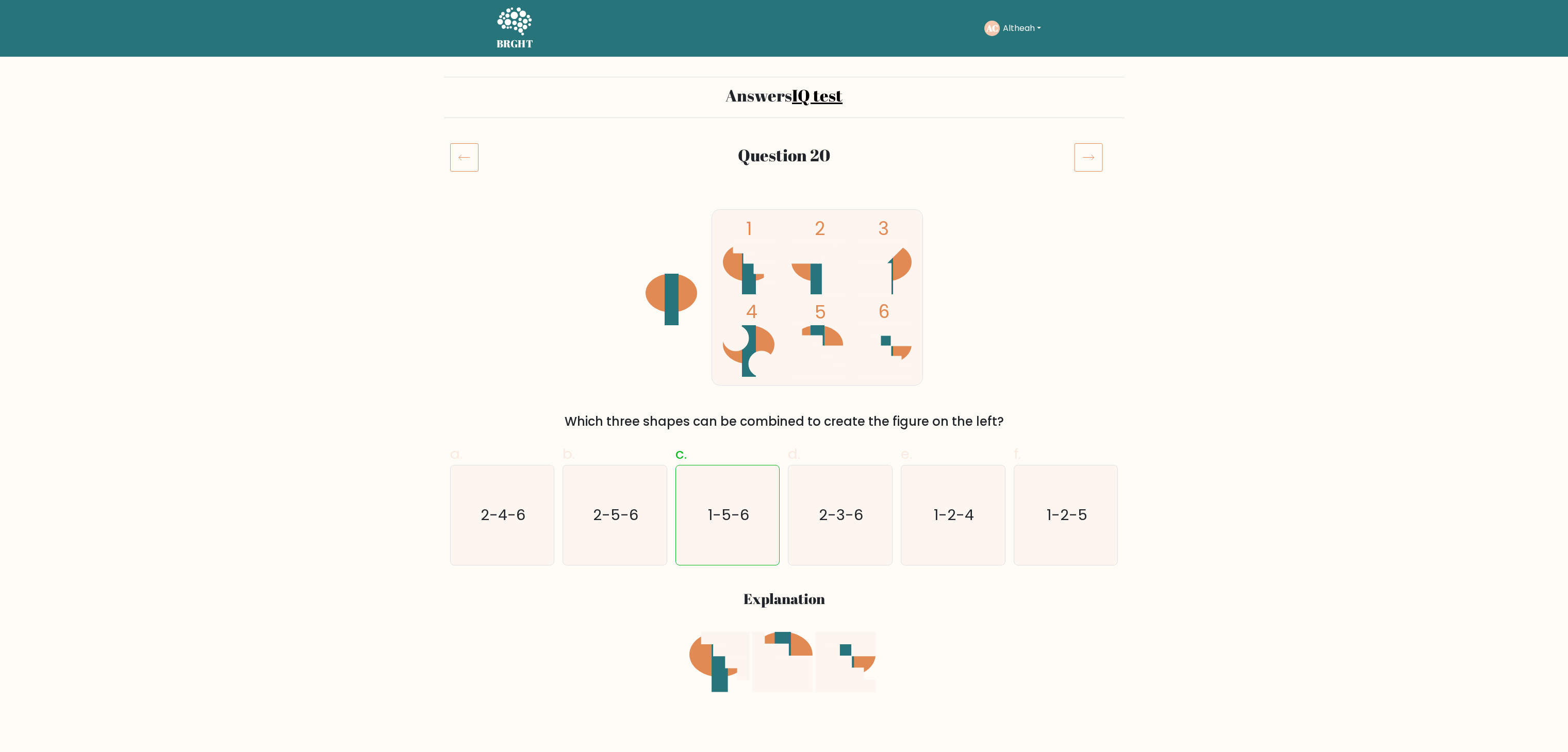 scroll, scrollTop: 0, scrollLeft: 0, axis: both 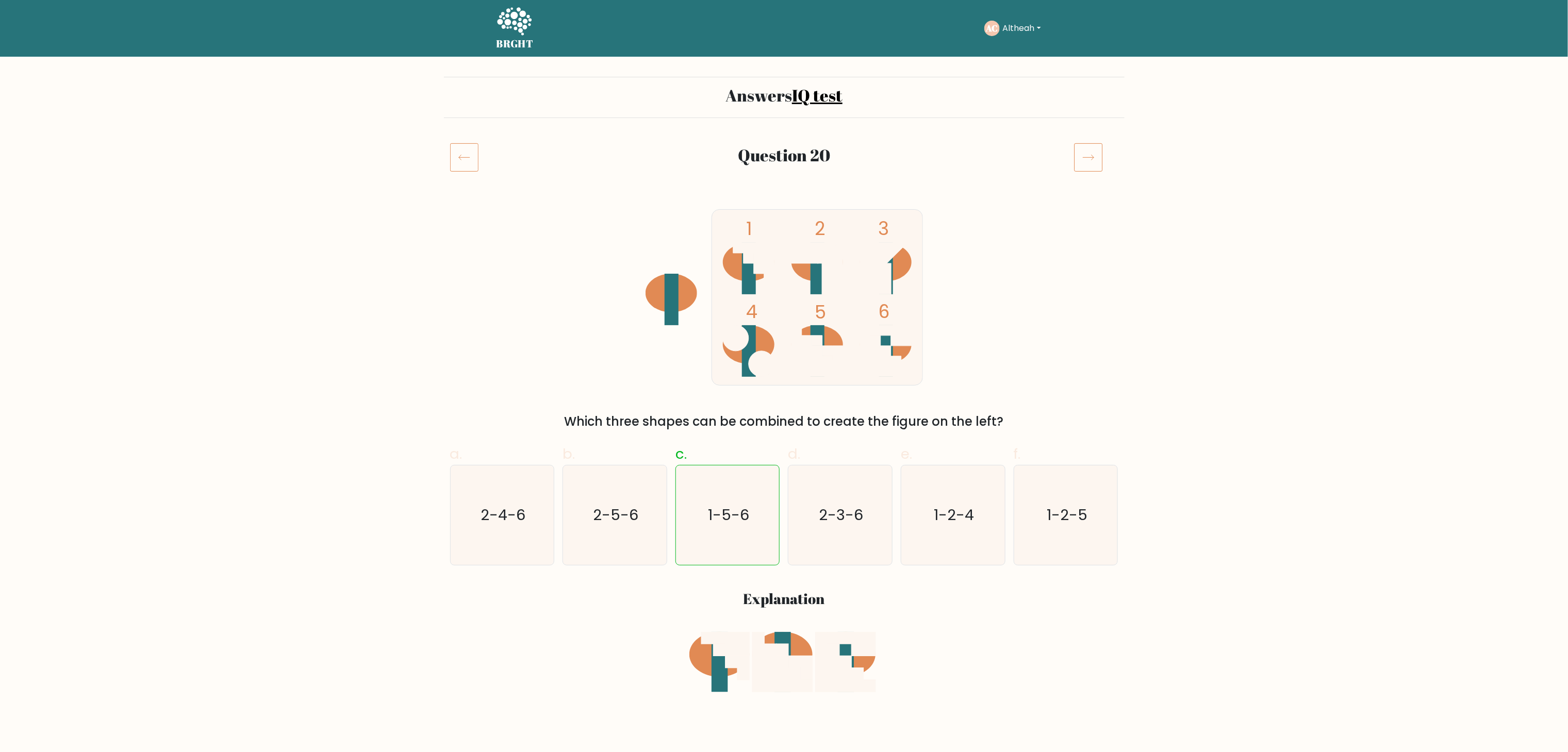 click at bounding box center [464, 157] 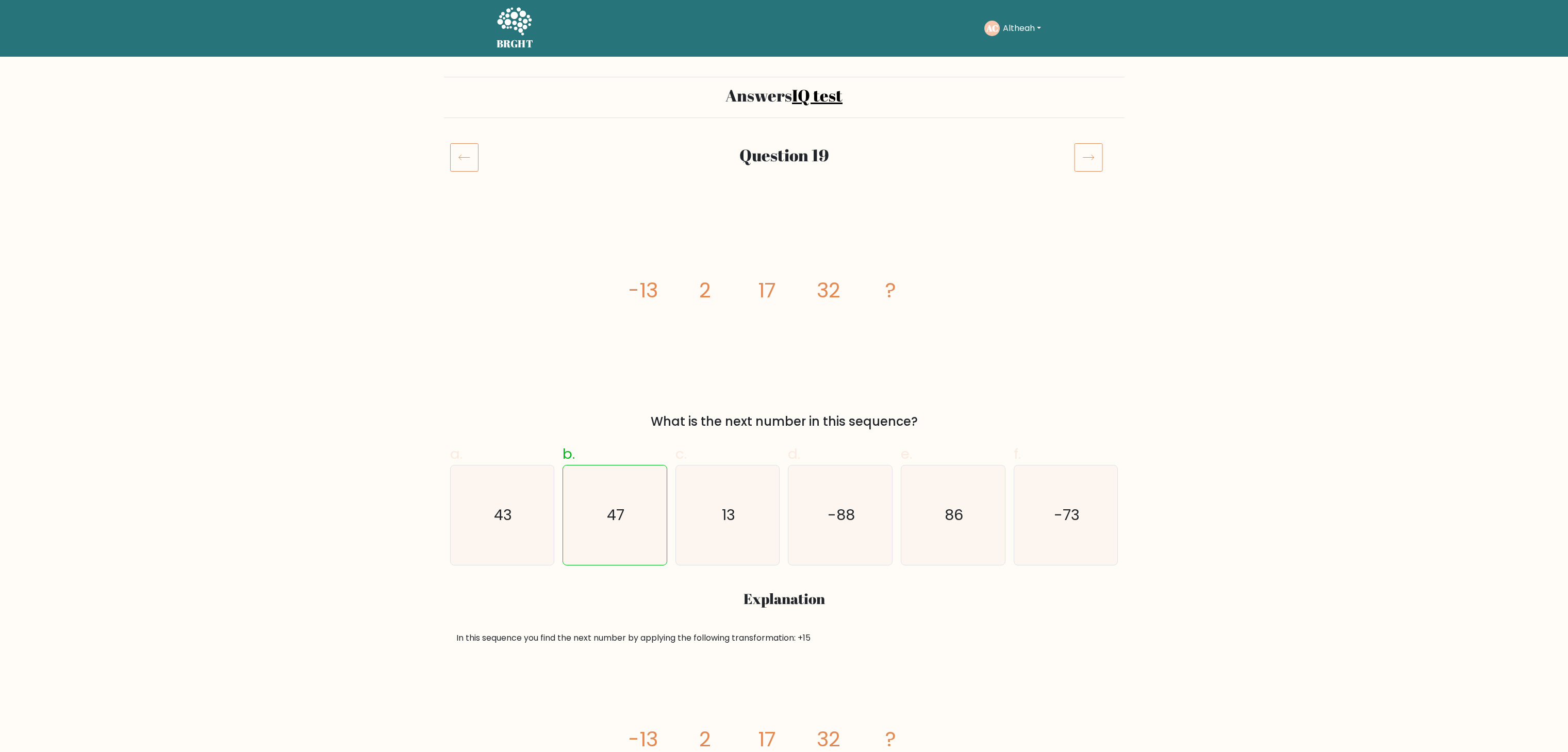 scroll, scrollTop: 0, scrollLeft: 0, axis: both 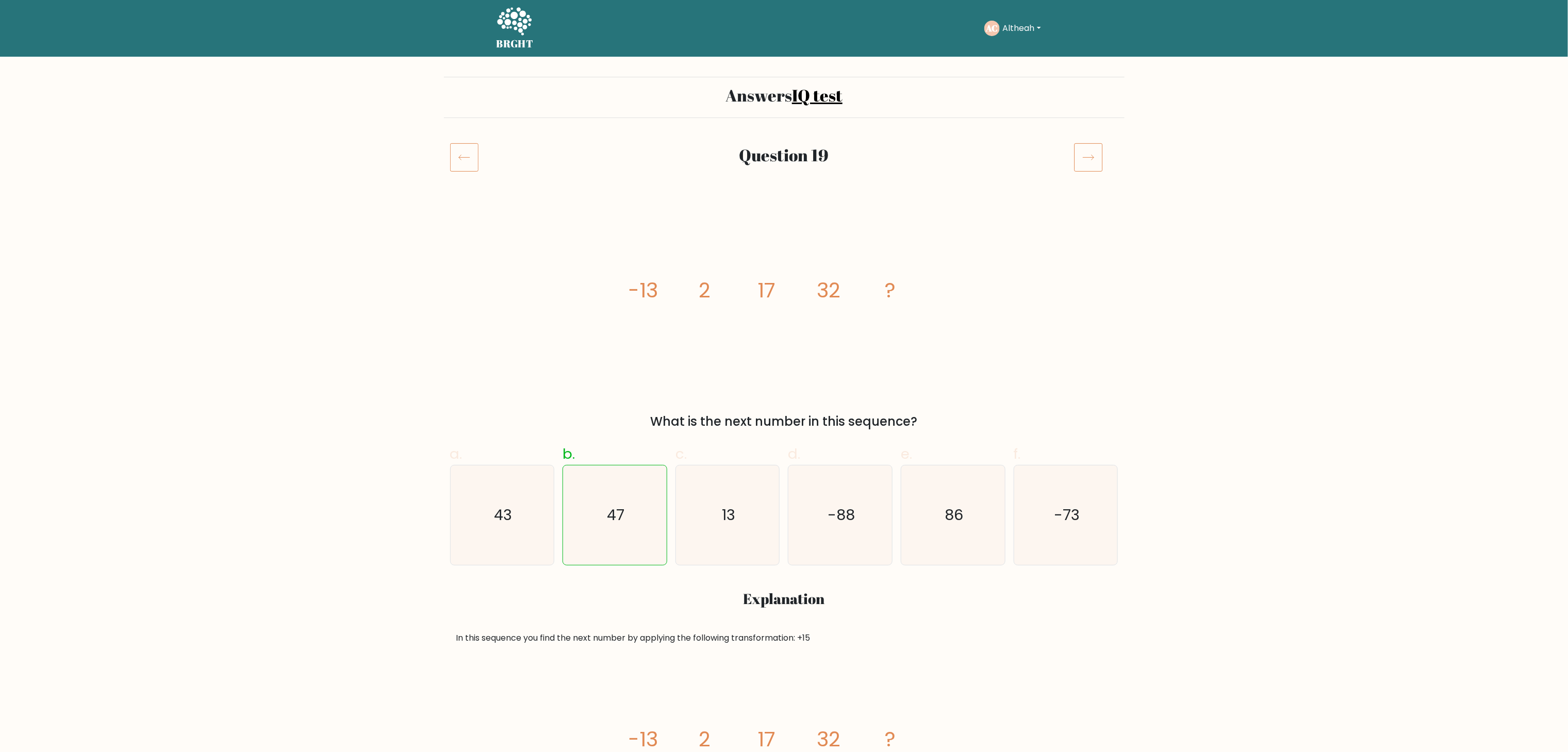 click at bounding box center [1088, 157] 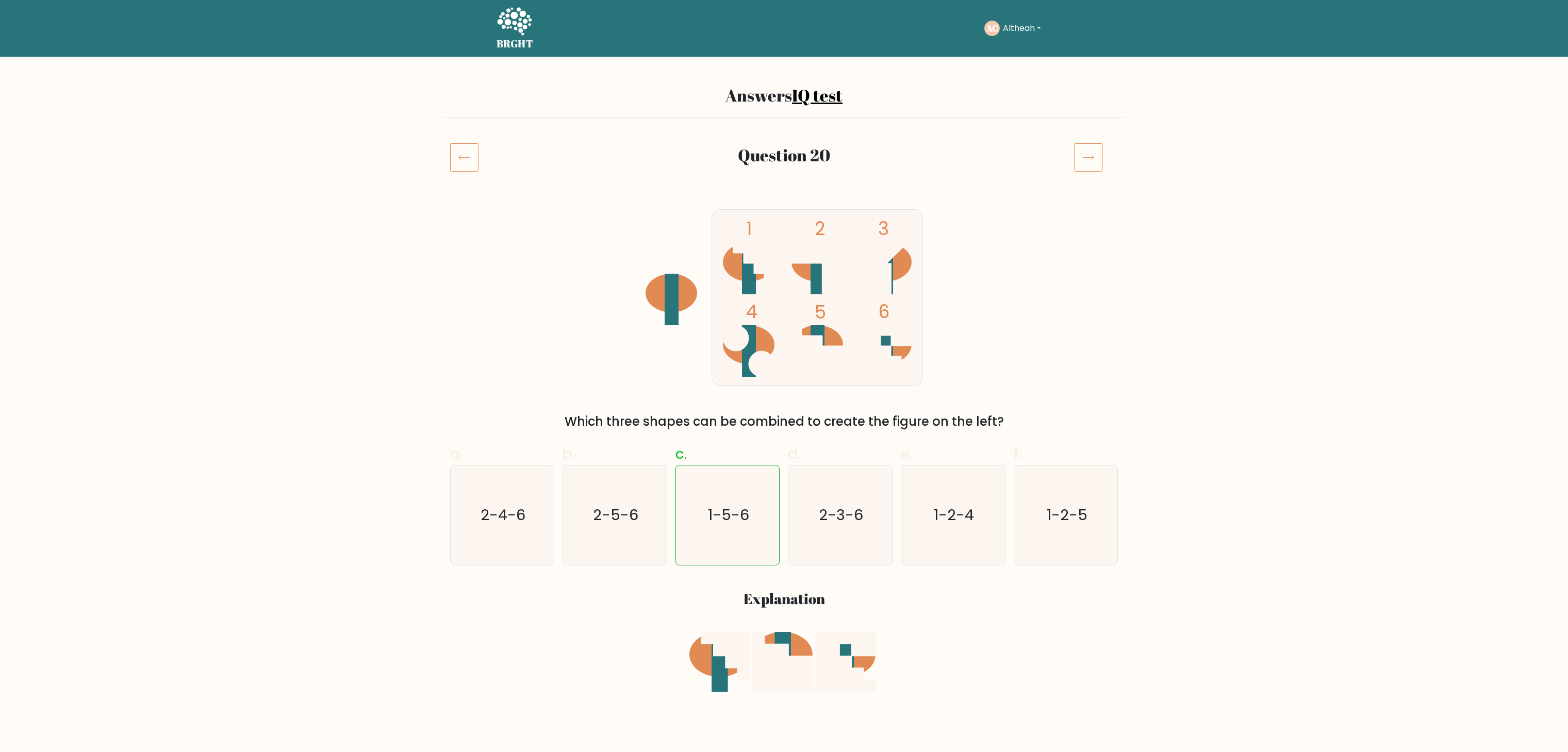 scroll, scrollTop: 0, scrollLeft: 0, axis: both 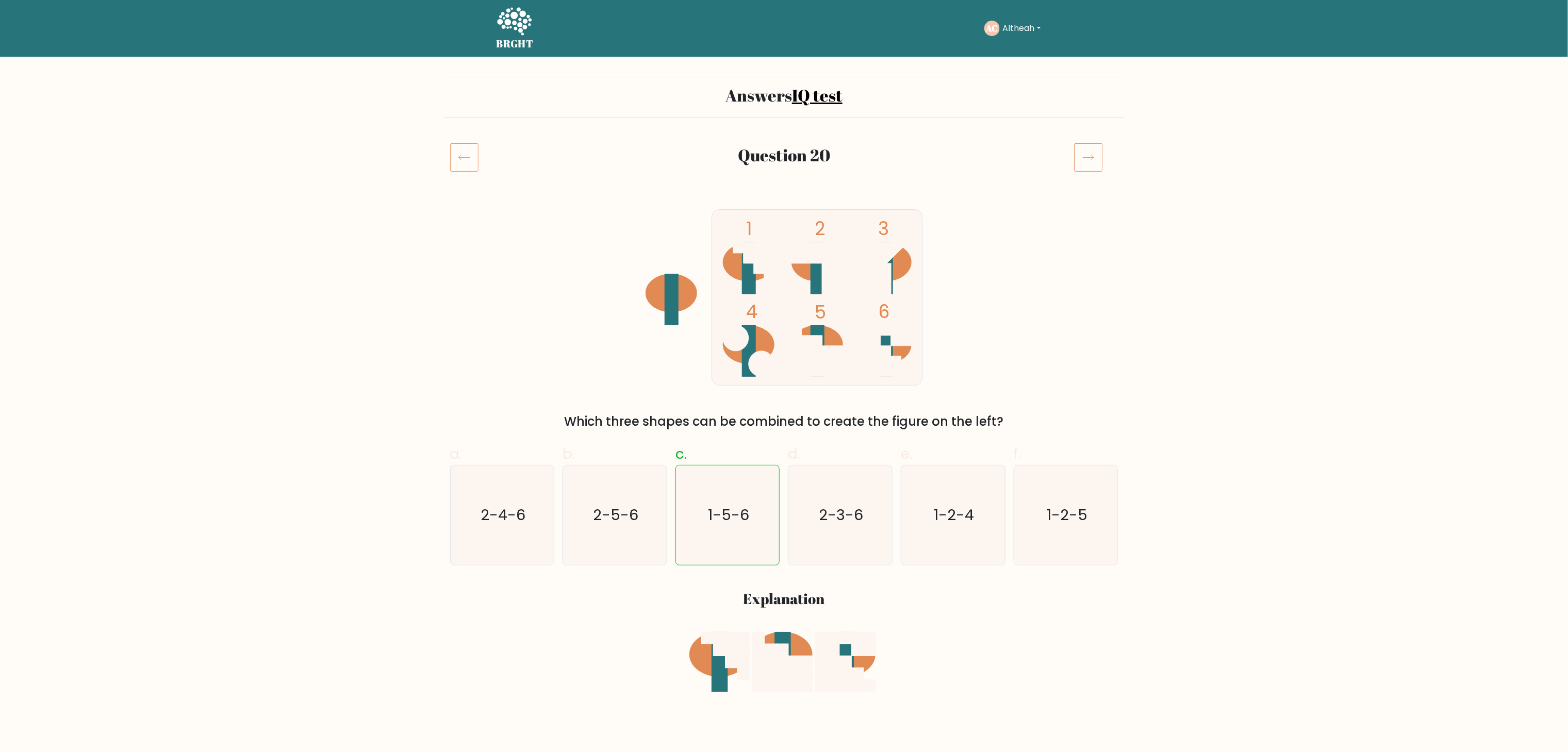 click at bounding box center (1088, 157) 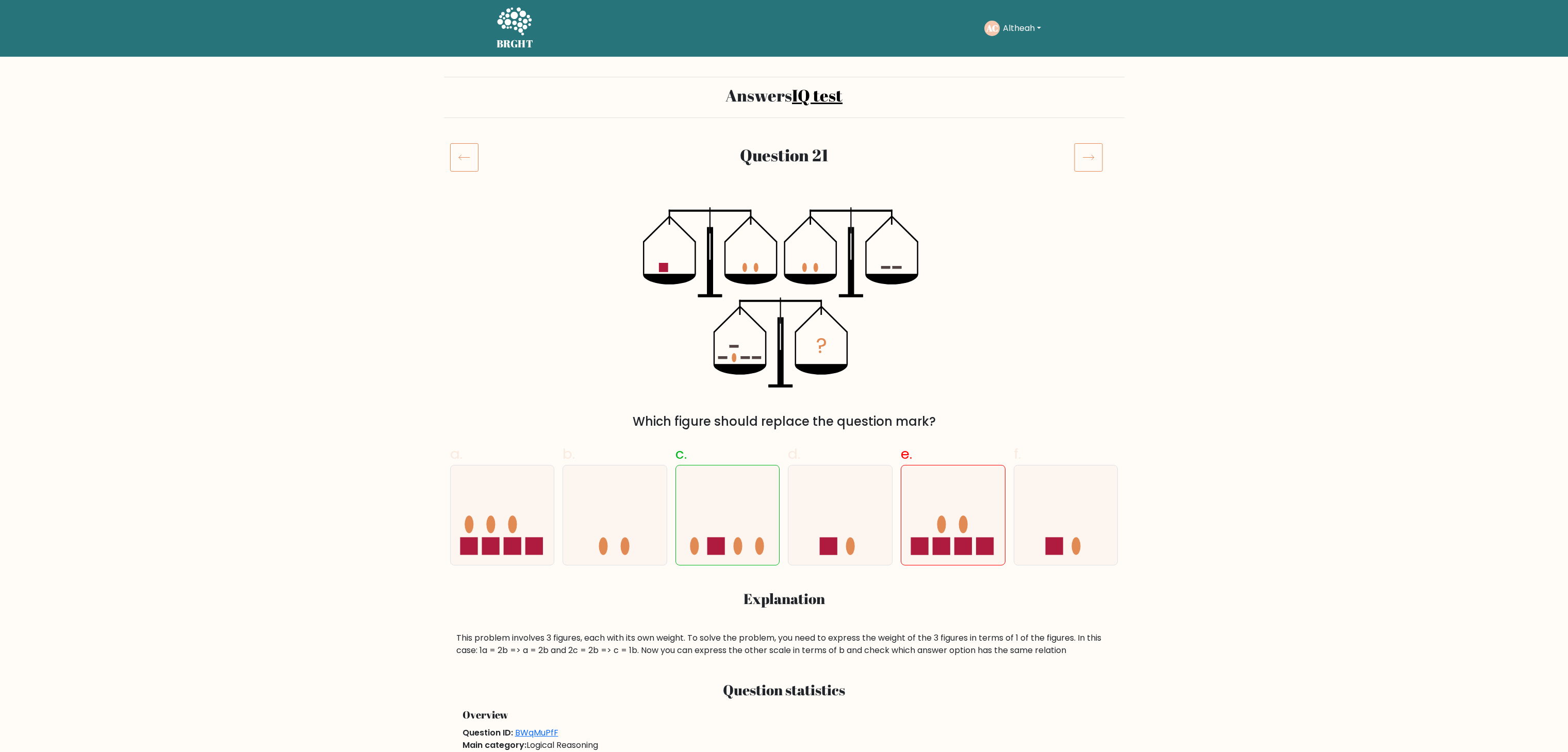 scroll, scrollTop: 0, scrollLeft: 0, axis: both 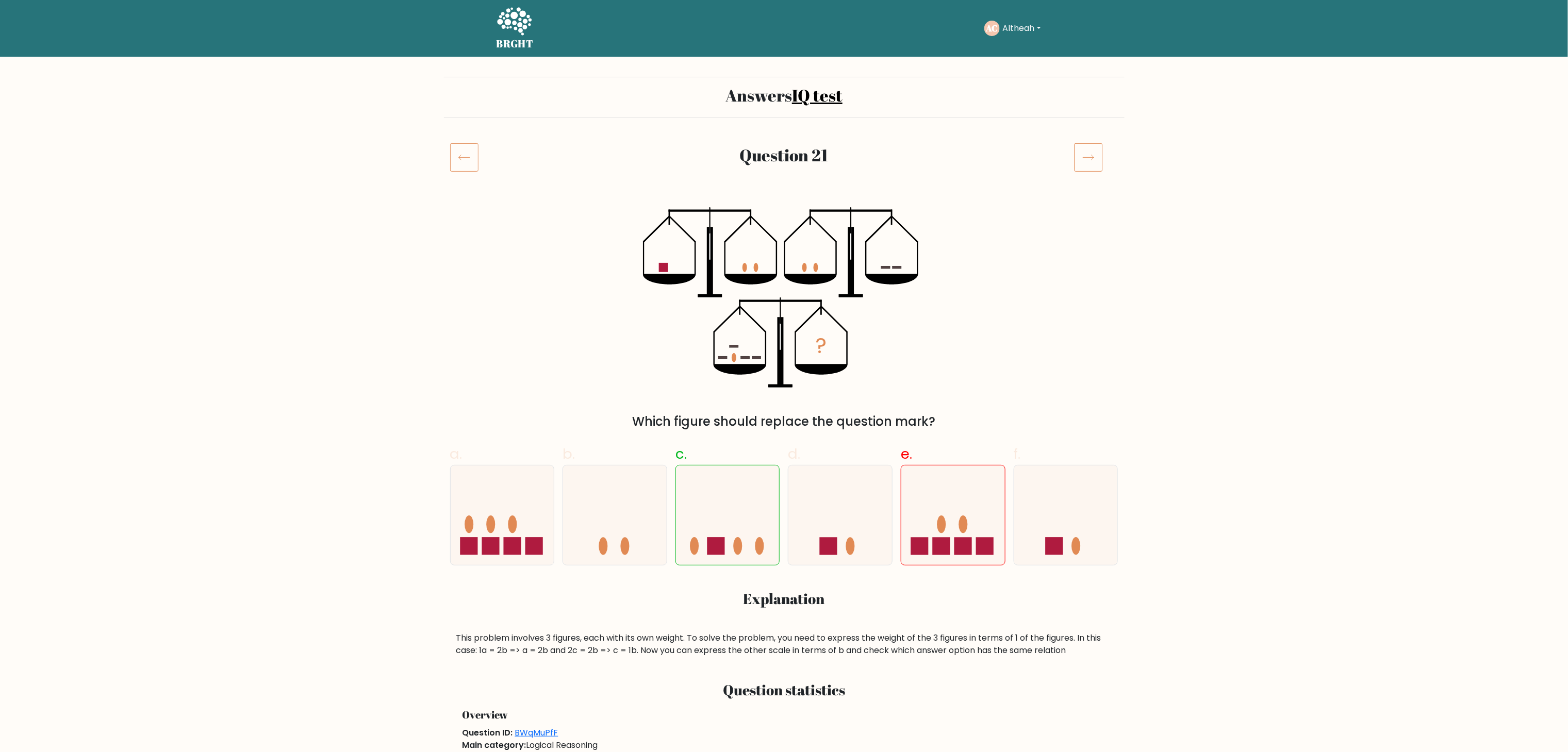 click at bounding box center [1088, 157] 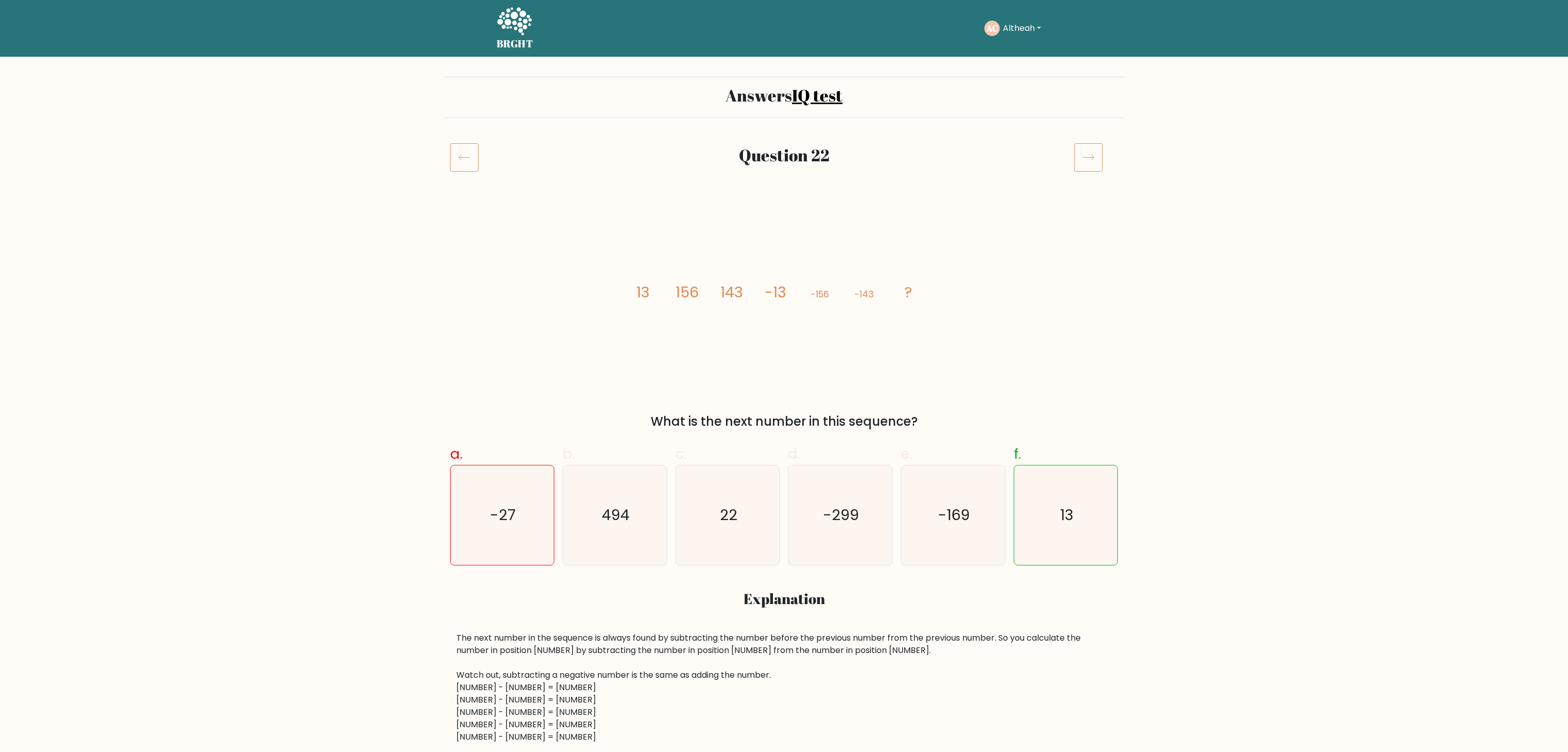 scroll, scrollTop: 0, scrollLeft: 0, axis: both 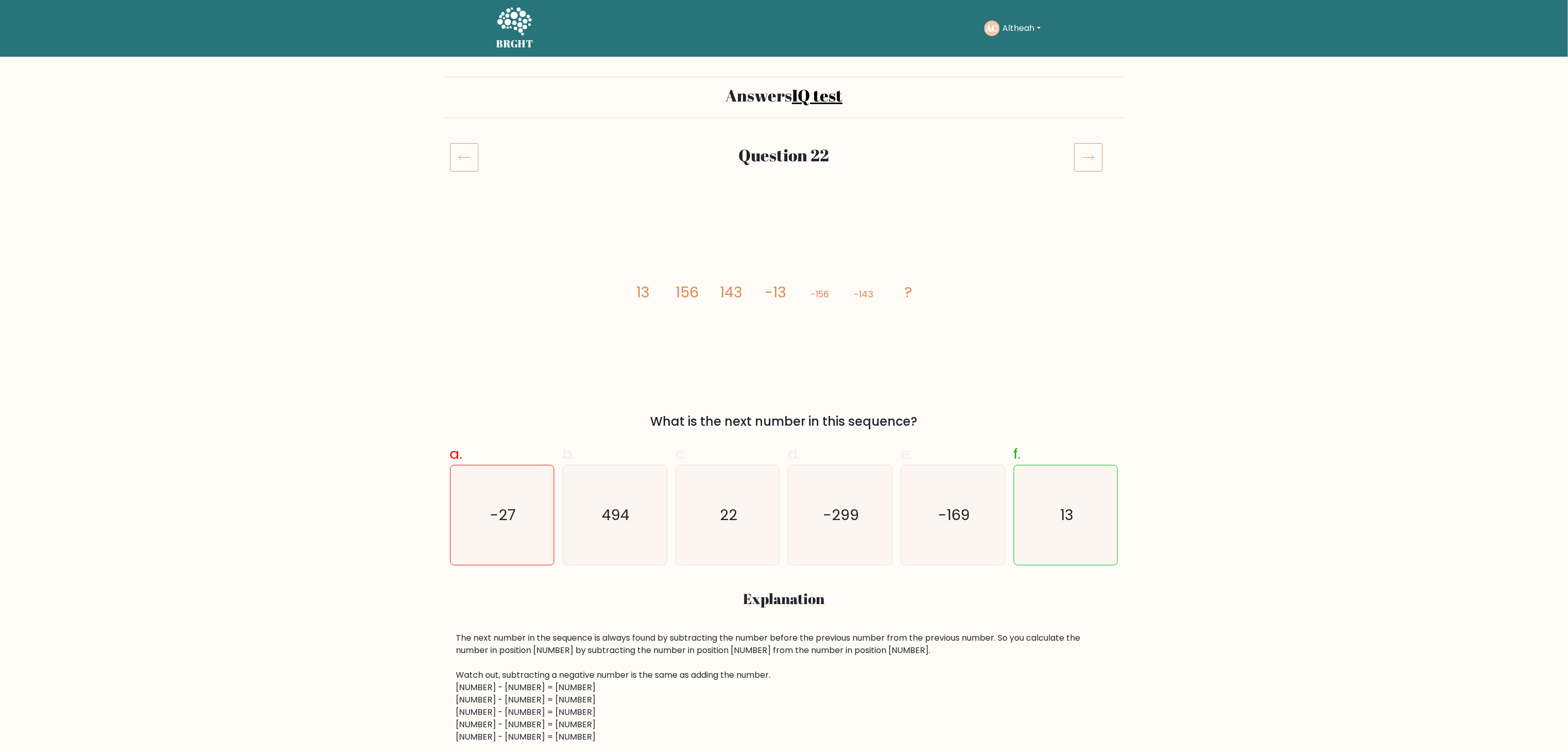 click at bounding box center (1088, 157) 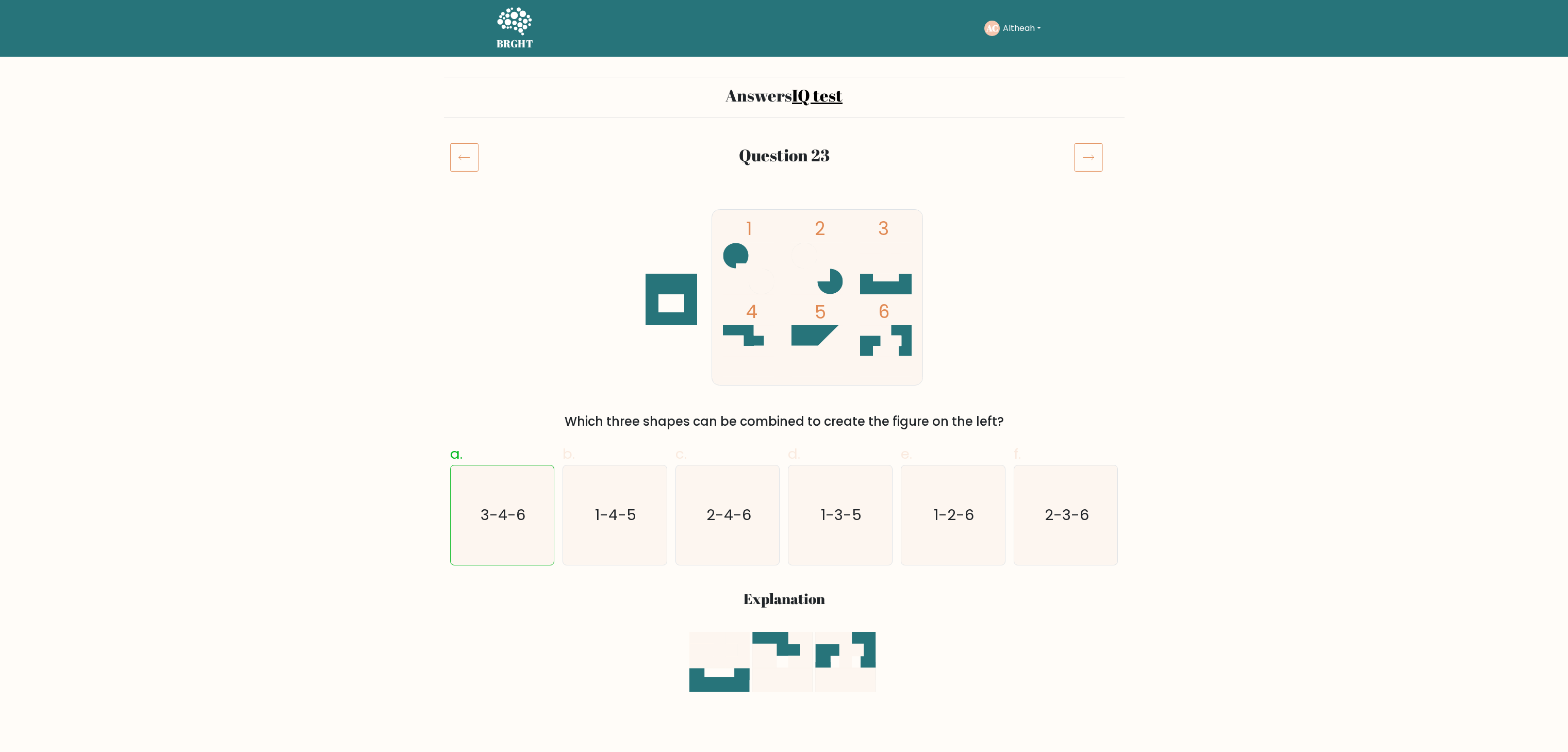 scroll, scrollTop: 0, scrollLeft: 0, axis: both 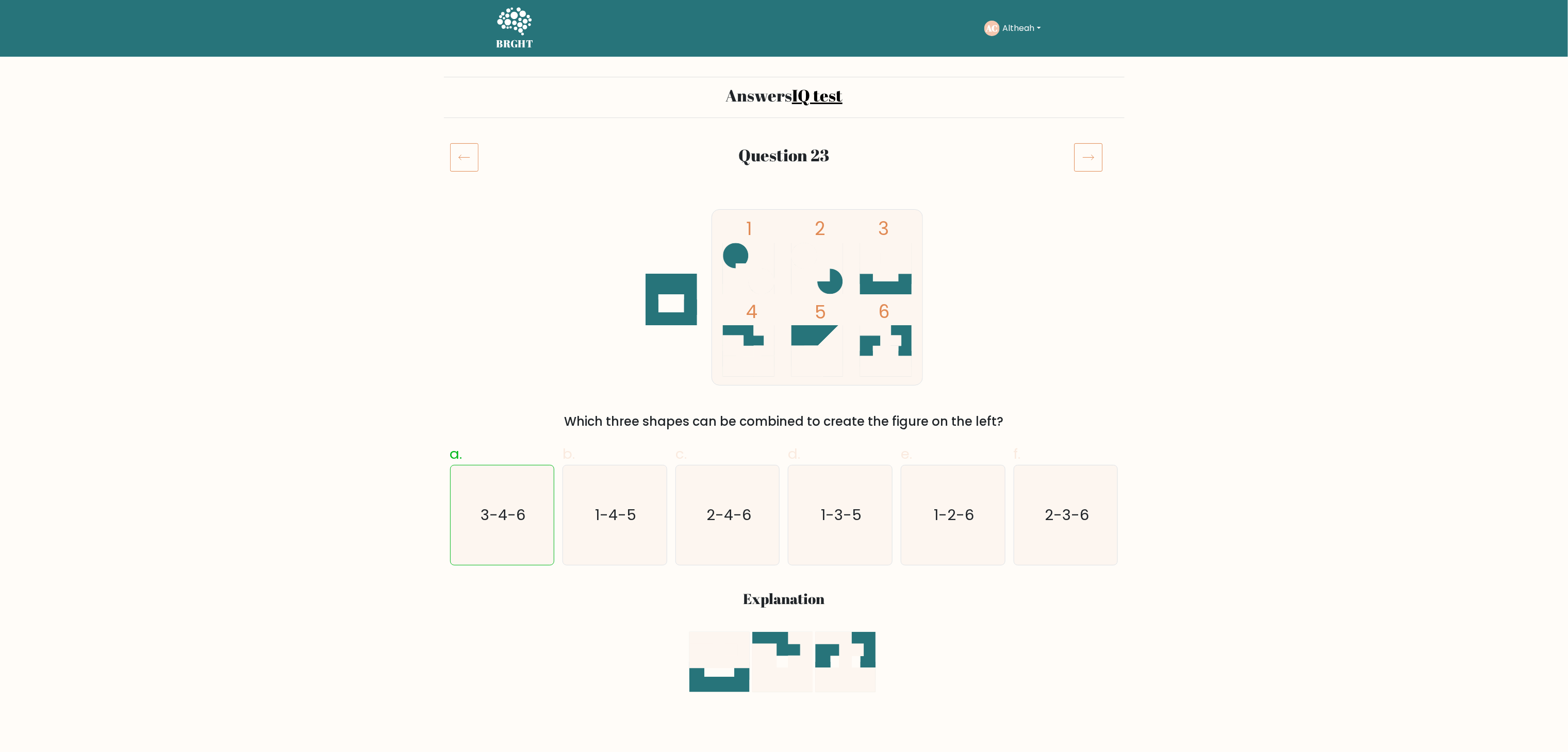 click at bounding box center (1088, 157) 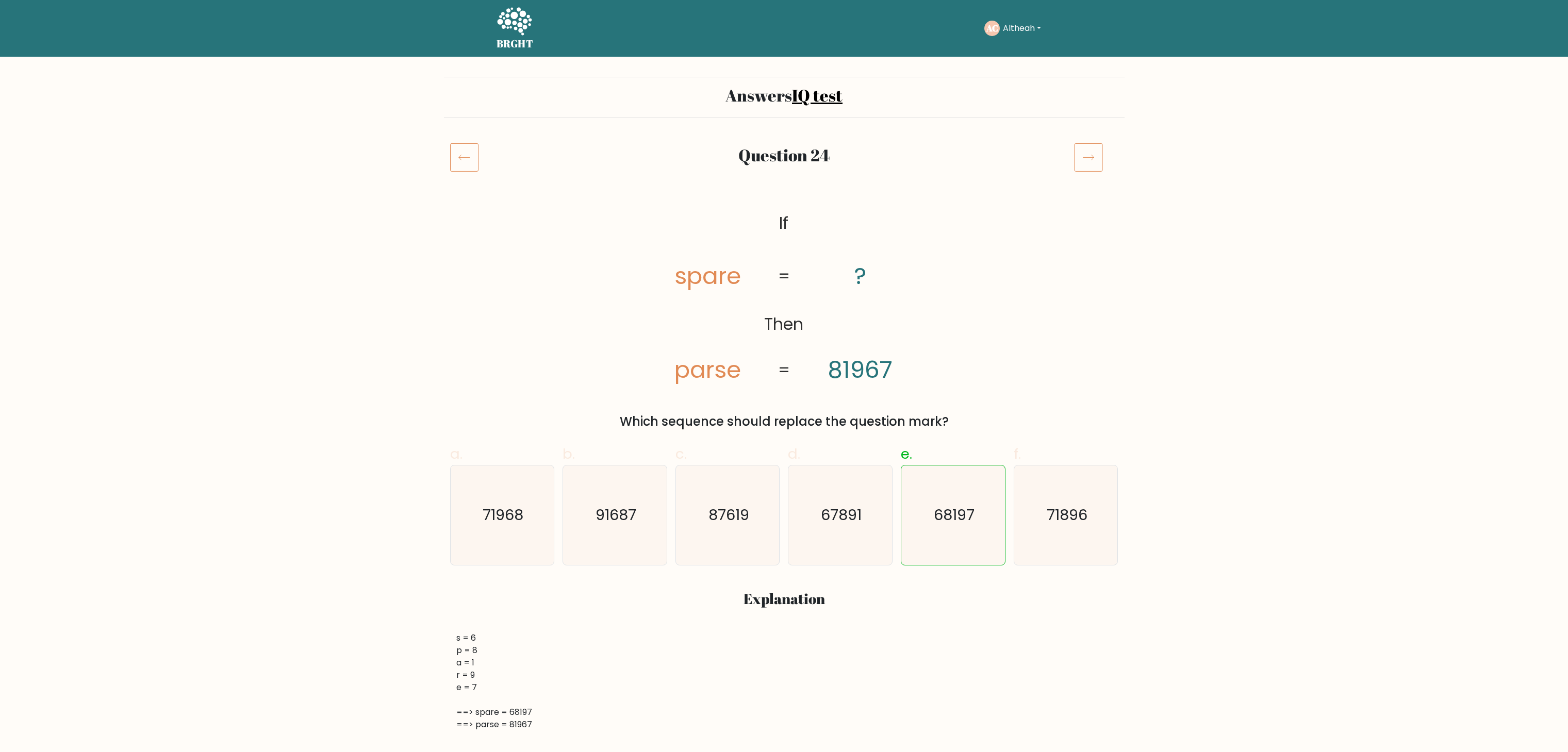 scroll, scrollTop: 0, scrollLeft: 0, axis: both 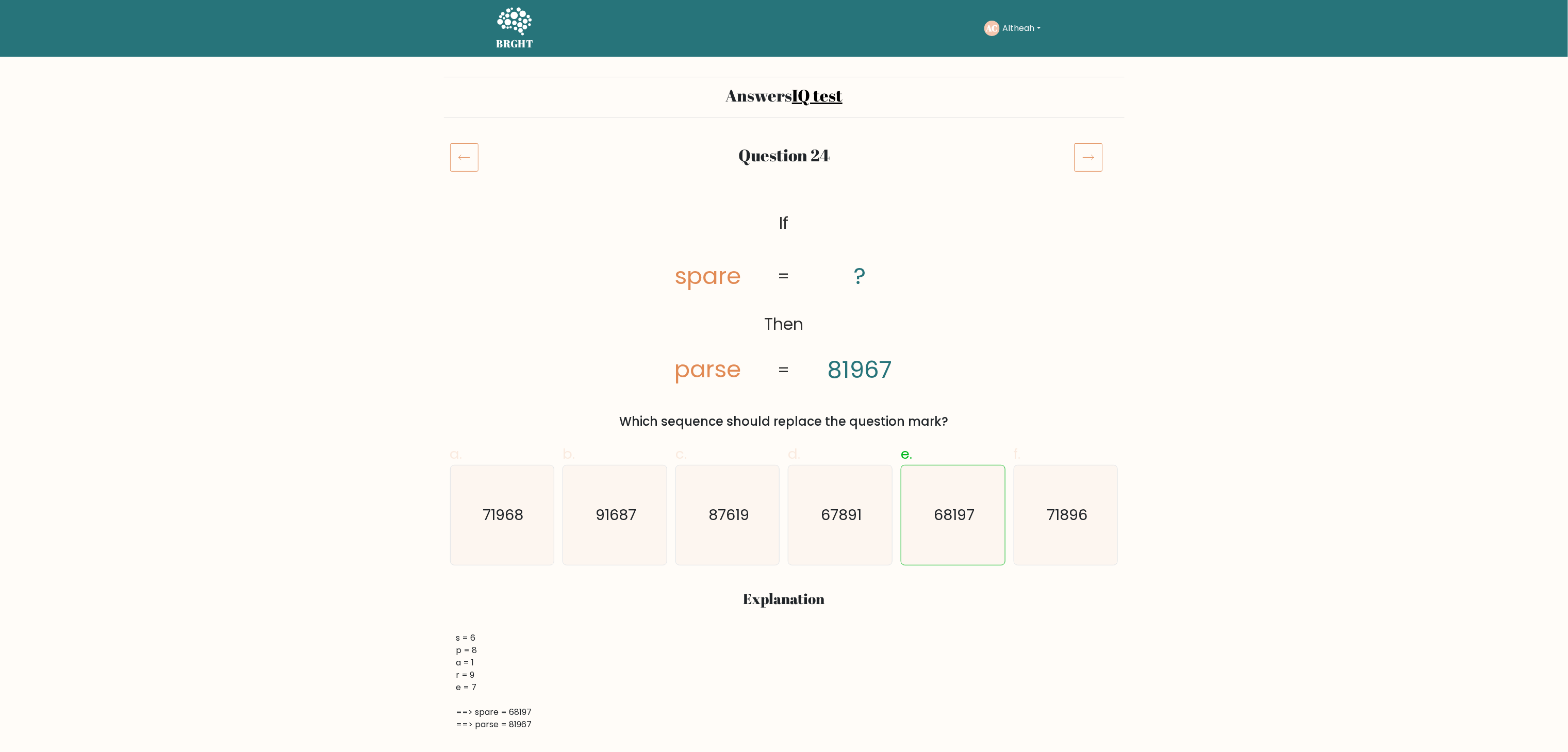 click at bounding box center [464, 157] 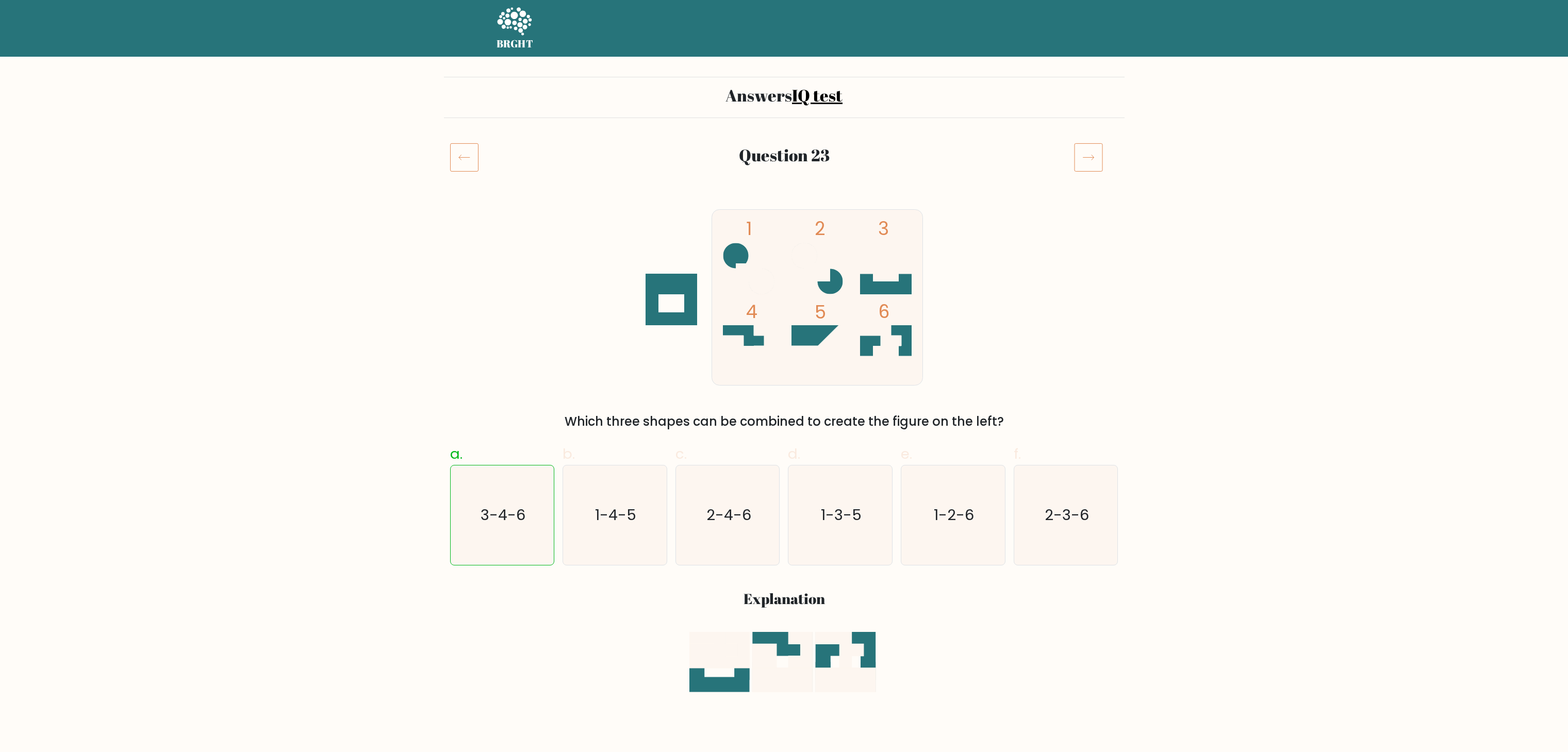 scroll, scrollTop: 0, scrollLeft: 0, axis: both 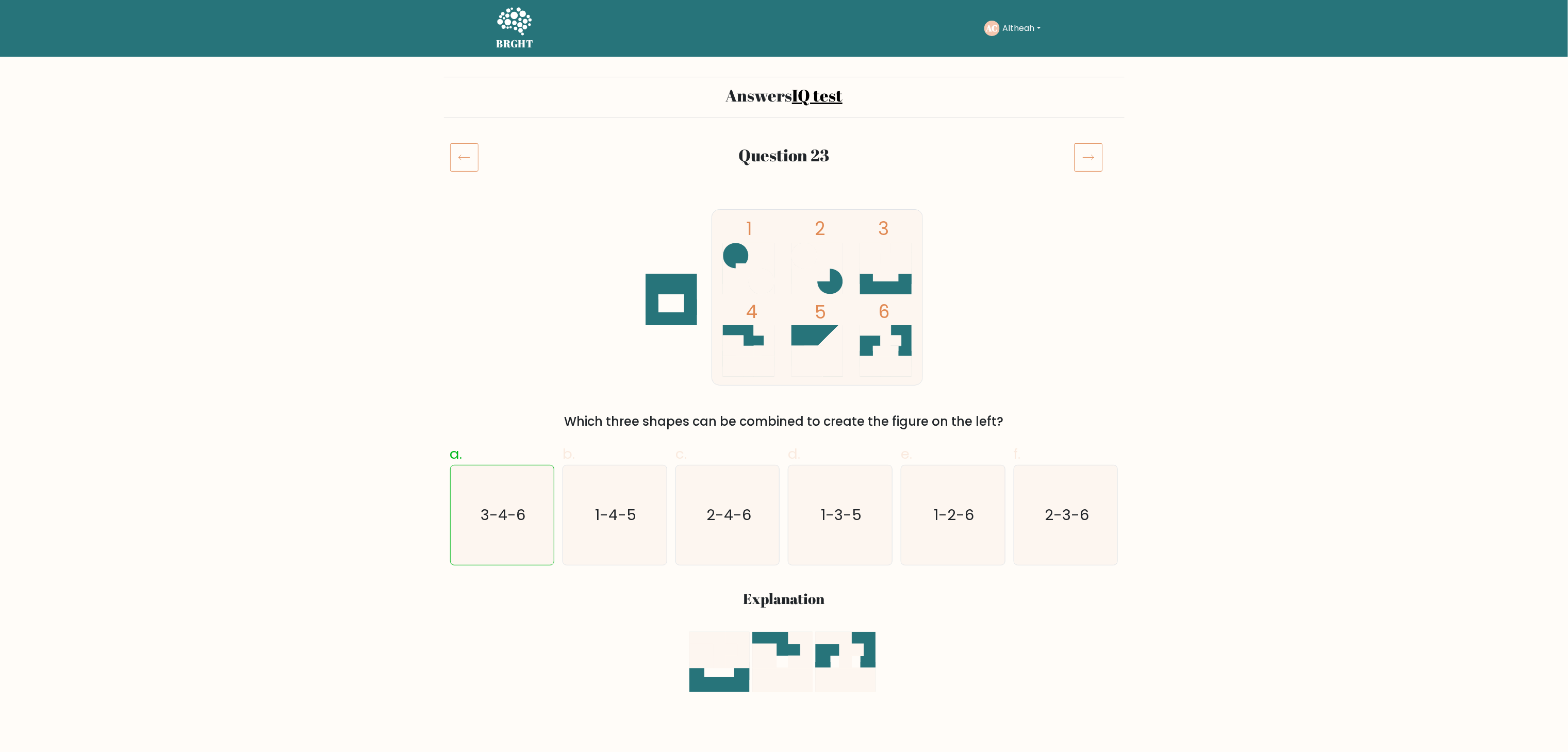 click at bounding box center (1088, 157) 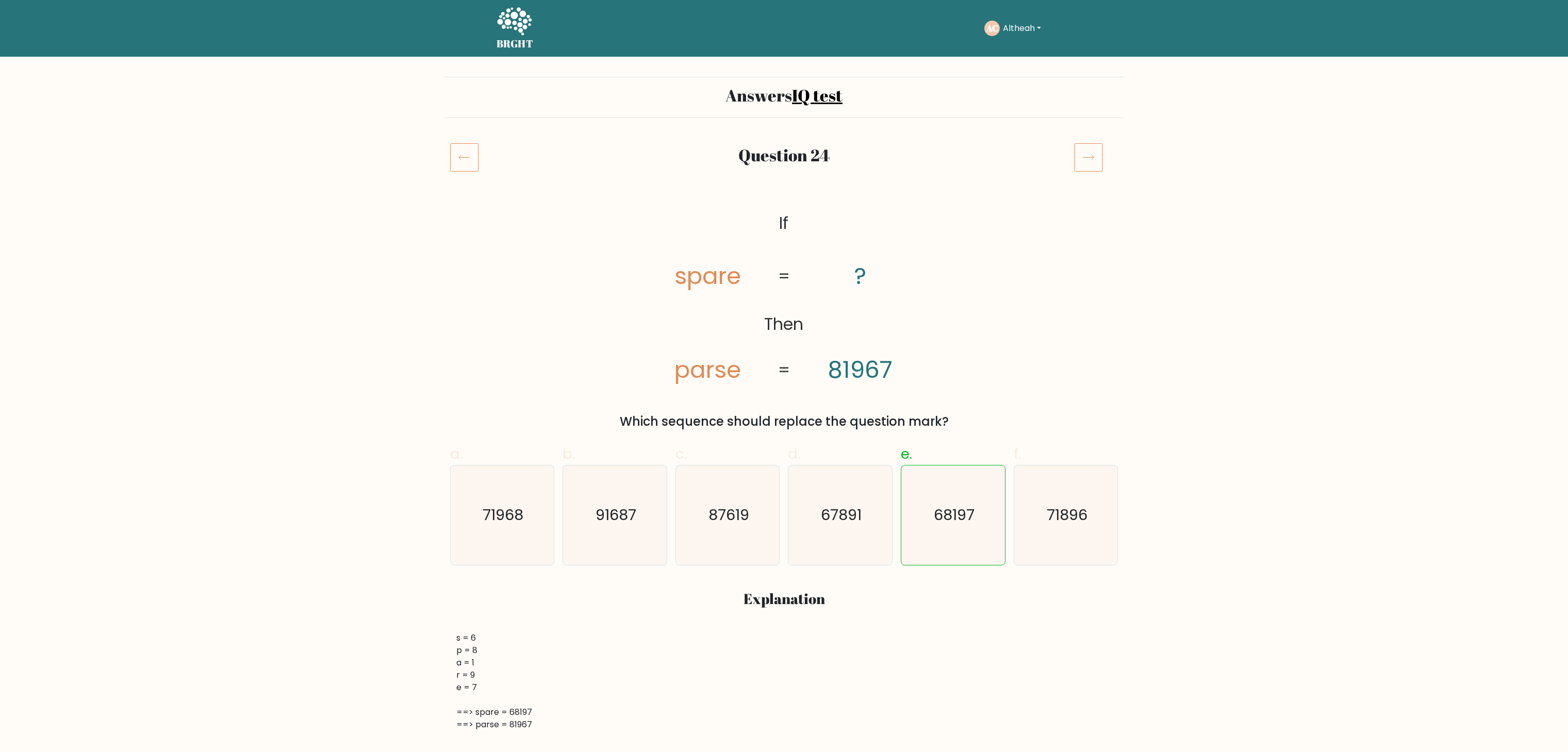scroll, scrollTop: 0, scrollLeft: 0, axis: both 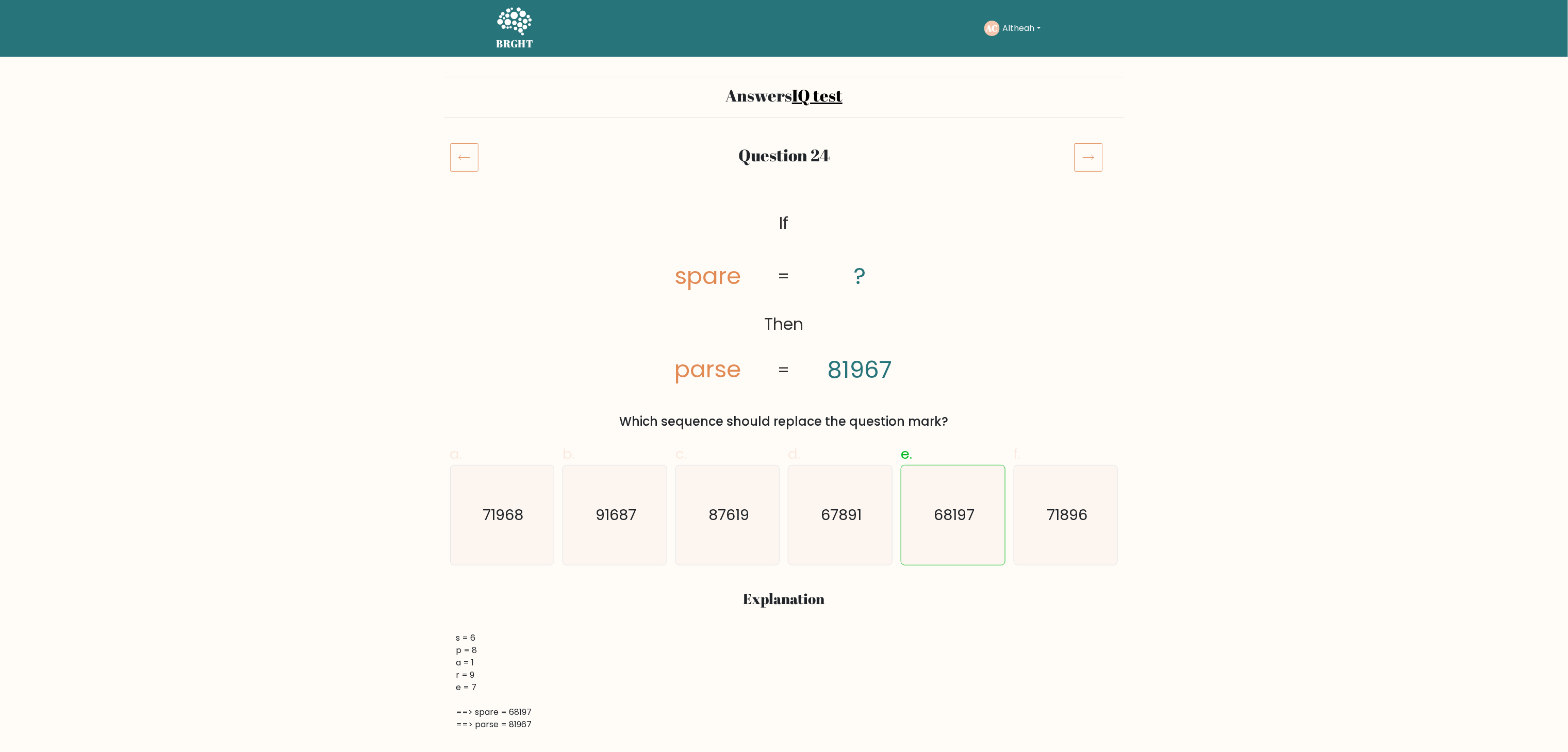 click at bounding box center [1088, 157] 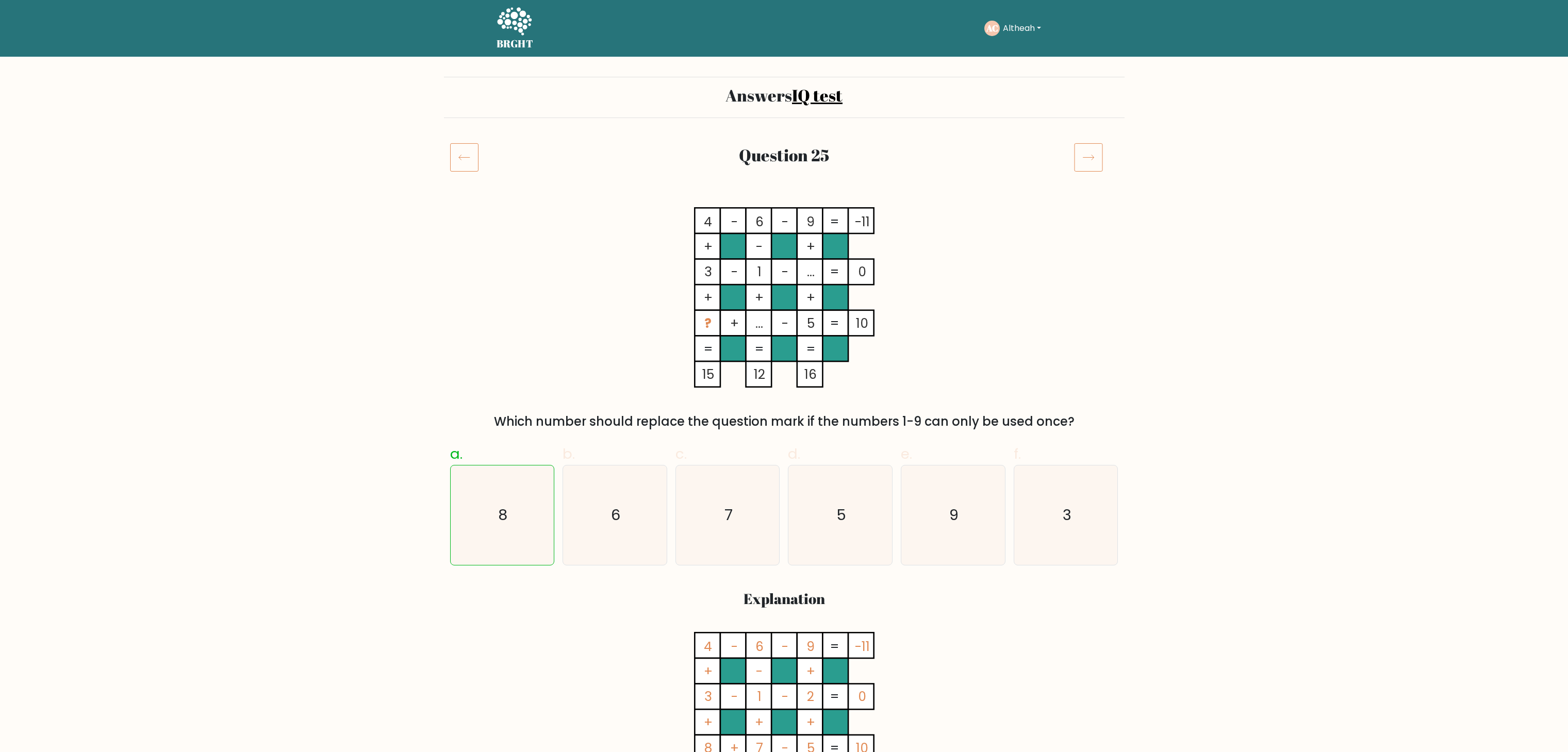 scroll, scrollTop: 0, scrollLeft: 0, axis: both 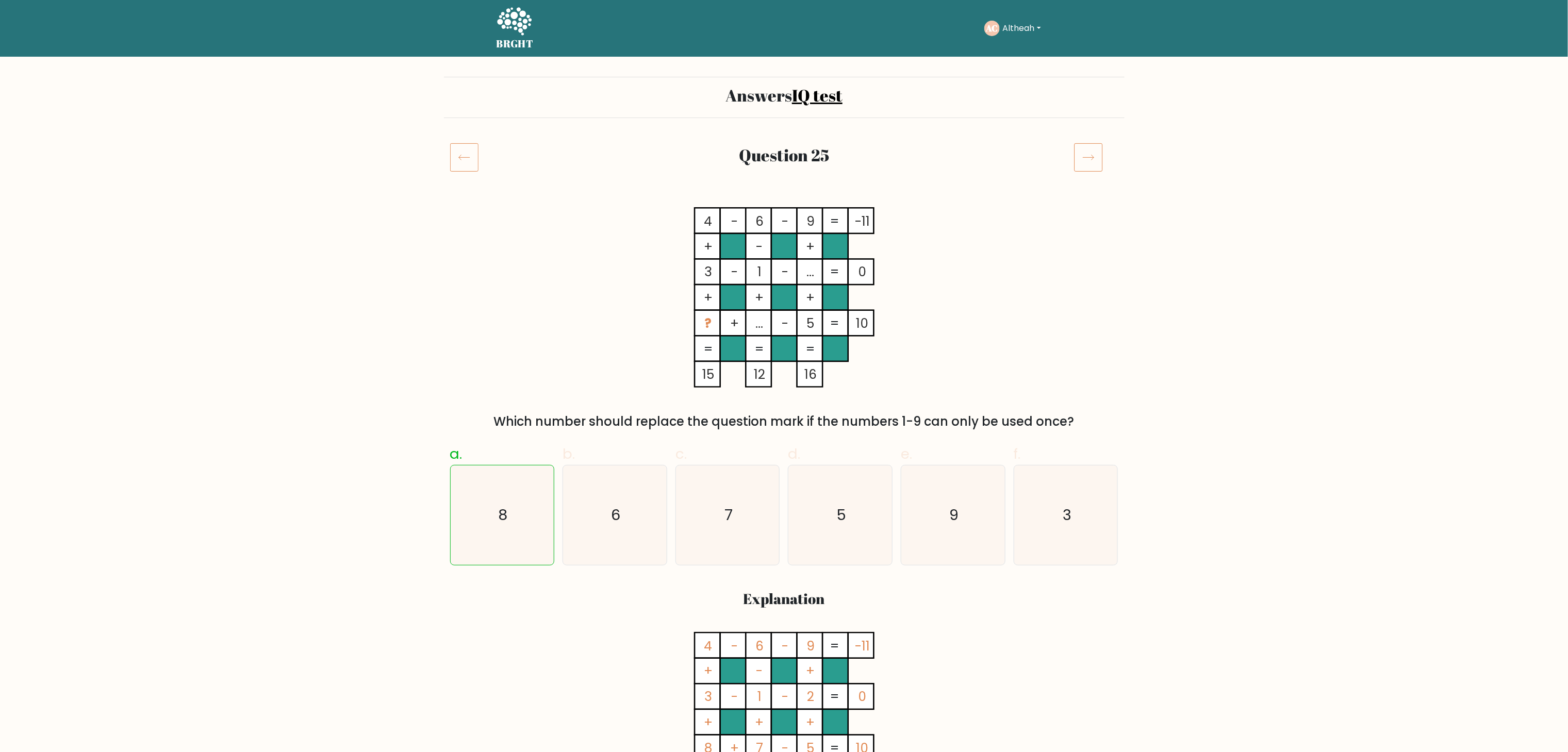 click at bounding box center [1088, 157] 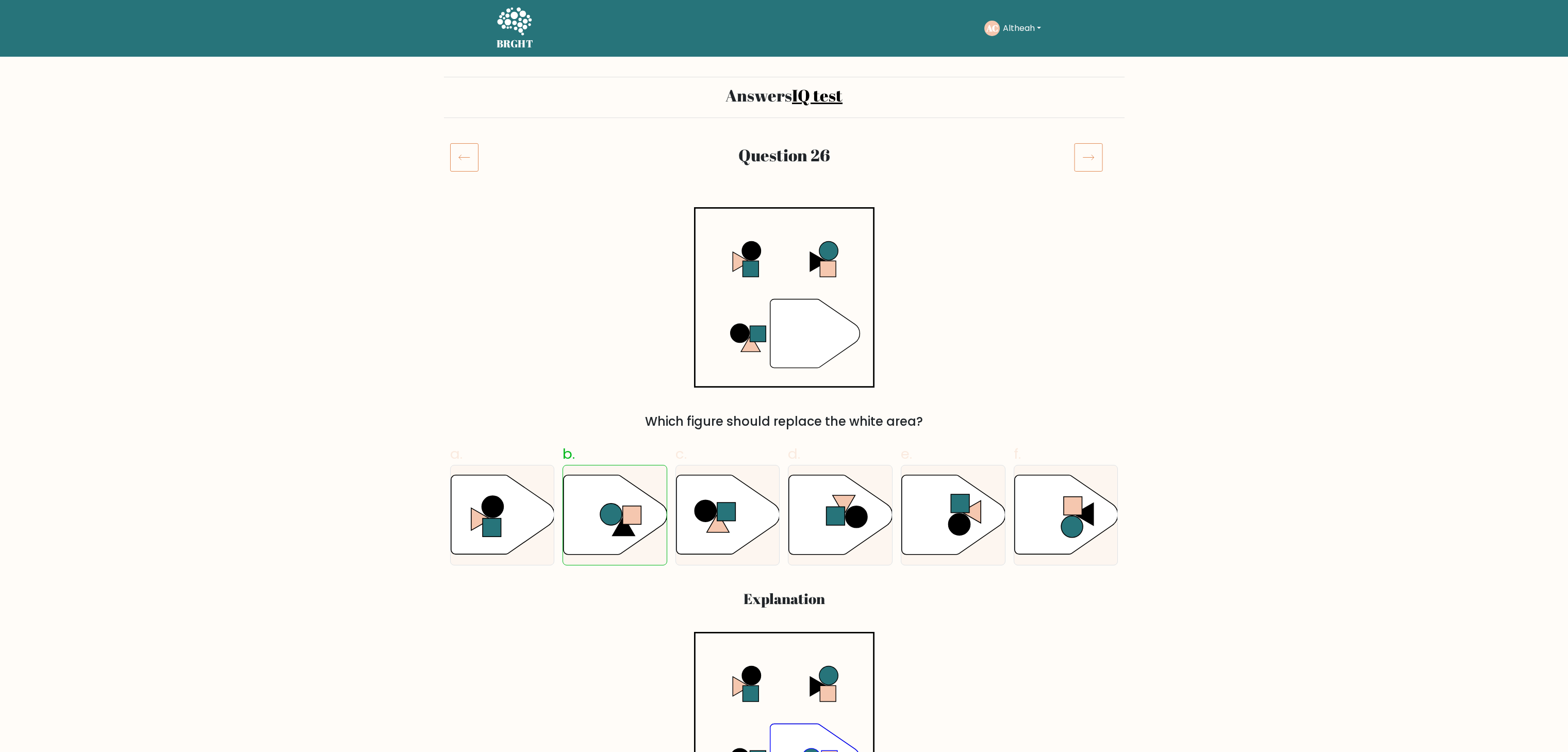 scroll, scrollTop: 0, scrollLeft: 0, axis: both 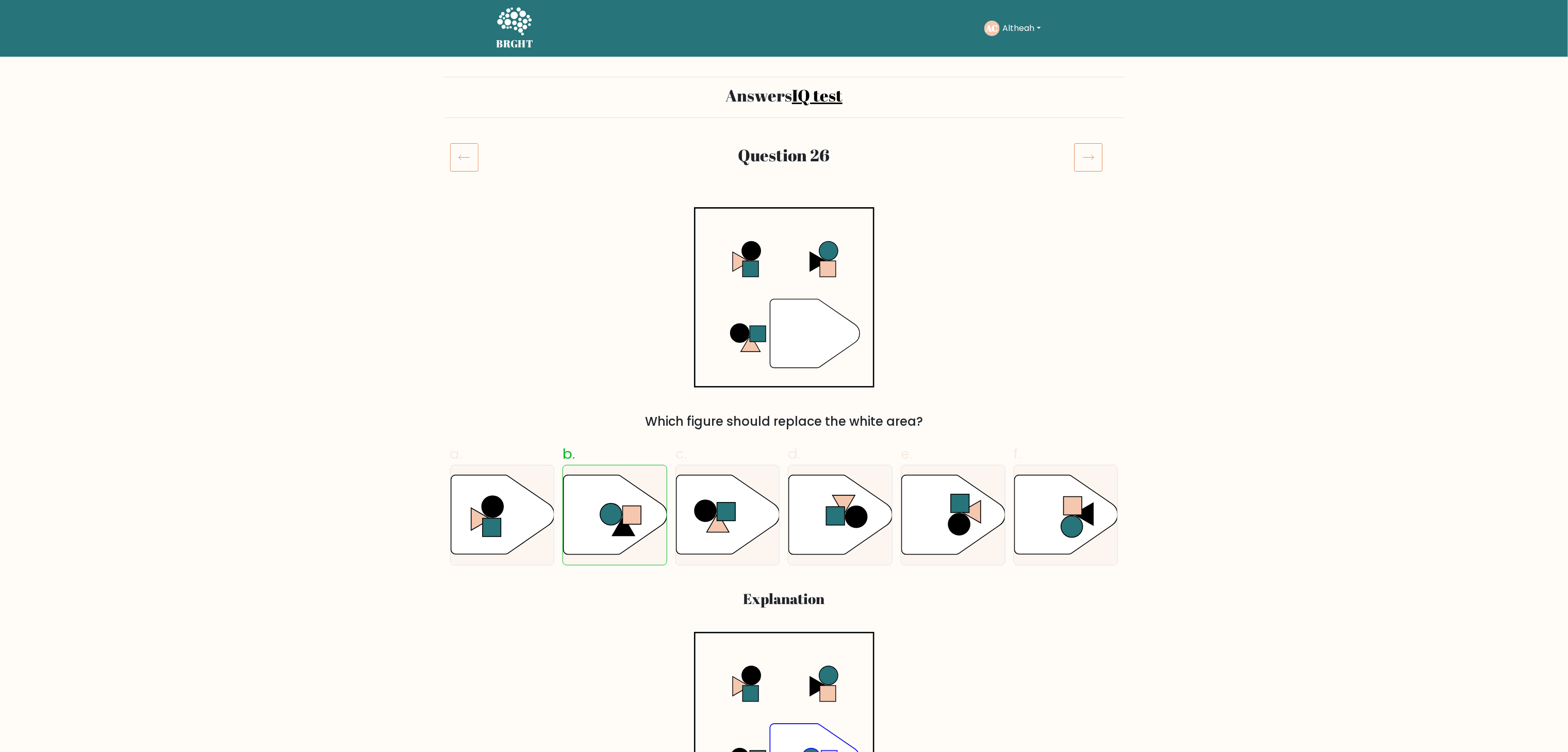 click at bounding box center [464, 157] 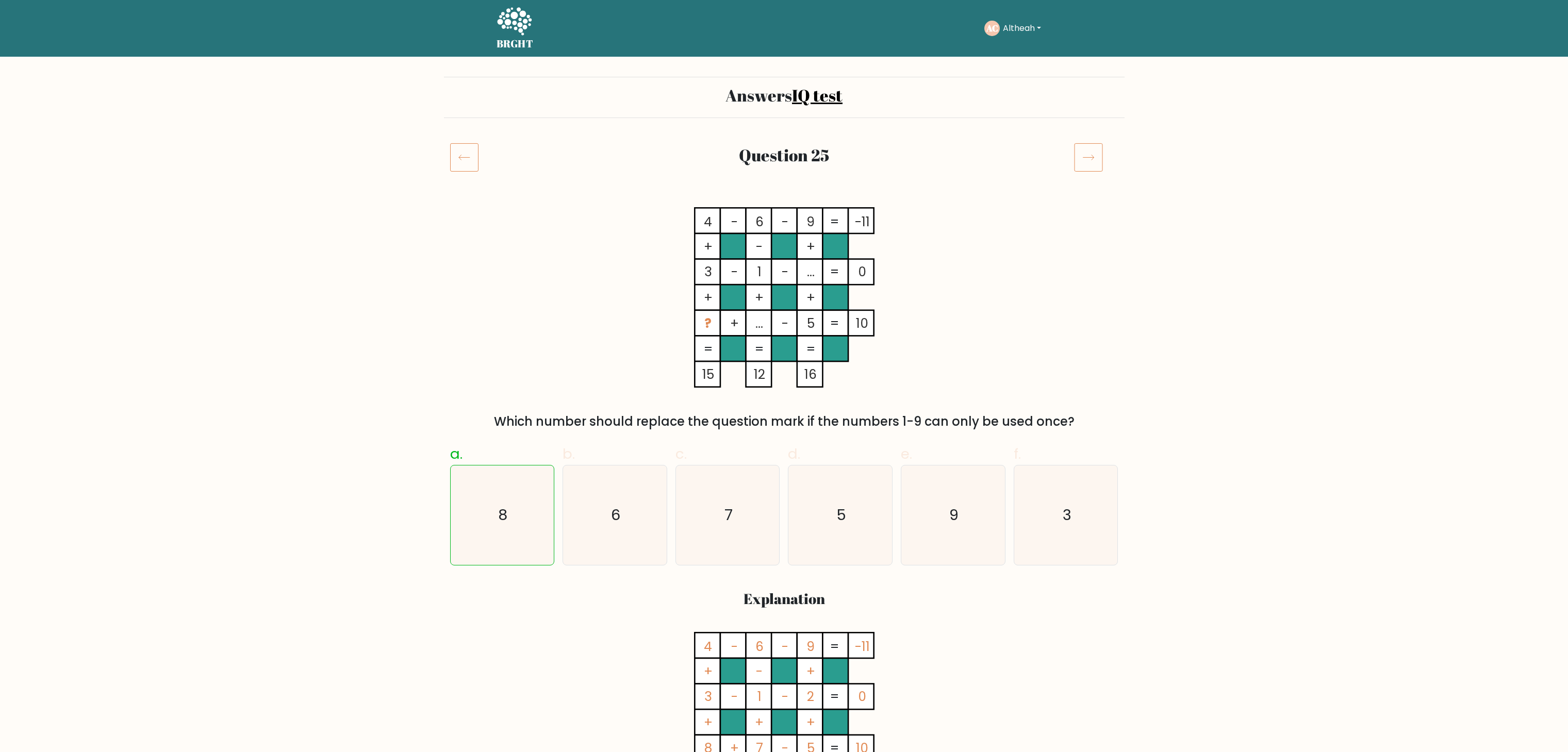 scroll, scrollTop: 0, scrollLeft: 0, axis: both 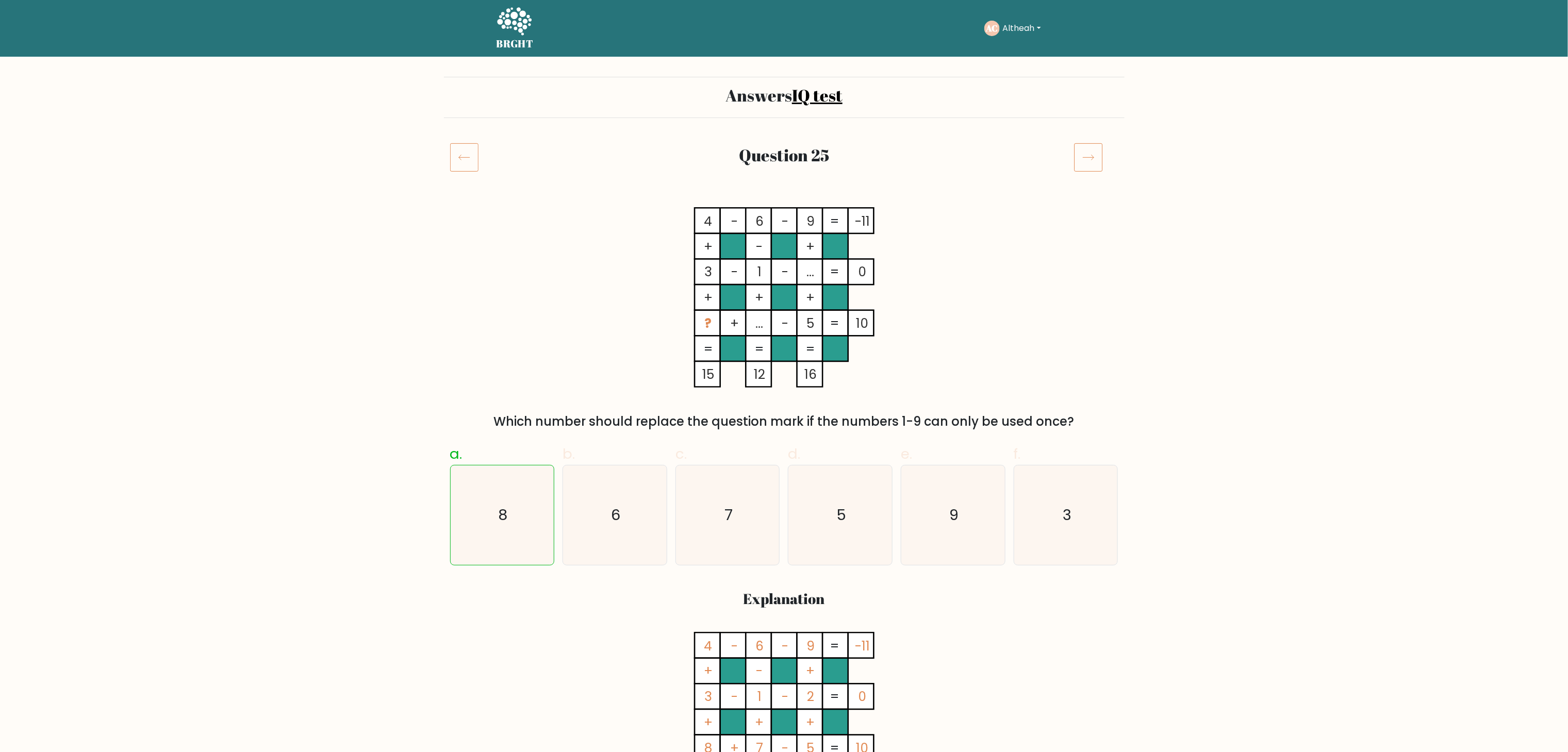 click at bounding box center (1088, 157) 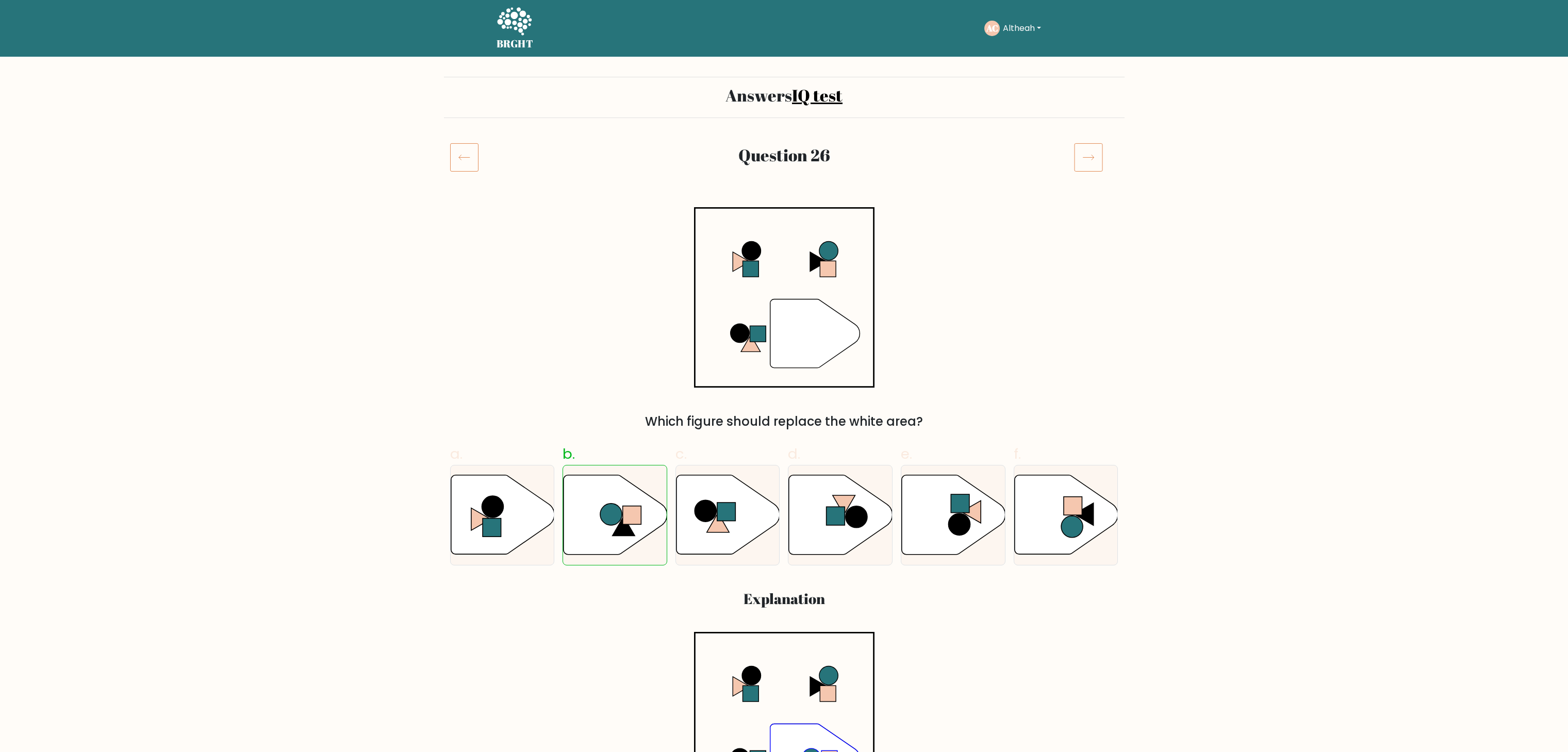 scroll, scrollTop: 0, scrollLeft: 0, axis: both 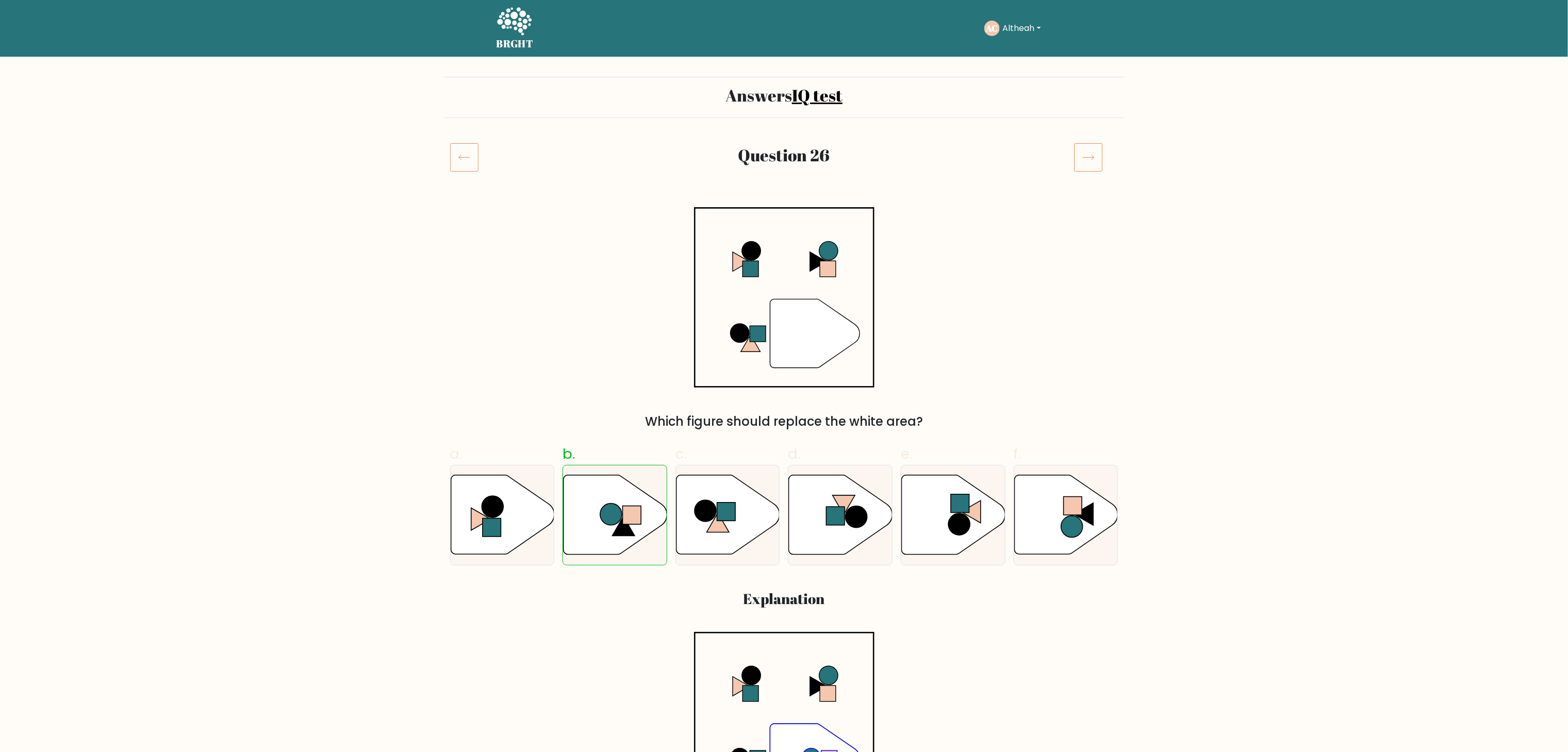 click at bounding box center [1088, 157] 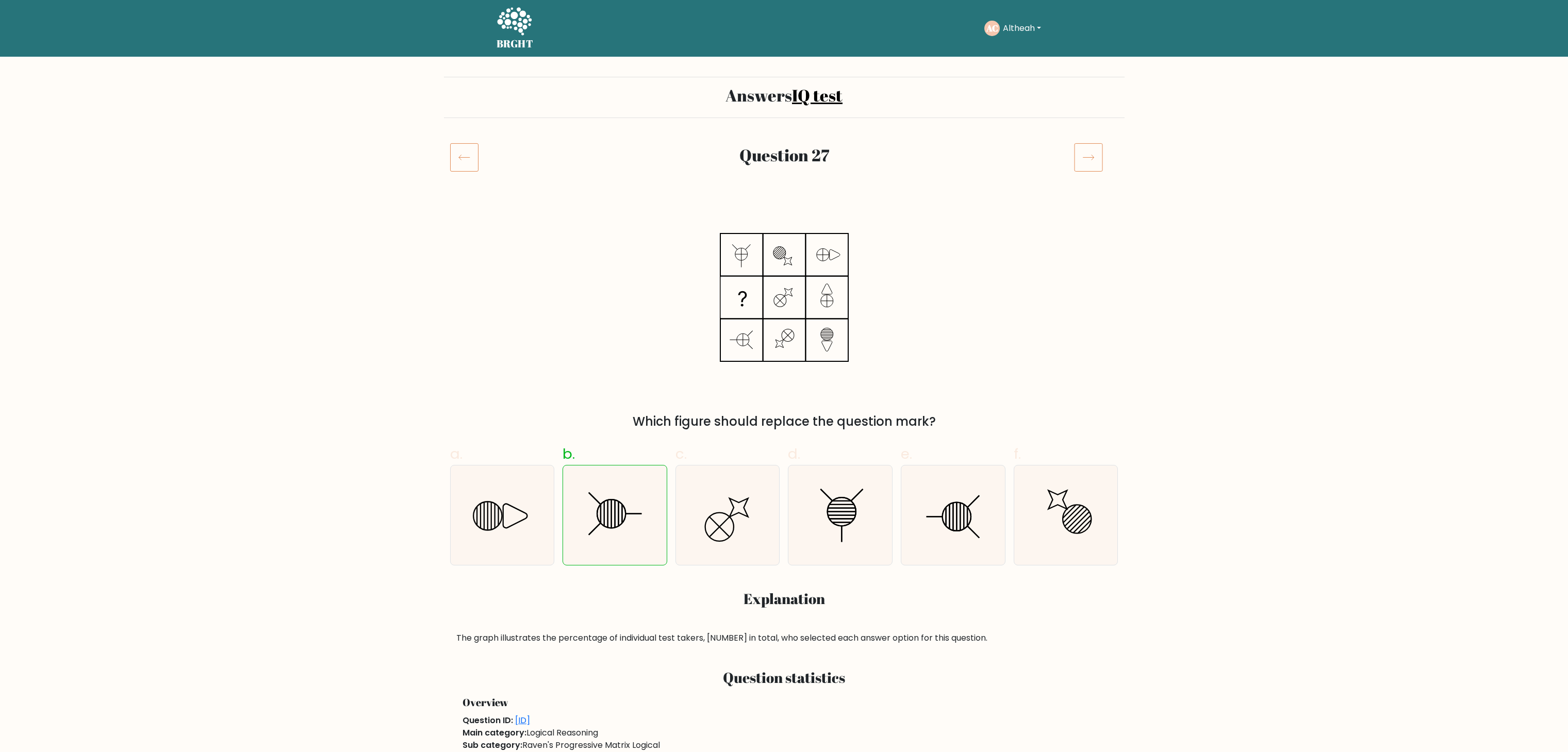 scroll, scrollTop: 0, scrollLeft: 0, axis: both 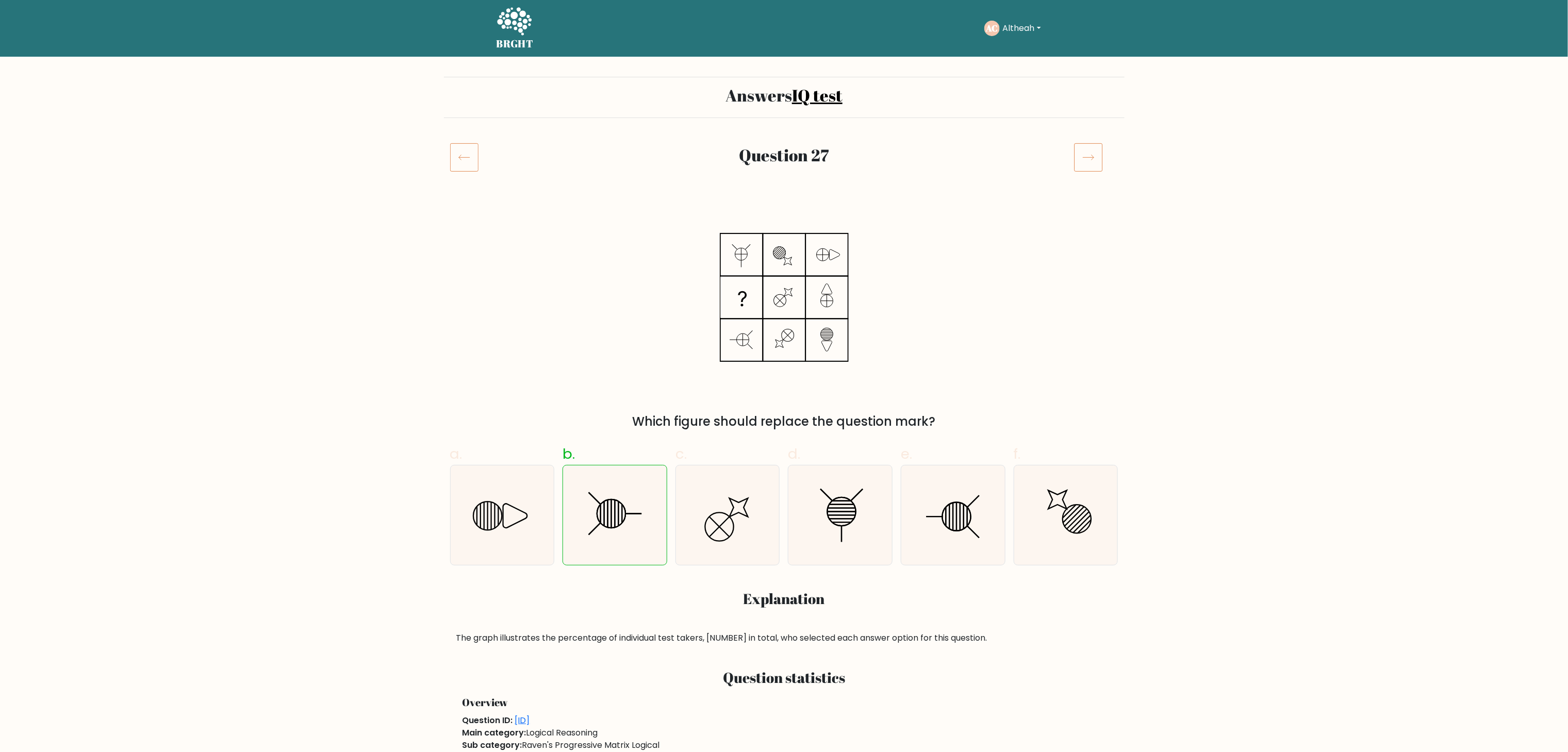 click at bounding box center [1088, 157] 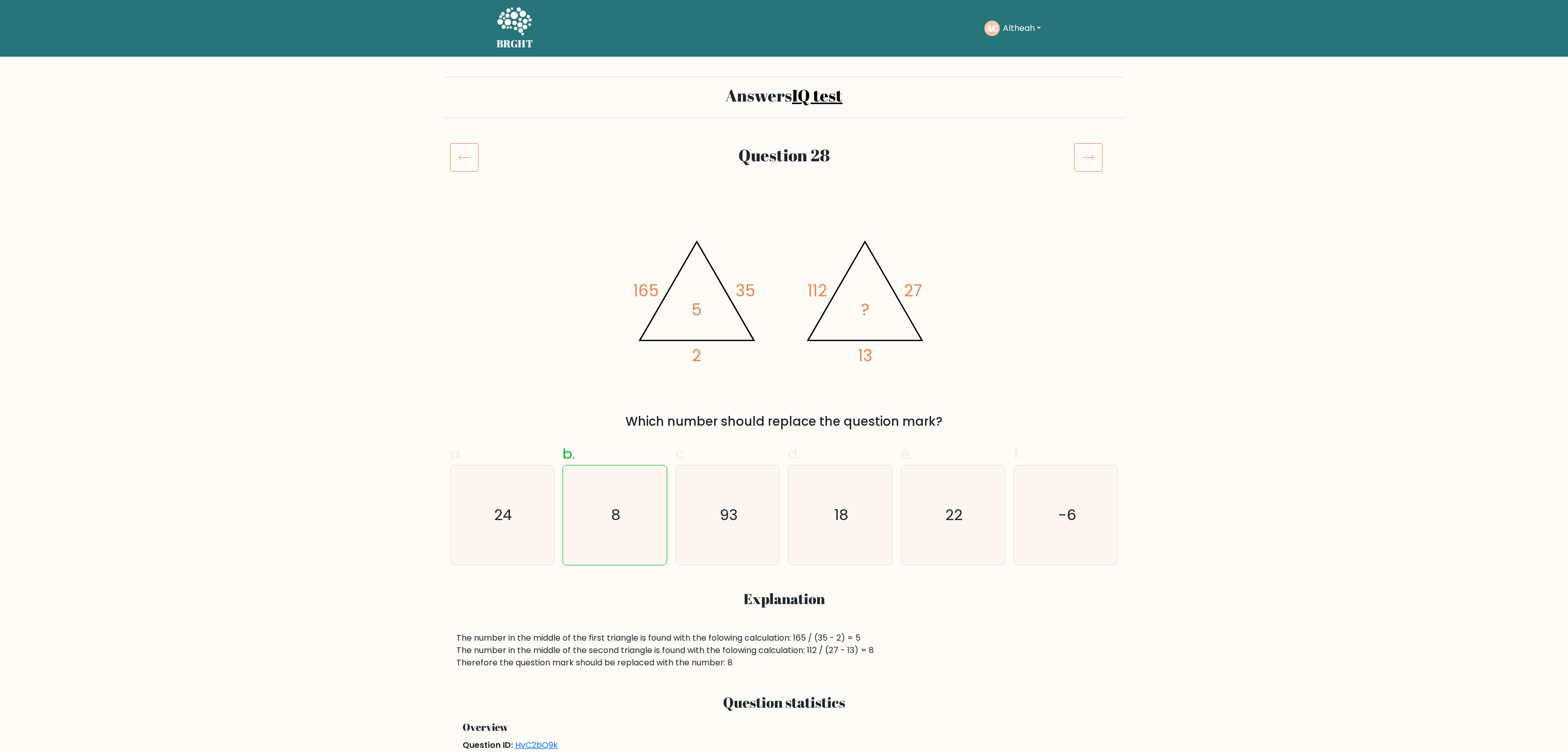 scroll, scrollTop: 0, scrollLeft: 0, axis: both 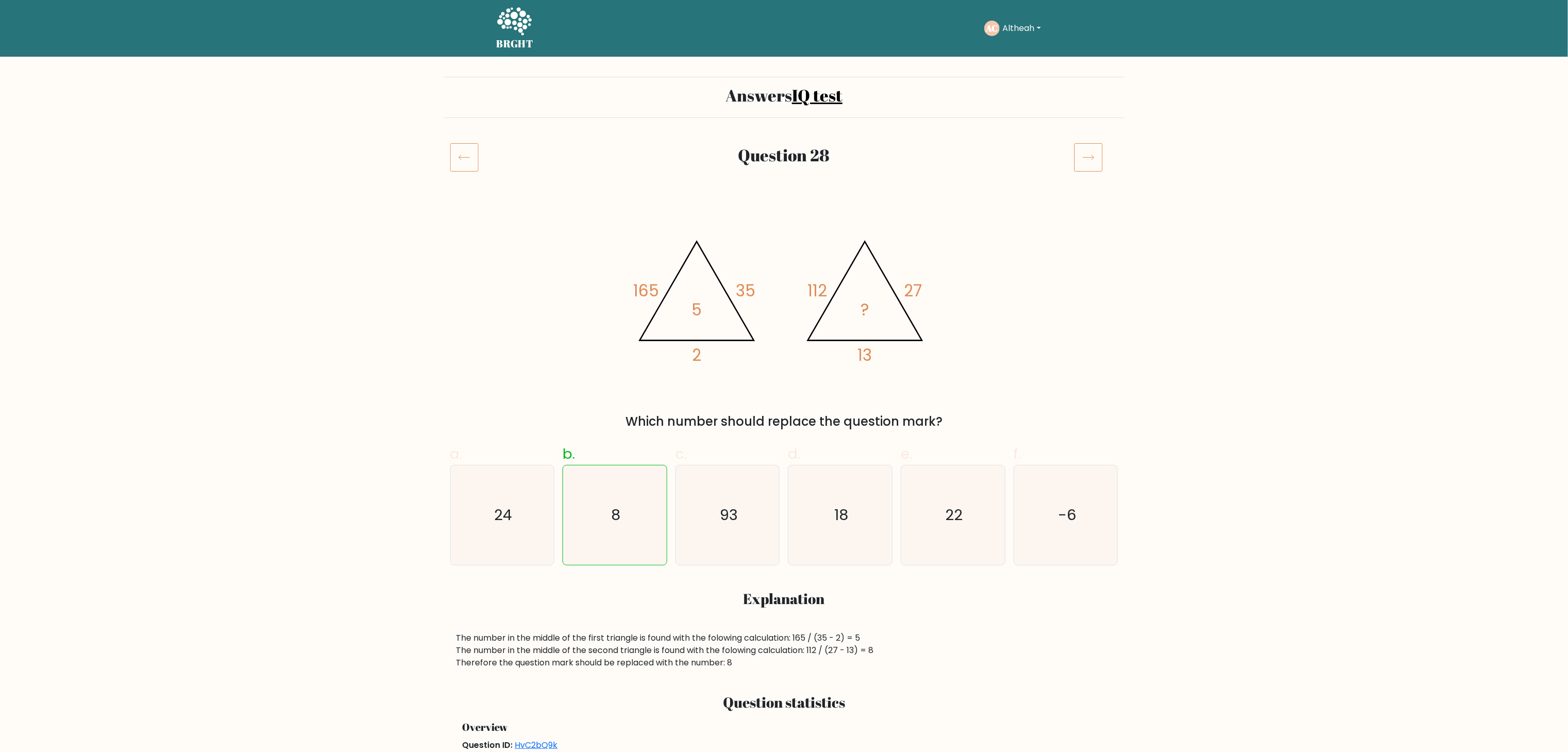 click at bounding box center [1088, 157] 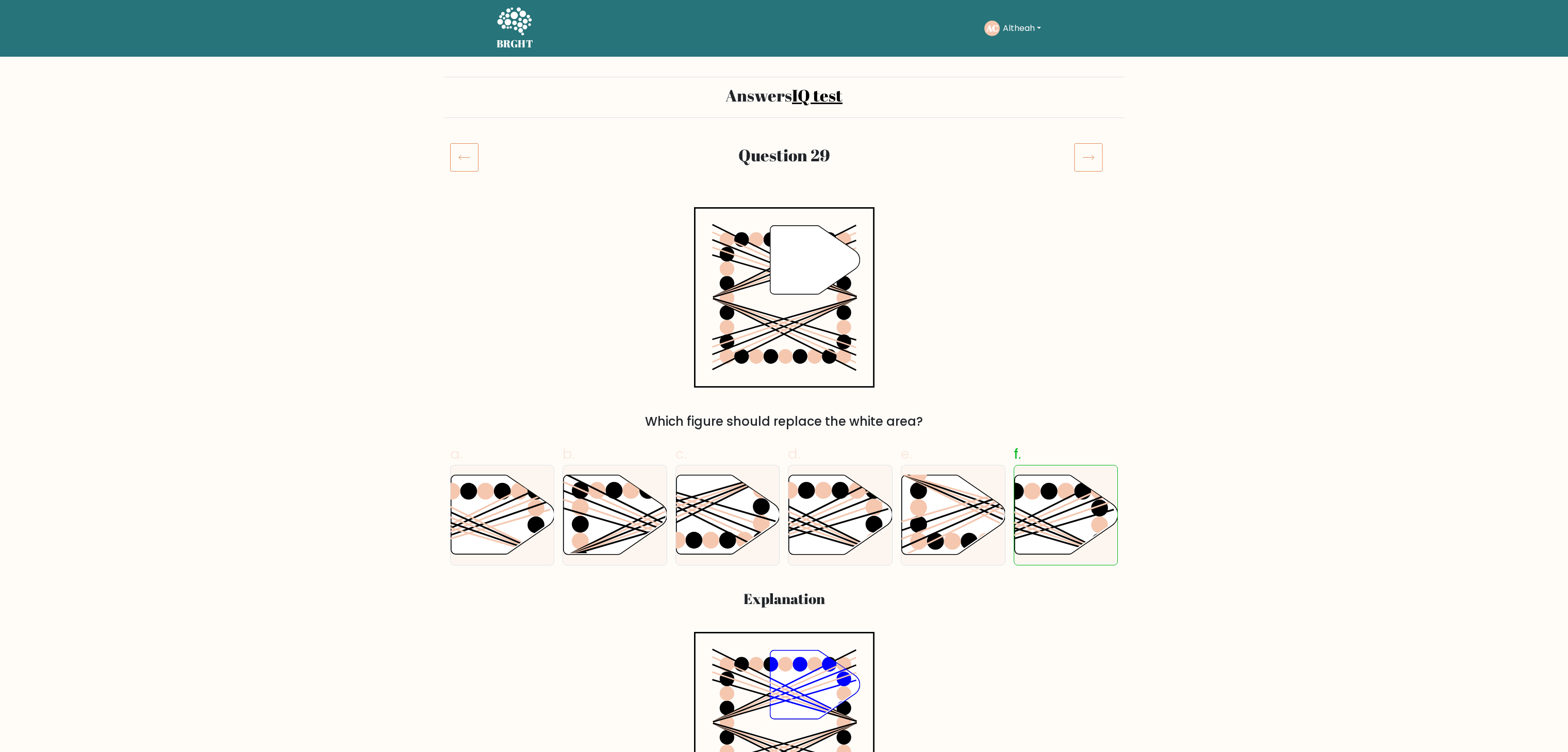 scroll, scrollTop: 0, scrollLeft: 0, axis: both 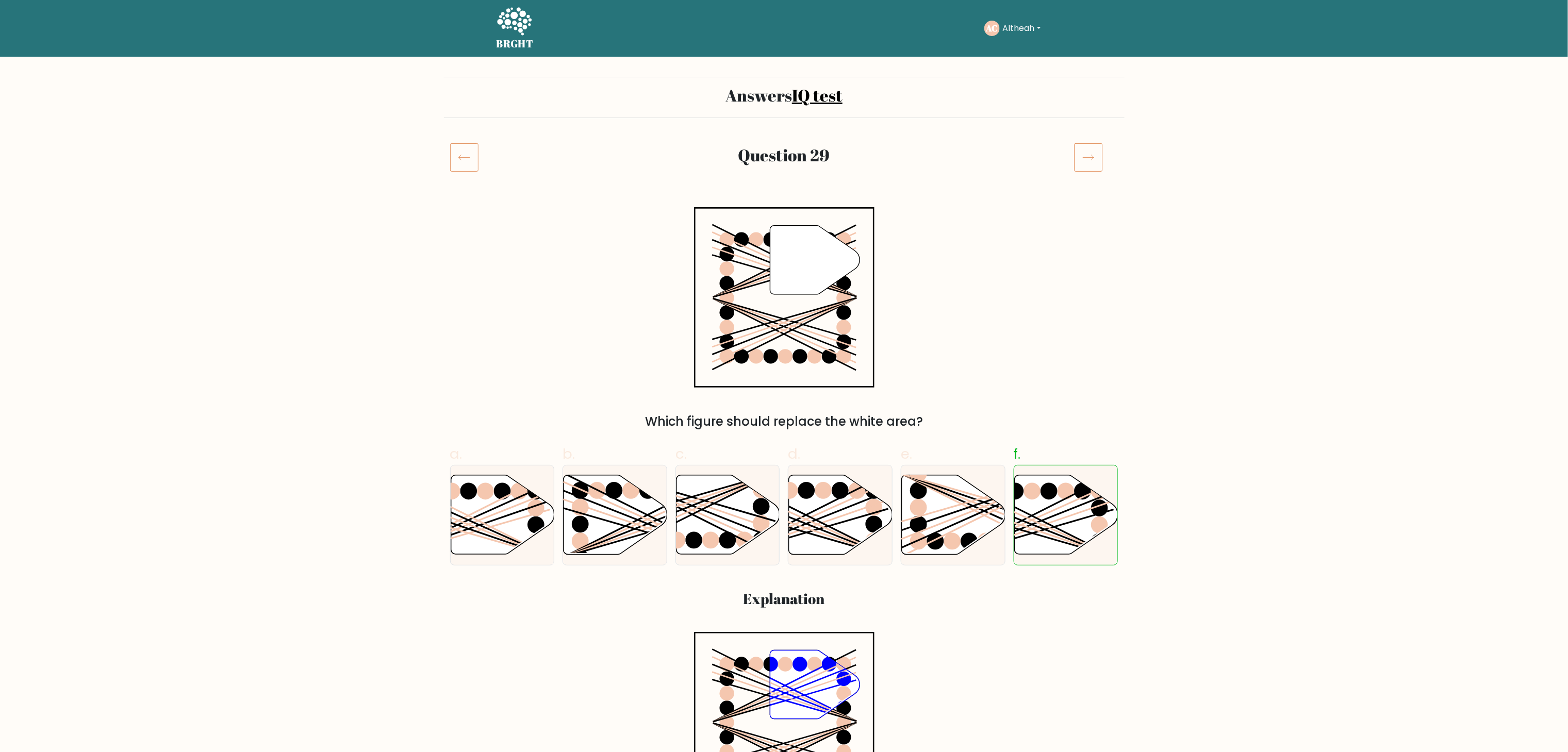 click at bounding box center [1088, 157] 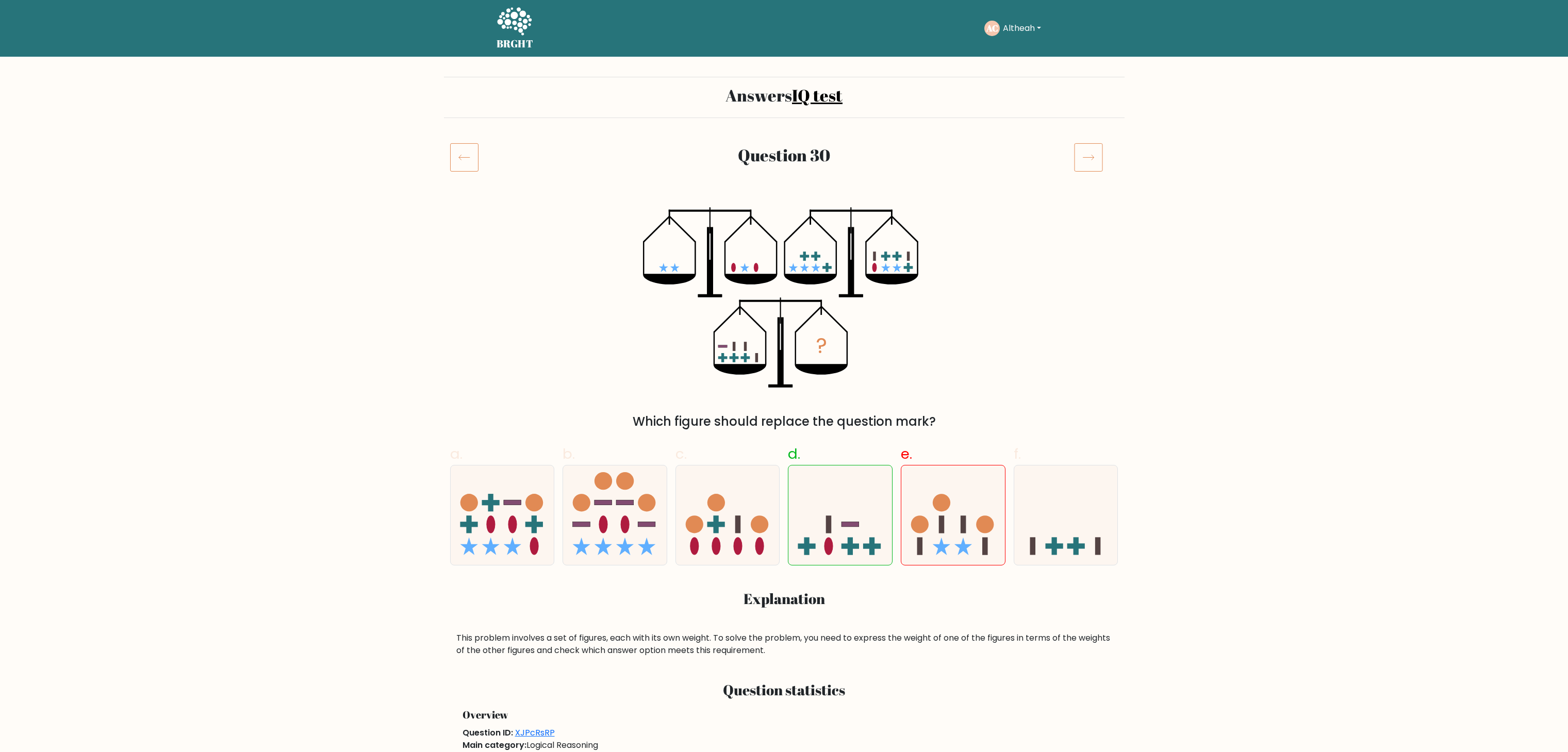 scroll, scrollTop: 0, scrollLeft: 0, axis: both 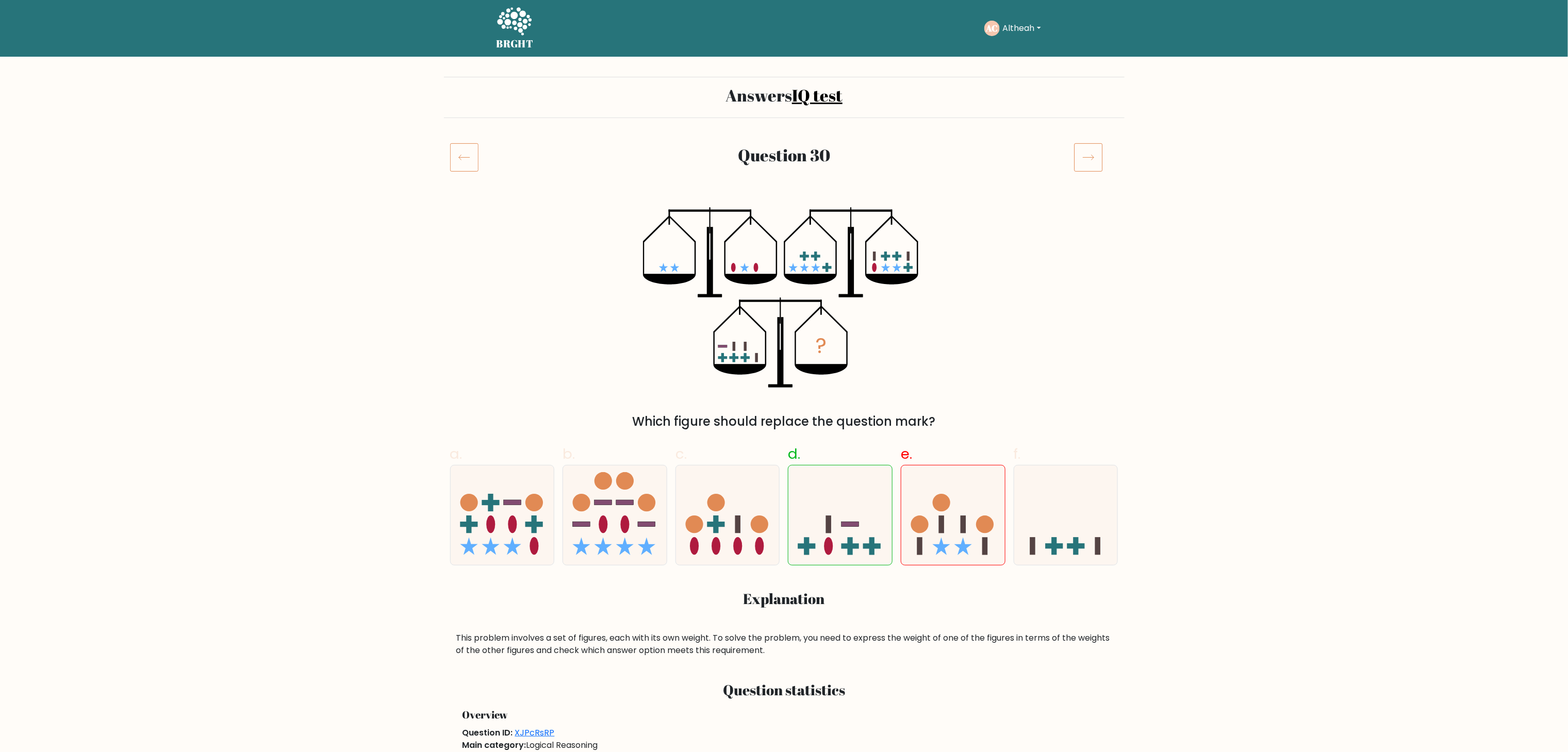 click at bounding box center (1088, 157) 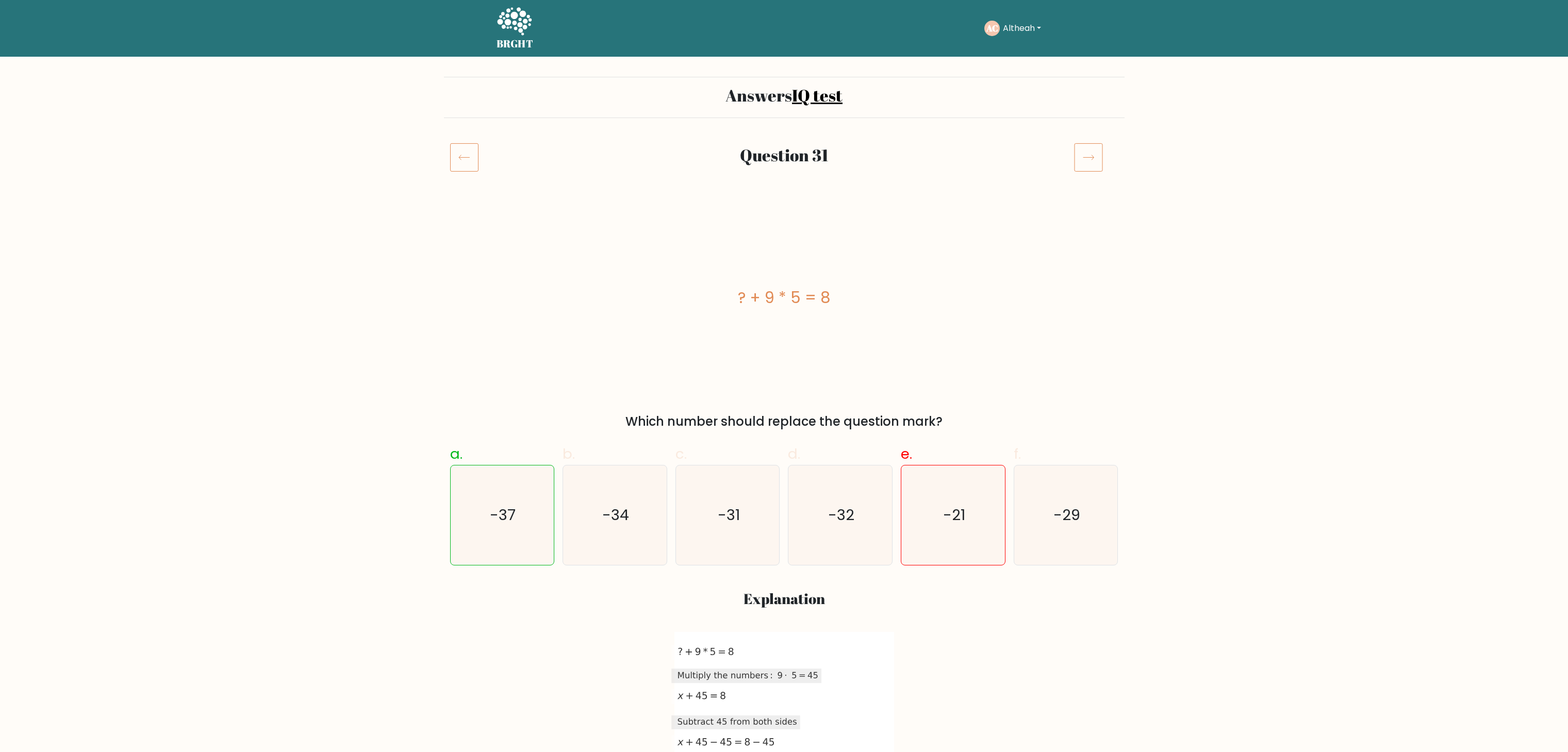 scroll, scrollTop: 0, scrollLeft: 0, axis: both 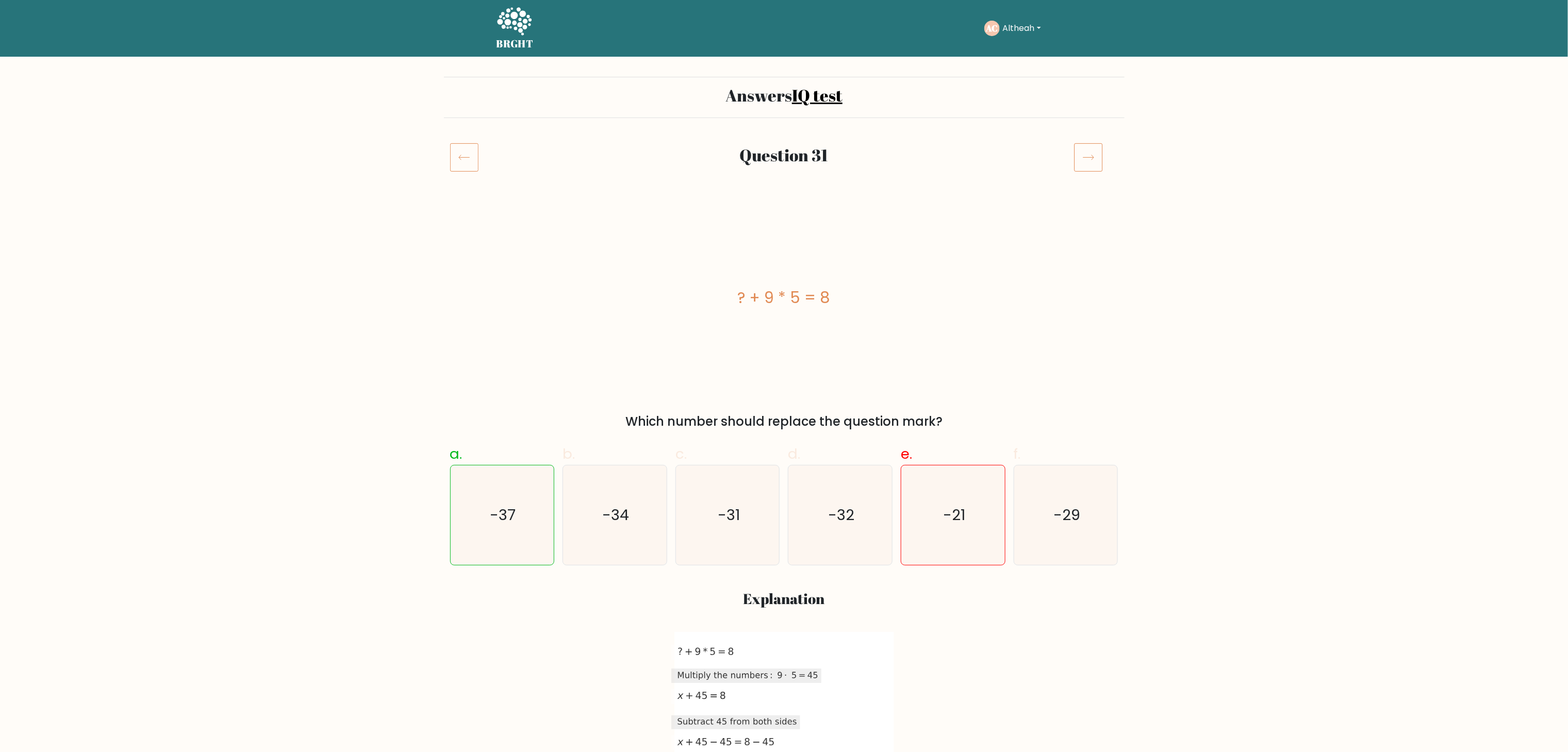 click at bounding box center (1088, 157) 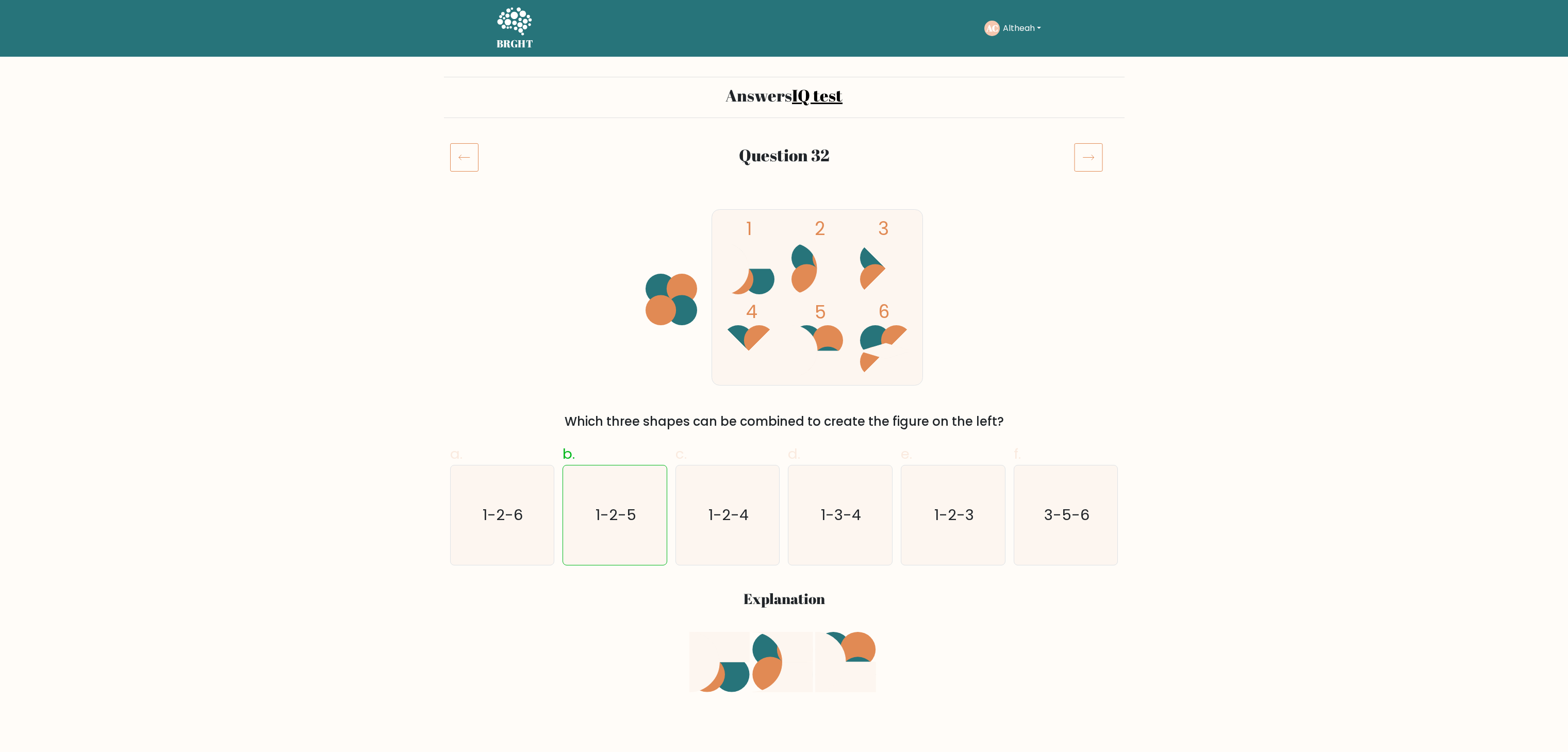 scroll, scrollTop: 0, scrollLeft: 0, axis: both 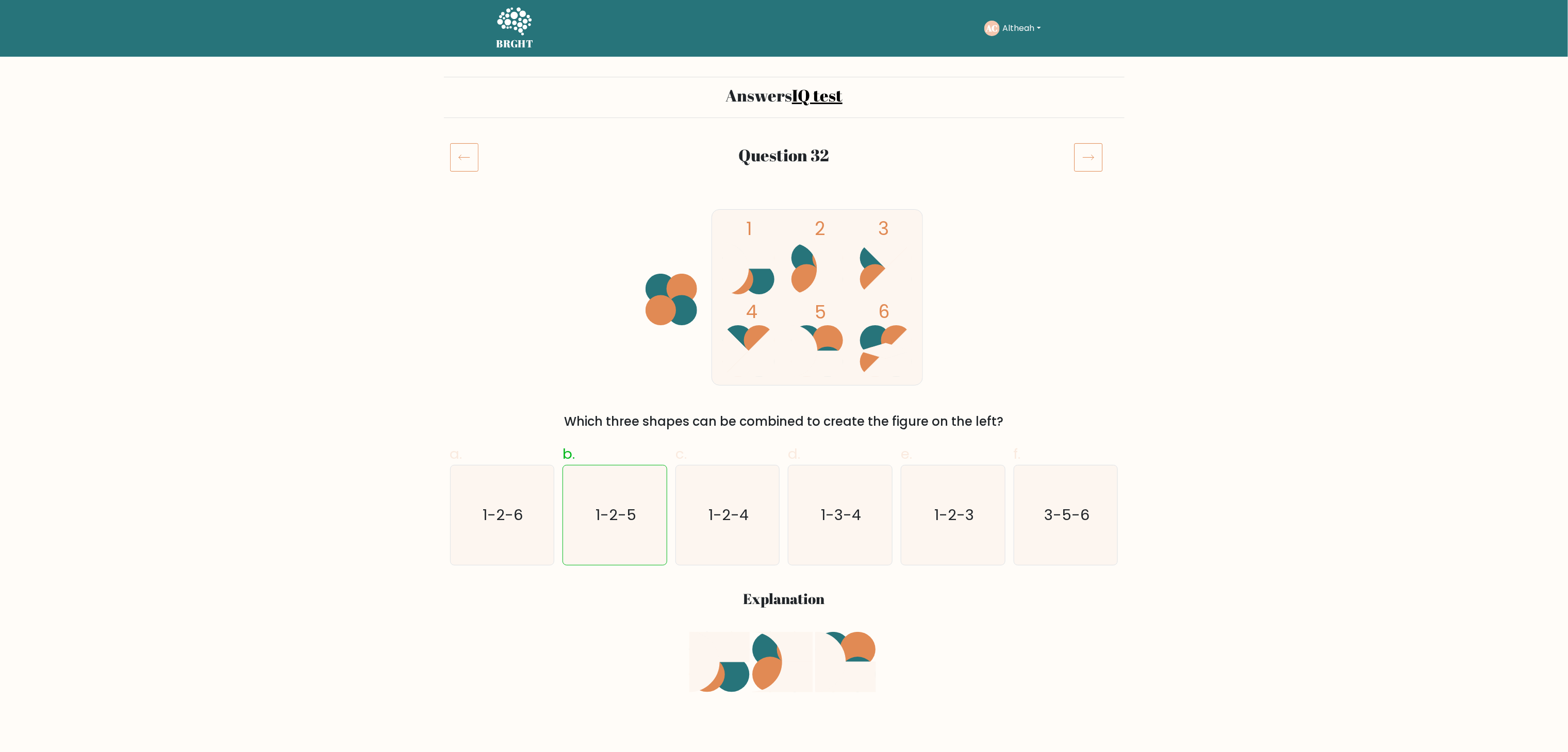 click at bounding box center [1088, 157] 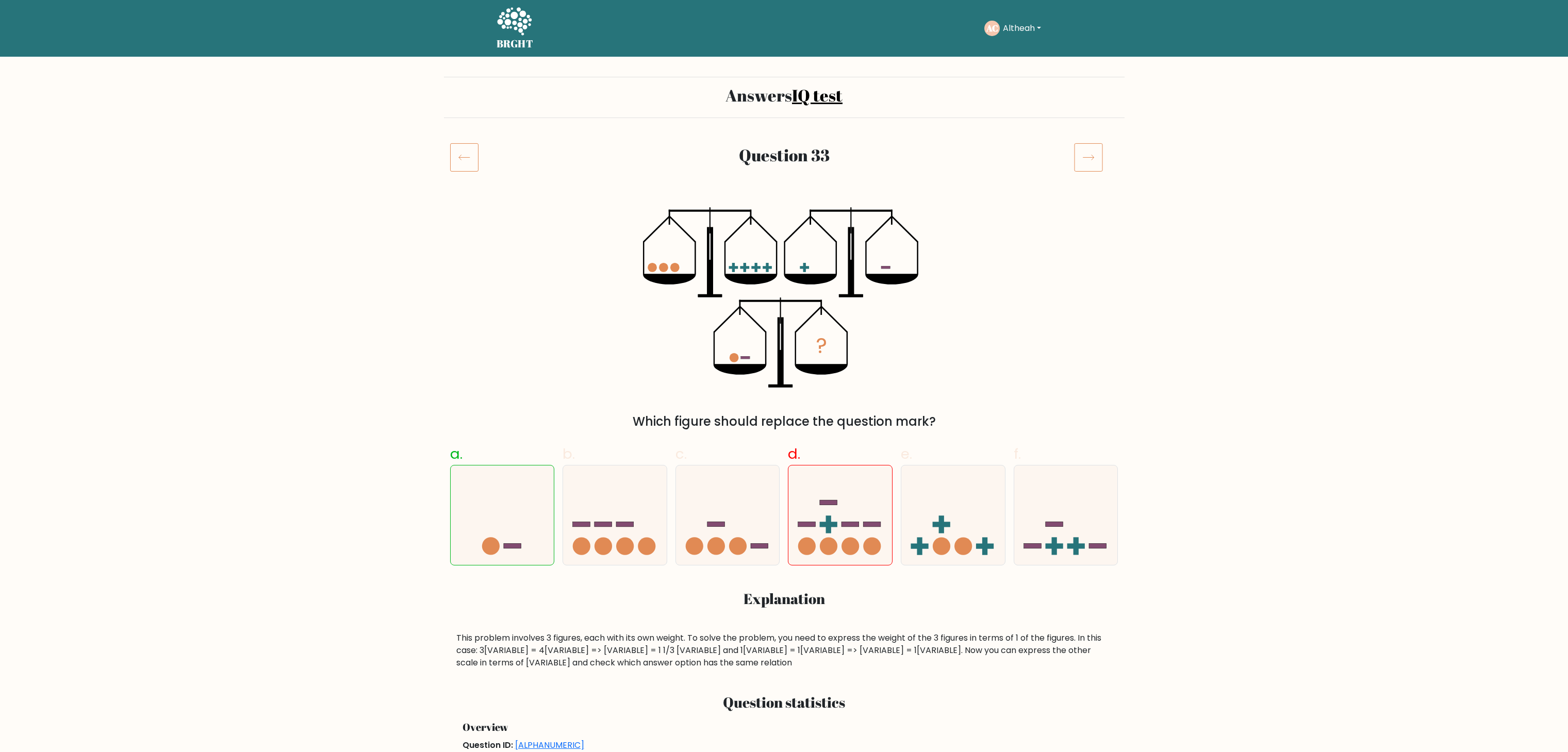 scroll, scrollTop: 0, scrollLeft: 0, axis: both 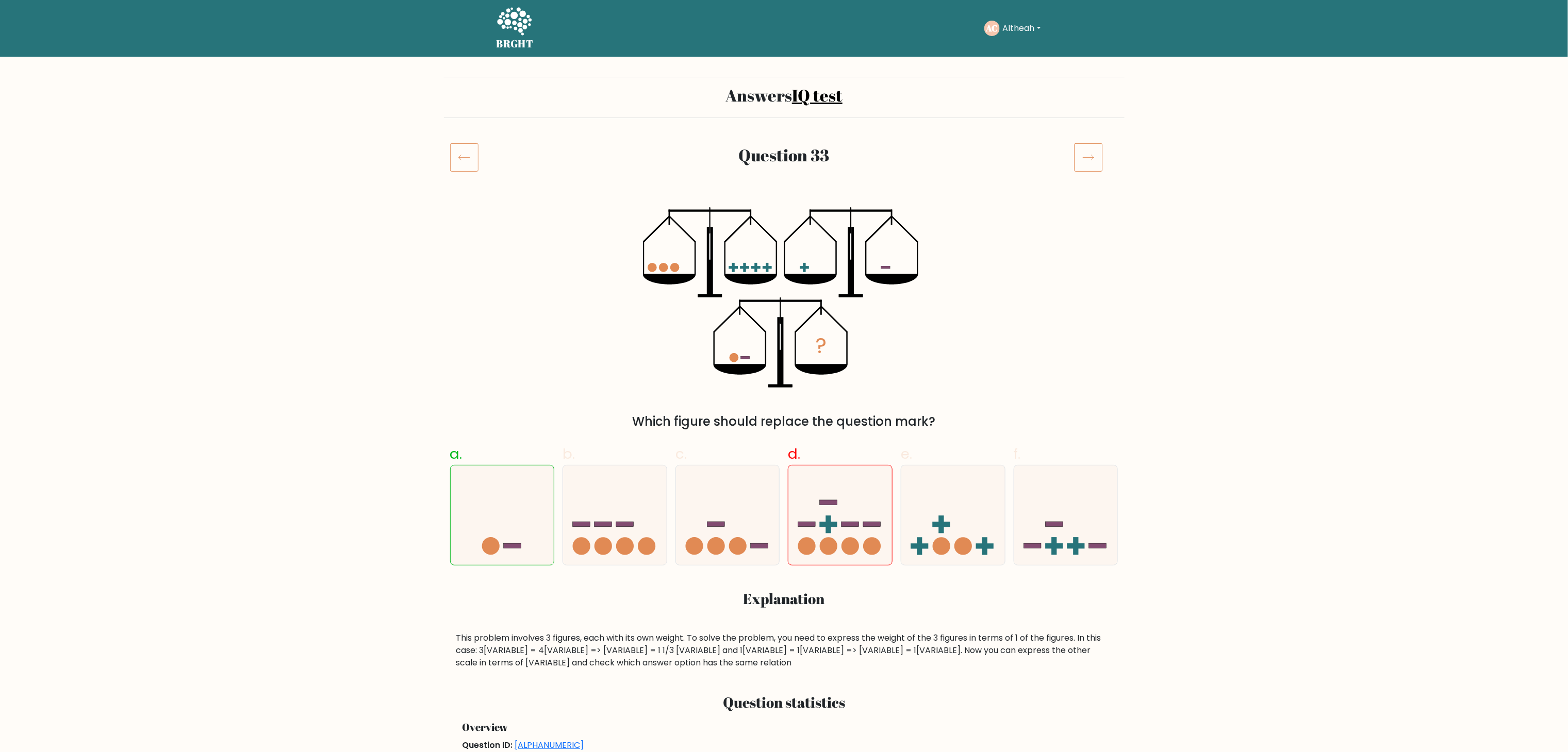 click at bounding box center [1088, 157] 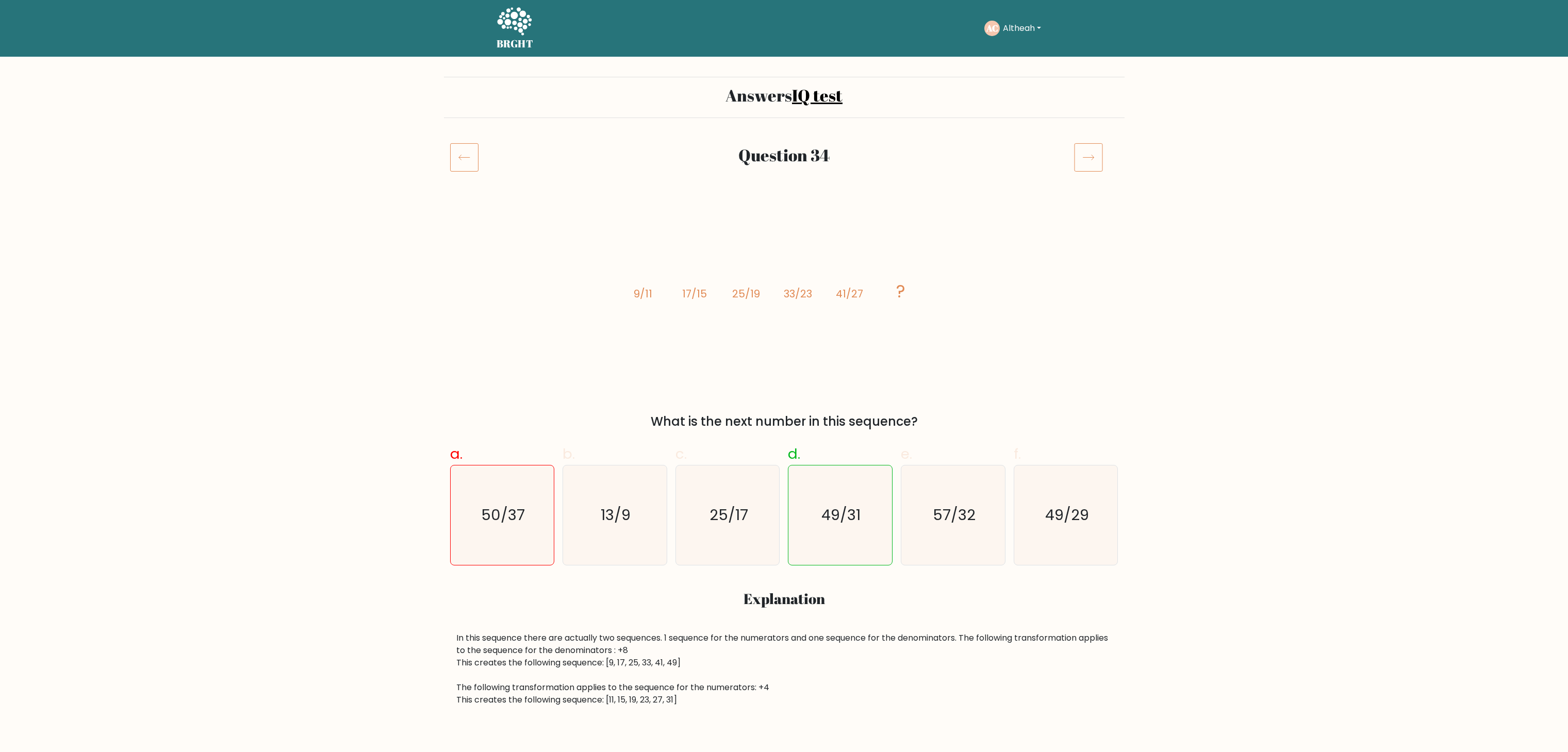 scroll, scrollTop: 0, scrollLeft: 0, axis: both 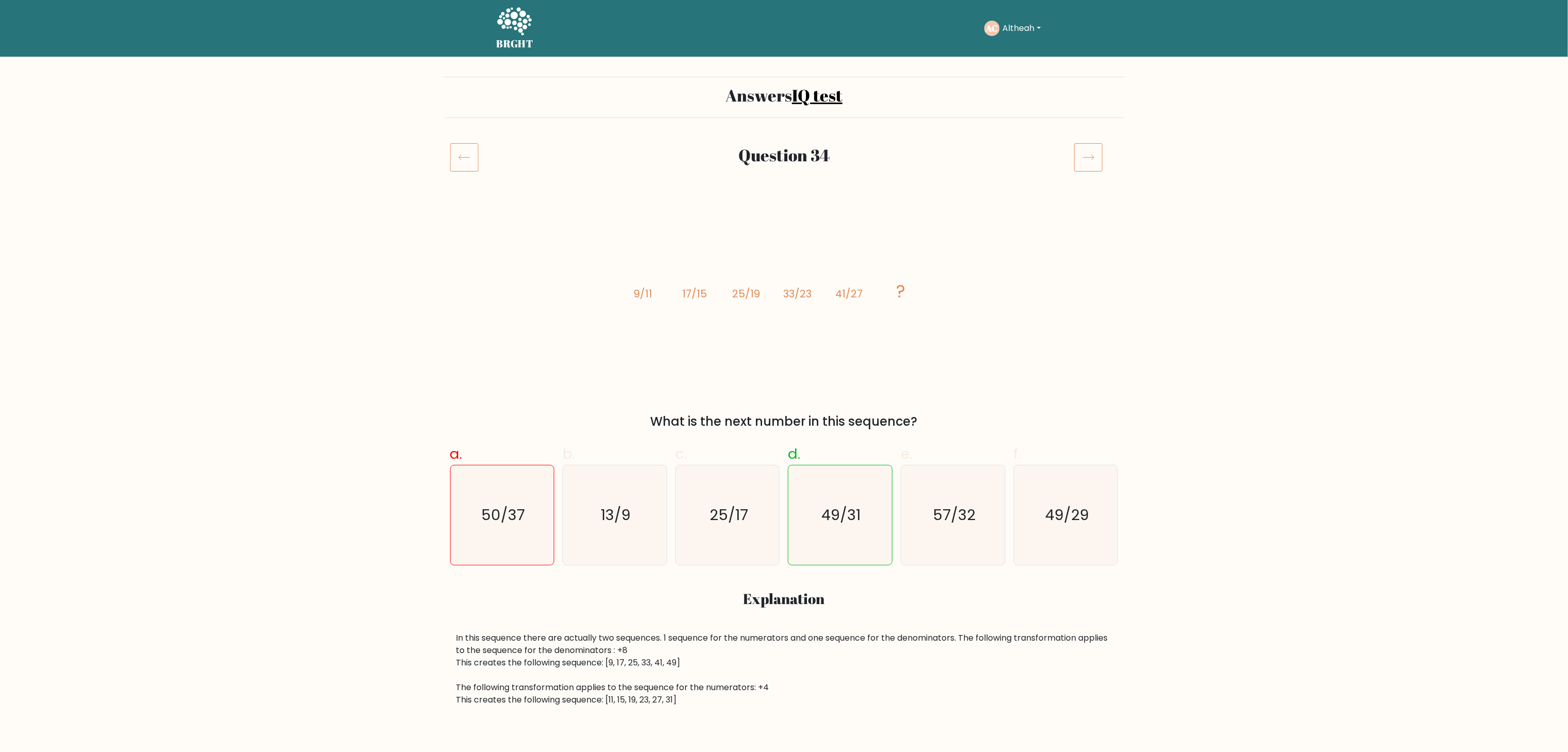 click at bounding box center [1088, 157] 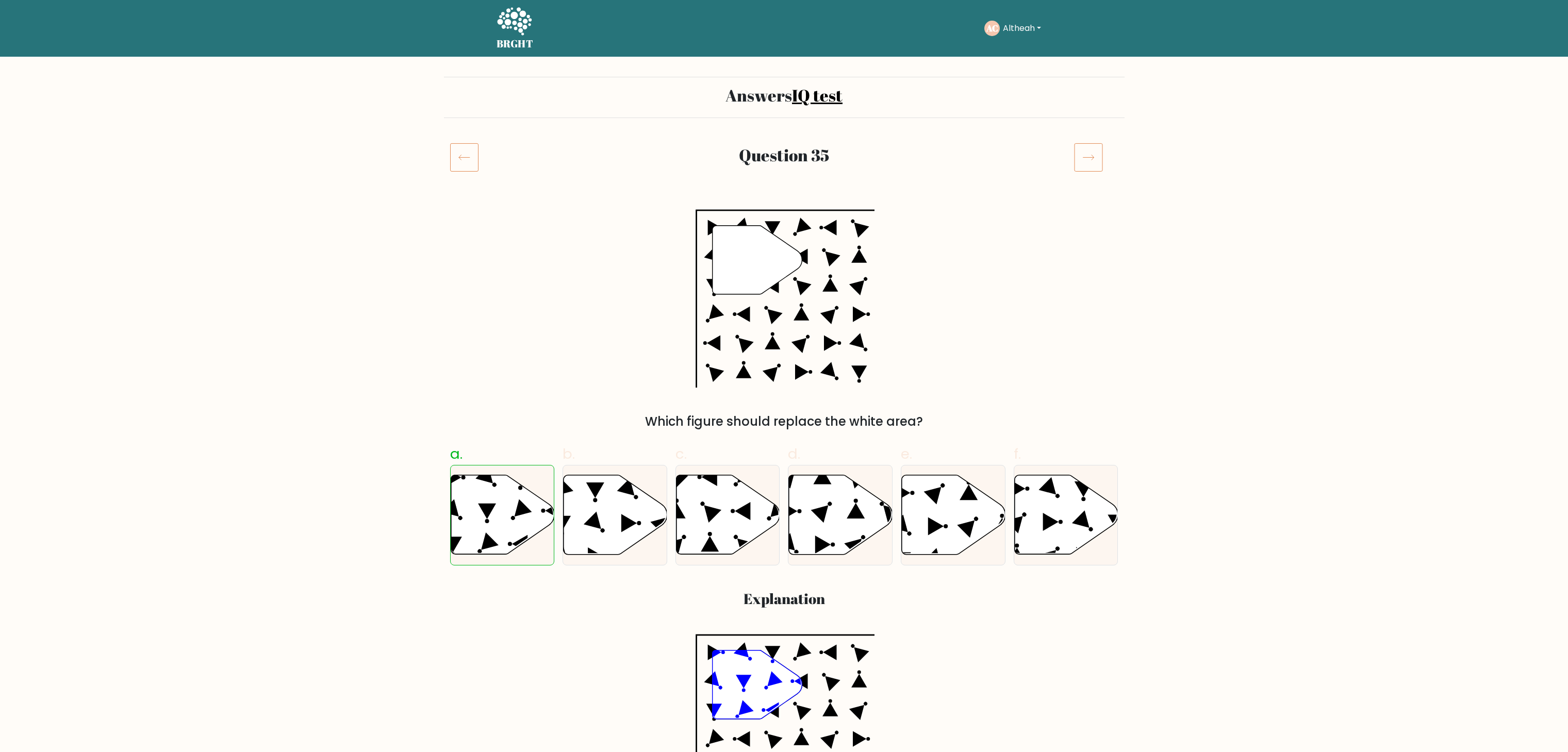 scroll, scrollTop: 0, scrollLeft: 0, axis: both 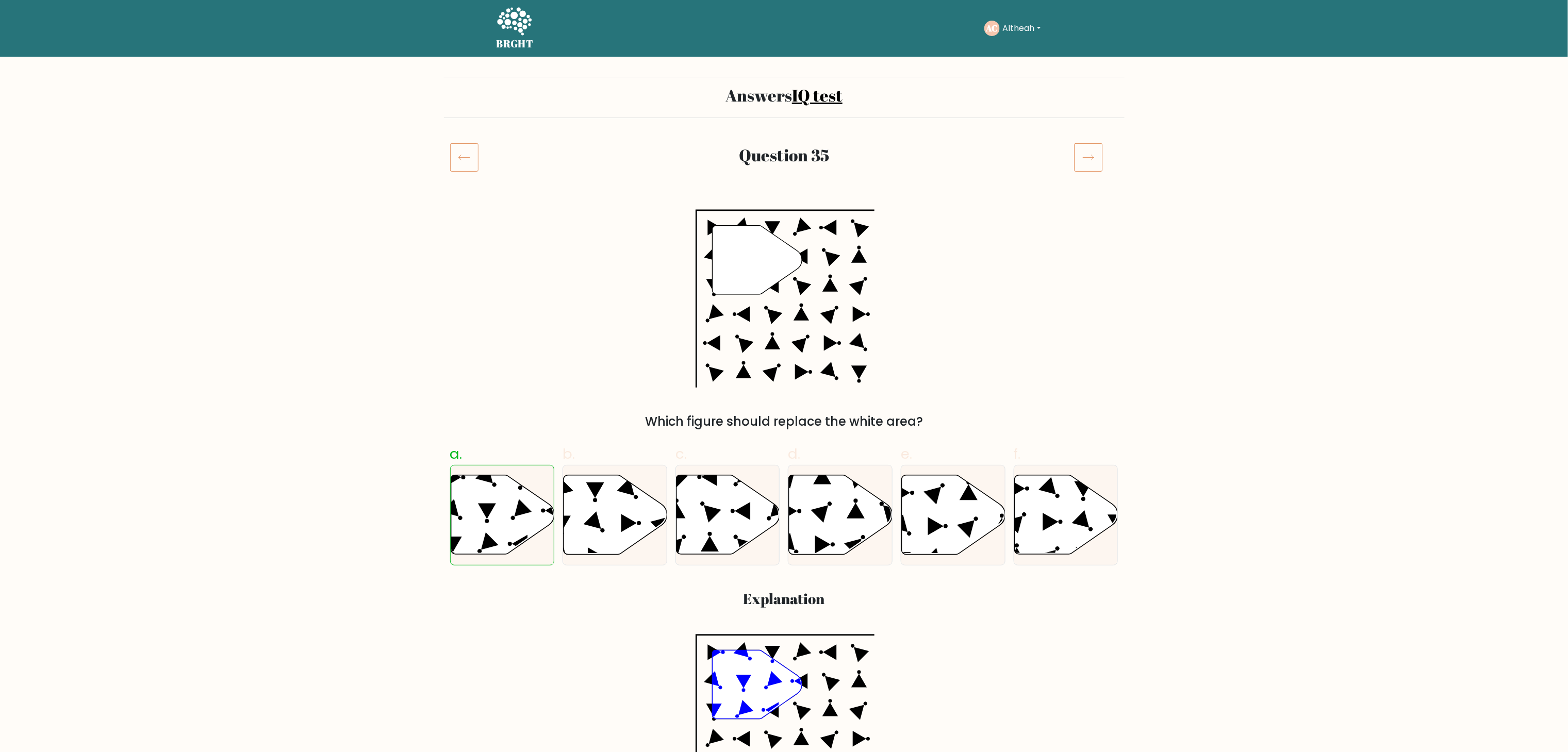 click at bounding box center [1088, 157] 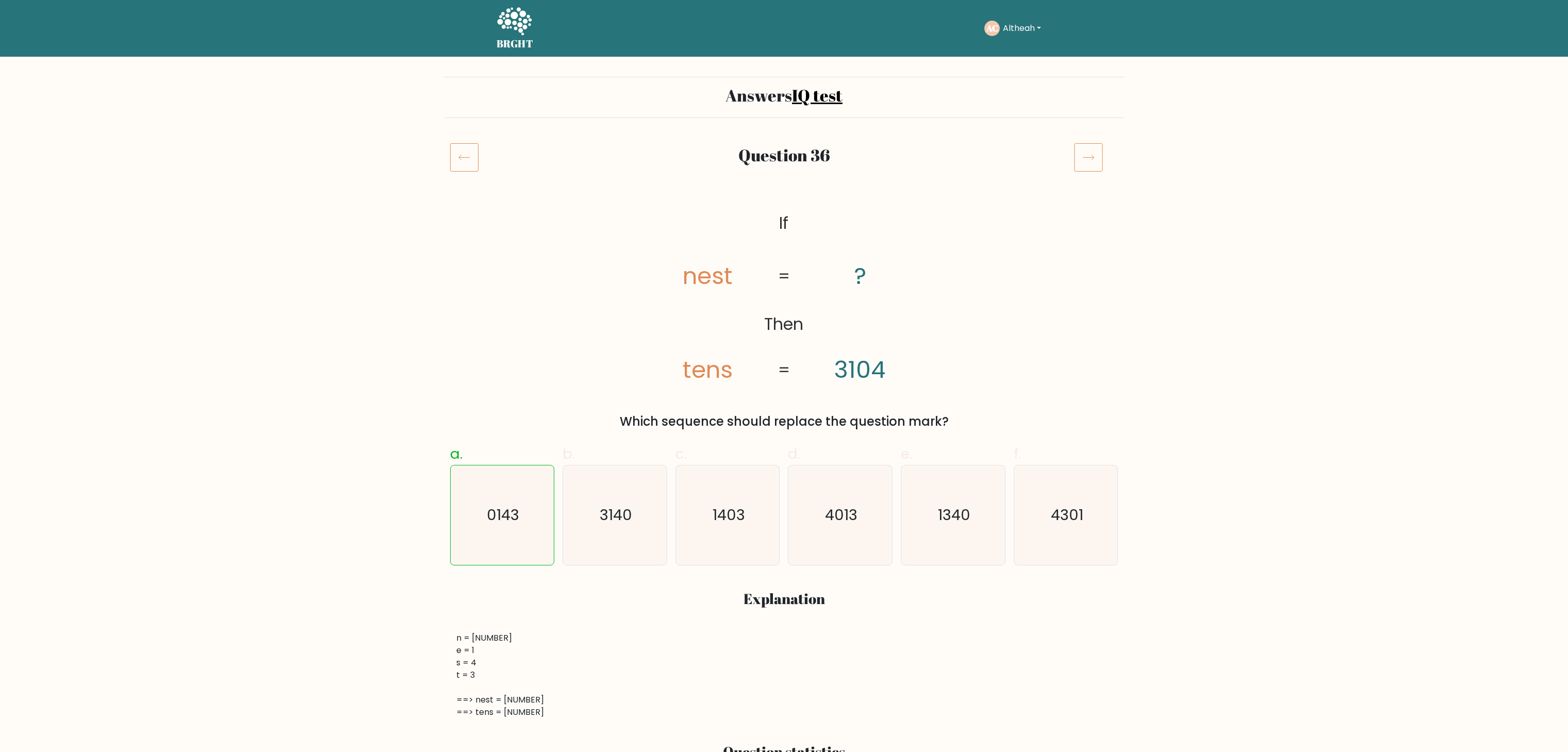 scroll, scrollTop: 0, scrollLeft: 0, axis: both 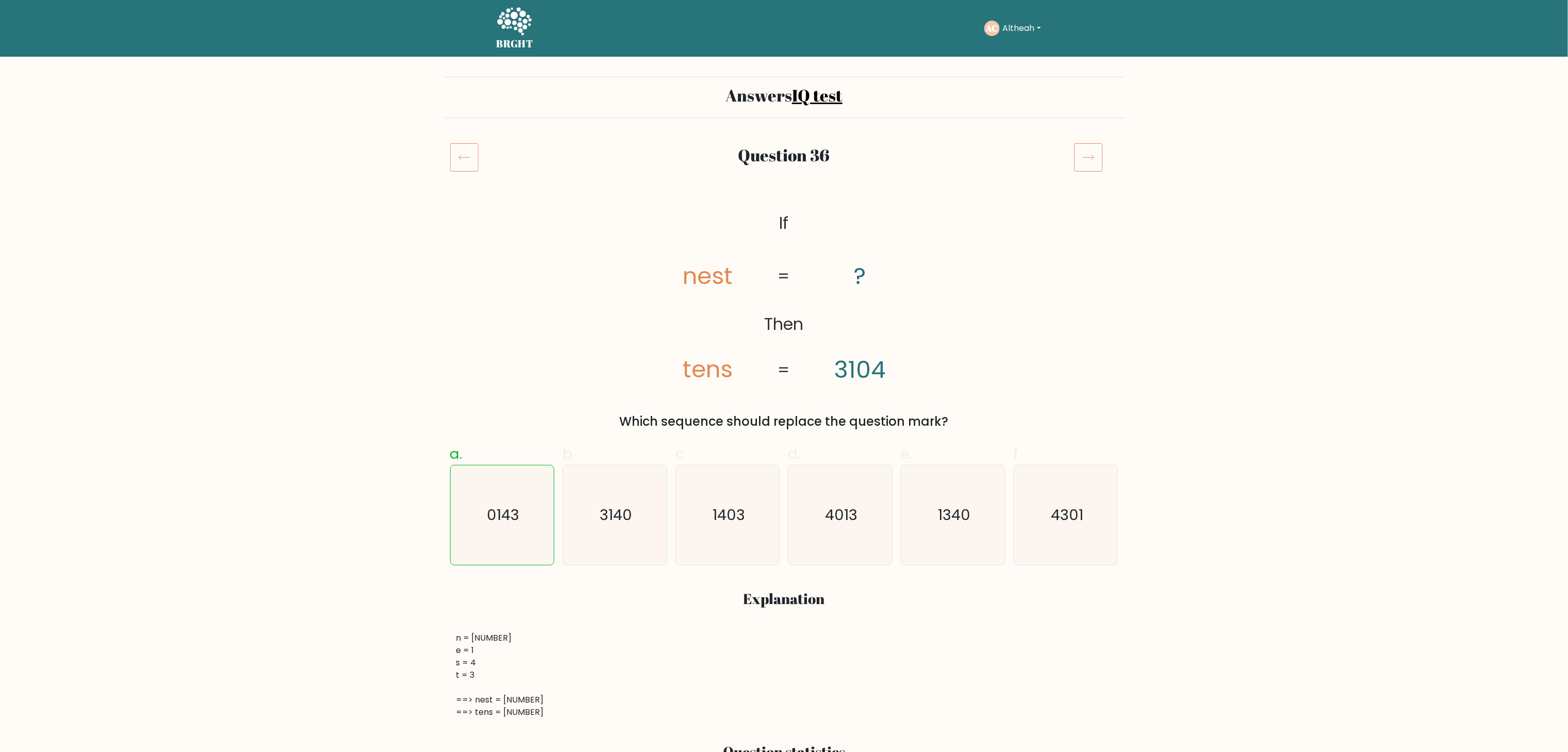 click at bounding box center (1088, 157) 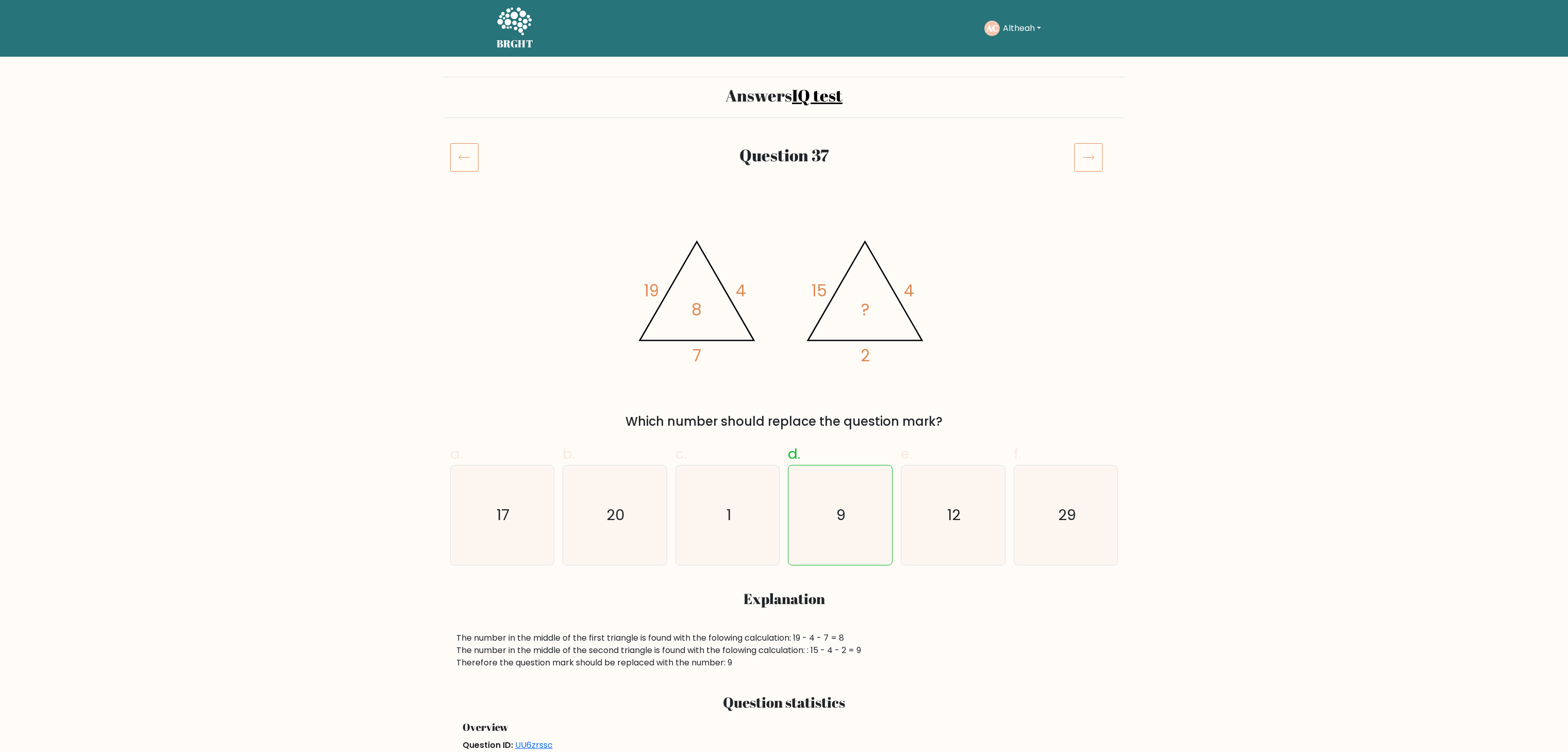 scroll, scrollTop: 0, scrollLeft: 0, axis: both 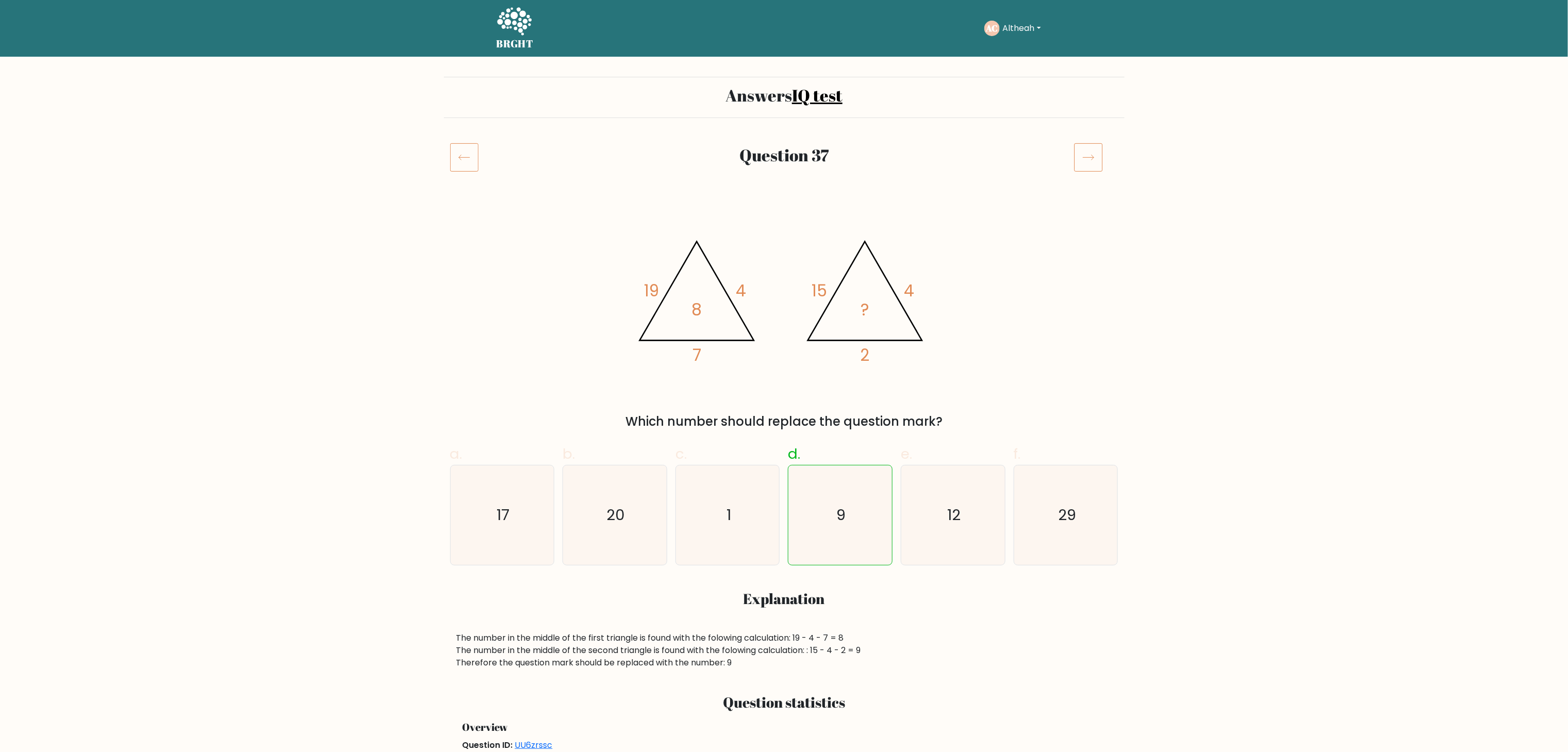 click at bounding box center [1088, 157] 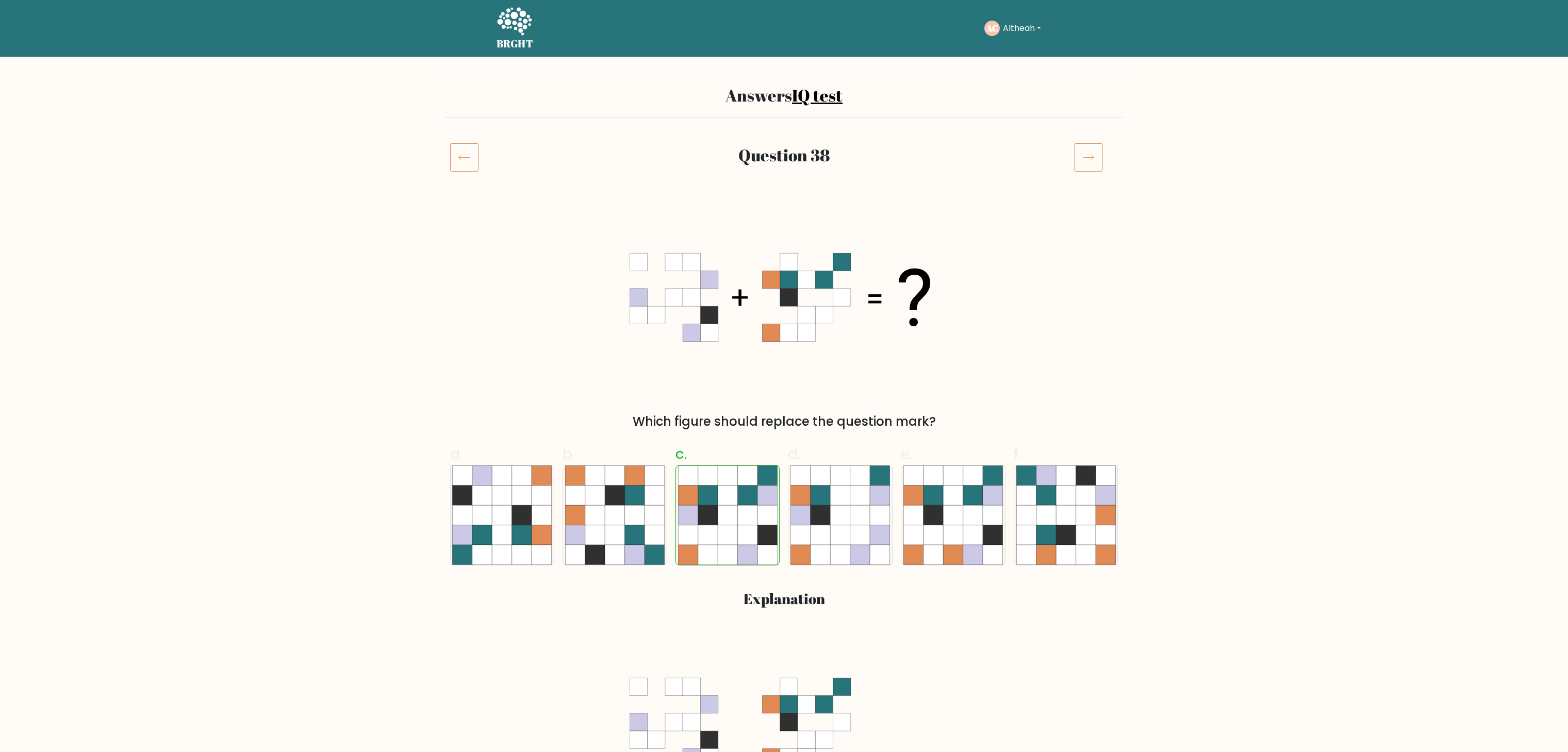 scroll, scrollTop: 0, scrollLeft: 0, axis: both 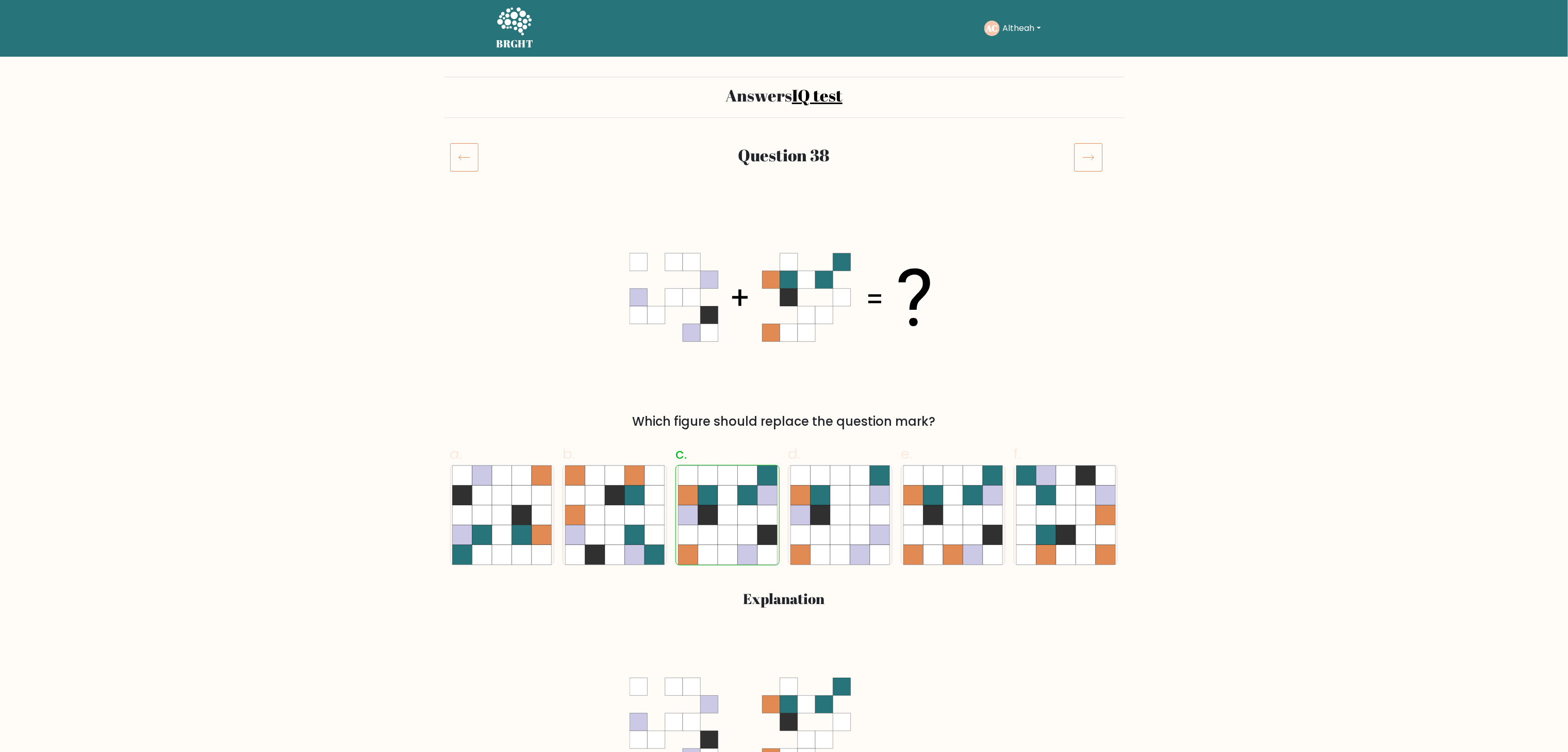 click at bounding box center [1088, 157] 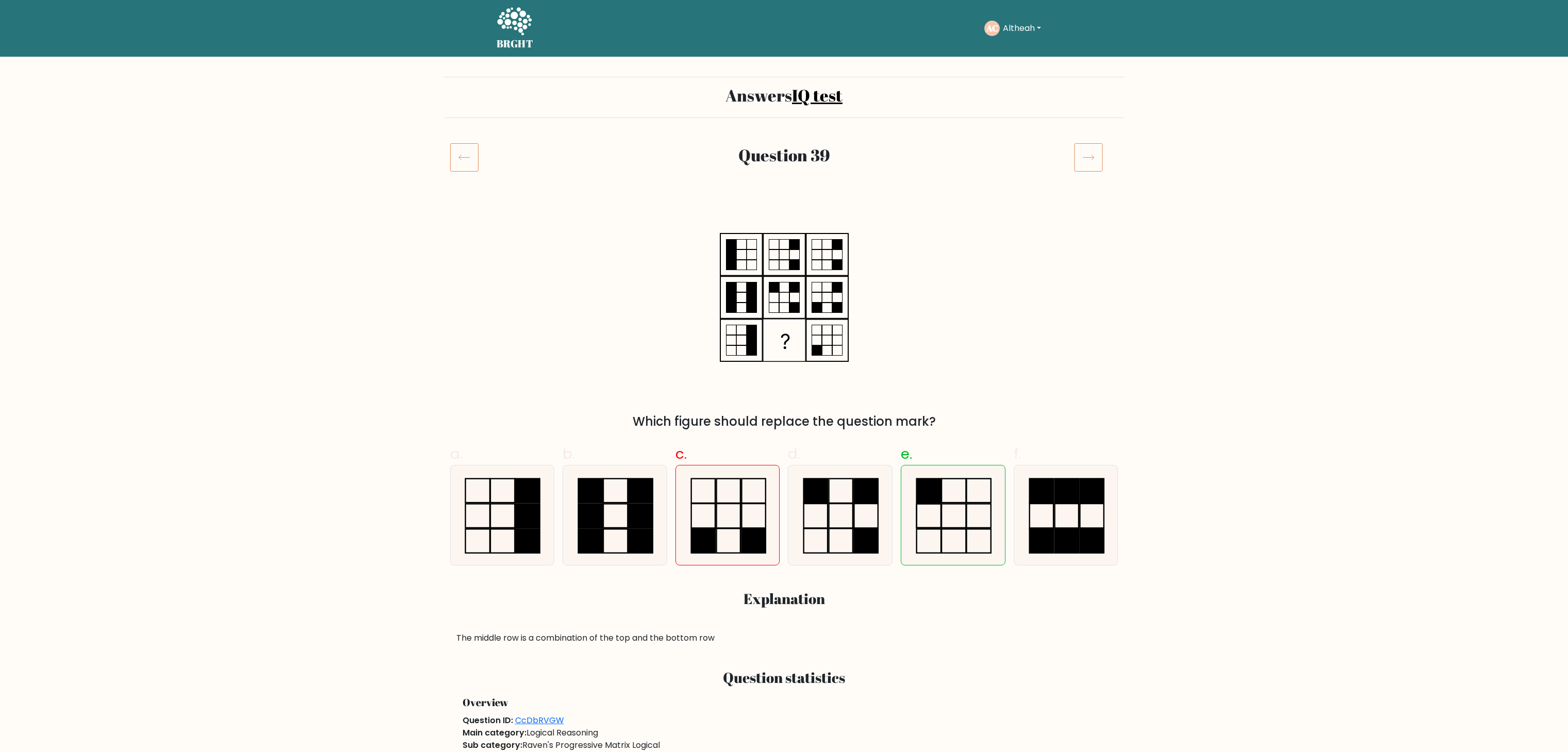scroll, scrollTop: 0, scrollLeft: 0, axis: both 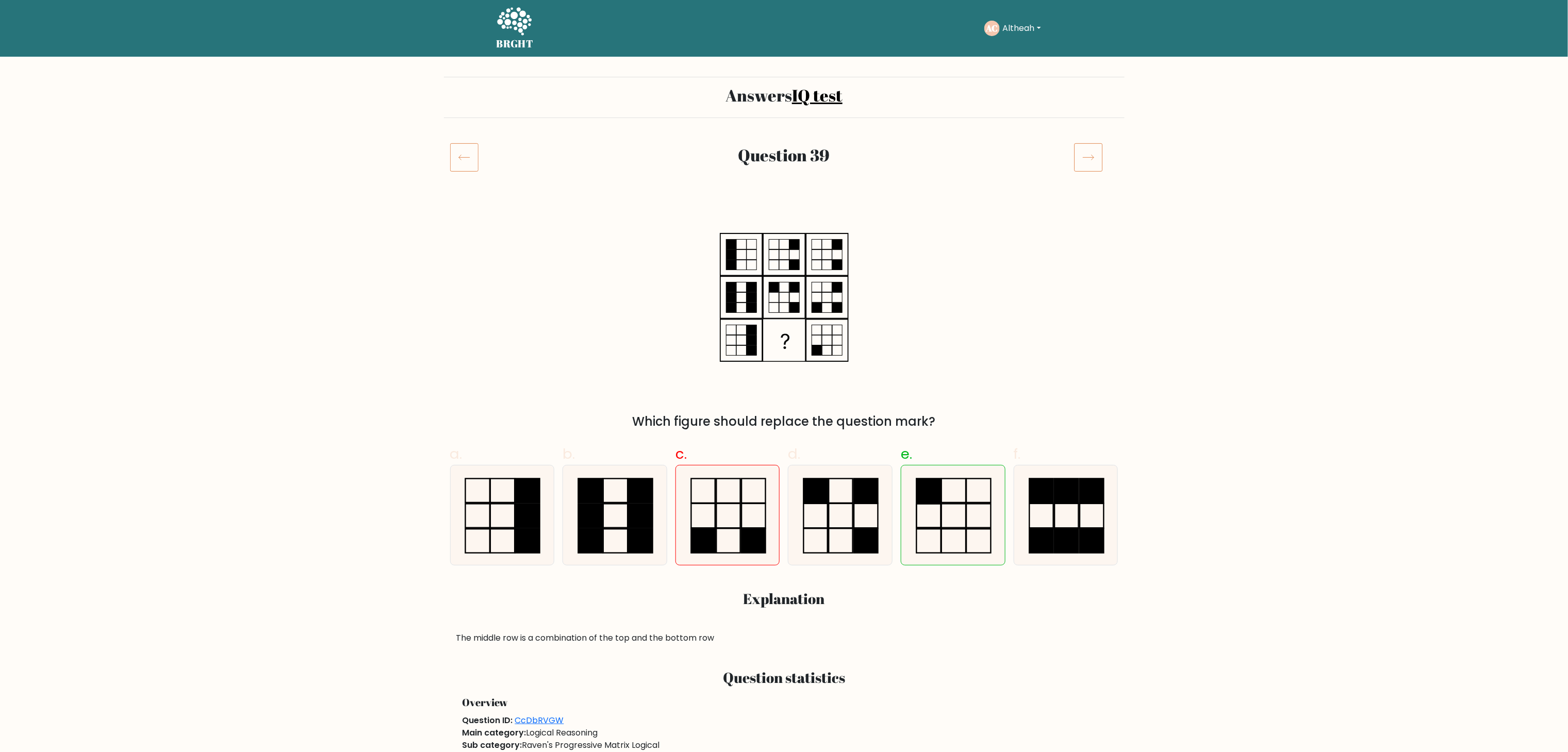 click at bounding box center [1088, 157] 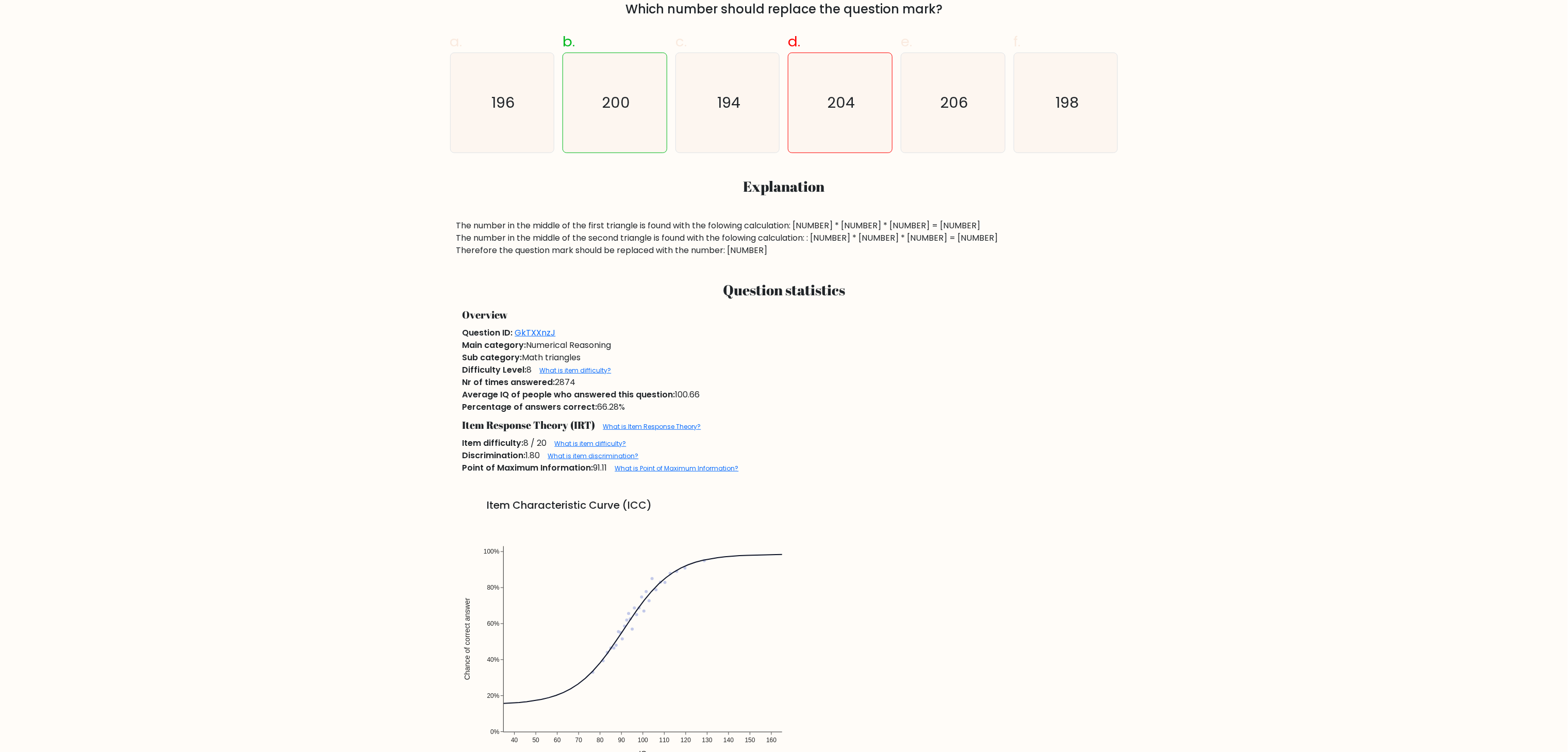 scroll, scrollTop: 0, scrollLeft: 0, axis: both 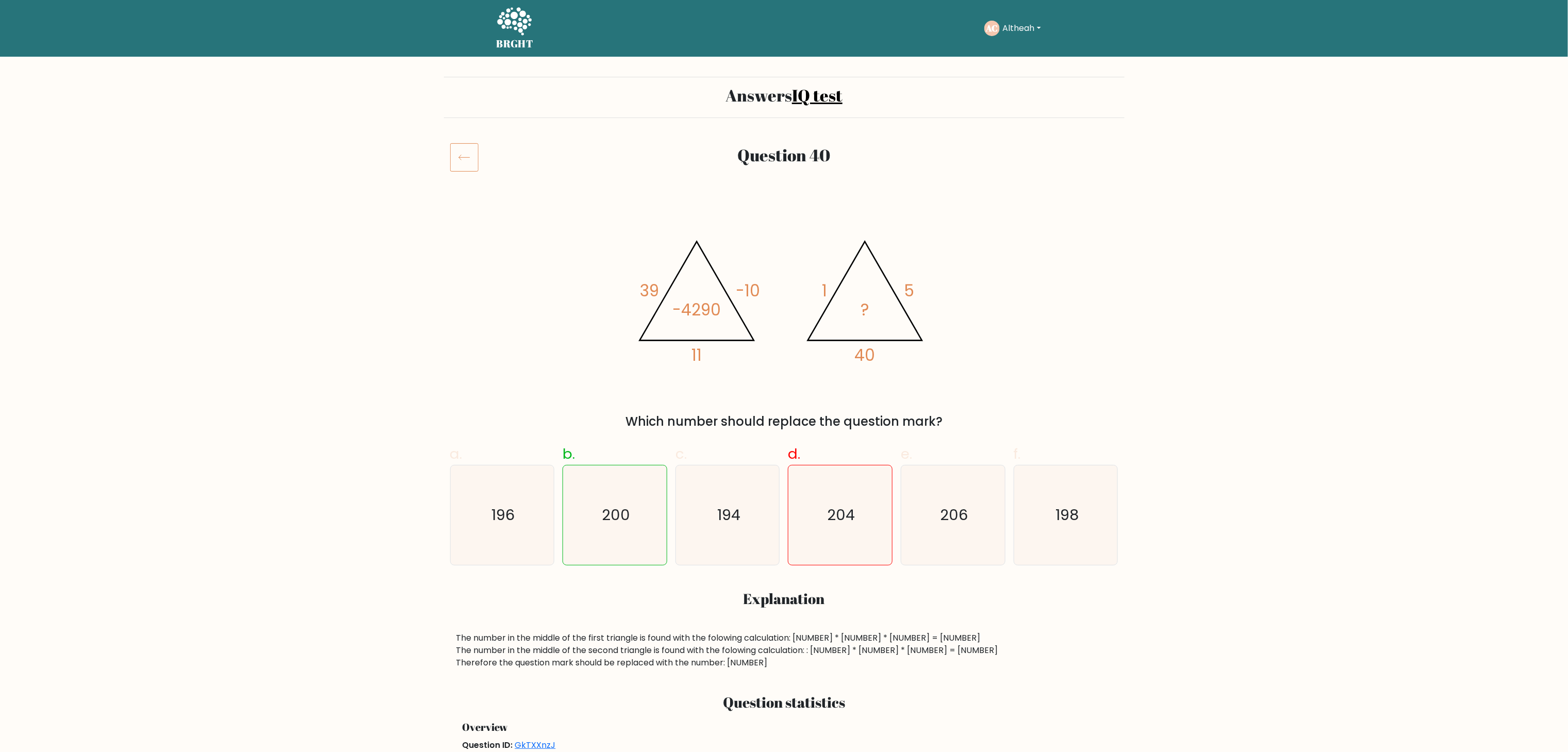 click at bounding box center [514, 22] 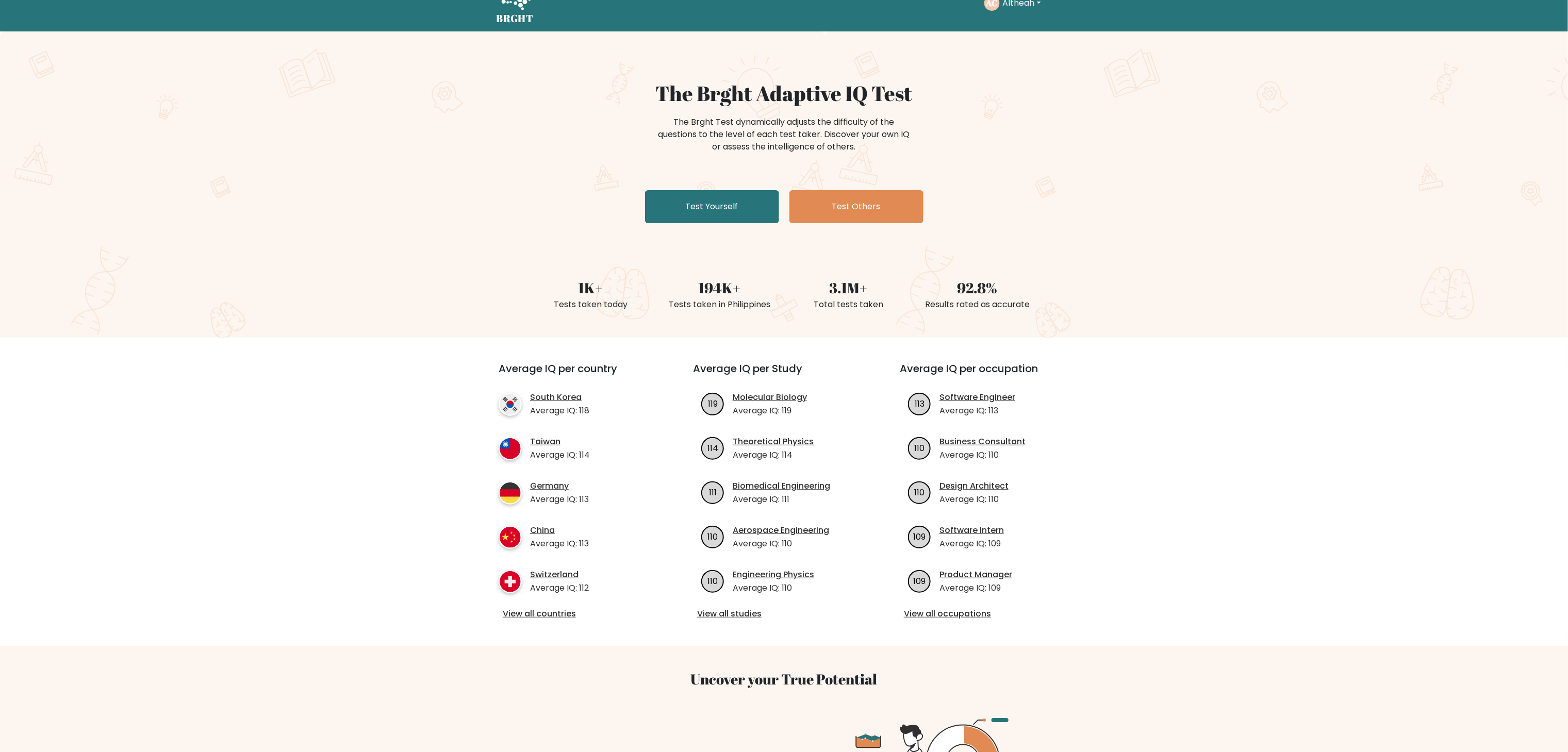 scroll, scrollTop: 0, scrollLeft: 0, axis: both 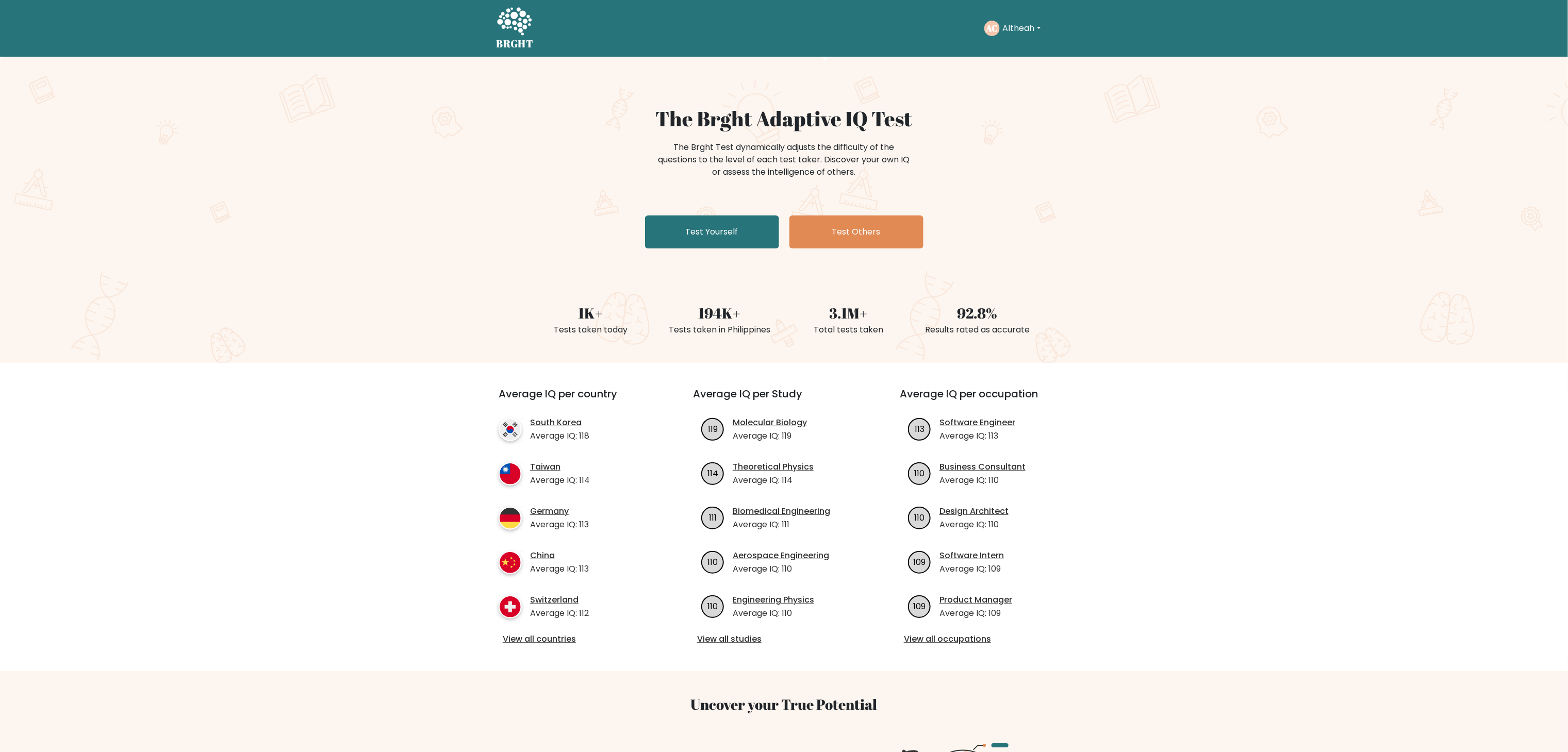 click on "Altheah" at bounding box center [1022, 28] 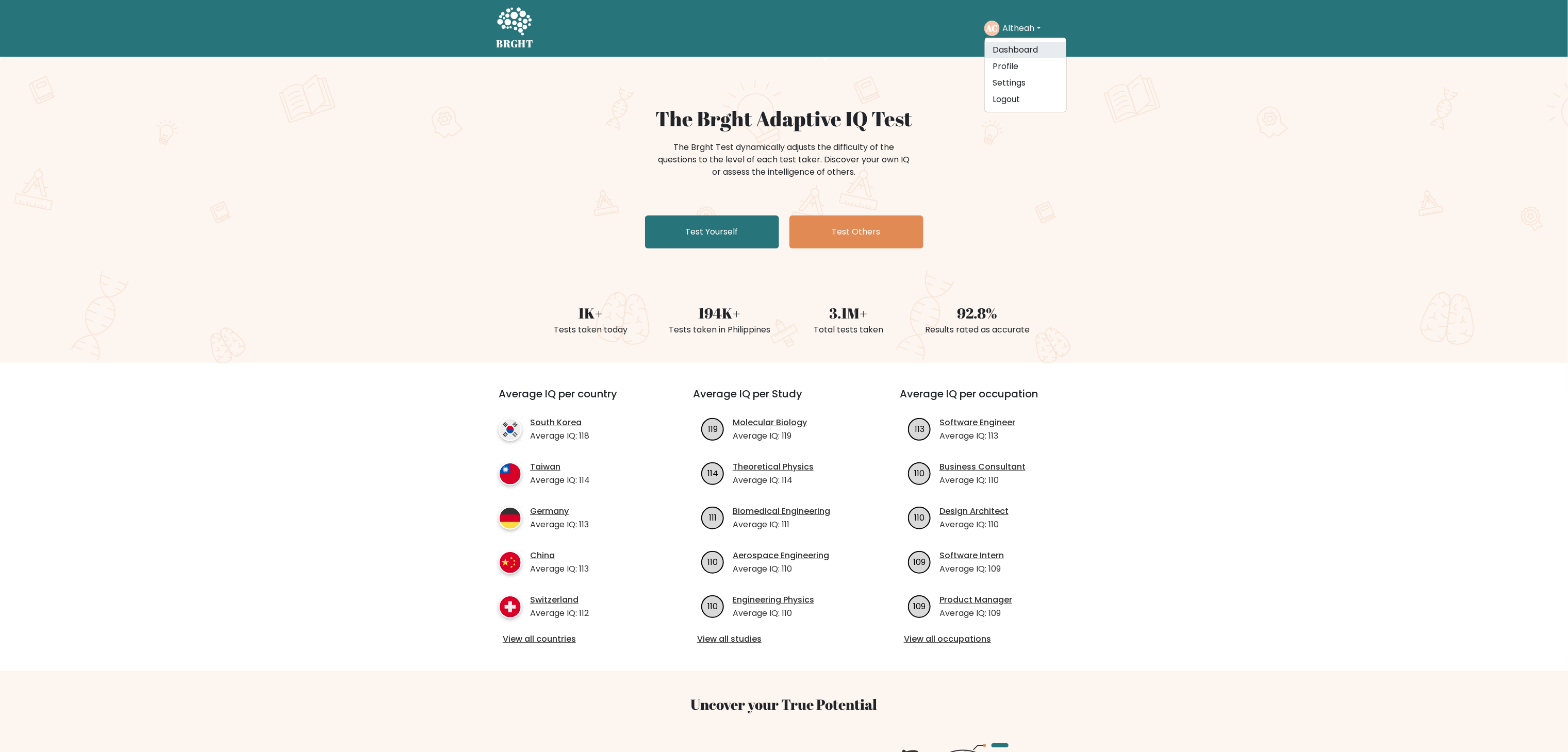 click on "Dashboard" at bounding box center (1026, 50) 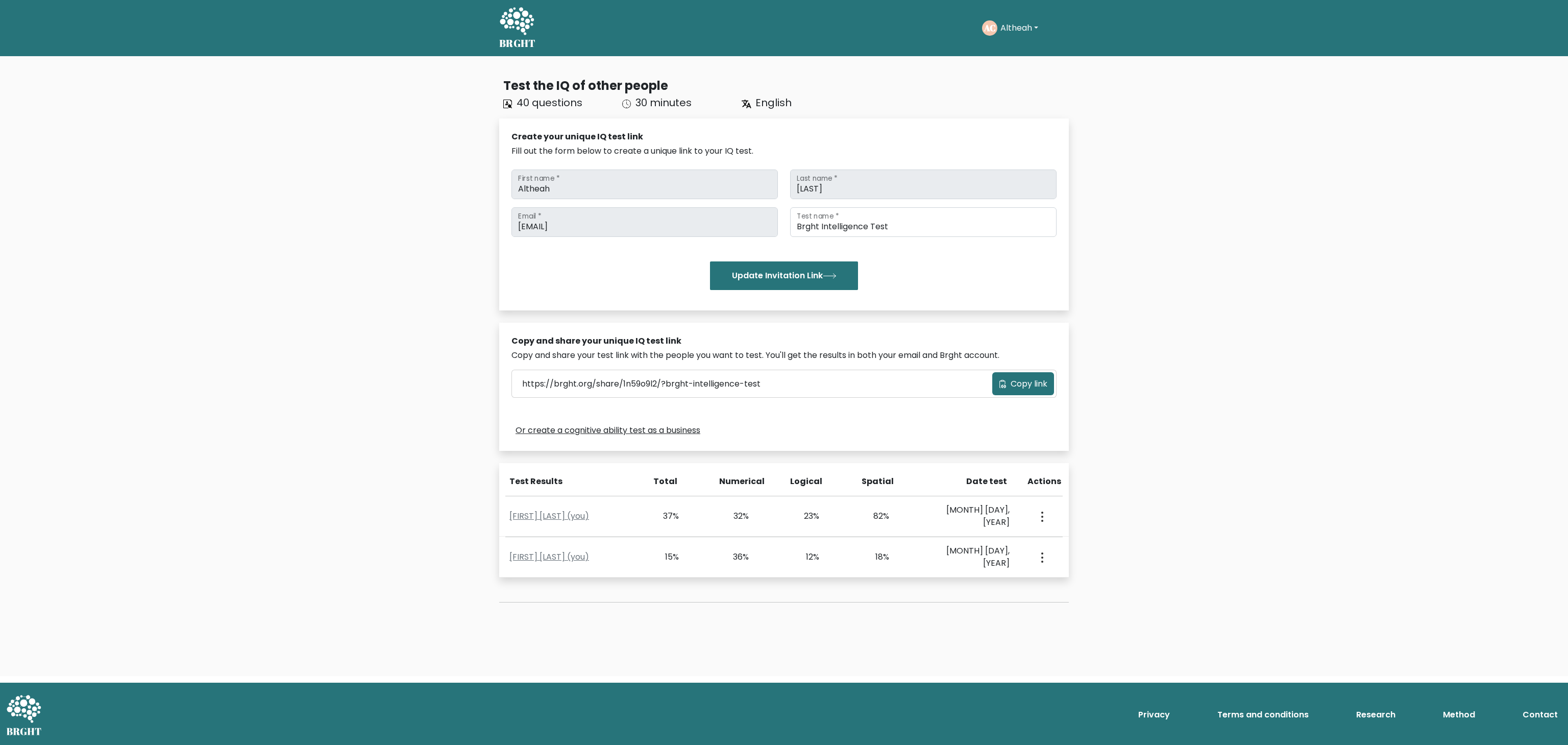 scroll, scrollTop: 0, scrollLeft: 0, axis: both 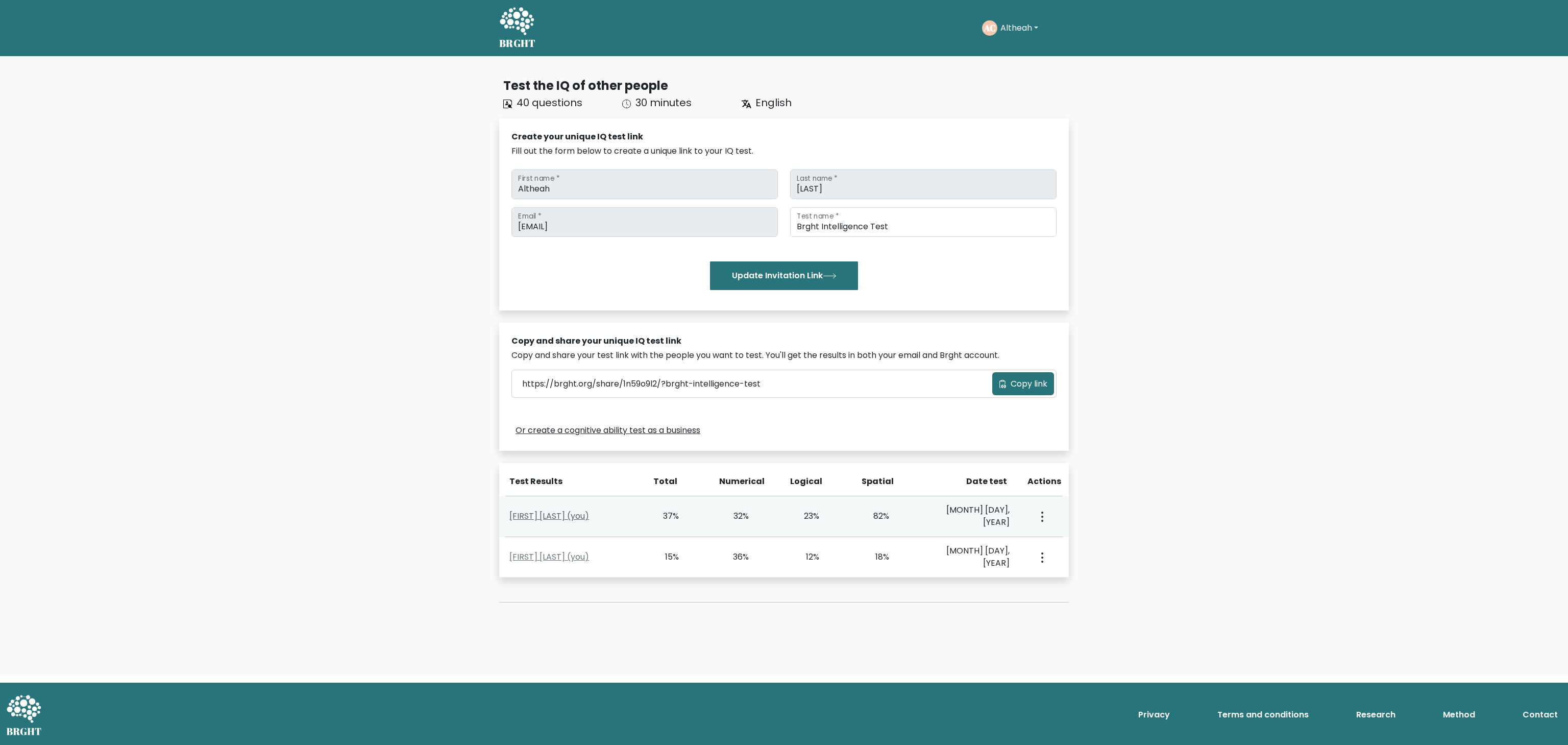 click on "Altheah Censon (you)" at bounding box center [549, 516] 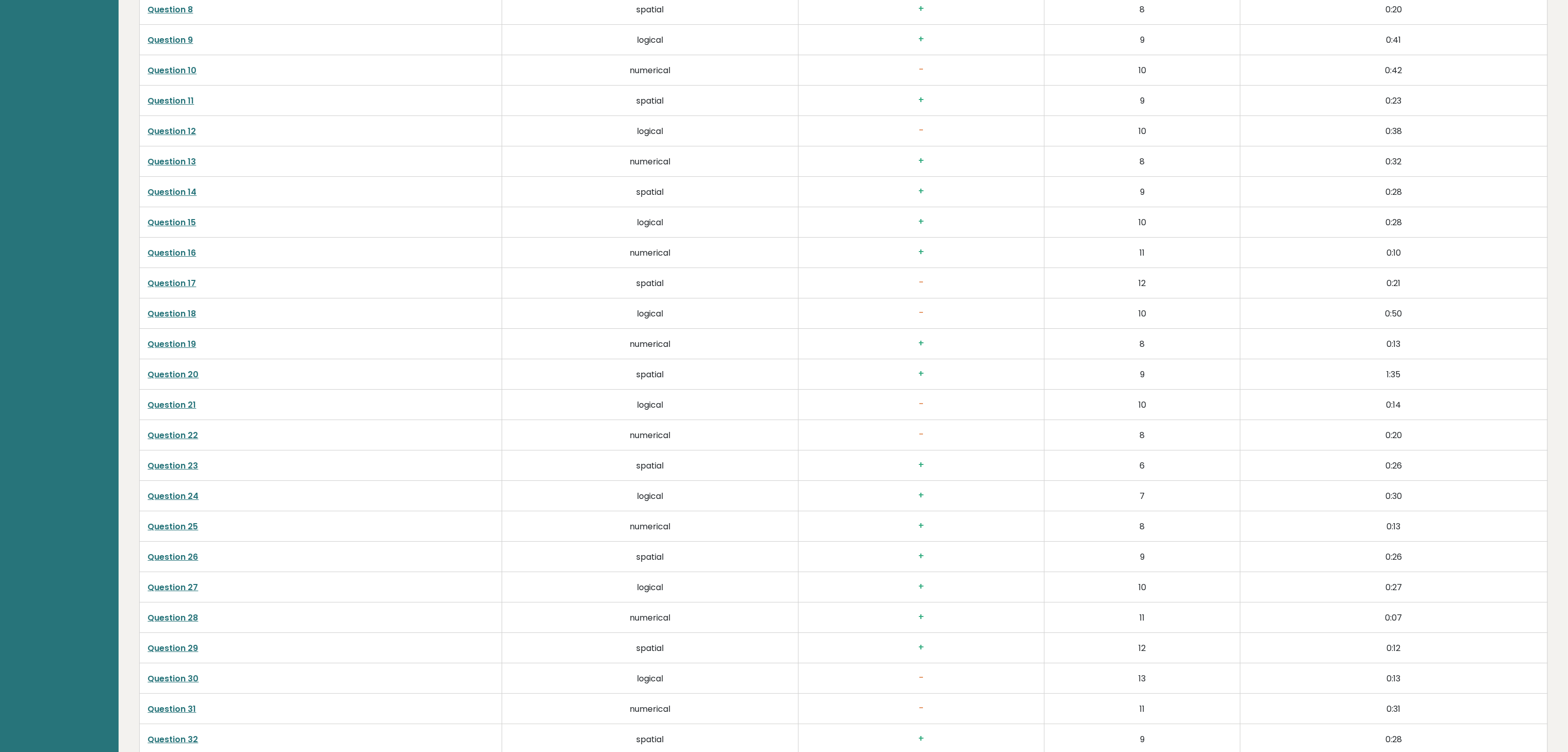 scroll, scrollTop: 2804, scrollLeft: 0, axis: vertical 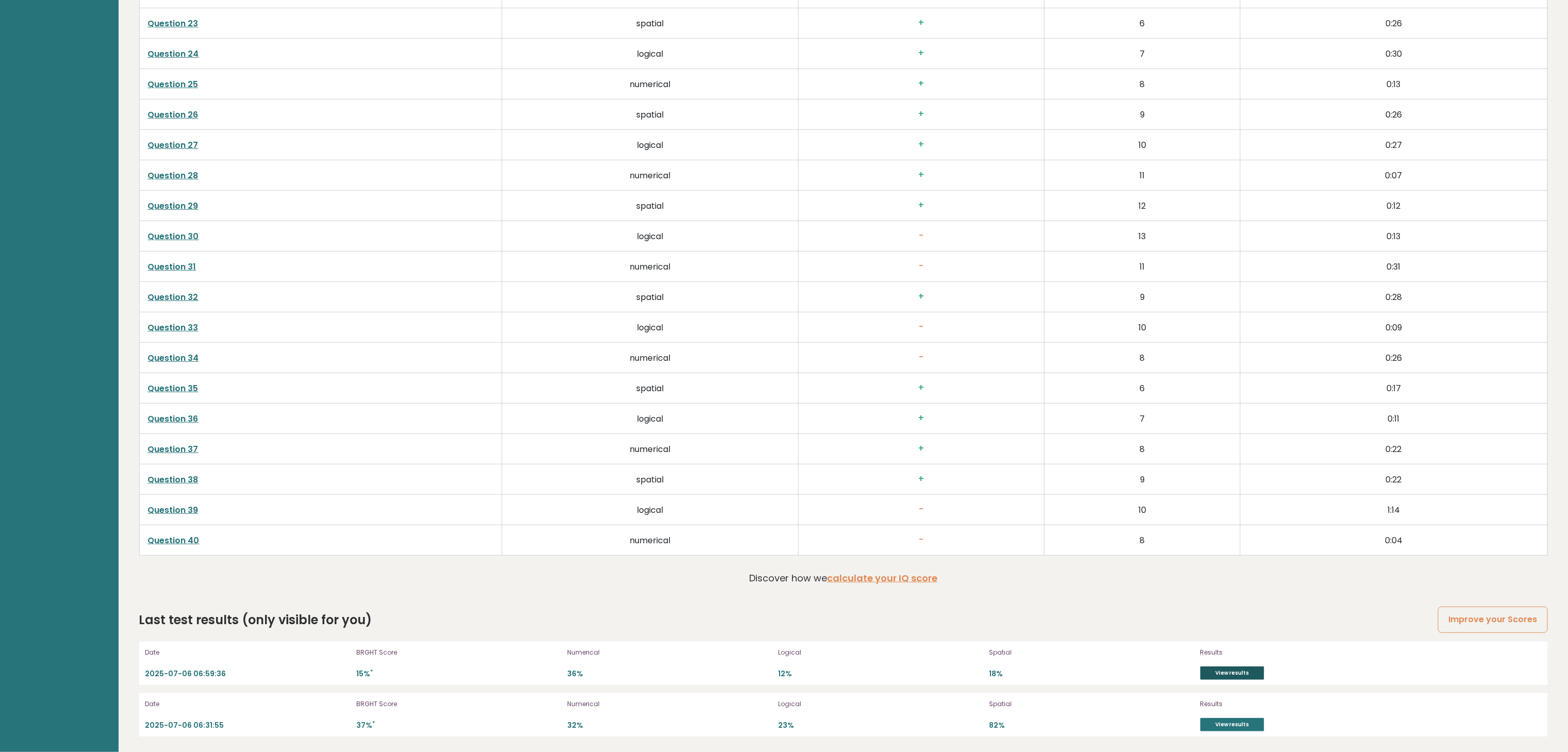 click on "View results" at bounding box center [1232, 673] 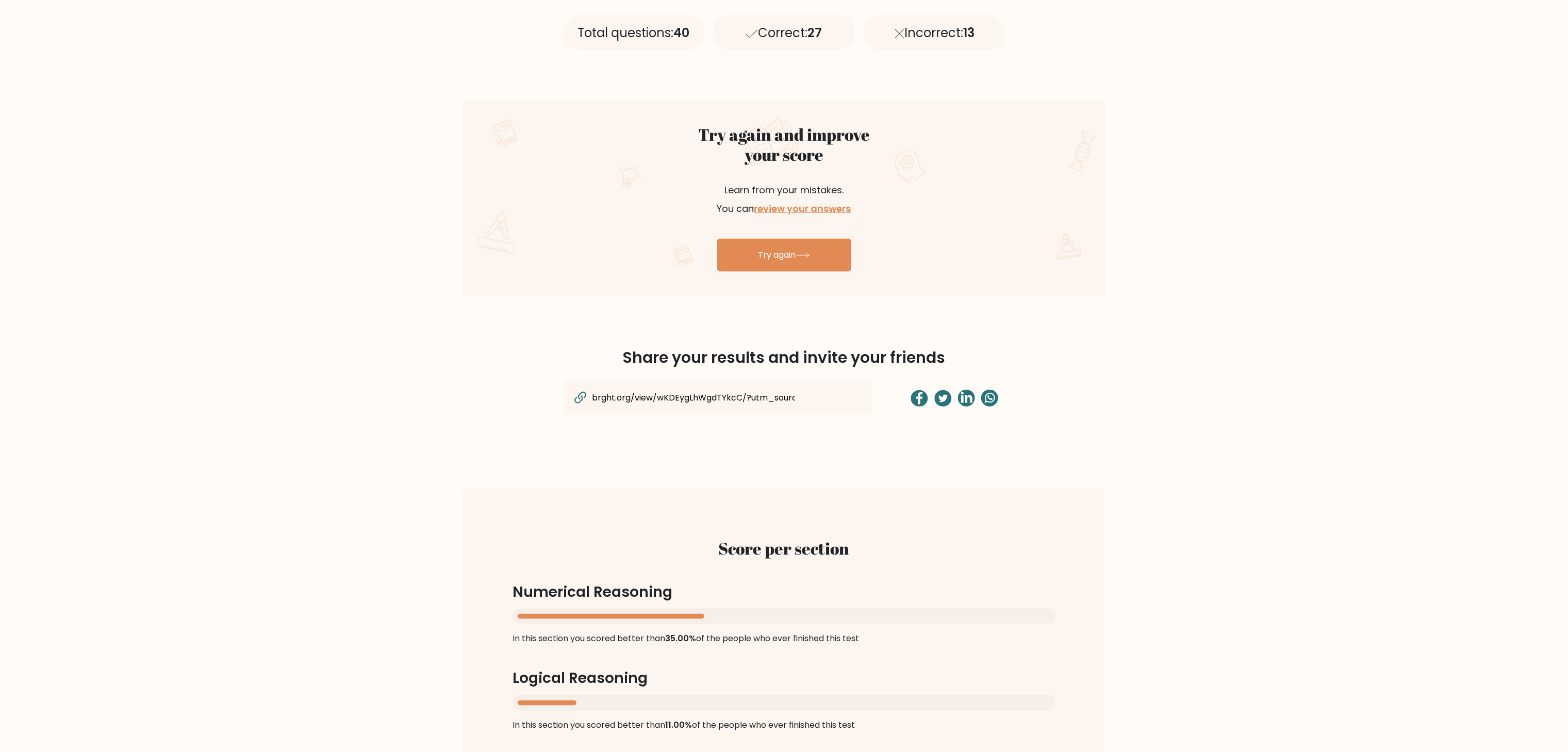 scroll, scrollTop: 412, scrollLeft: 0, axis: vertical 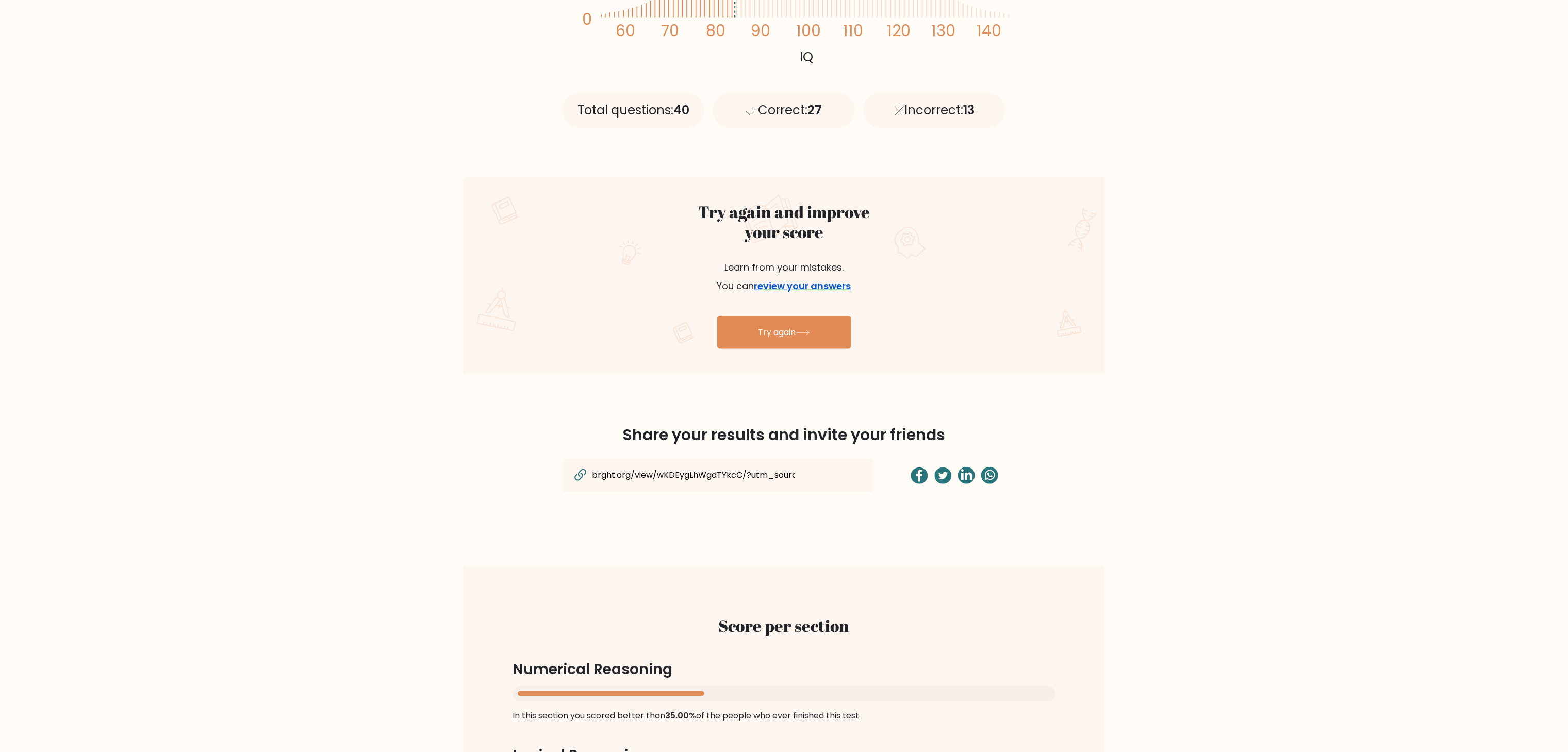 click on "review your answers" at bounding box center (803, 286) 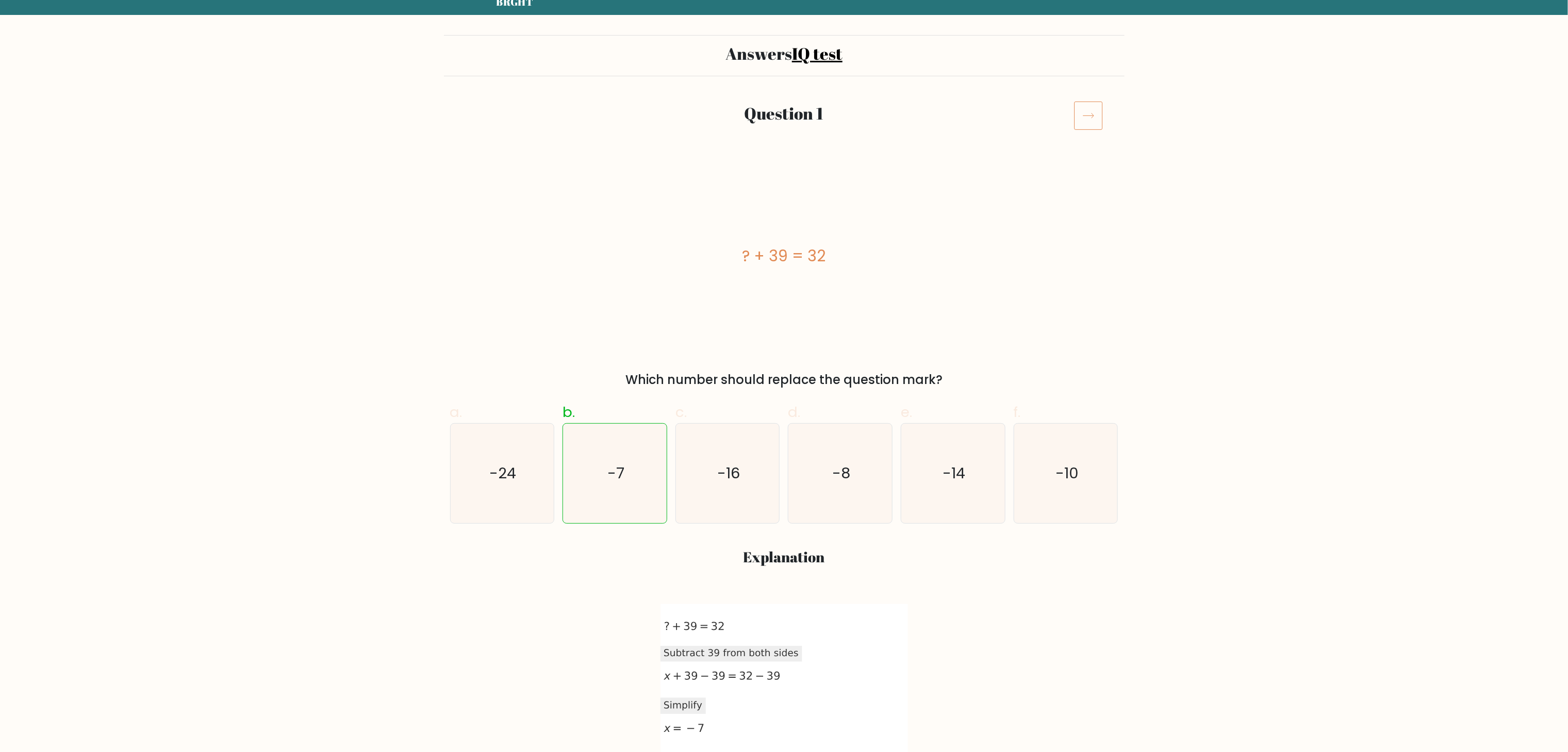 scroll, scrollTop: 0, scrollLeft: 0, axis: both 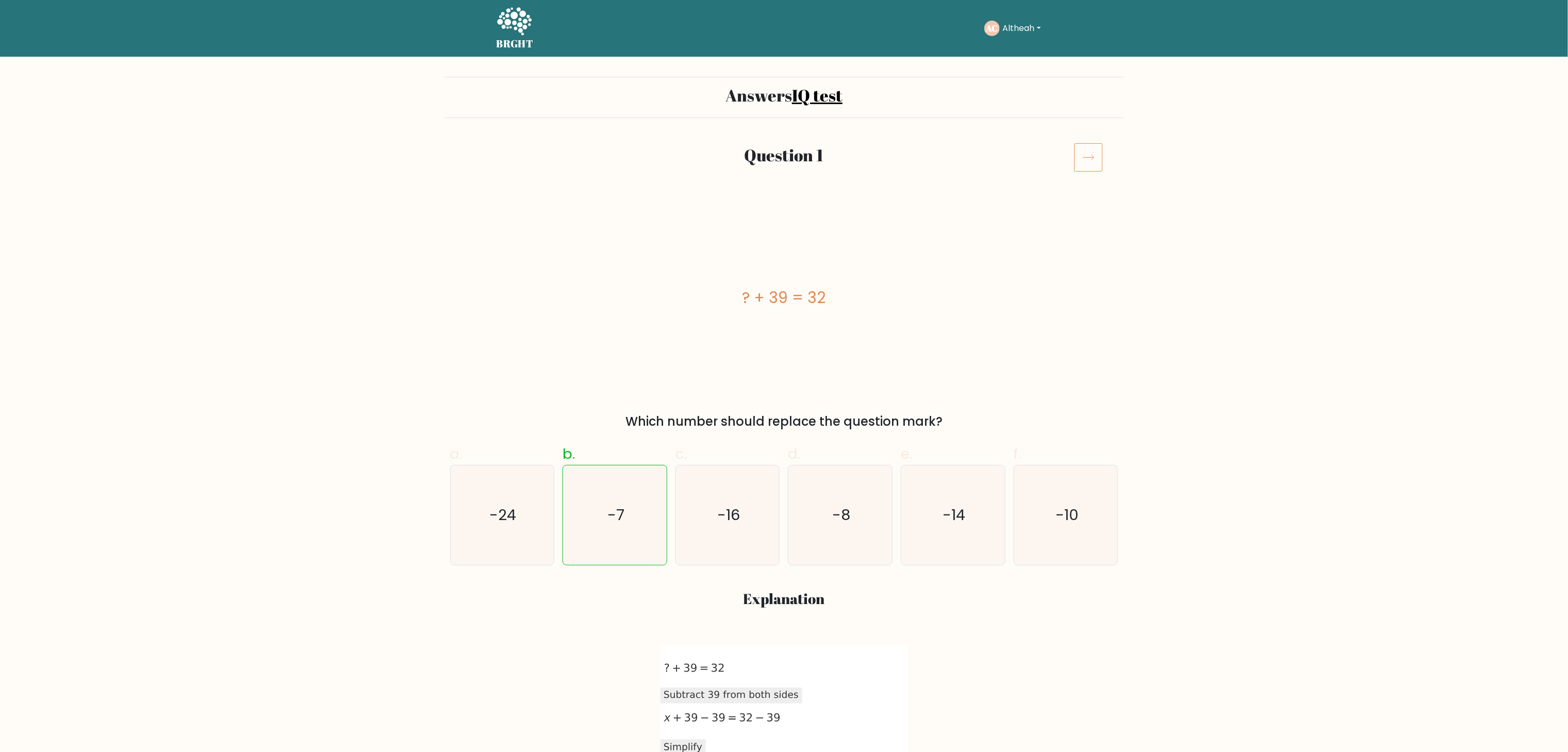 drag, startPoint x: 1021, startPoint y: 29, endPoint x: 971, endPoint y: 205, distance: 182.96448 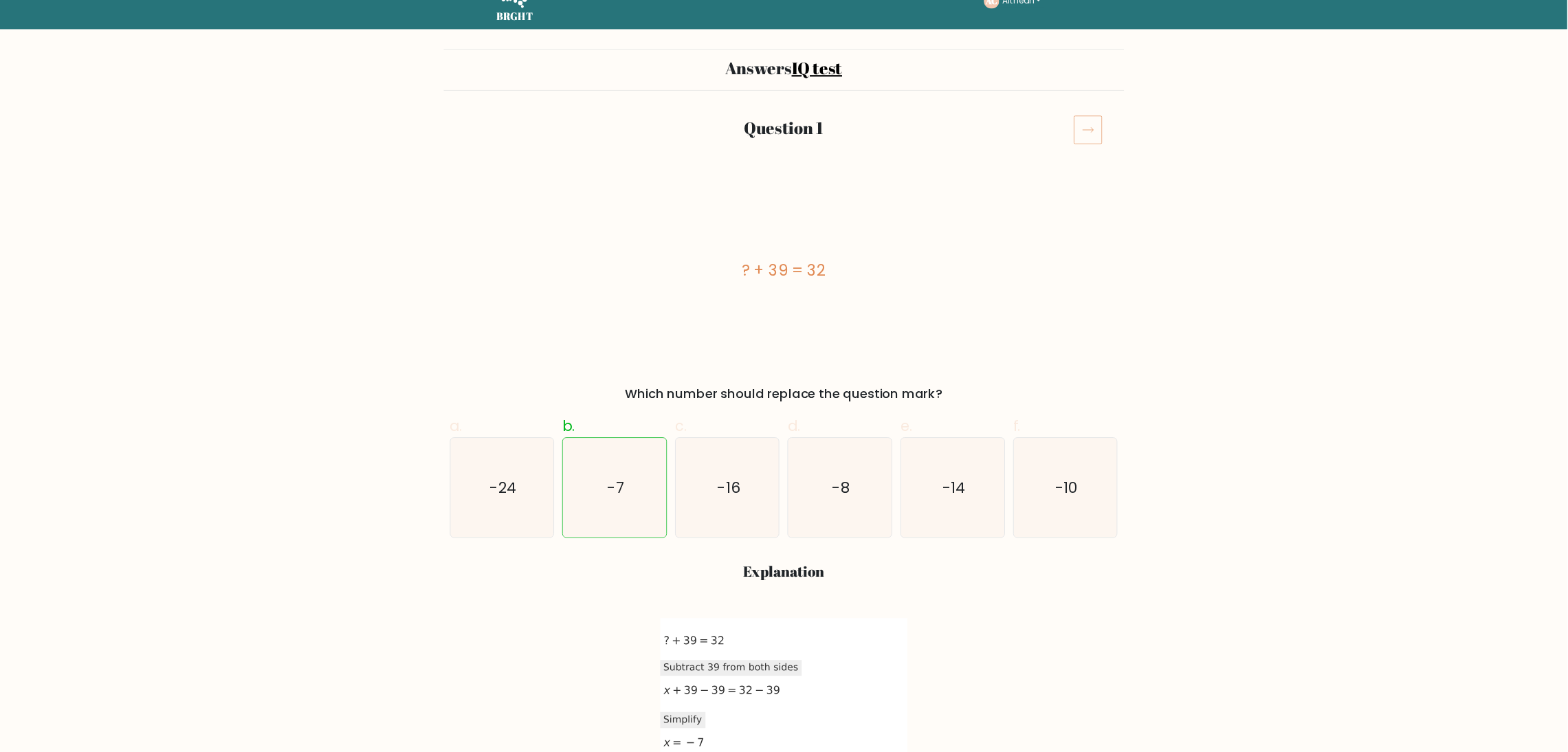 scroll, scrollTop: 0, scrollLeft: 0, axis: both 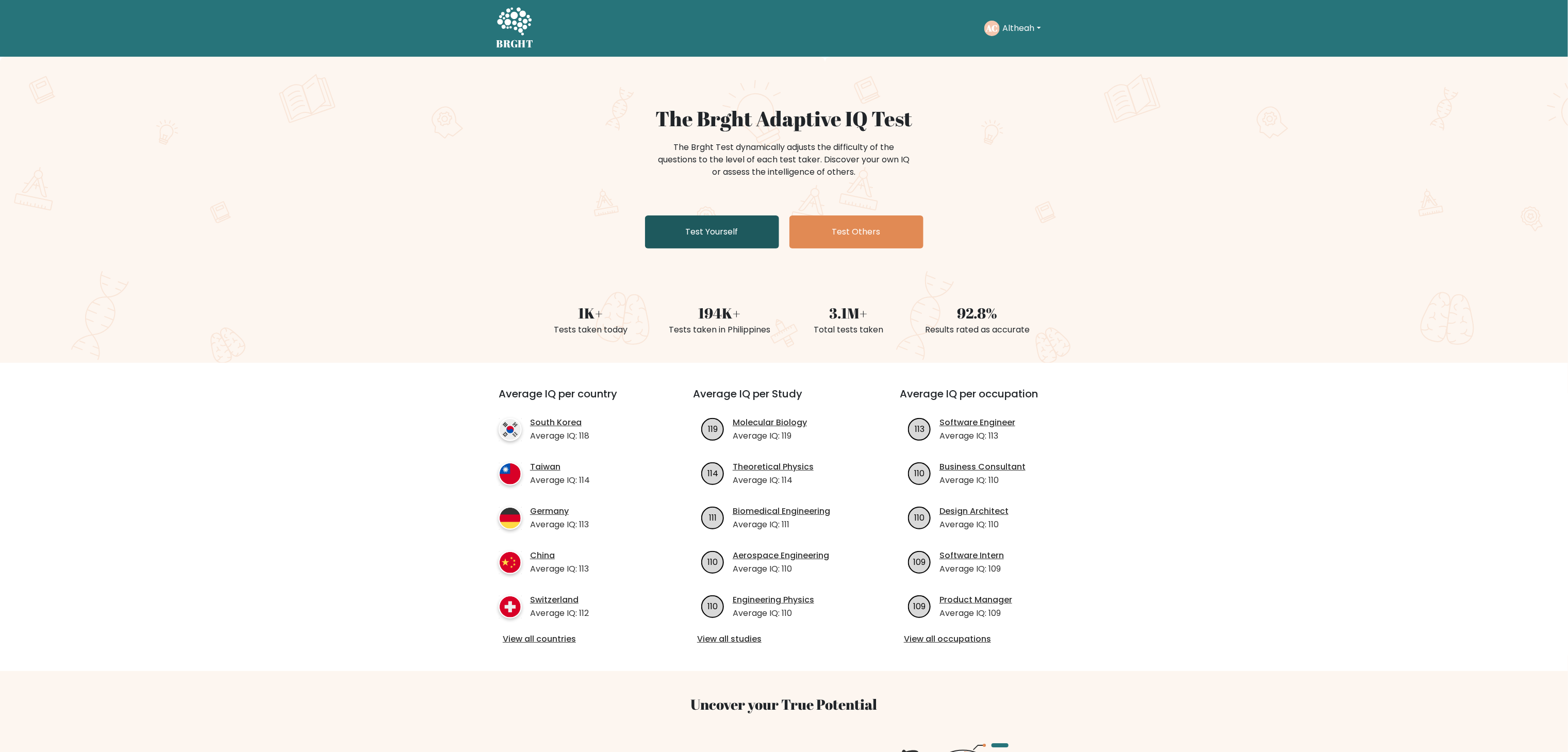 click on "Test Yourself" at bounding box center [712, 232] 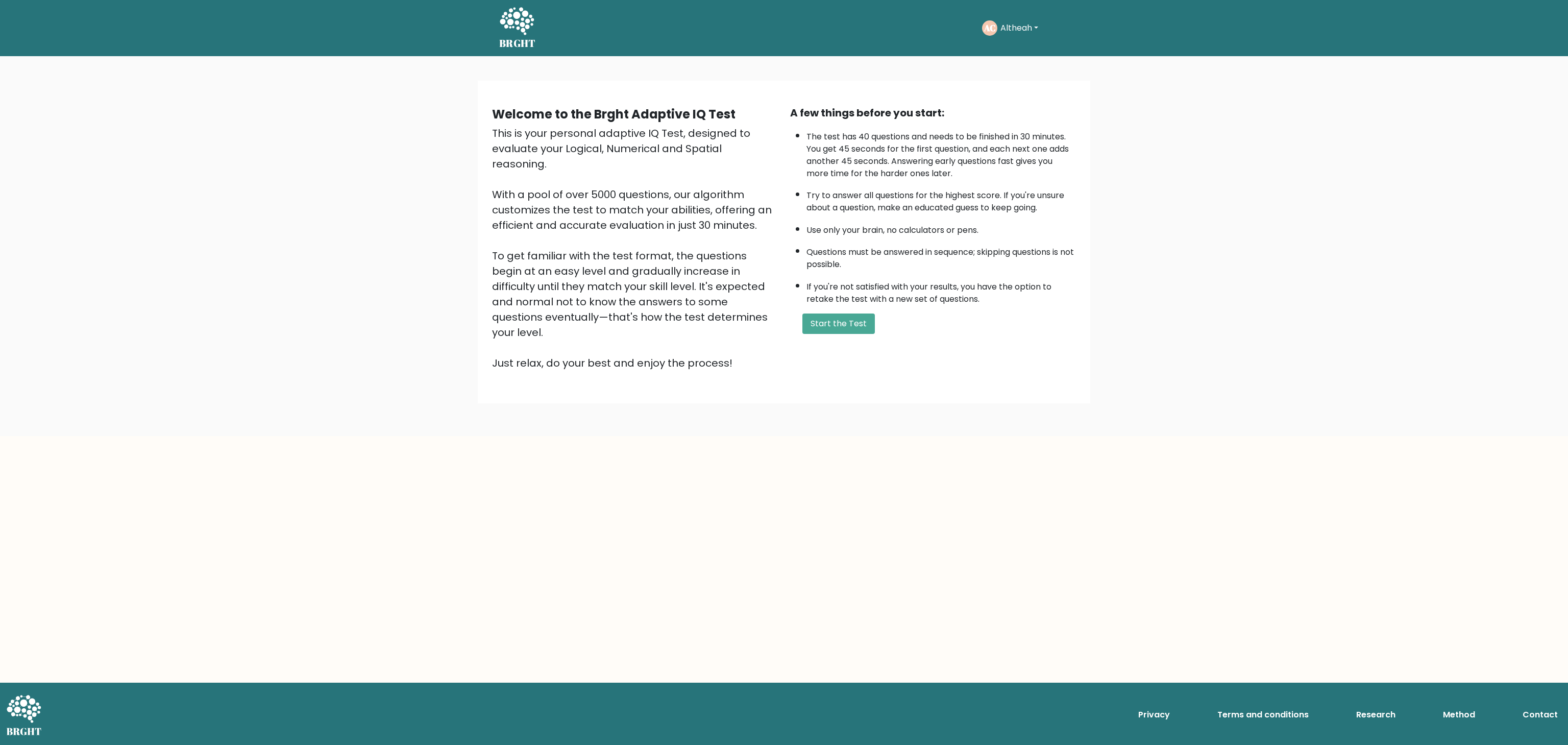 scroll, scrollTop: 0, scrollLeft: 0, axis: both 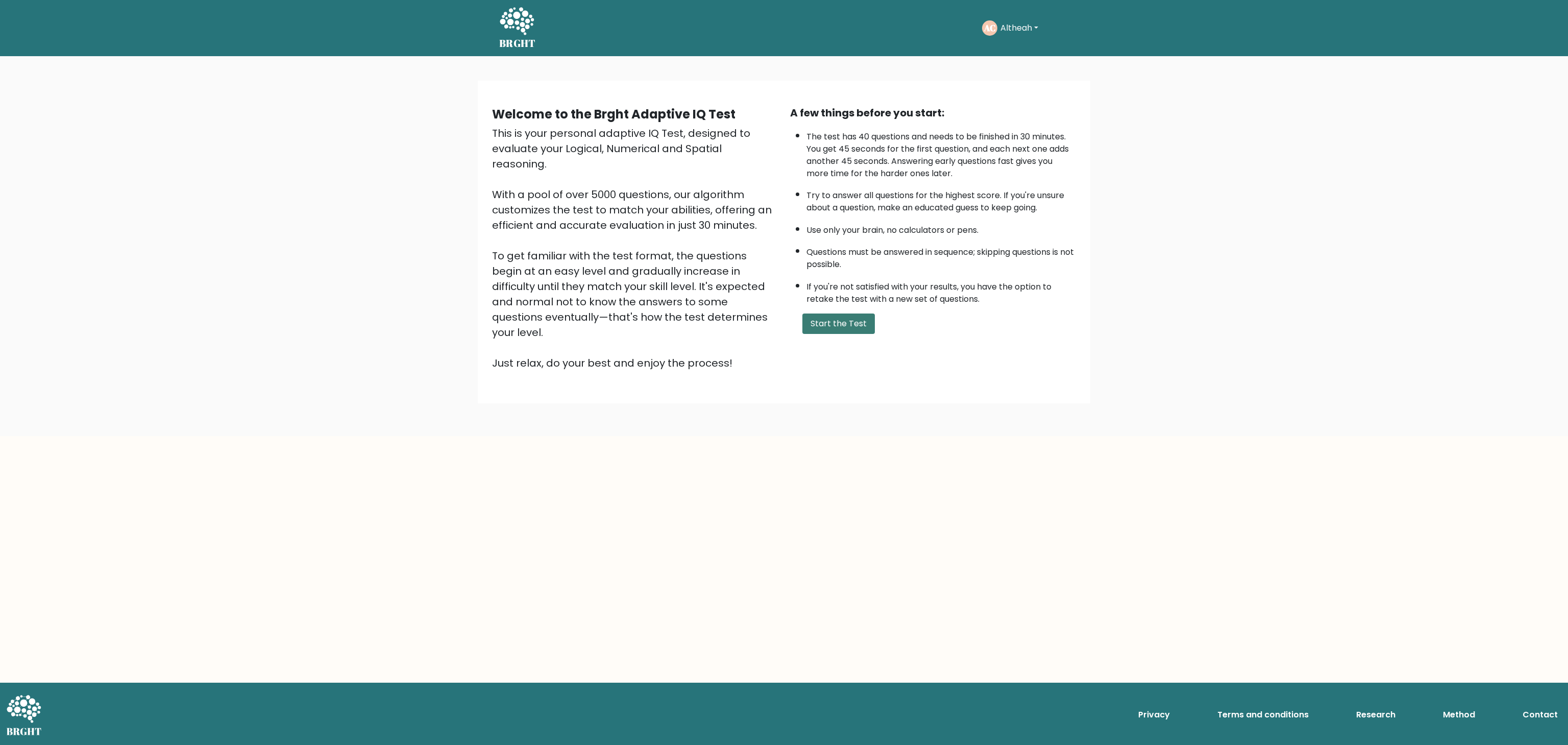 click on "Start the Test" at bounding box center (839, 324) 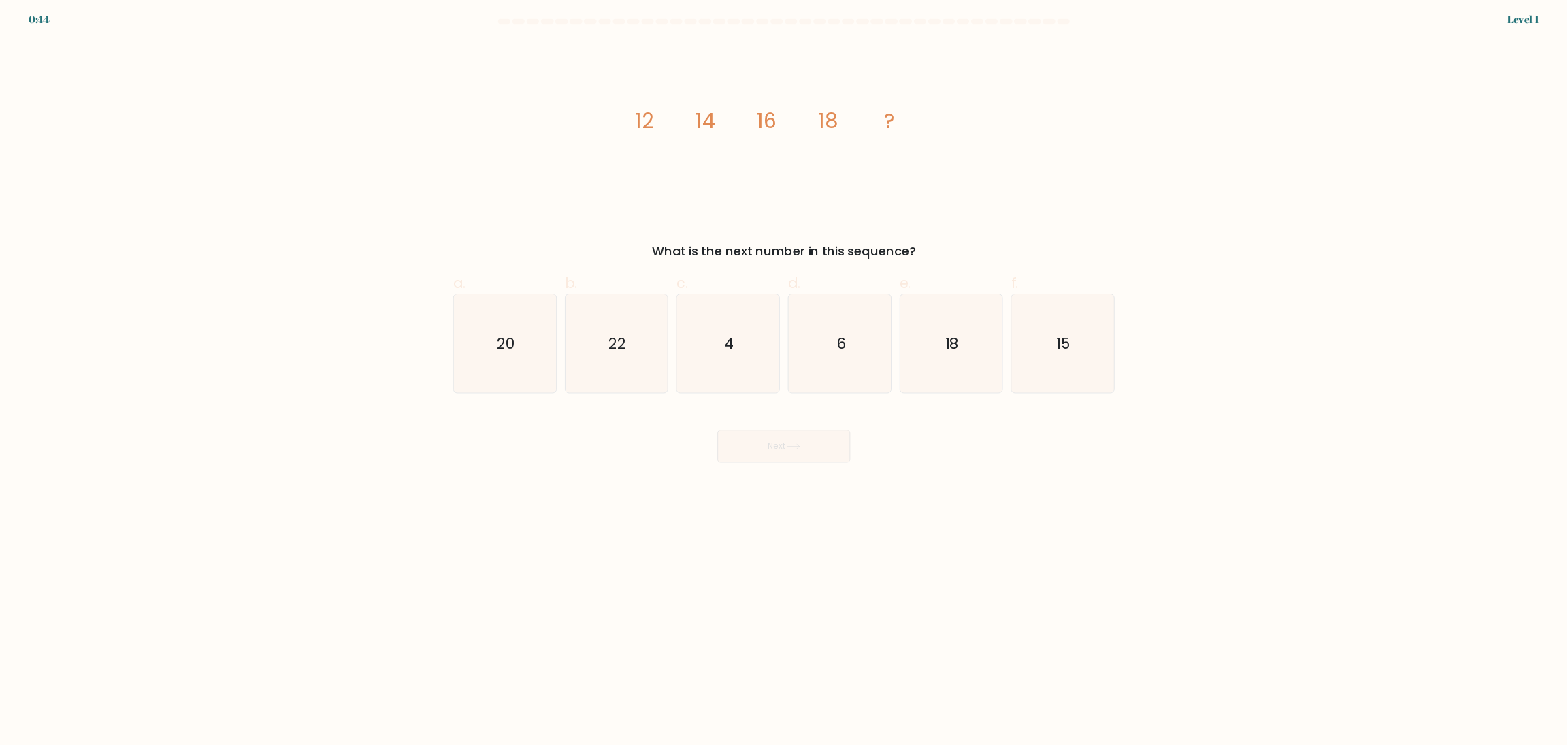scroll, scrollTop: 0, scrollLeft: 0, axis: both 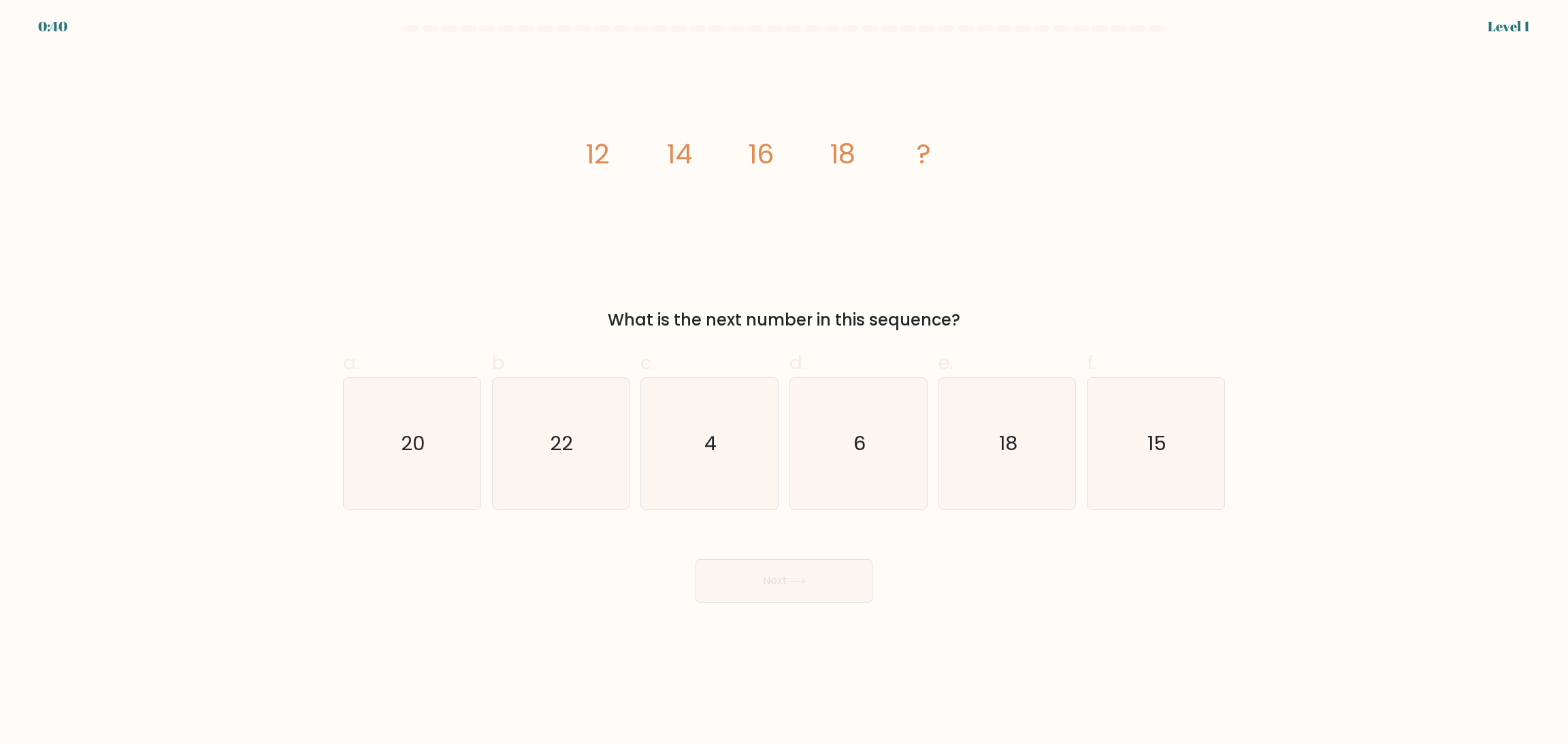 drag, startPoint x: 0, startPoint y: 0, endPoint x: 1077, endPoint y: 209, distance: 1097.0916 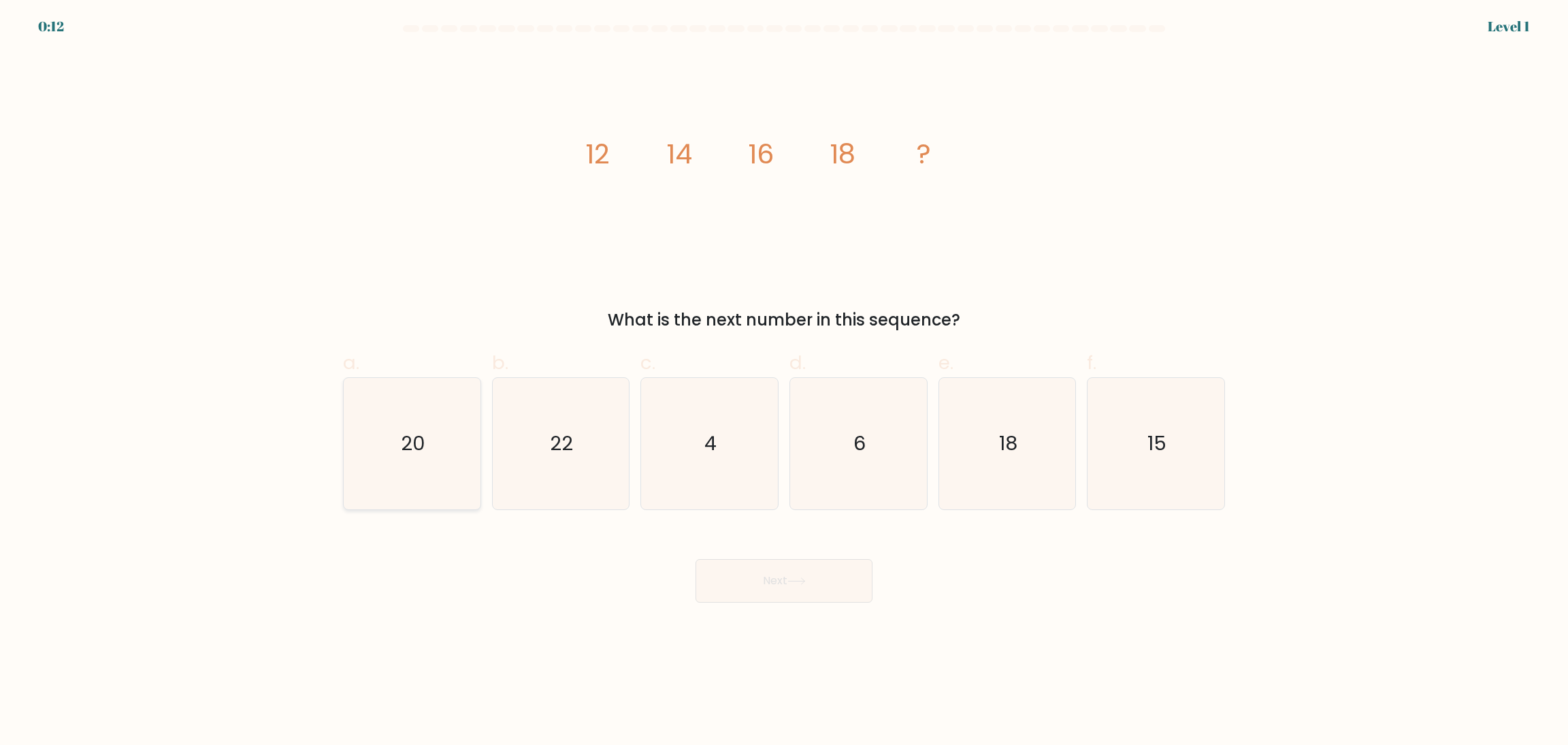 click on "20" at bounding box center [413, 443] 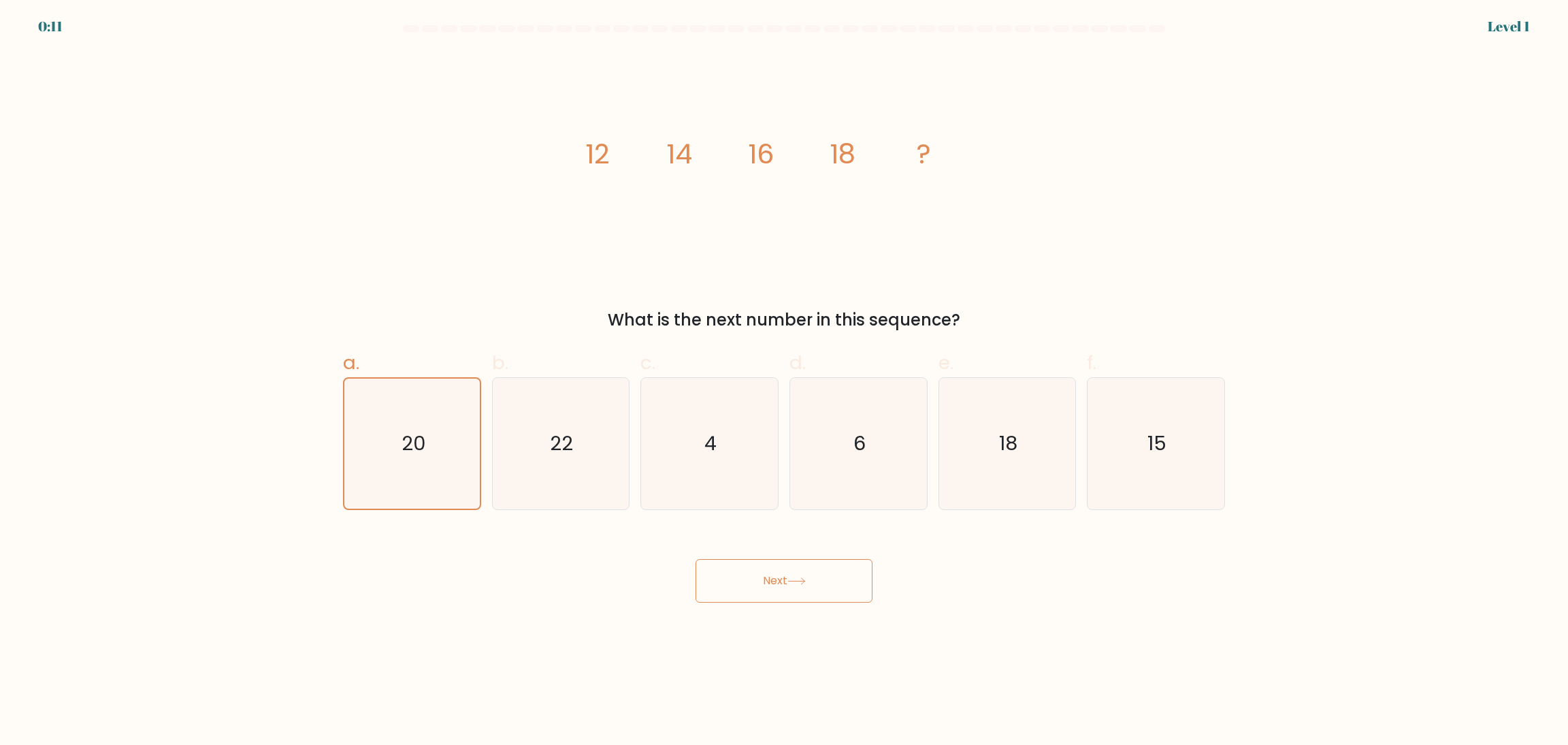 click on "Next" at bounding box center [784, 581] 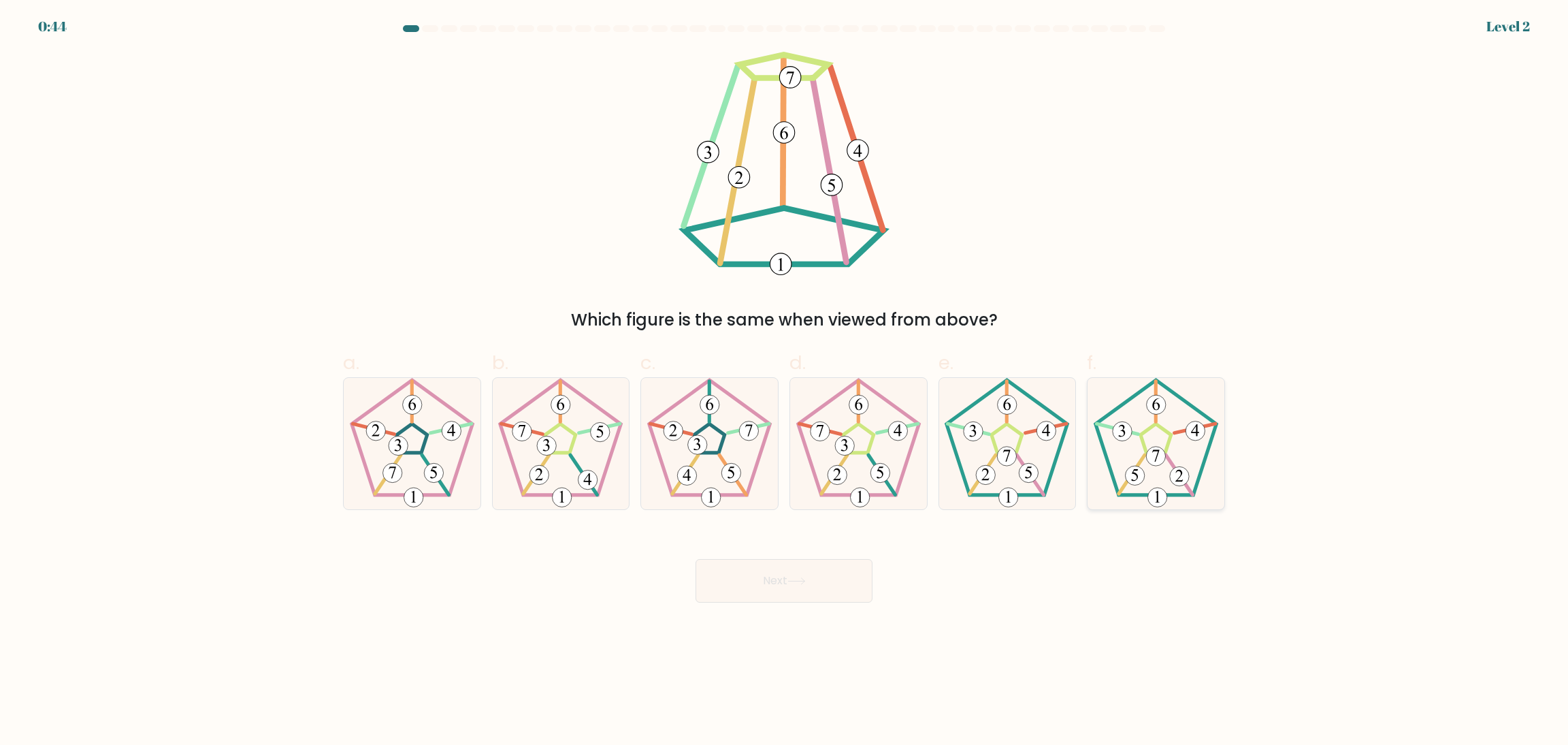 click at bounding box center (1156, 443) 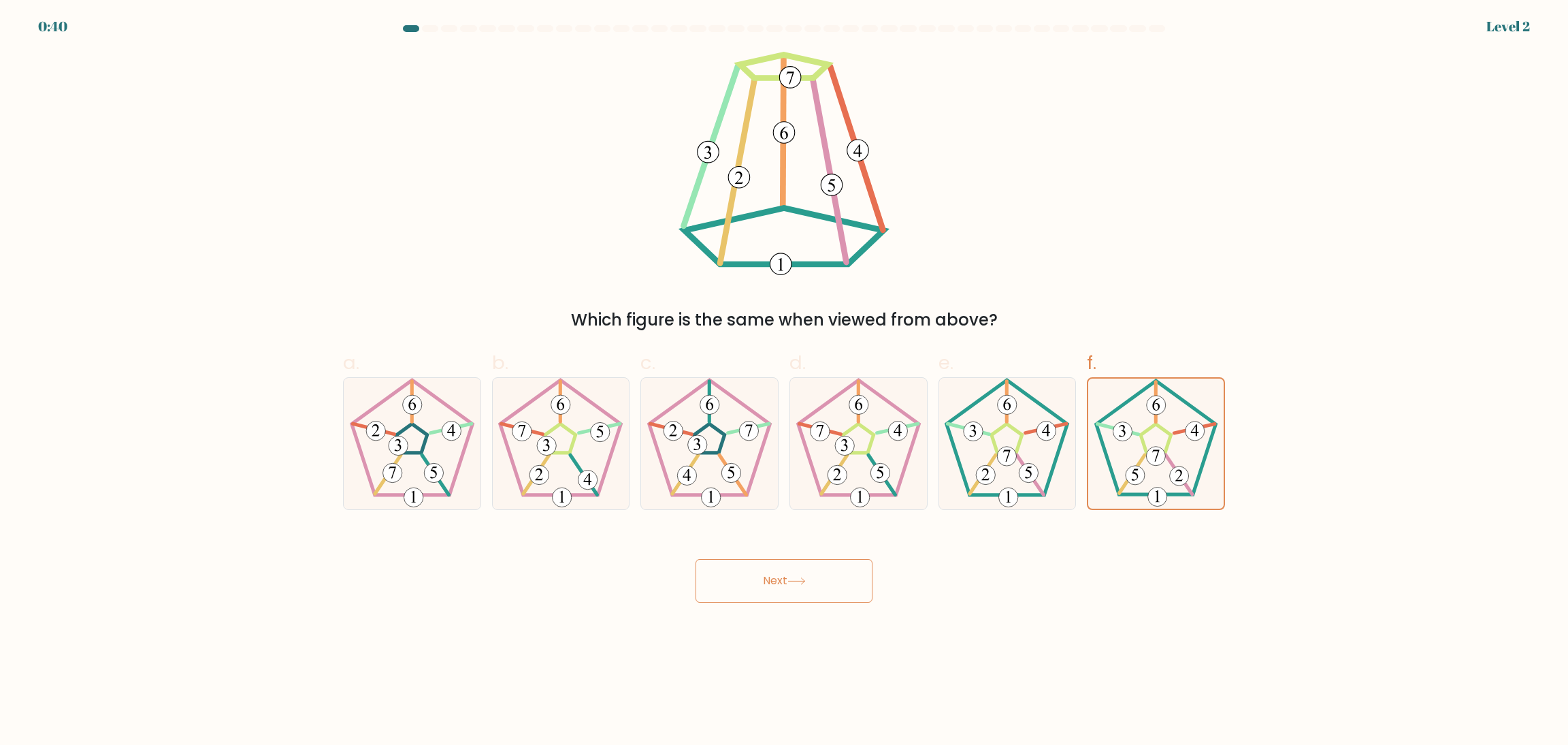 click on "Next" at bounding box center [784, 581] 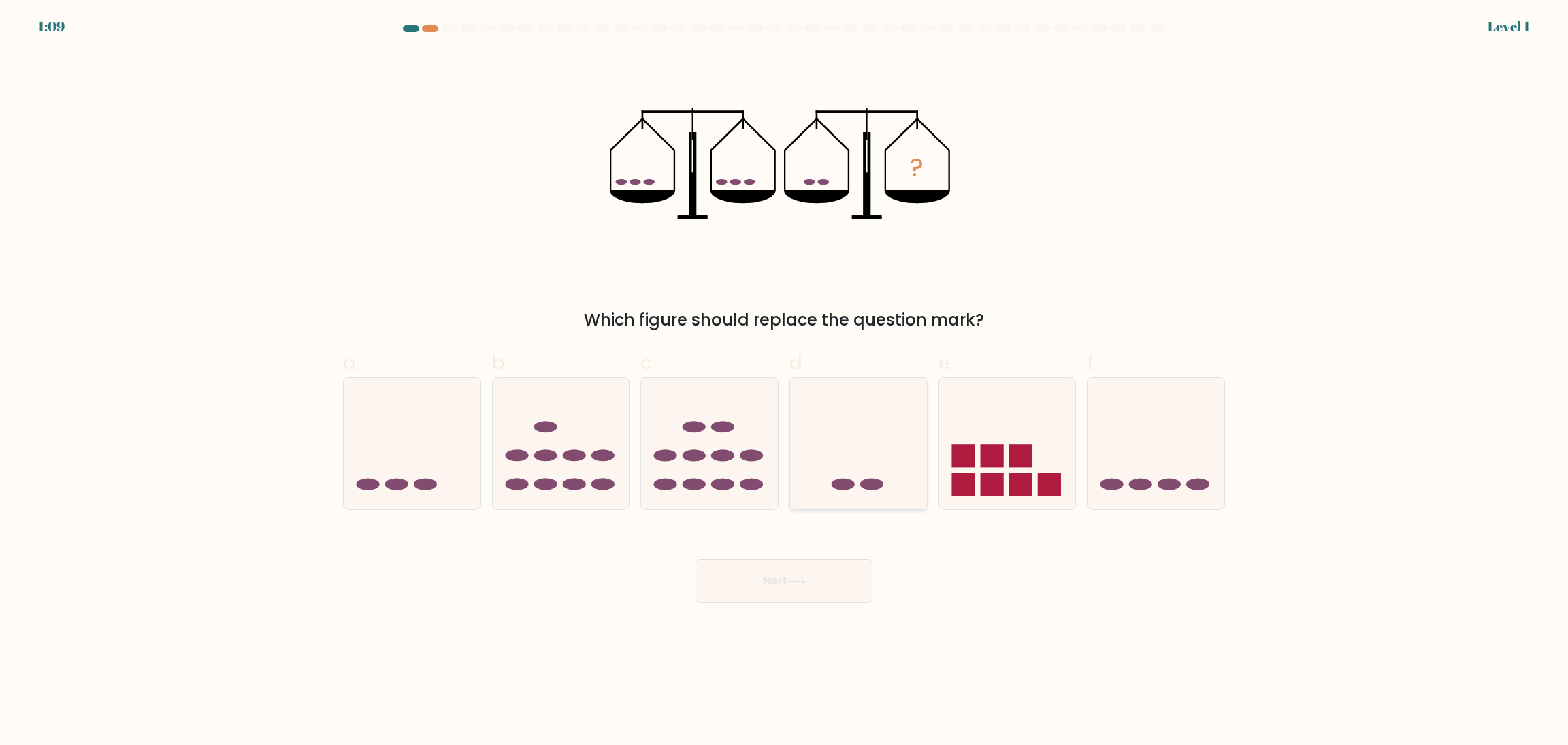click at bounding box center [858, 443] 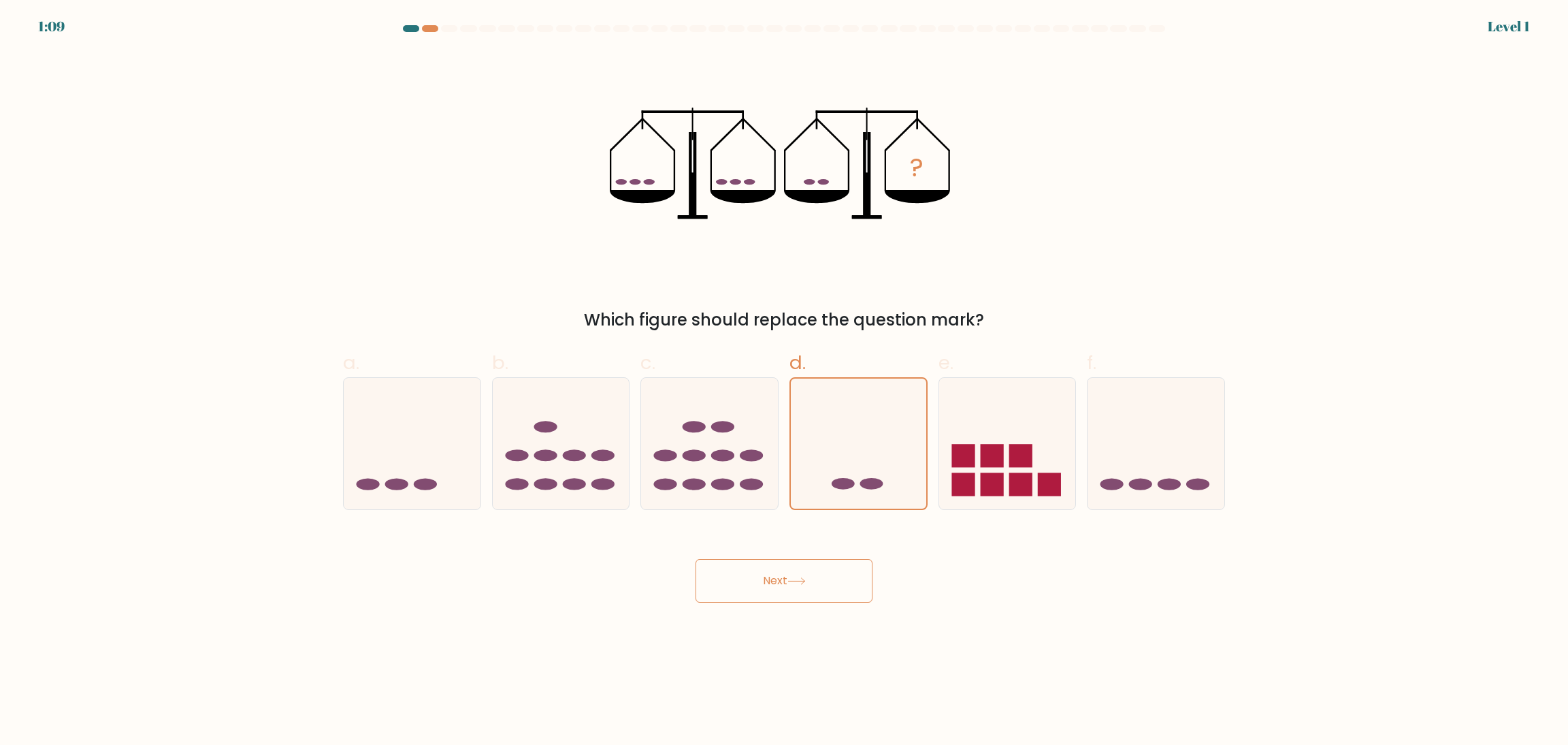 click on "Next" at bounding box center (784, 581) 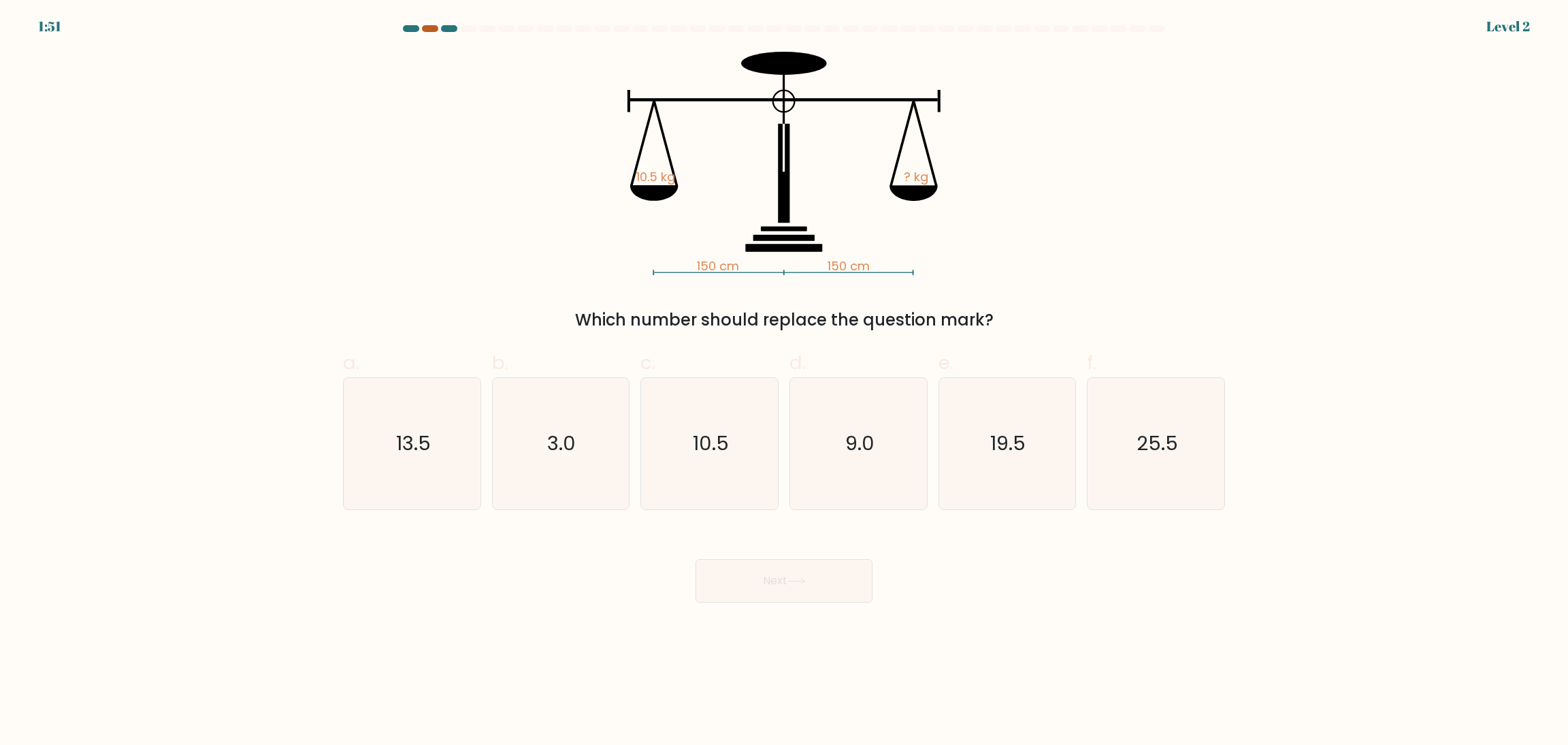 click at bounding box center (430, 29) 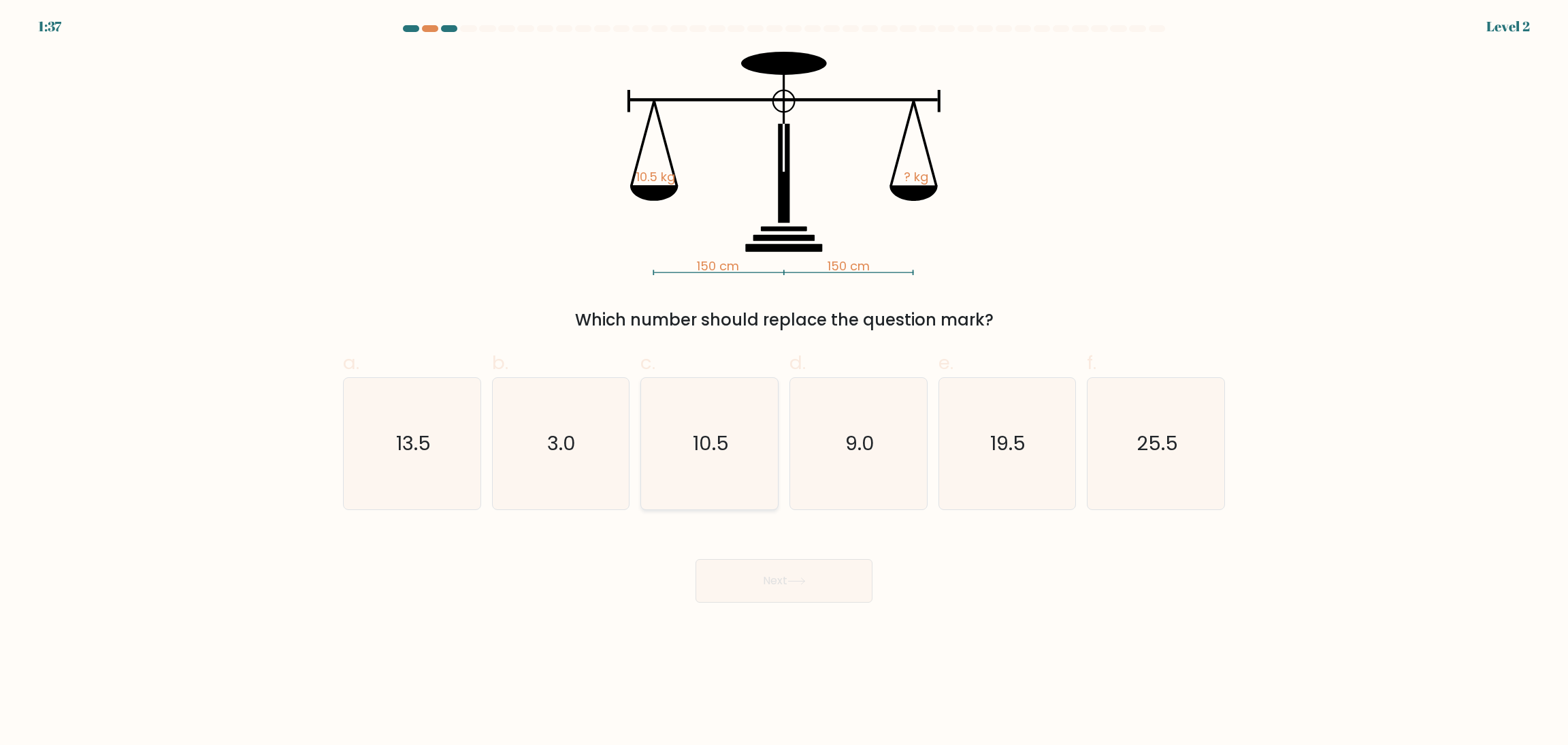 click on "10.5" at bounding box center [710, 443] 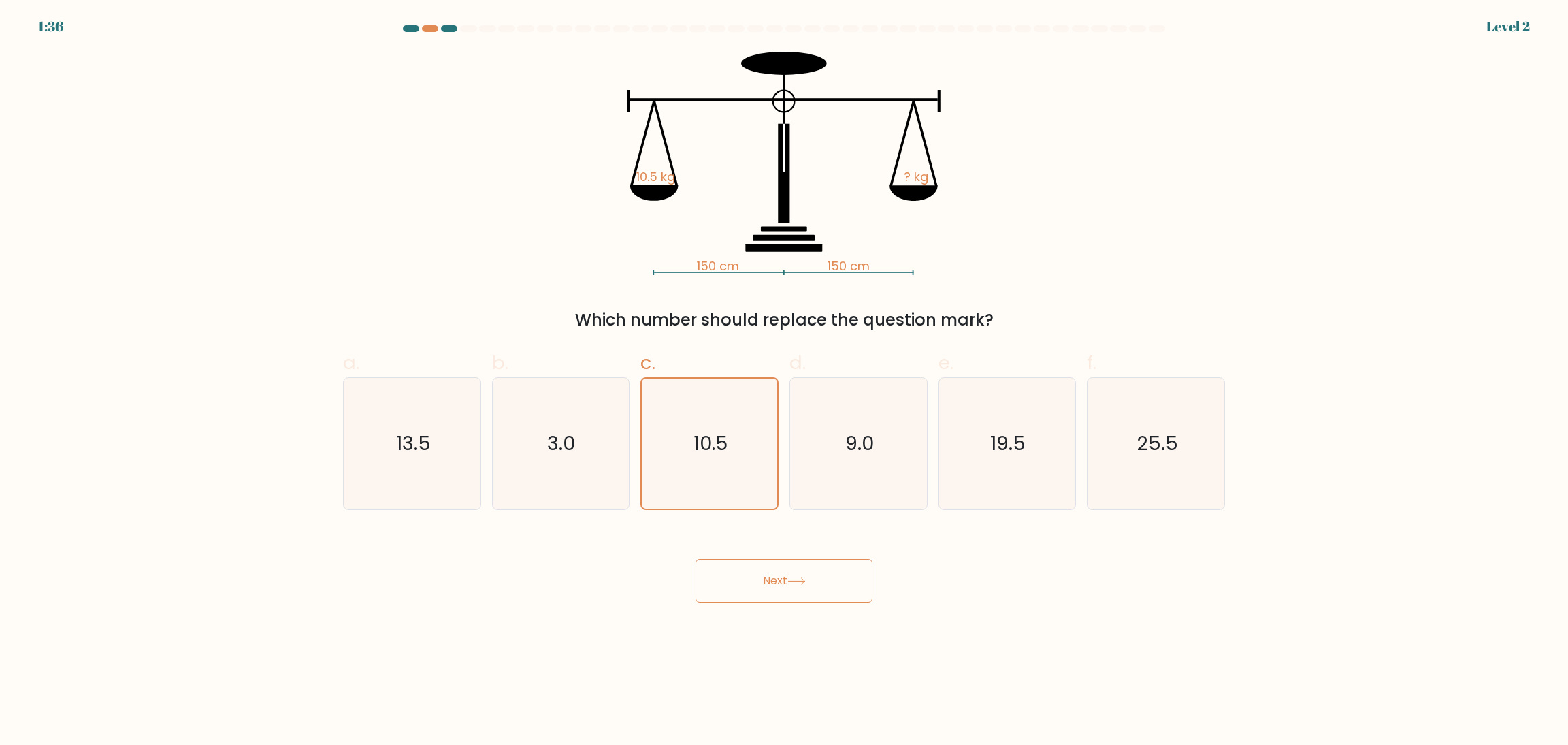 click on "Next" at bounding box center [784, 581] 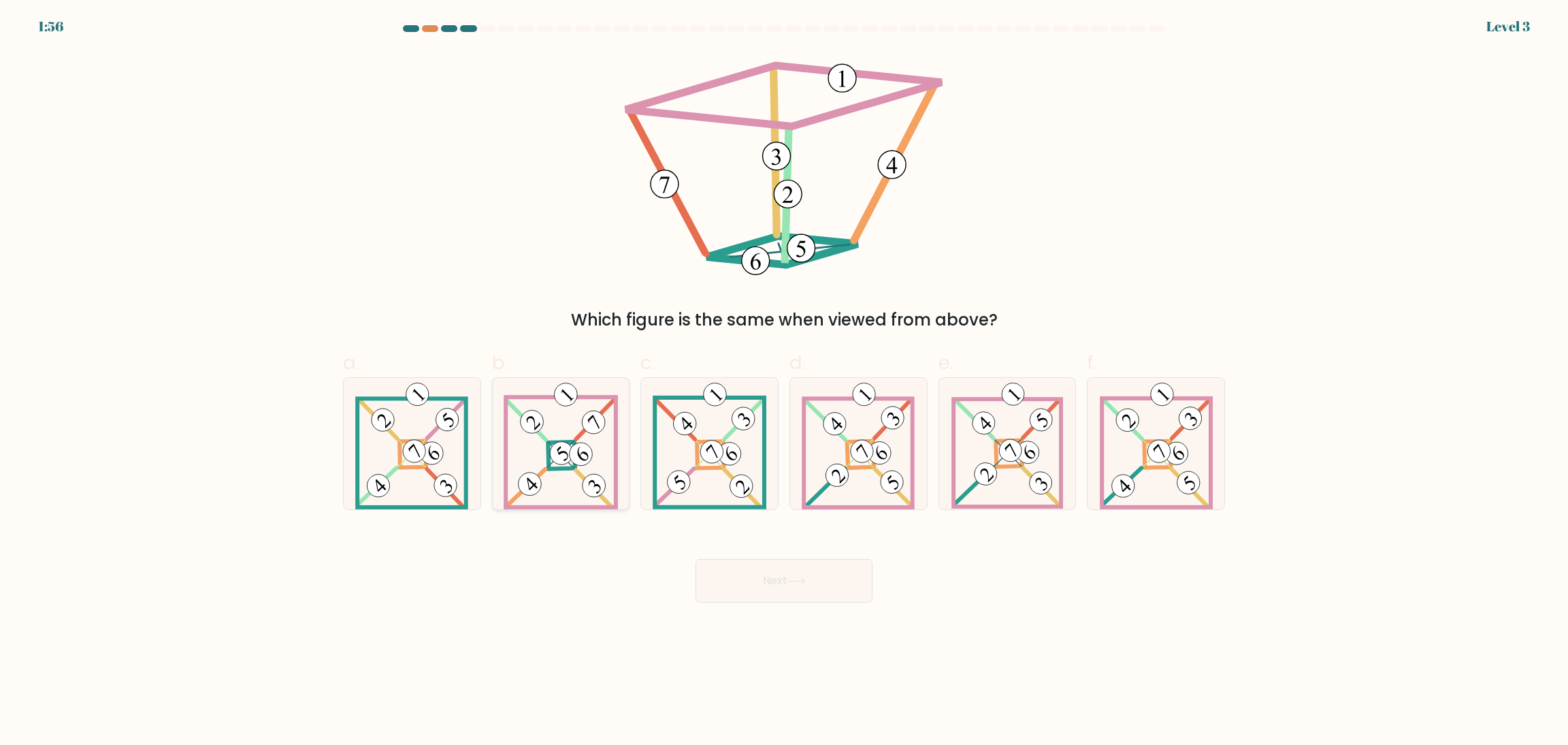 click at bounding box center (561, 443) 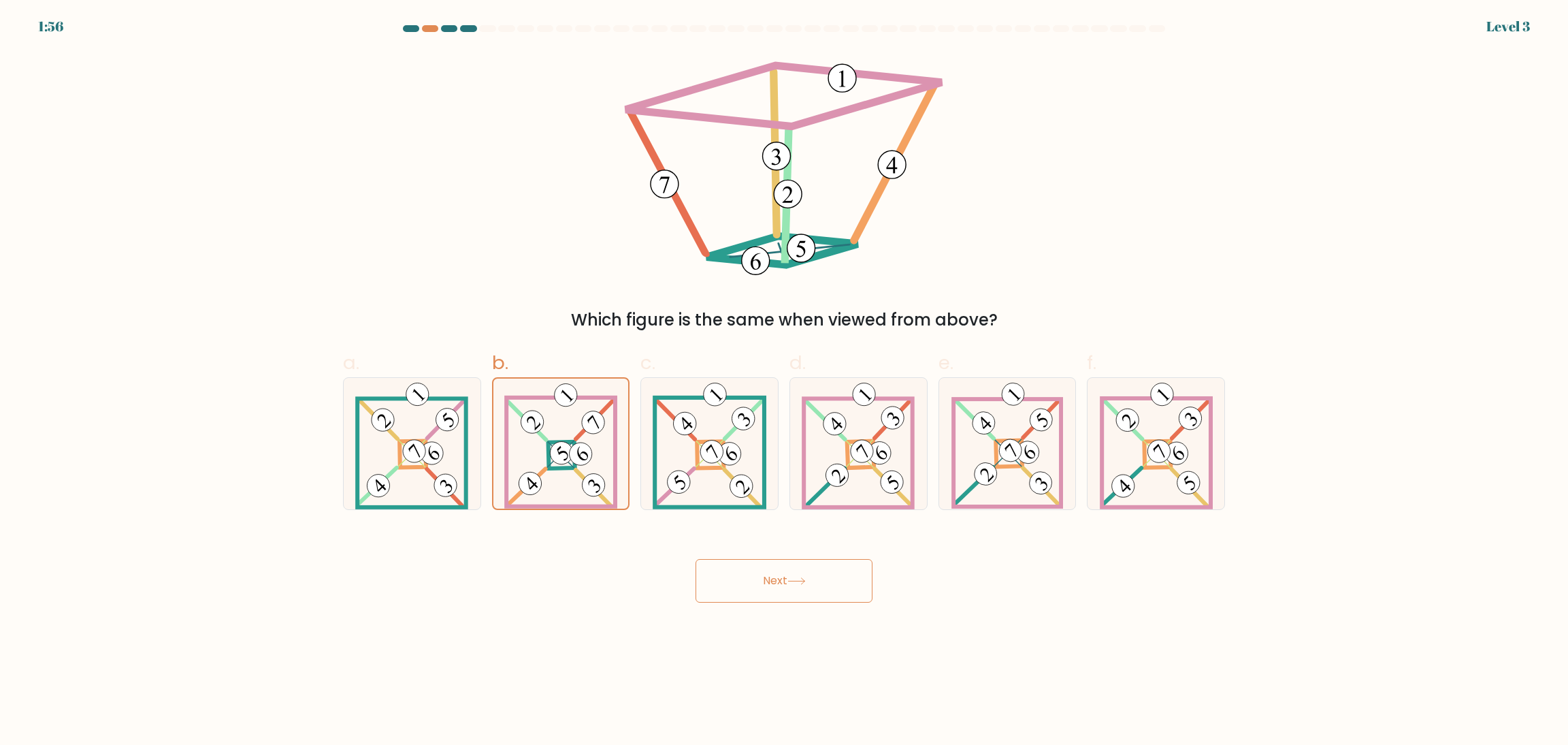 click on "Next" at bounding box center (784, 581) 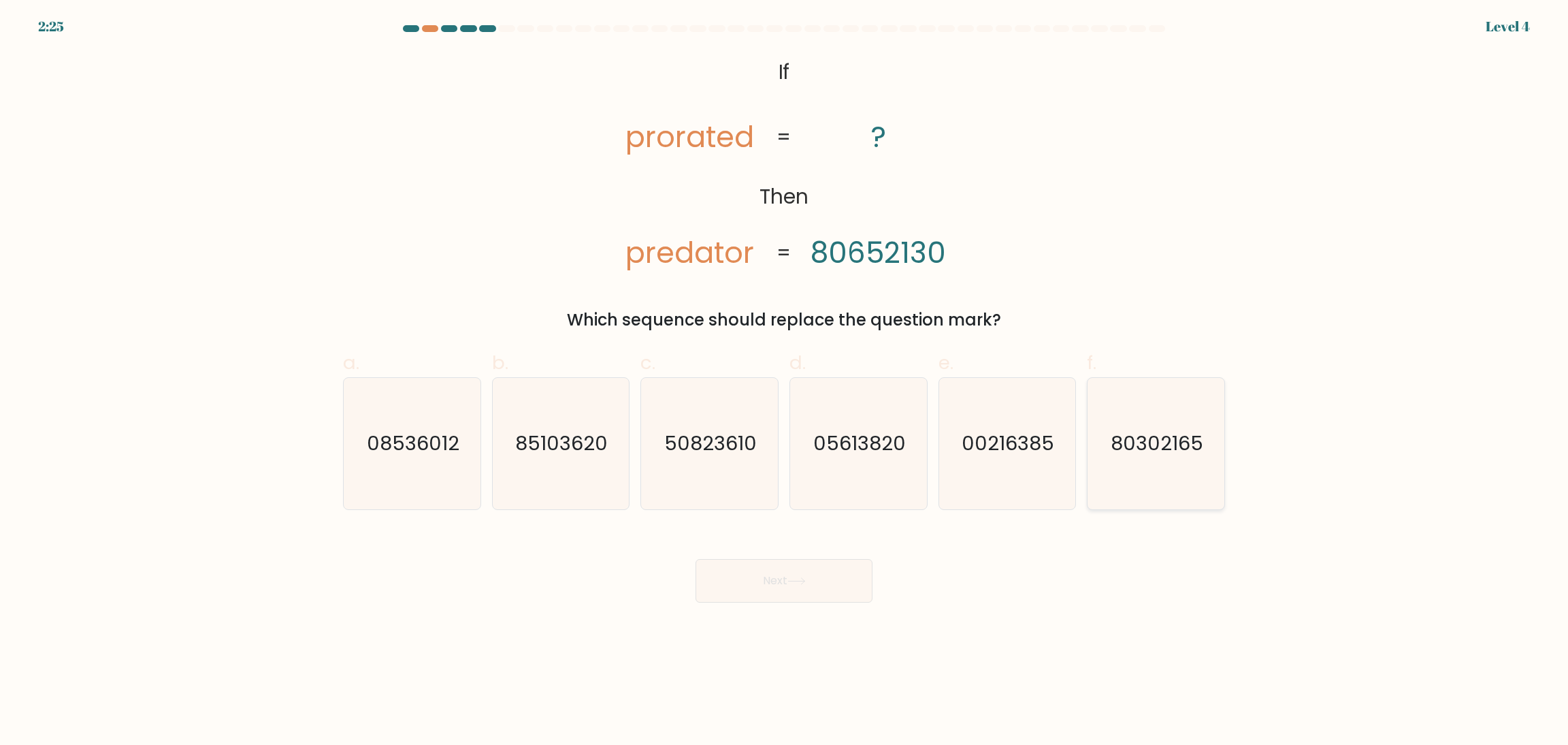 click on "80302165" at bounding box center (1158, 443) 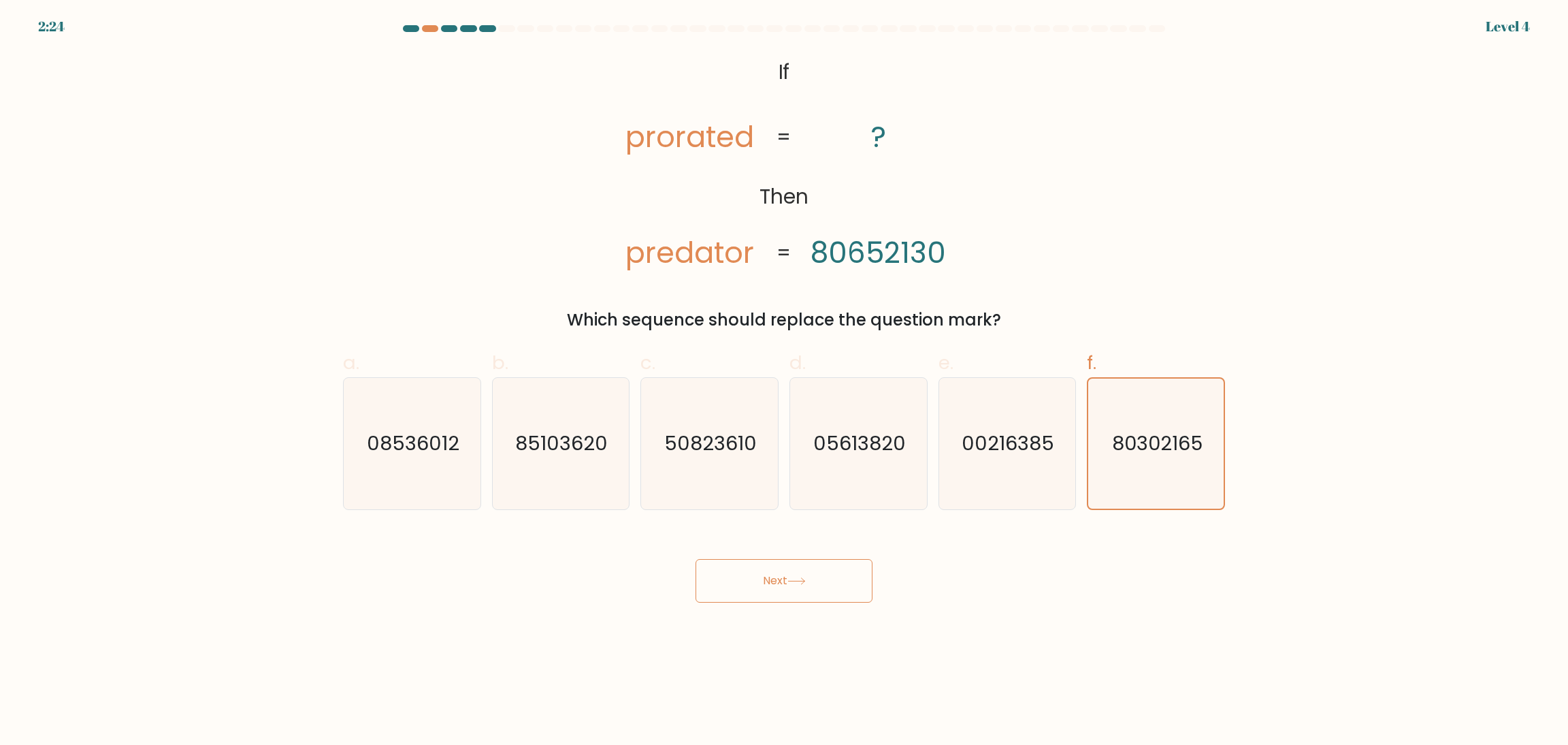 click on "Next" at bounding box center (784, 581) 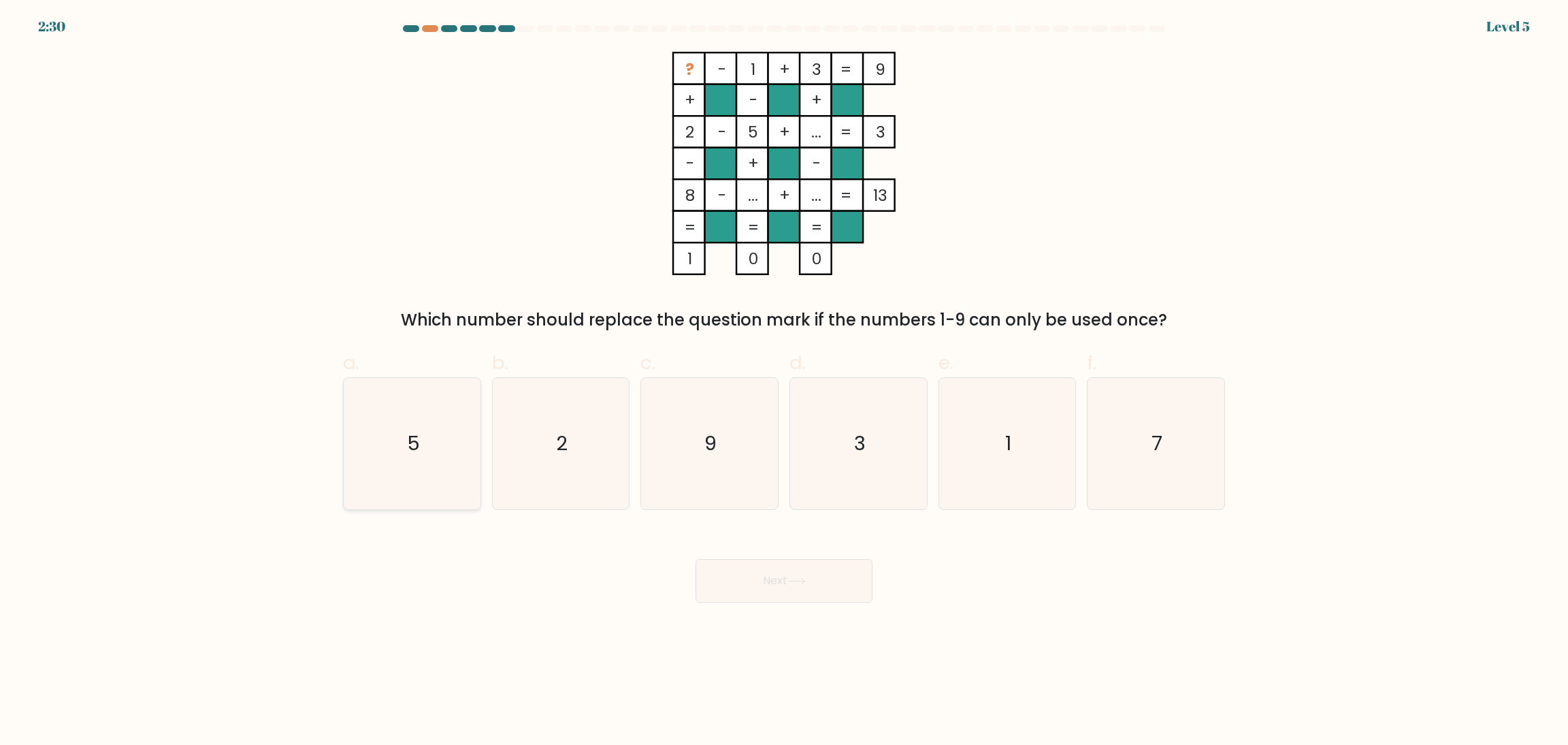 click on "5" at bounding box center (412, 443) 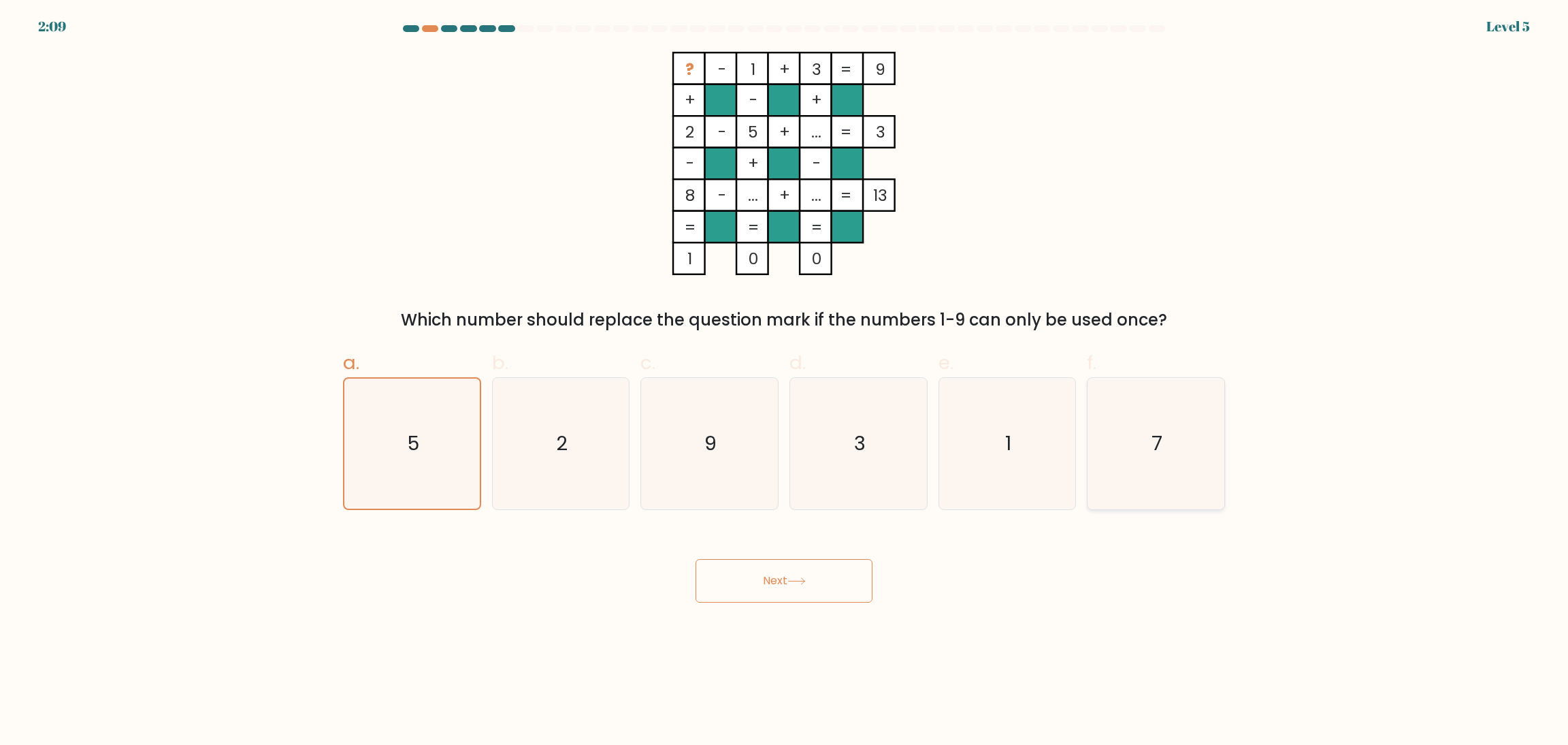 click on "7" at bounding box center [1156, 443] 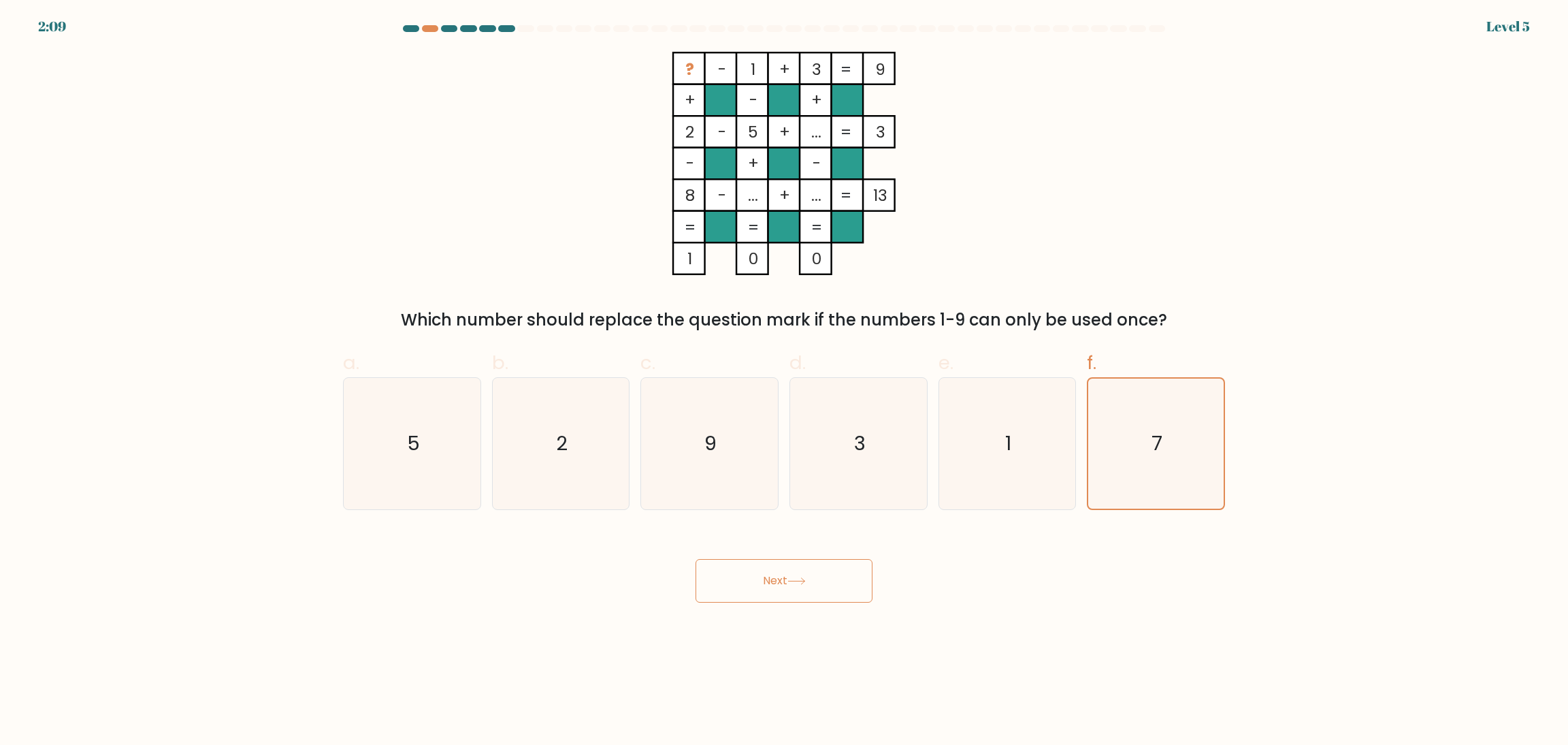 click on "Next" at bounding box center (784, 581) 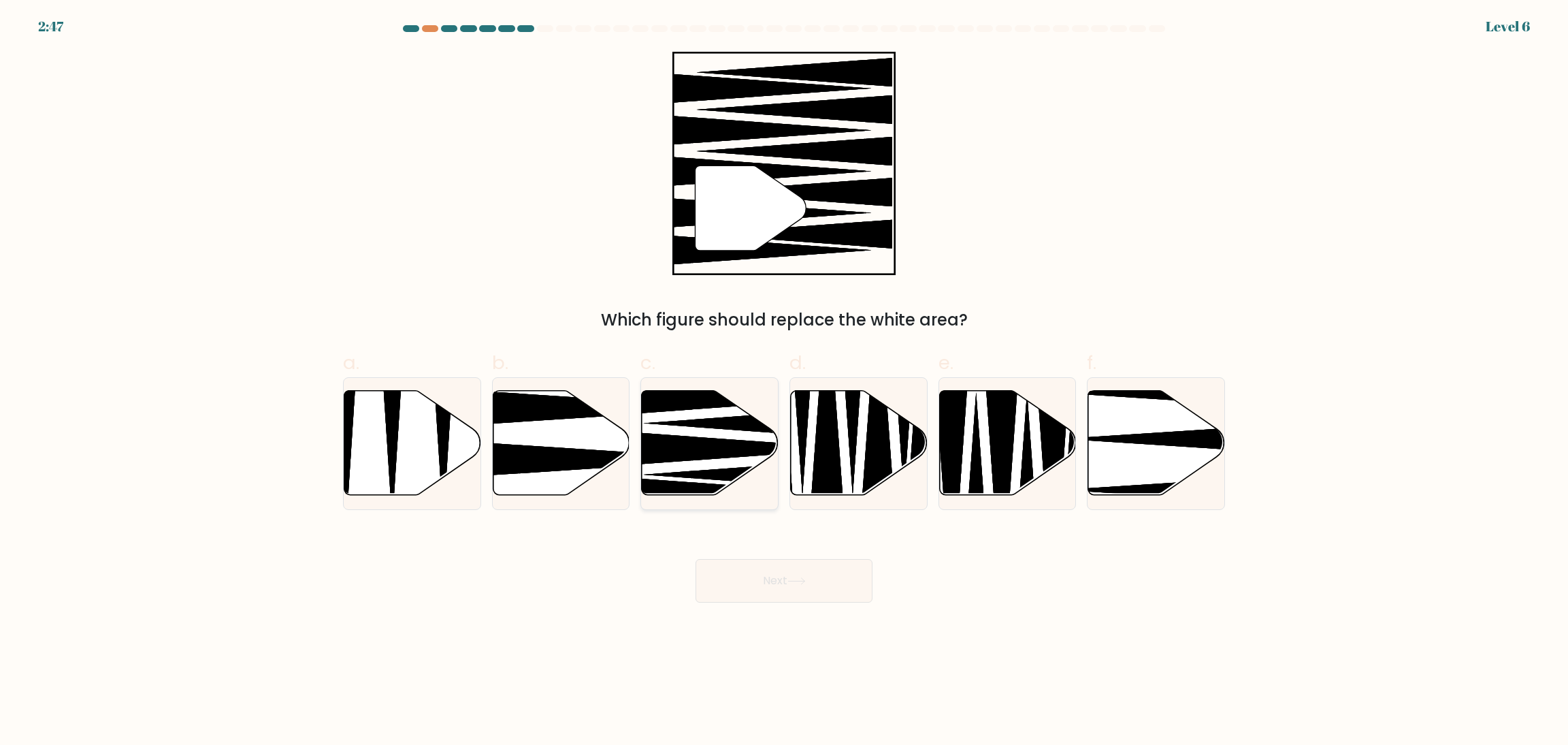 click at bounding box center (710, 443) 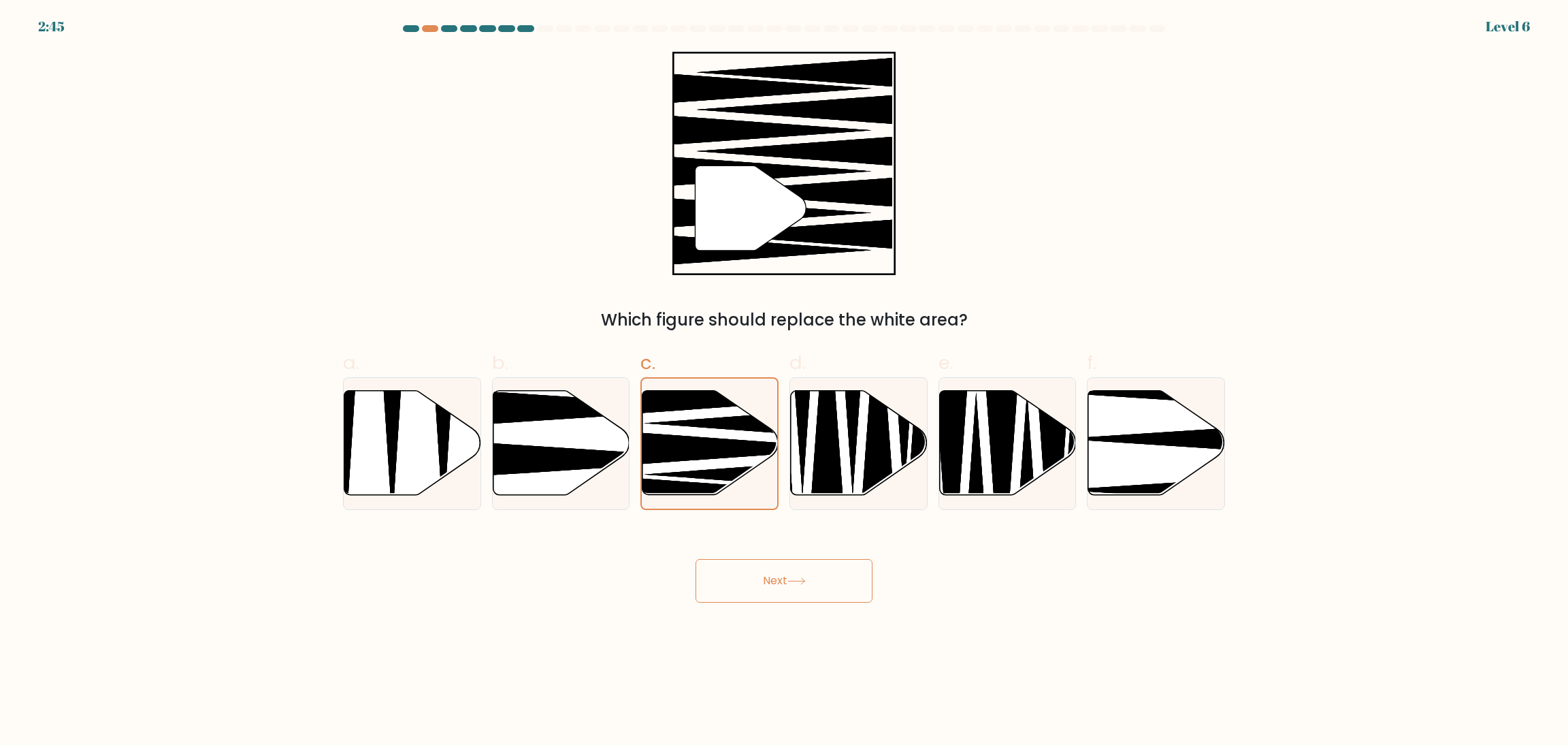 click at bounding box center [796, 581] 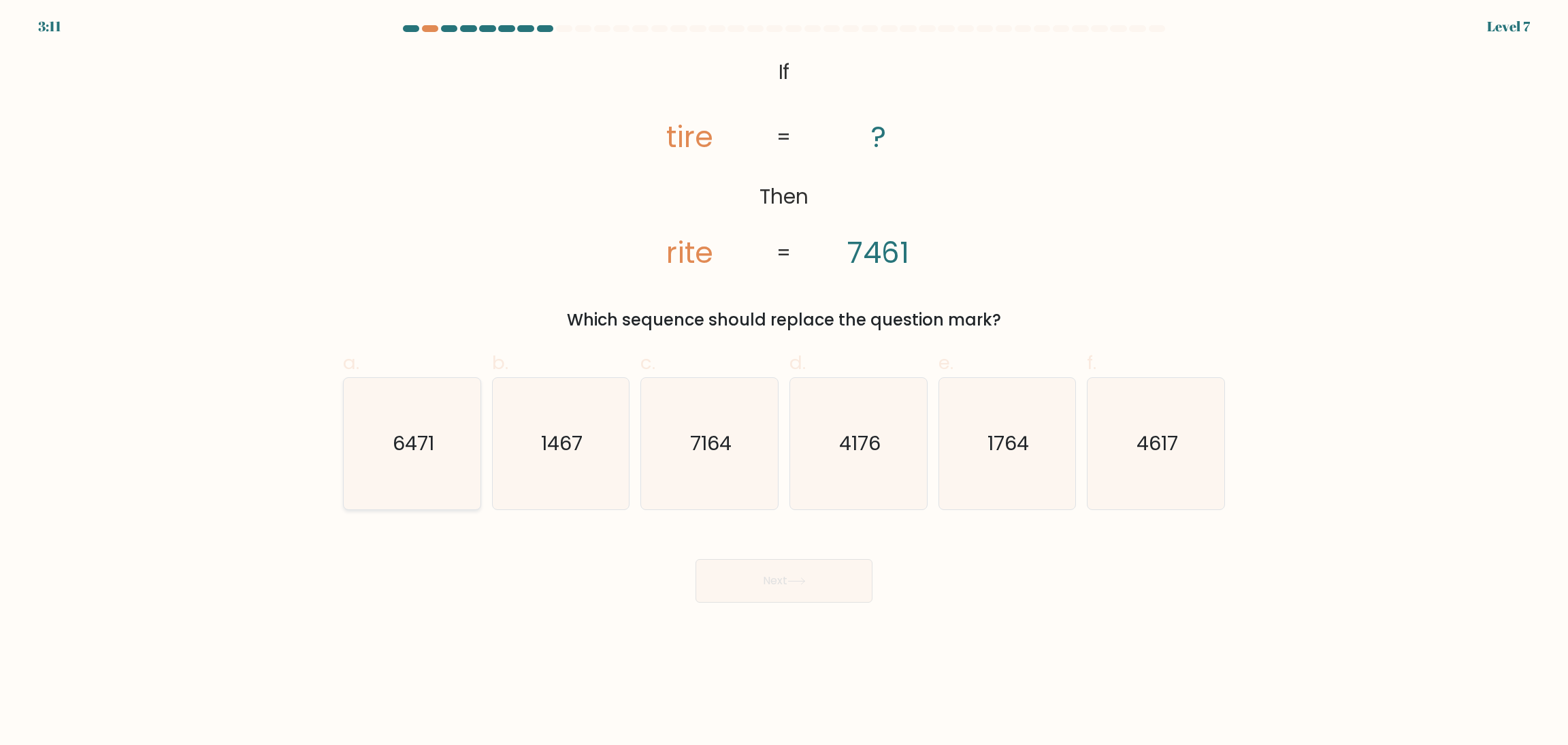 click on "6471" at bounding box center [412, 443] 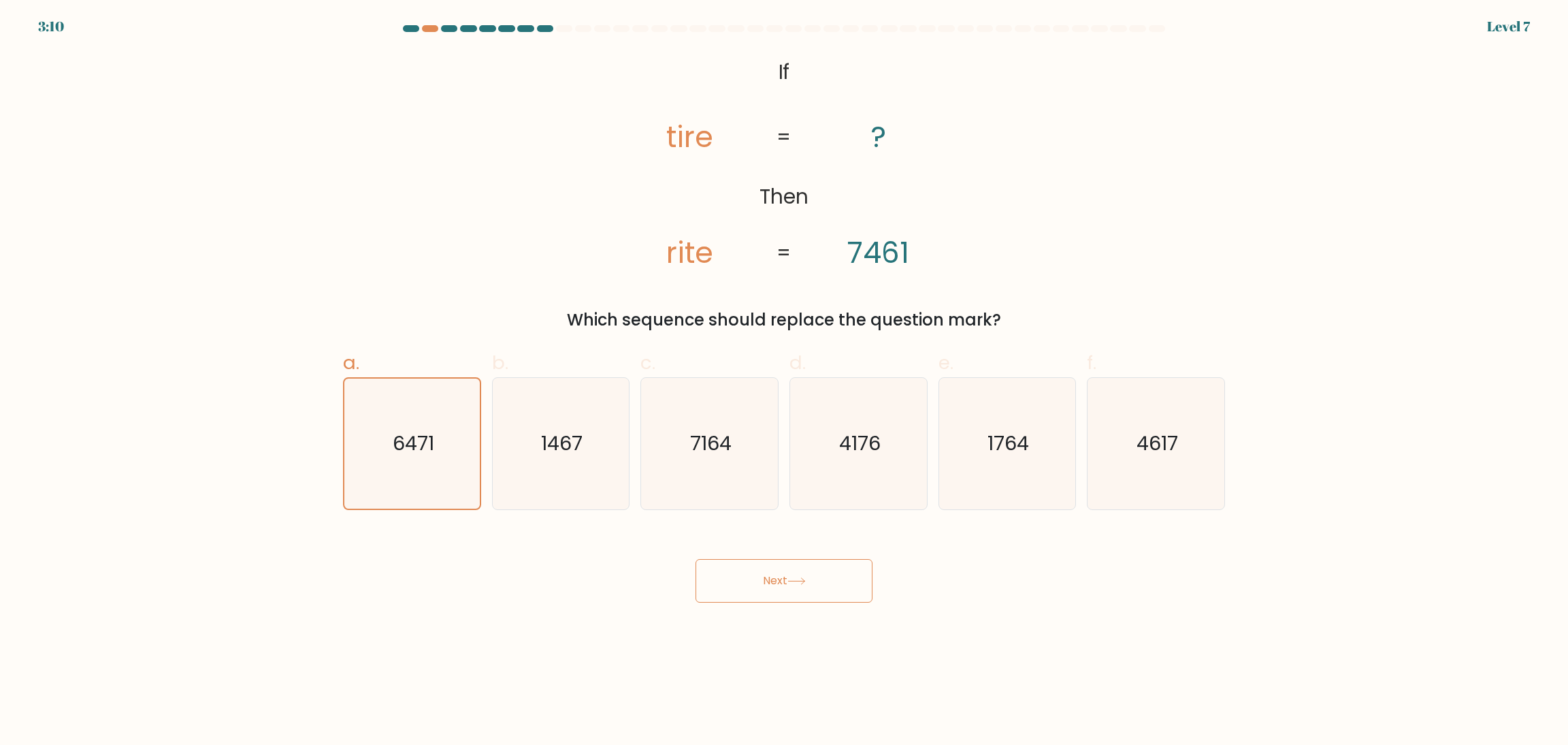 click at bounding box center [796, 581] 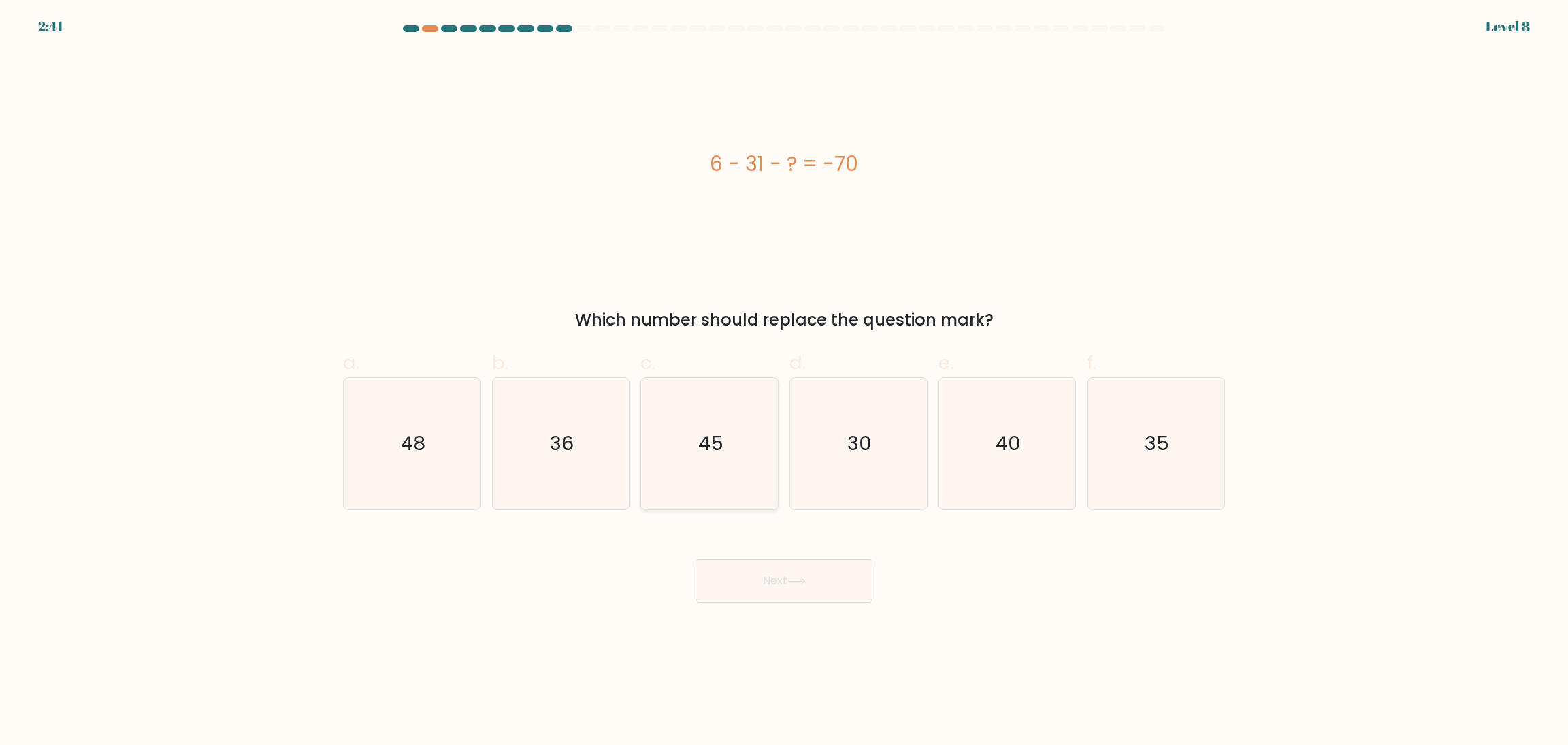 click on "45" at bounding box center (709, 443) 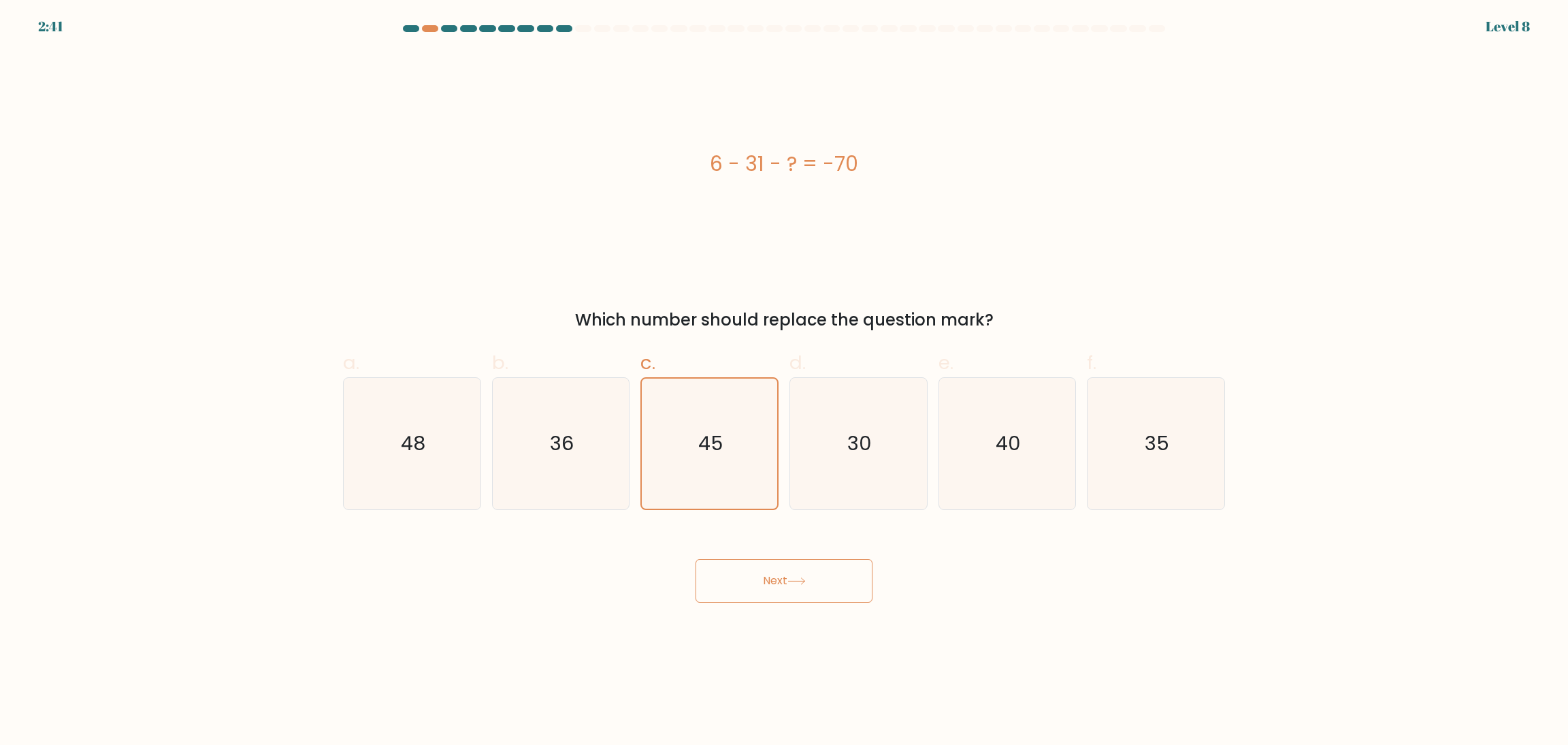 click on "Next" at bounding box center [784, 581] 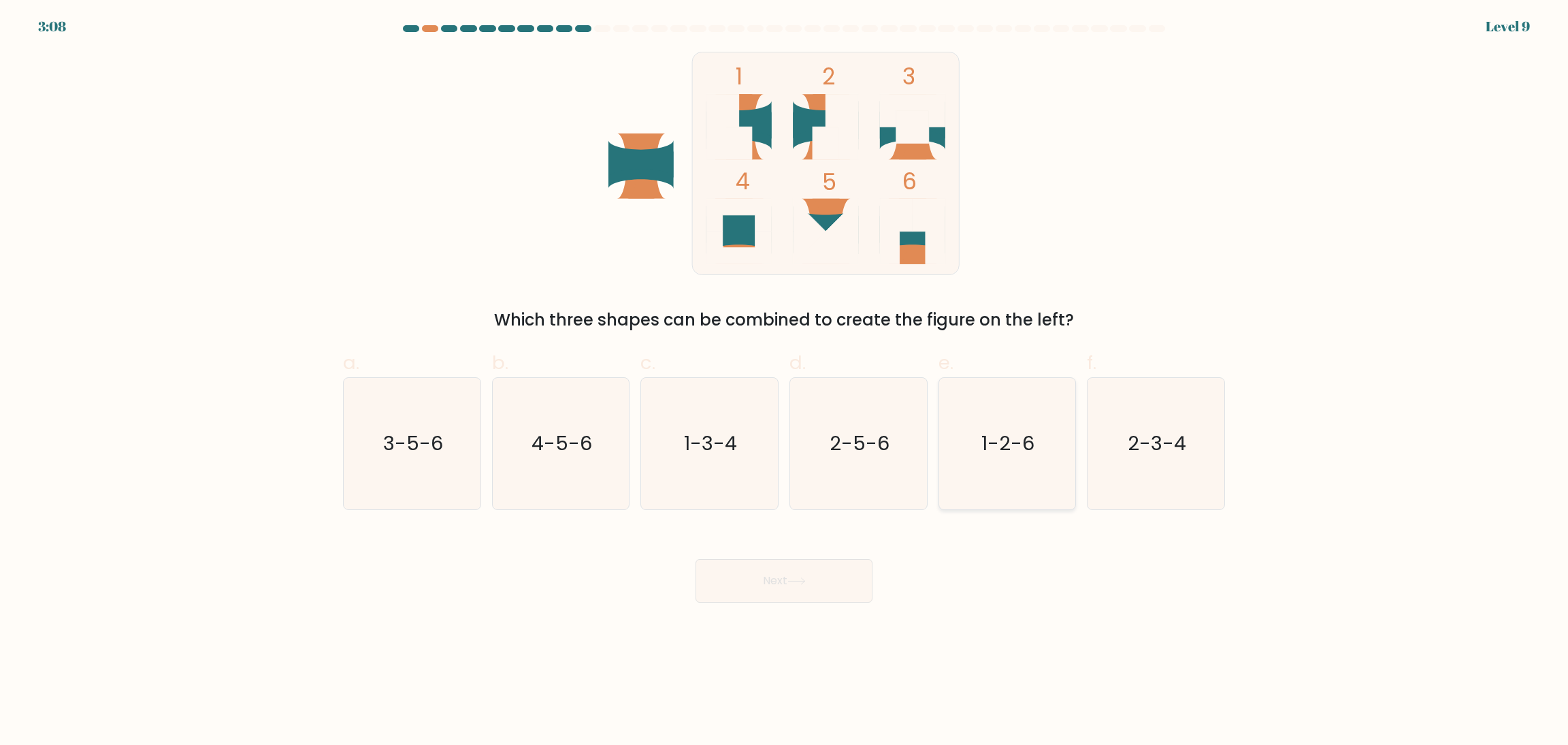 drag, startPoint x: 1043, startPoint y: 480, endPoint x: 1032, endPoint y: 482, distance: 11.18034 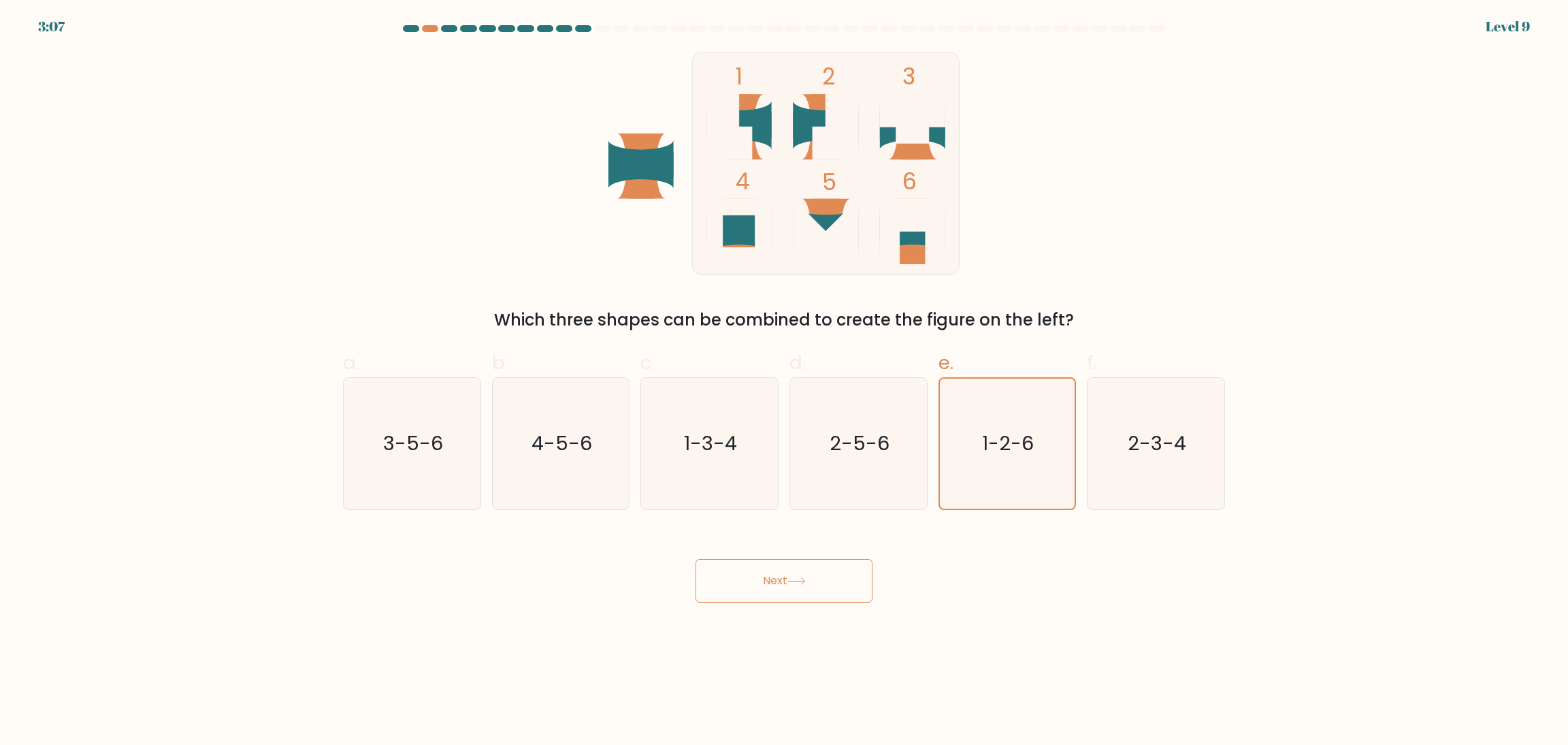 click on "Next" at bounding box center [784, 581] 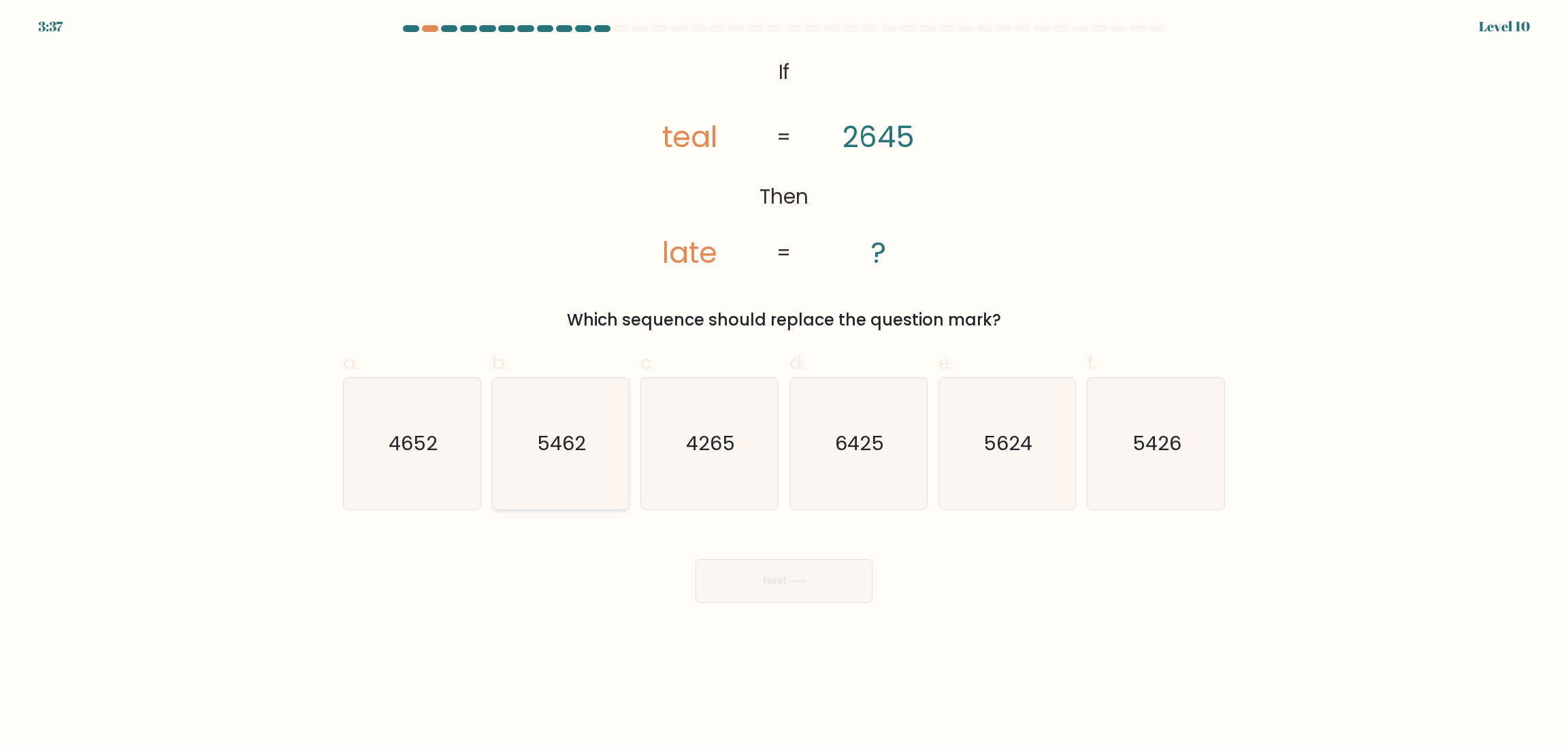 click on "5462" at bounding box center (560, 443) 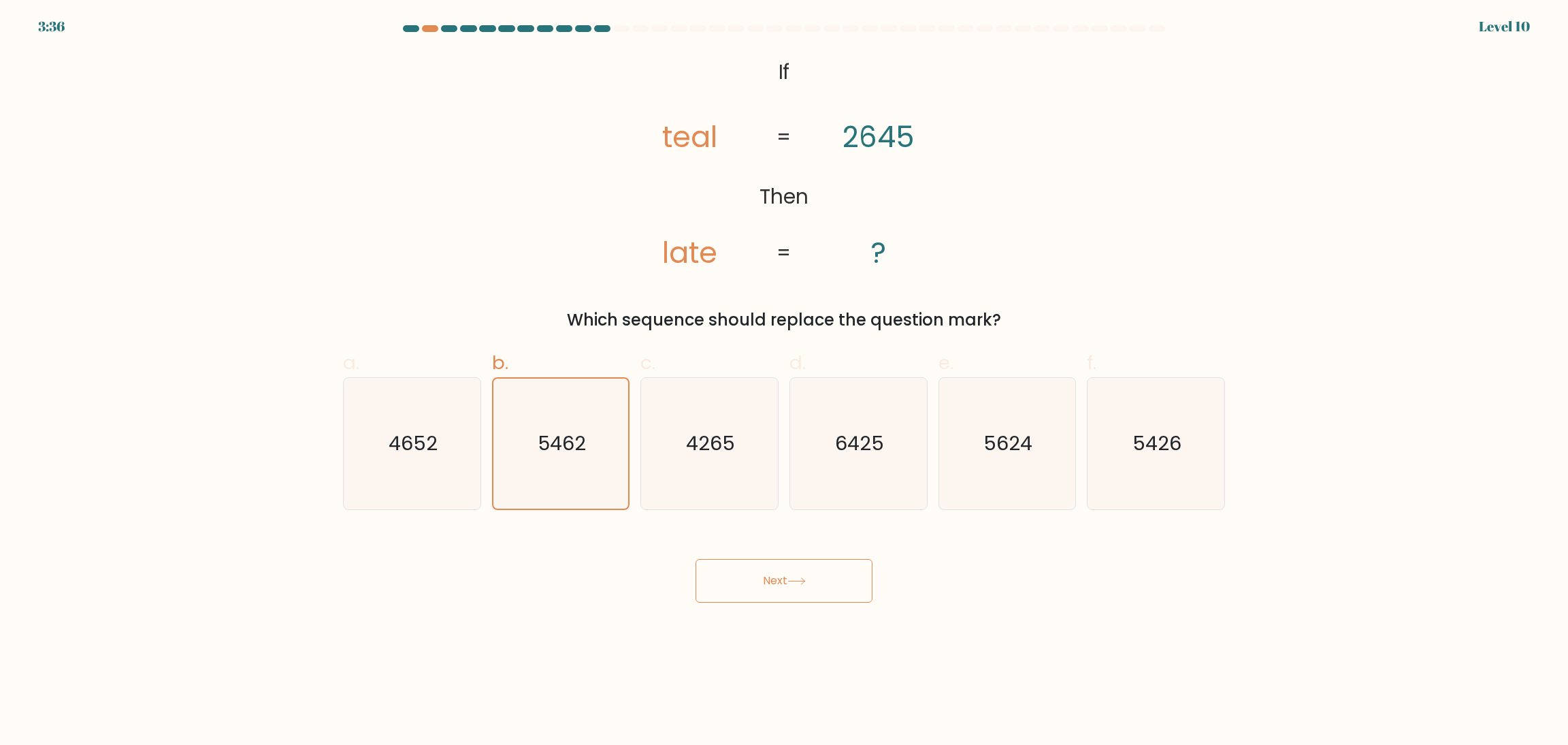 click on "Next" at bounding box center [784, 581] 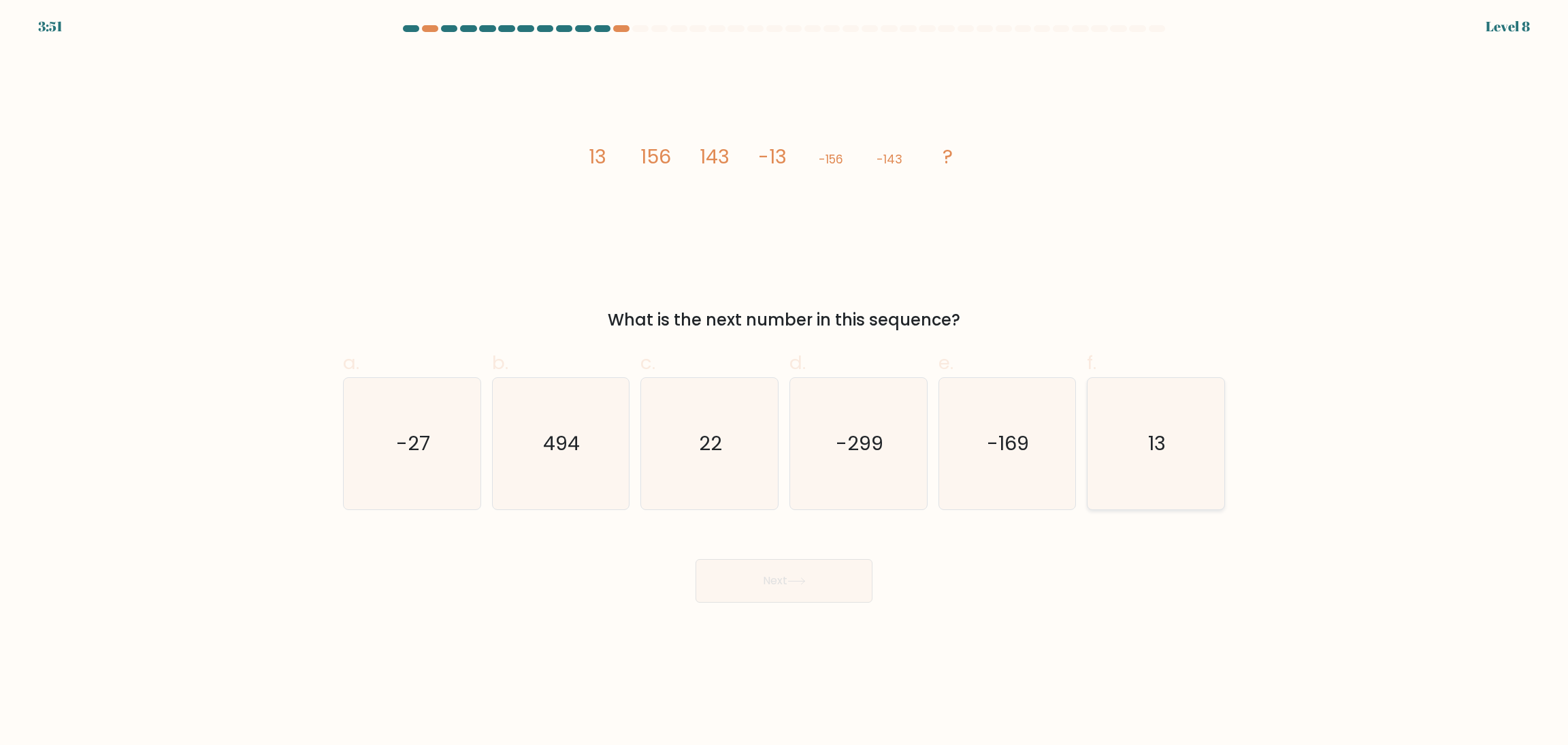 click on "13" at bounding box center (1156, 443) 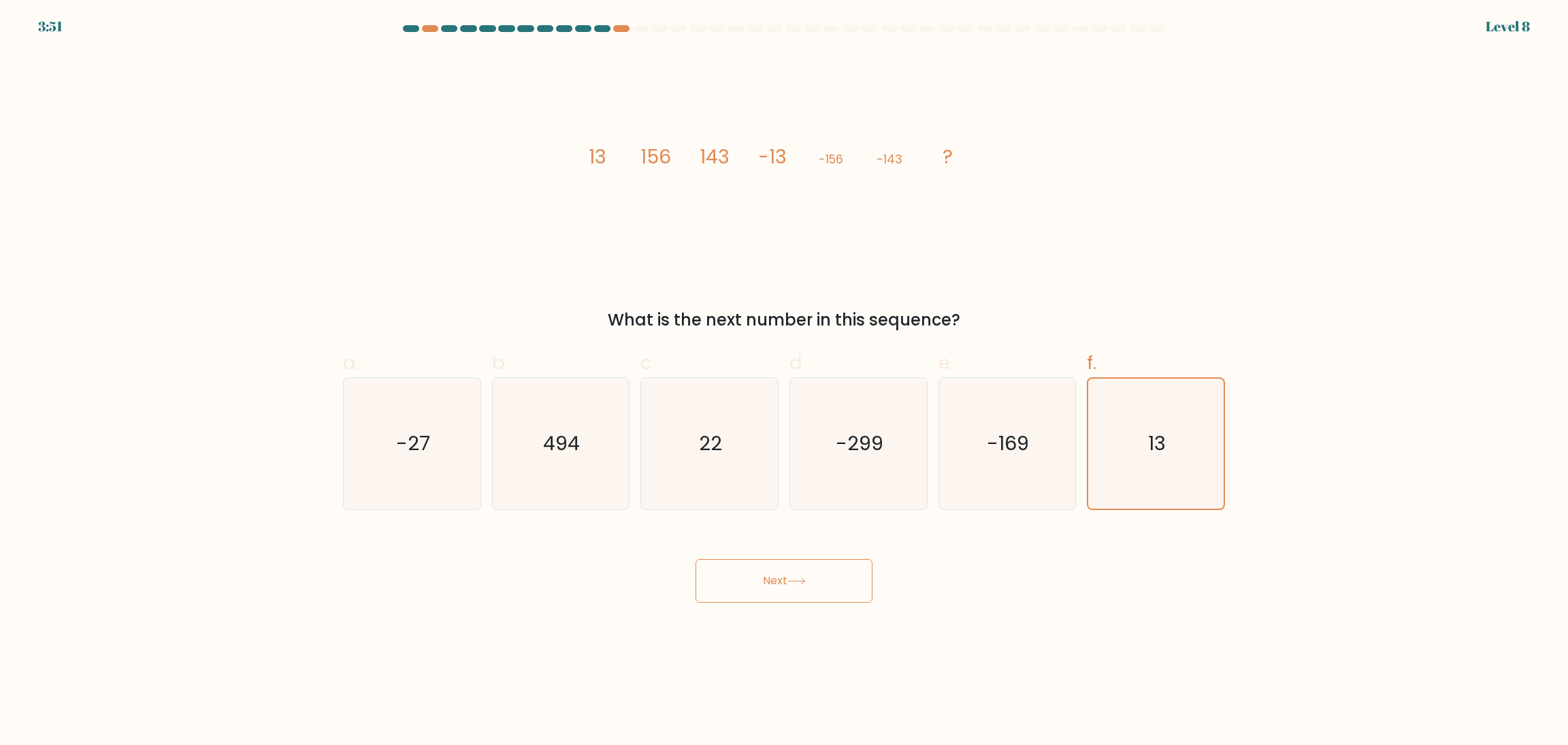 click on "Next" at bounding box center (784, 581) 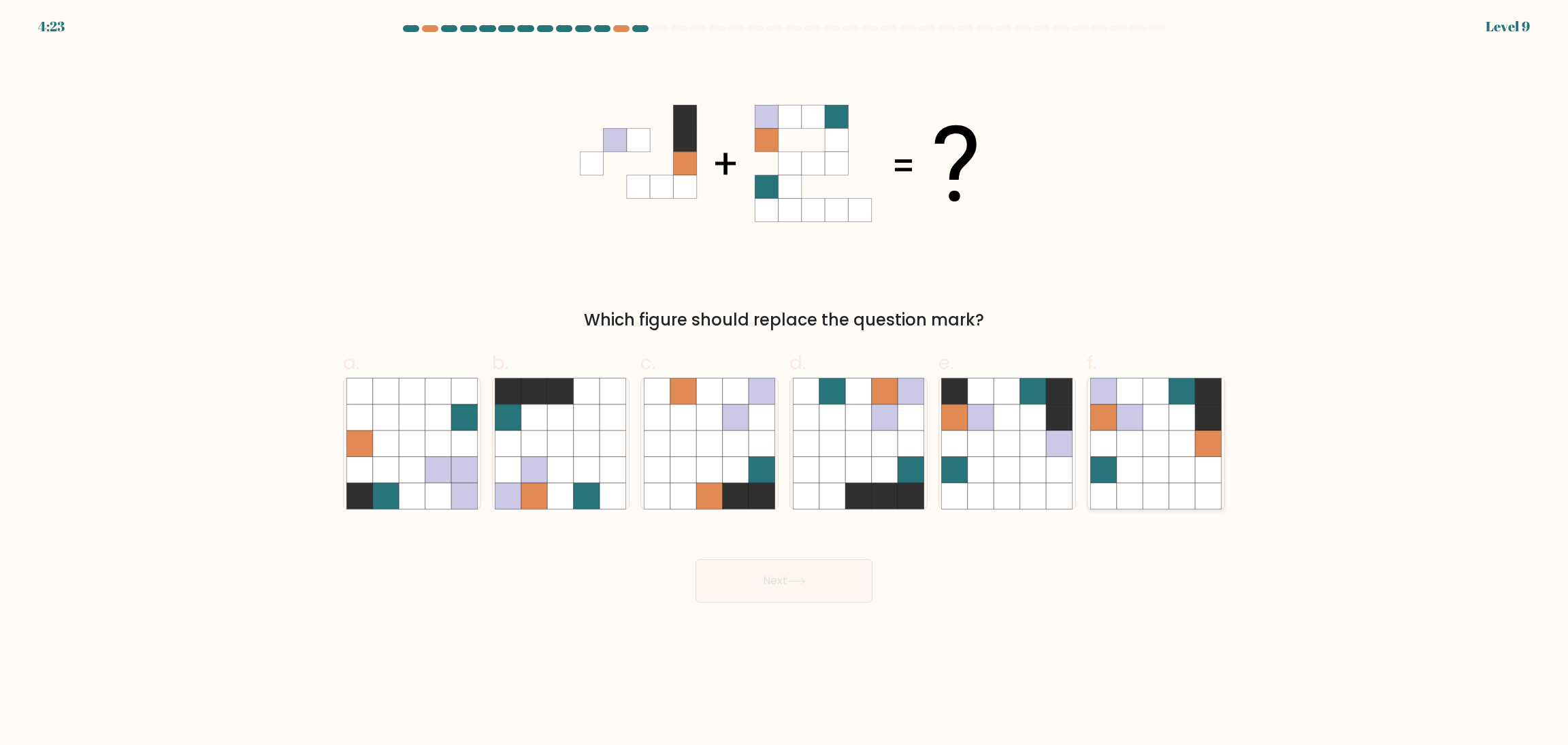 click at bounding box center [1182, 469] 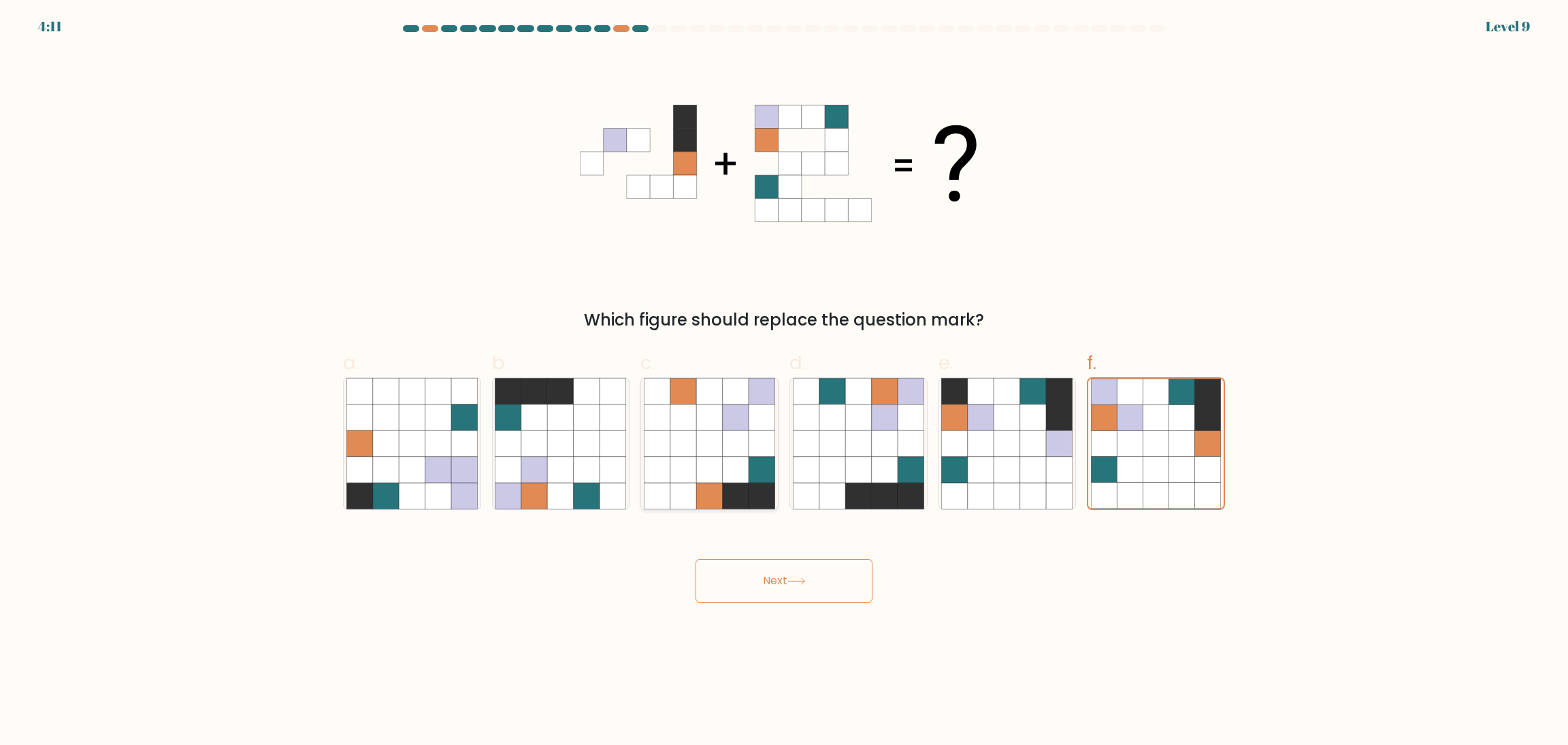click at bounding box center [709, 496] 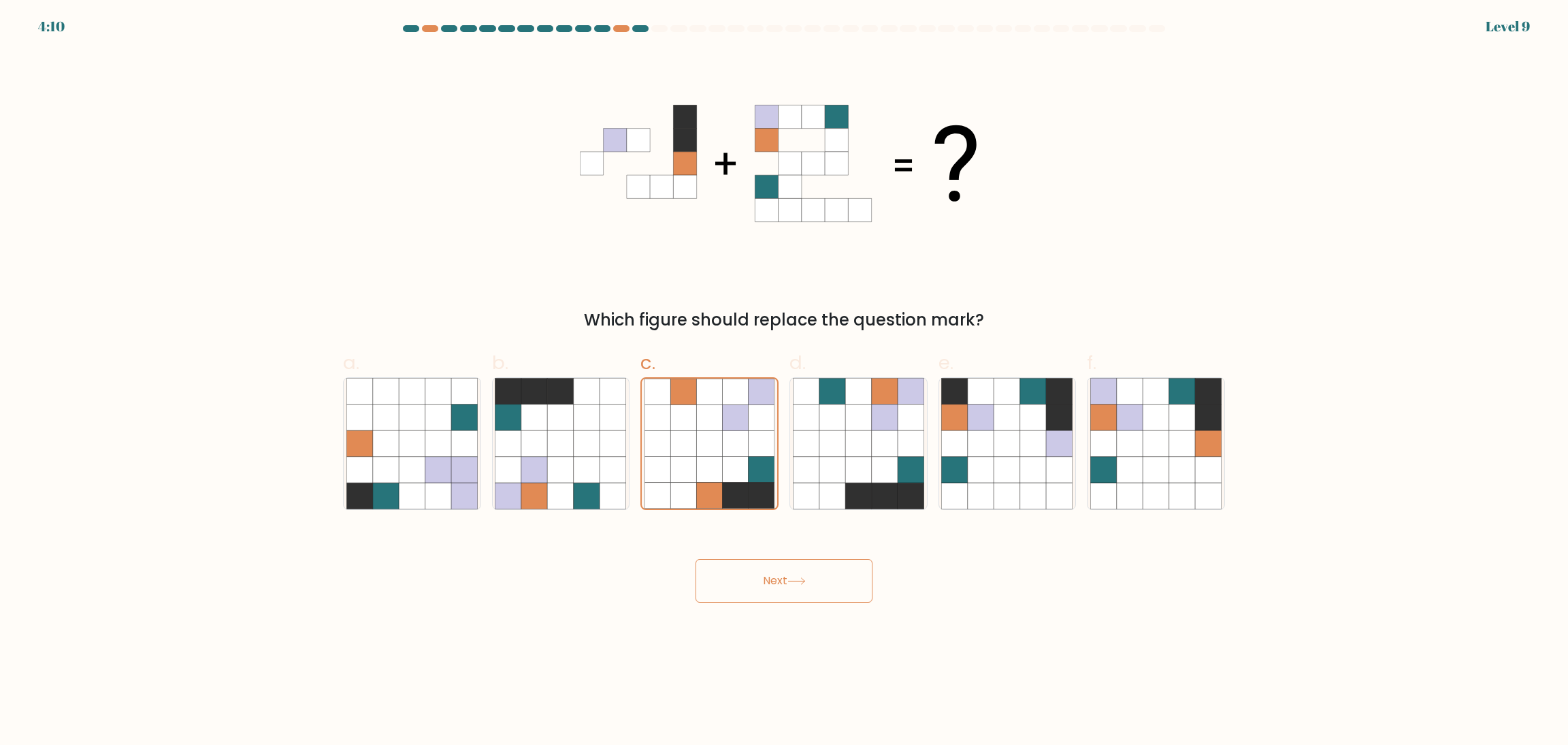 click on "Next" at bounding box center (784, 581) 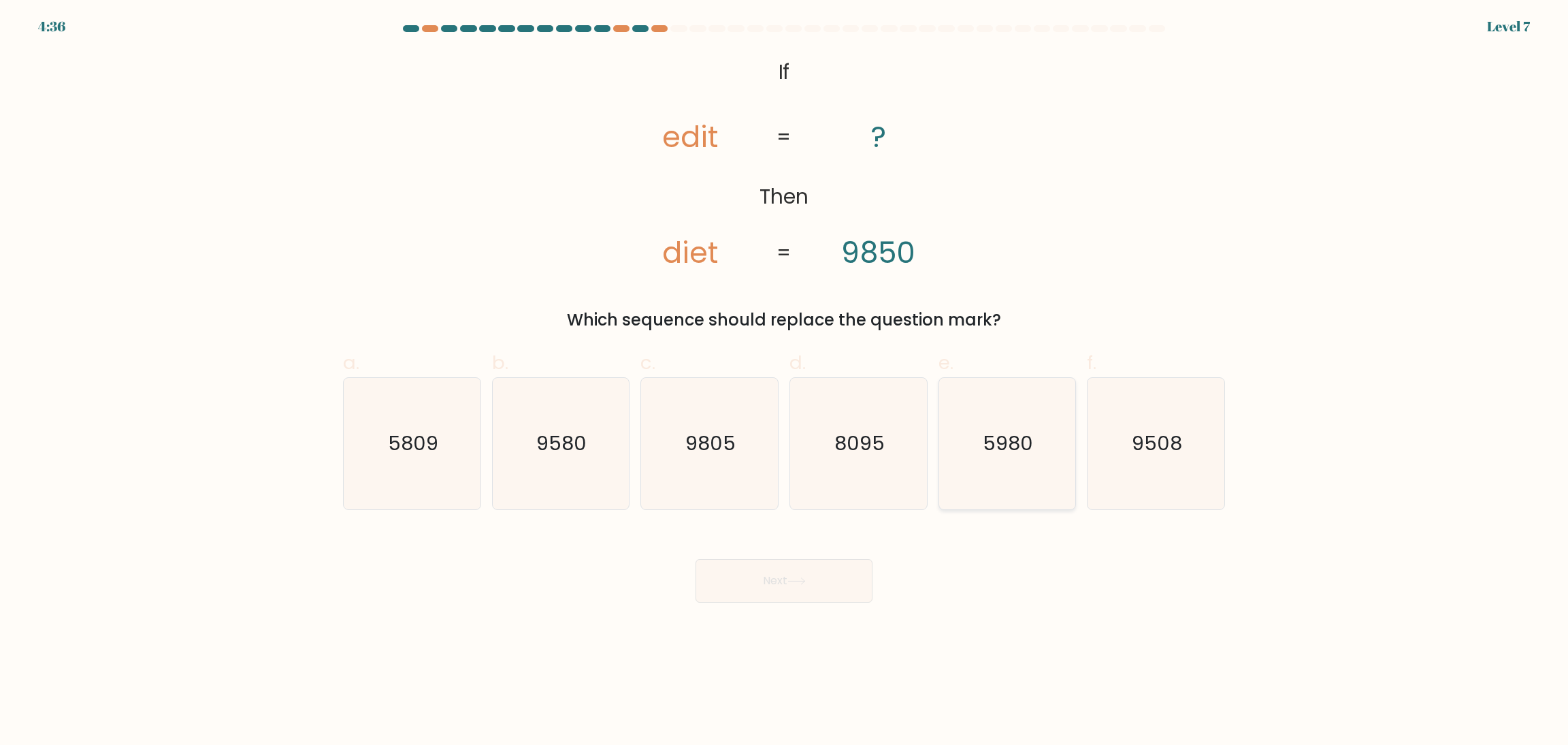 click on "5980" at bounding box center (1009, 443) 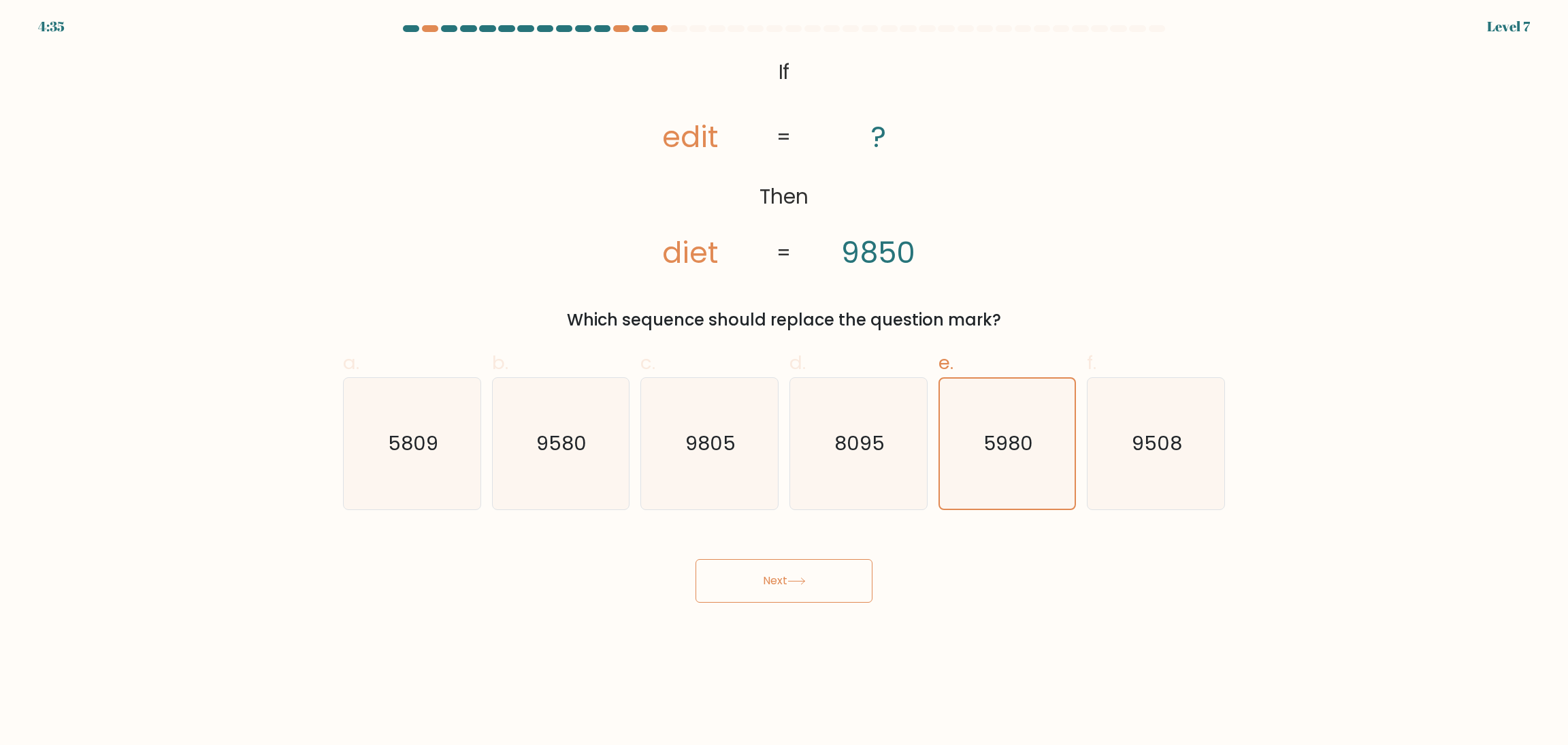 click on "Next" at bounding box center [784, 581] 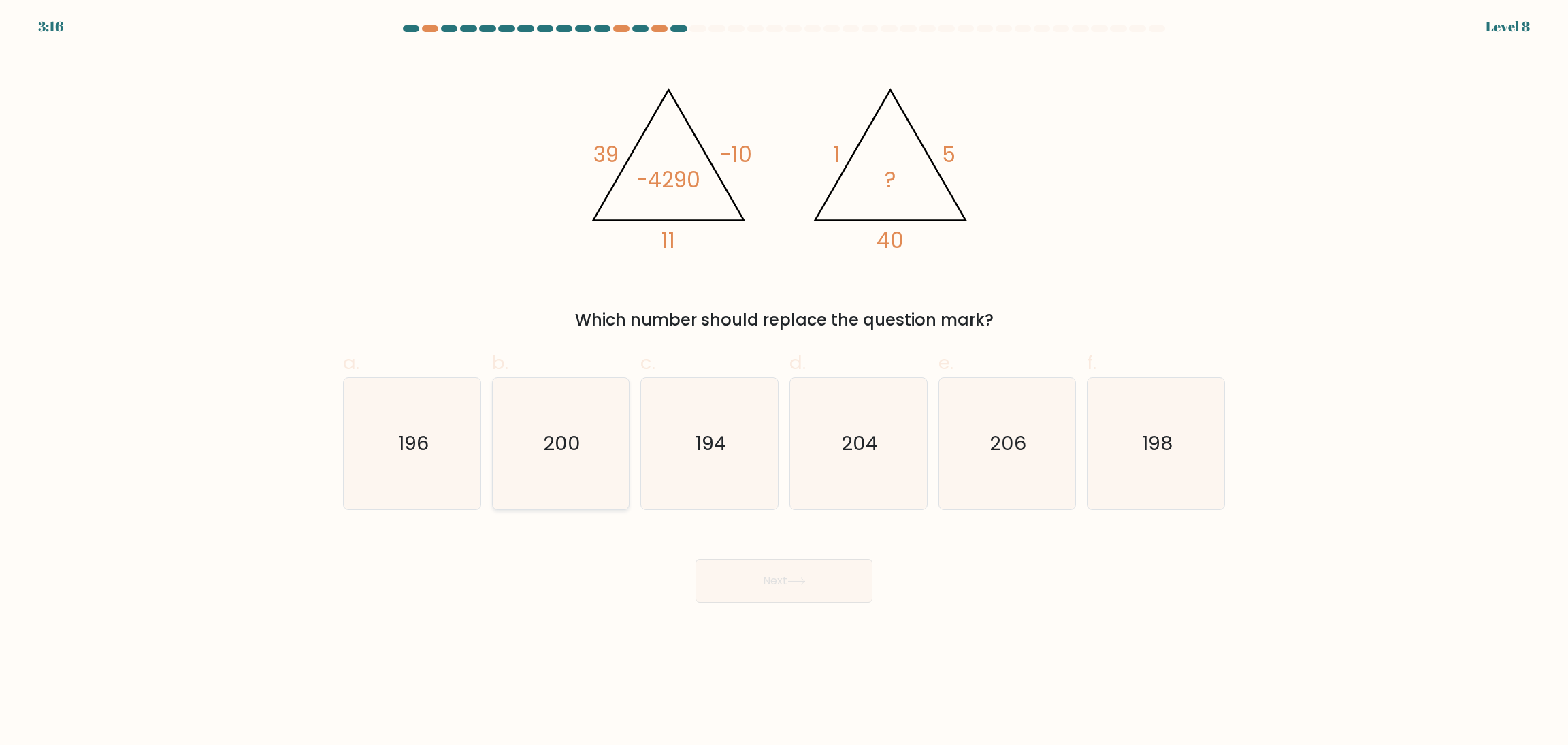 click on "200" at bounding box center (560, 443) 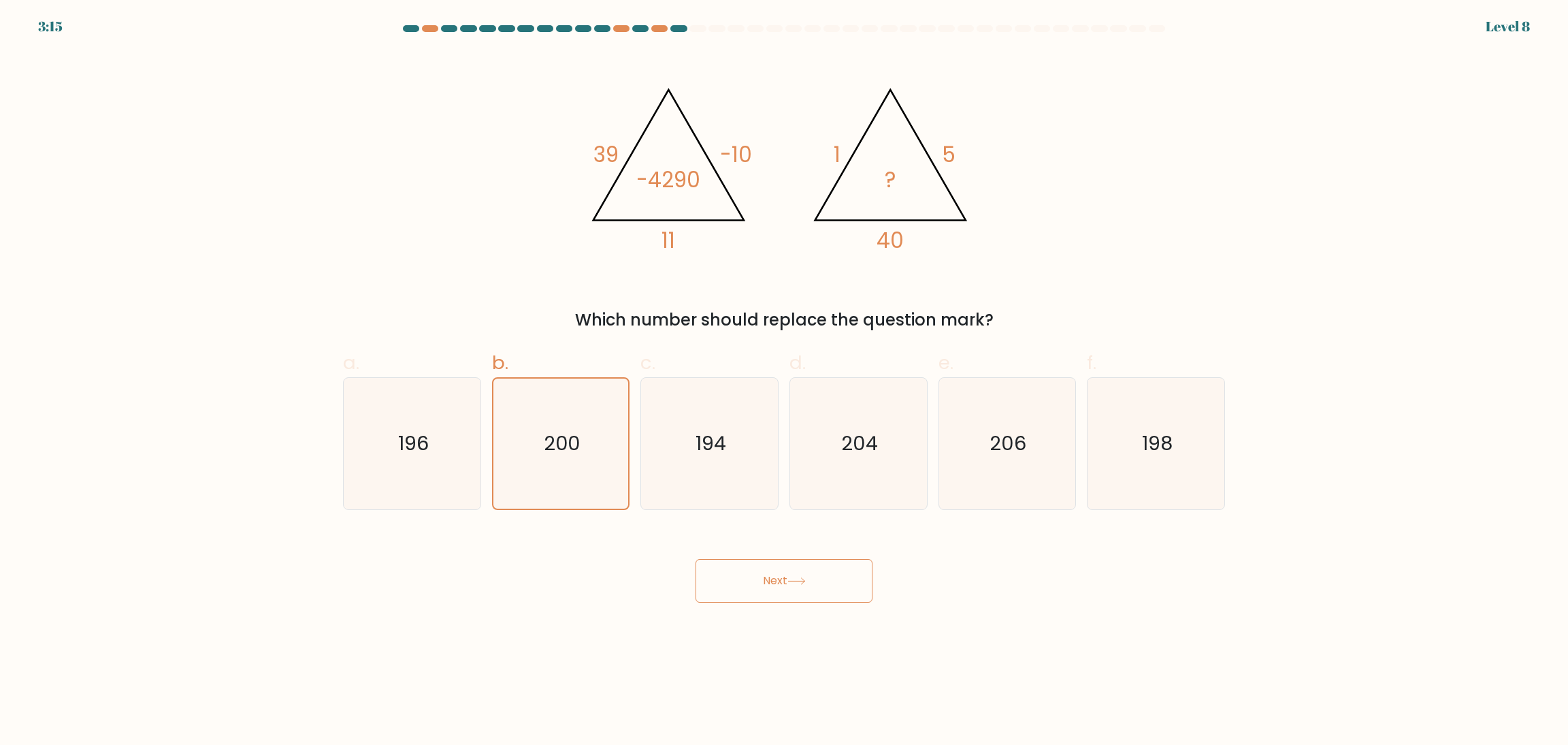 click on "Next" at bounding box center (784, 581) 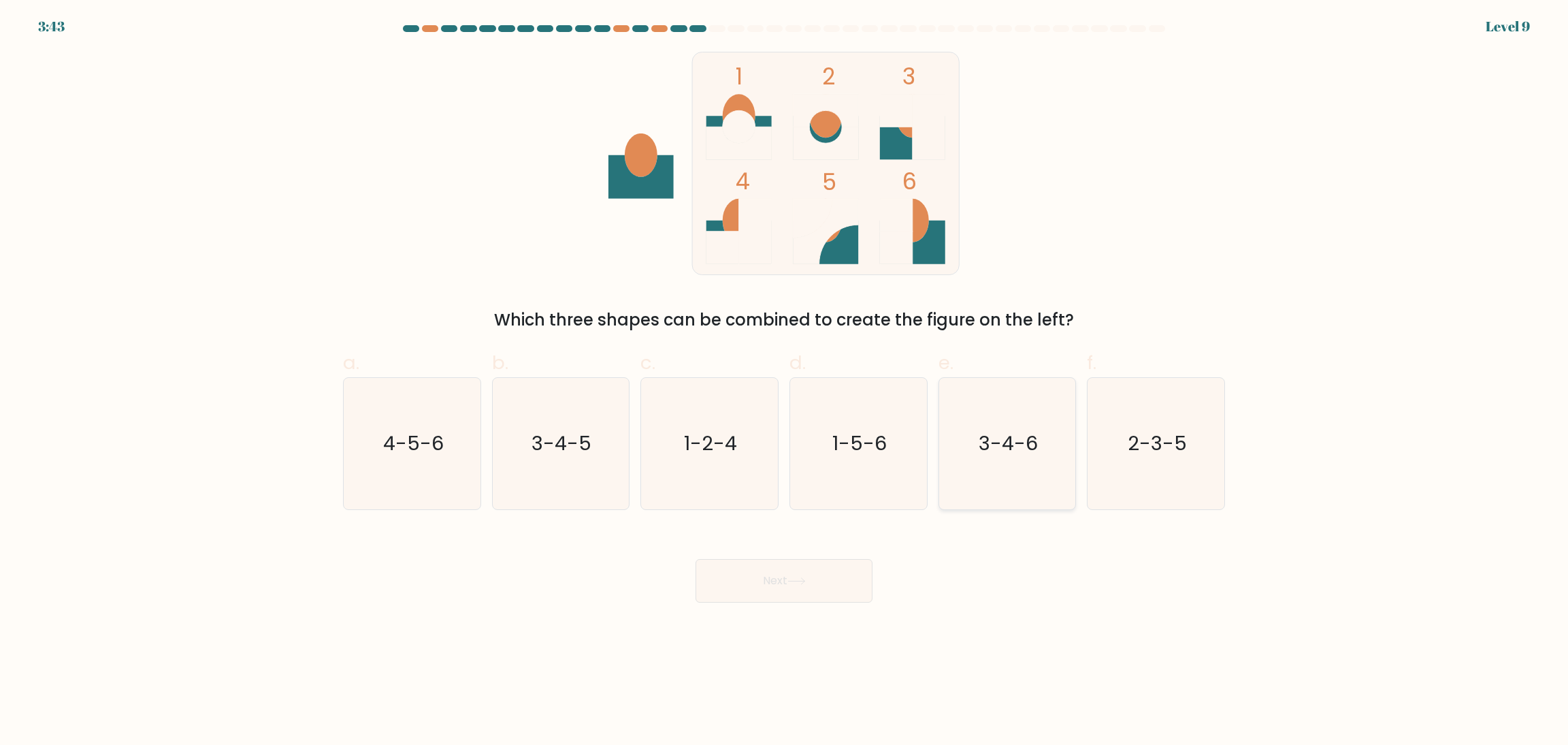 click on "3-4-6" at bounding box center [1007, 443] 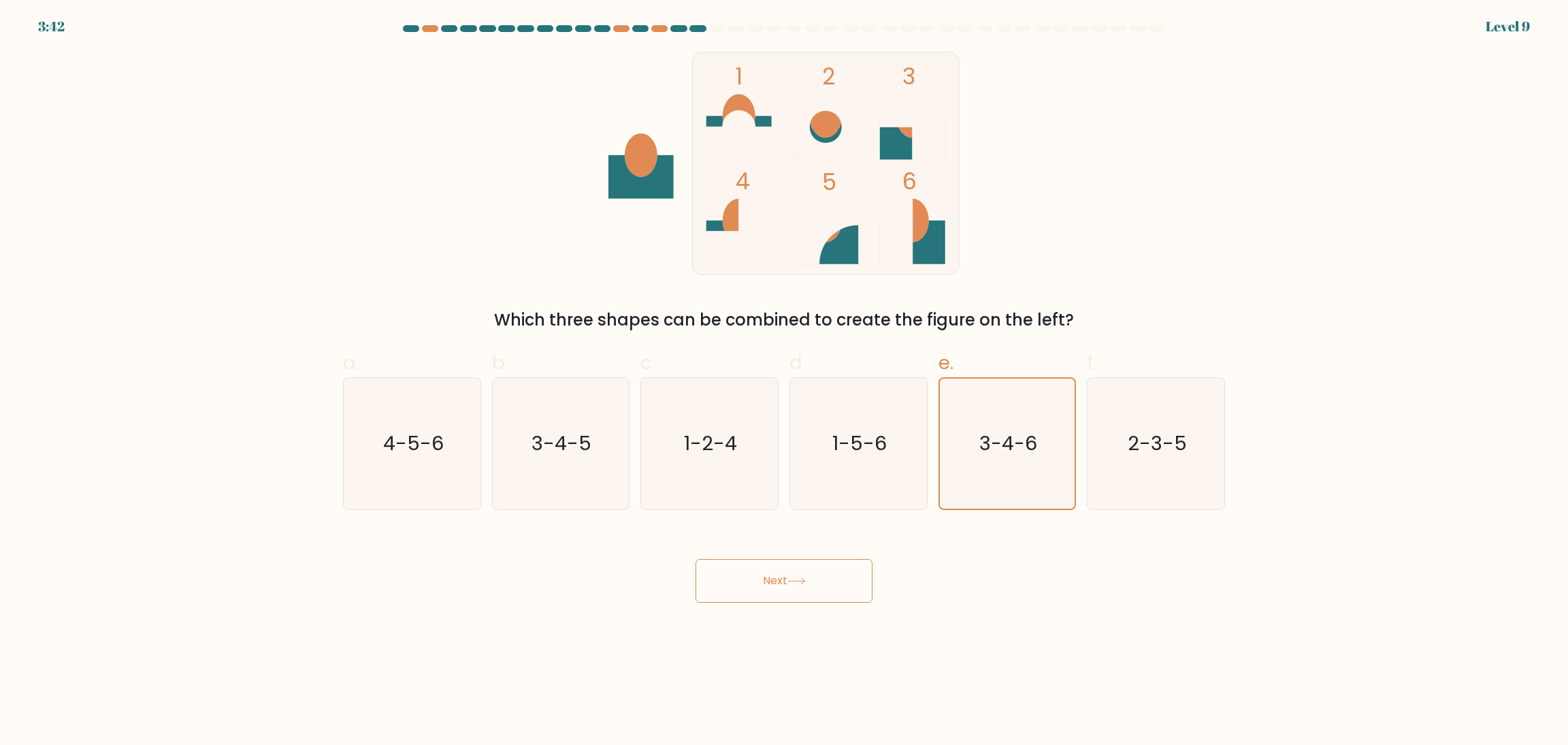 click on "Next" at bounding box center [784, 581] 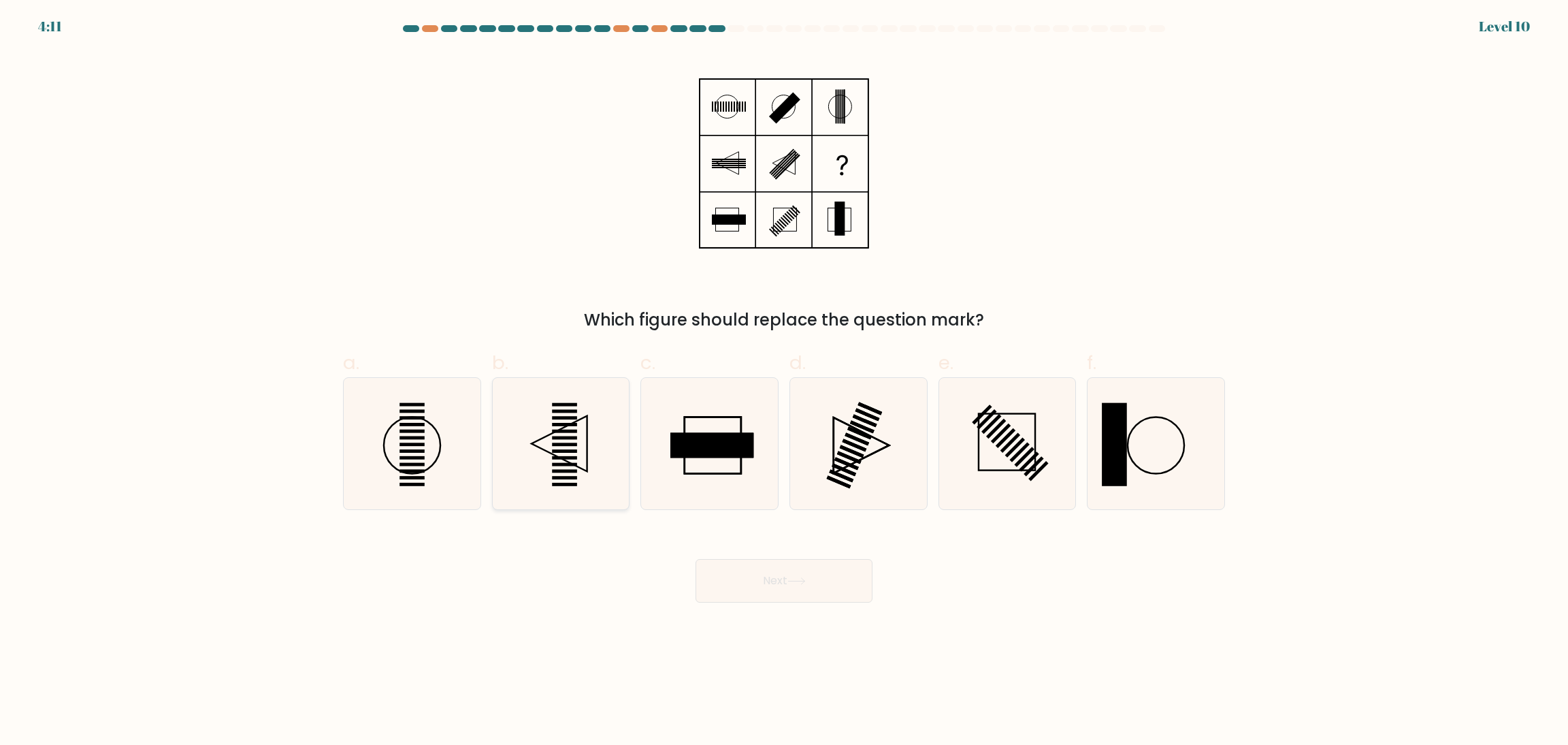 click at bounding box center (560, 443) 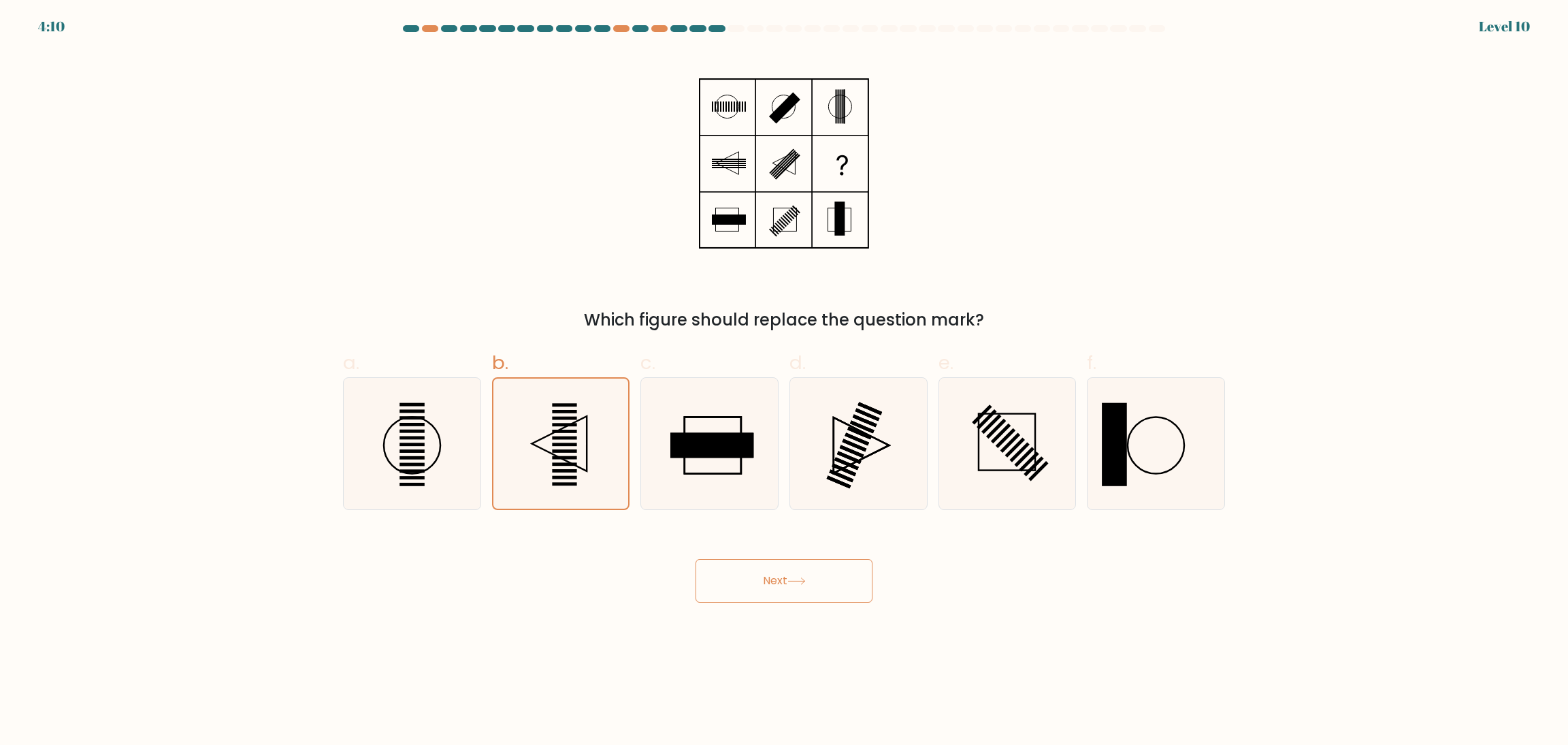 click on "Next" at bounding box center [784, 581] 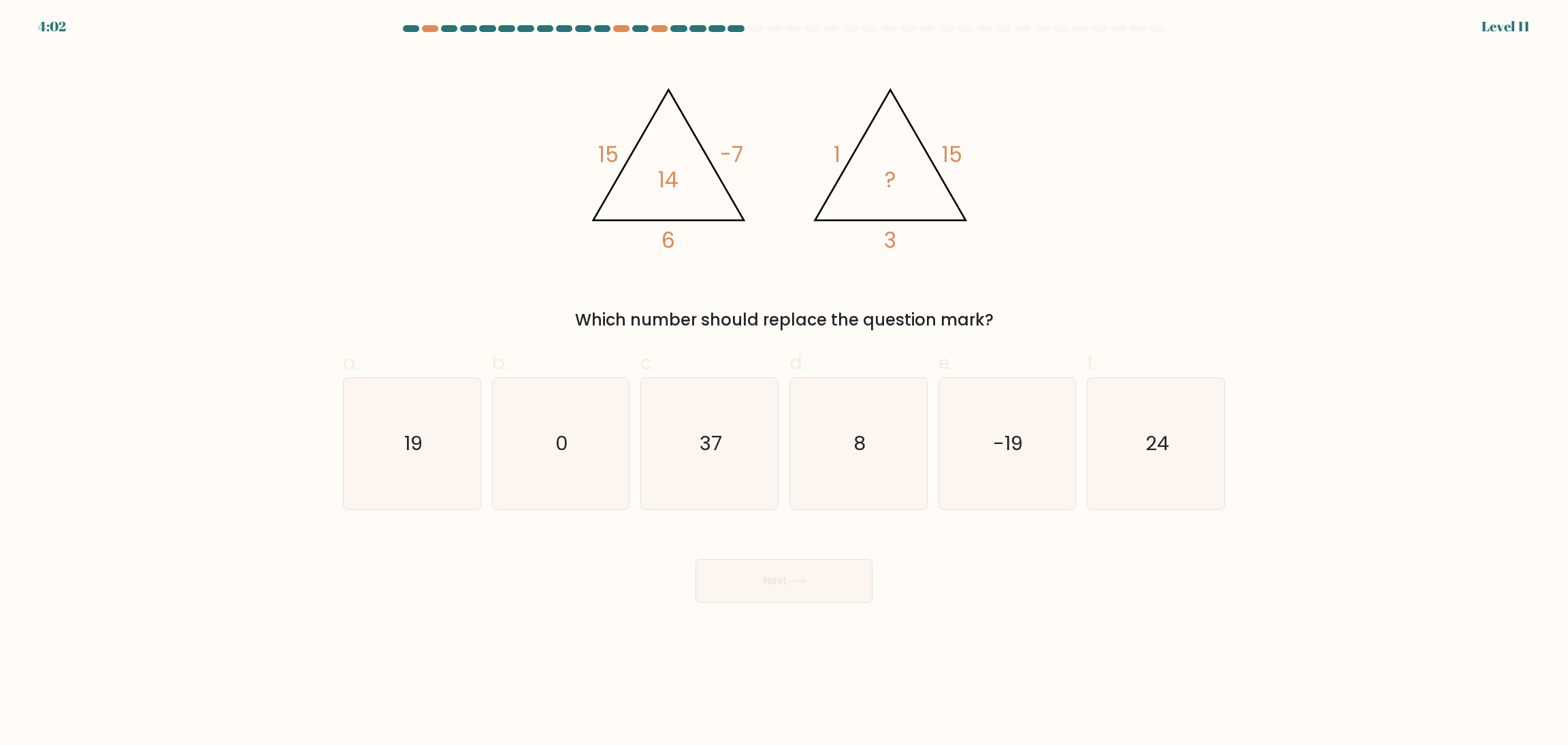 drag, startPoint x: 382, startPoint y: 434, endPoint x: 700, endPoint y: 533, distance: 333.05405 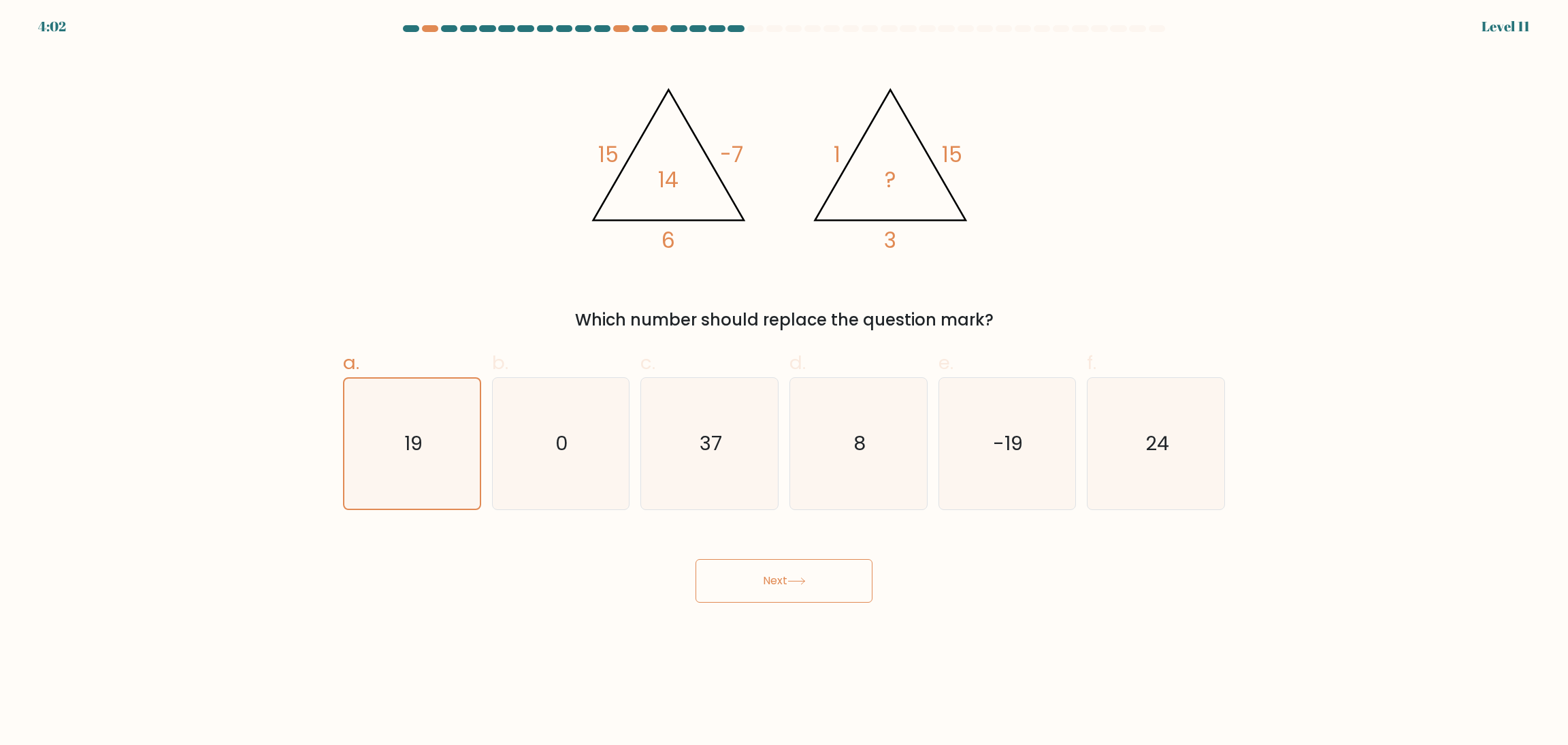 click on "Next" at bounding box center [784, 581] 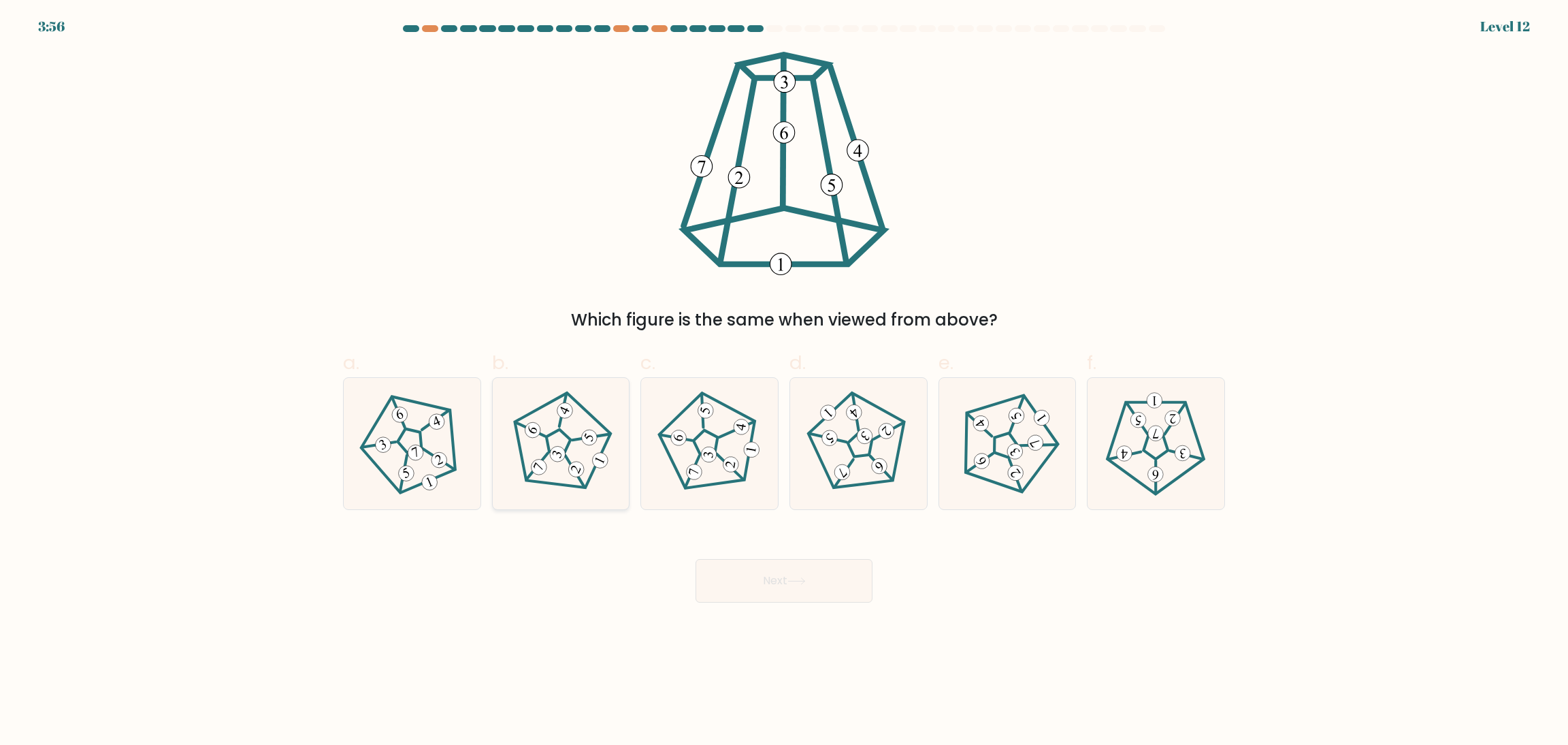 click at bounding box center [561, 443] 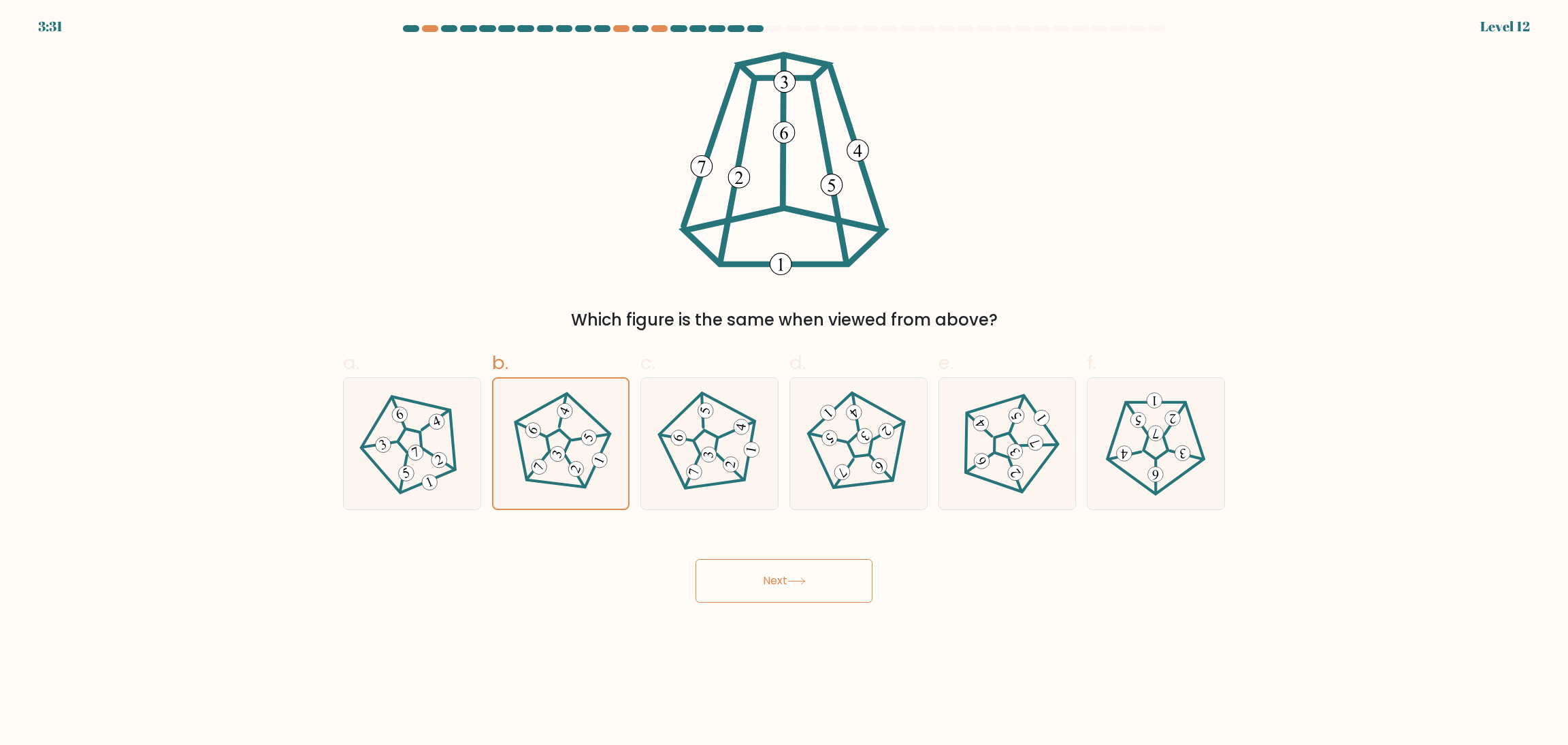 click at bounding box center [796, 581] 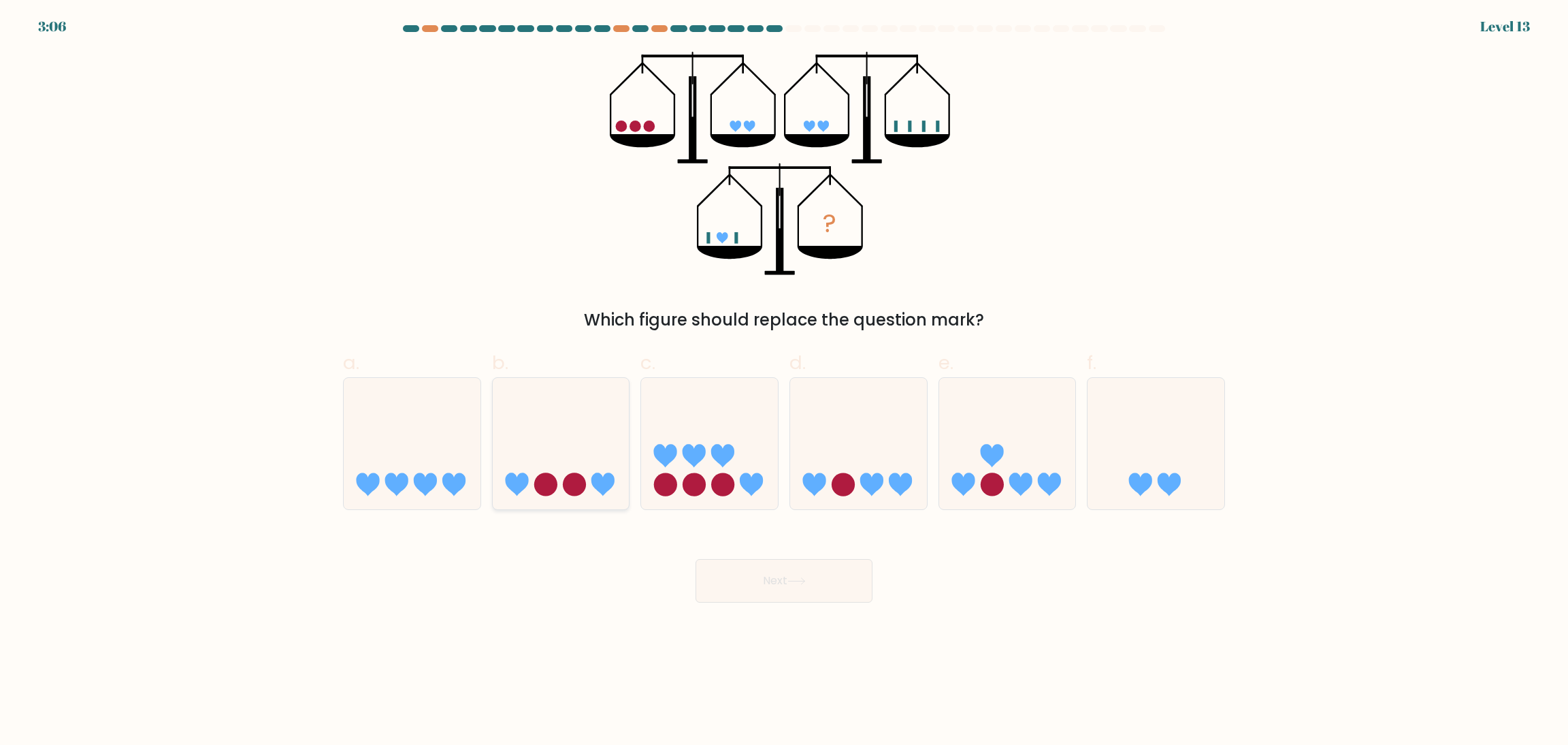 type 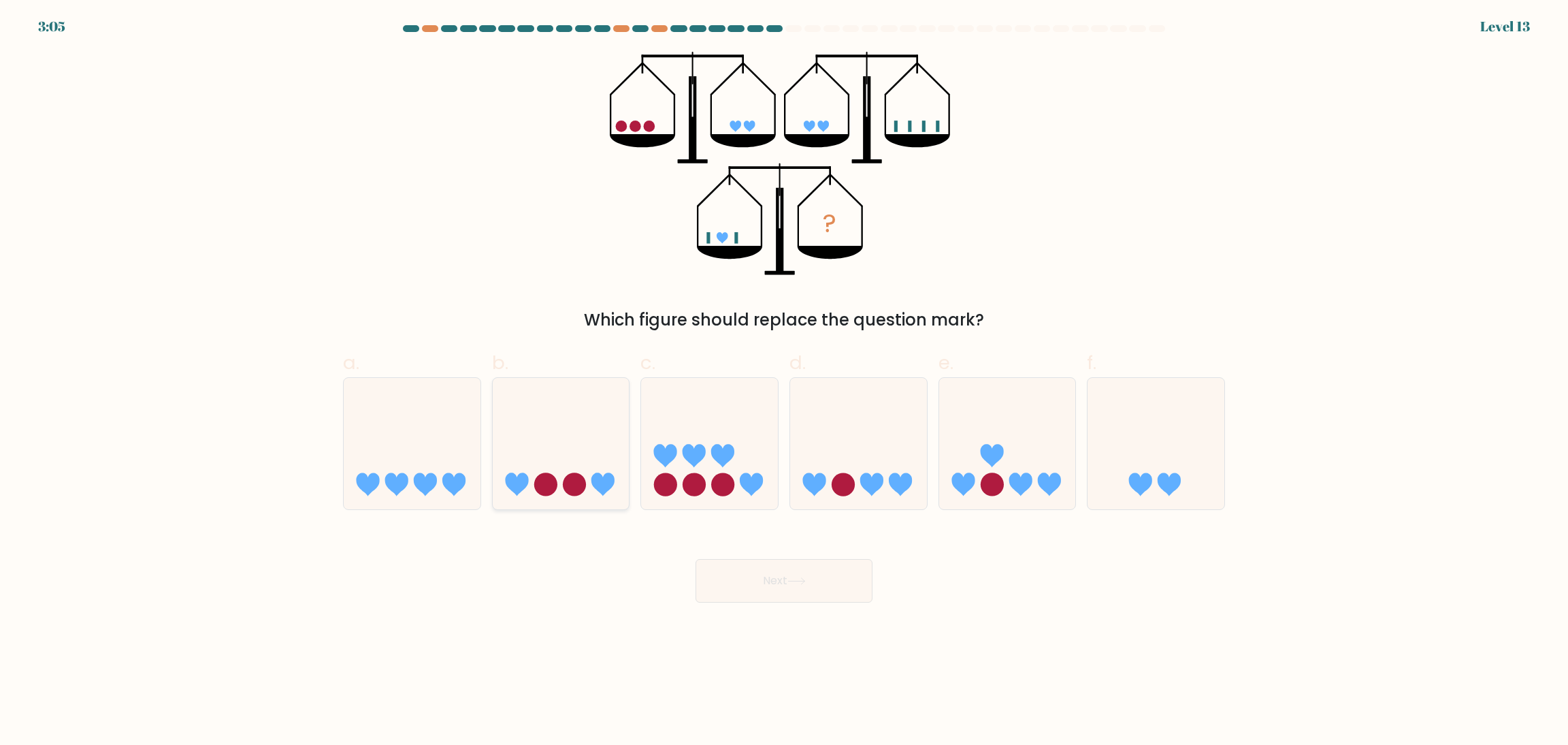 click at bounding box center [561, 443] 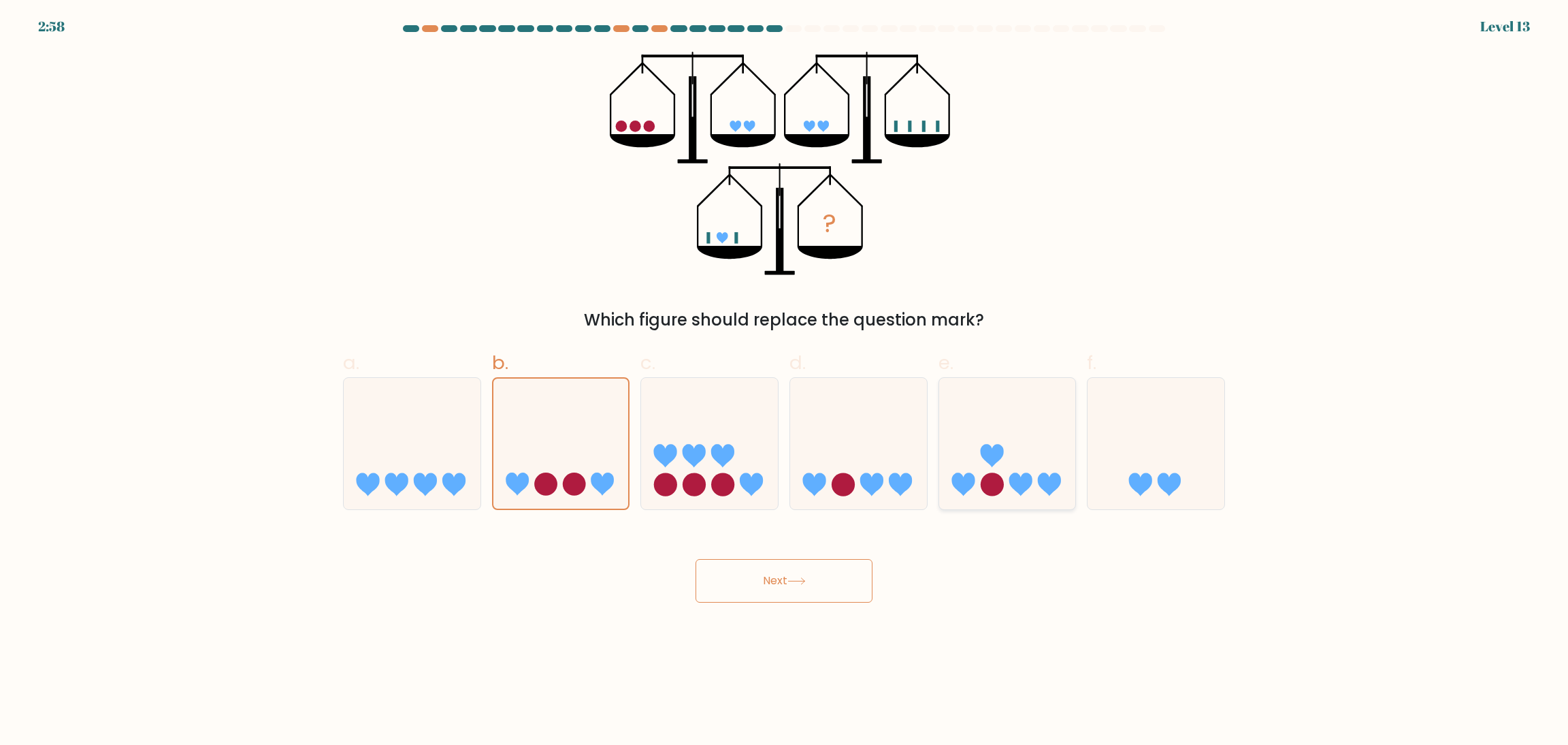 click at bounding box center [1007, 443] 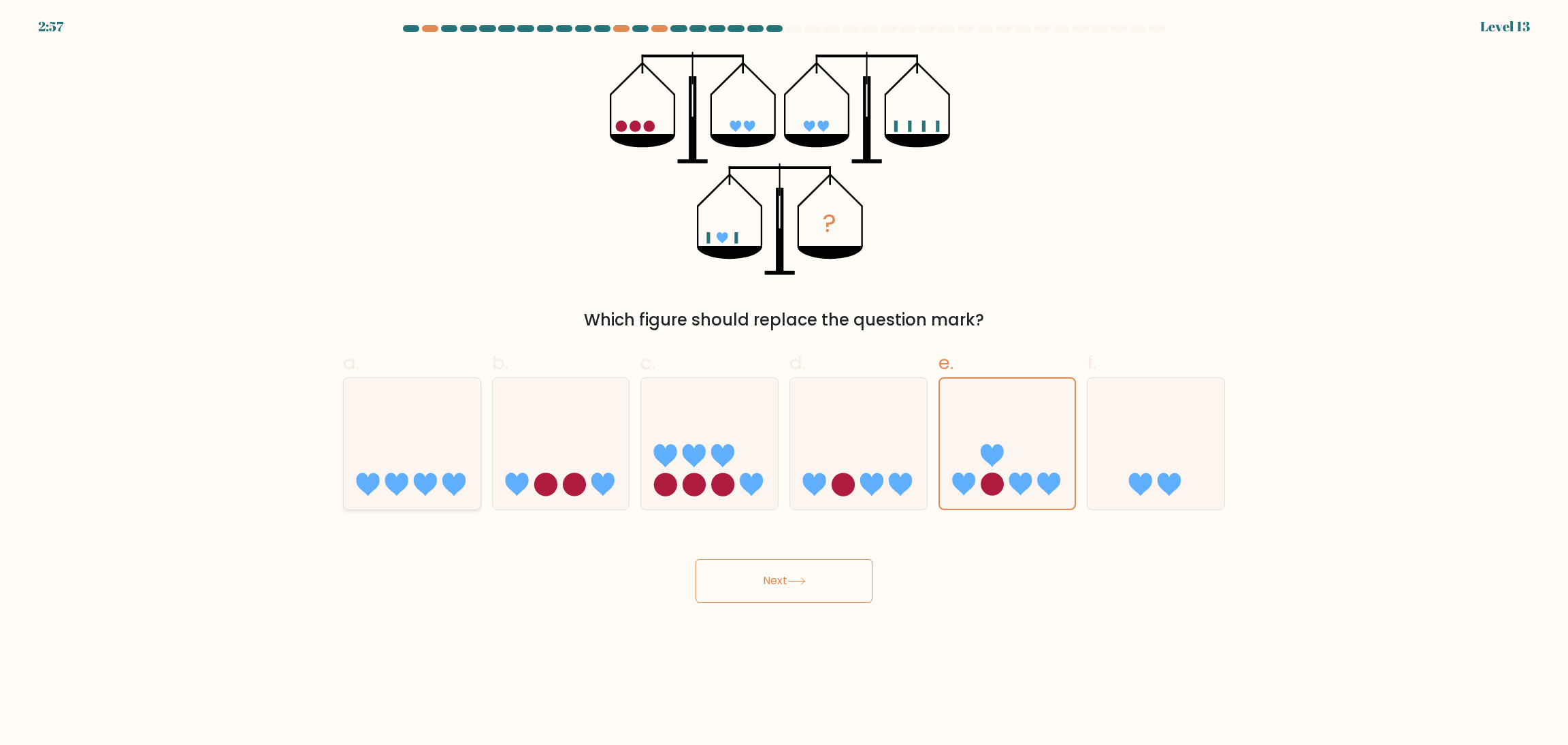 click at bounding box center (412, 443) 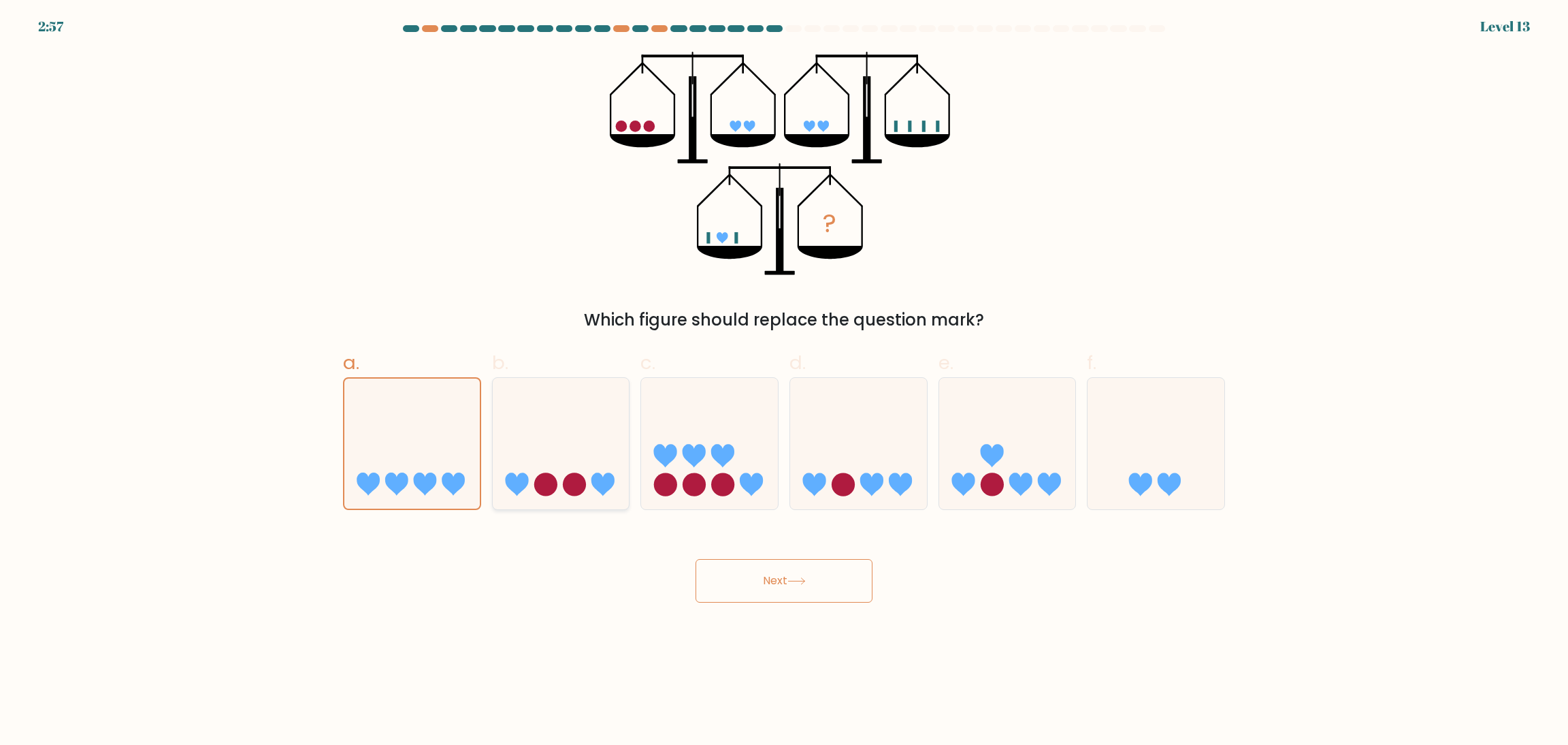 click at bounding box center [561, 443] 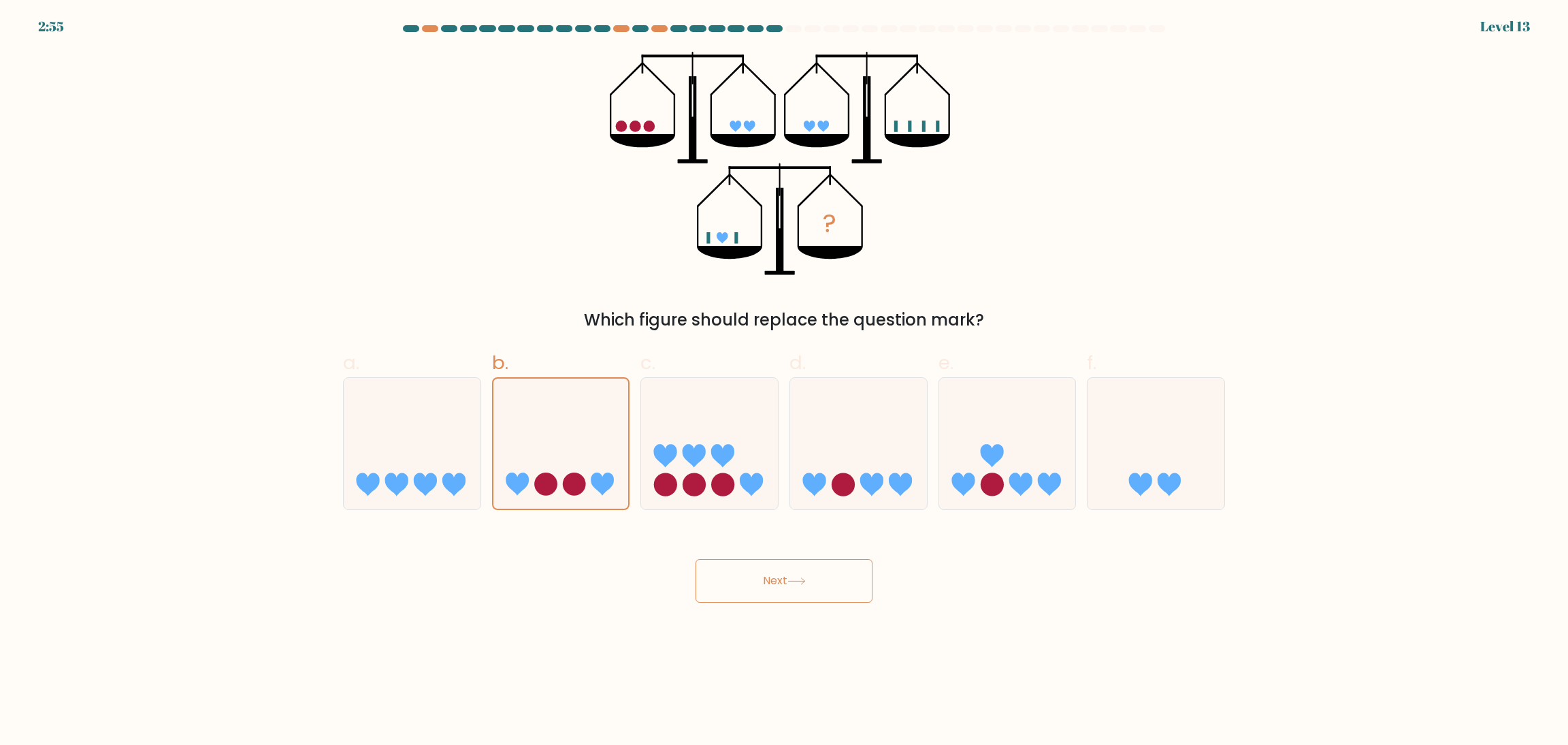click on "Next" at bounding box center [784, 581] 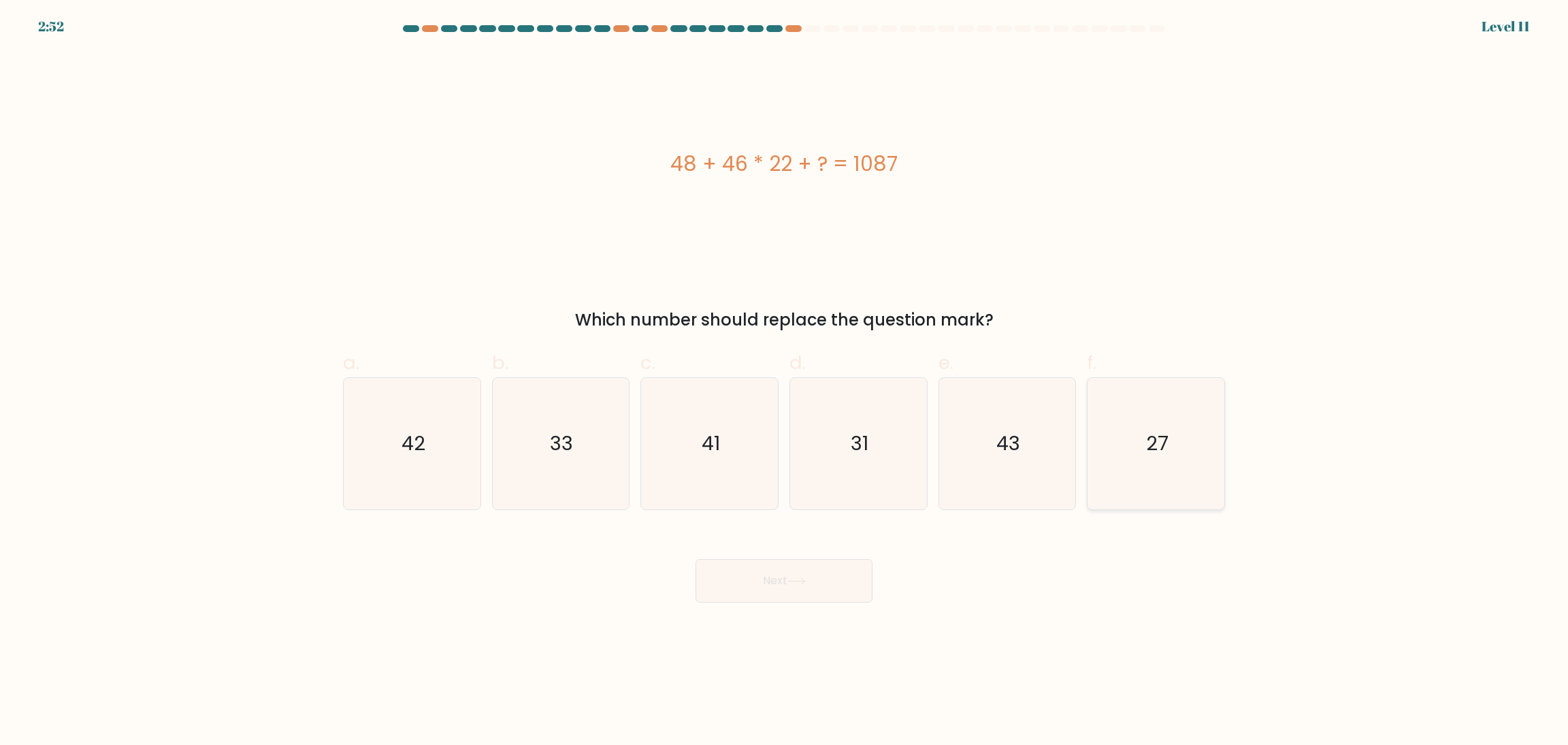 click on "27" at bounding box center (1156, 443) 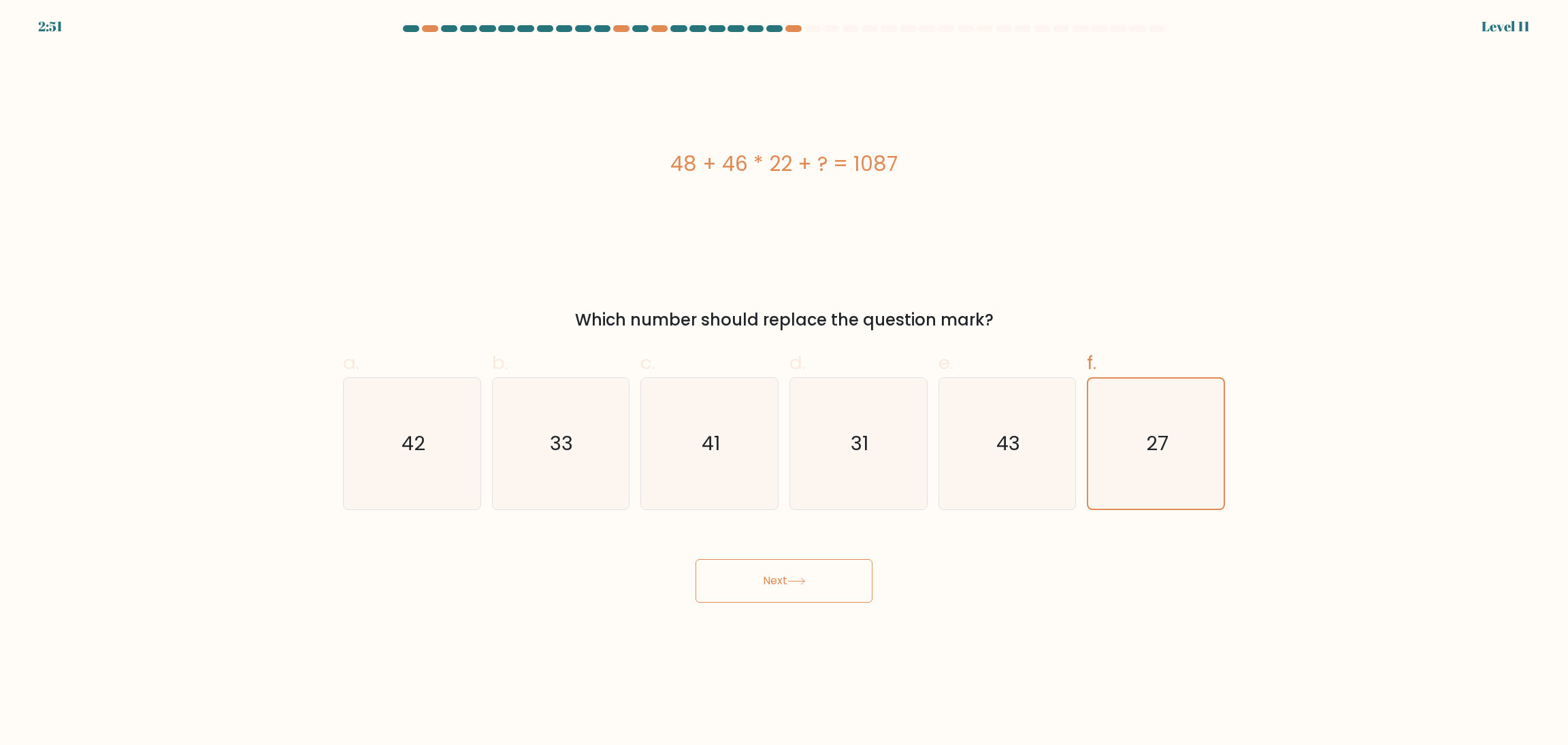 click on "Next" at bounding box center [784, 581] 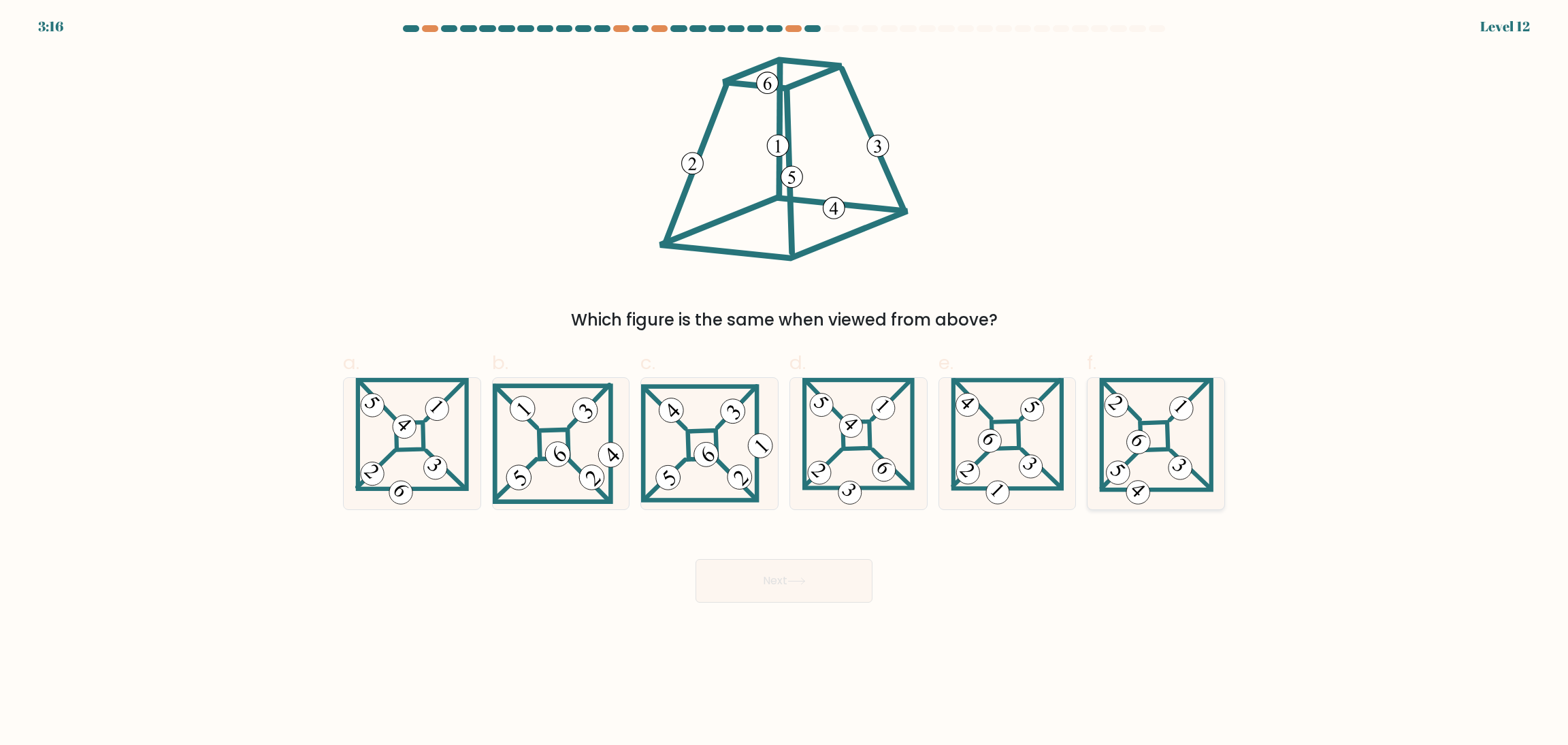 click at bounding box center (1156, 443) 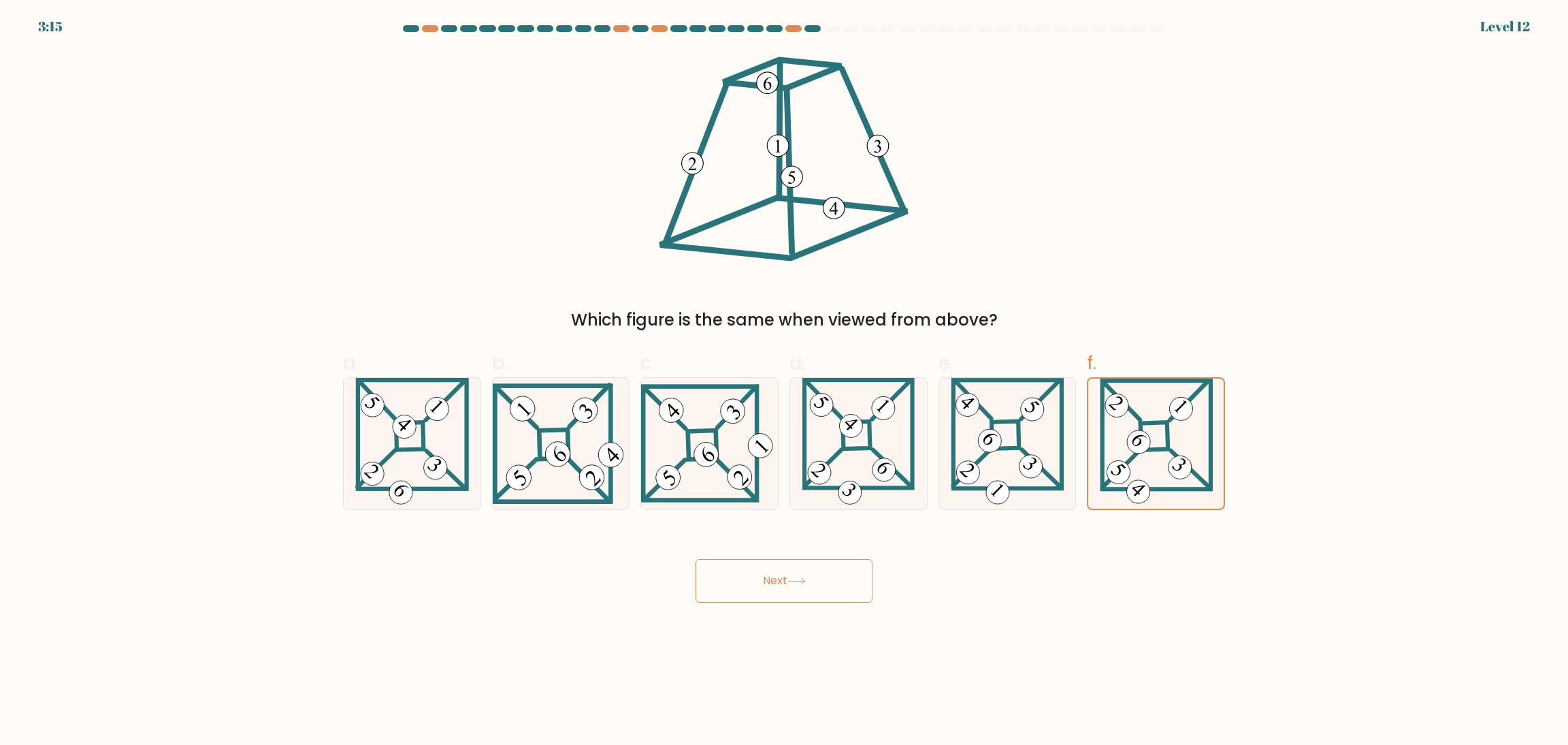 click on "Next" at bounding box center [784, 581] 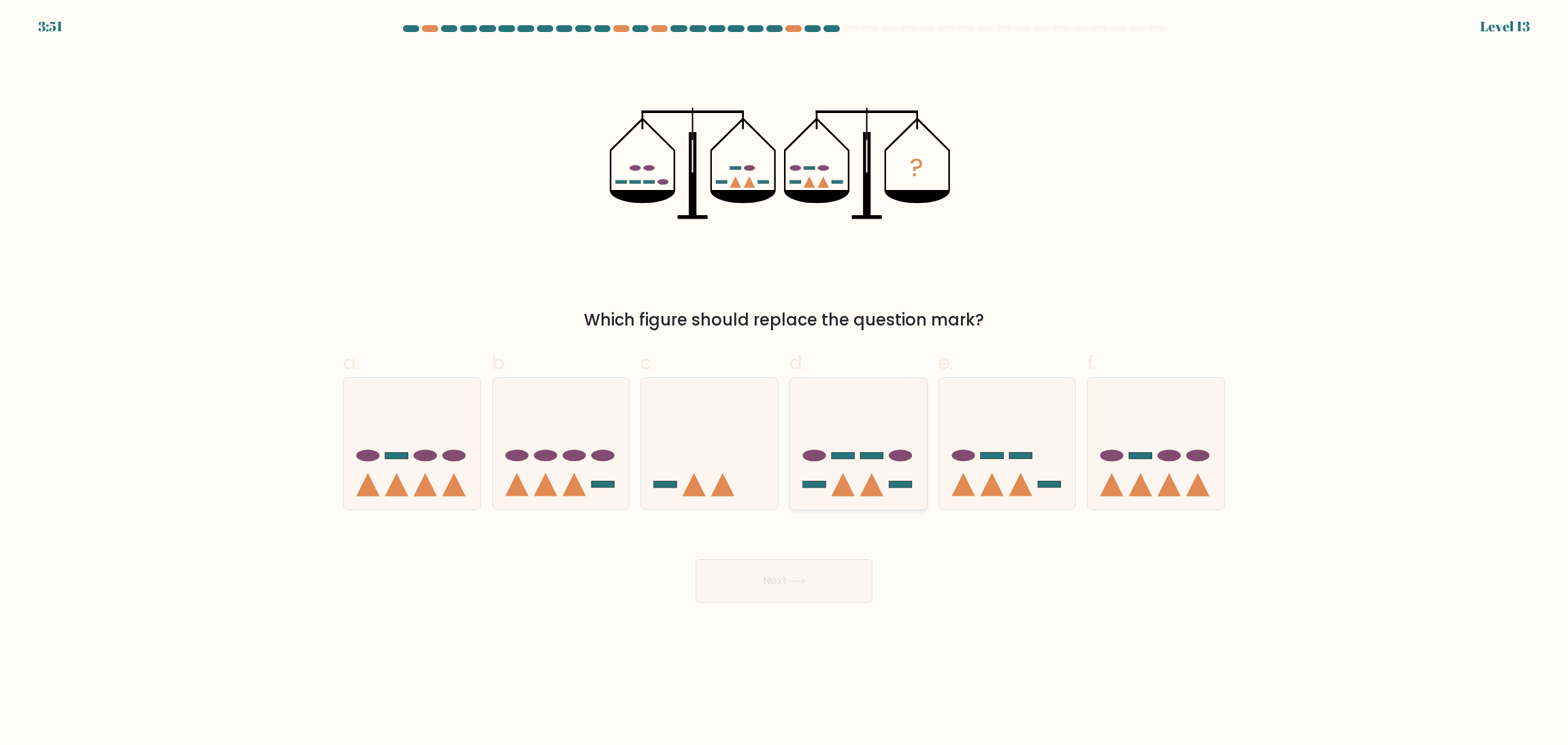 click at bounding box center (858, 443) 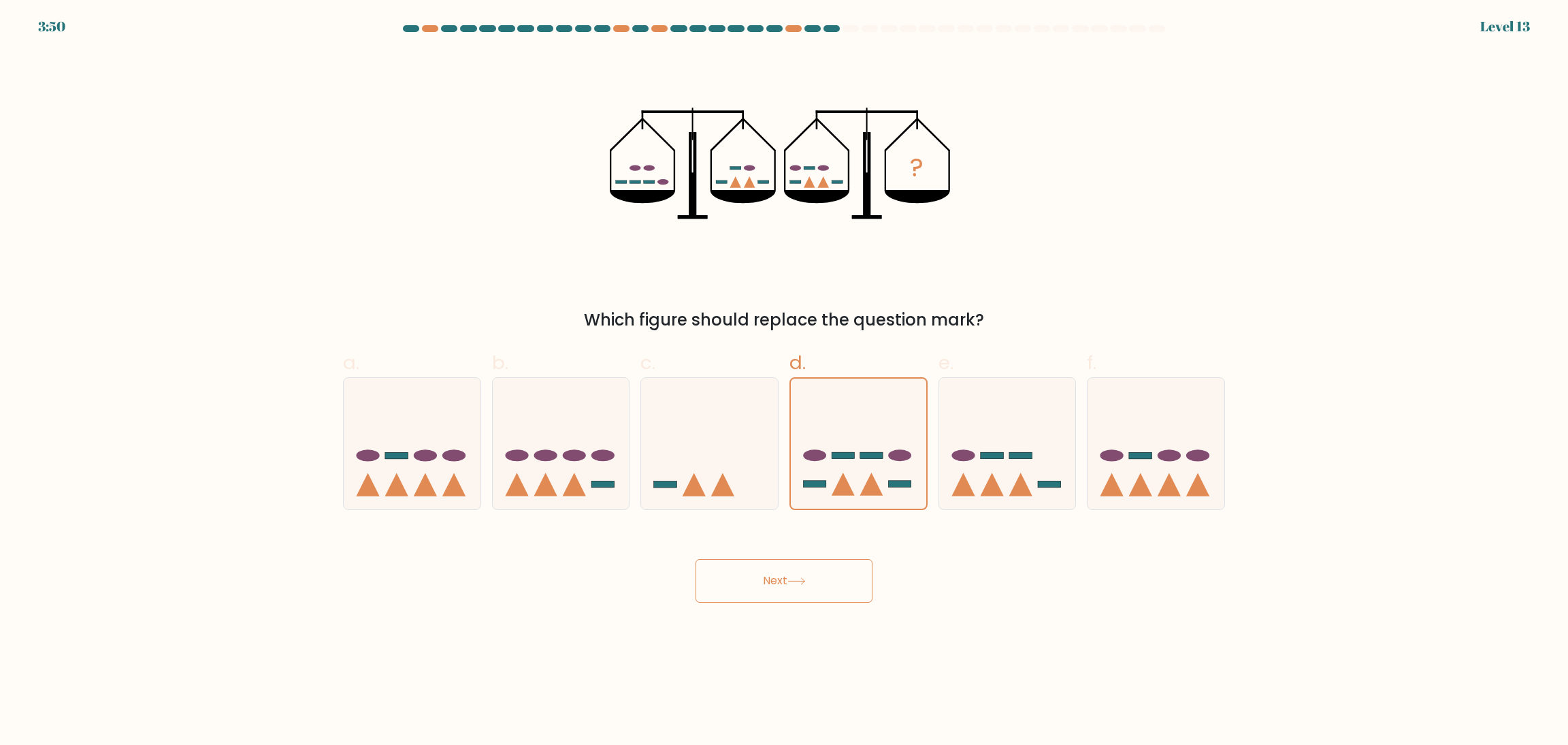 click on "Next" at bounding box center [784, 581] 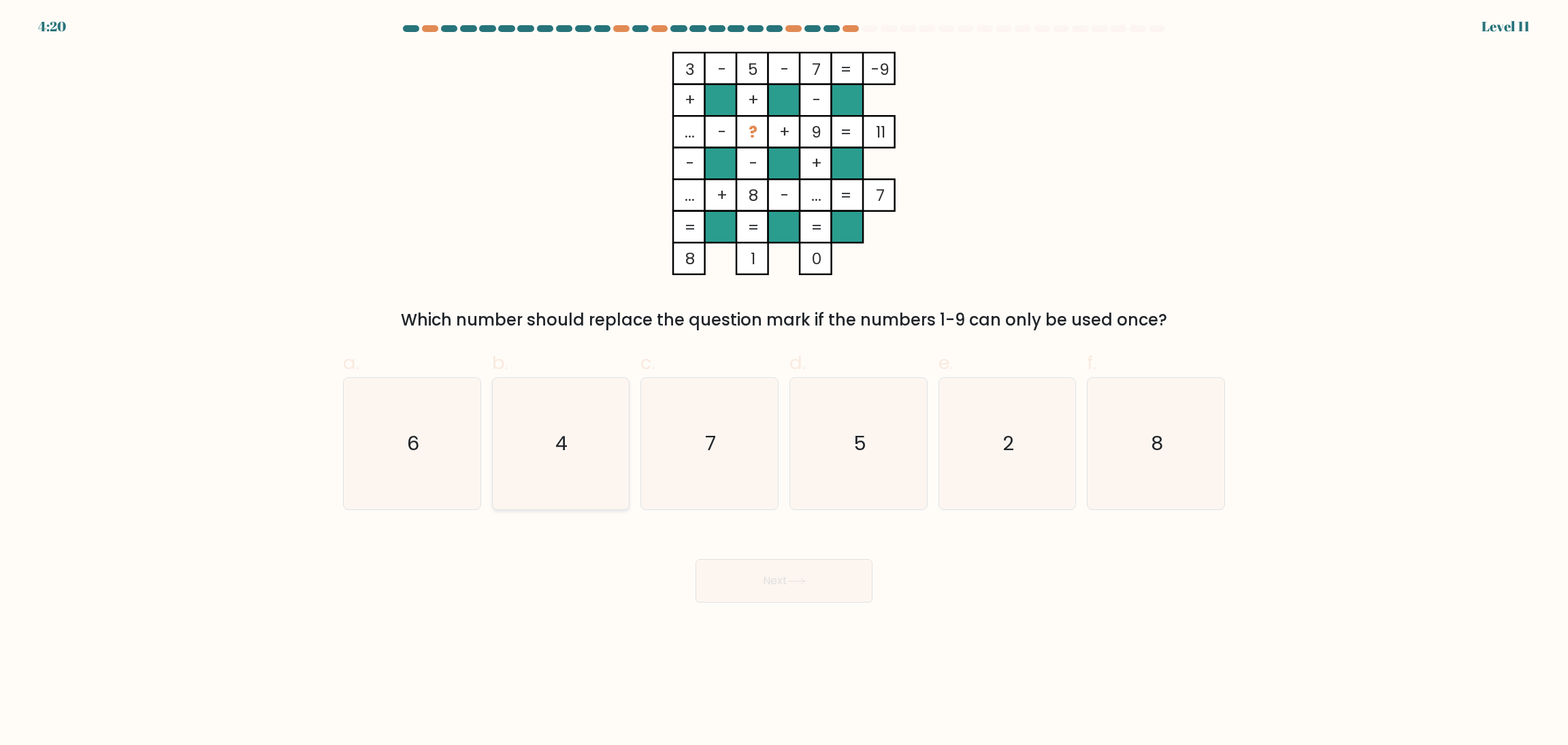 click on "4" at bounding box center (560, 443) 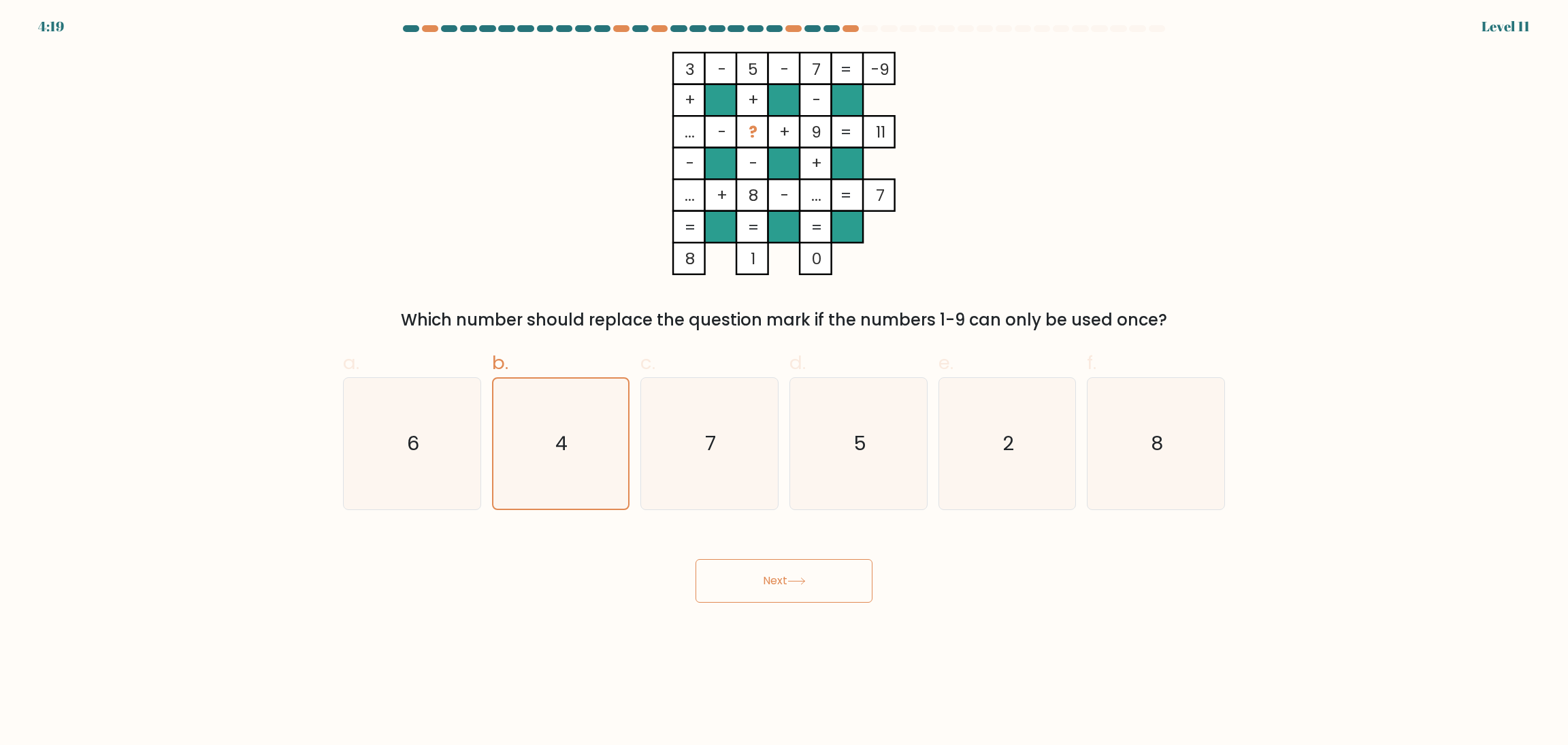 click on "Next" at bounding box center (784, 581) 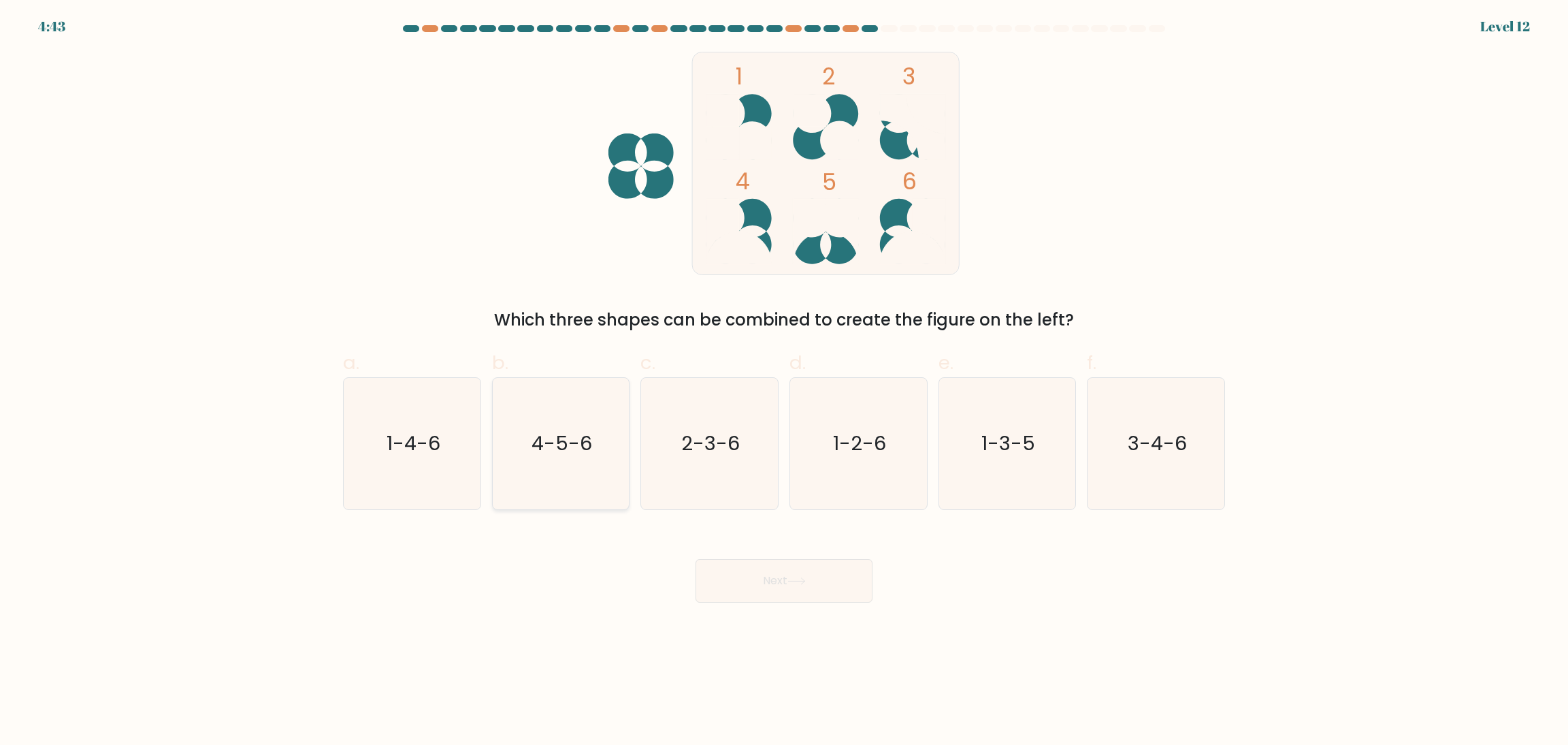 click on "4-5-6" at bounding box center (560, 443) 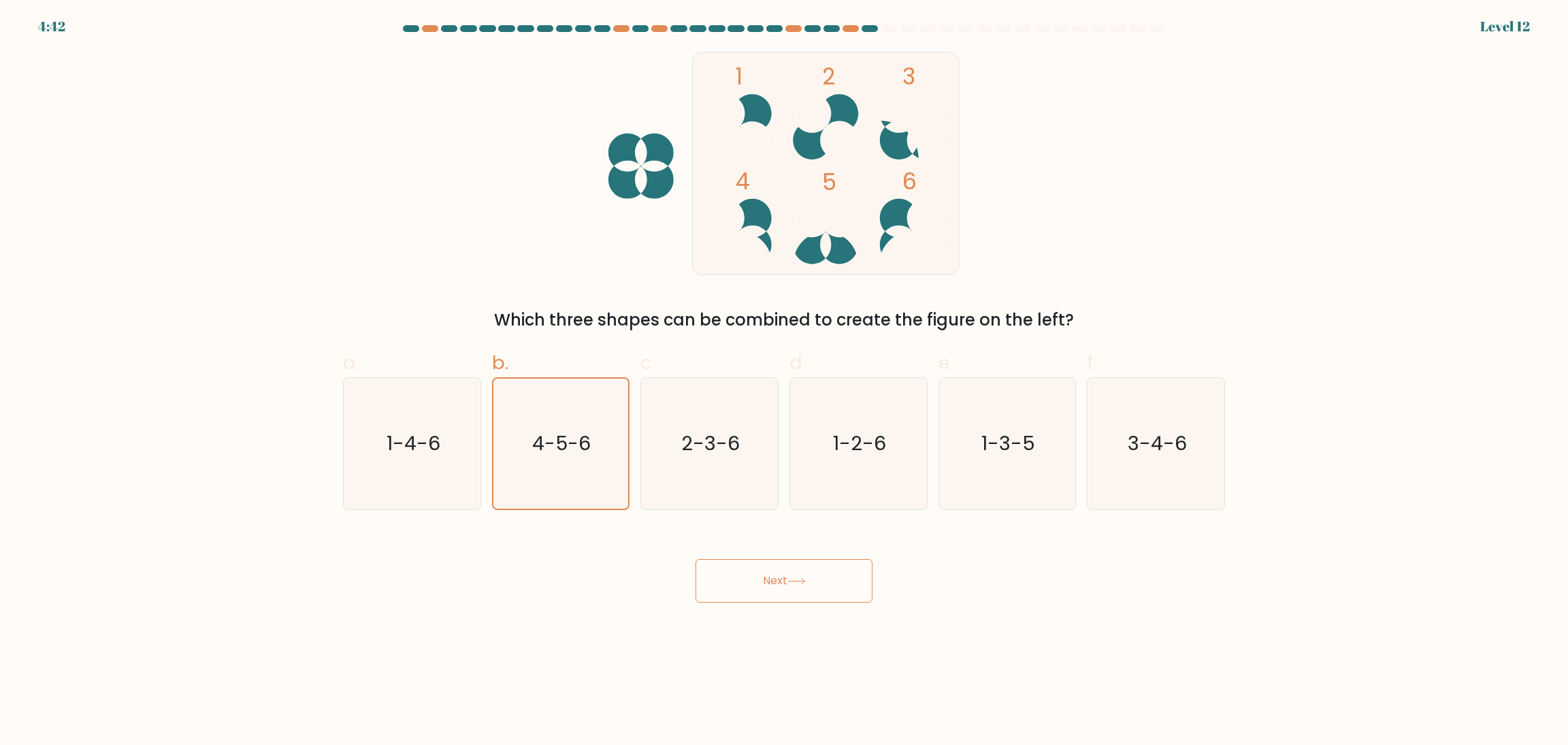 click on "Next" at bounding box center (784, 581) 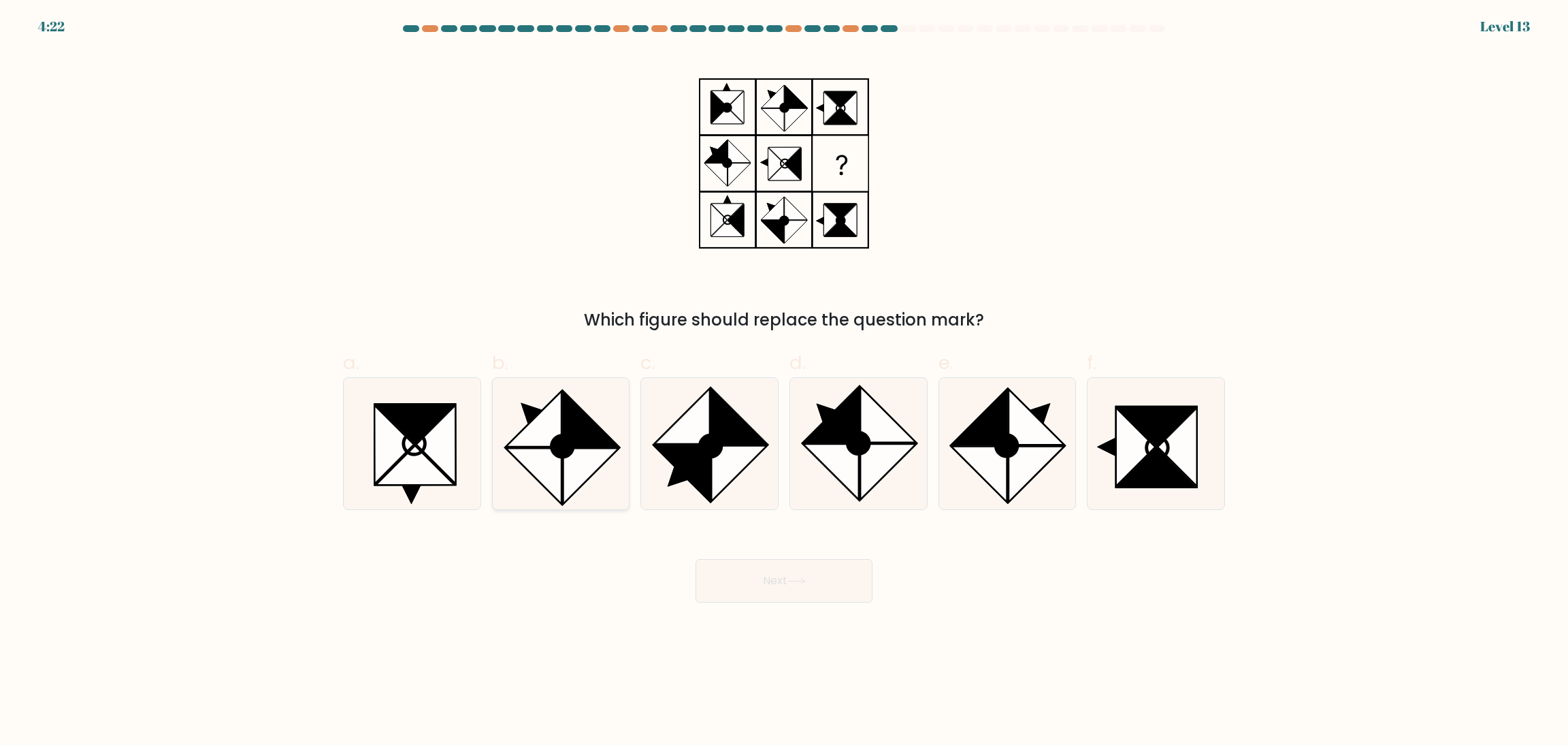 click at bounding box center (591, 476) 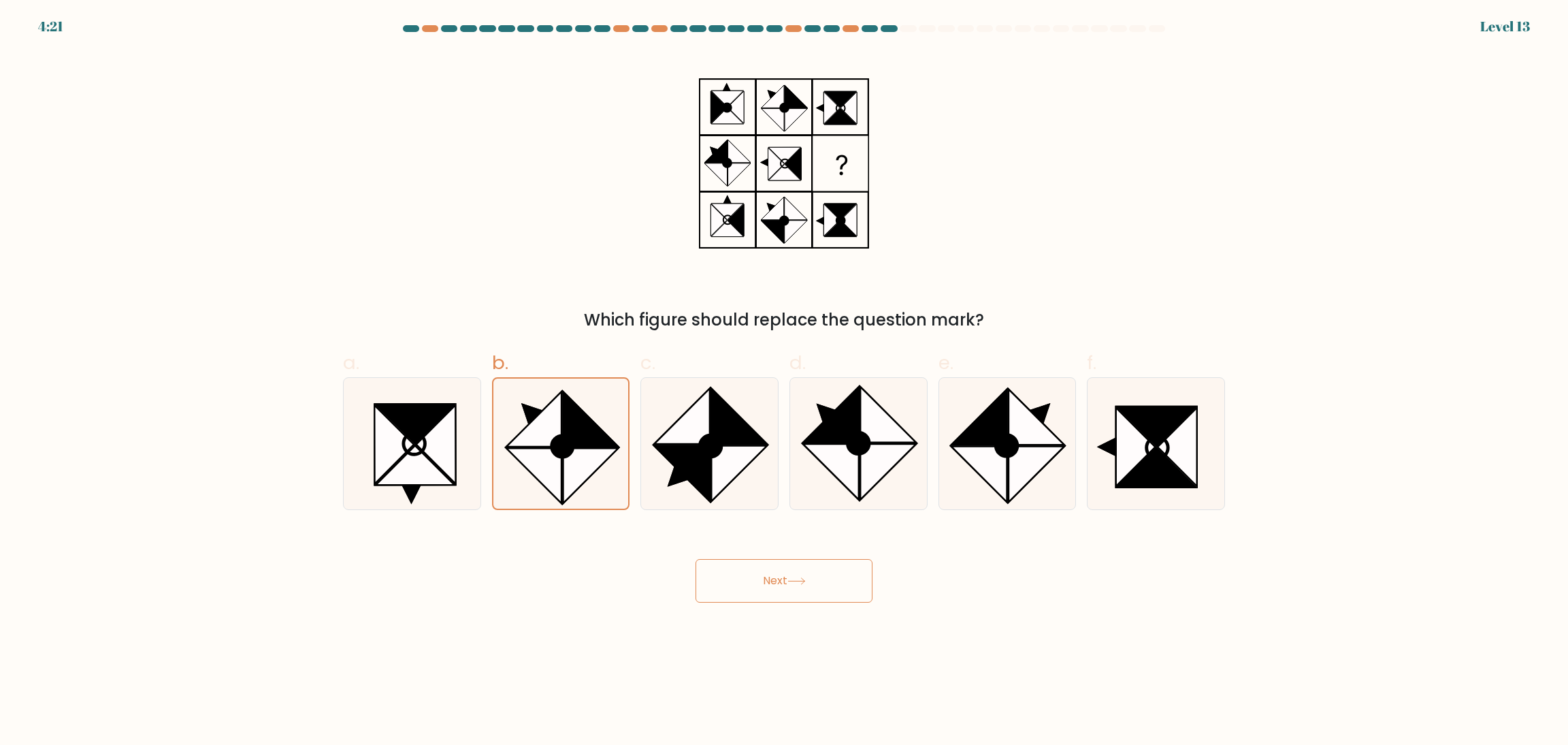 click on "Next" at bounding box center [784, 581] 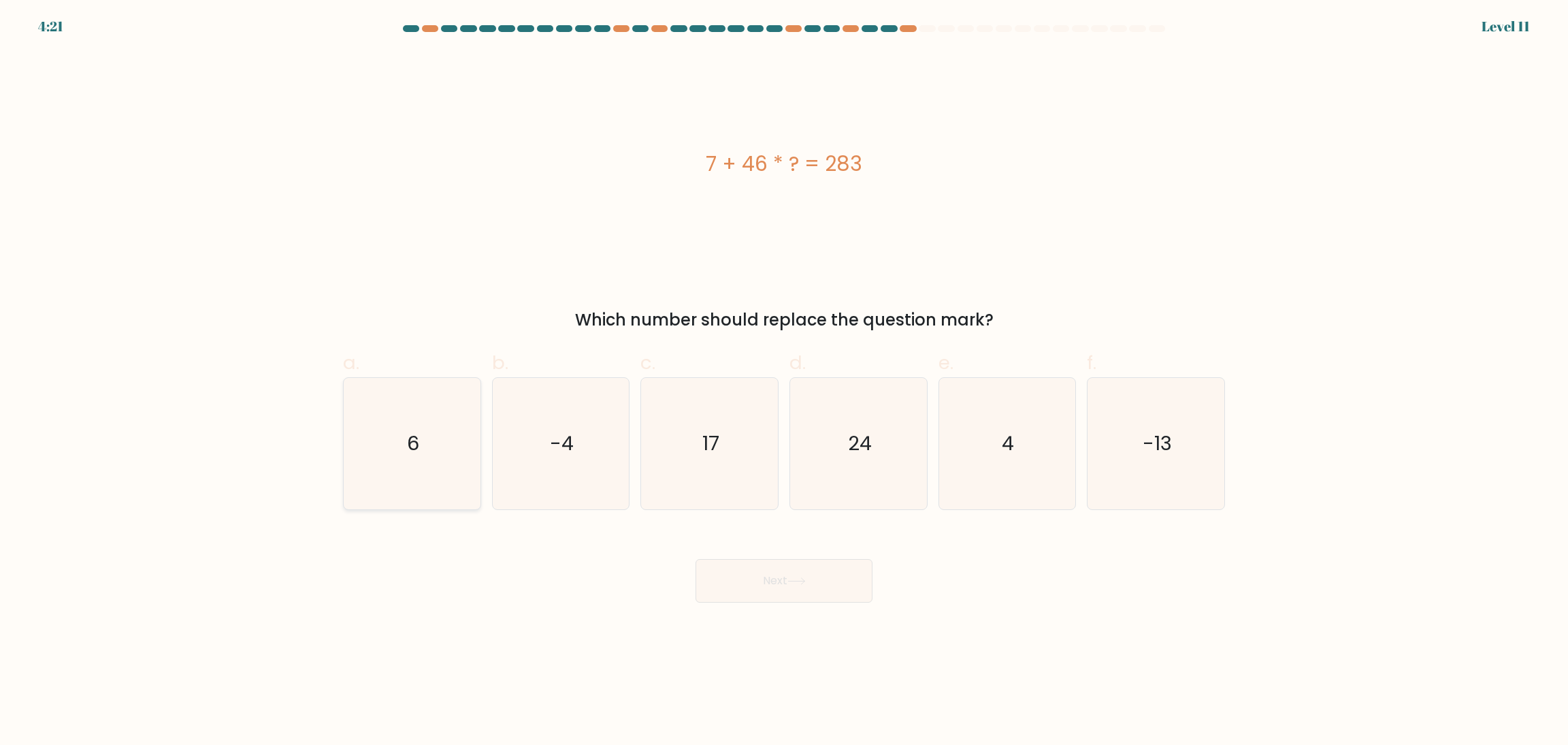 click on "6" at bounding box center [413, 443] 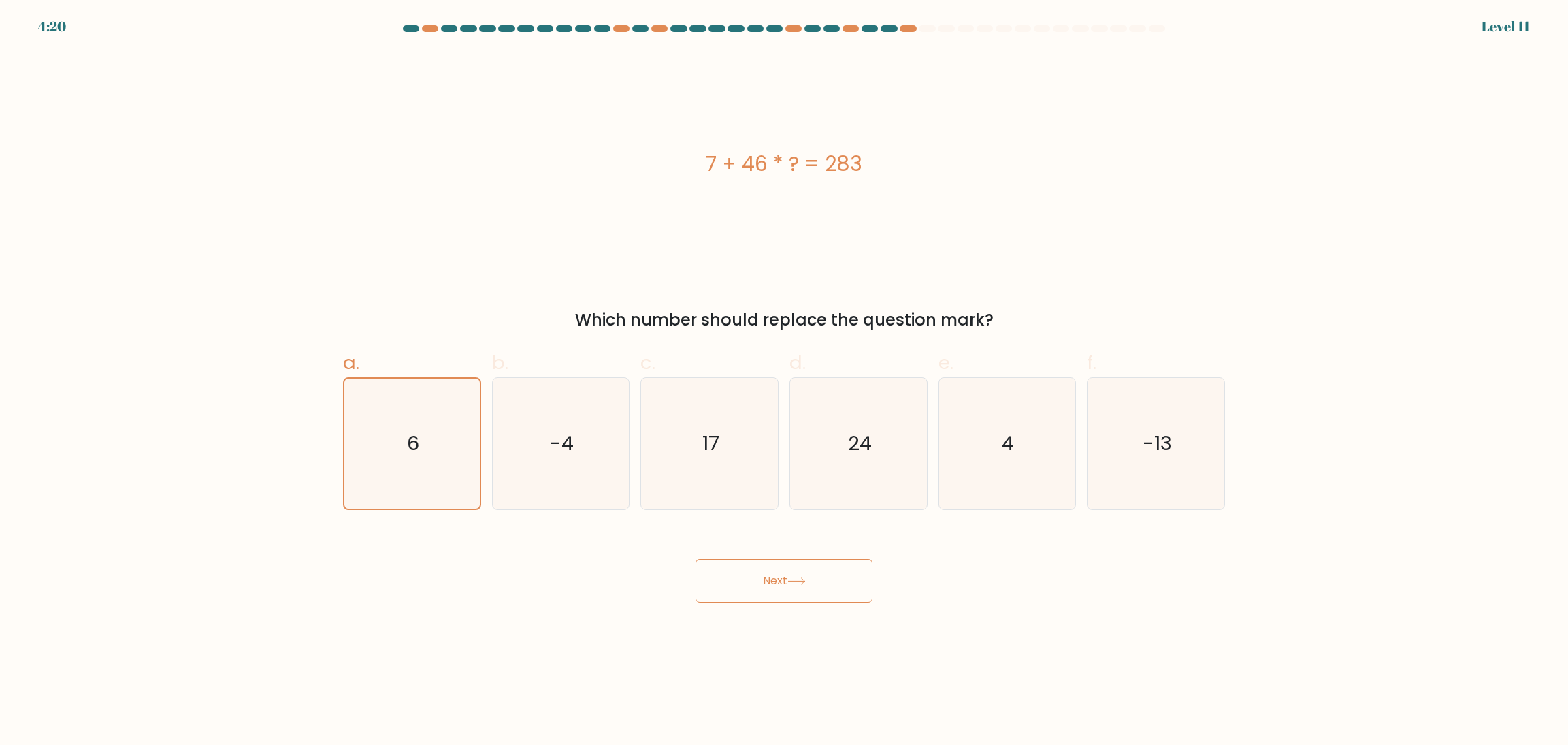 click on "Next" at bounding box center (784, 581) 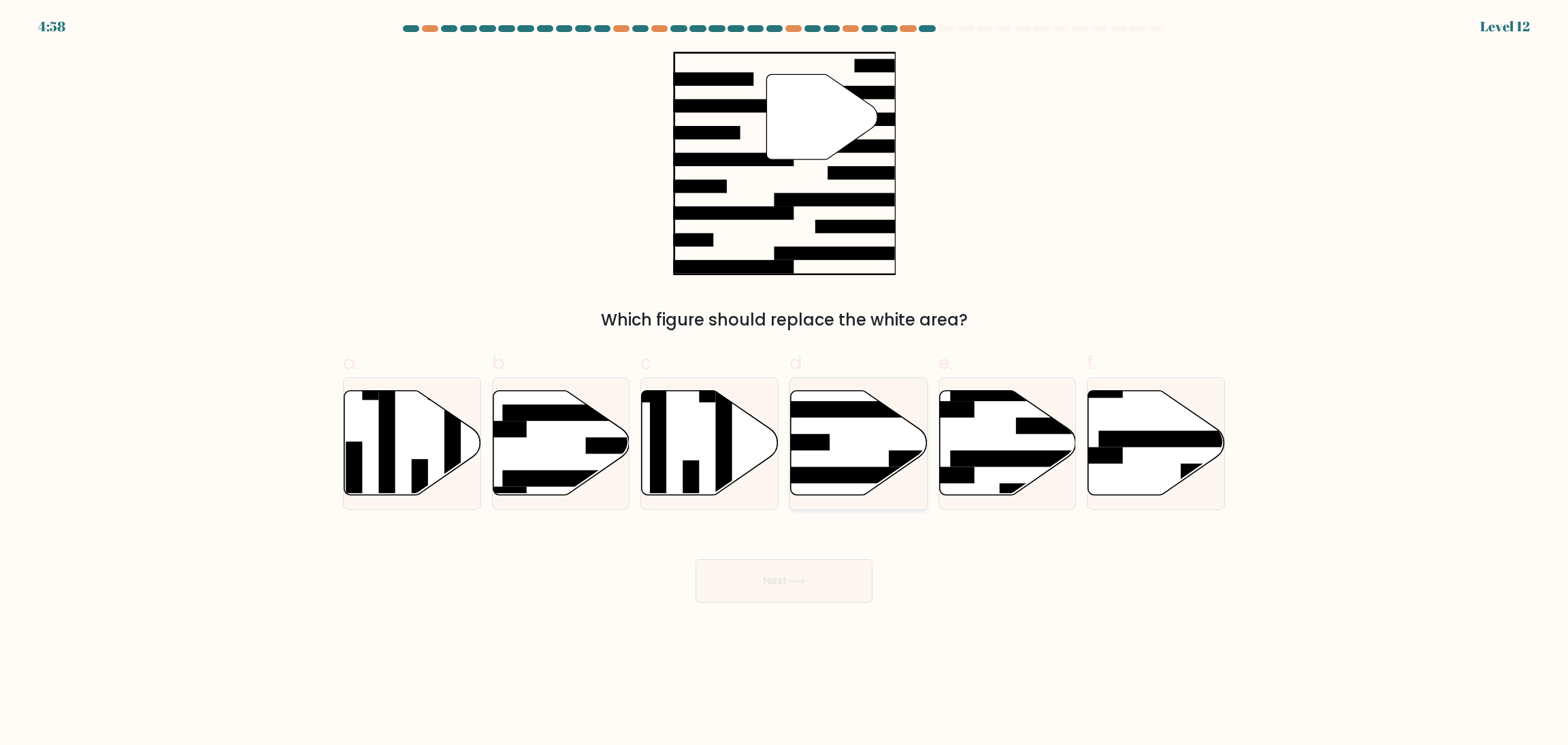 click at bounding box center [859, 443] 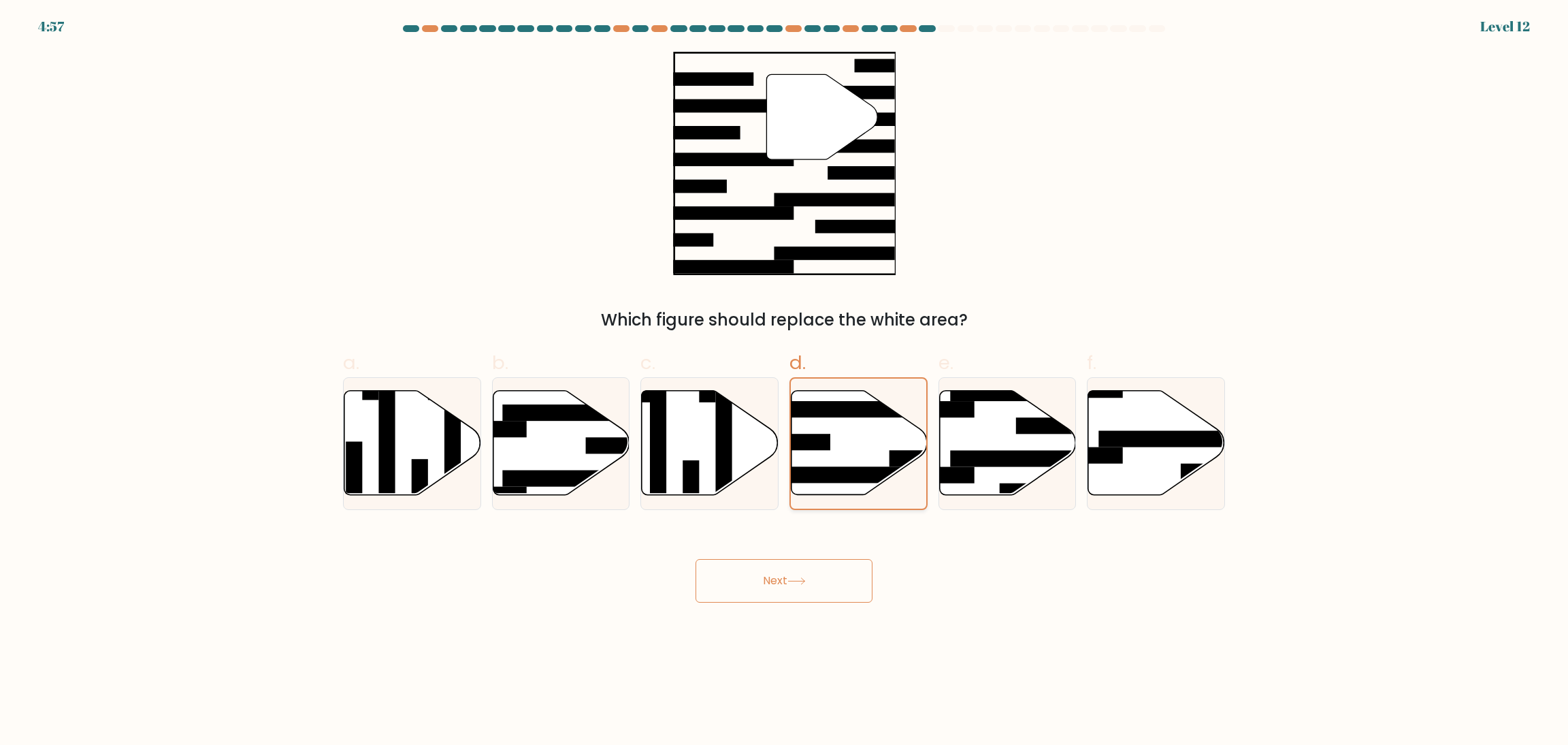 click at bounding box center [859, 443] 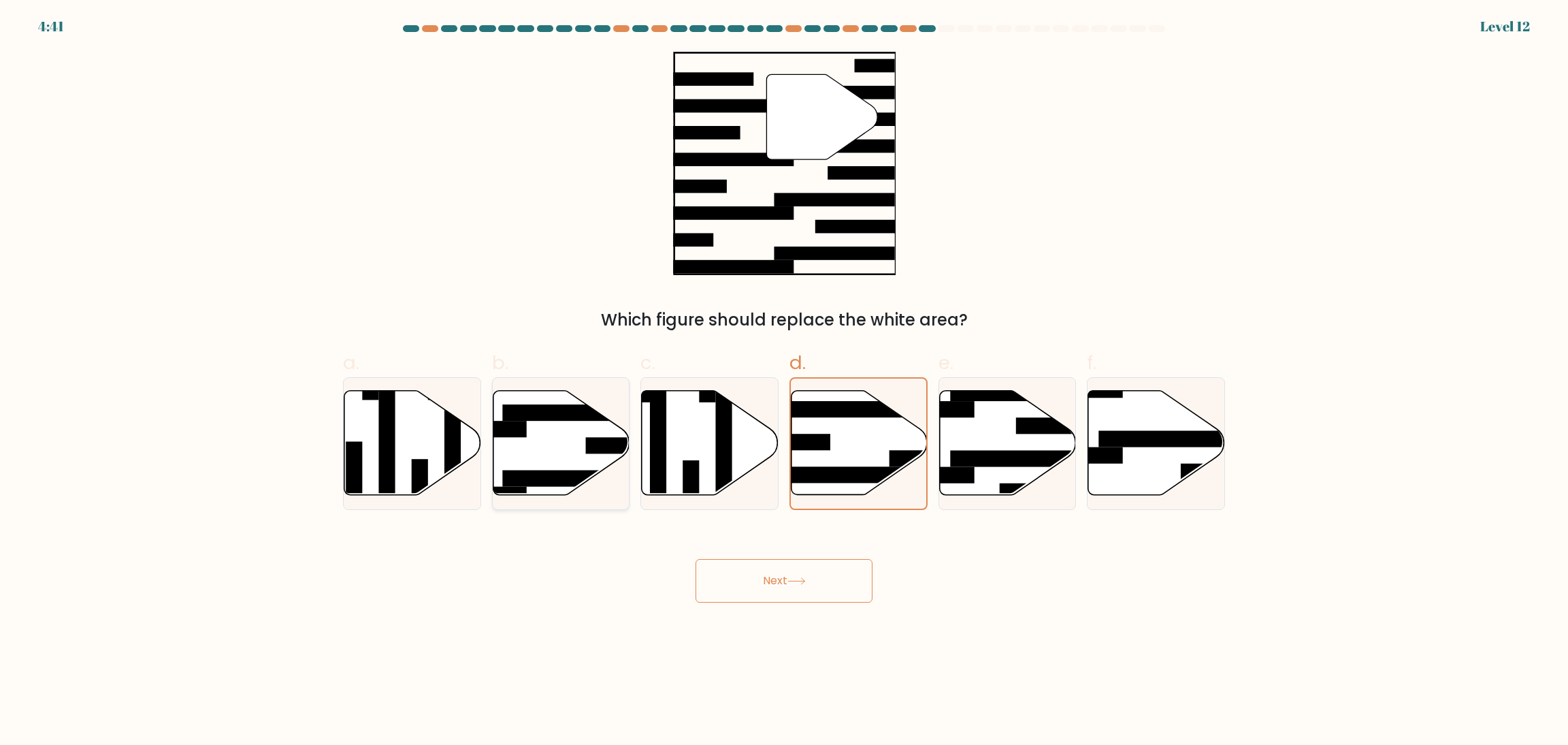 click at bounding box center (576, 479) 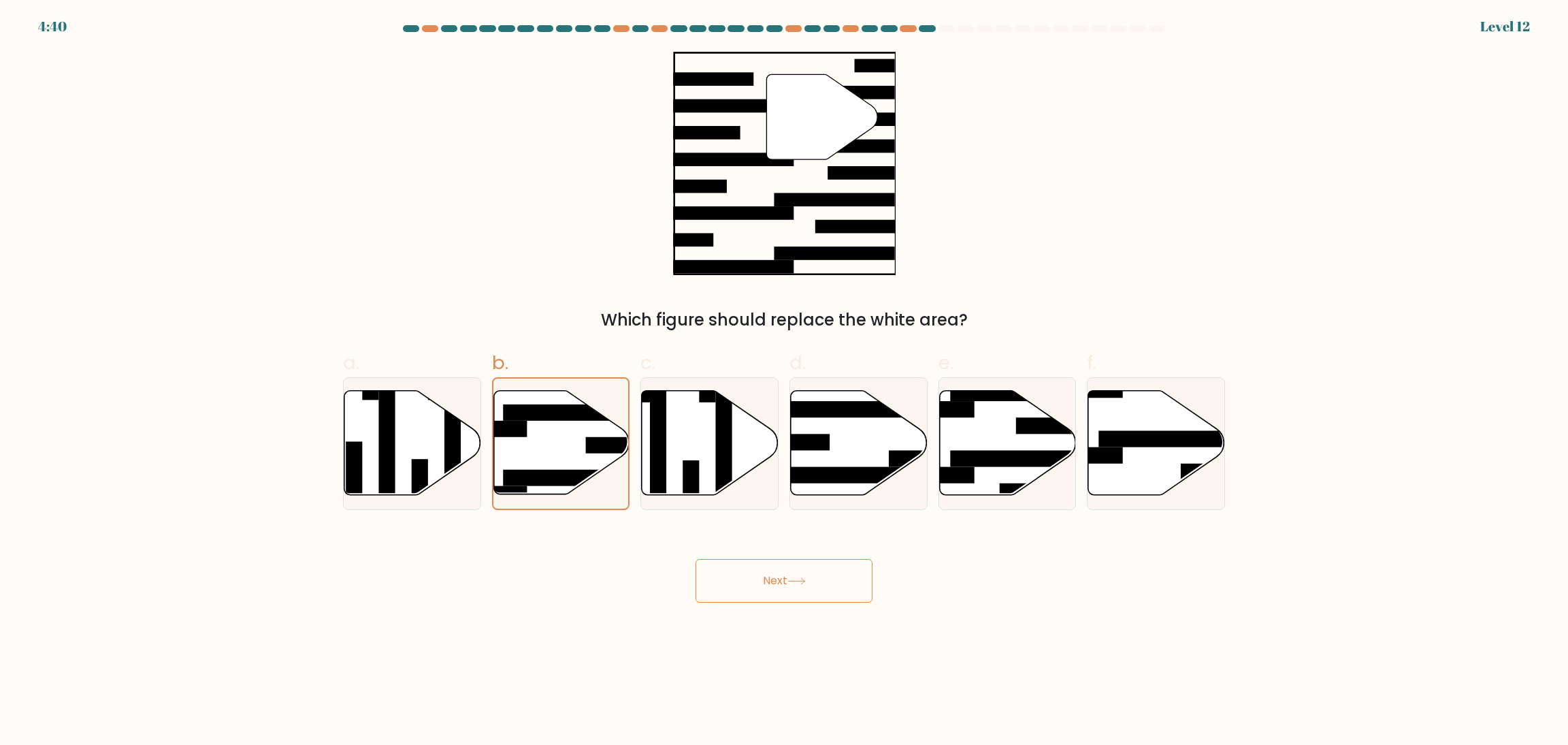 click on "Next" at bounding box center [784, 581] 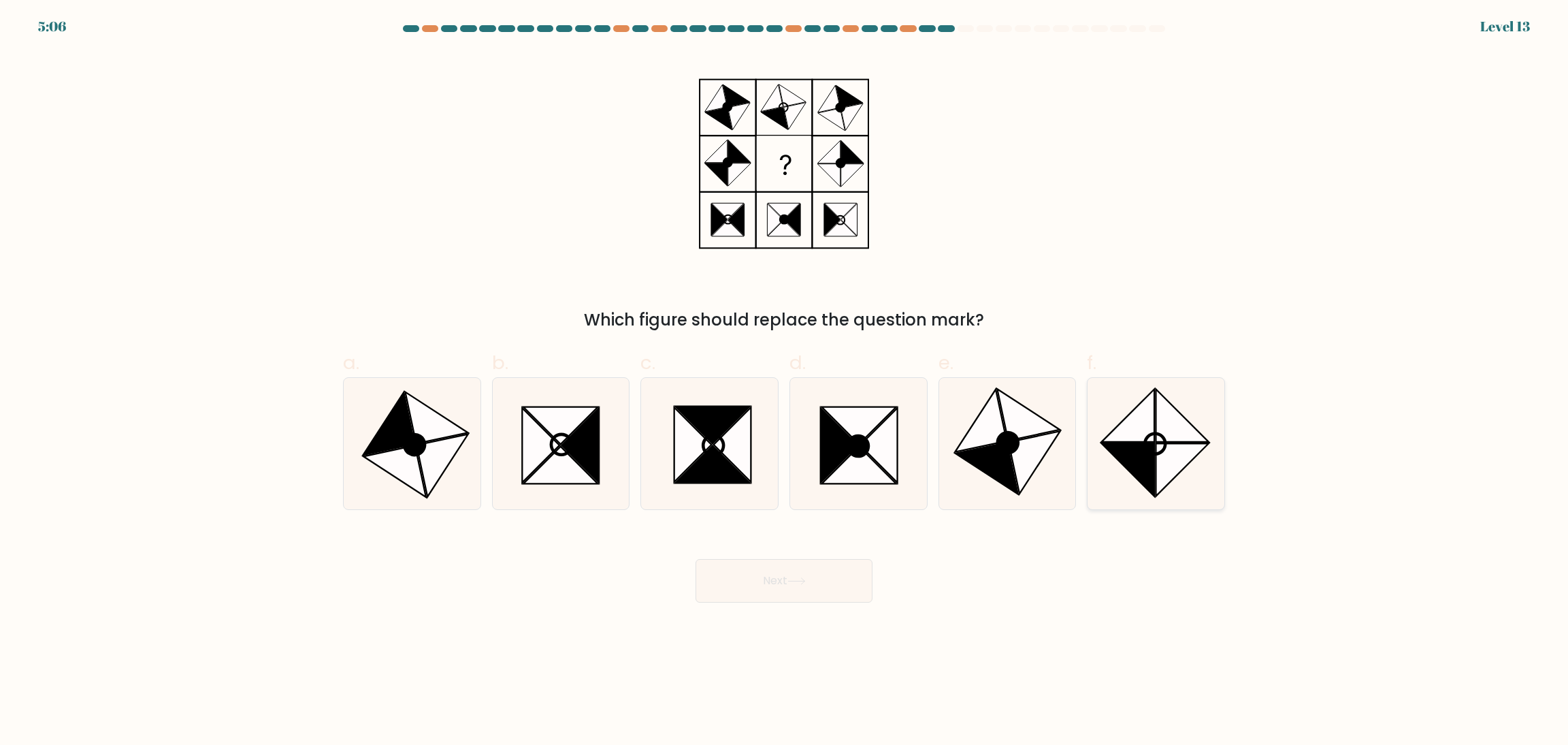 click at bounding box center (1182, 469) 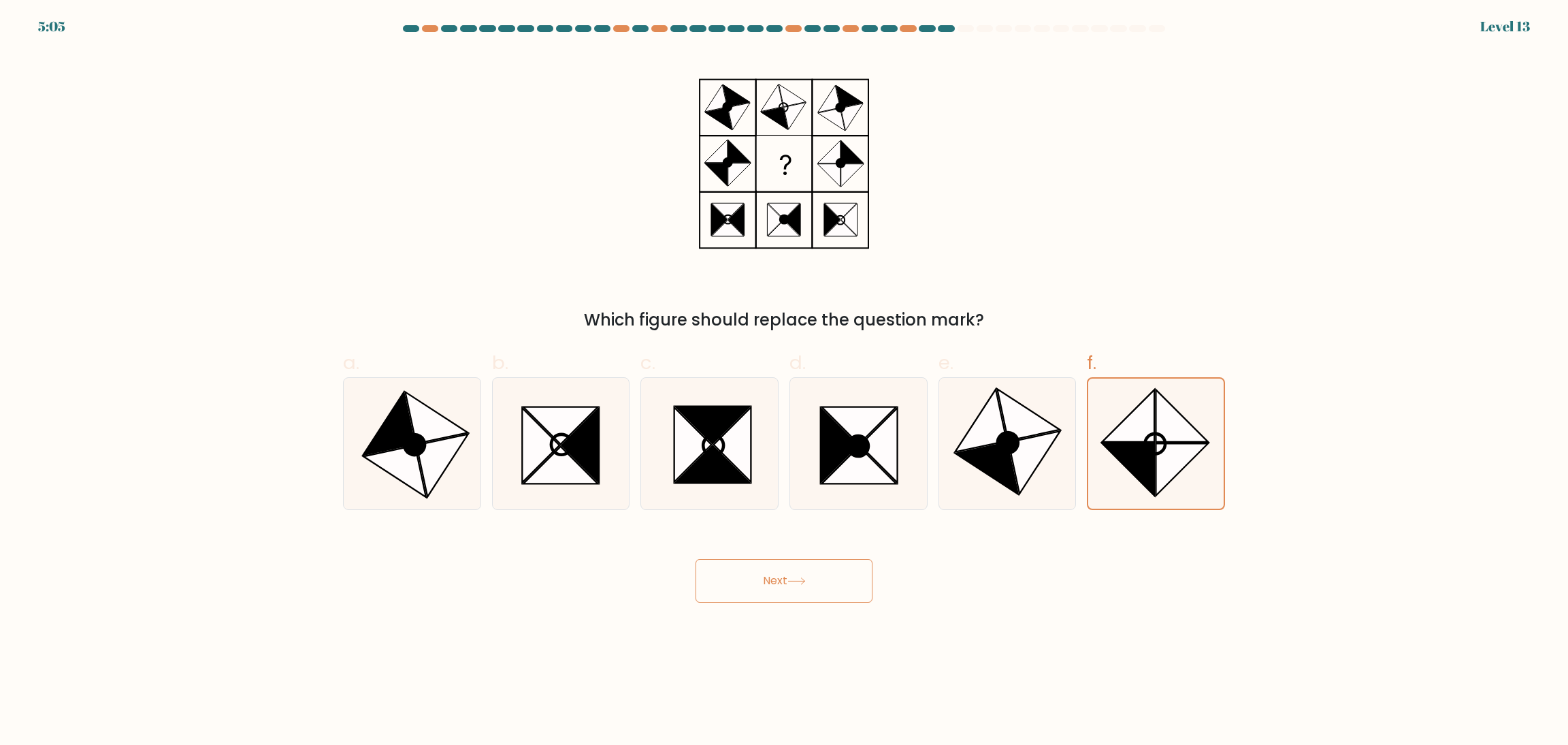 click on "Next" at bounding box center (784, 581) 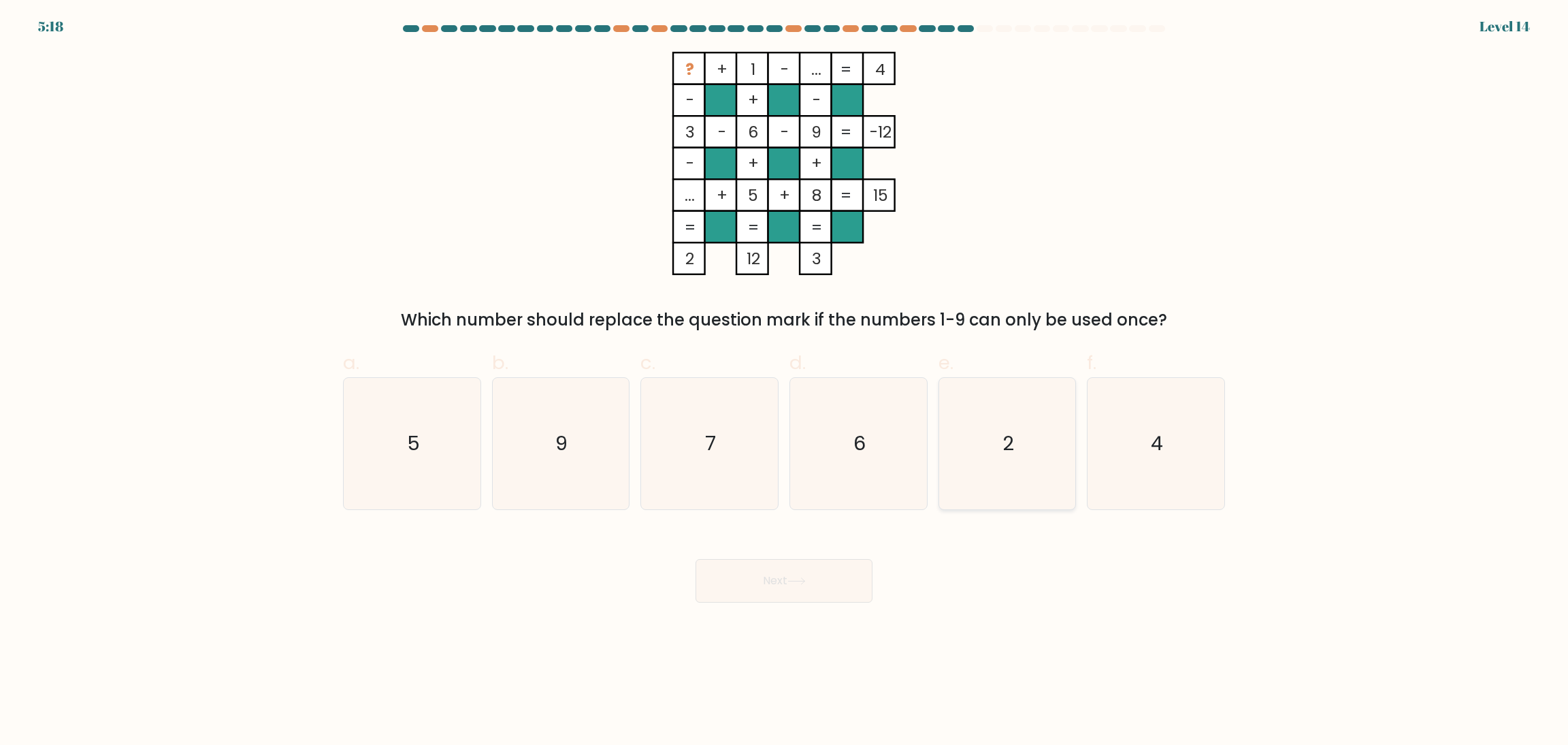 click on "2" at bounding box center (1007, 443) 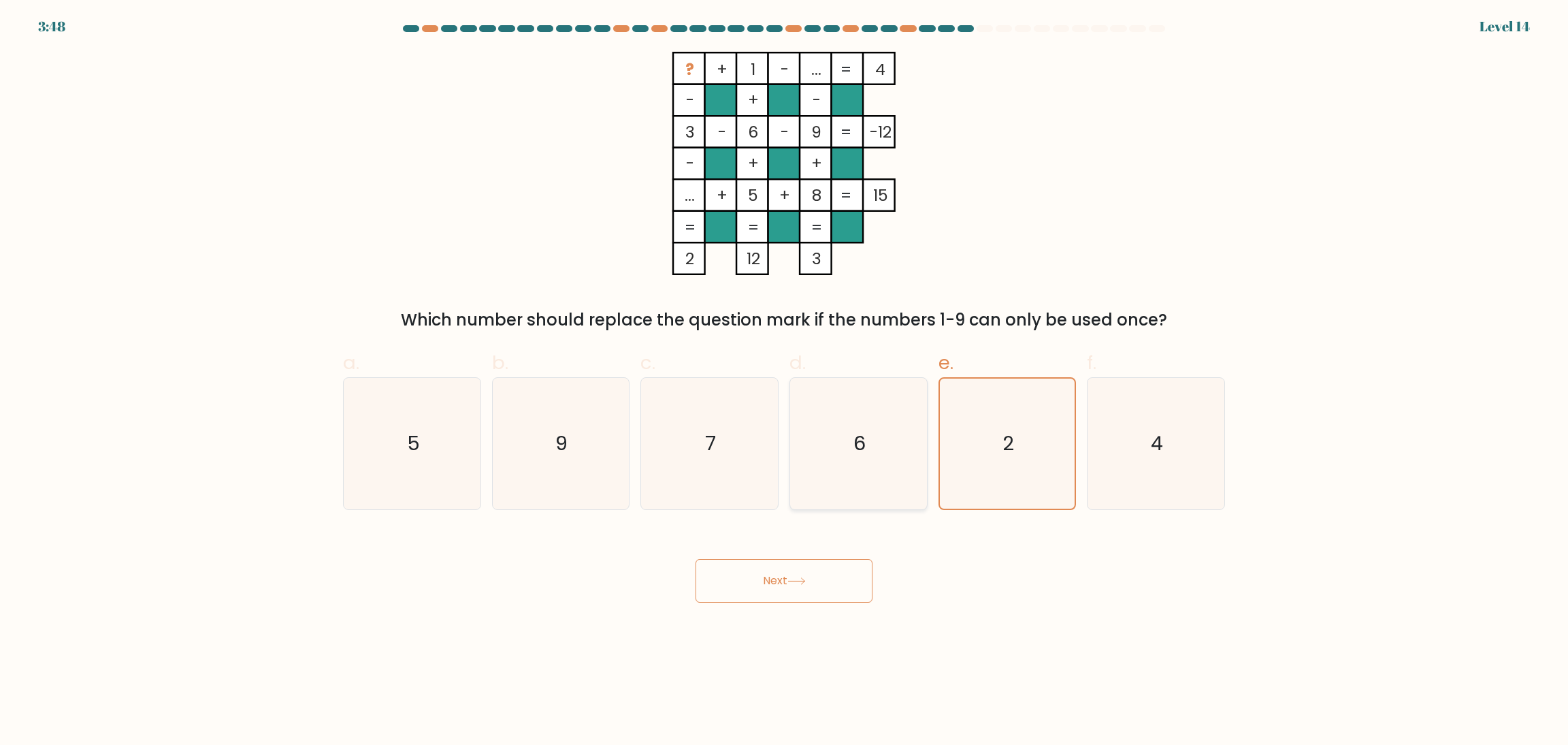 click on "6" at bounding box center [858, 443] 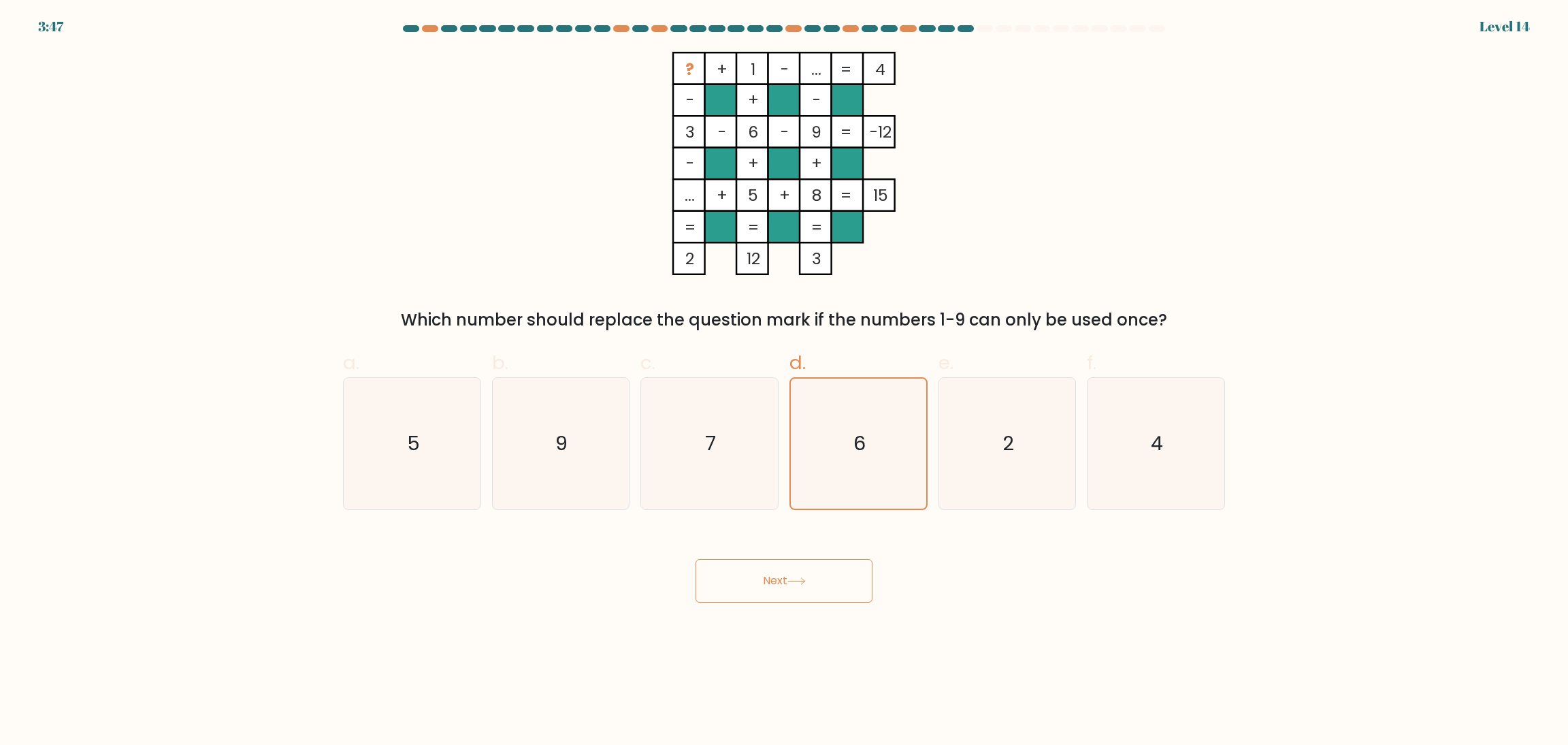 click on "Next" at bounding box center (784, 581) 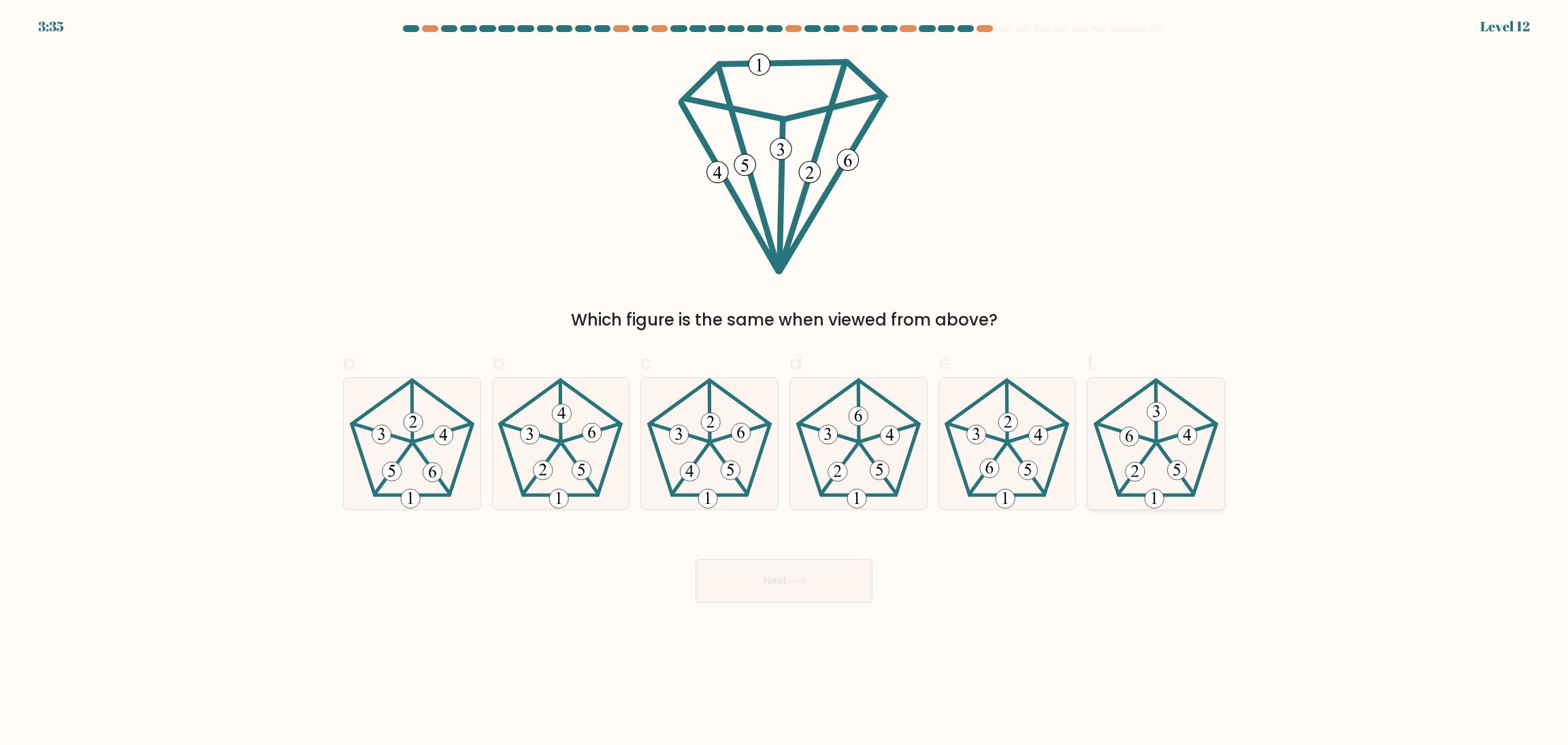 click at bounding box center (1156, 443) 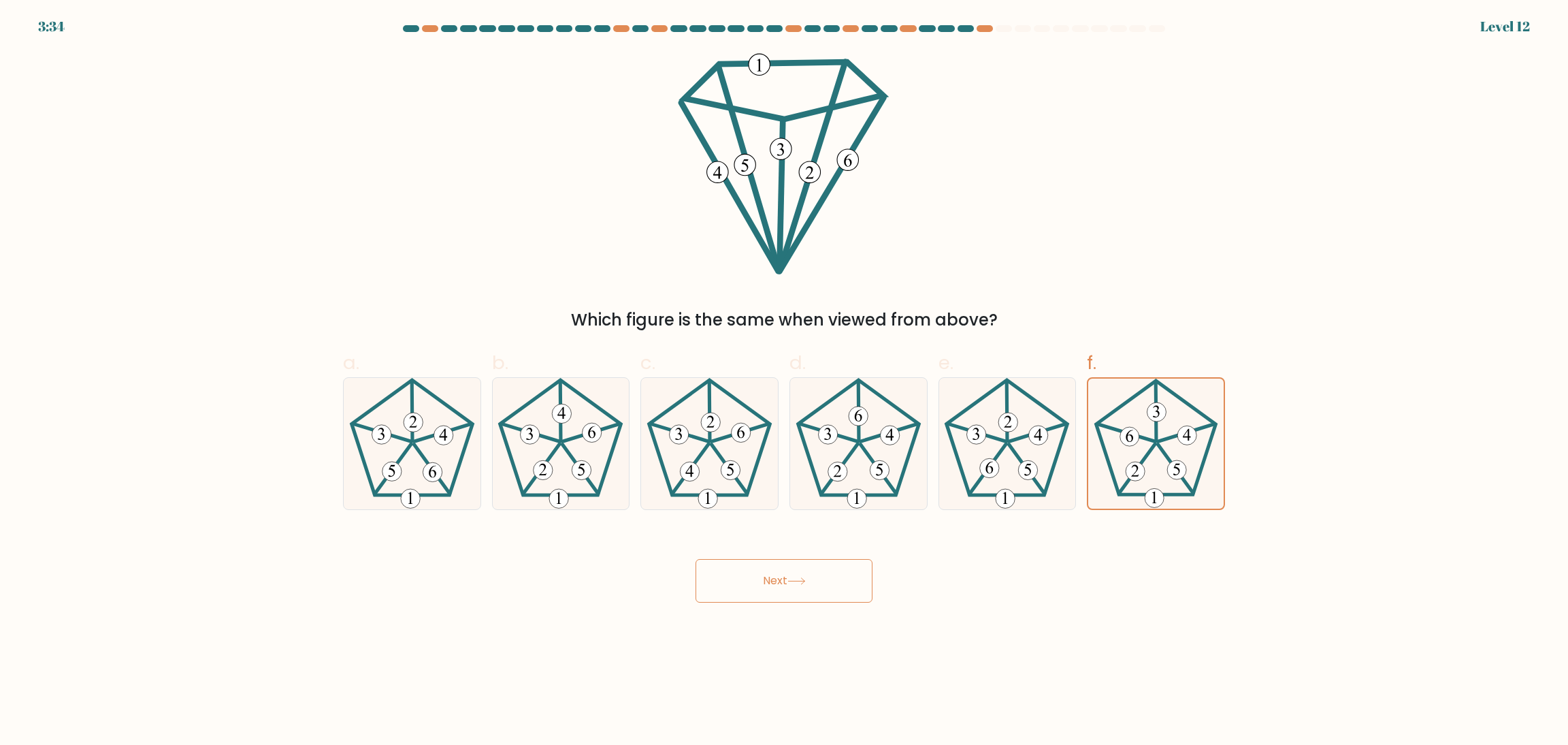 click on "Next" at bounding box center [784, 581] 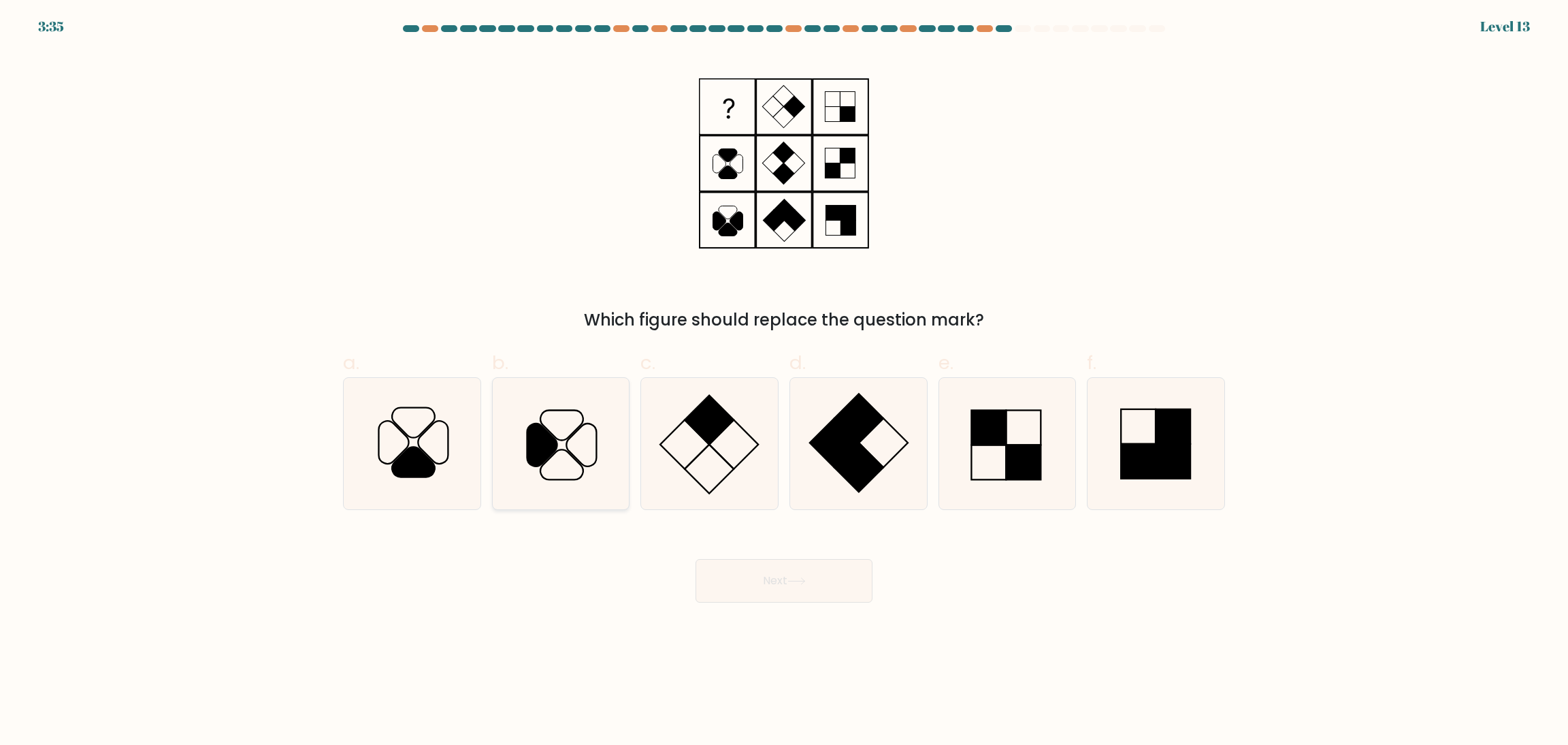 click at bounding box center [542, 445] 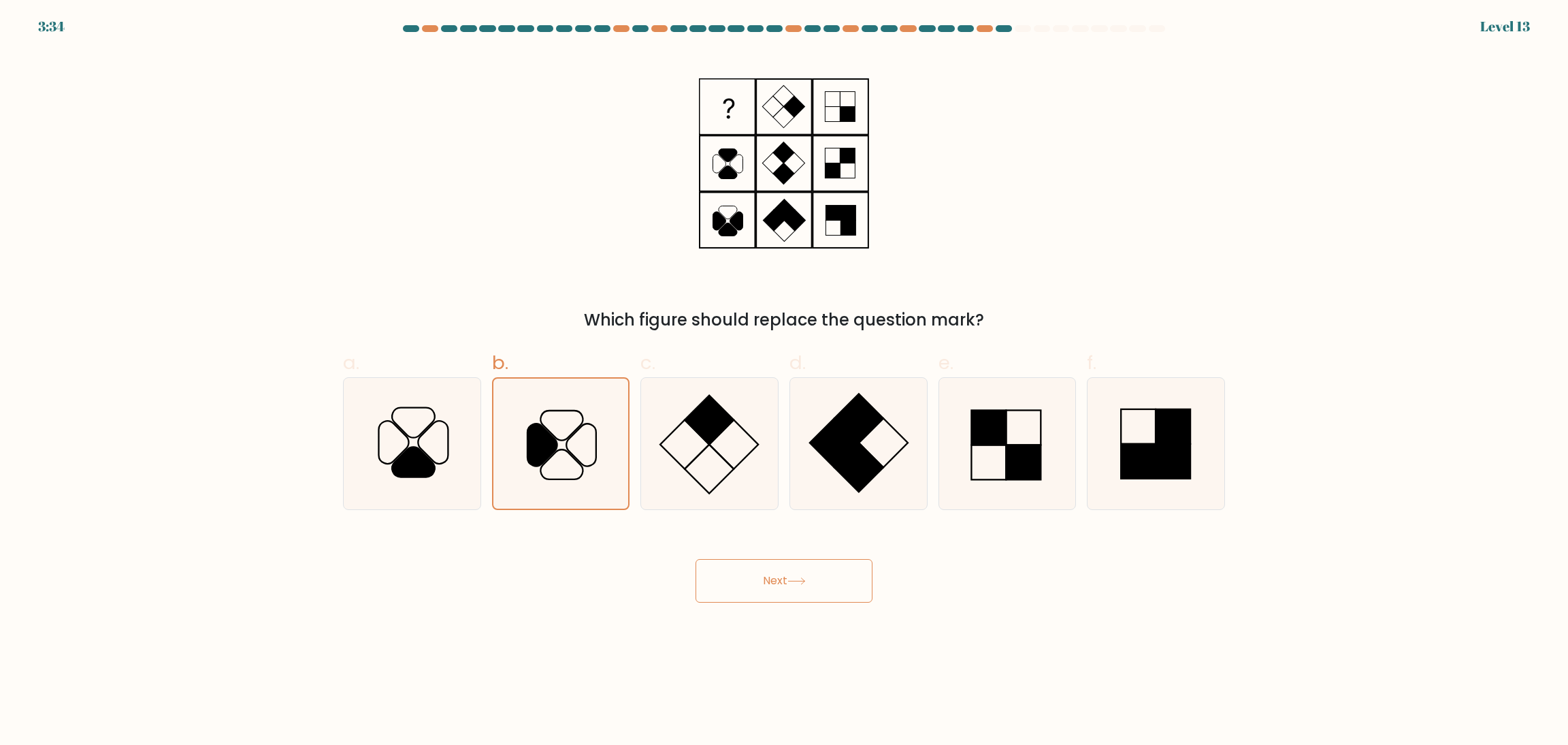 click at bounding box center (796, 581) 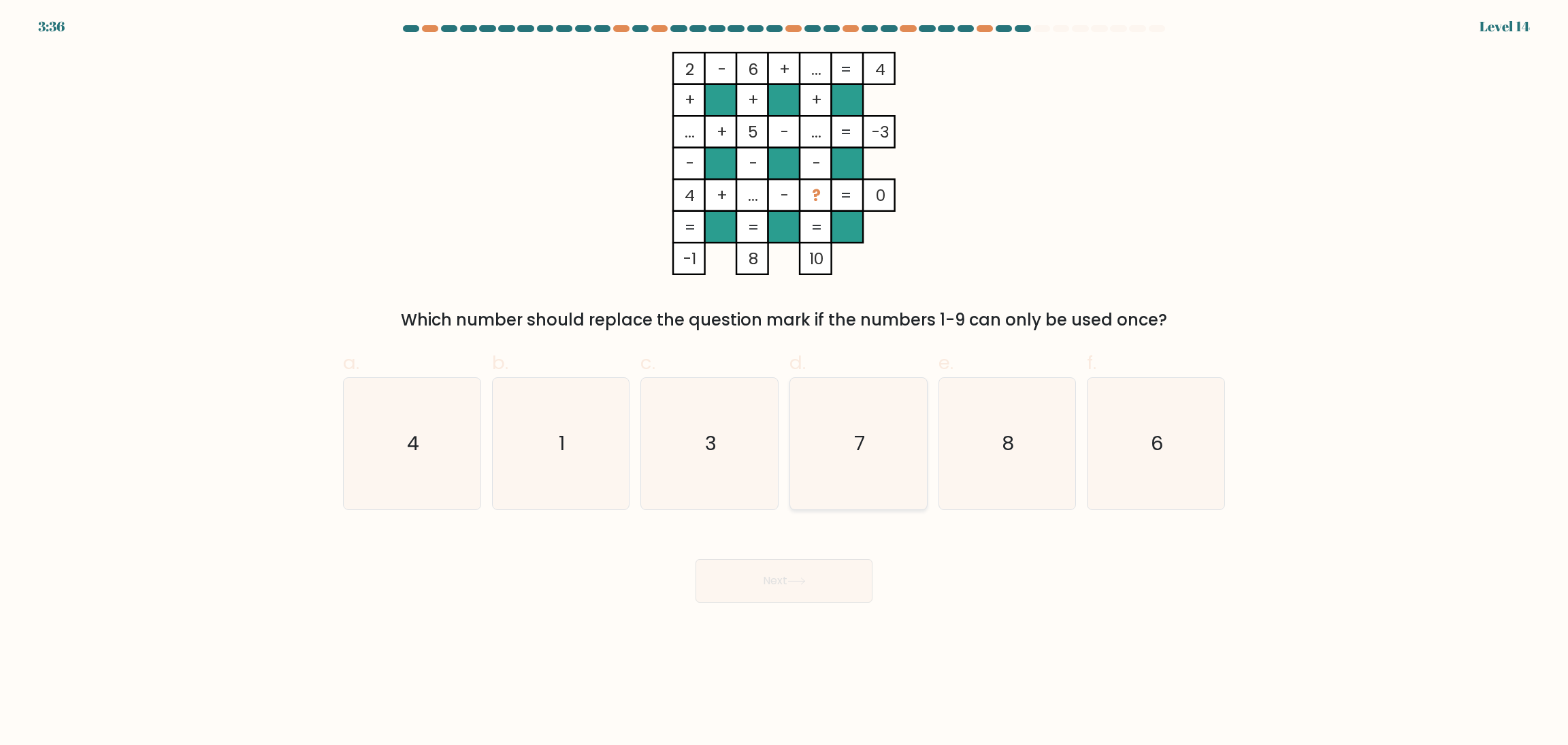 click on "7" at bounding box center [858, 443] 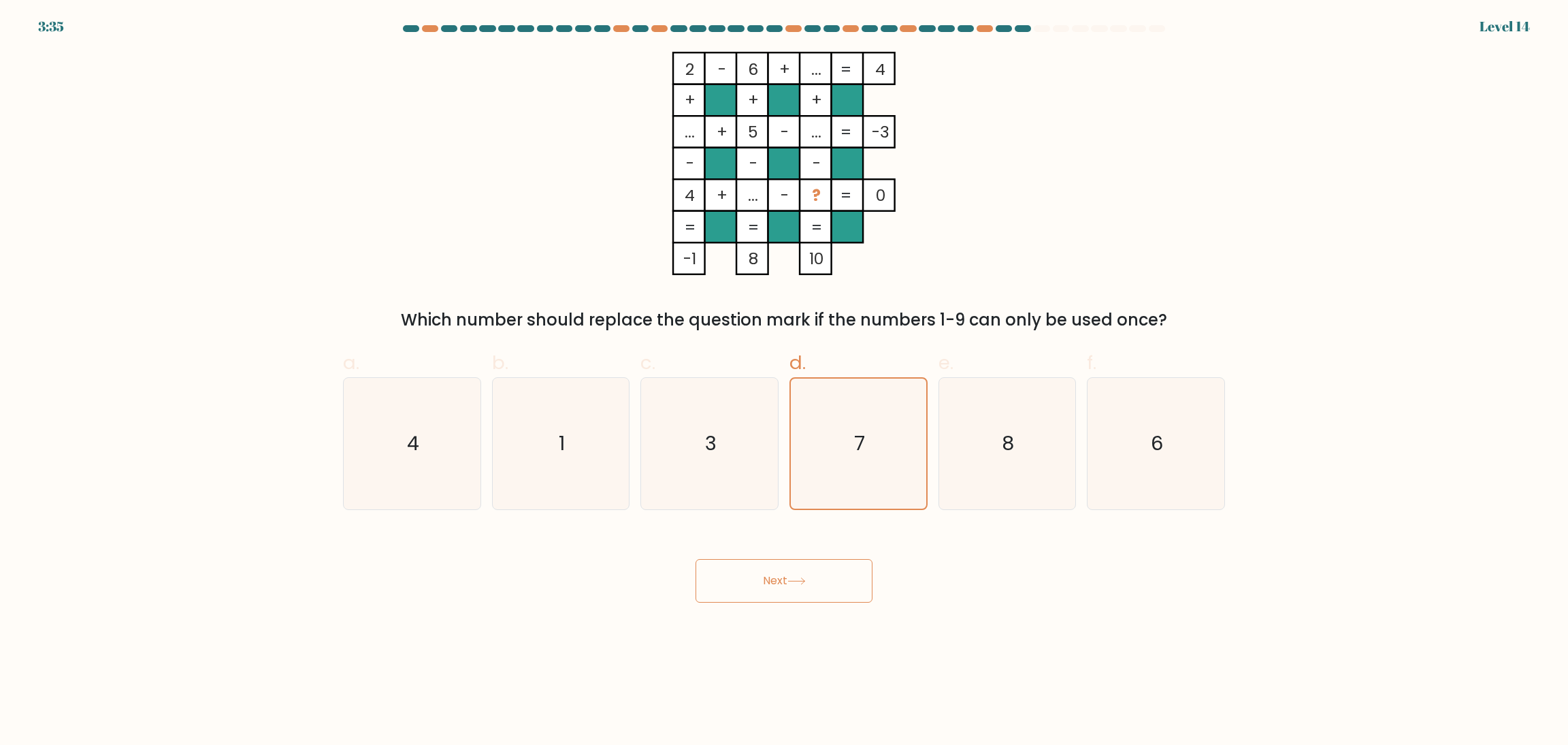 click on "Next" at bounding box center [784, 581] 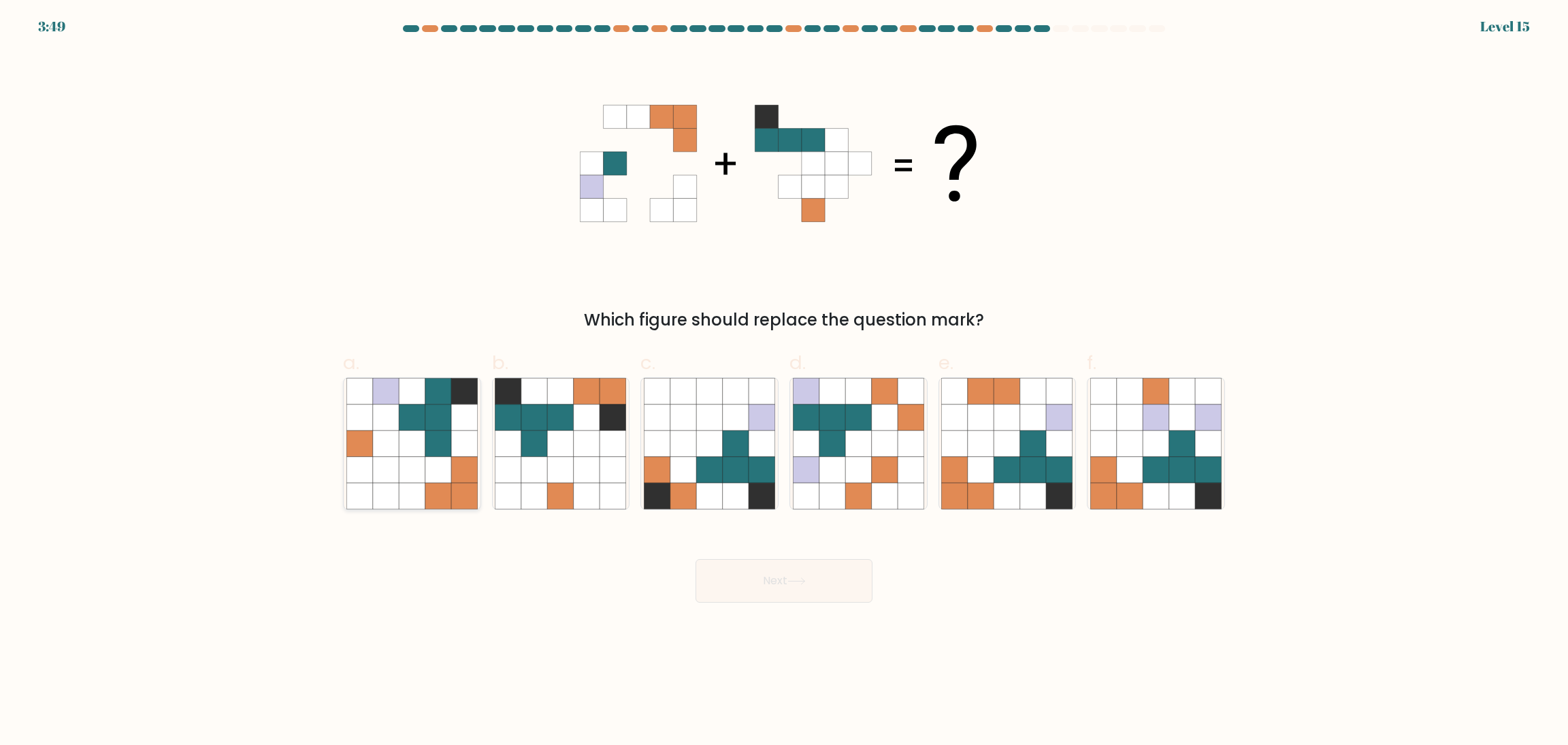 click at bounding box center (412, 496) 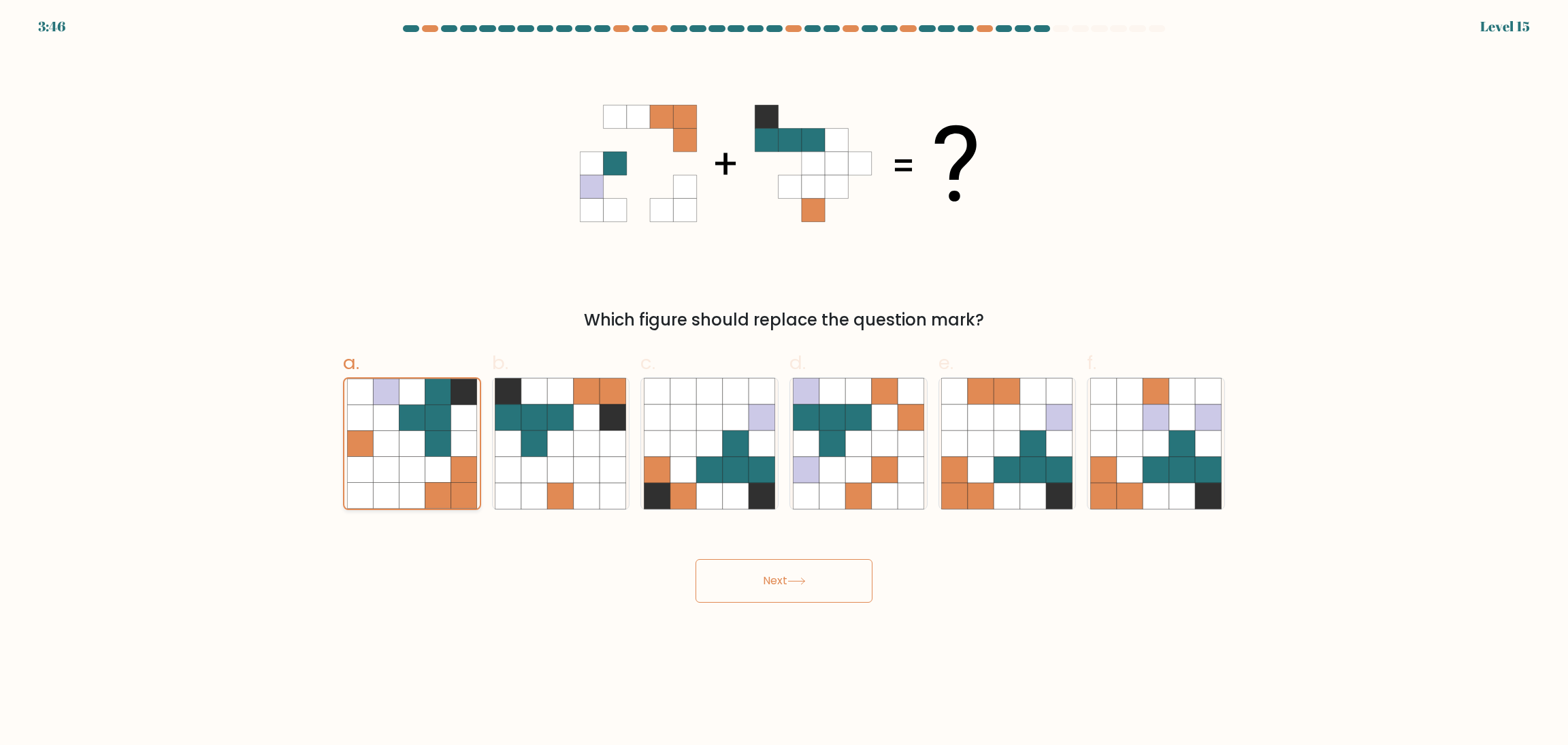 click at bounding box center (360, 417) 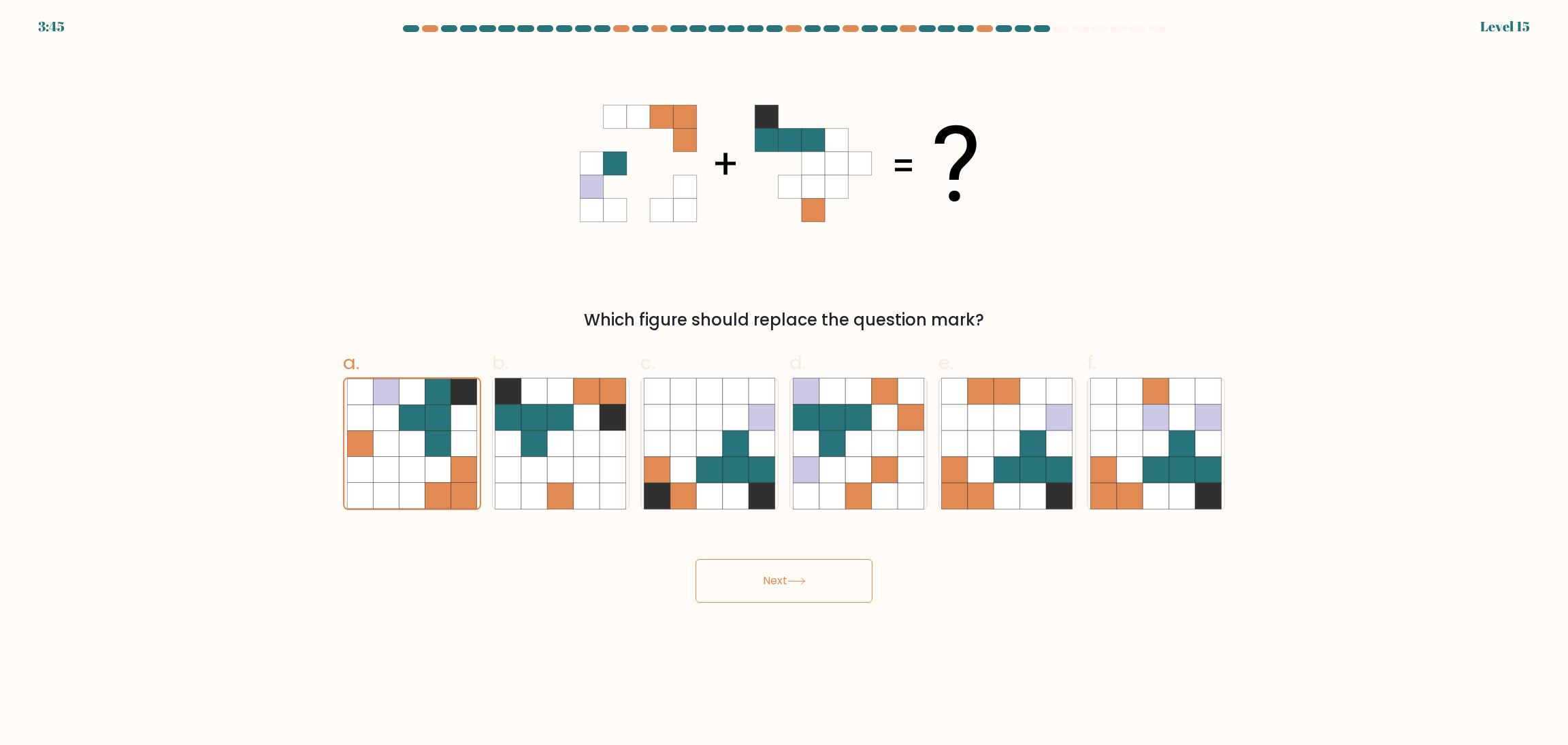 click on "Next" at bounding box center (784, 581) 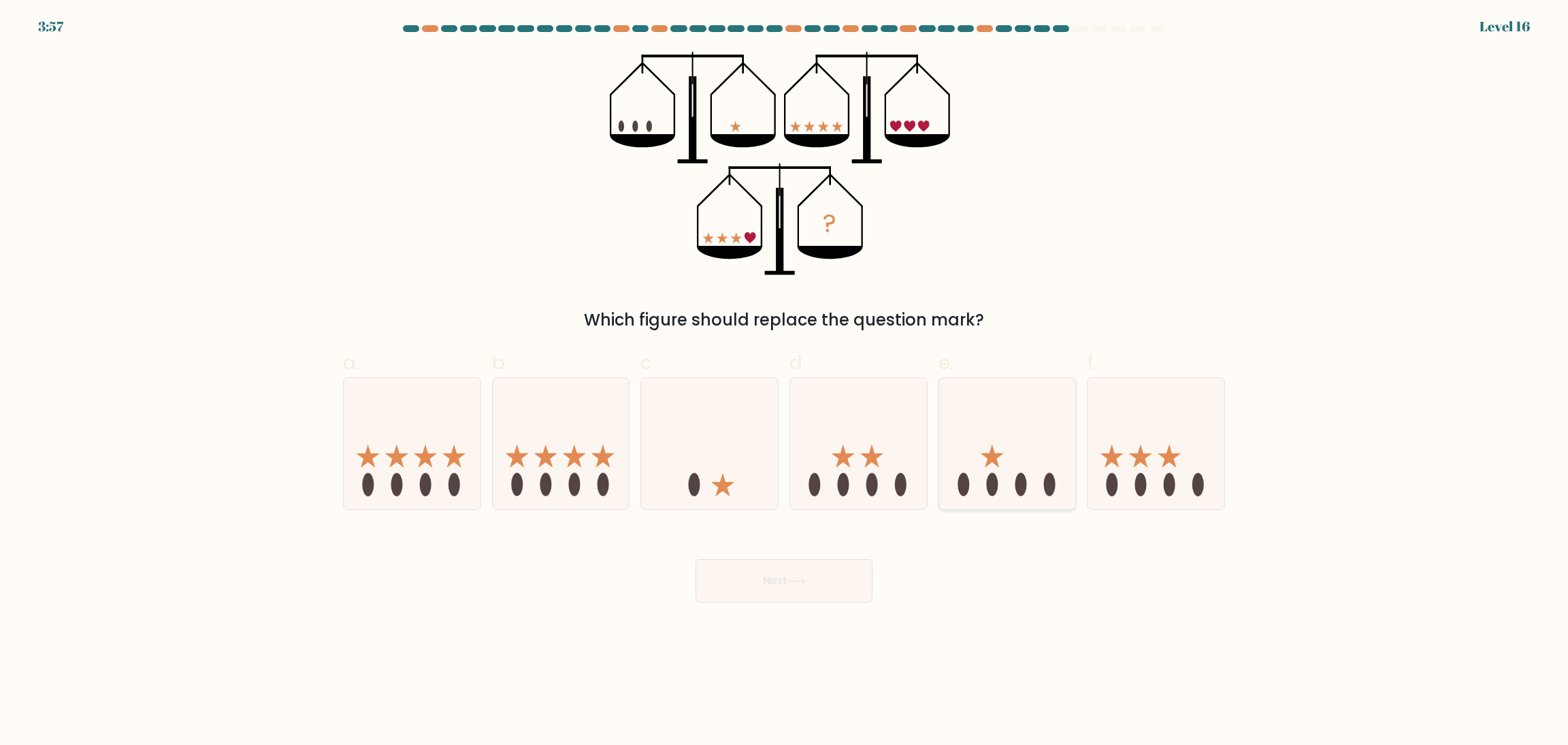 click at bounding box center (1007, 443) 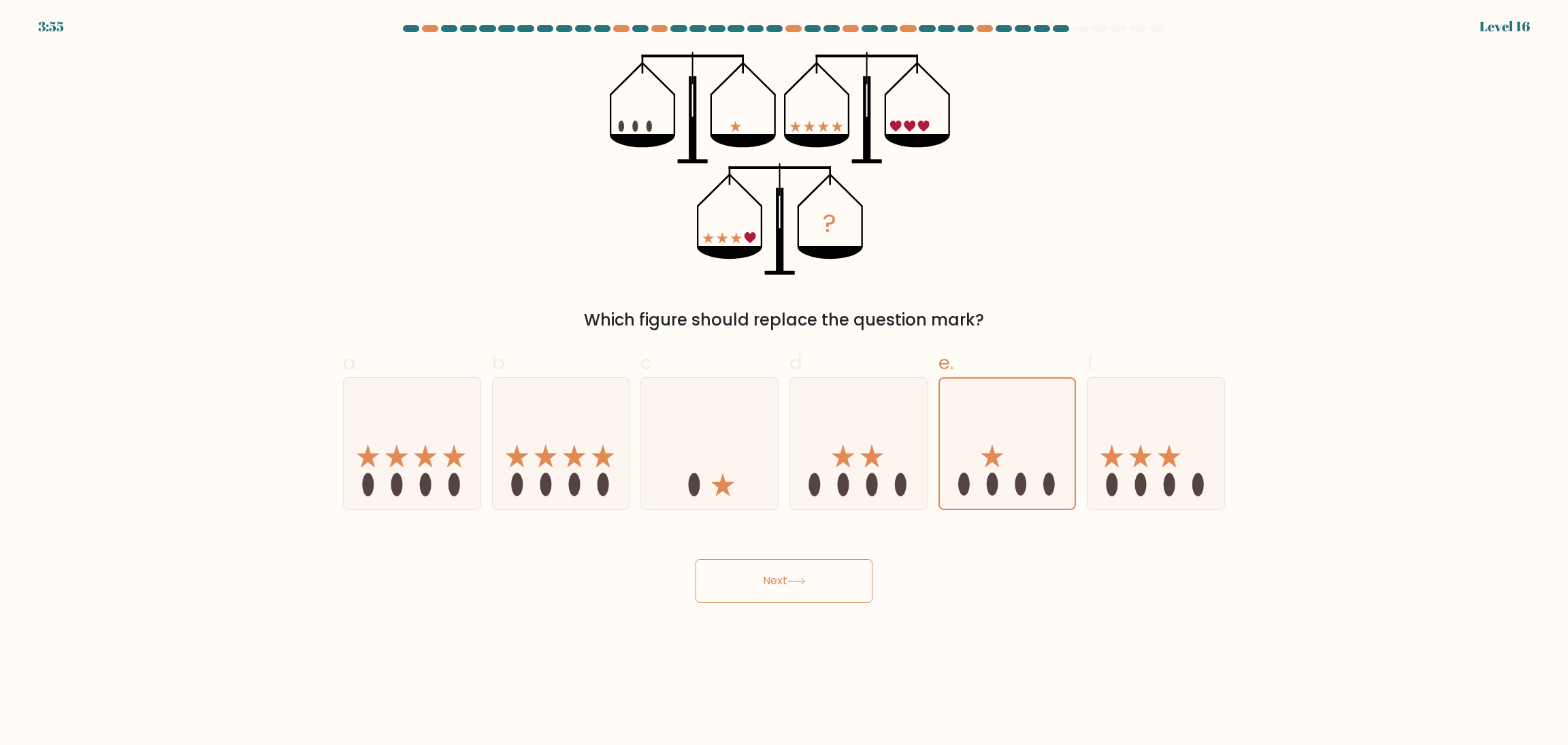 click on "Next" at bounding box center (784, 581) 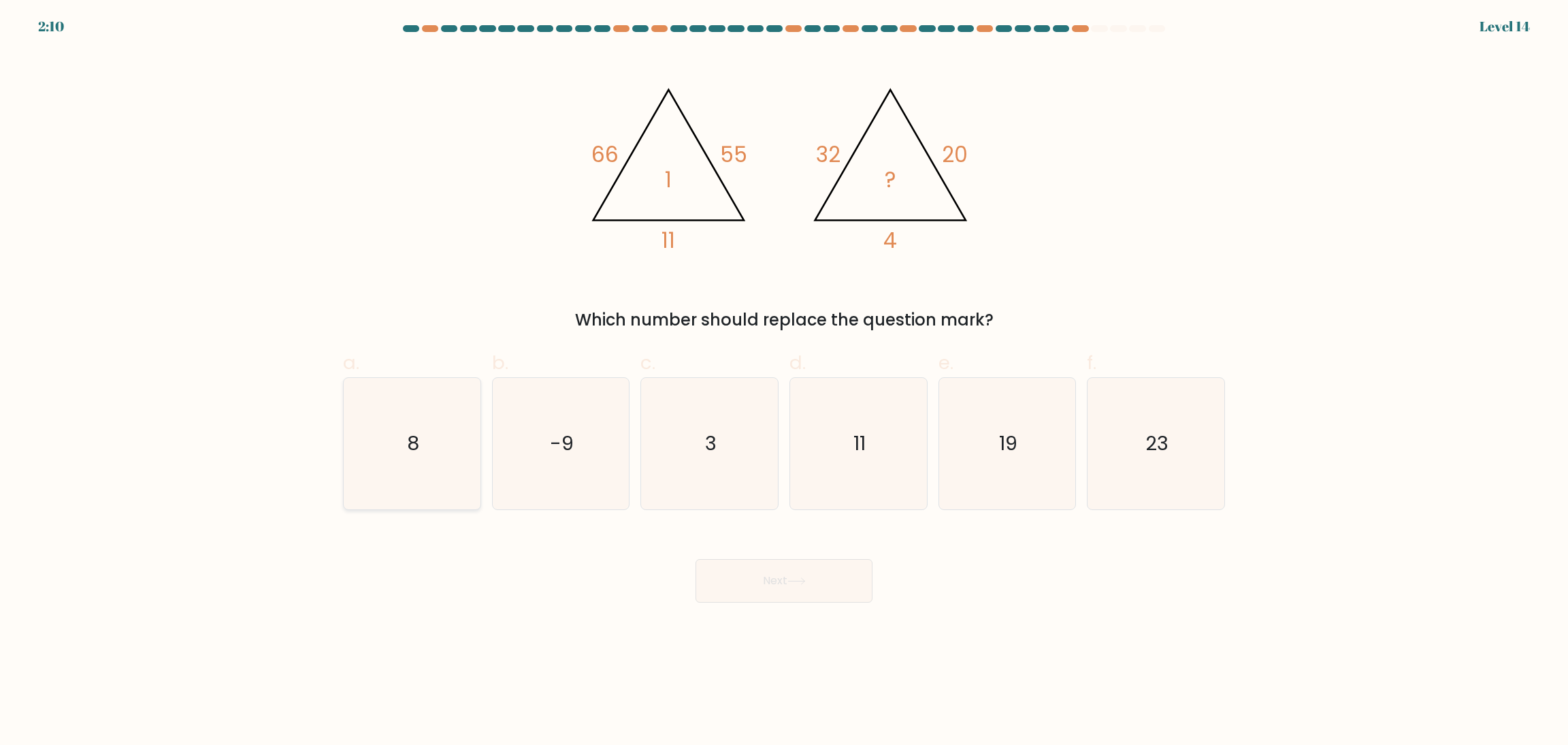 click on "8" at bounding box center [412, 443] 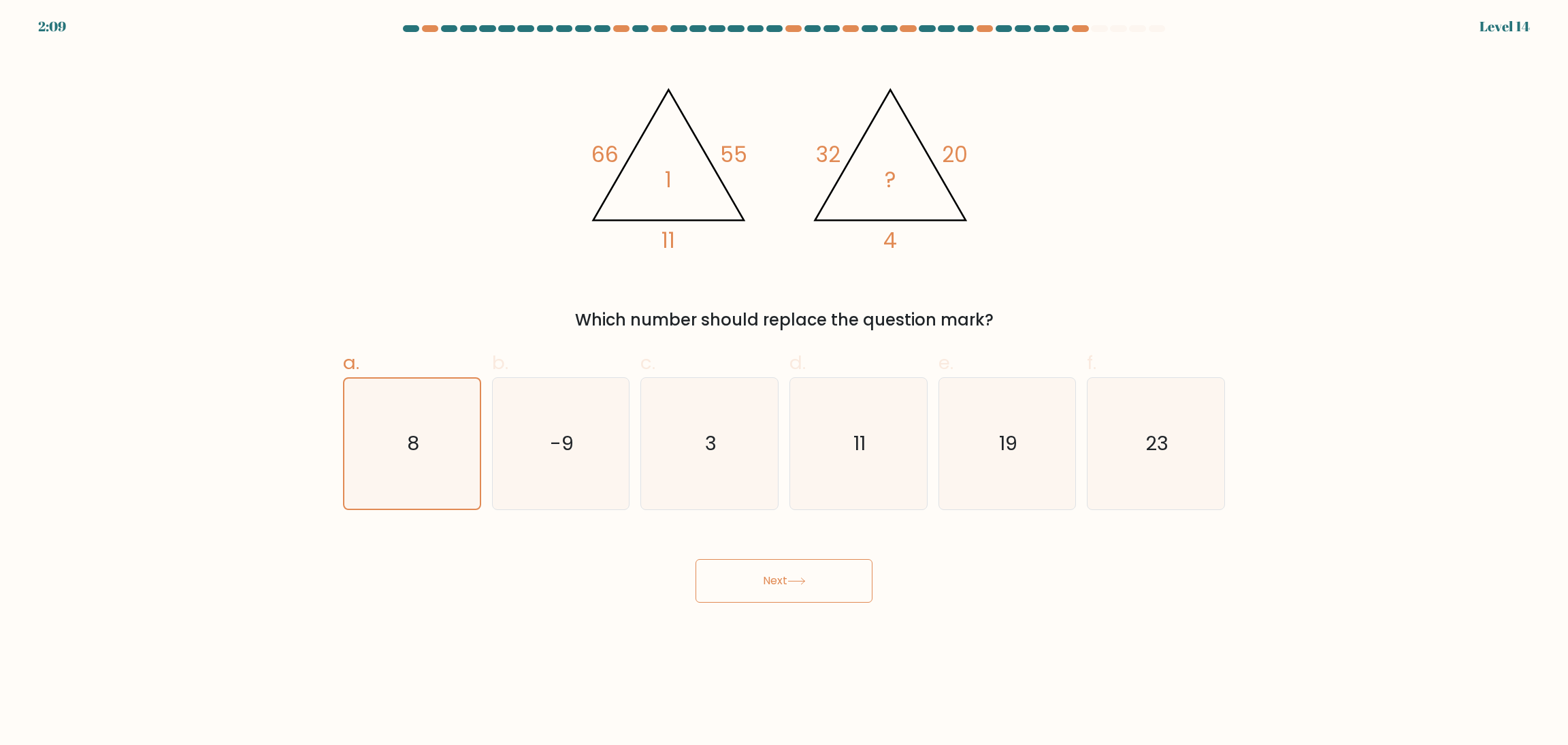 click on "Next" at bounding box center [784, 581] 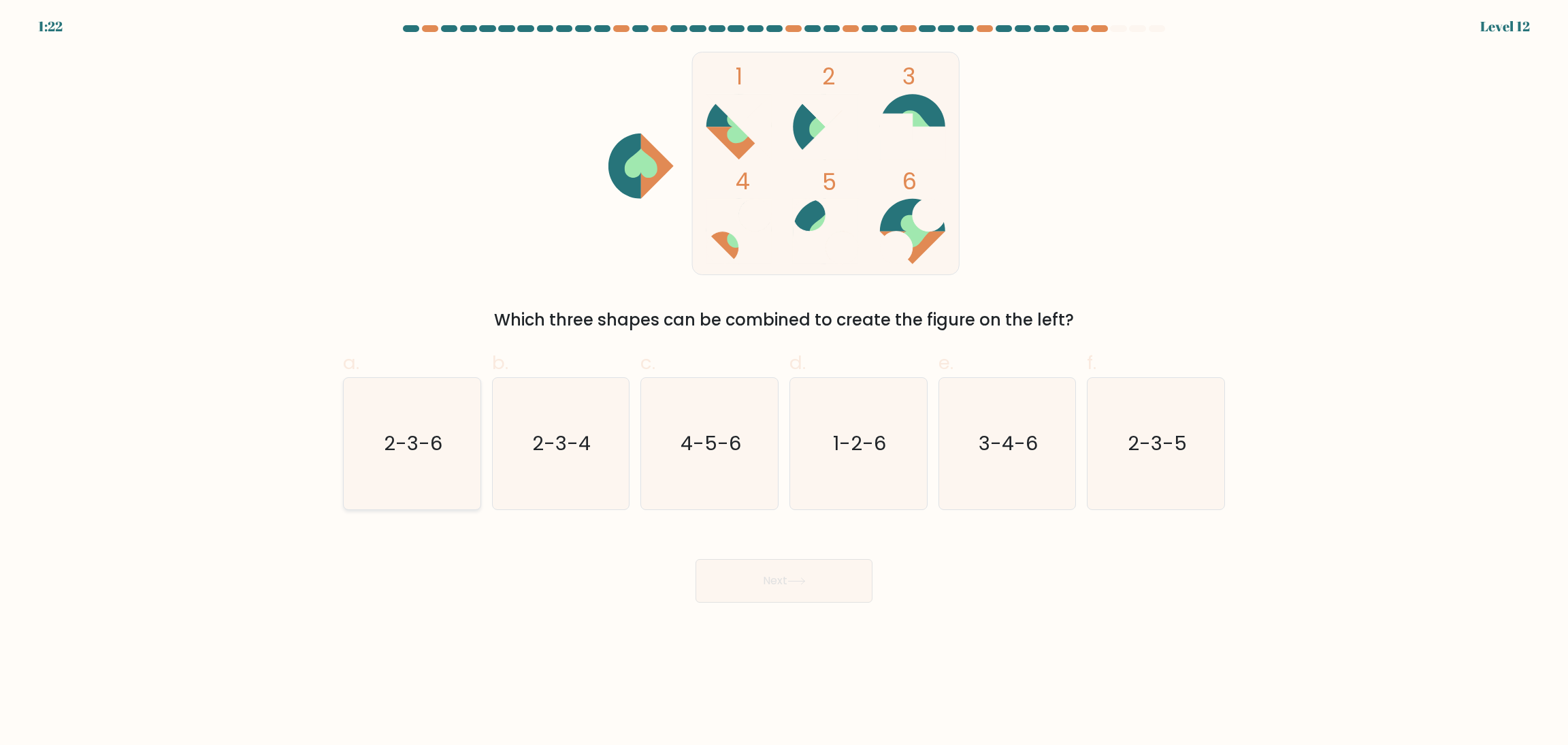 click on "2-3-6" at bounding box center [412, 443] 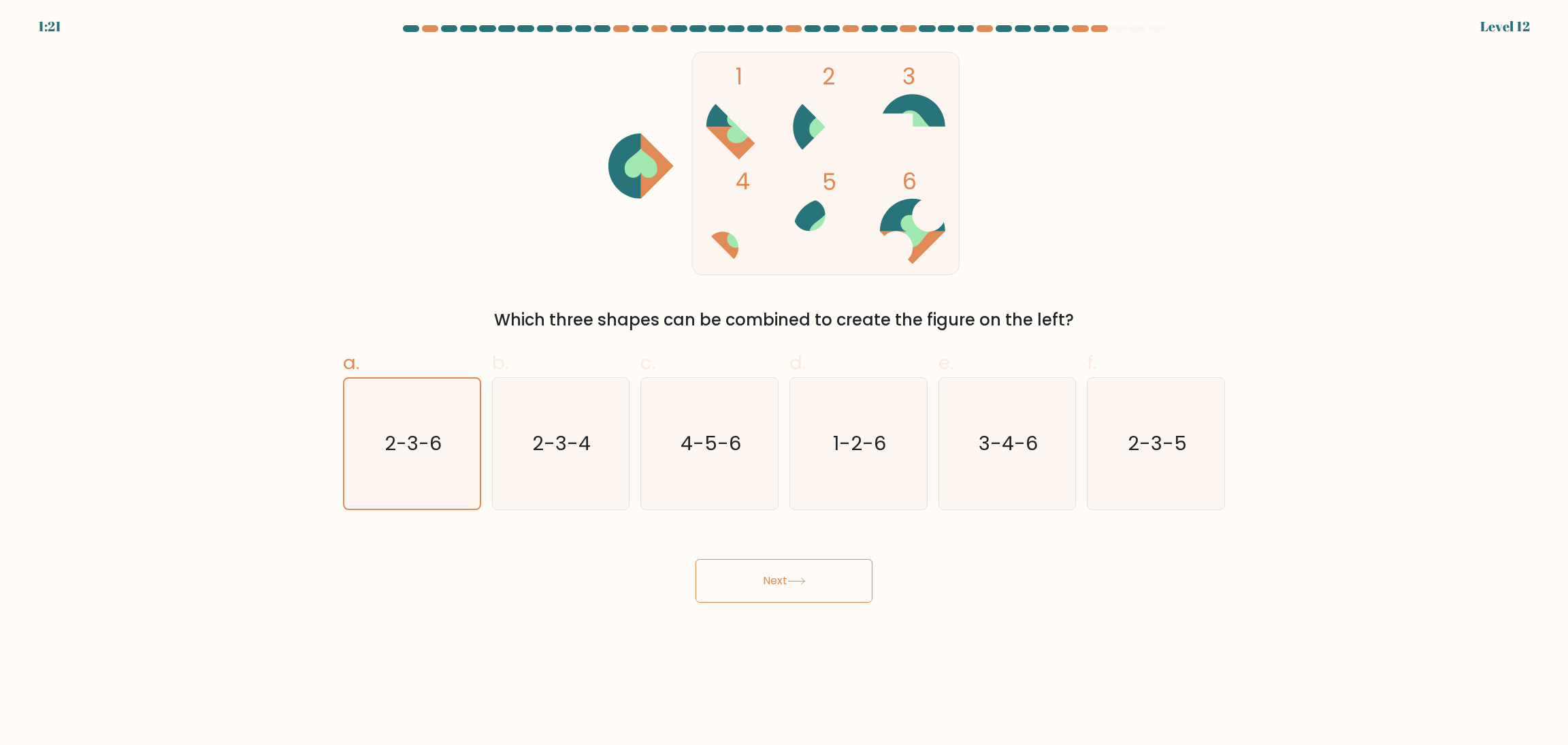 click on "Next" at bounding box center [784, 581] 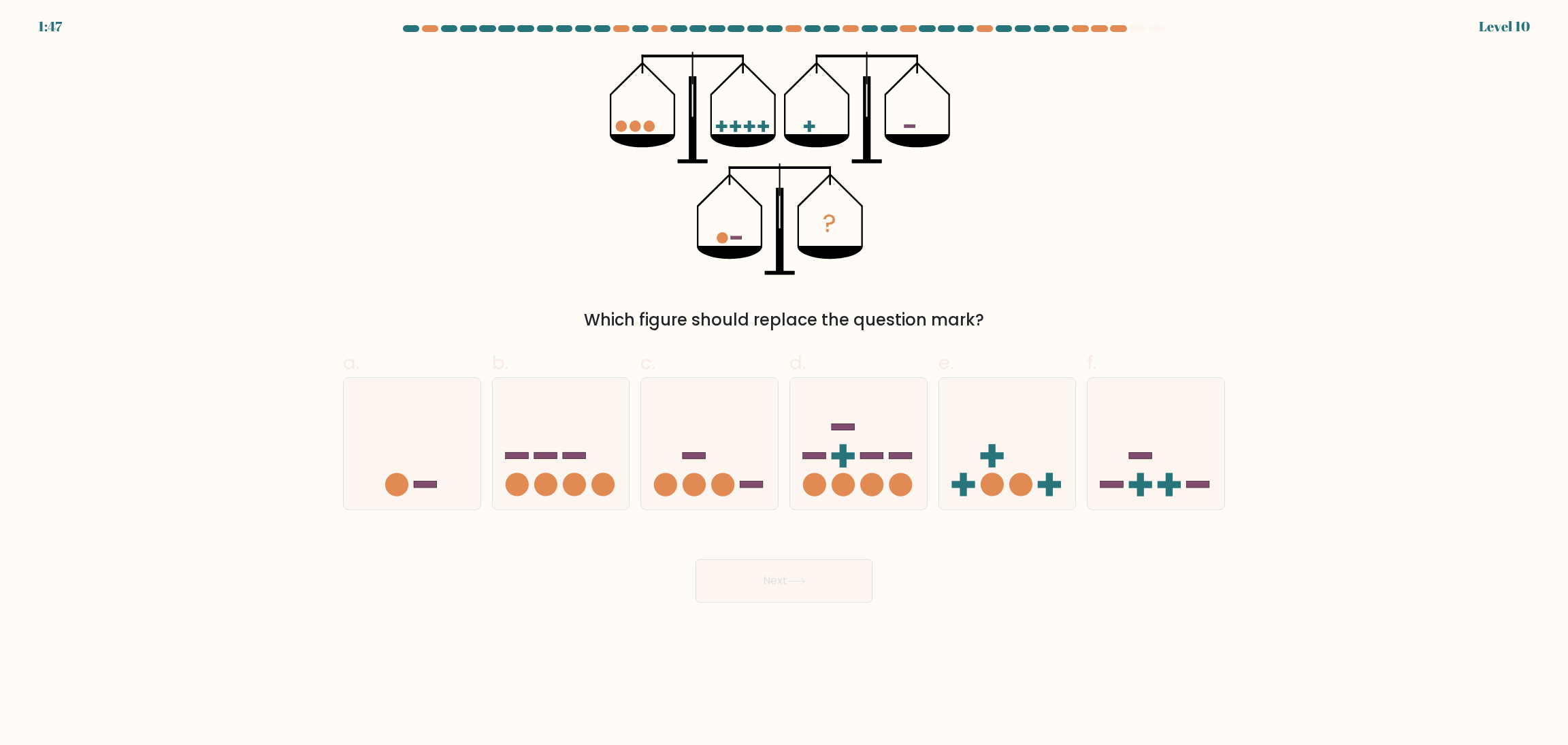 drag, startPoint x: 665, startPoint y: 487, endPoint x: 728, endPoint y: 555, distance: 92.69844 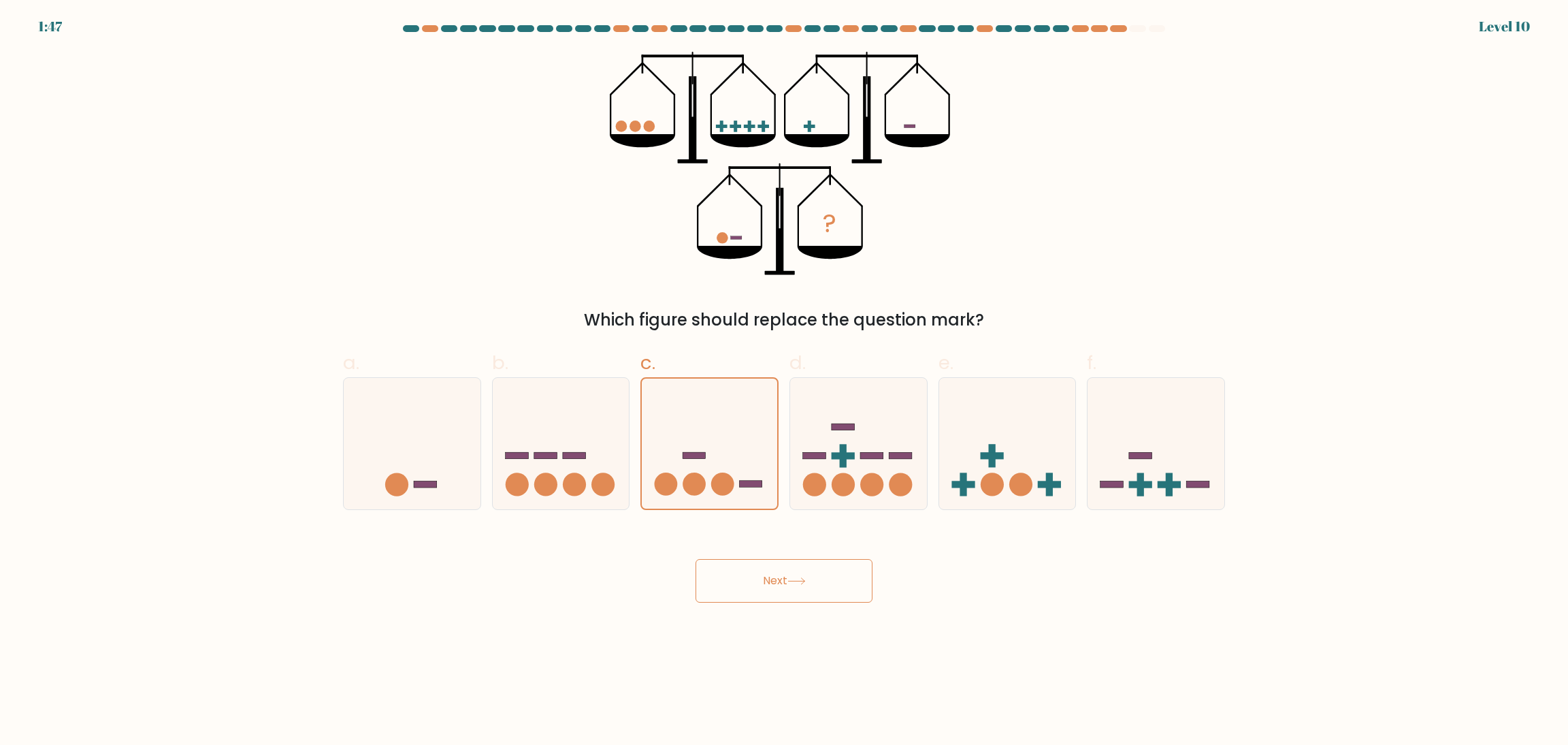 click on "Next" at bounding box center (784, 581) 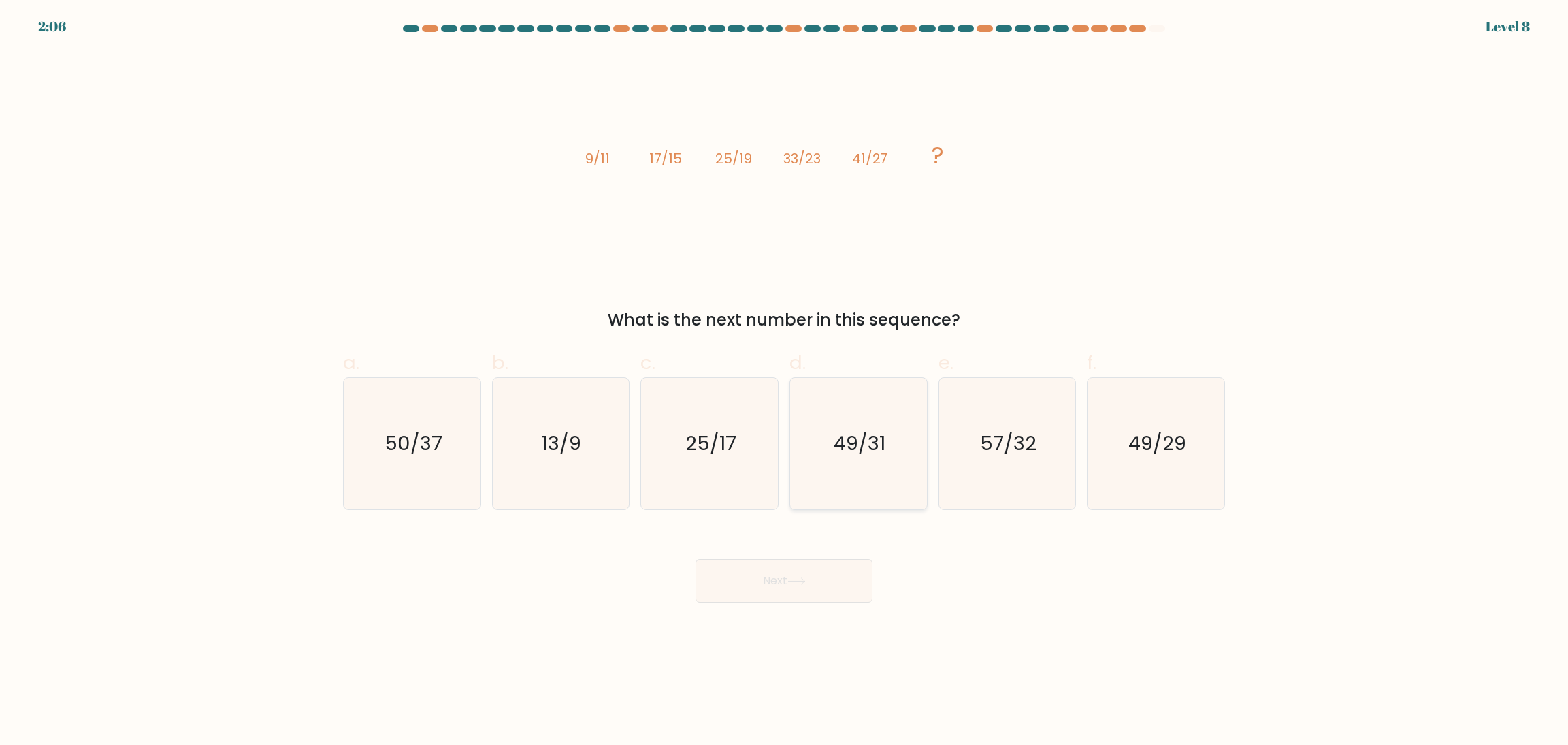 click on "49/31" at bounding box center (858, 443) 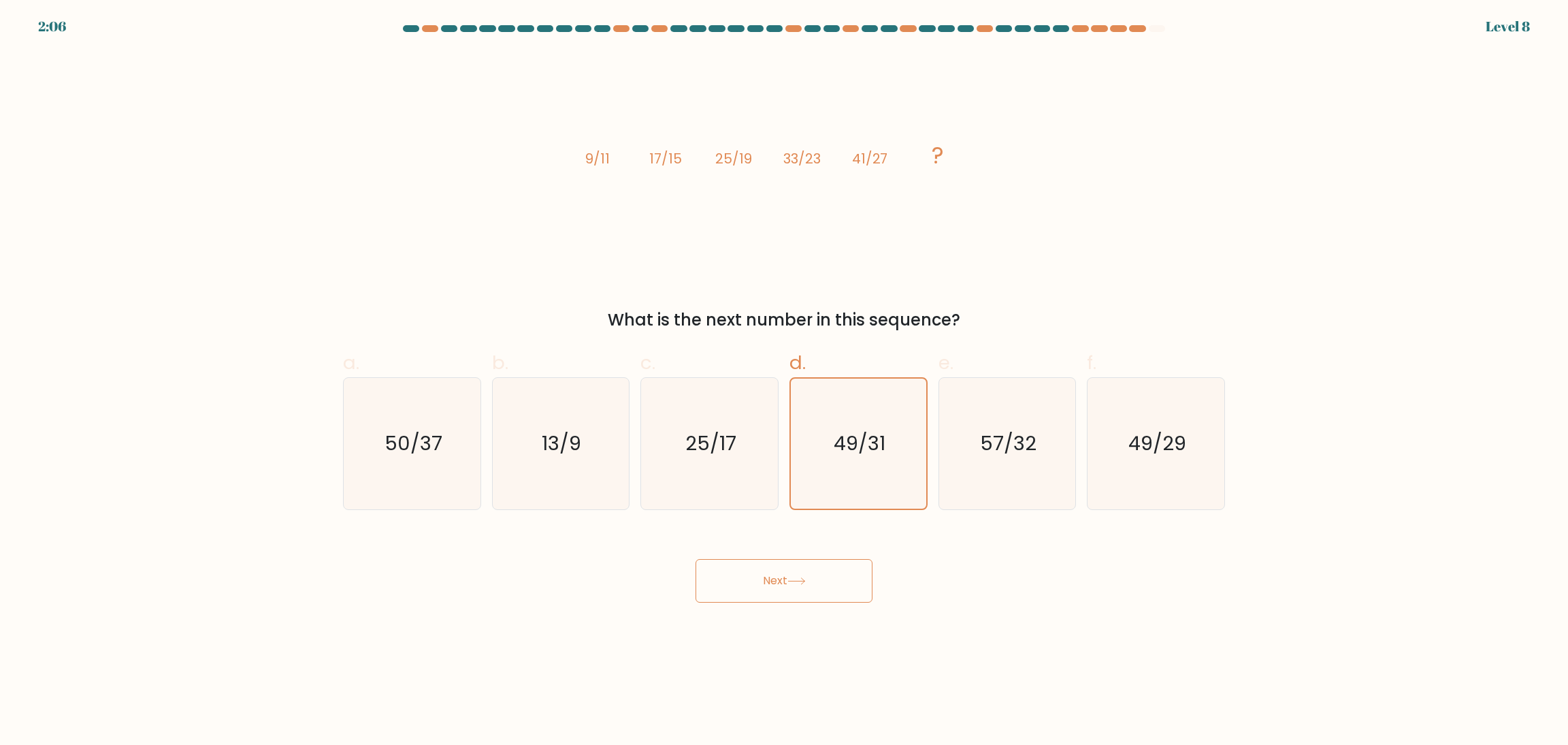 click at bounding box center [796, 581] 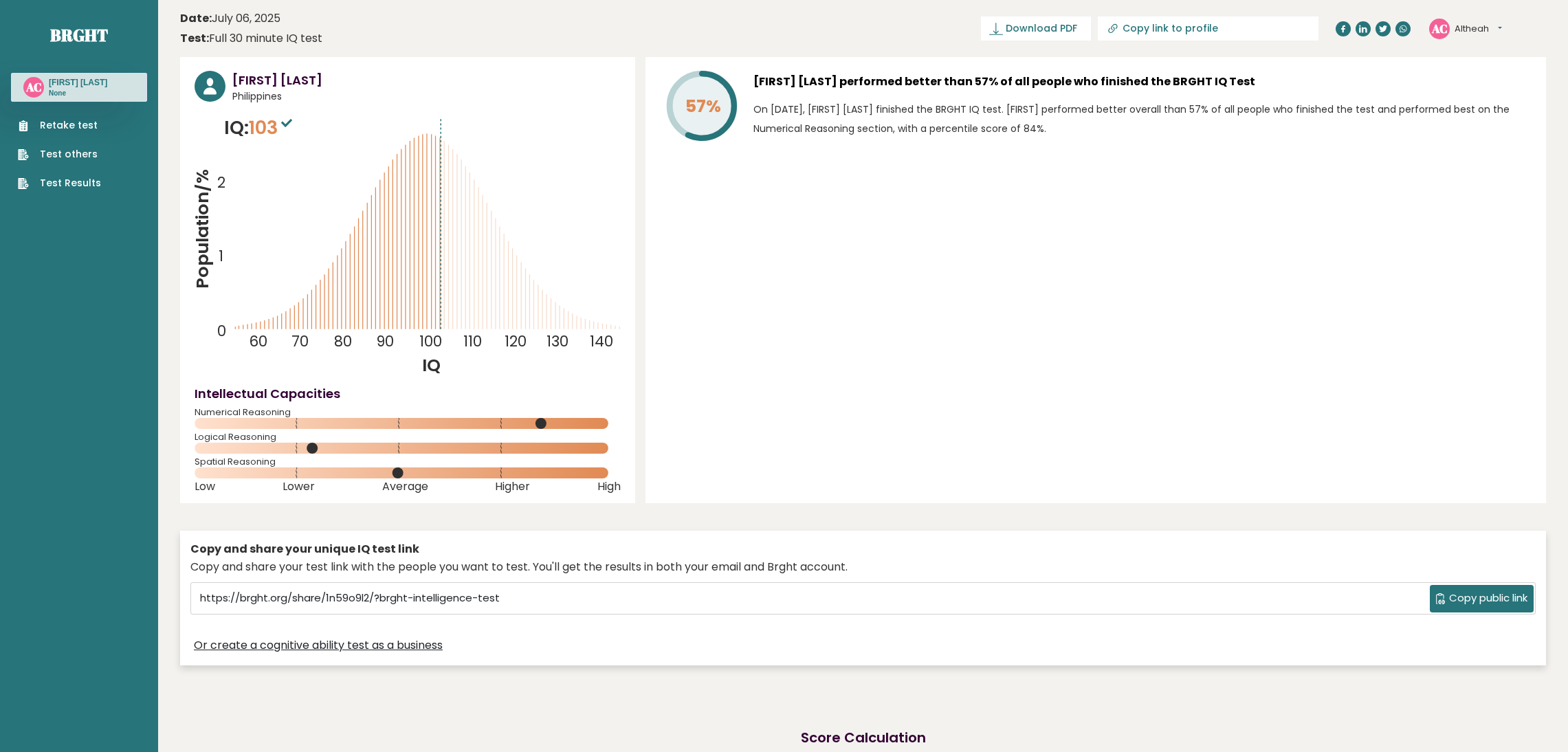 scroll, scrollTop: 0, scrollLeft: 0, axis: both 